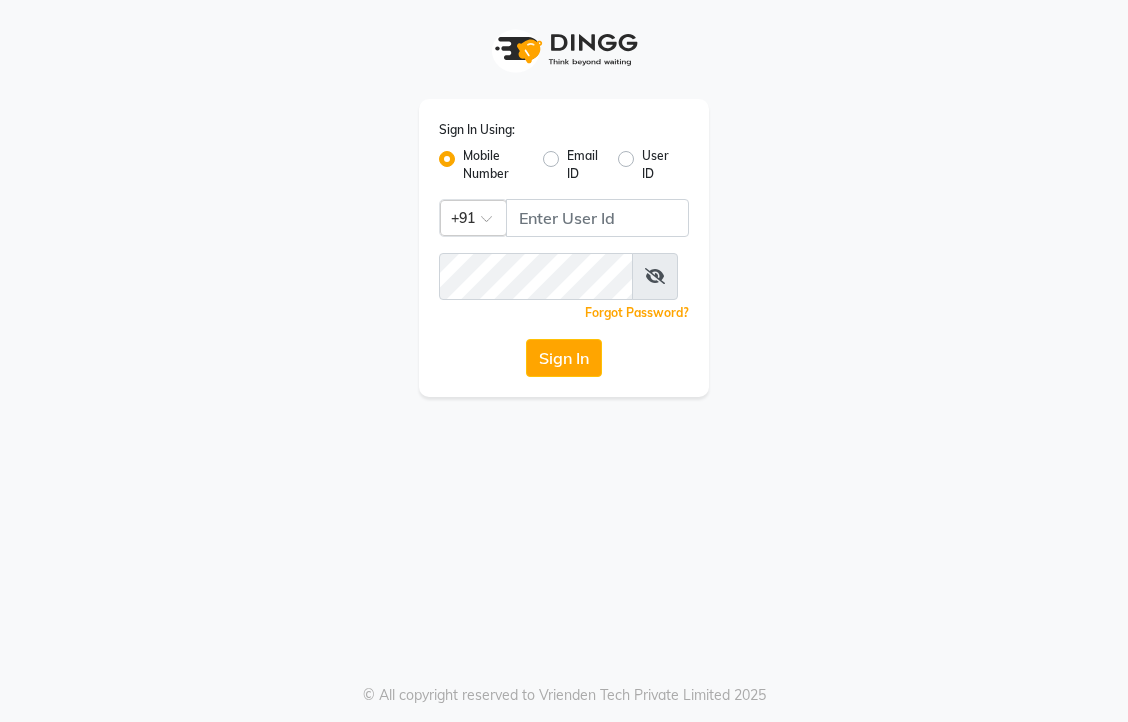 scroll, scrollTop: 0, scrollLeft: 0, axis: both 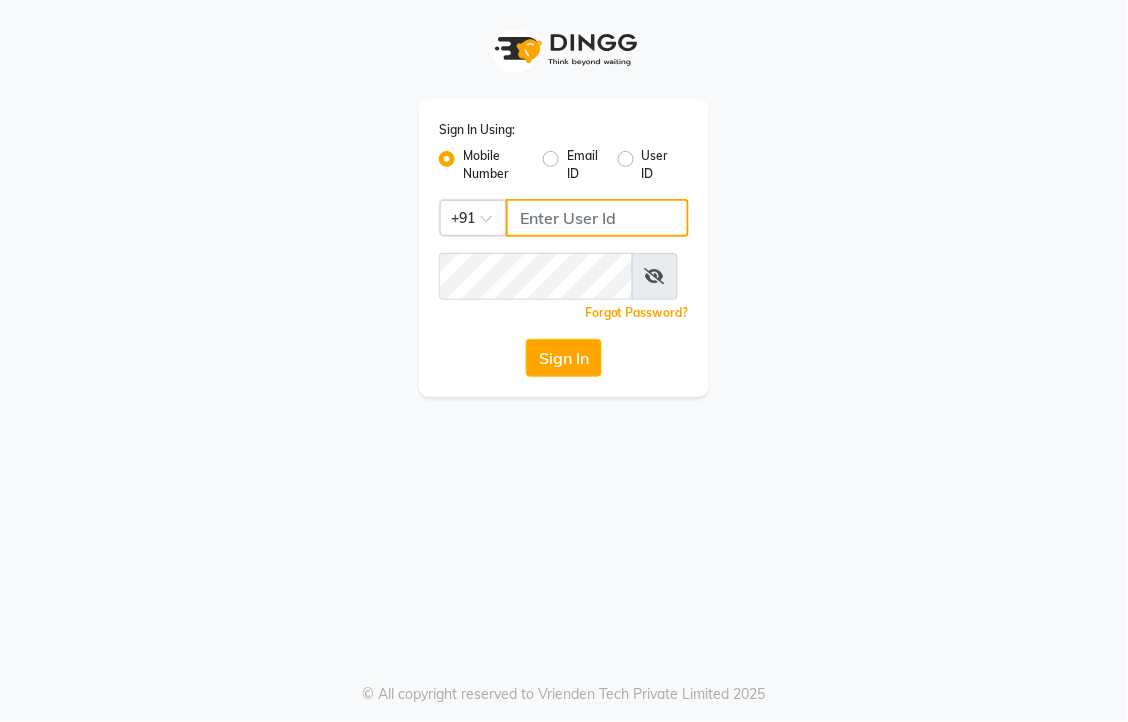 click 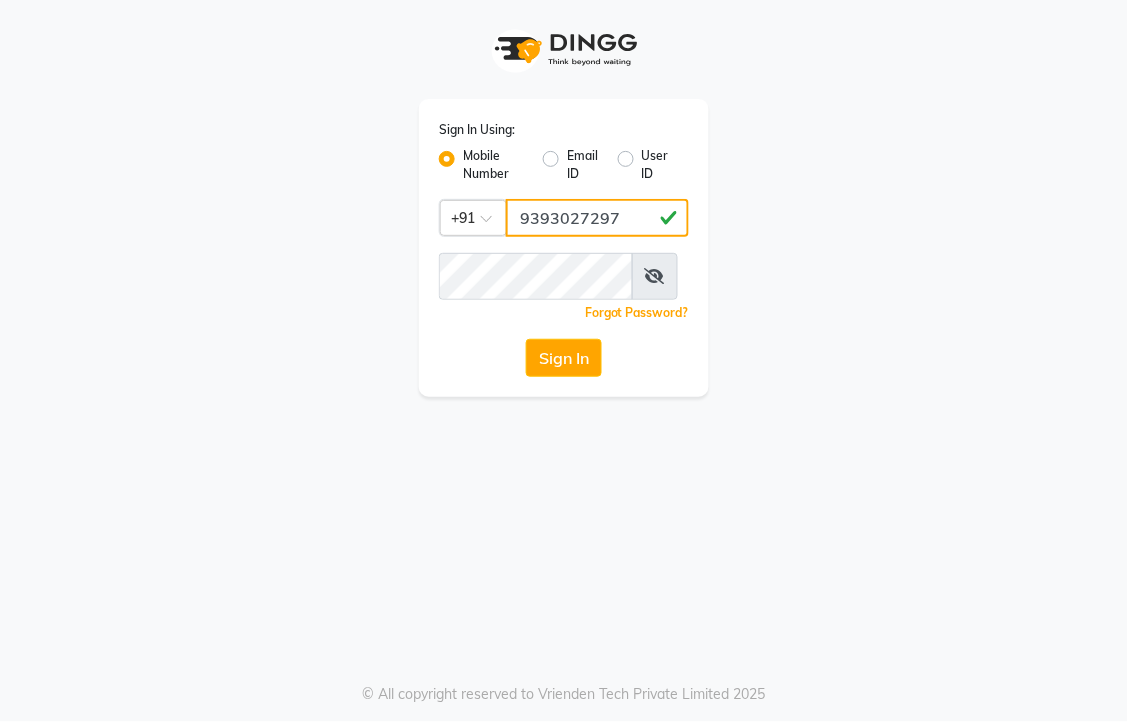 scroll, scrollTop: 0, scrollLeft: 1, axis: horizontal 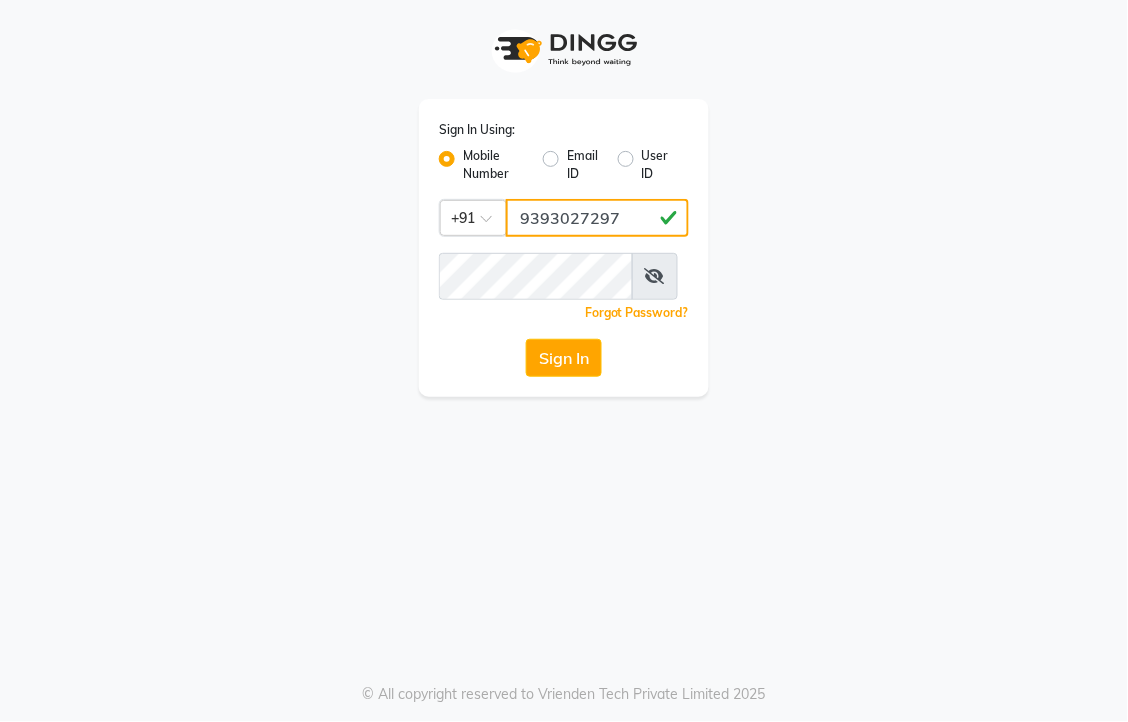 type on "9393027297" 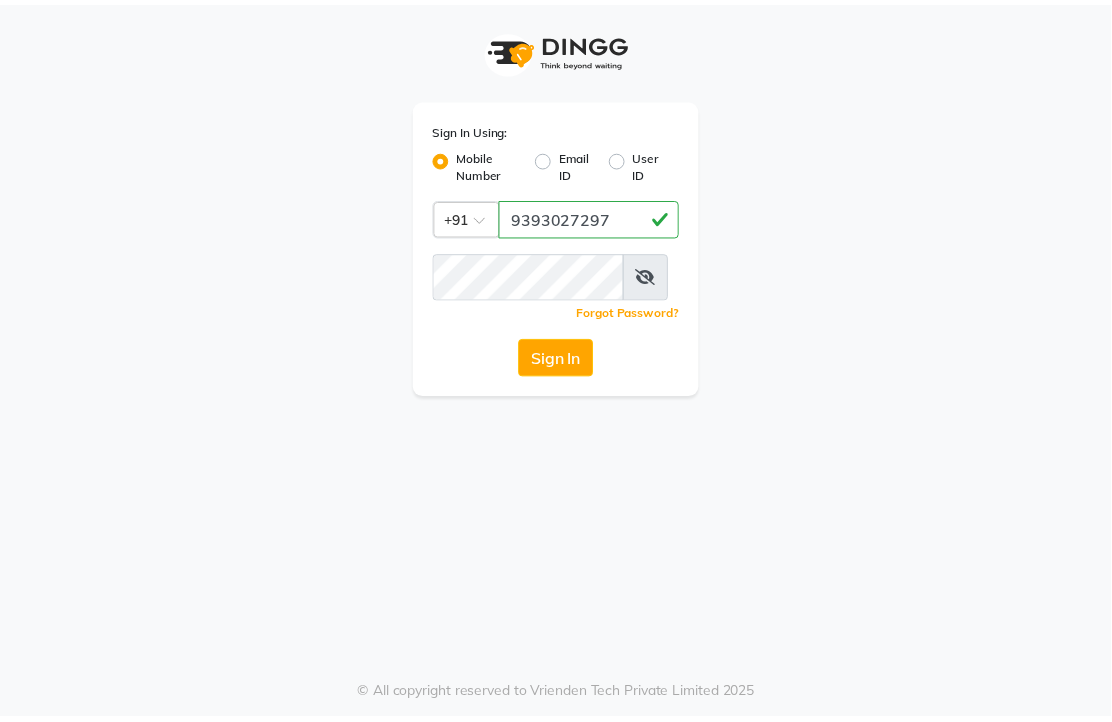 scroll, scrollTop: 0, scrollLeft: 0, axis: both 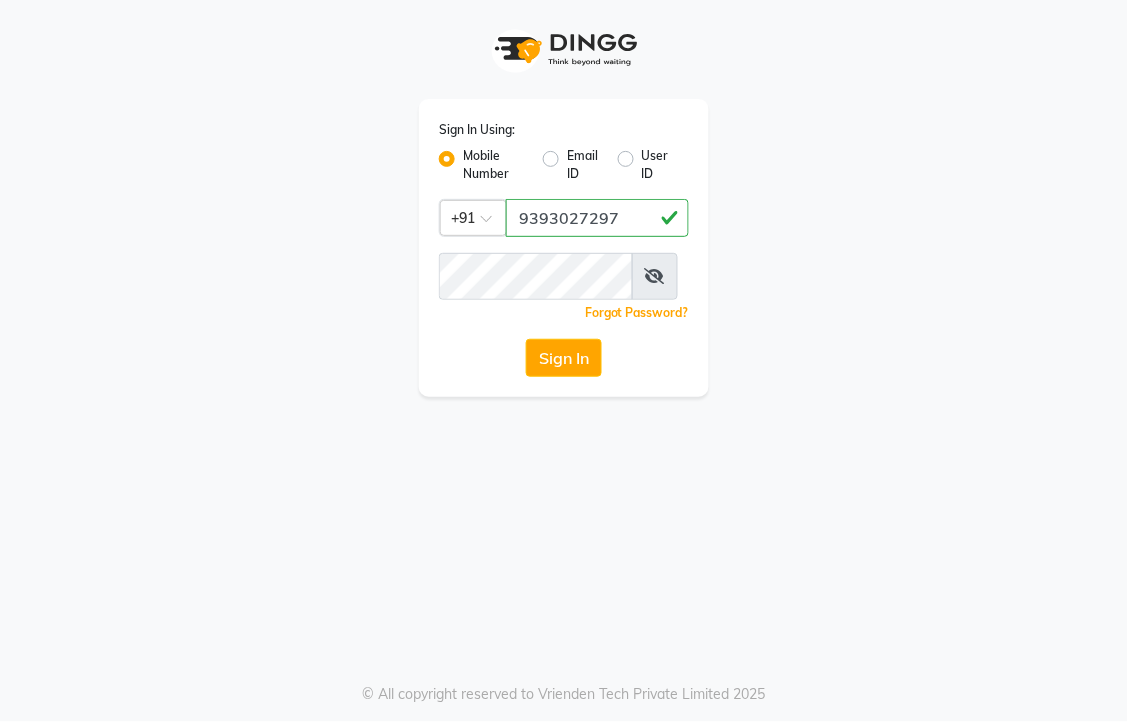 click on "Sign In Using: Mobile Number Email ID User ID Country Code × +91 [PHONE] Remember me Forgot Password? Sign In © All copyright reserved to Vrienden Tech Private Limited 2025" at bounding box center (564, 361) 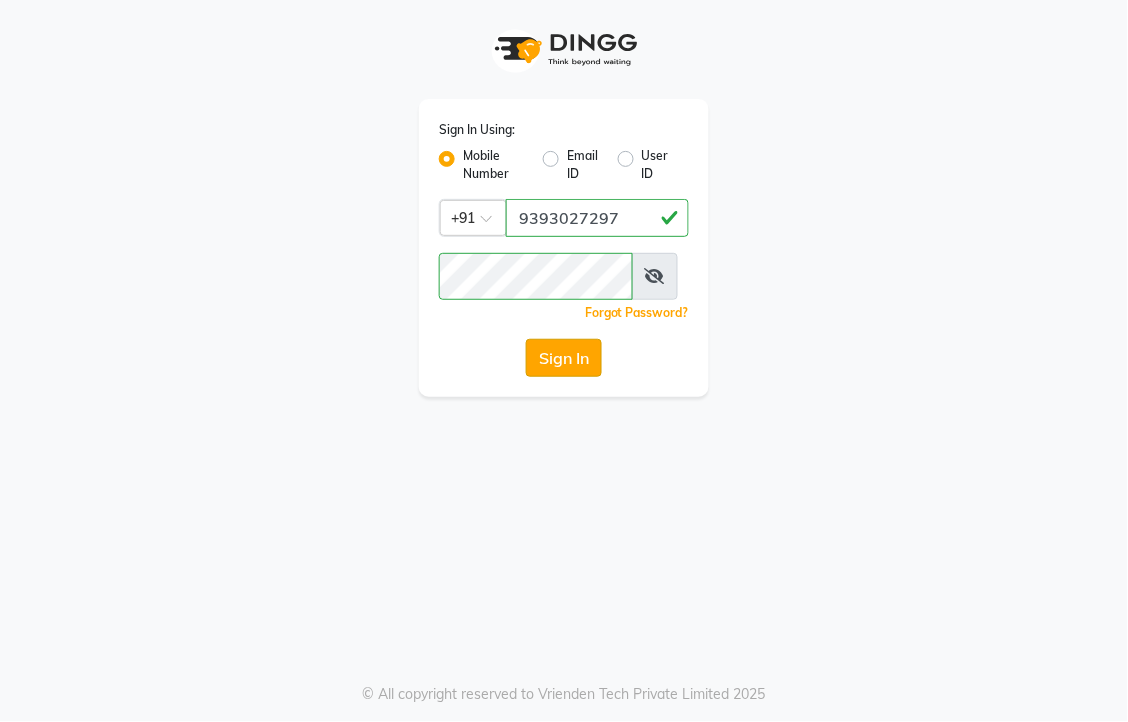 click on "Sign In" 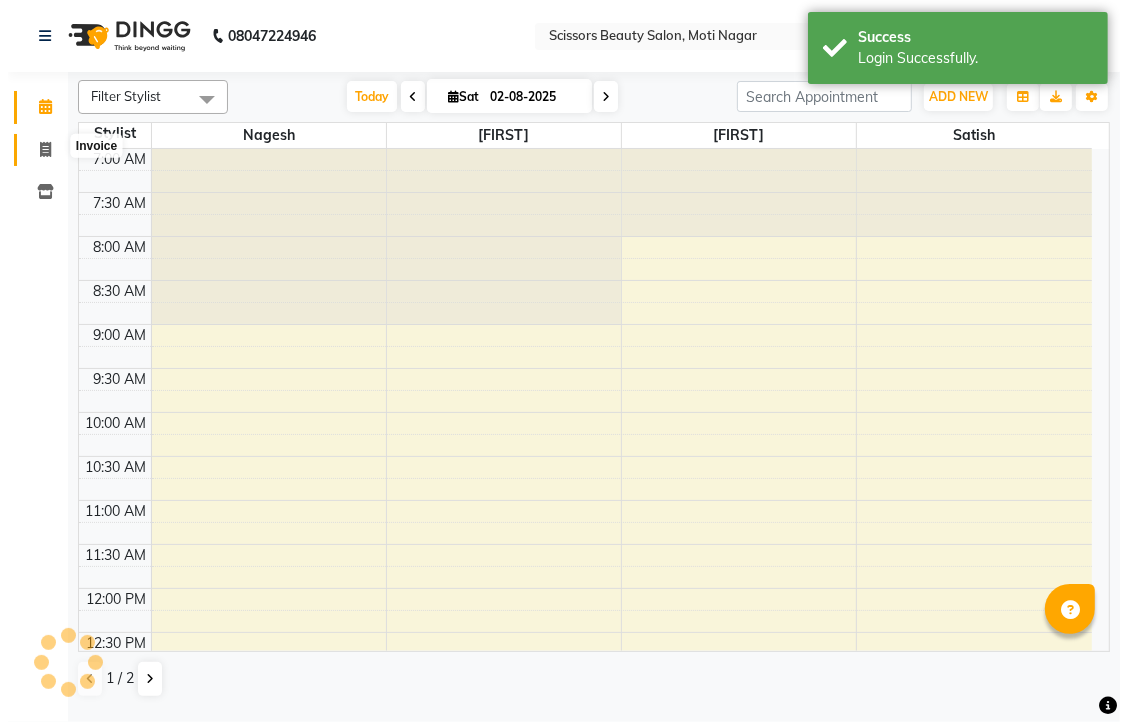 scroll, scrollTop: 0, scrollLeft: 0, axis: both 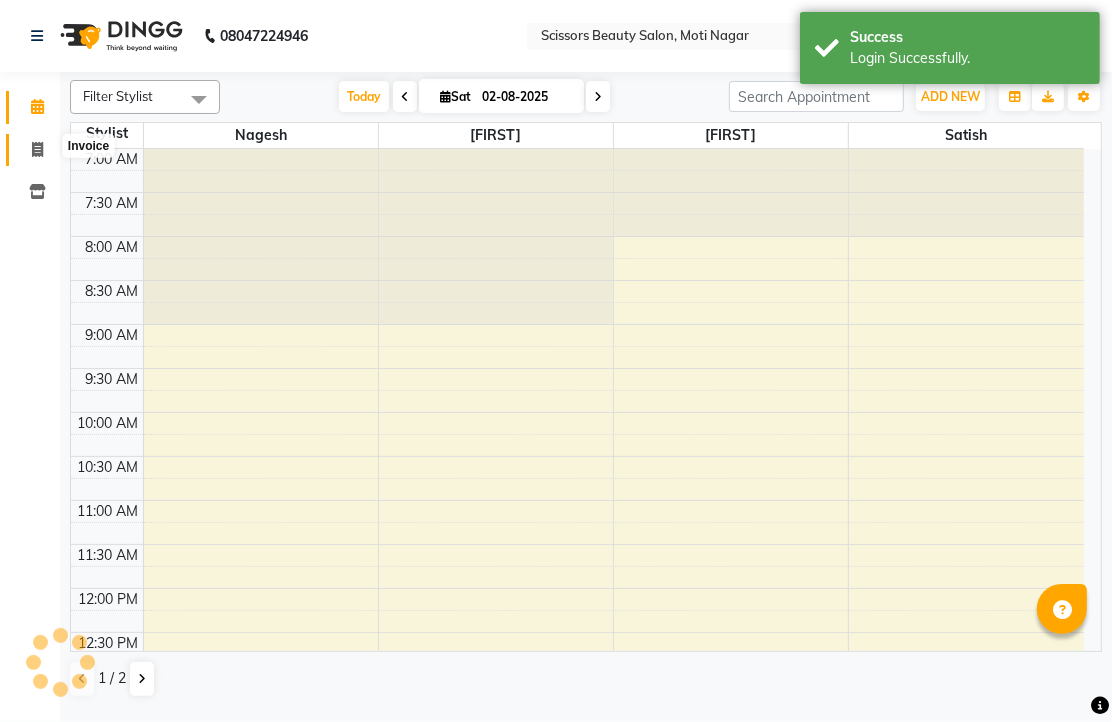 click 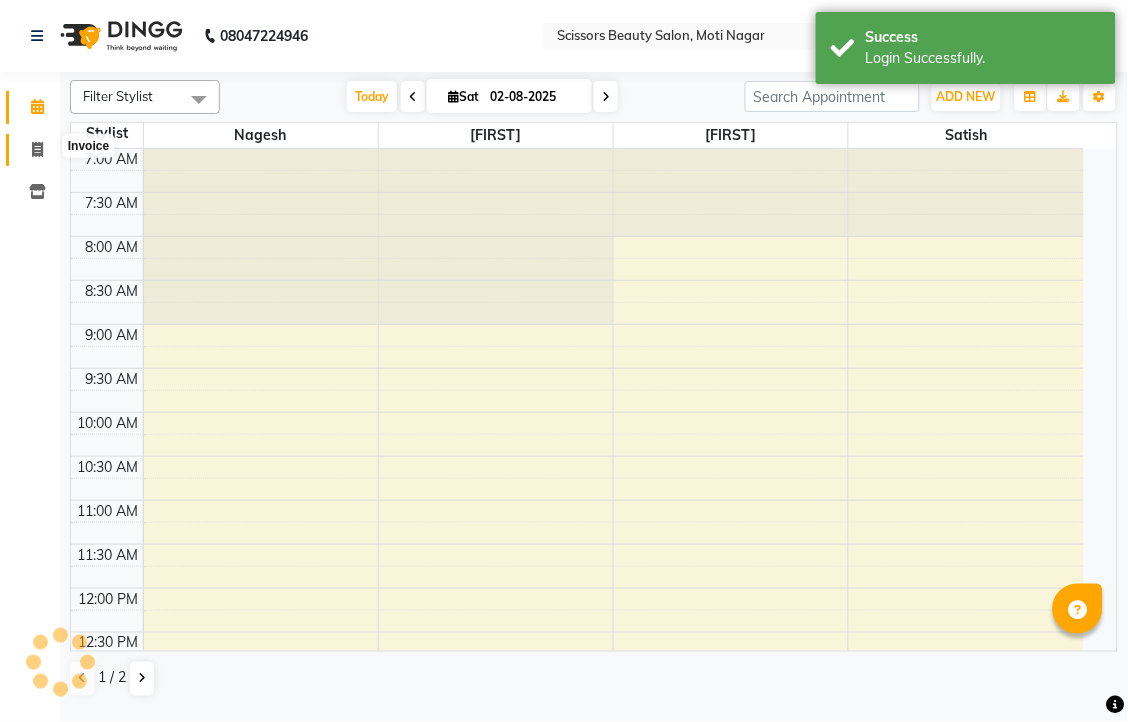 select on "service" 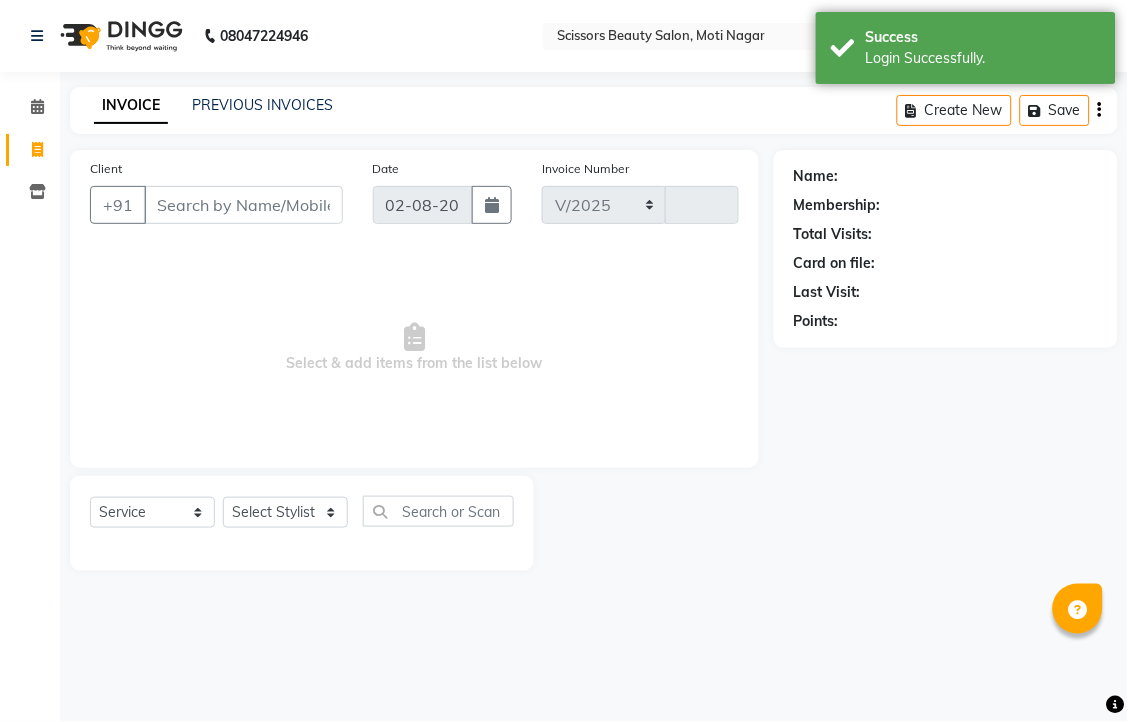 select on "7057" 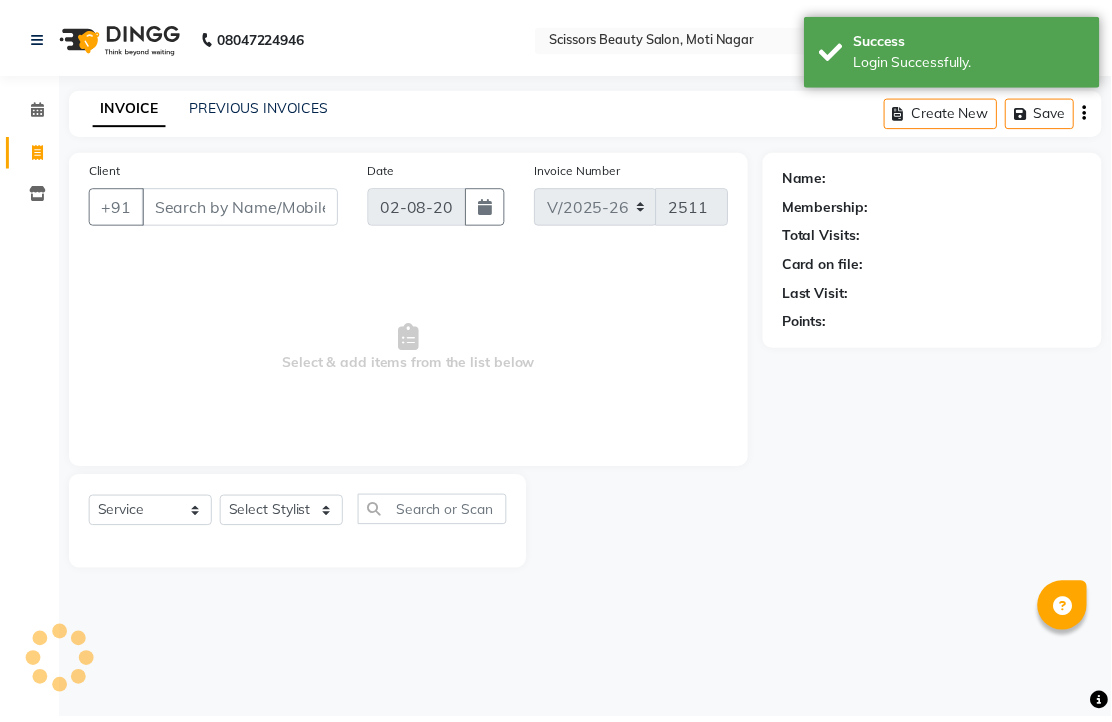 scroll, scrollTop: 0, scrollLeft: 0, axis: both 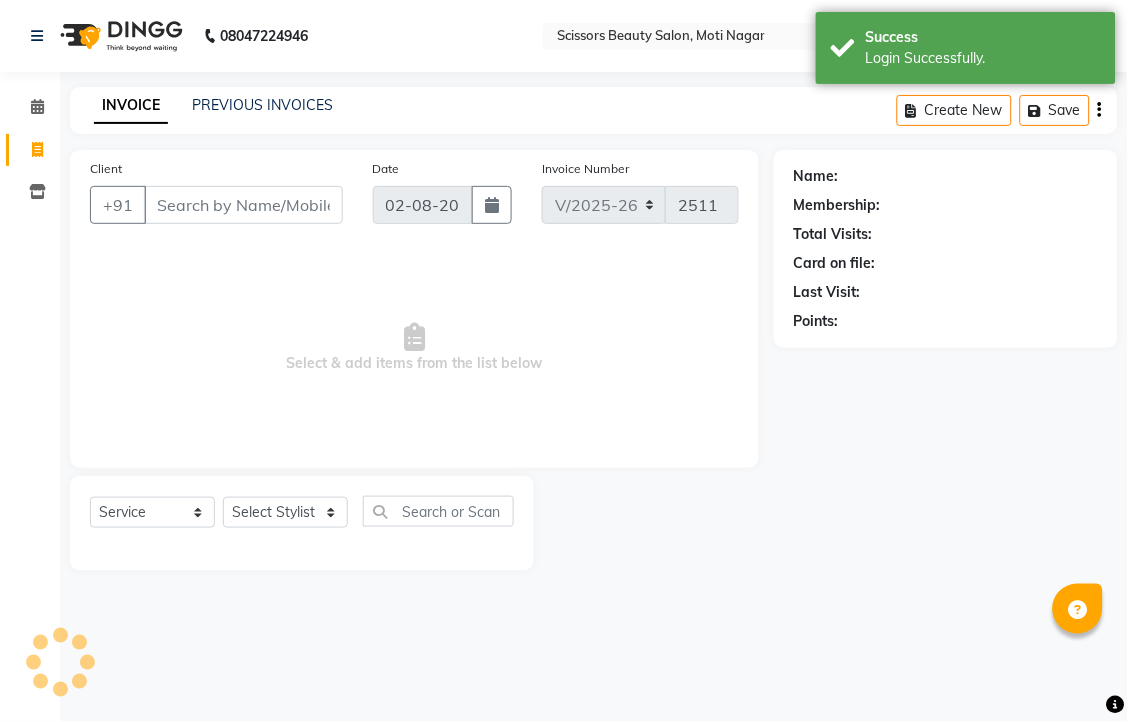 click on "Client" at bounding box center (243, 205) 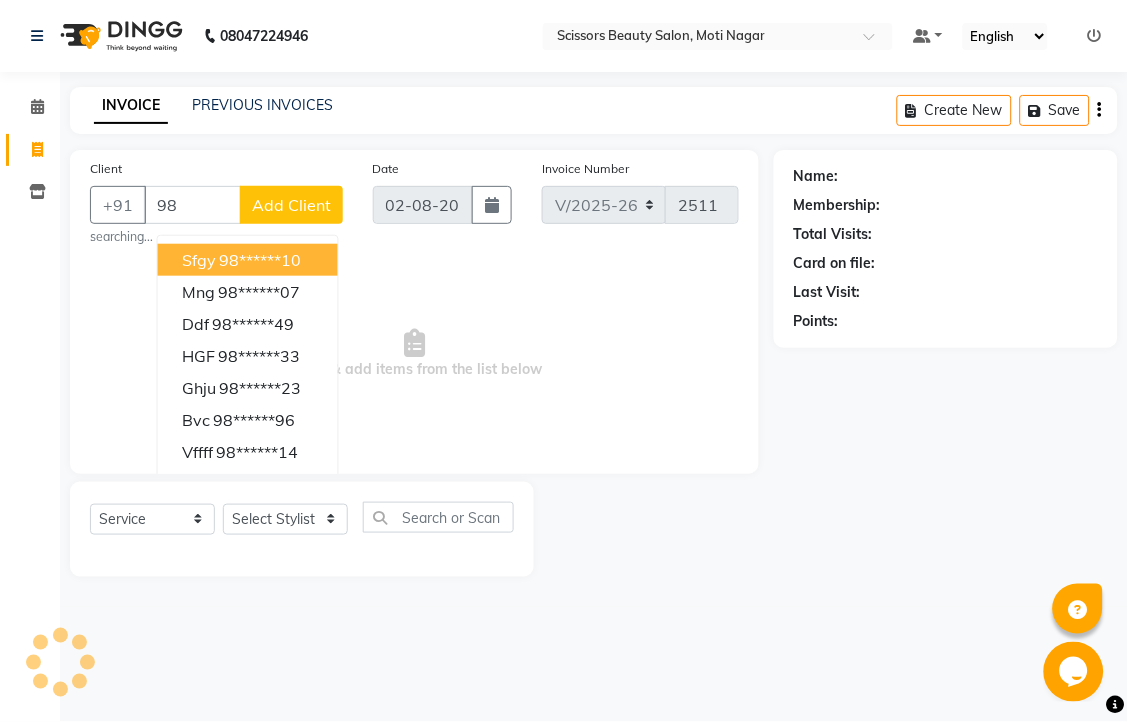 type on "9" 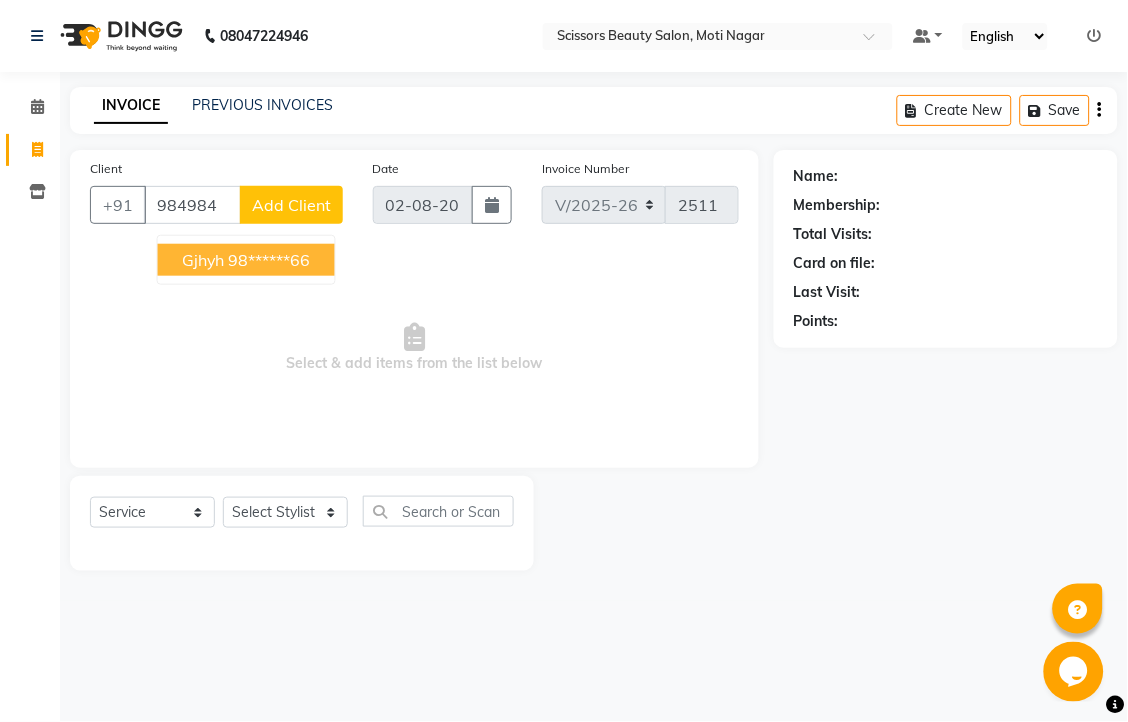 click on "98******66" at bounding box center [270, 260] 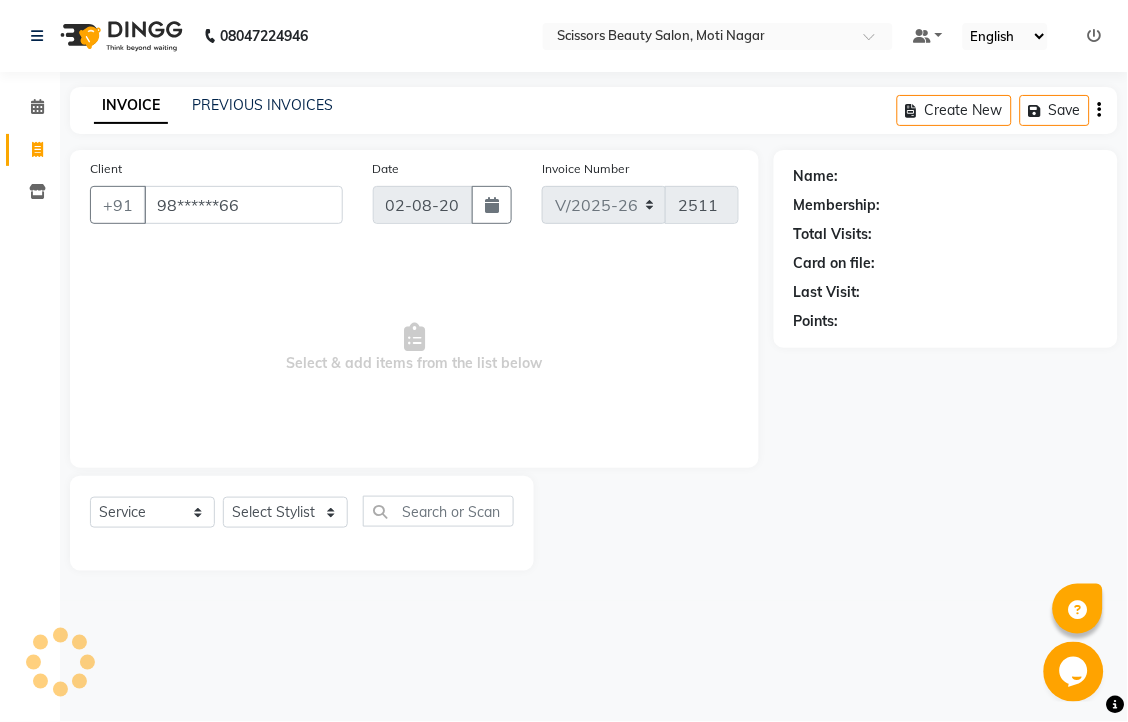 type on "98******66" 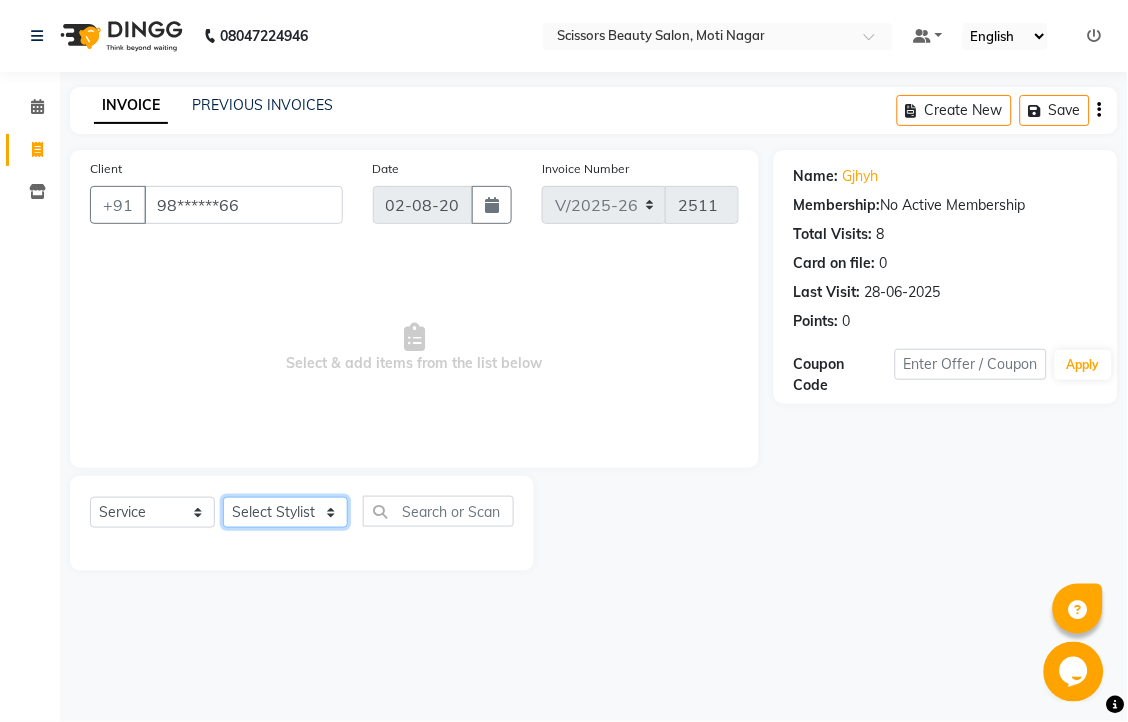 click on "Select Stylist Dominic Francis Nagesh Satish Sir Staff" 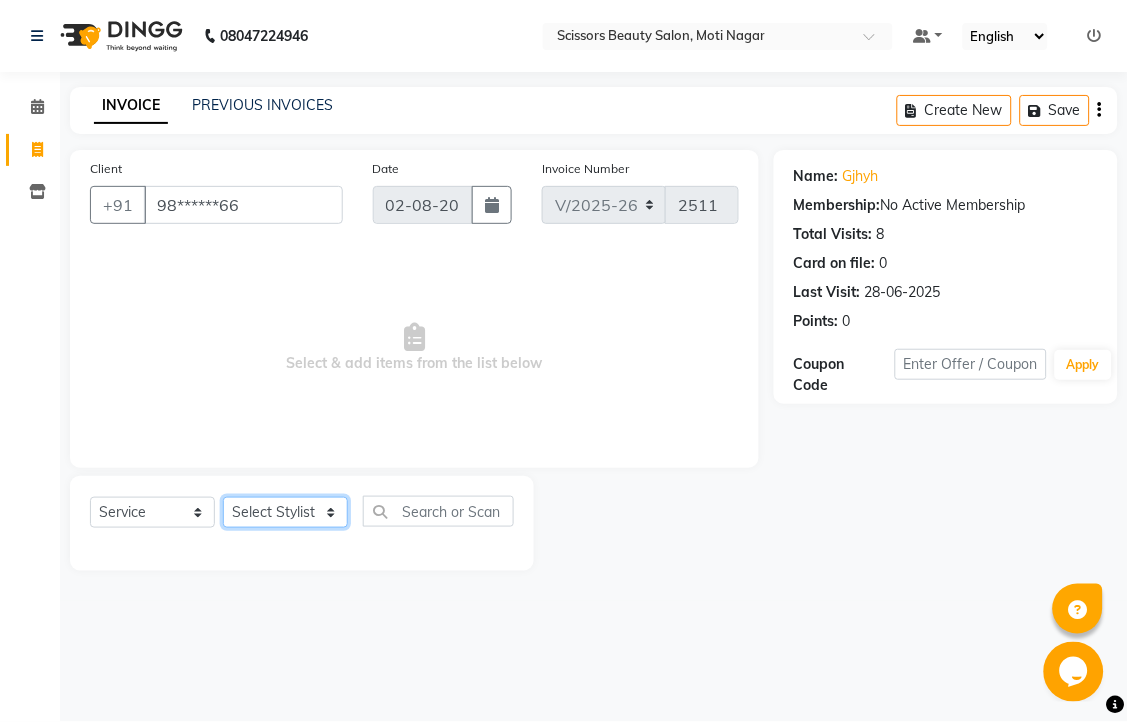 select on "58456" 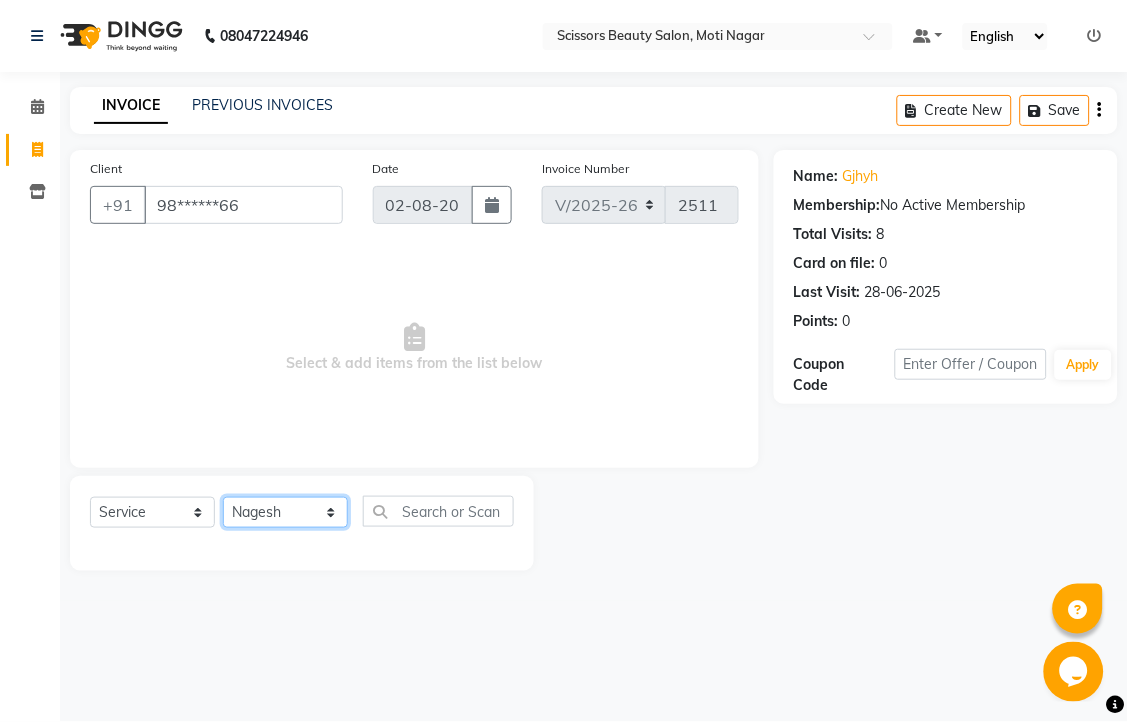 click on "Select Stylist Dominic Francis Nagesh Satish Sir Staff" 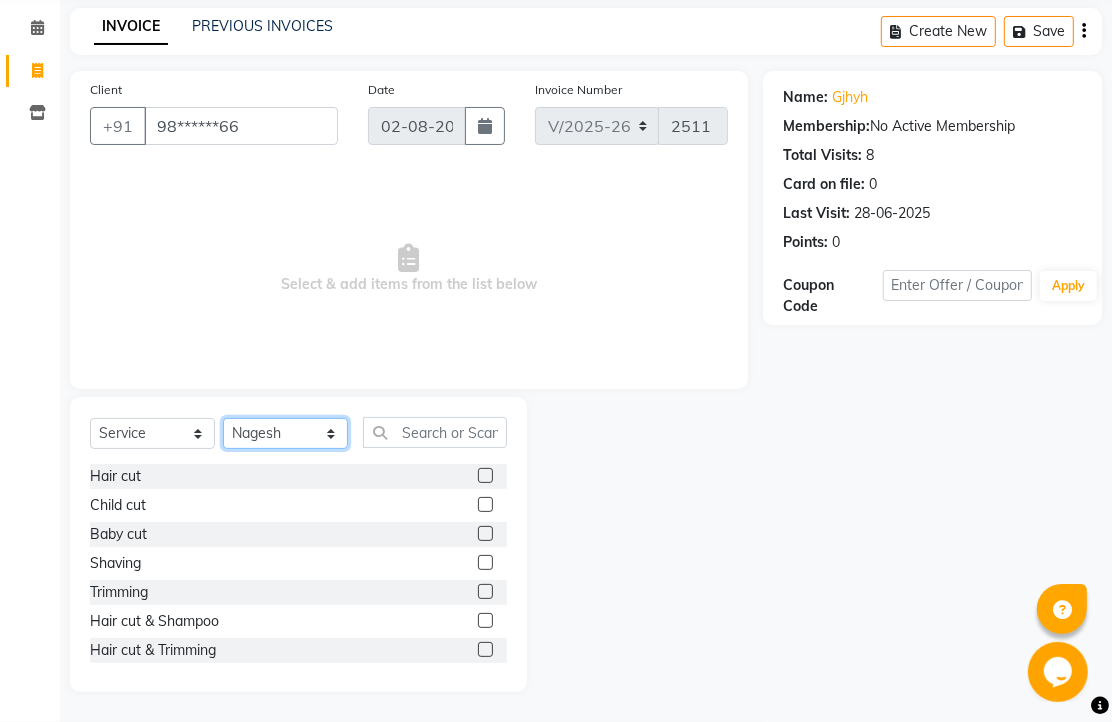 scroll, scrollTop: 147, scrollLeft: 0, axis: vertical 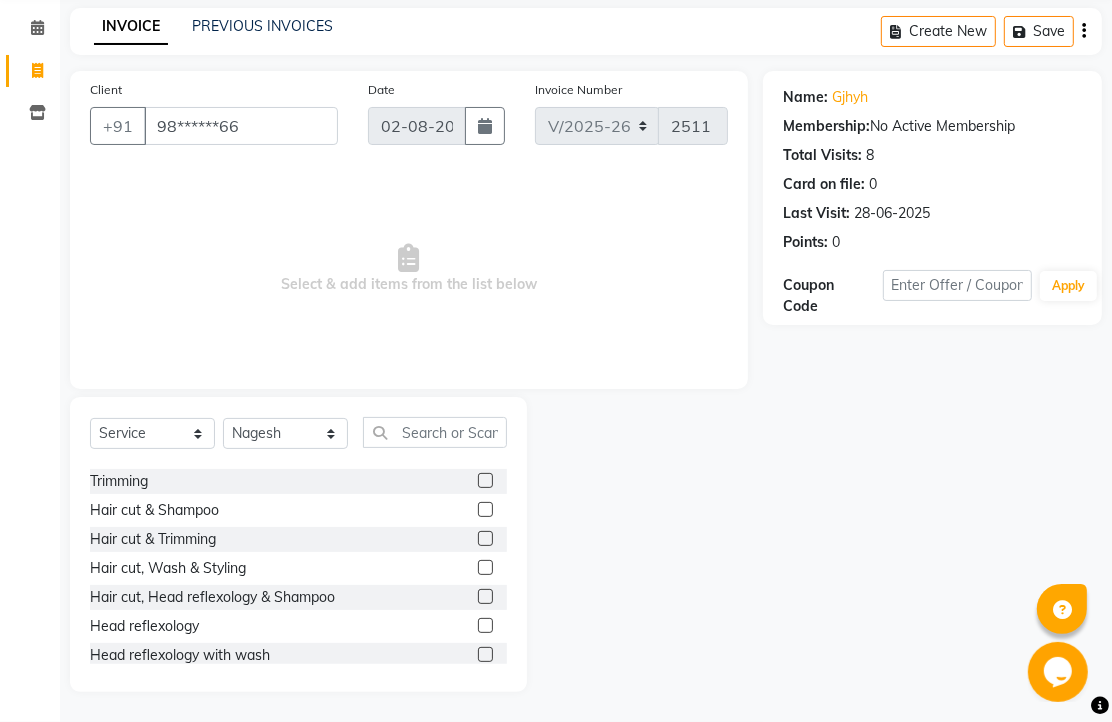click 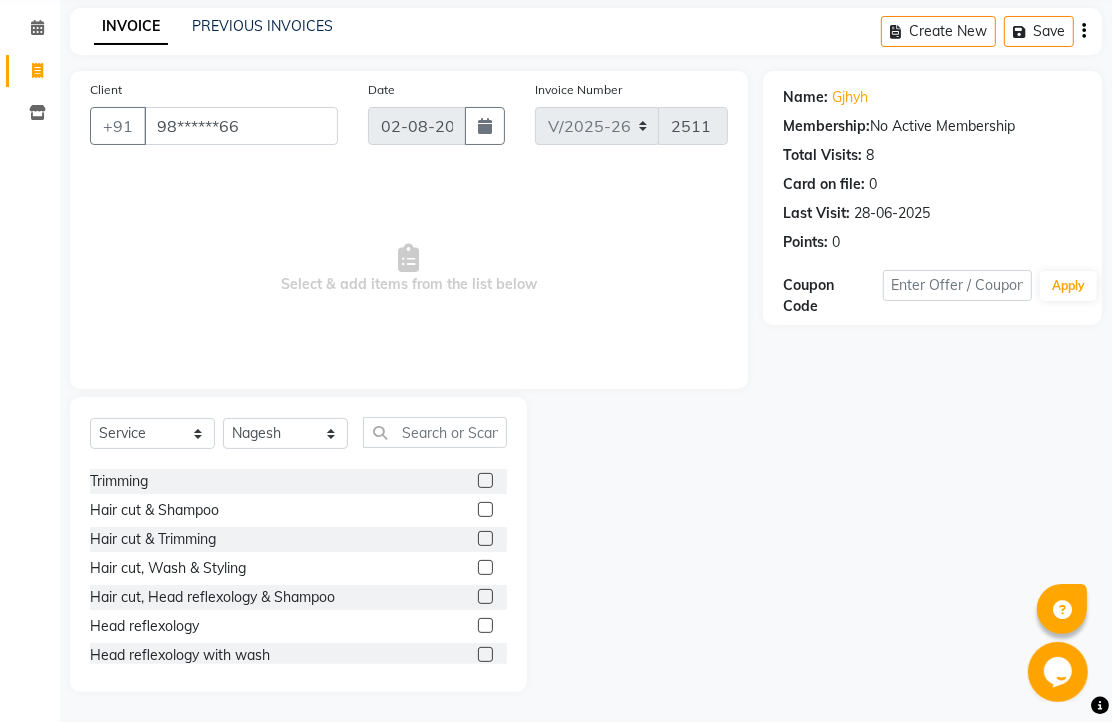 click 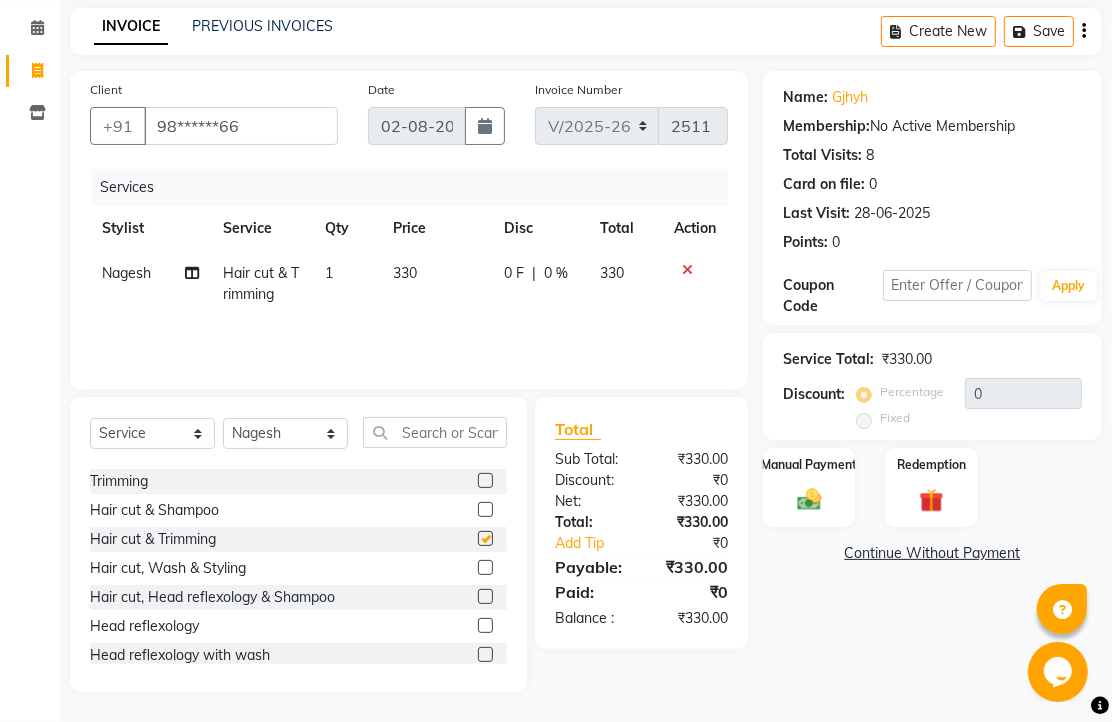 checkbox on "false" 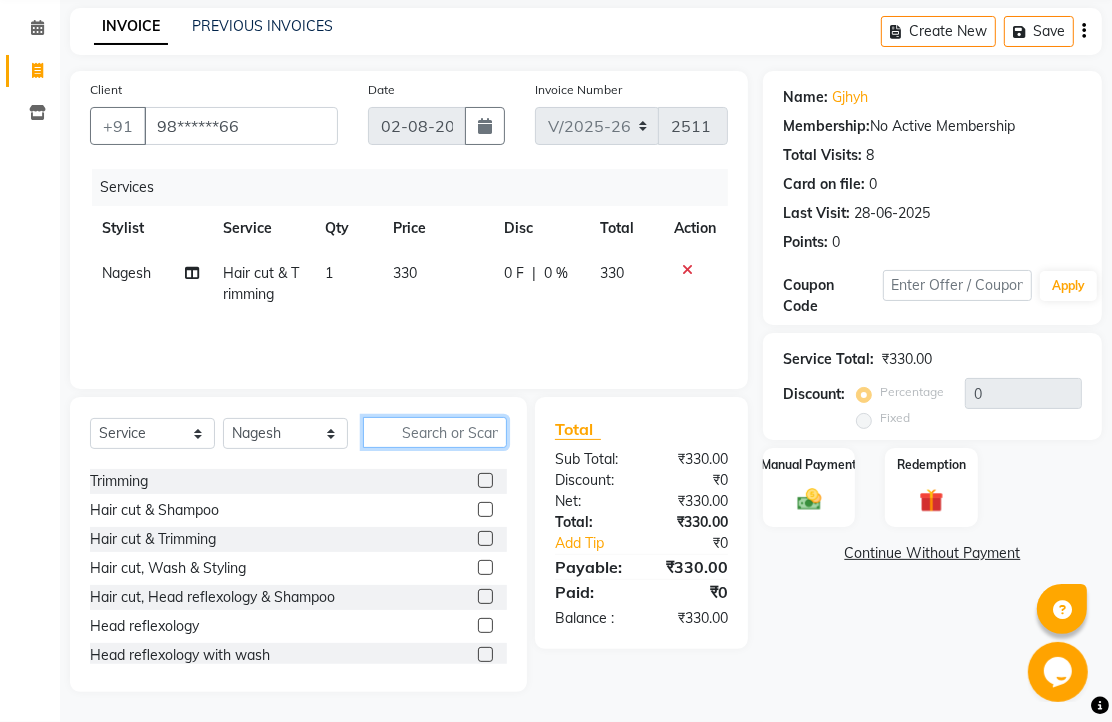 click 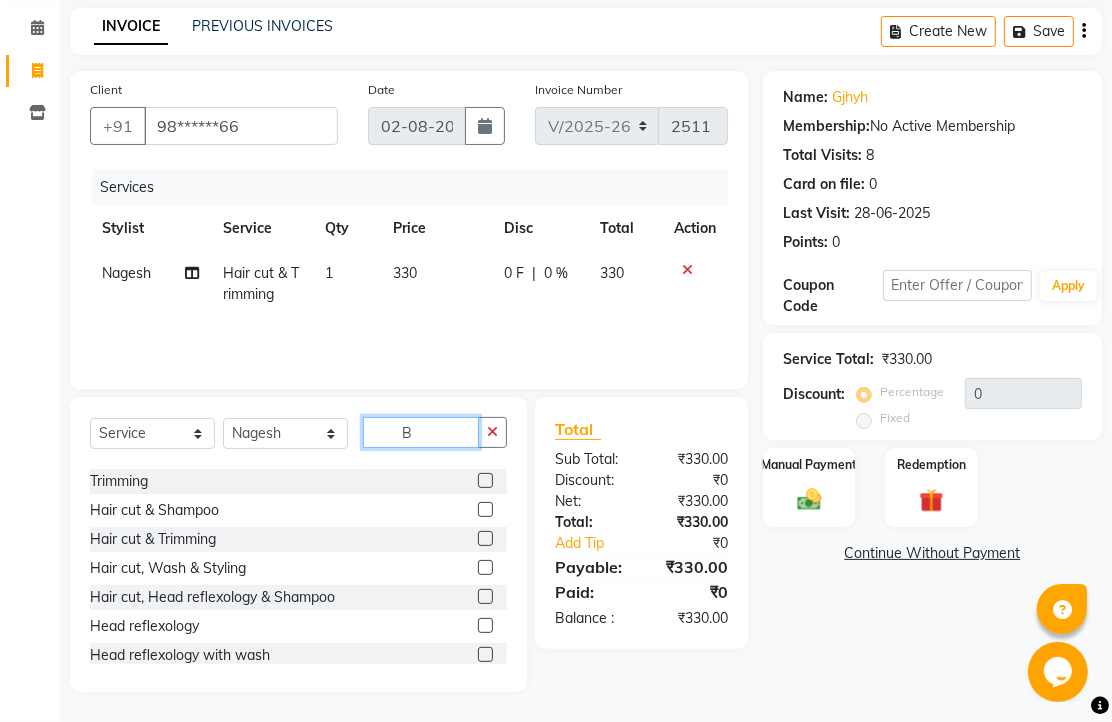 scroll, scrollTop: 0, scrollLeft: 0, axis: both 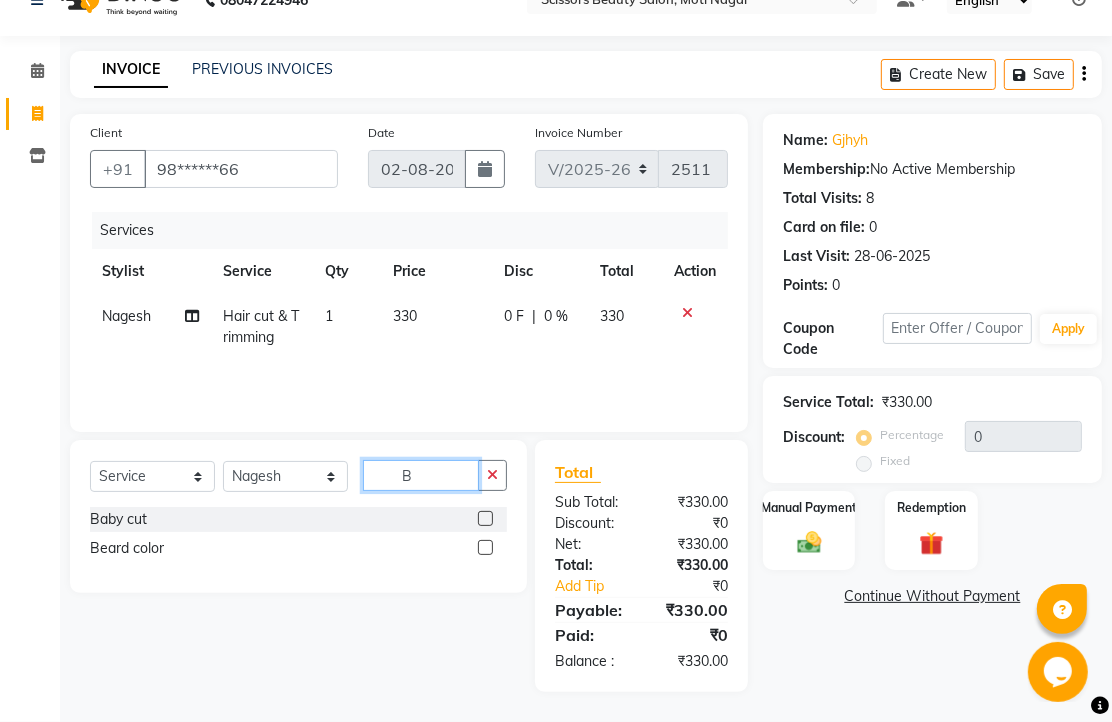 type on "B" 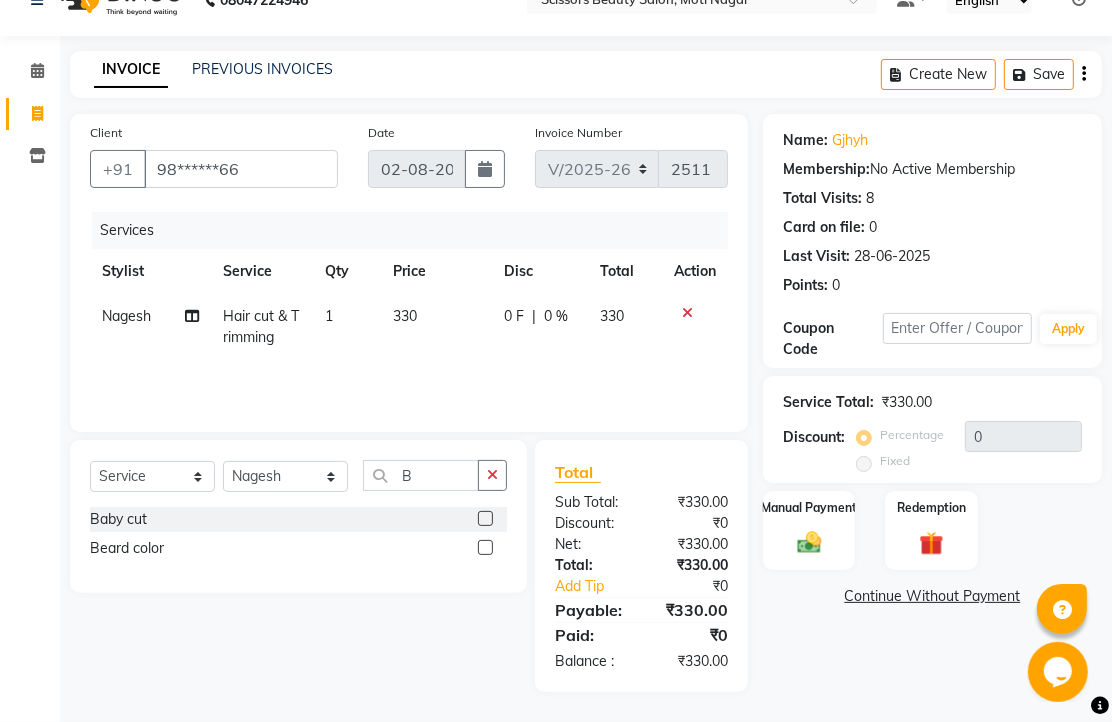 click 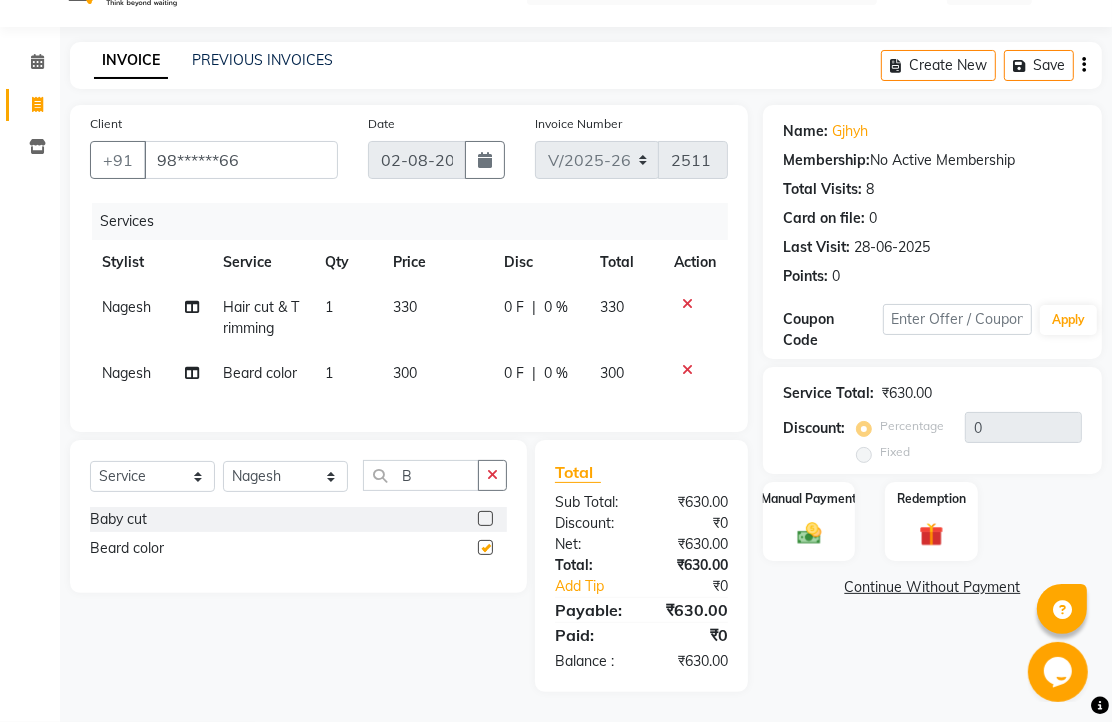 checkbox on "false" 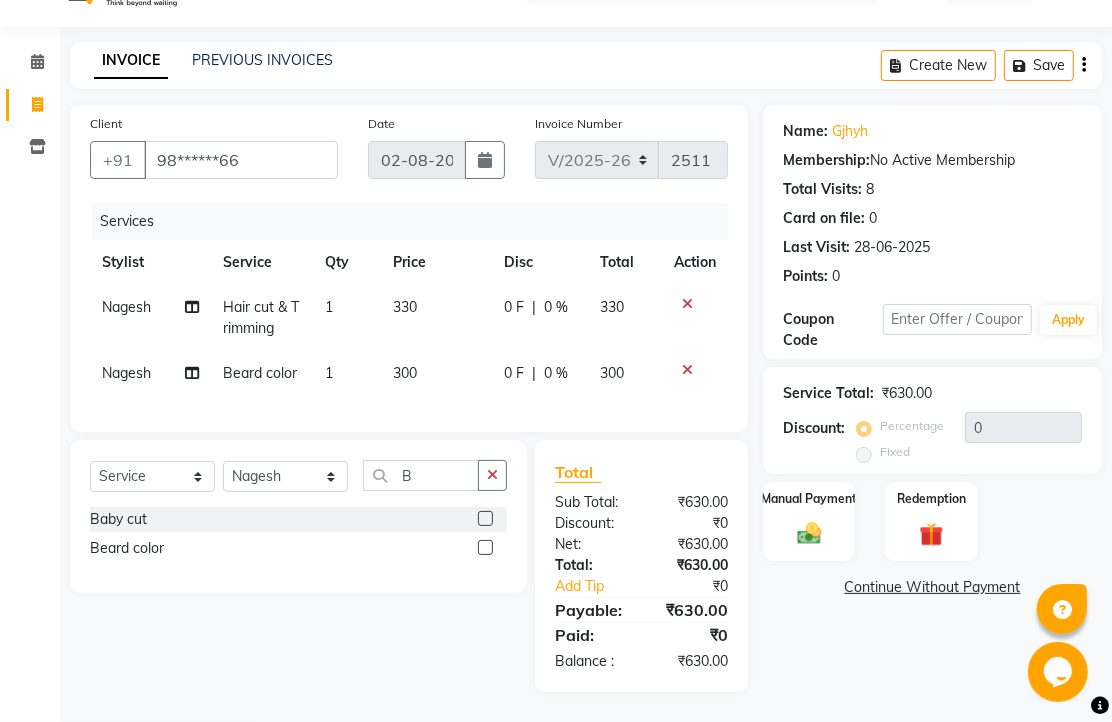 scroll, scrollTop: 230, scrollLeft: 0, axis: vertical 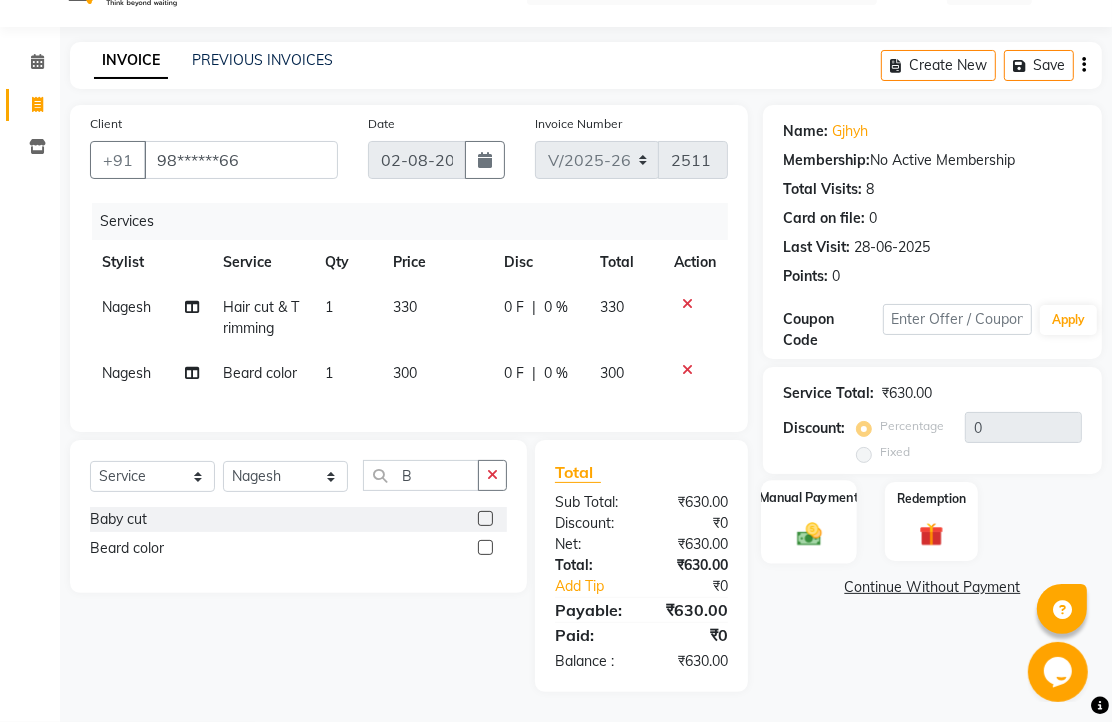 click on "Manual Payment" 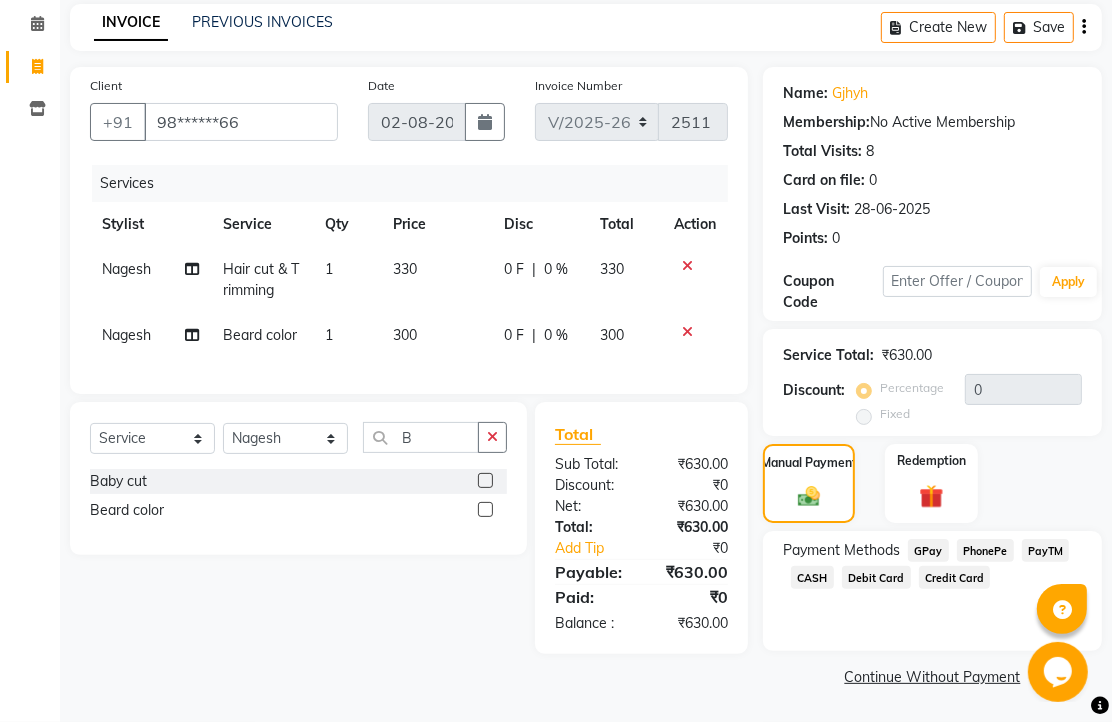 click on "PhonePe" 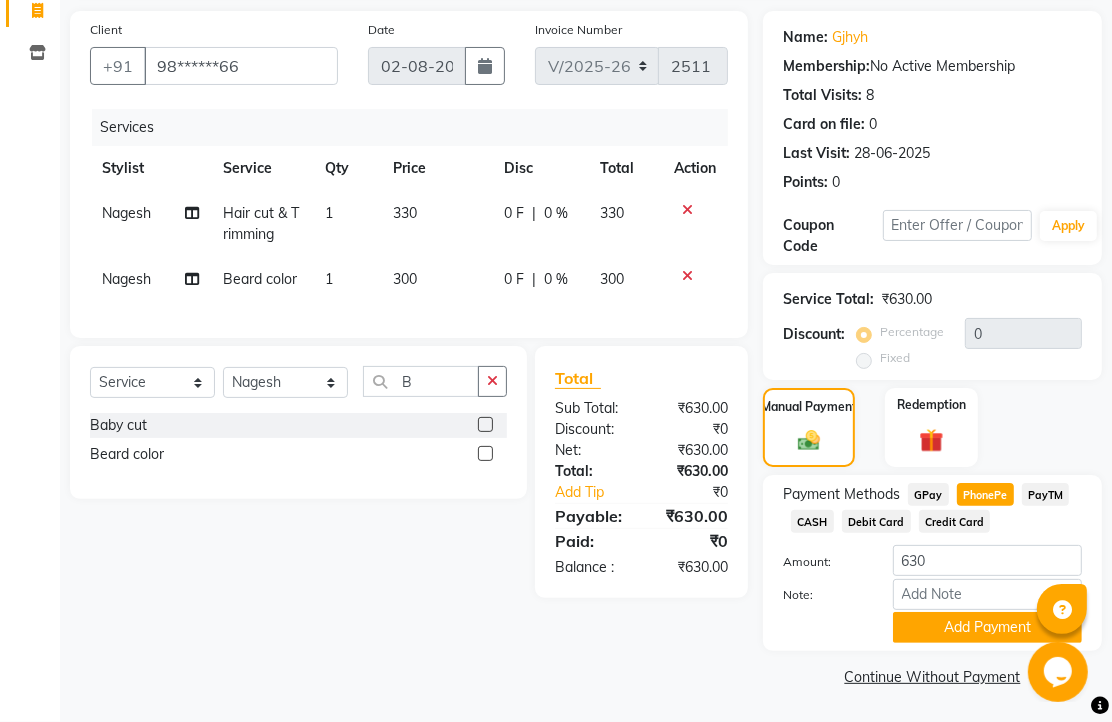 scroll, scrollTop: 248, scrollLeft: 0, axis: vertical 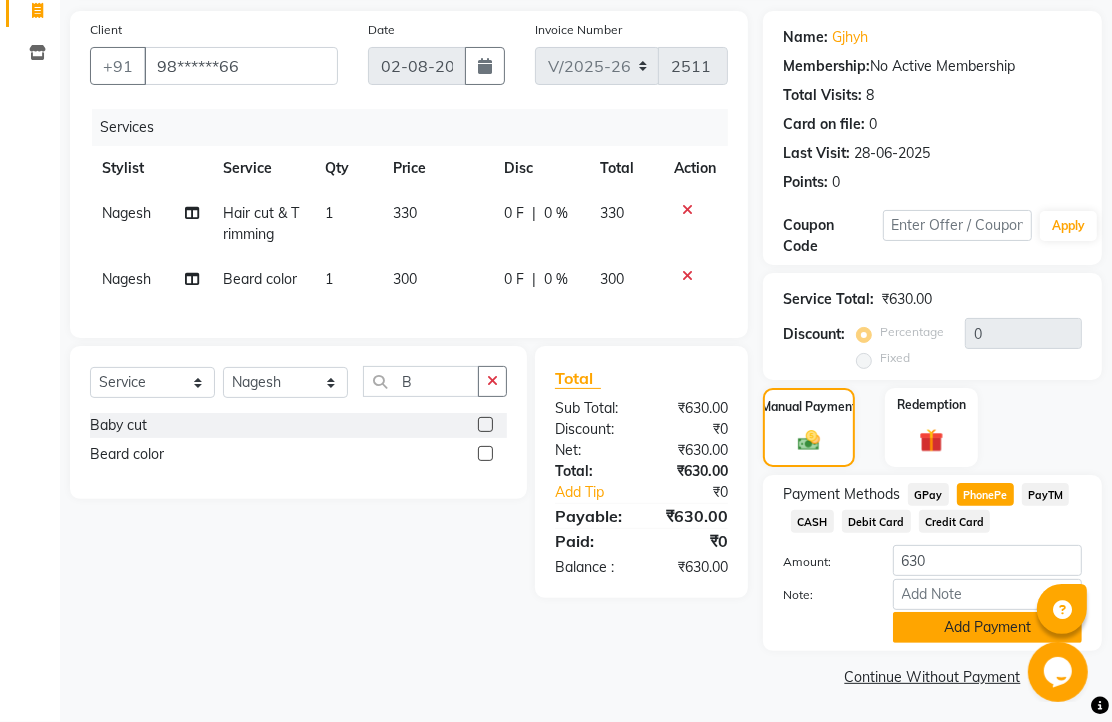 click on "Add Payment" 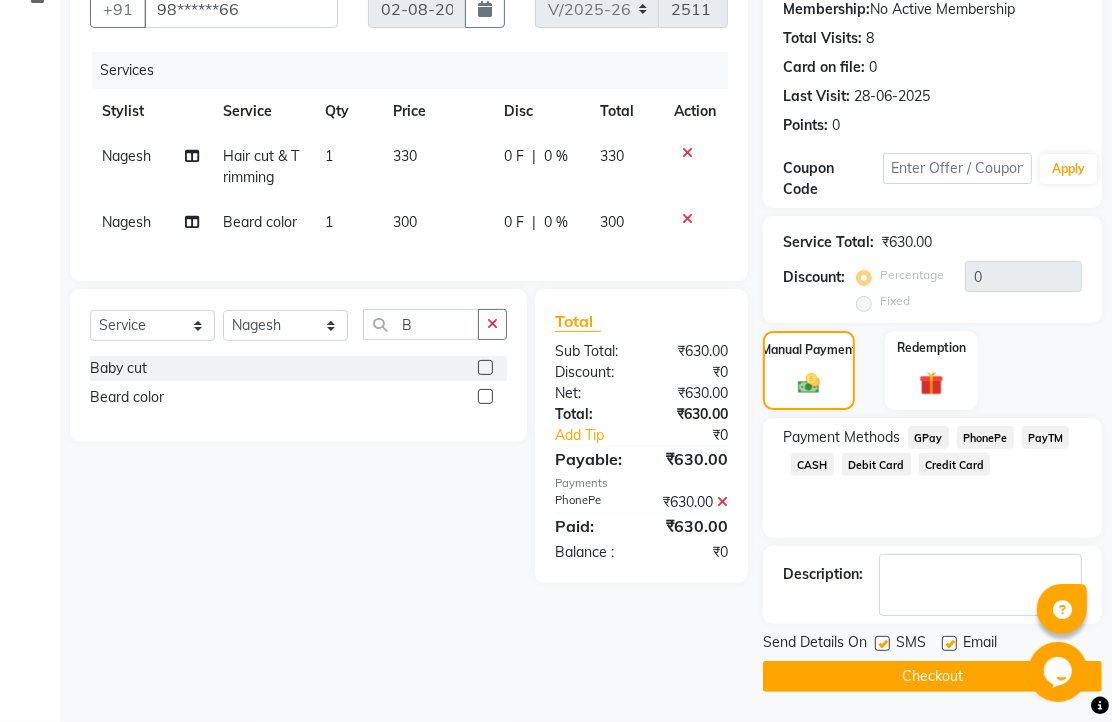scroll, scrollTop: 304, scrollLeft: 0, axis: vertical 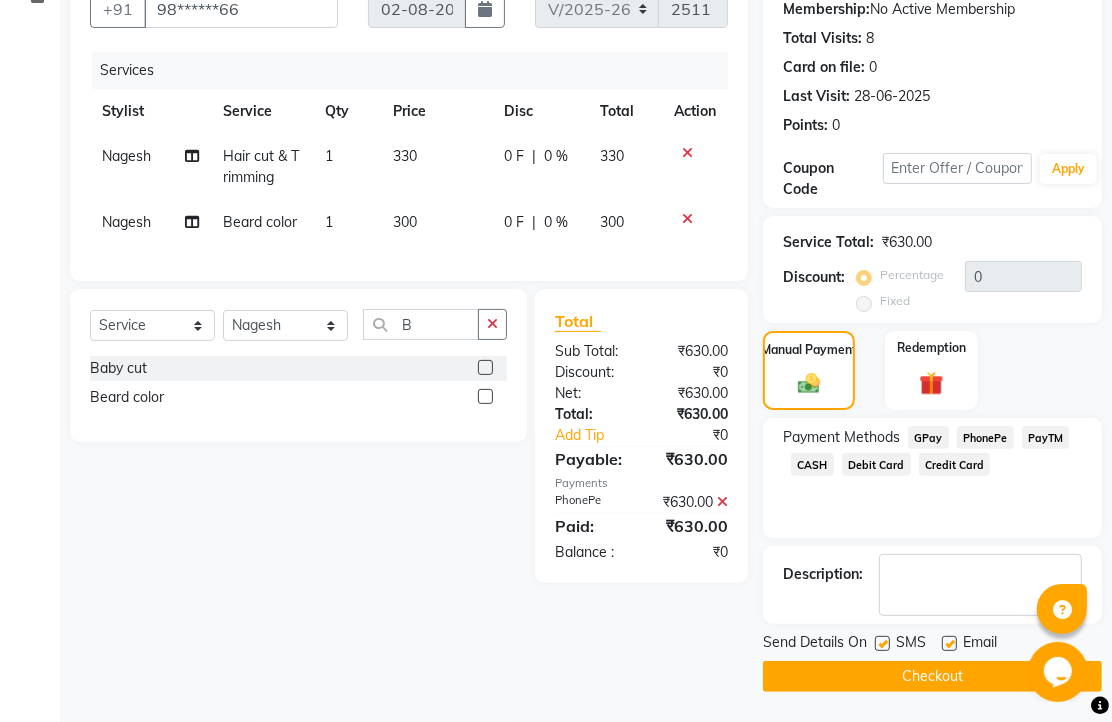 click 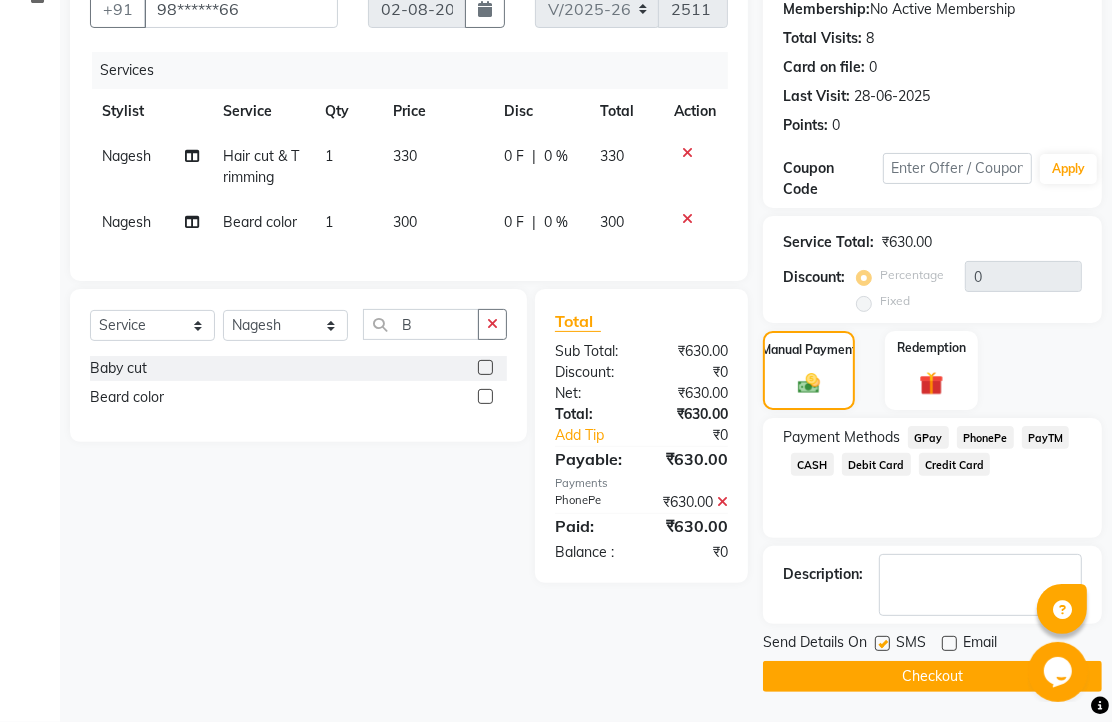 click on "Checkout" 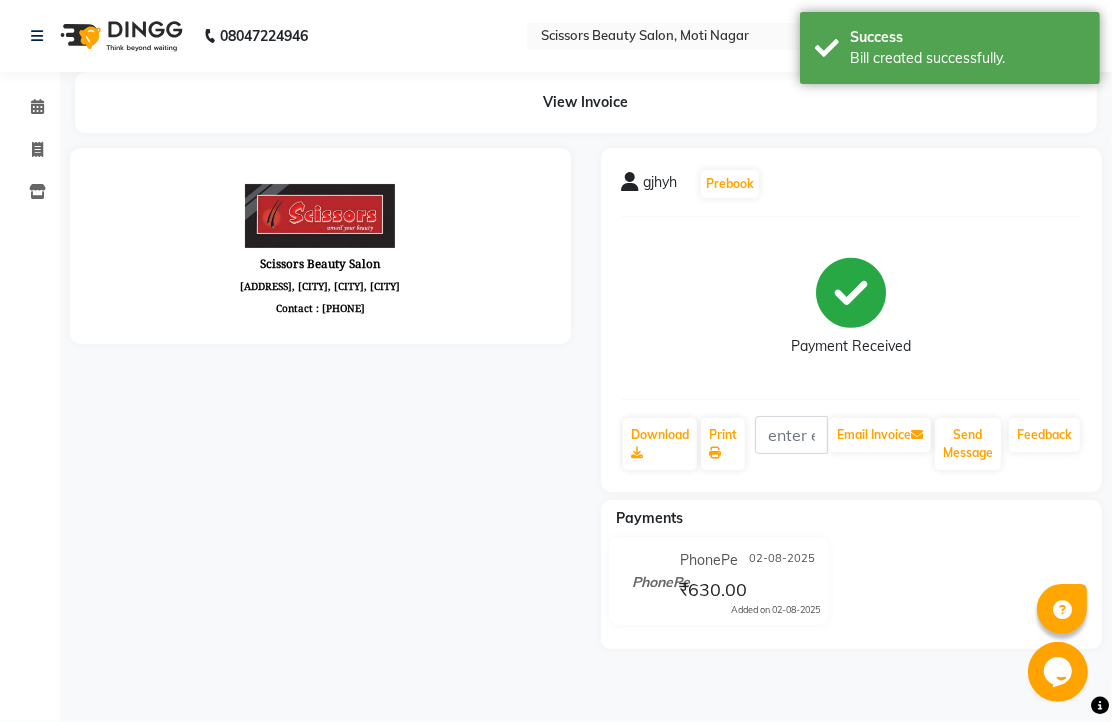 scroll, scrollTop: 0, scrollLeft: 0, axis: both 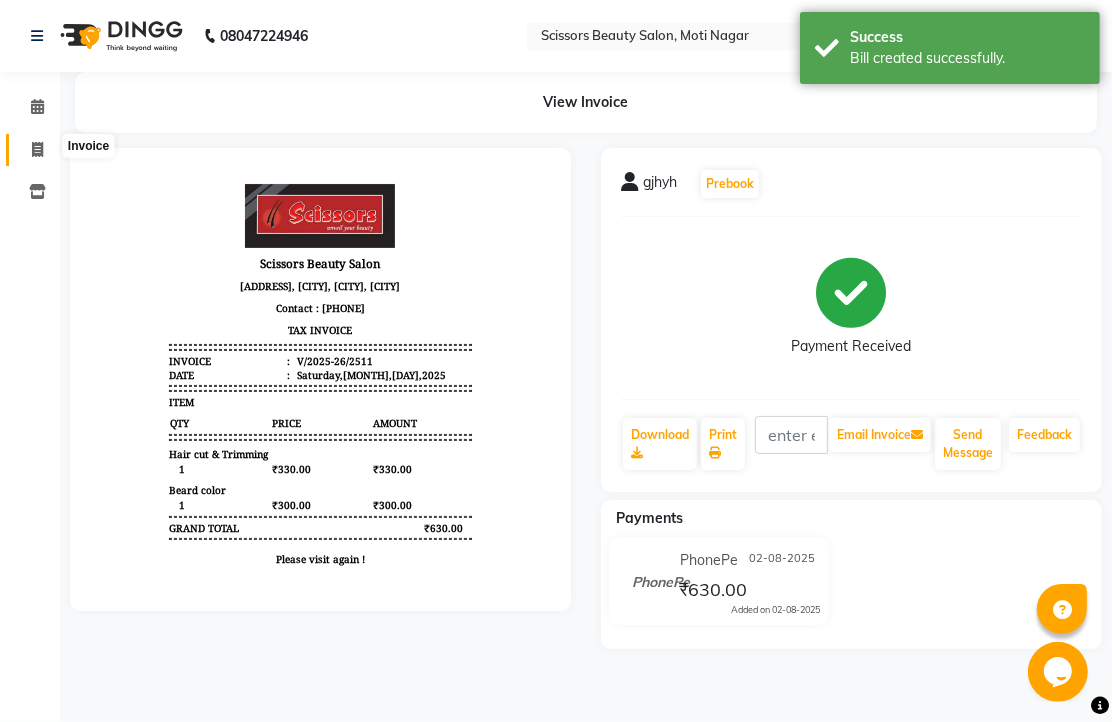 click 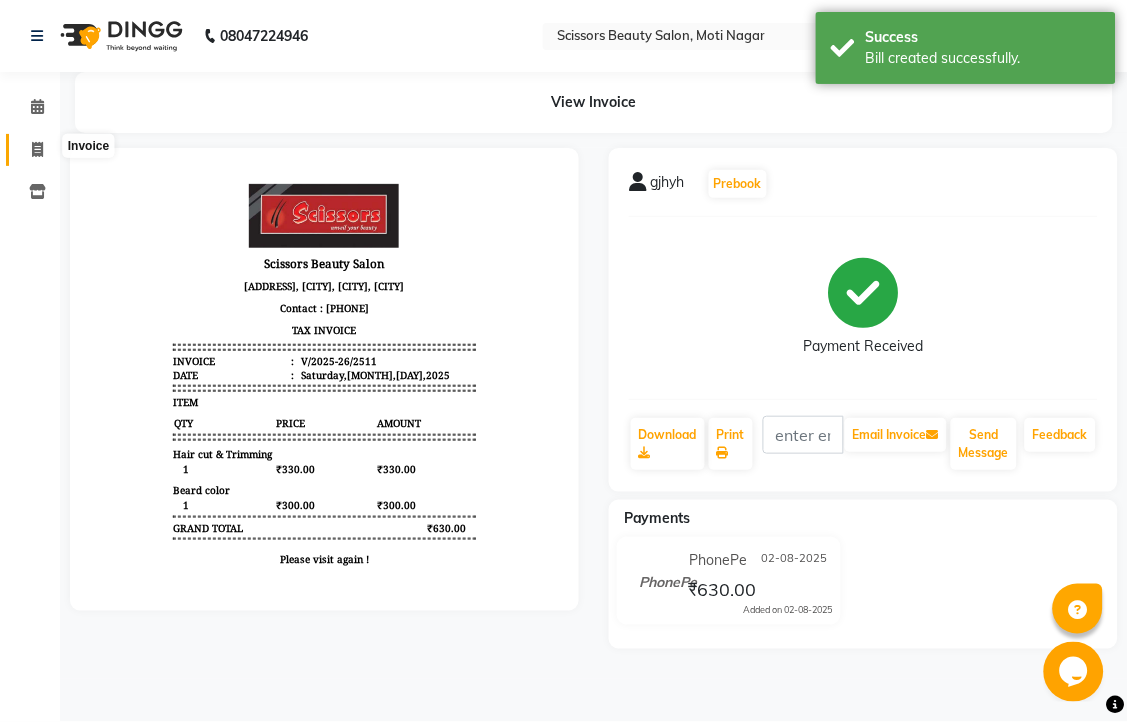 select on "service" 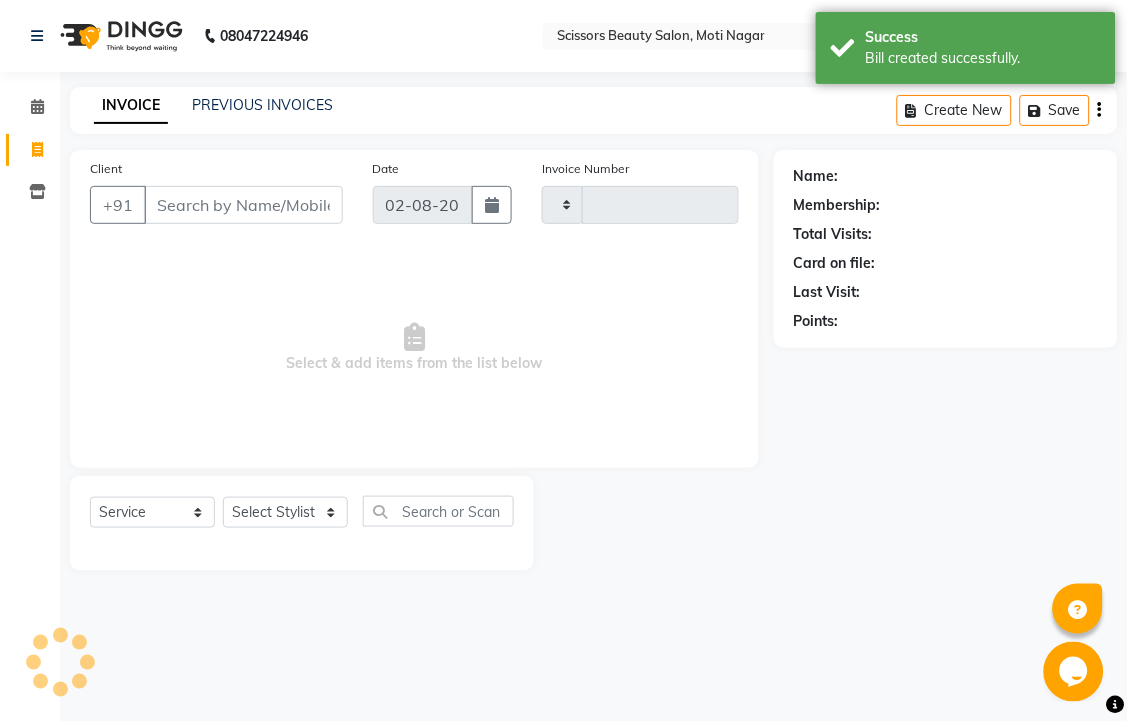 type on "2512" 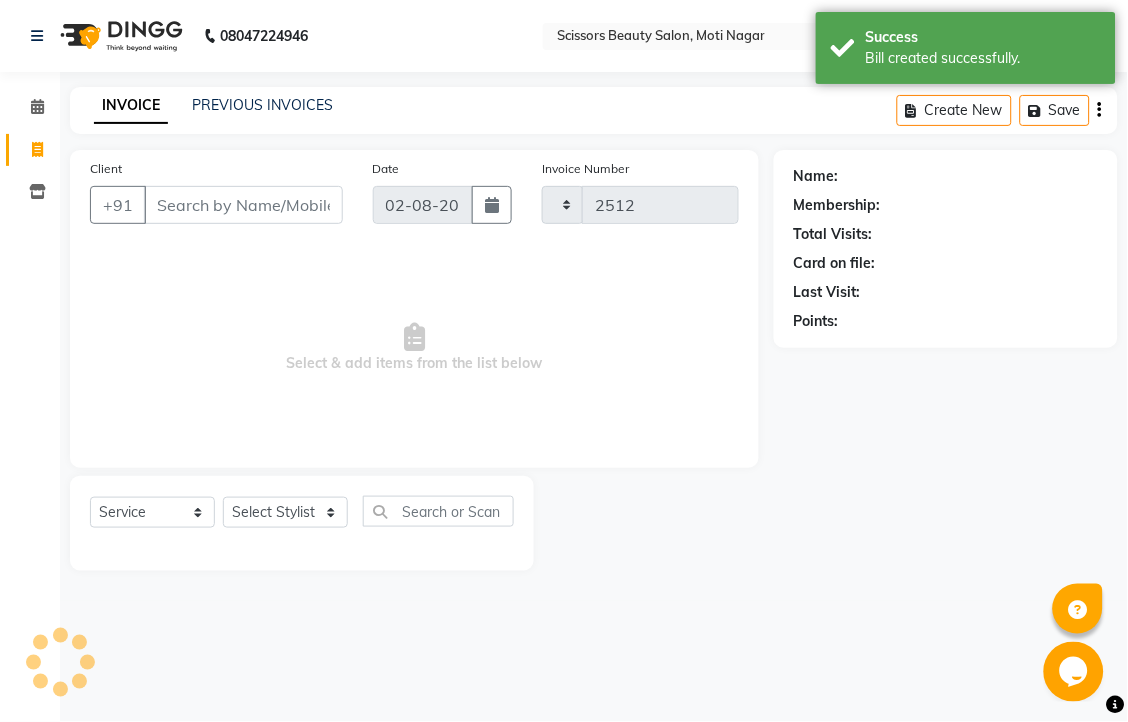 select on "7057" 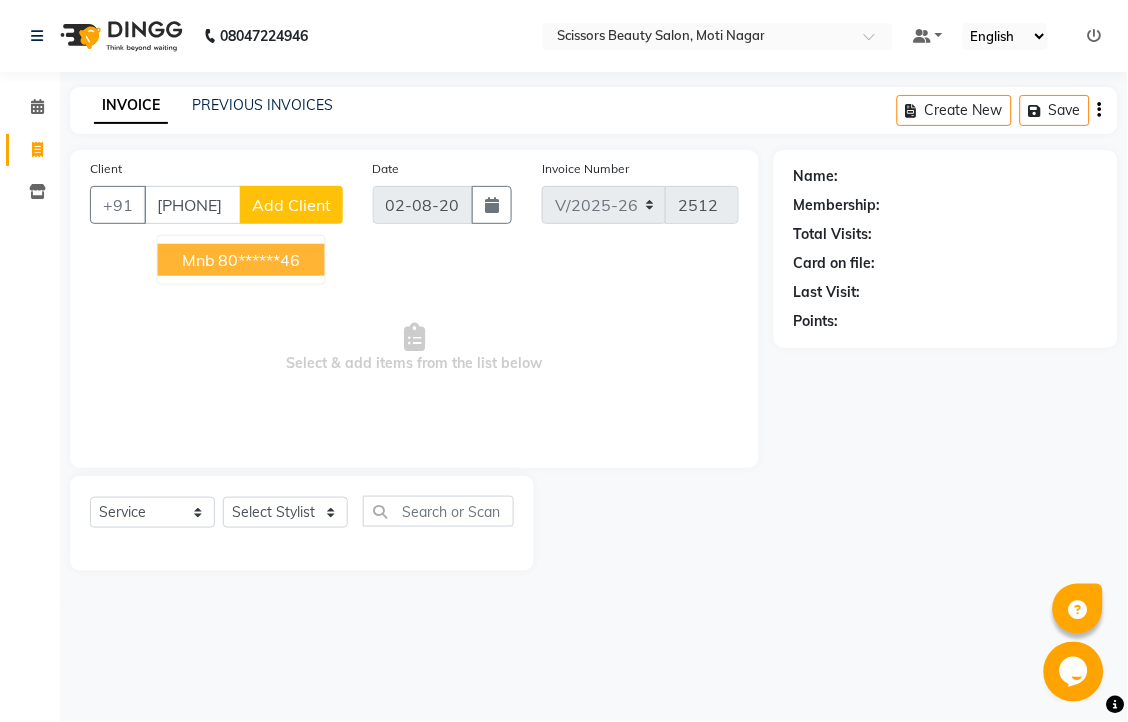 drag, startPoint x: 277, startPoint y: 290, endPoint x: 282, endPoint y: 300, distance: 11.18034 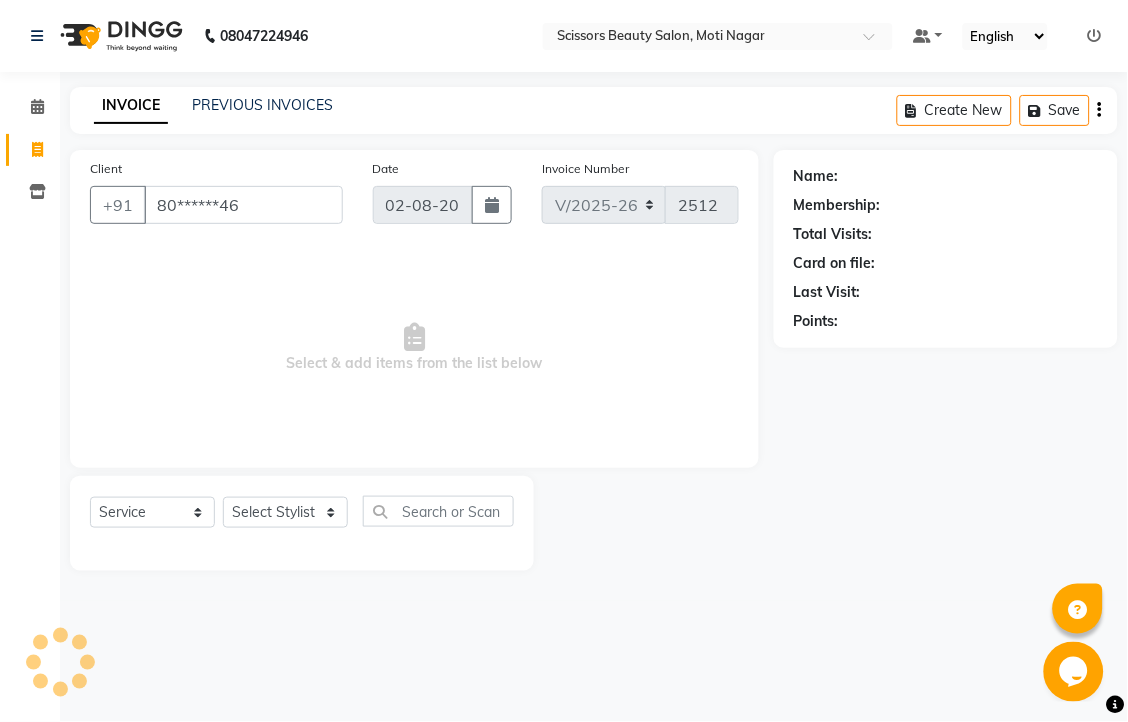 type on "80******46" 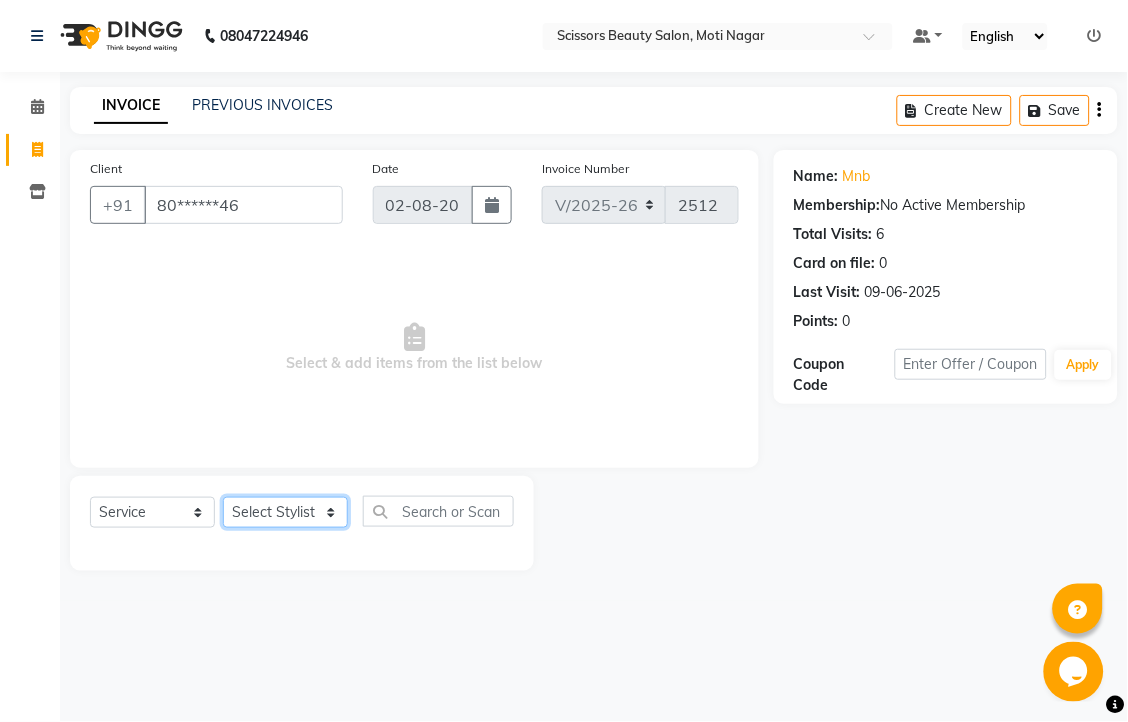 click on "Select Stylist Dominic Francis Nagesh Satish Sir Staff" 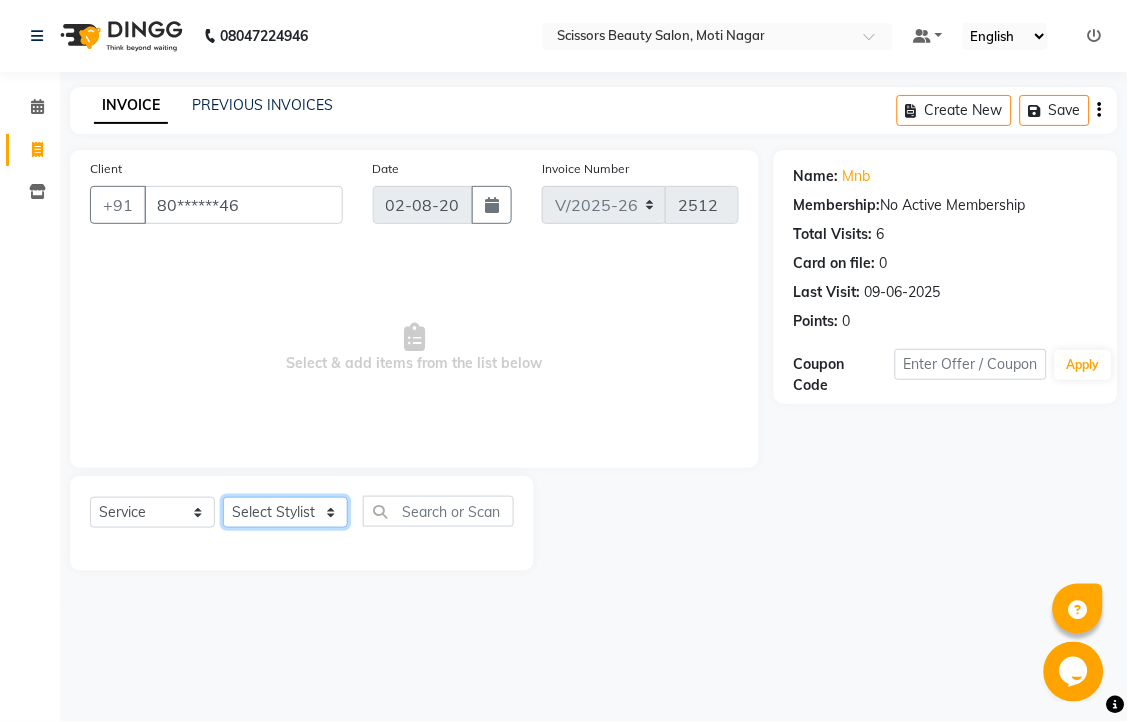 select on "58456" 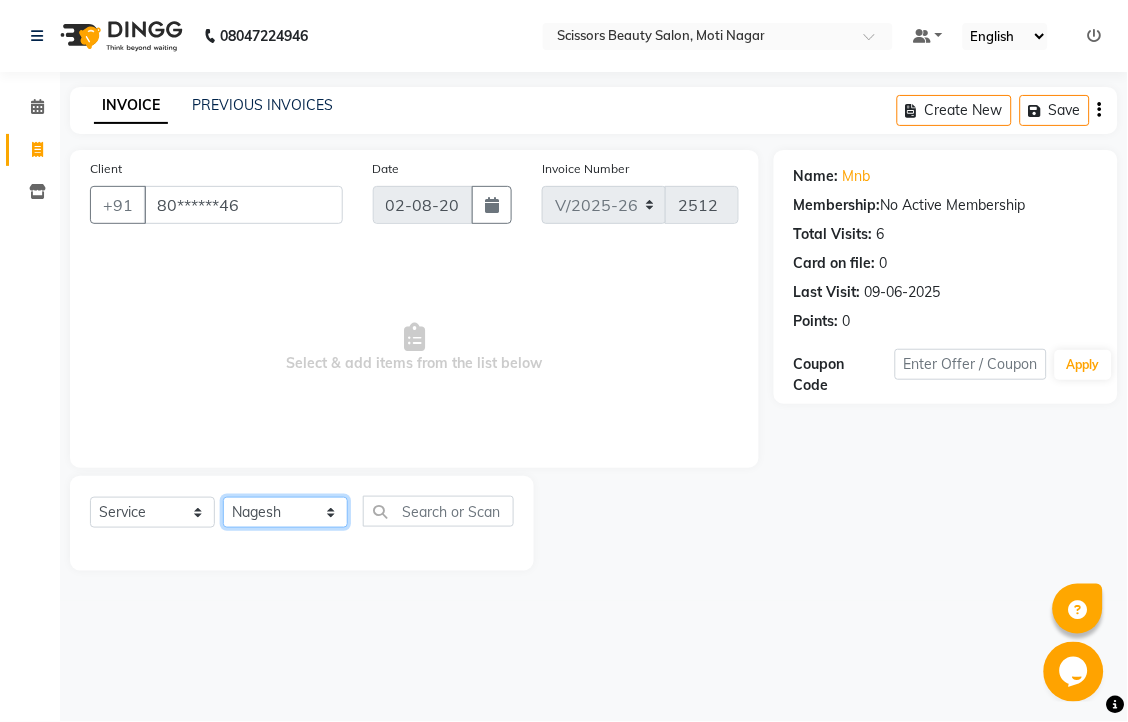 click on "Select Stylist Dominic Francis Nagesh Satish Sir Staff" 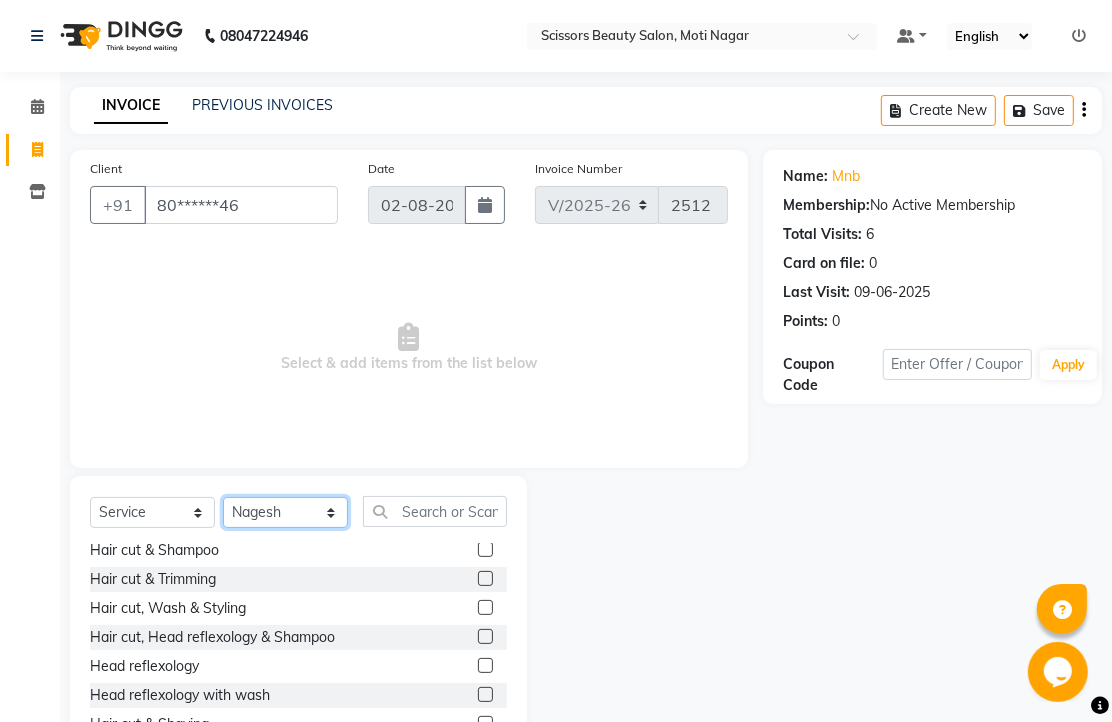 scroll, scrollTop: 111, scrollLeft: 0, axis: vertical 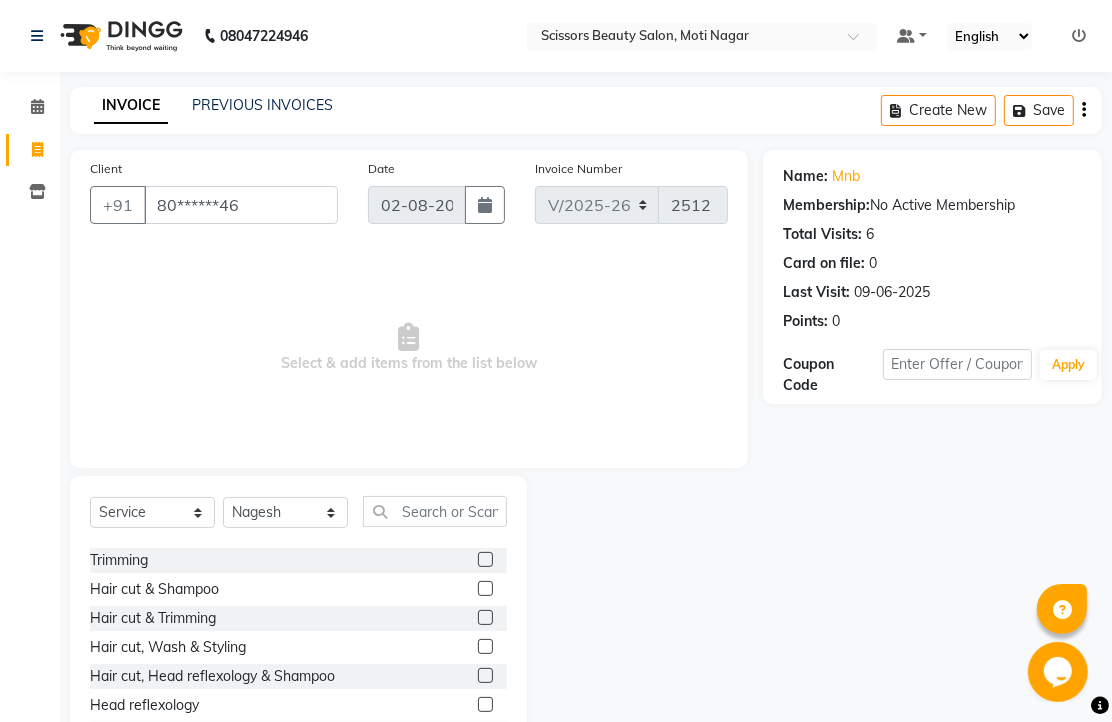 click 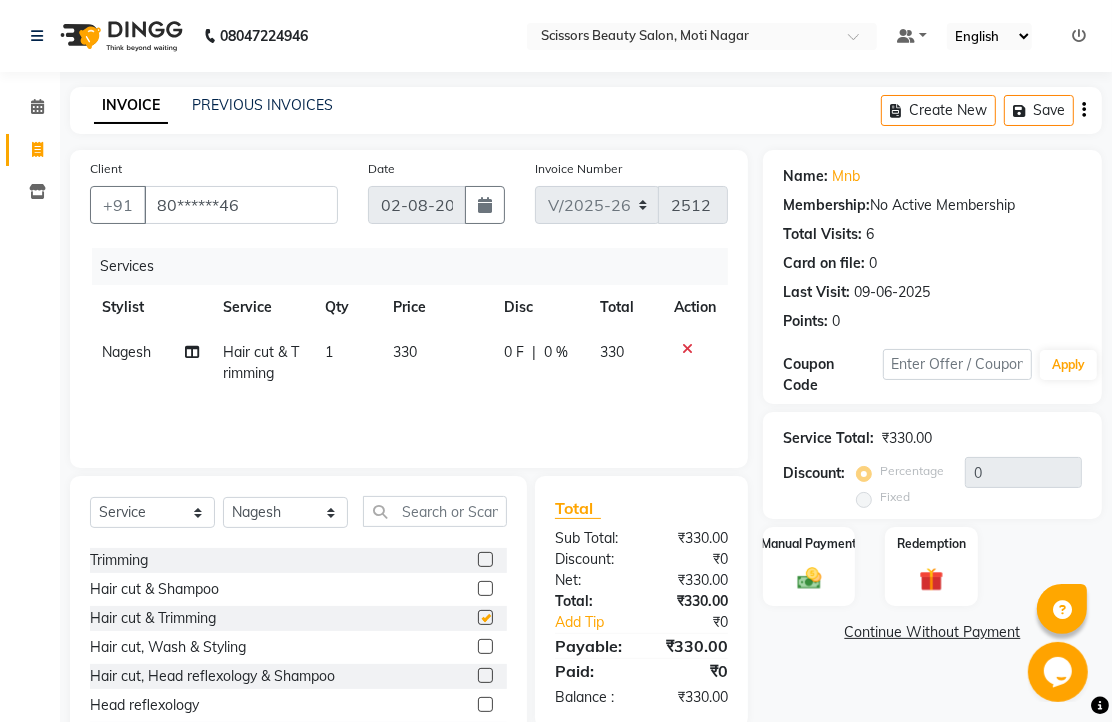 checkbox on "false" 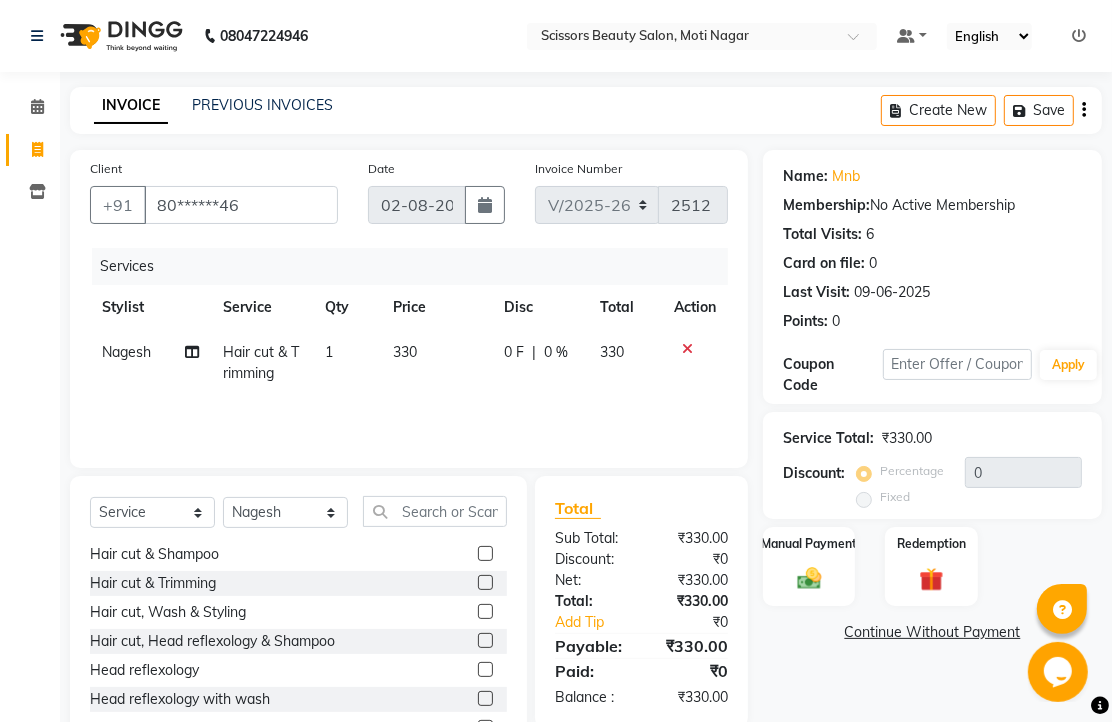 scroll, scrollTop: 555, scrollLeft: 0, axis: vertical 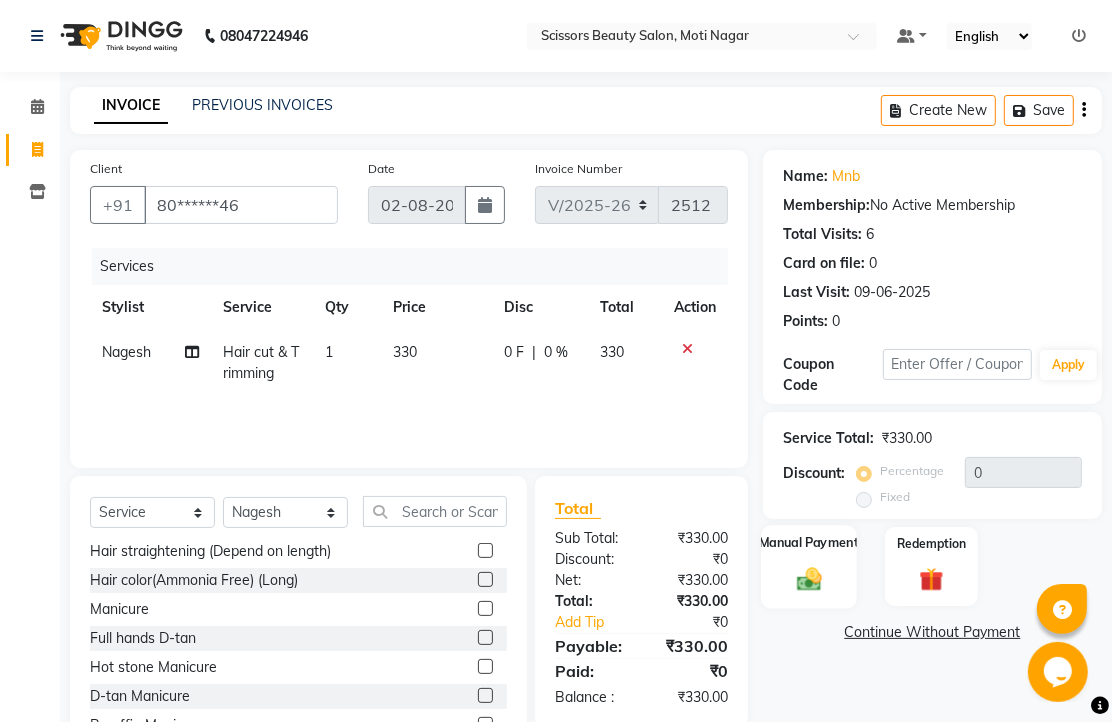 click 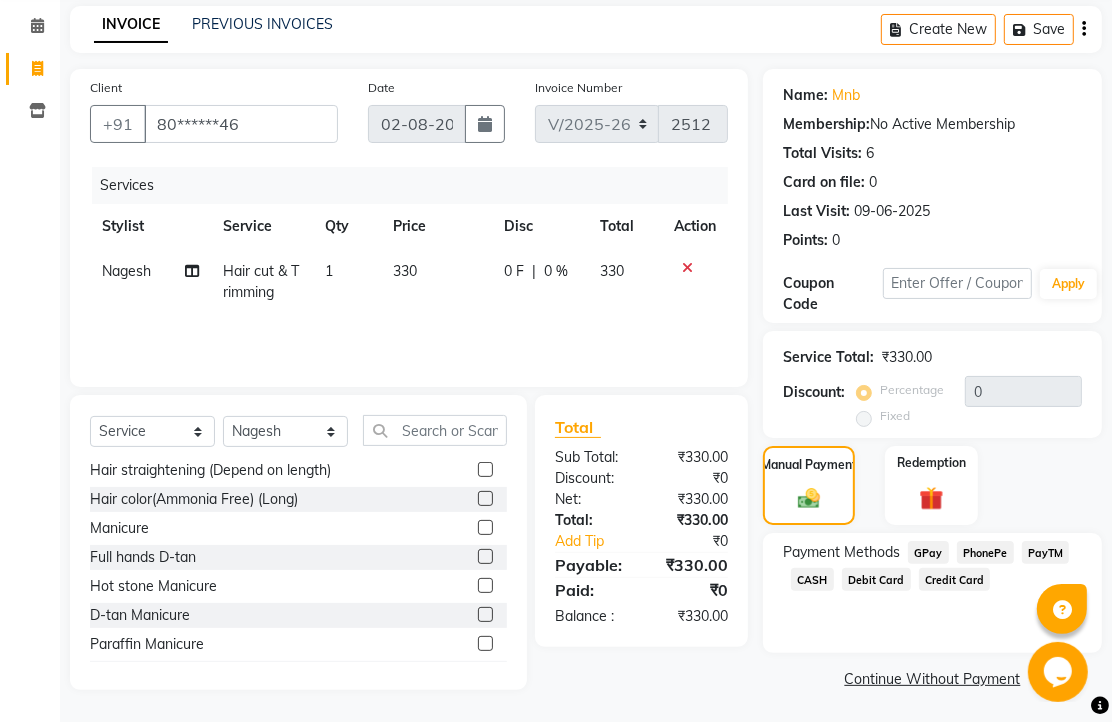 scroll, scrollTop: 163, scrollLeft: 0, axis: vertical 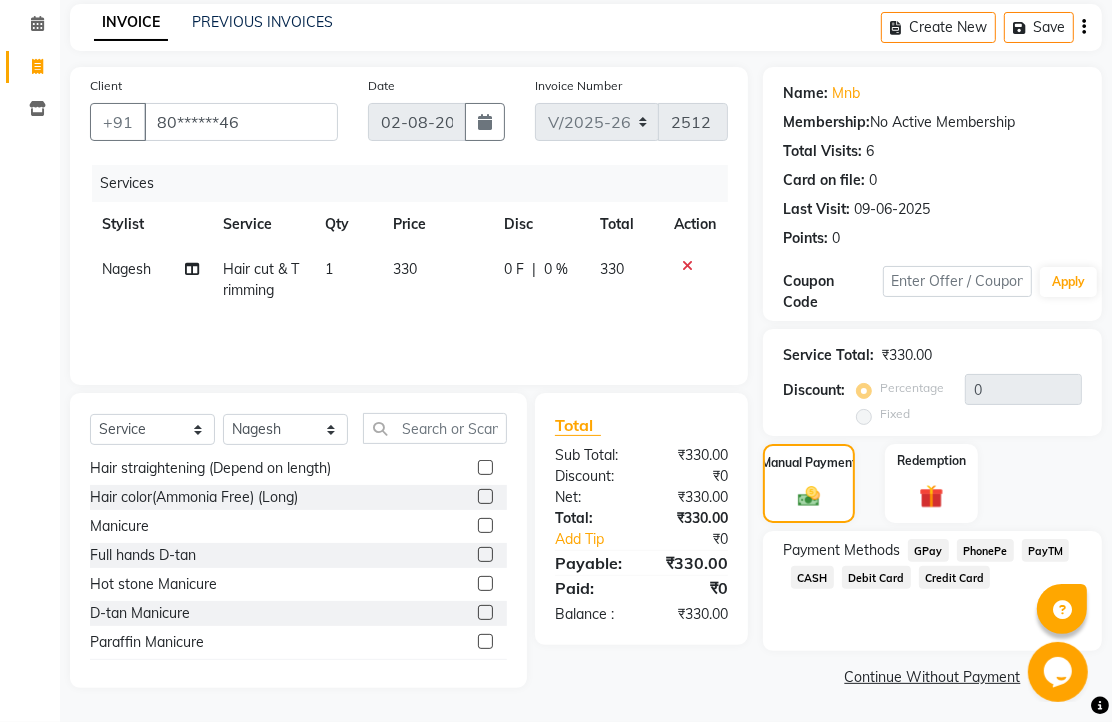 click on "PhonePe" 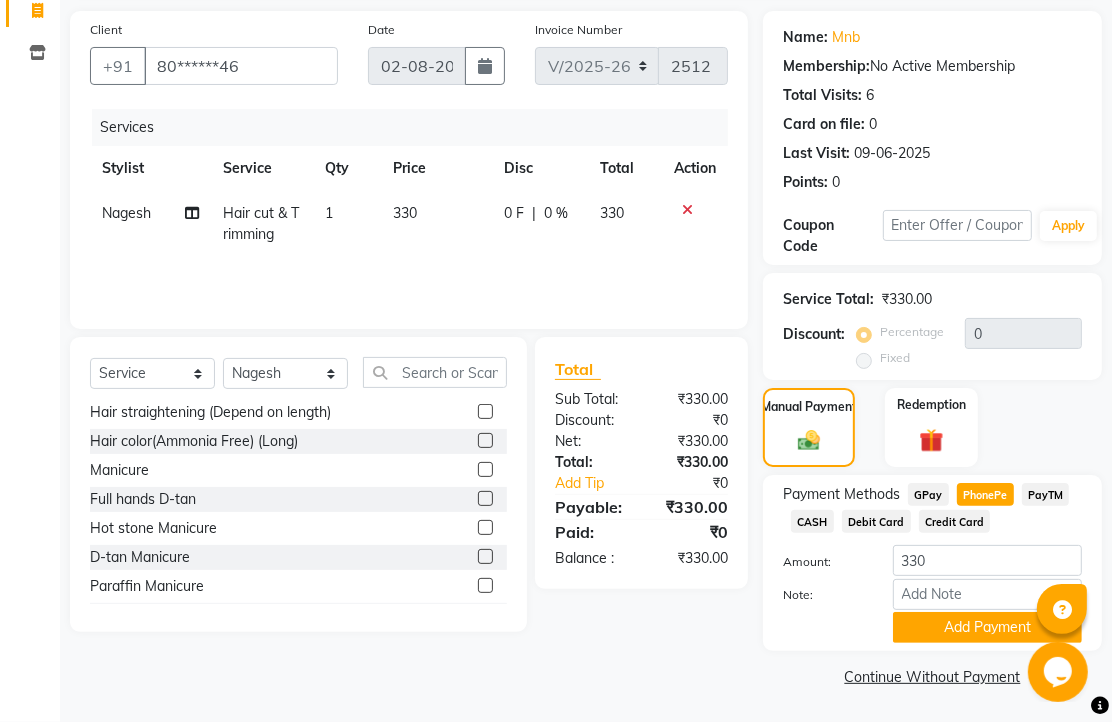 scroll, scrollTop: 248, scrollLeft: 0, axis: vertical 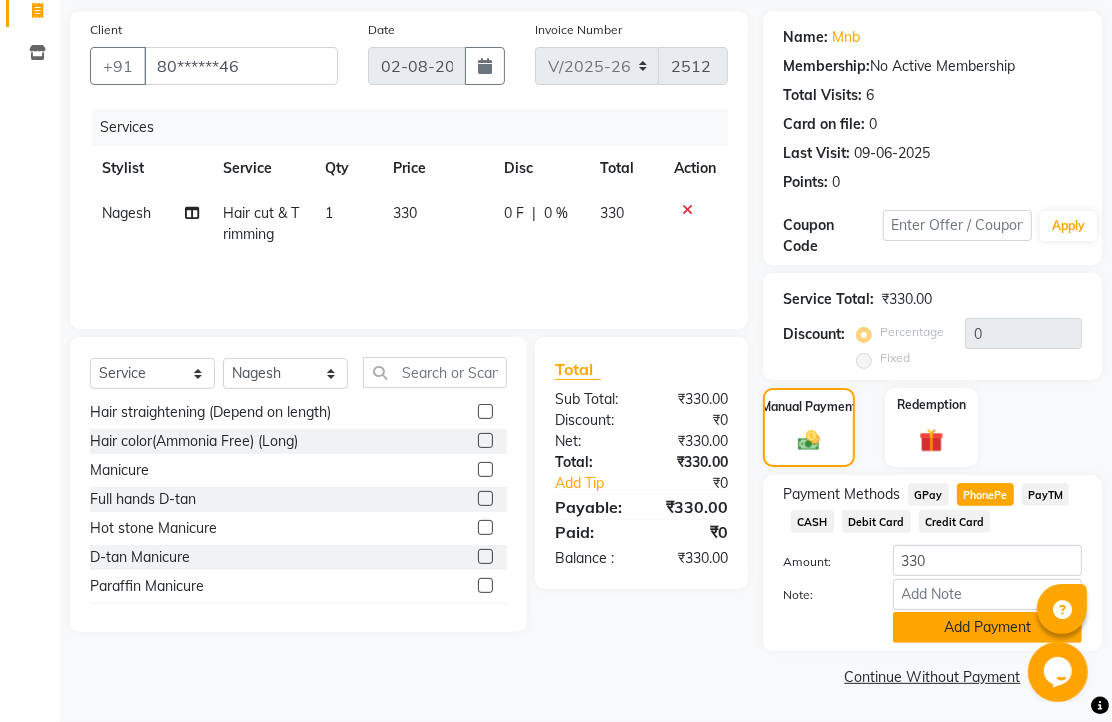 click on "Add Payment" 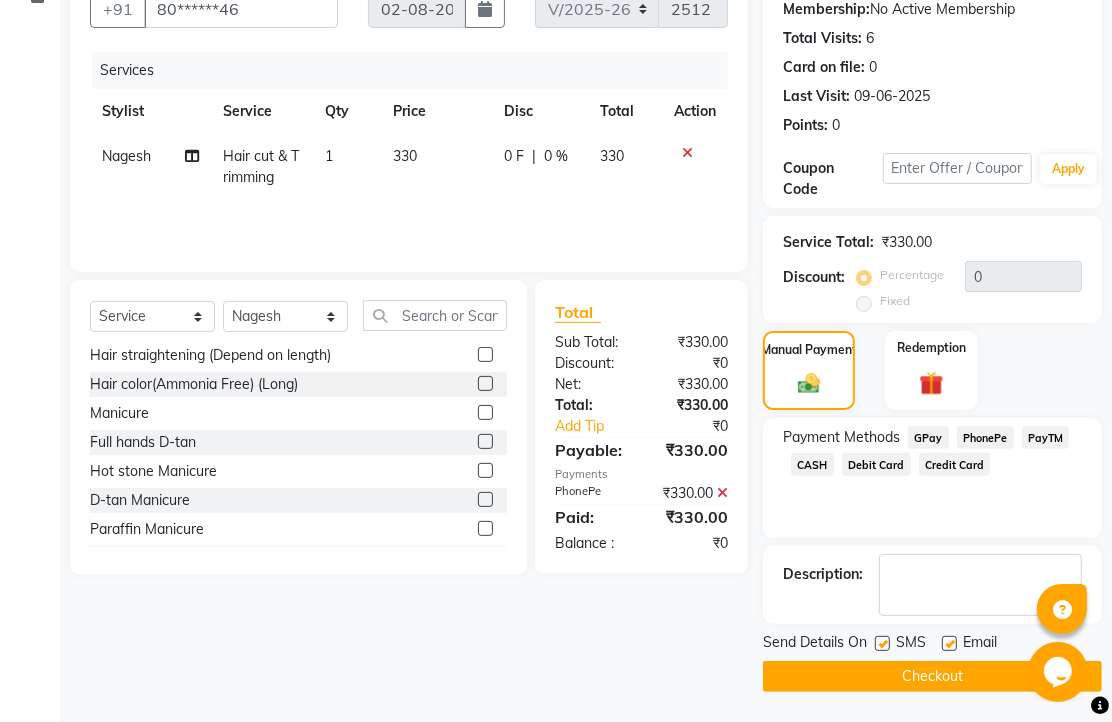 scroll, scrollTop: 304, scrollLeft: 0, axis: vertical 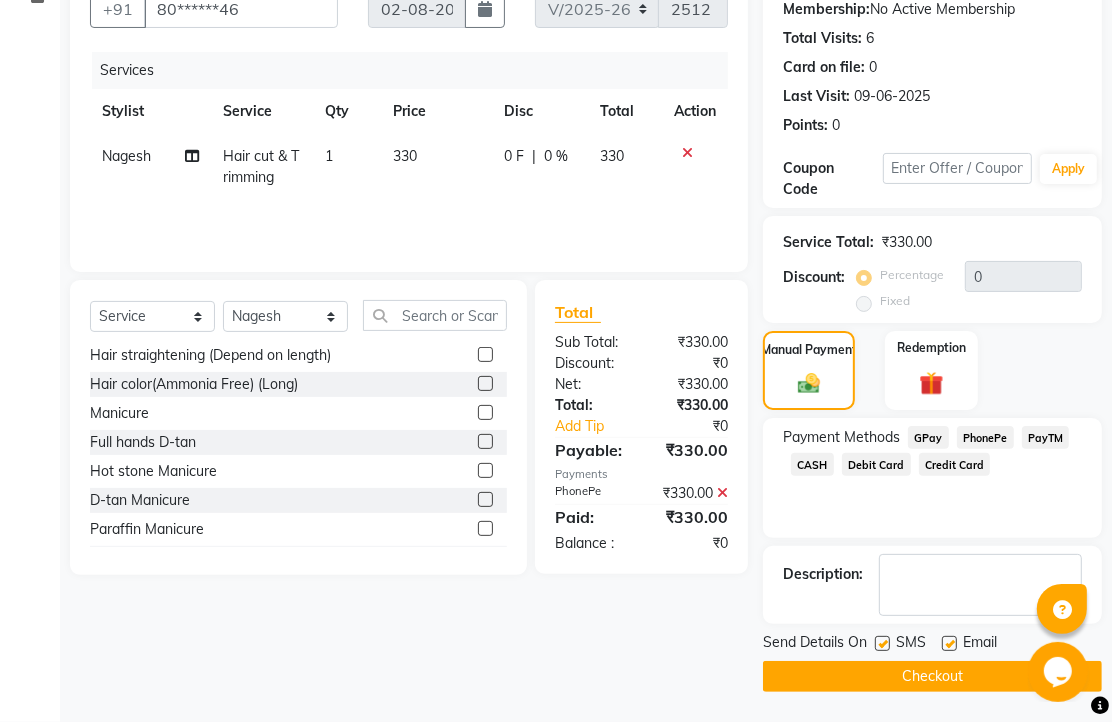 click 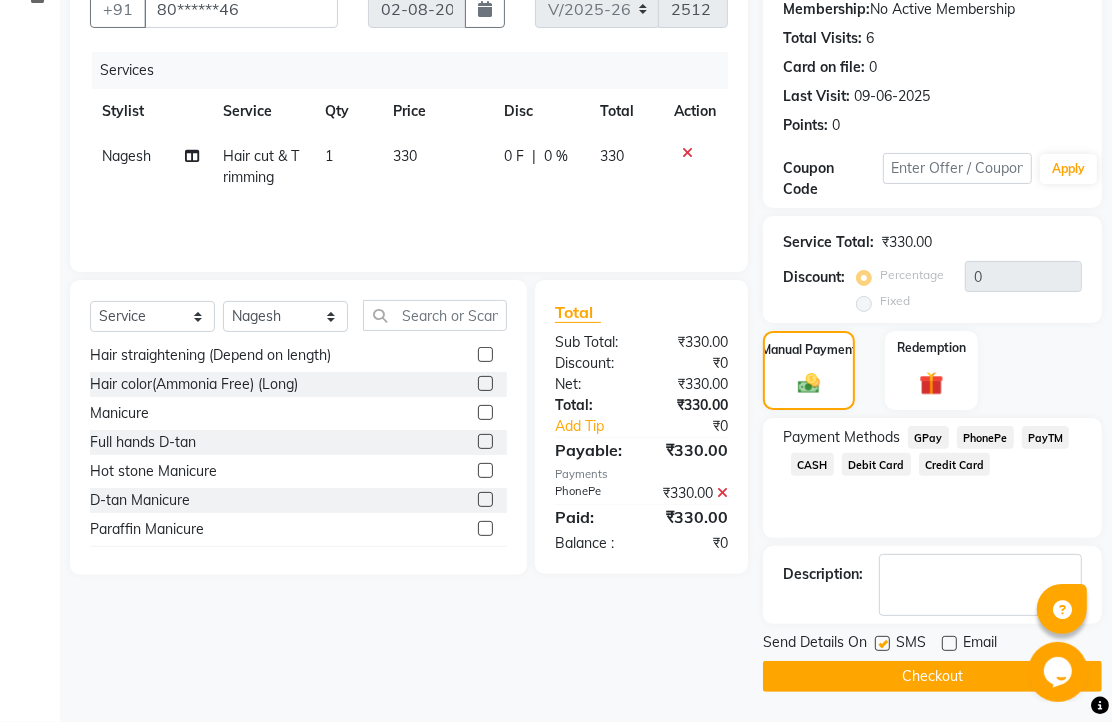 click on "Checkout" 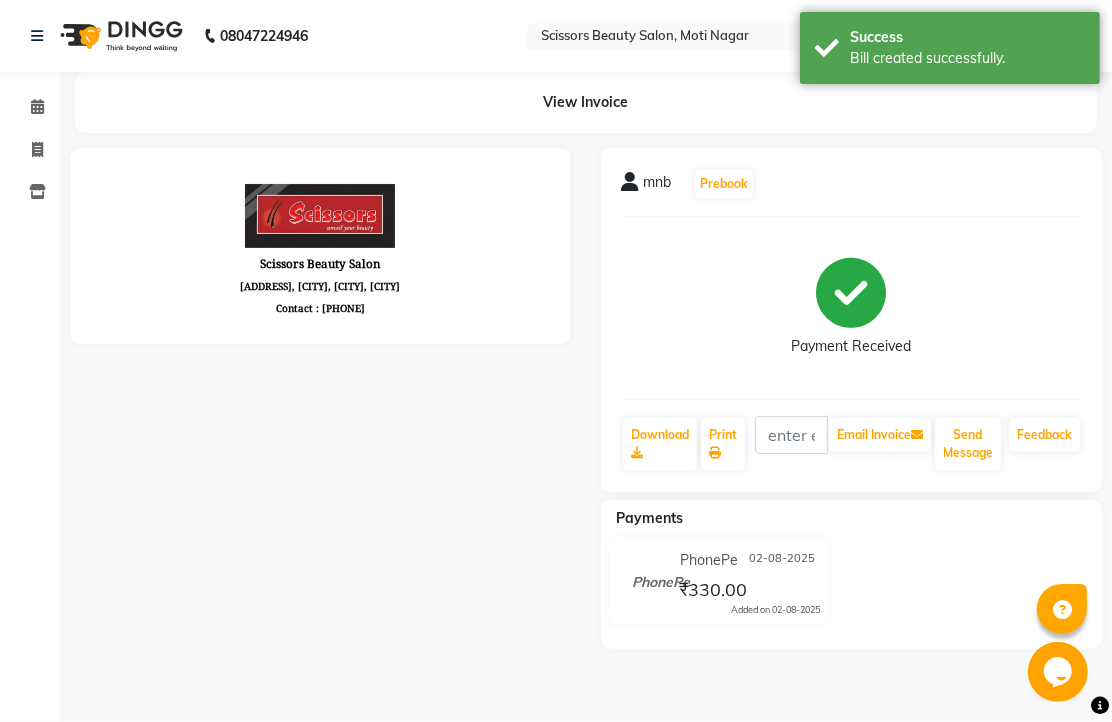 scroll, scrollTop: 0, scrollLeft: 0, axis: both 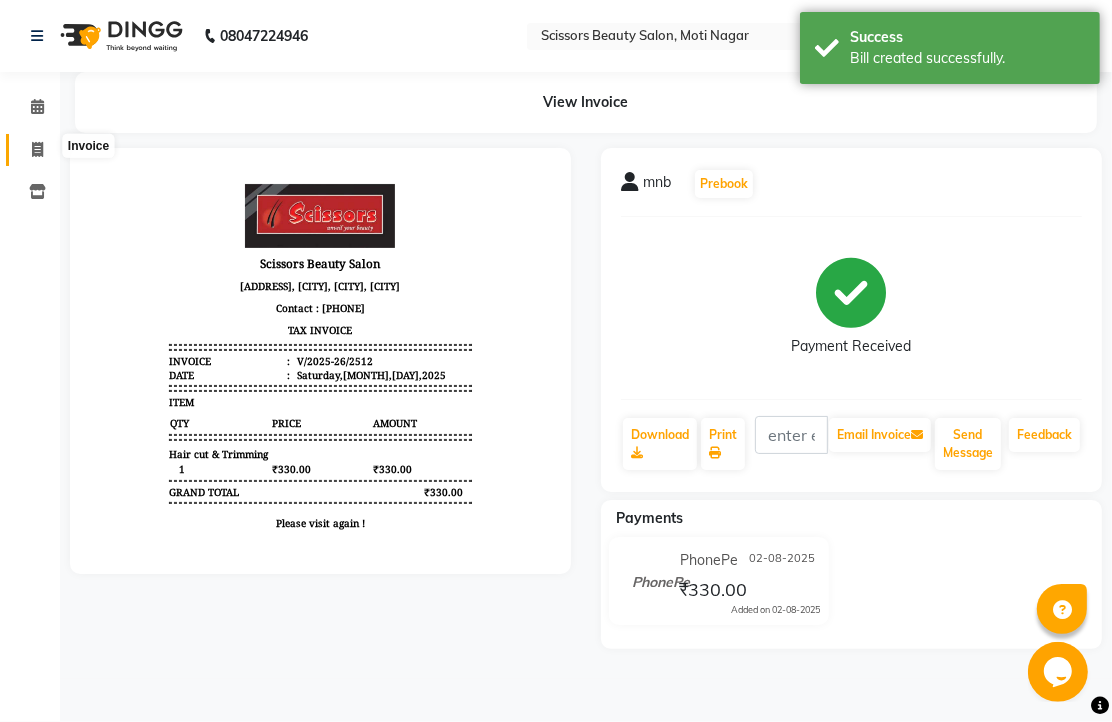 click 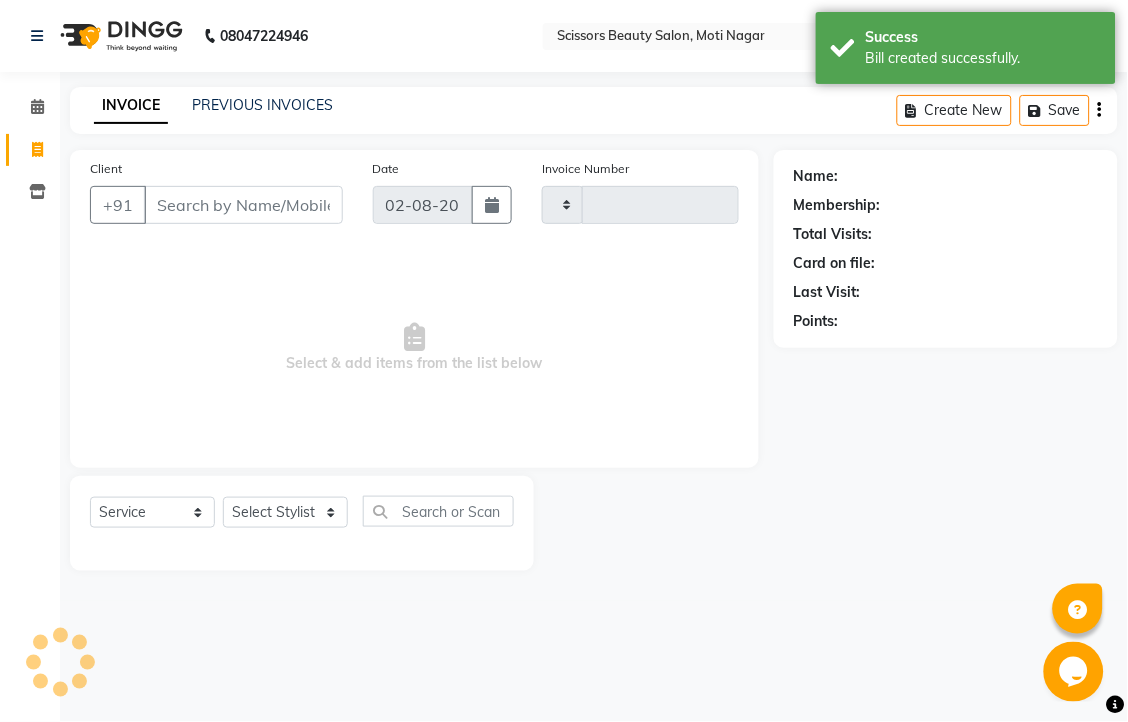 type on "2513" 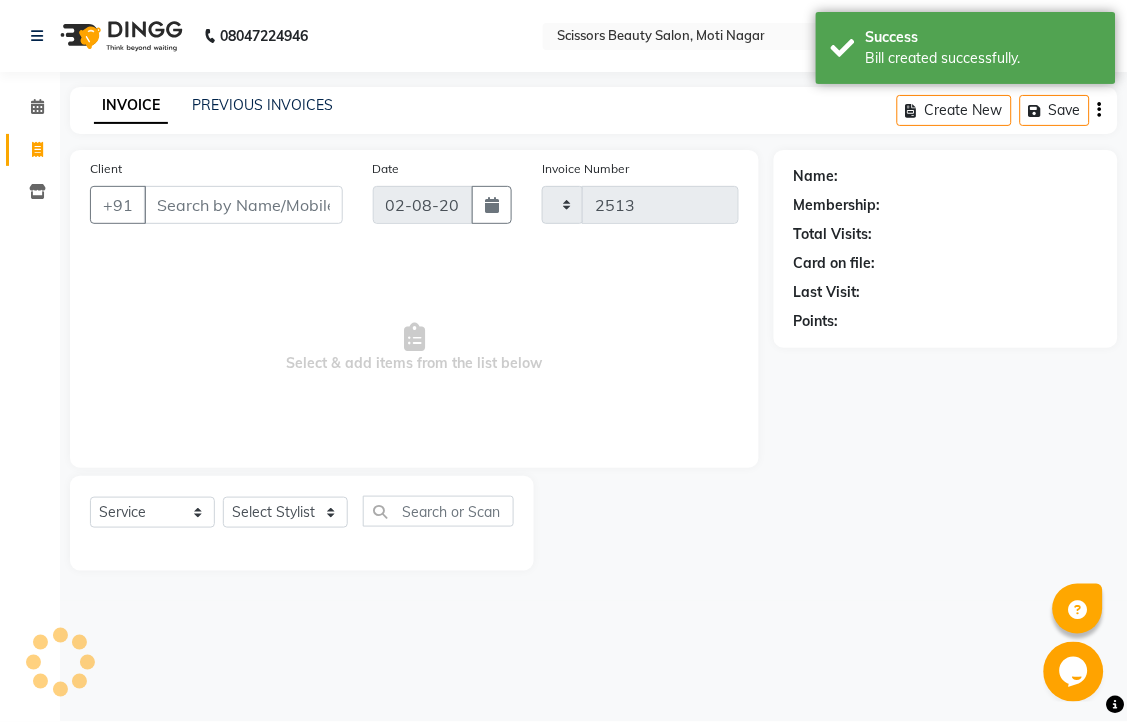select on "7057" 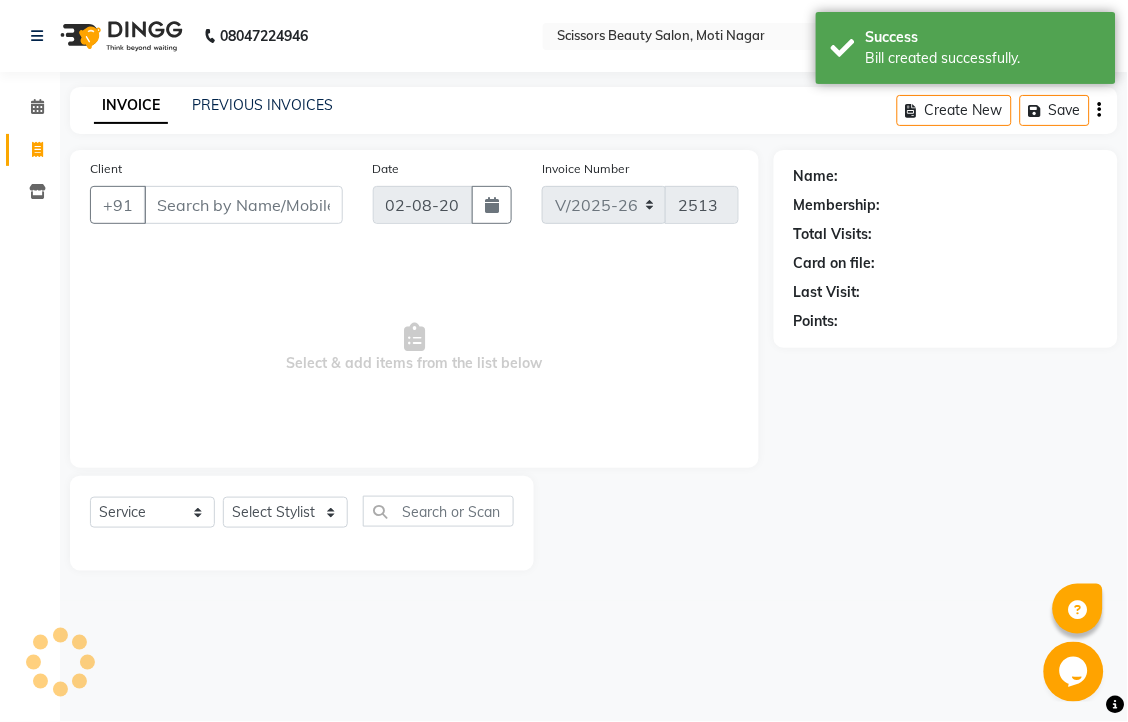 click on "Client" at bounding box center [243, 205] 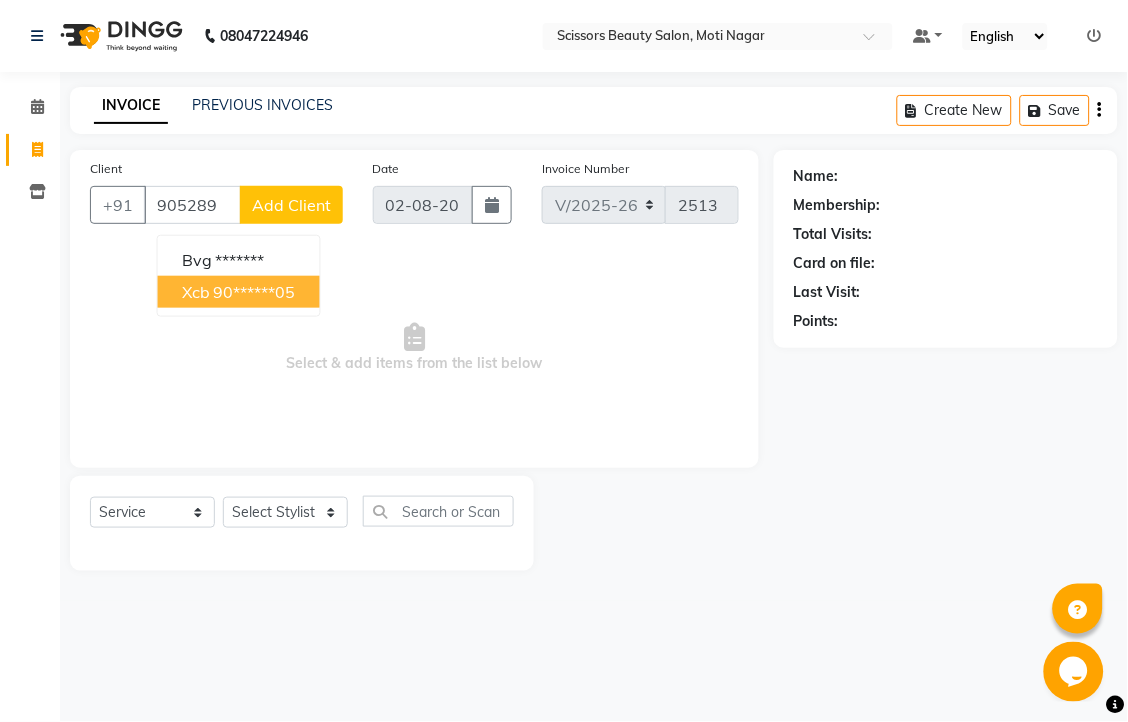 click on "90******05" at bounding box center [255, 292] 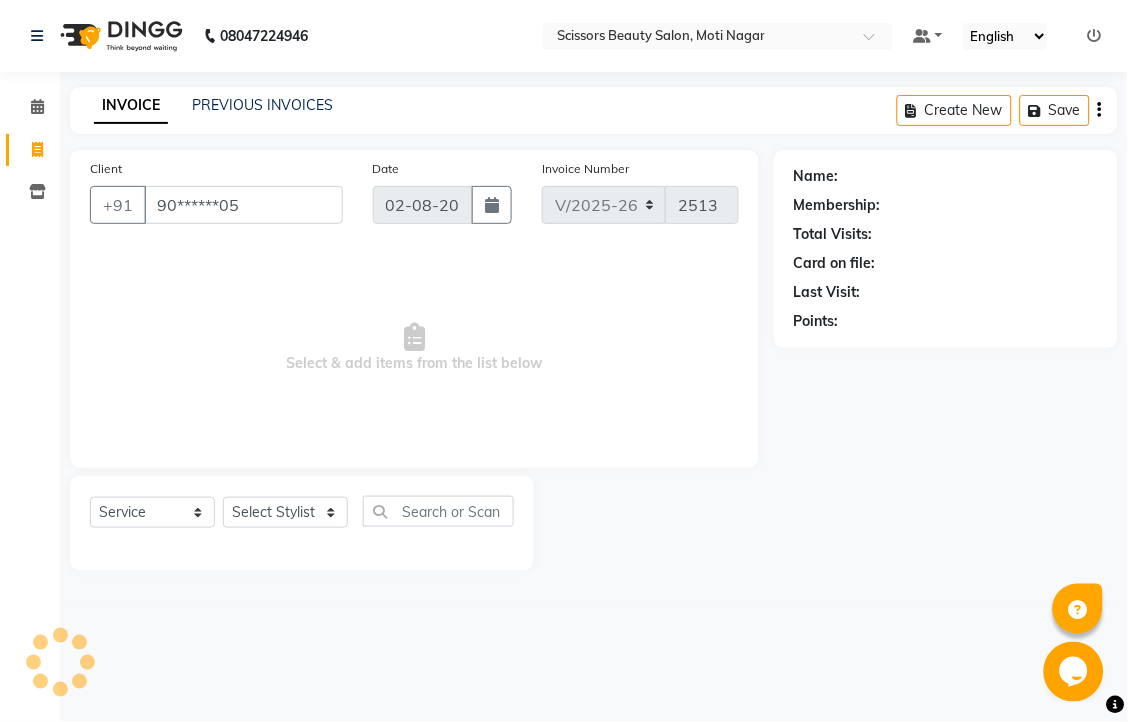 type on "90******05" 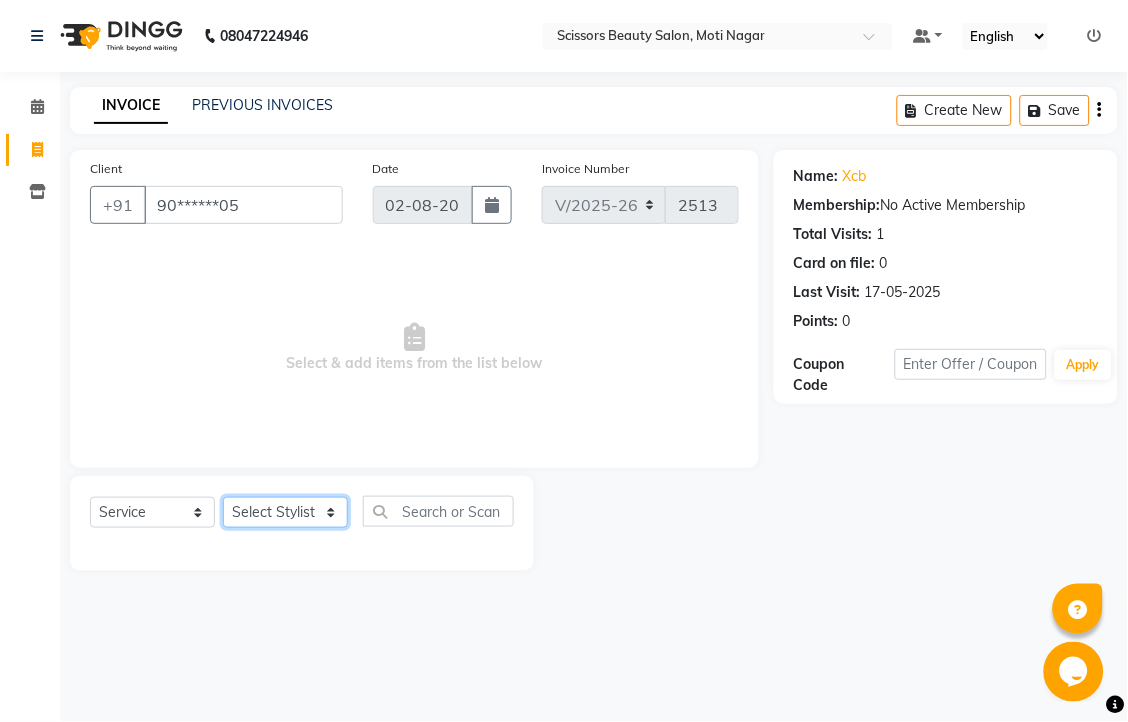 click on "Select Stylist Dominic Francis Nagesh Satish Sir Staff" 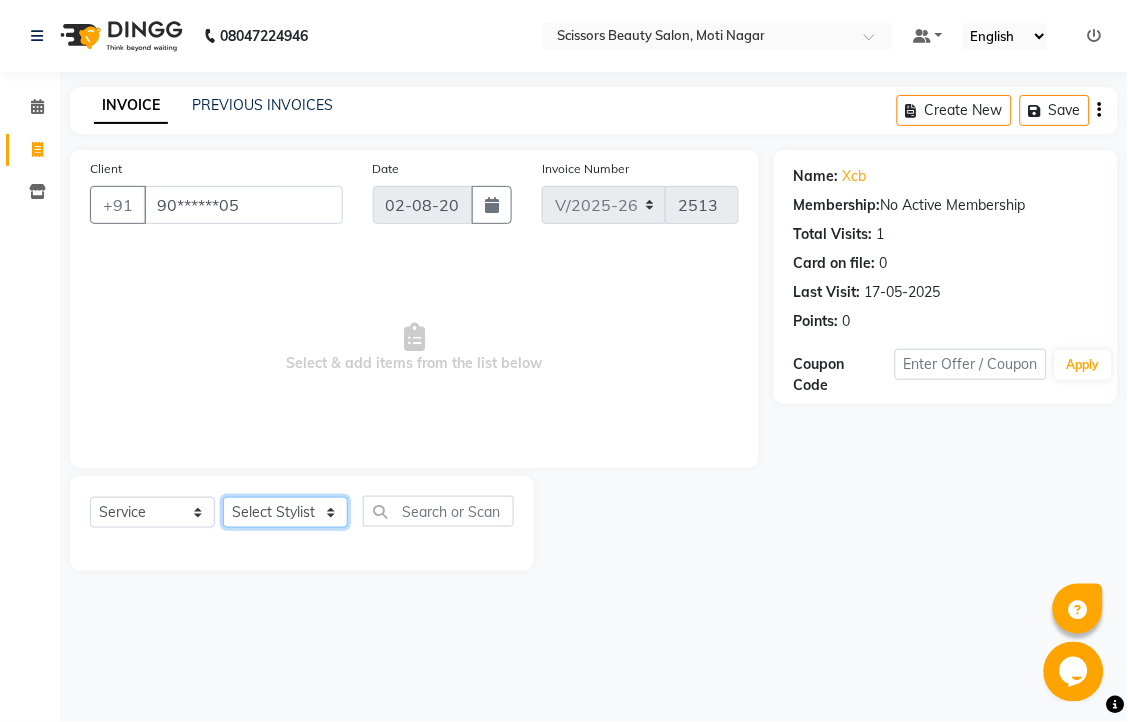 select on "58456" 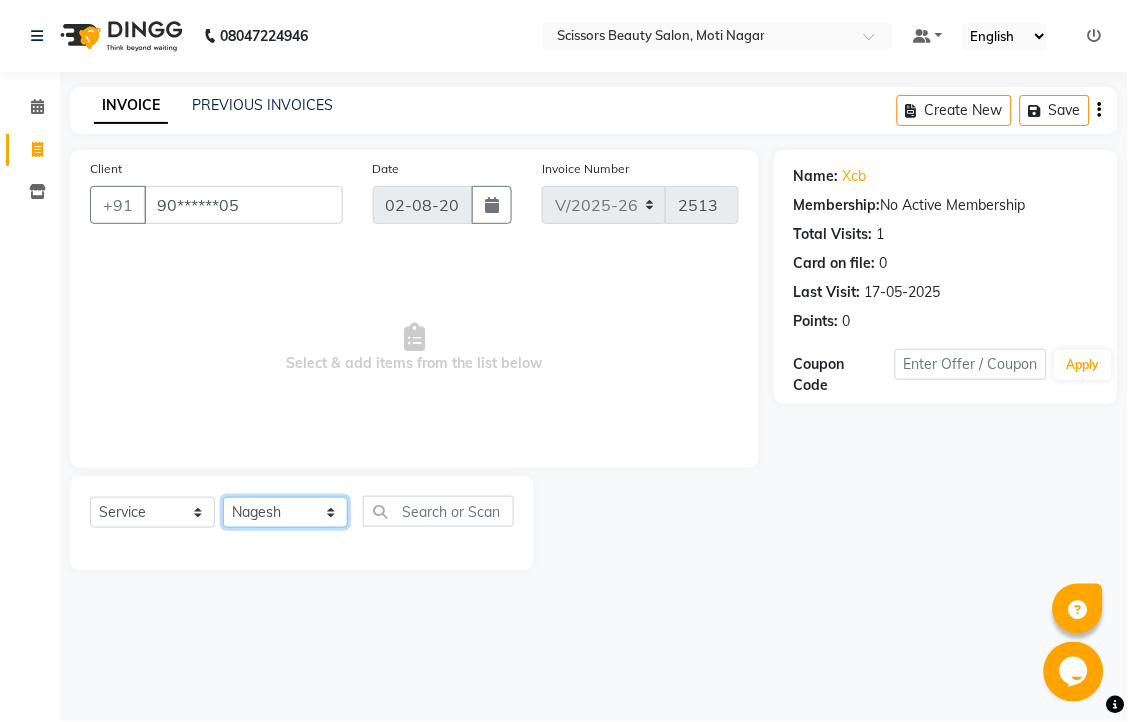 click on "Select Stylist Dominic Francis Nagesh Satish Sir Staff" 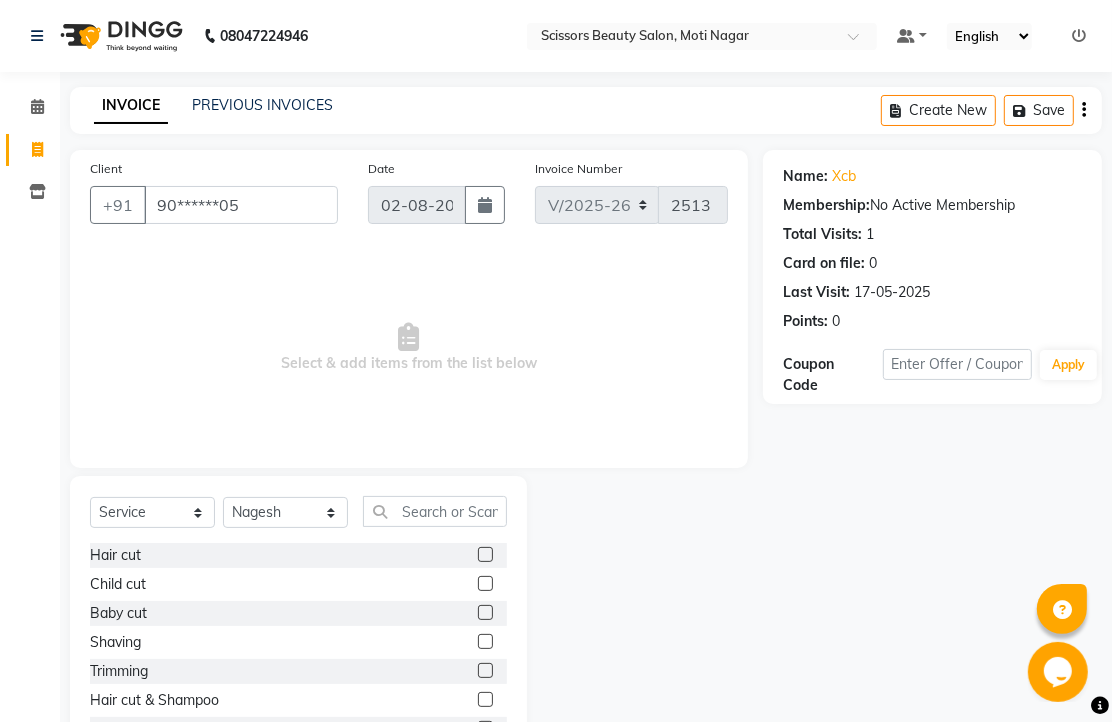 click 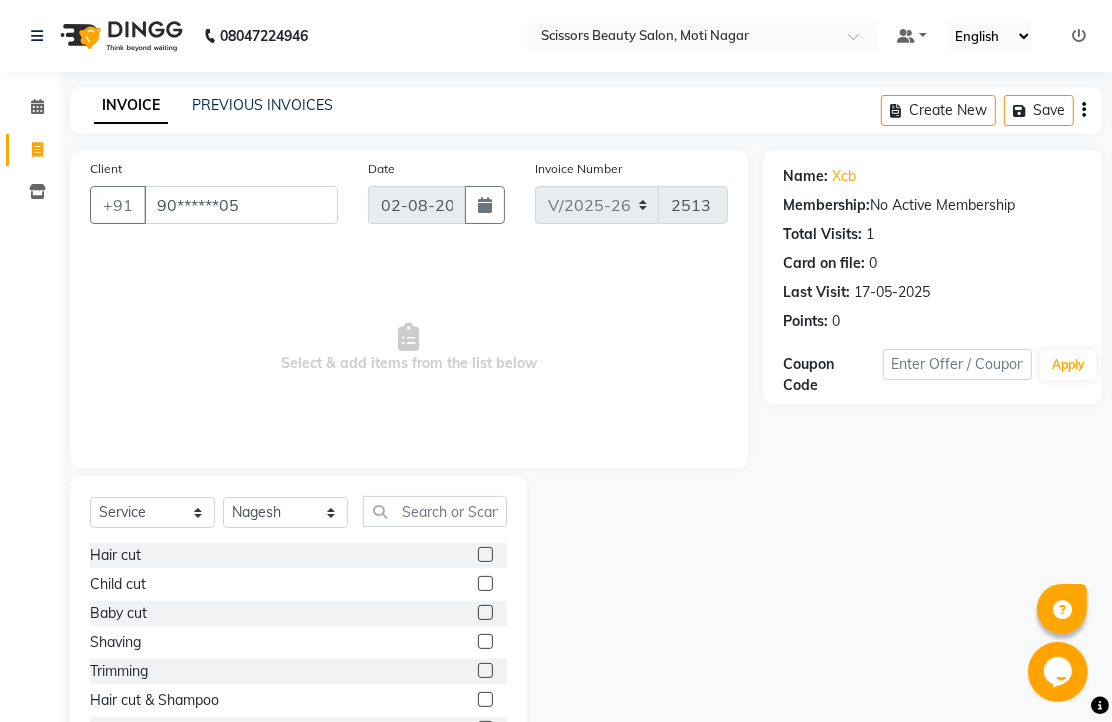 click at bounding box center [484, 555] 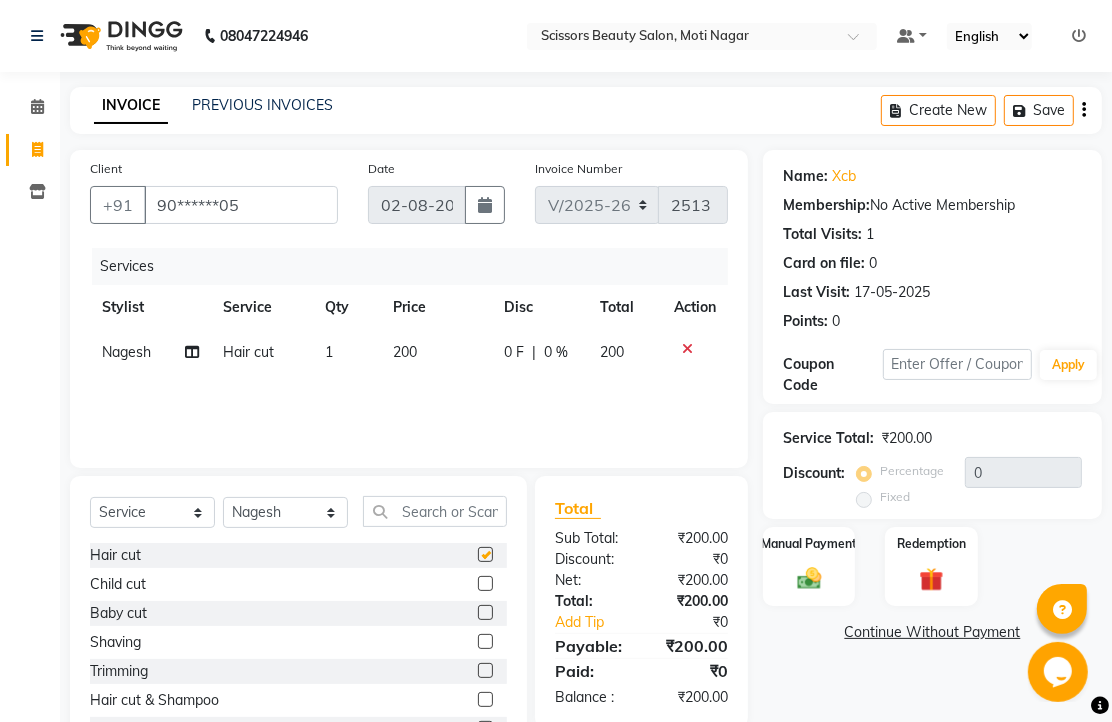 checkbox on "false" 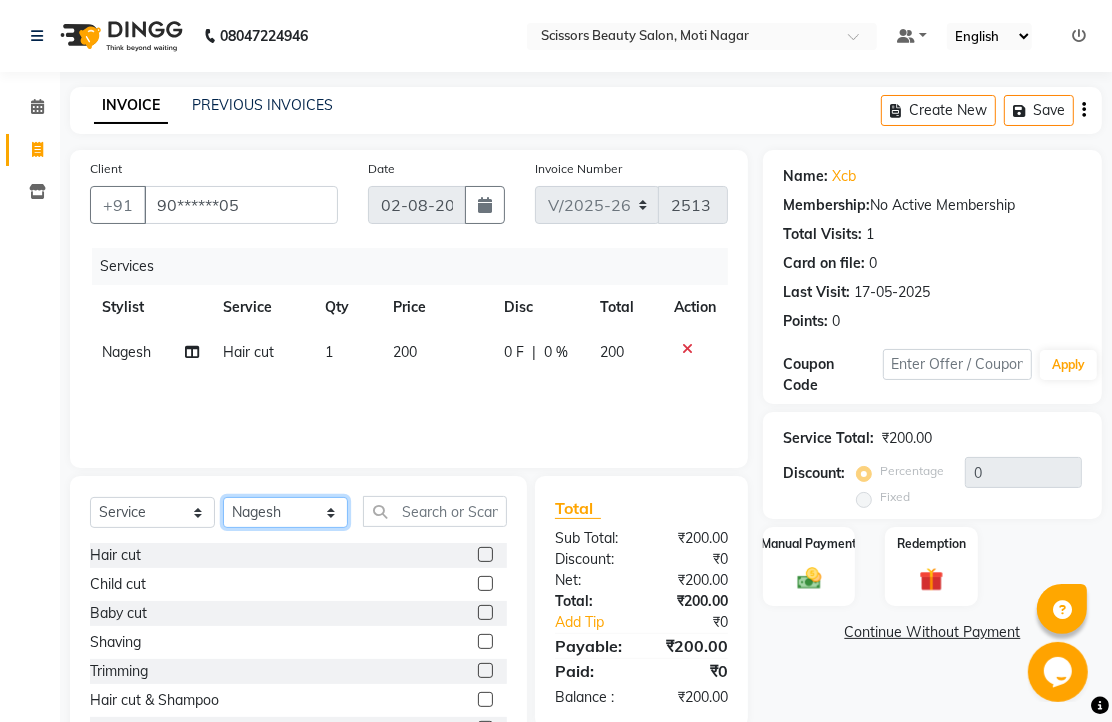 click on "Select Stylist Dominic Francis Nagesh Satish Sir Staff" 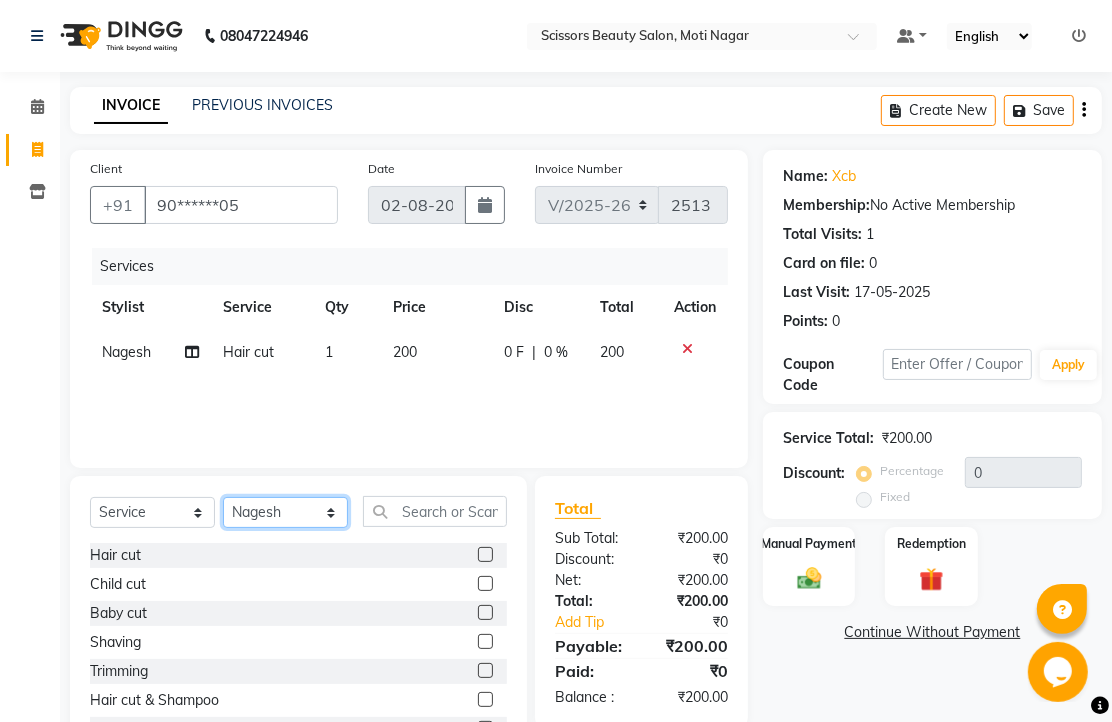 select on "81450" 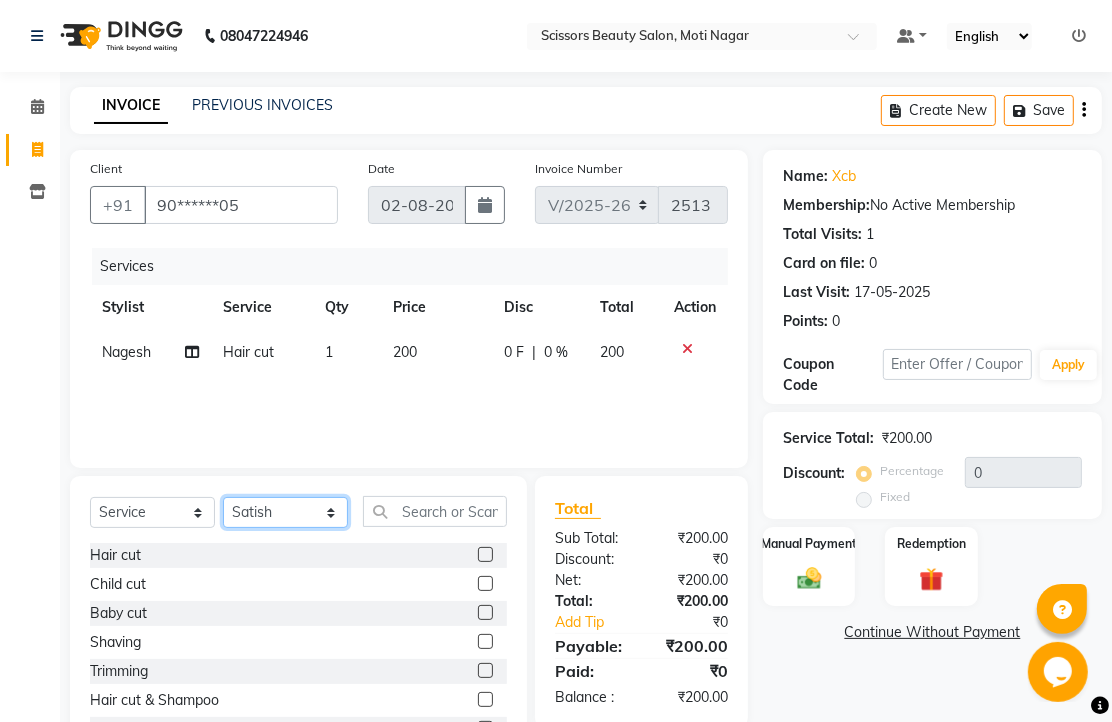 click on "Select Stylist Dominic Francis Nagesh Satish Sir Staff" 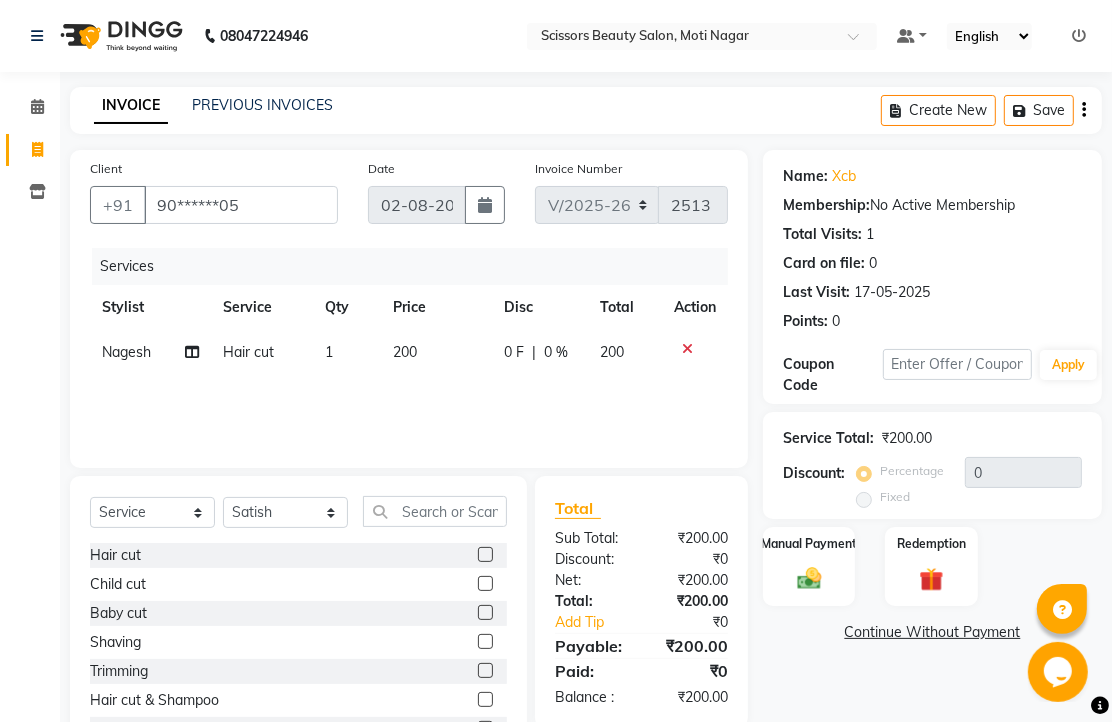 click 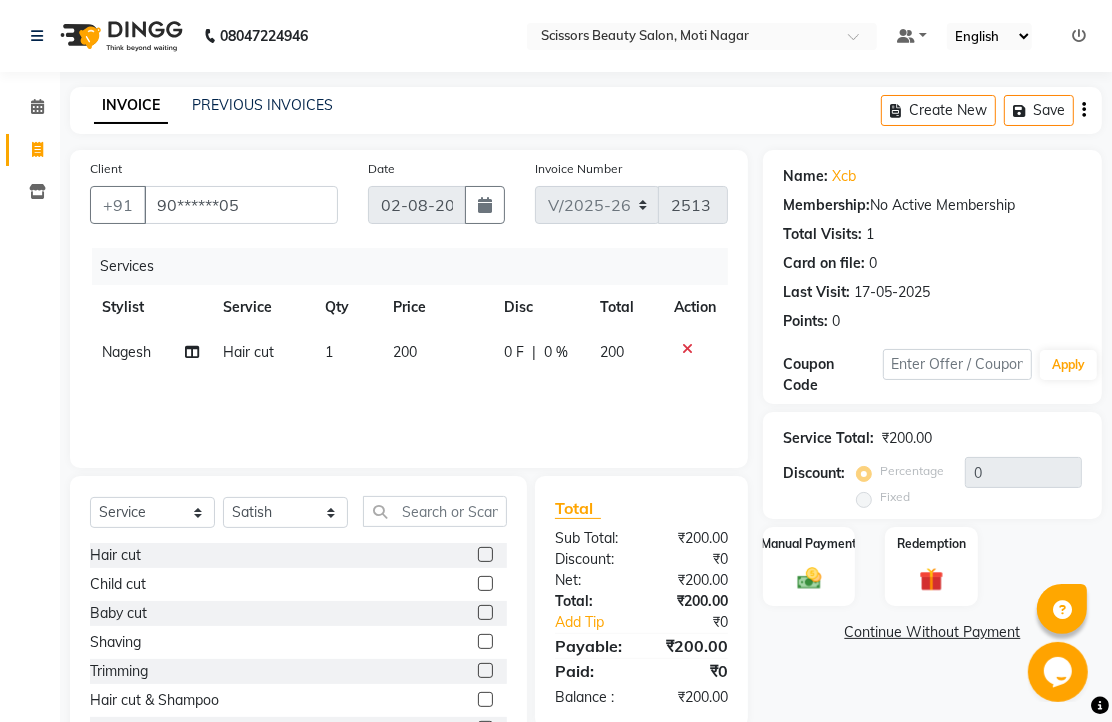 click 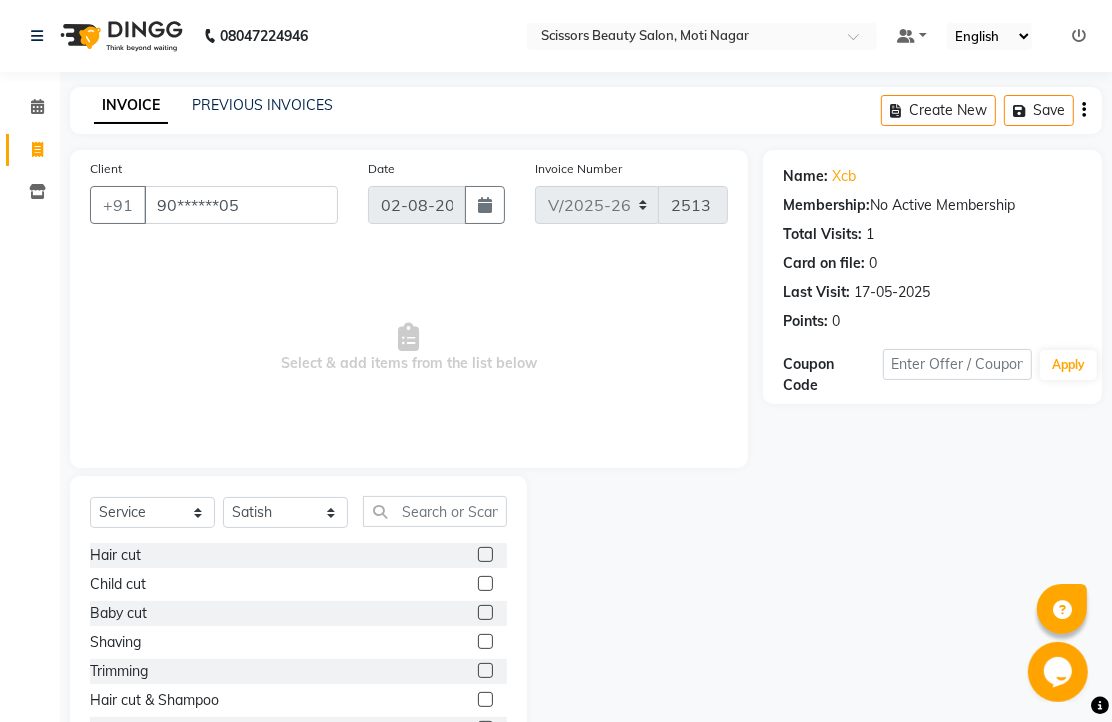 click 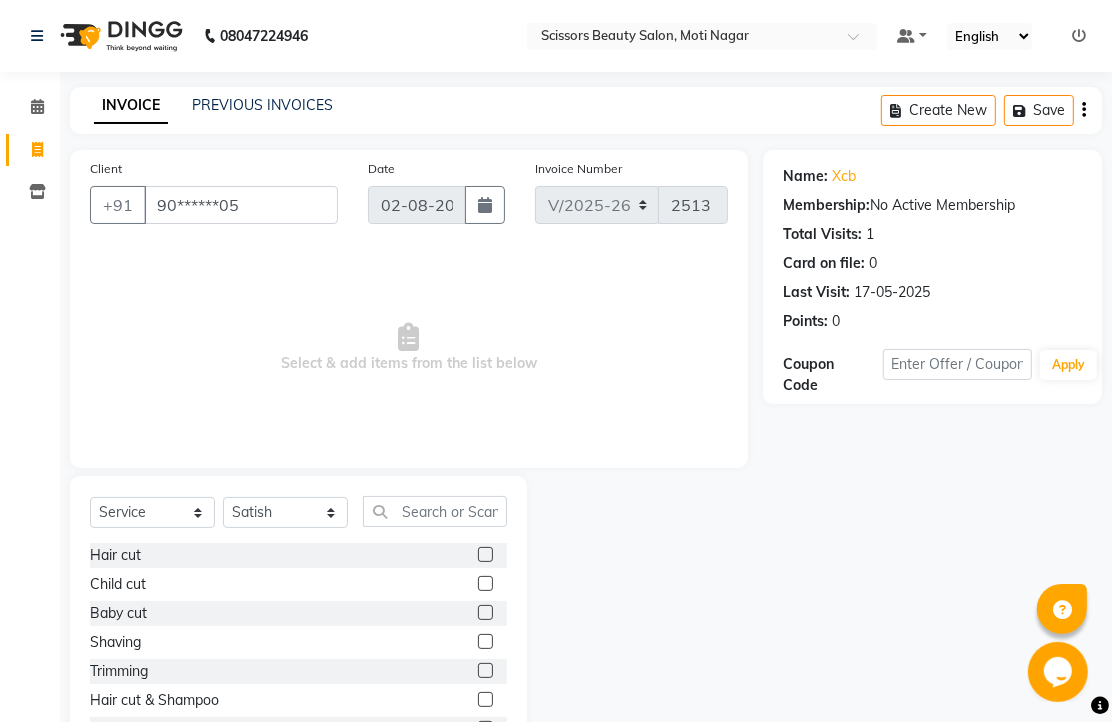 click at bounding box center [484, 555] 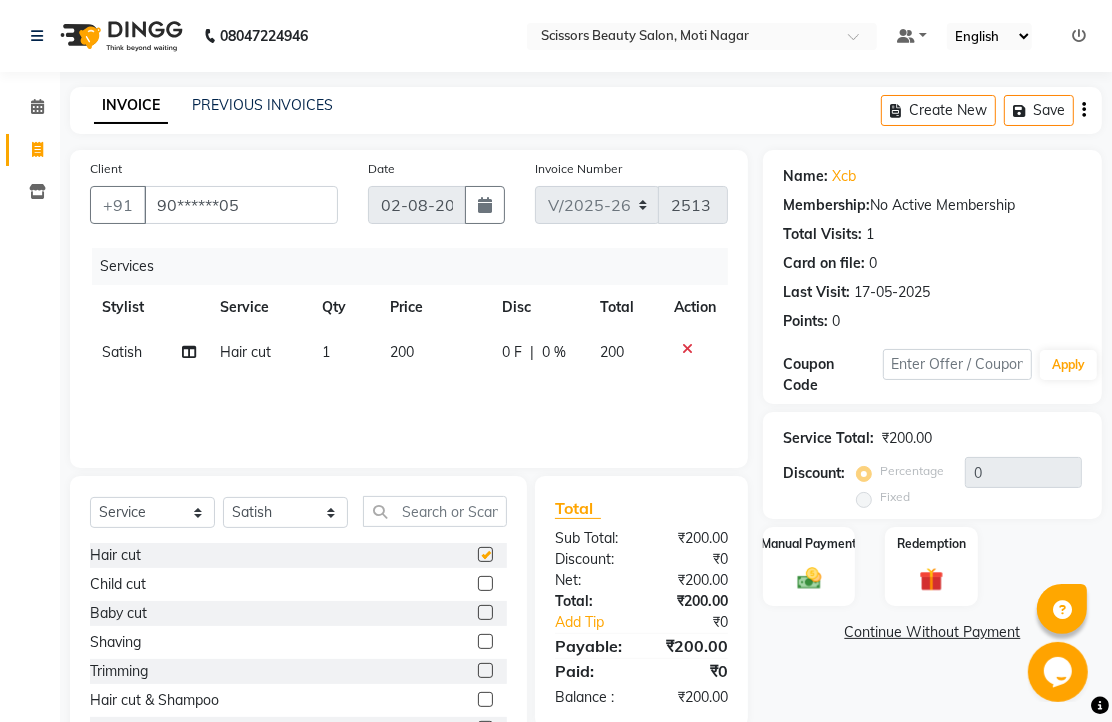 checkbox on "false" 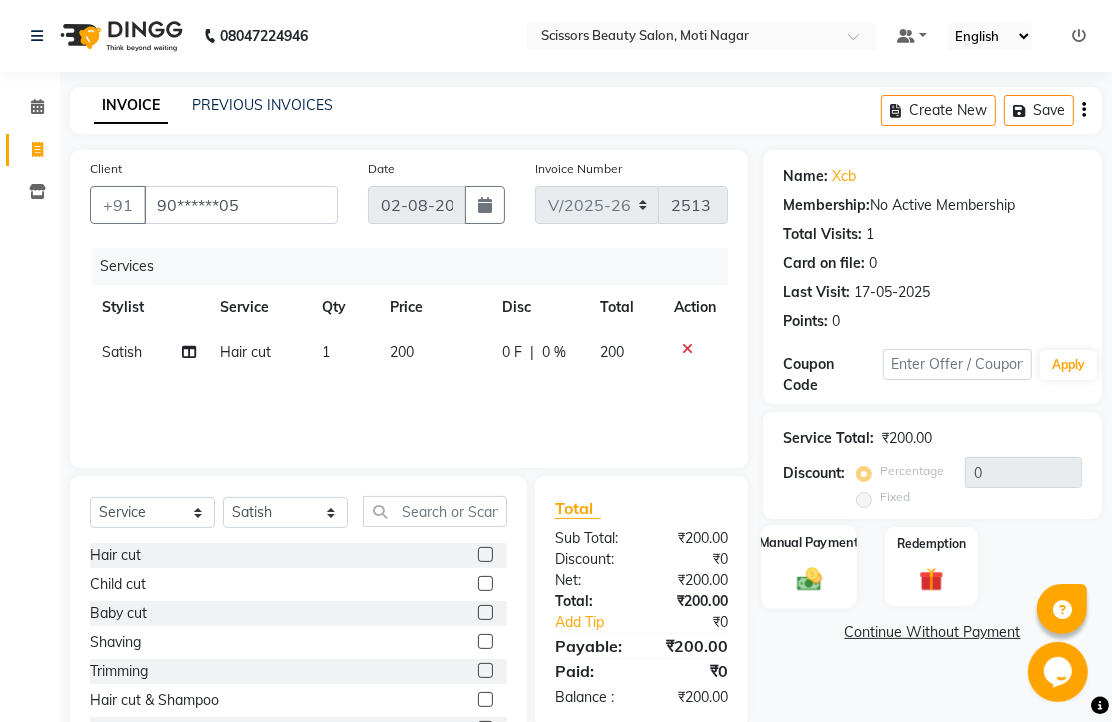 click 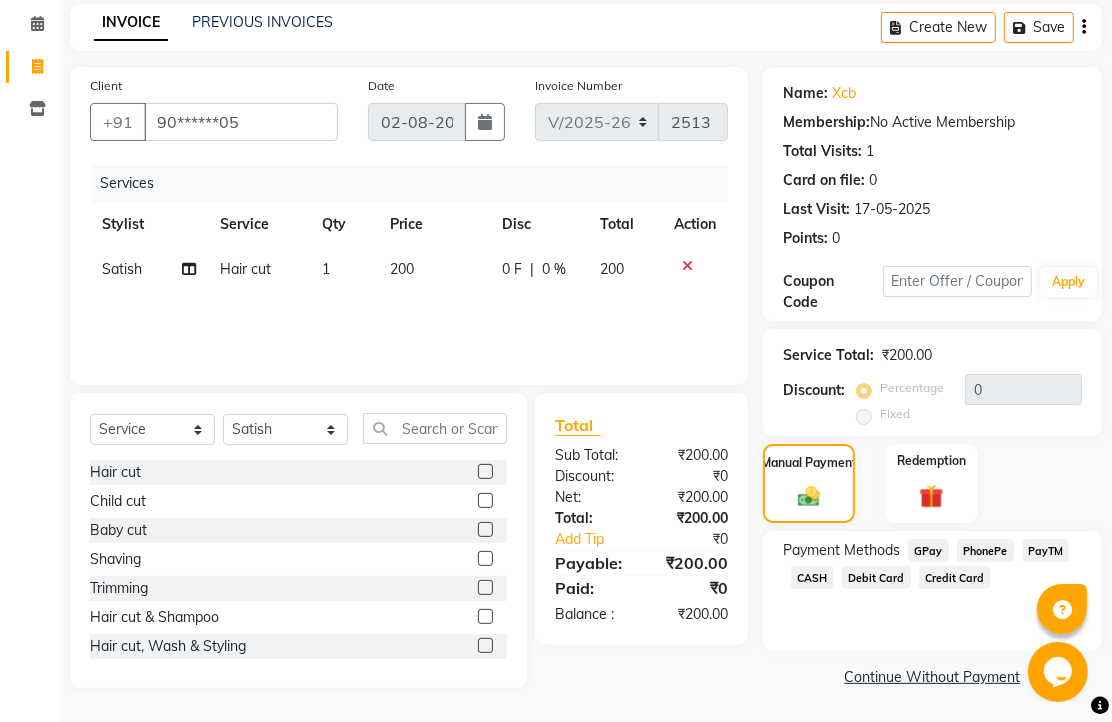 scroll, scrollTop: 163, scrollLeft: 0, axis: vertical 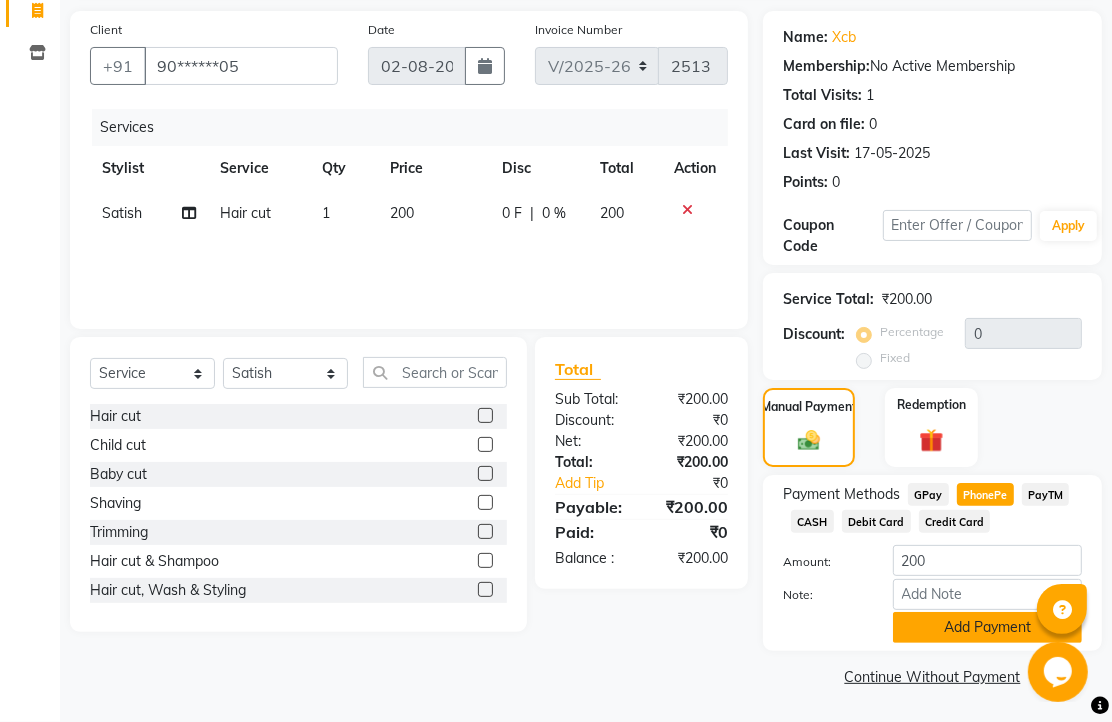 click on "Add Payment" 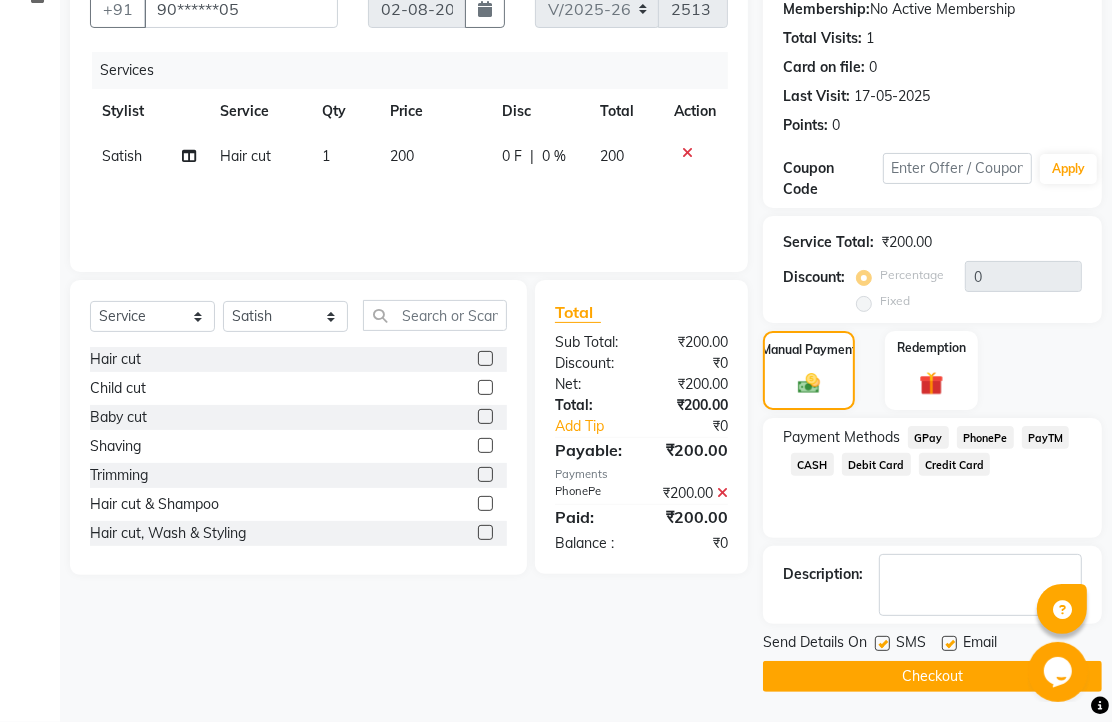 scroll, scrollTop: 304, scrollLeft: 0, axis: vertical 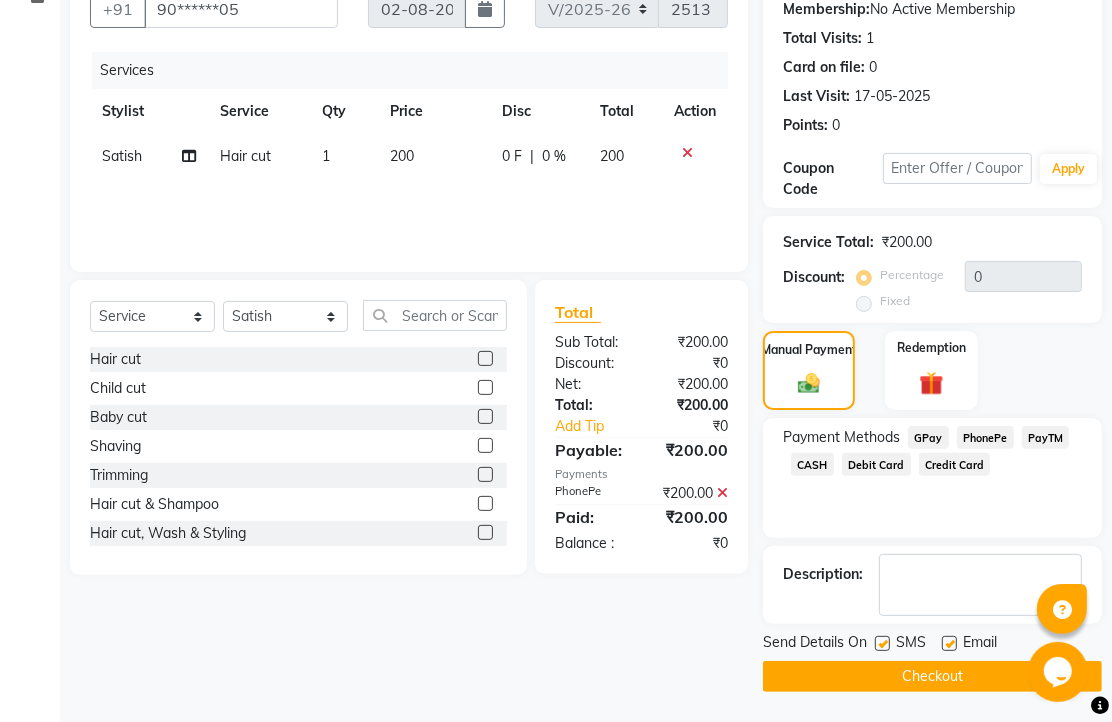 click at bounding box center (948, 644) 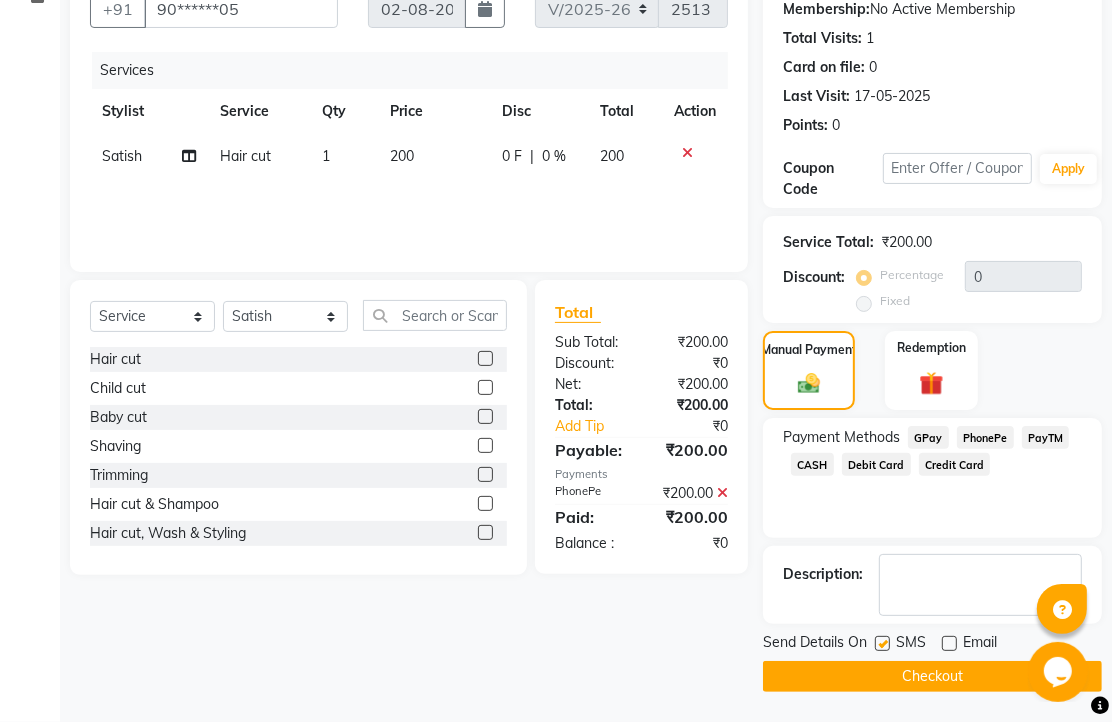 click on "Checkout" 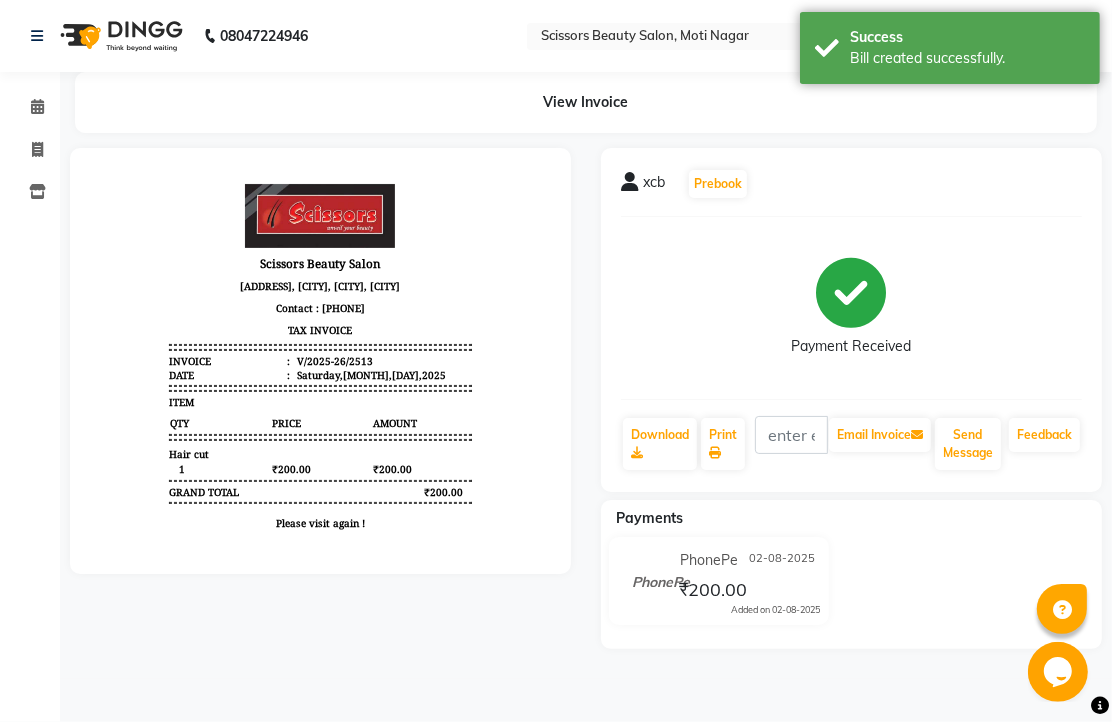 scroll, scrollTop: 0, scrollLeft: 0, axis: both 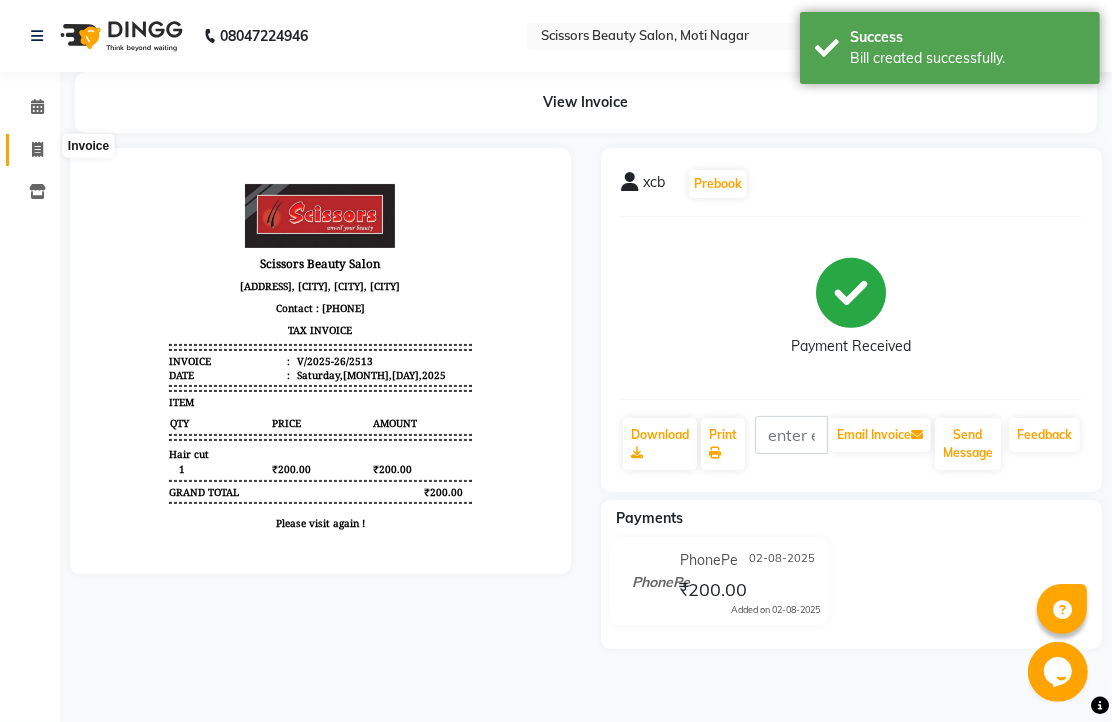 click 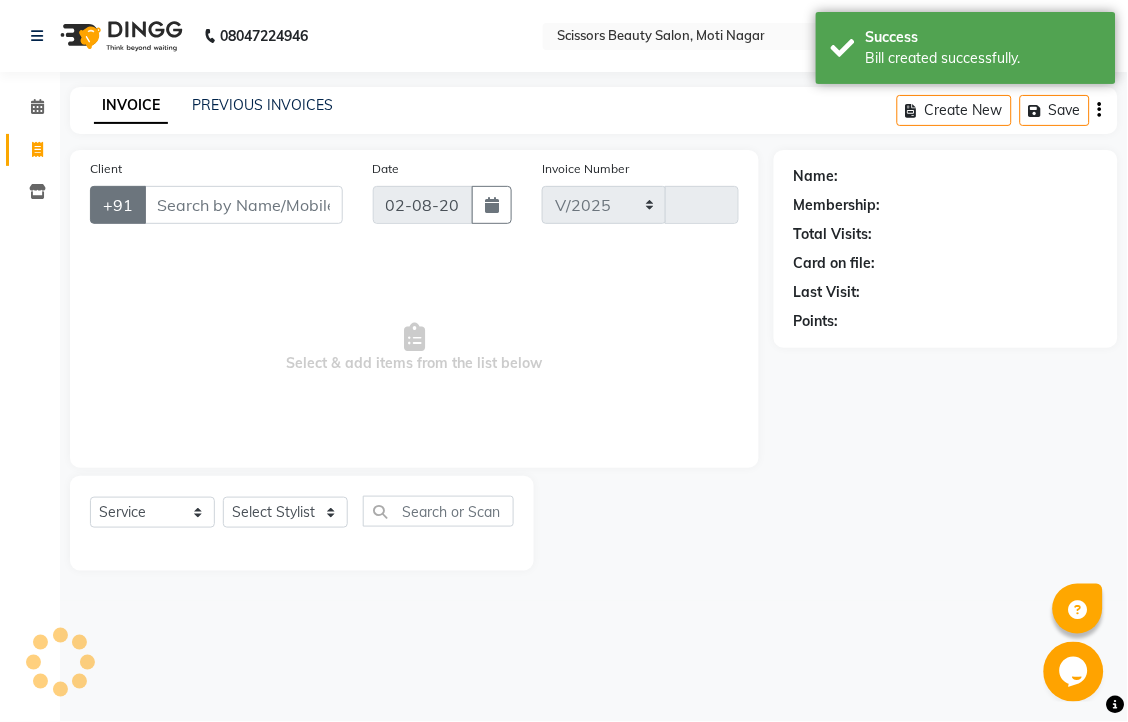 select on "7057" 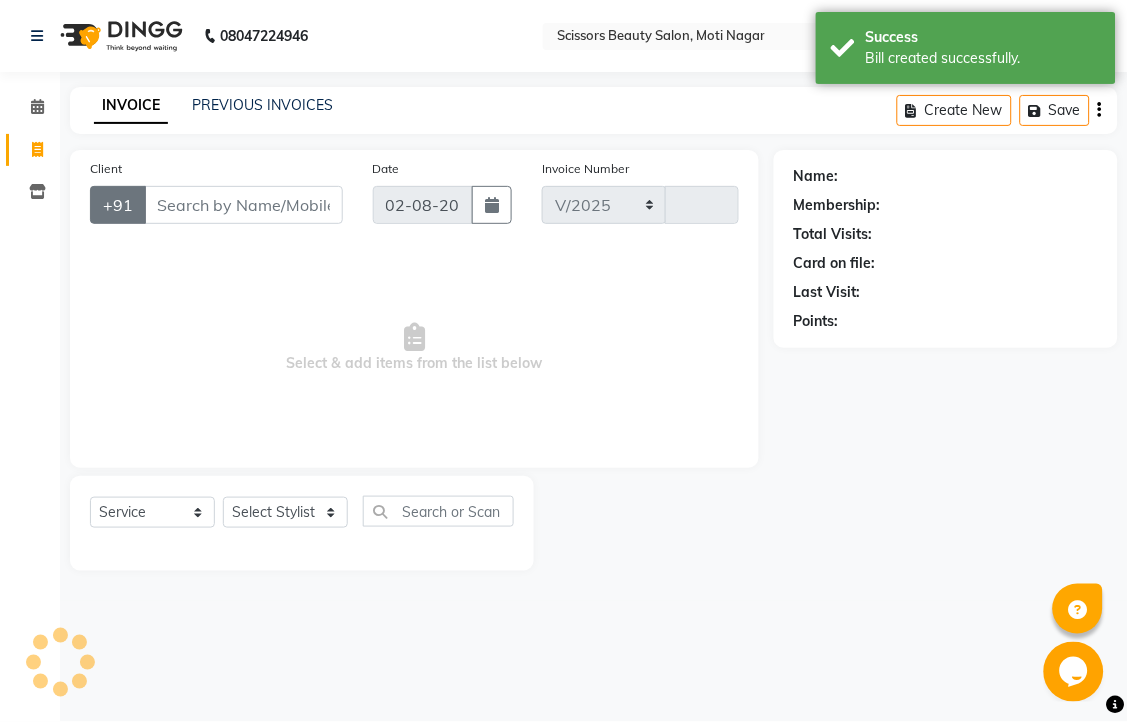 type on "2514" 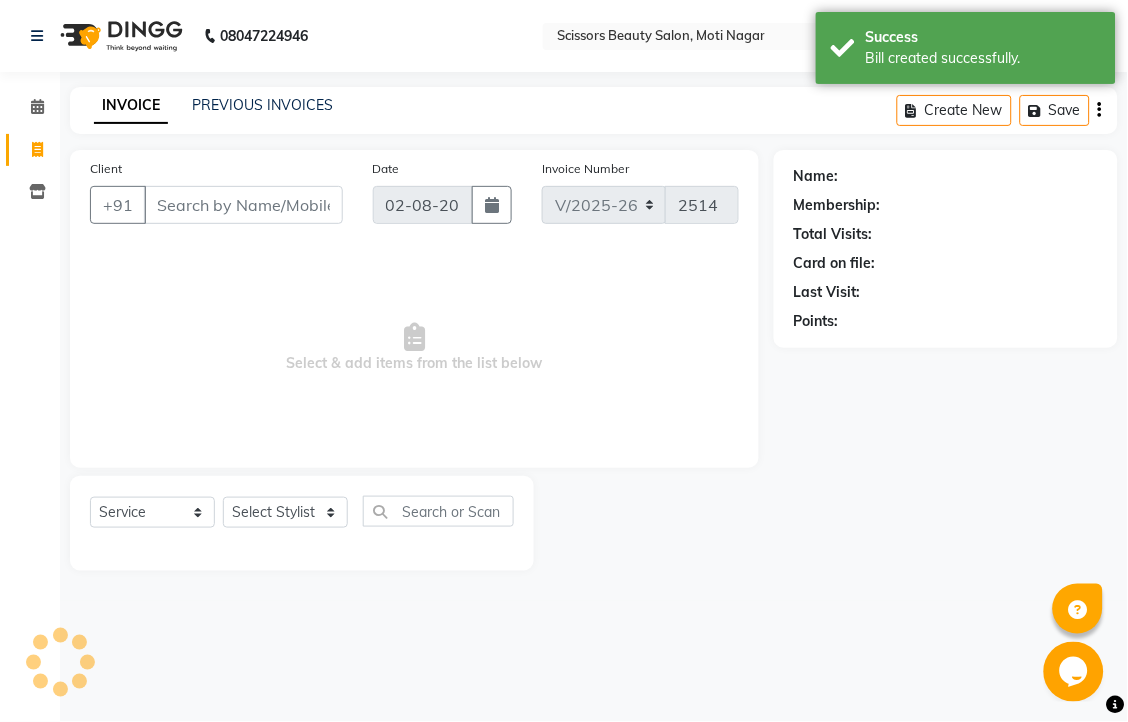 click on "Client" at bounding box center (243, 205) 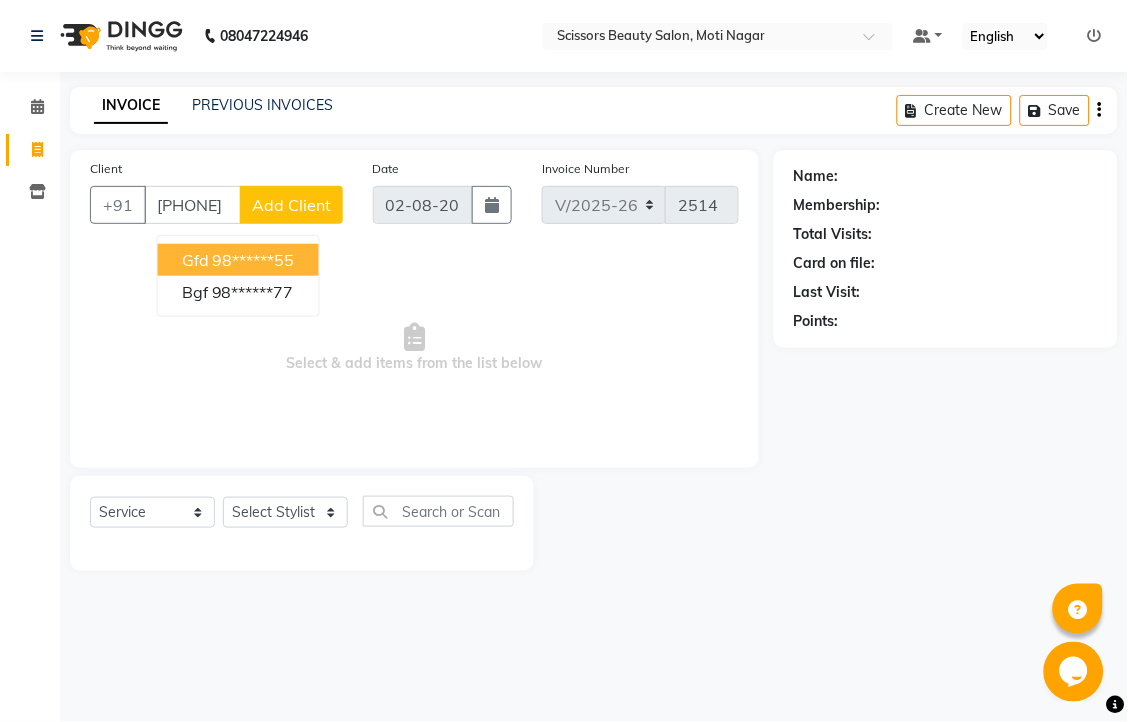 click on "98******55" at bounding box center [254, 260] 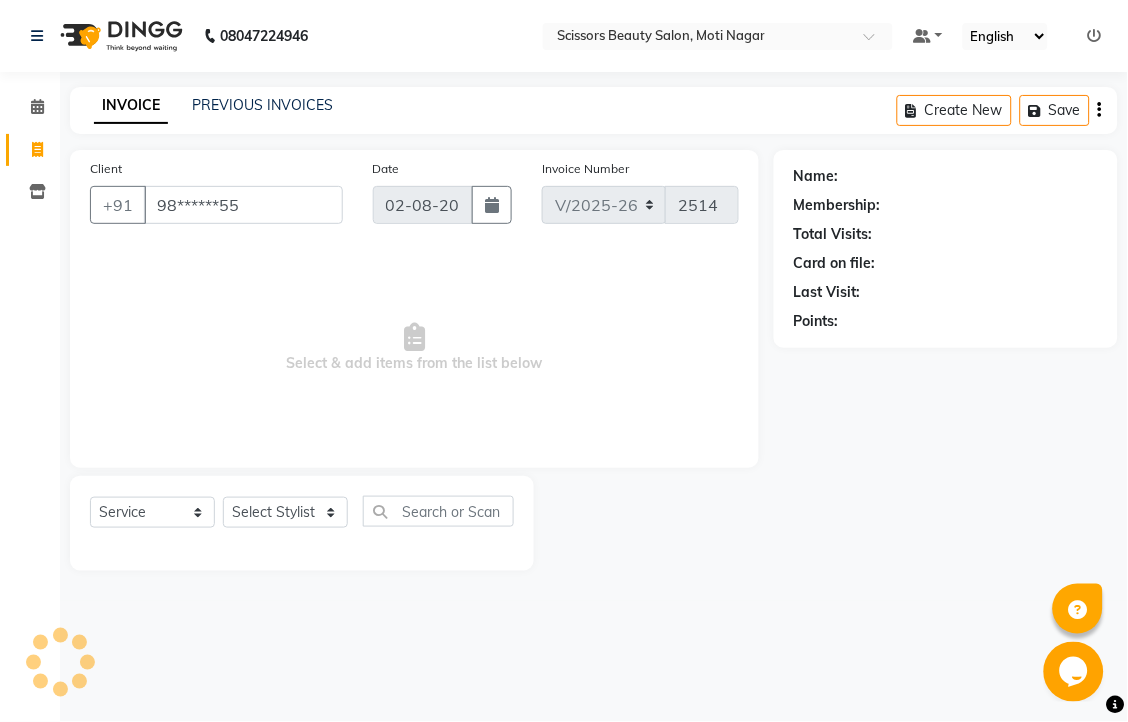 type on "98******55" 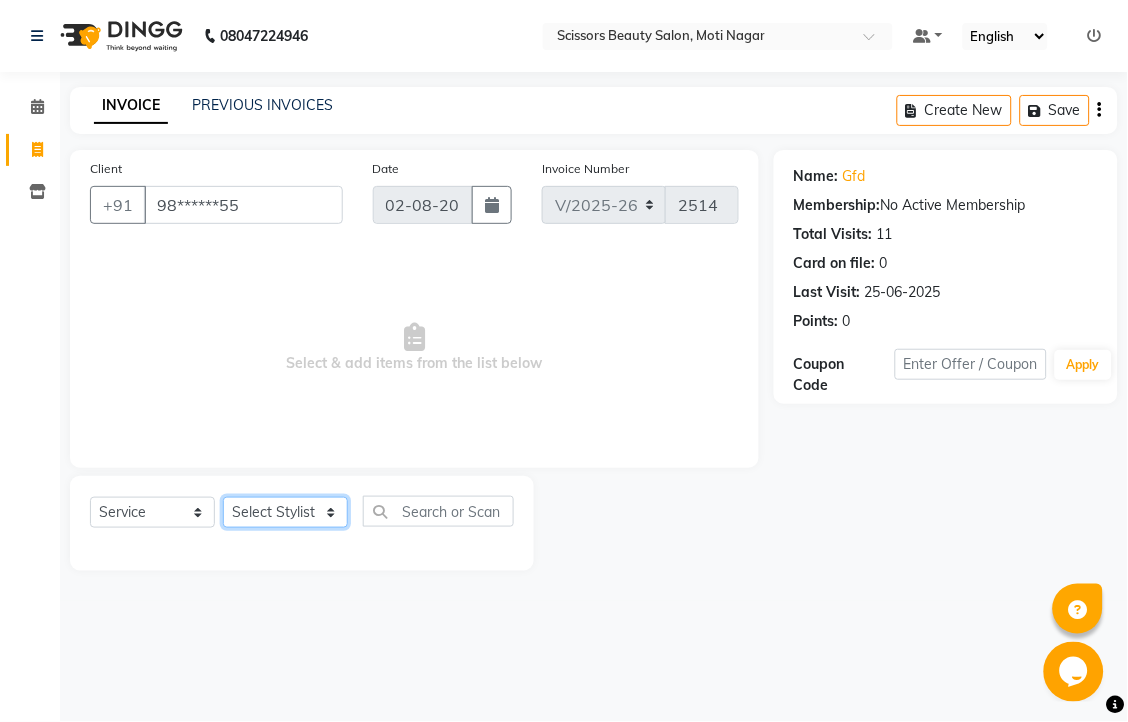 click on "Select Stylist Dominic Francis Nagesh Satish Sir Staff" 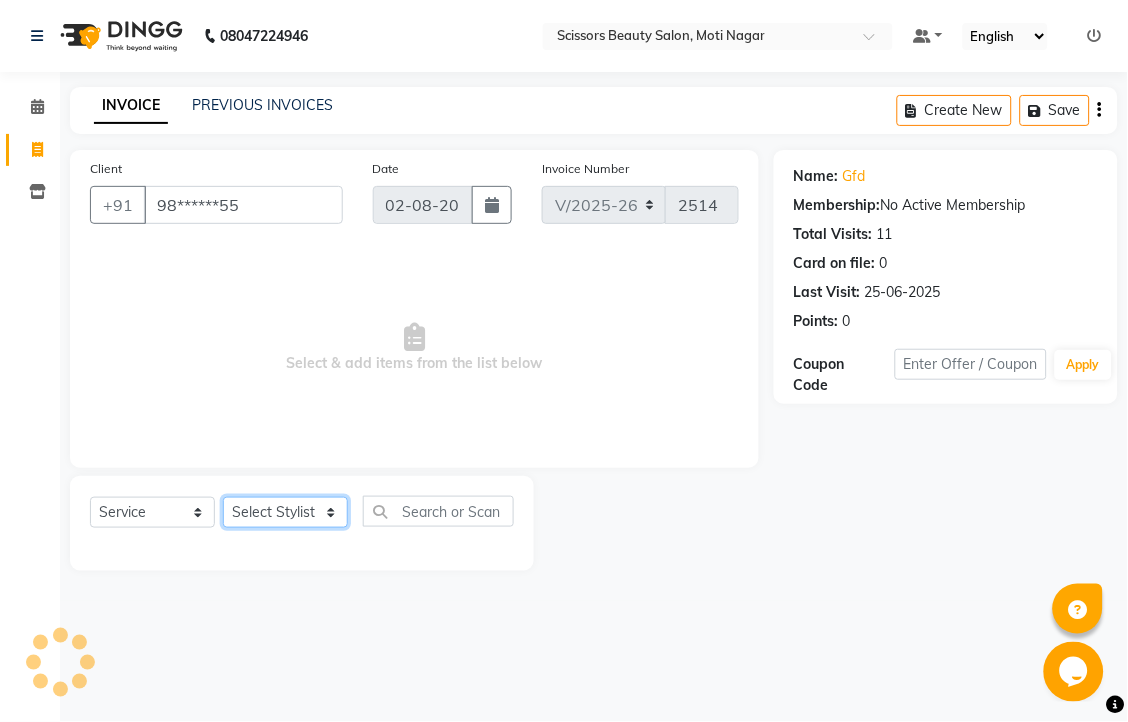select on "58456" 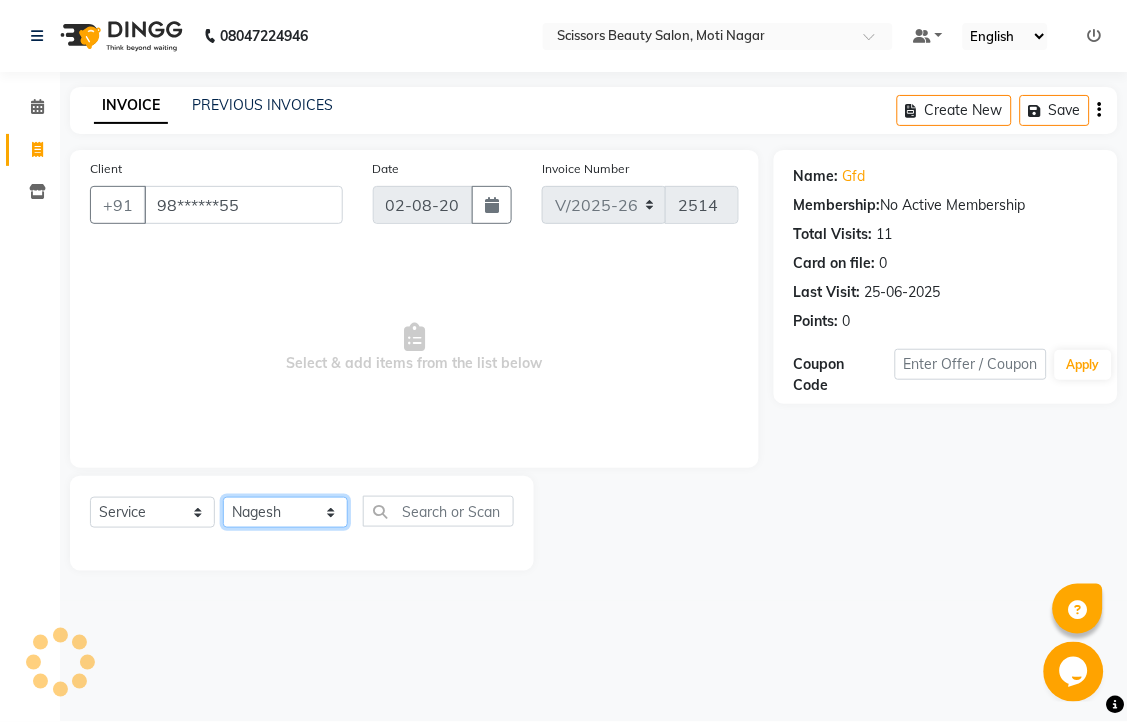 click on "Select Stylist Dominic Francis Nagesh Satish Sir Staff" 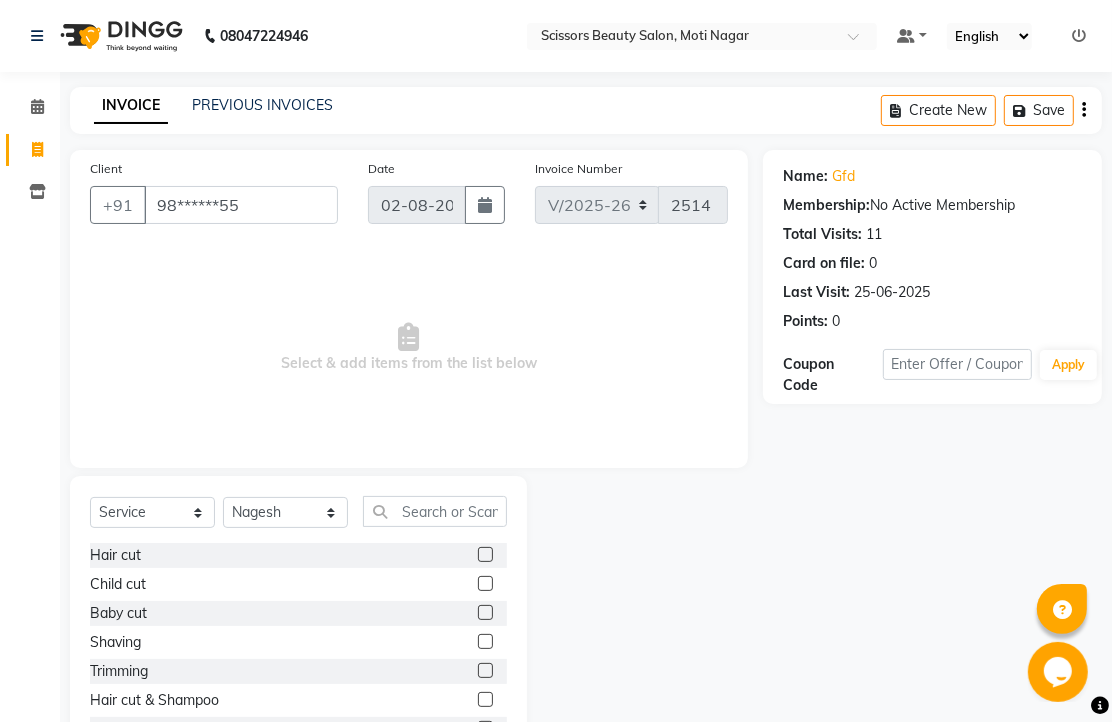 click 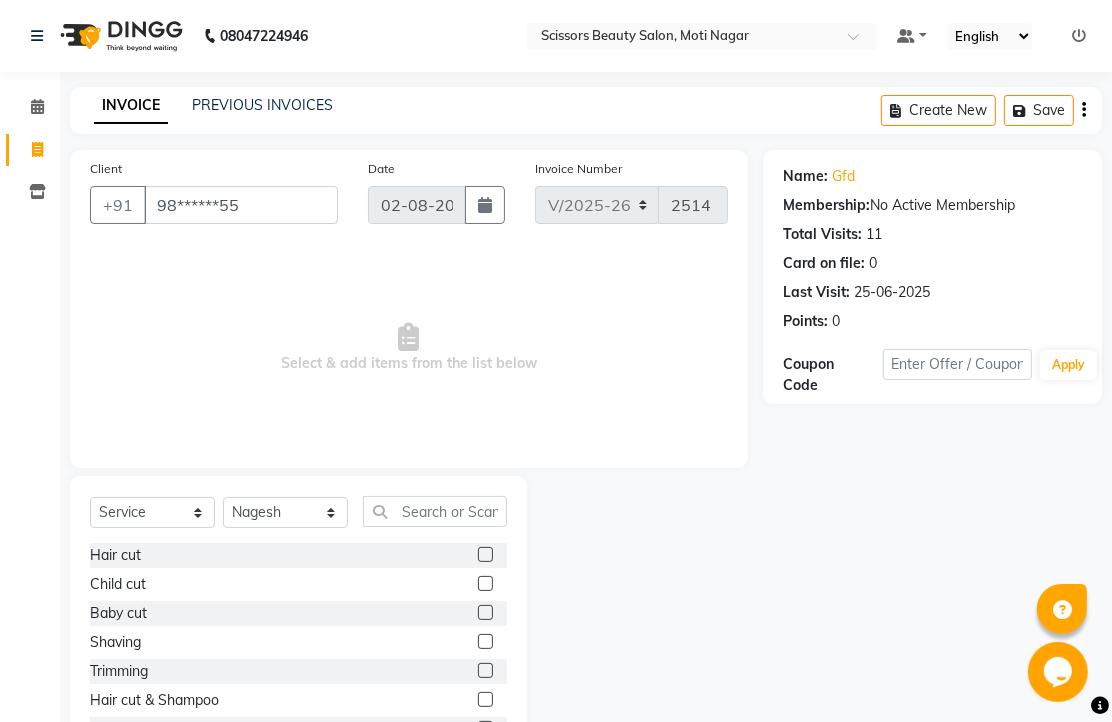 click at bounding box center [484, 555] 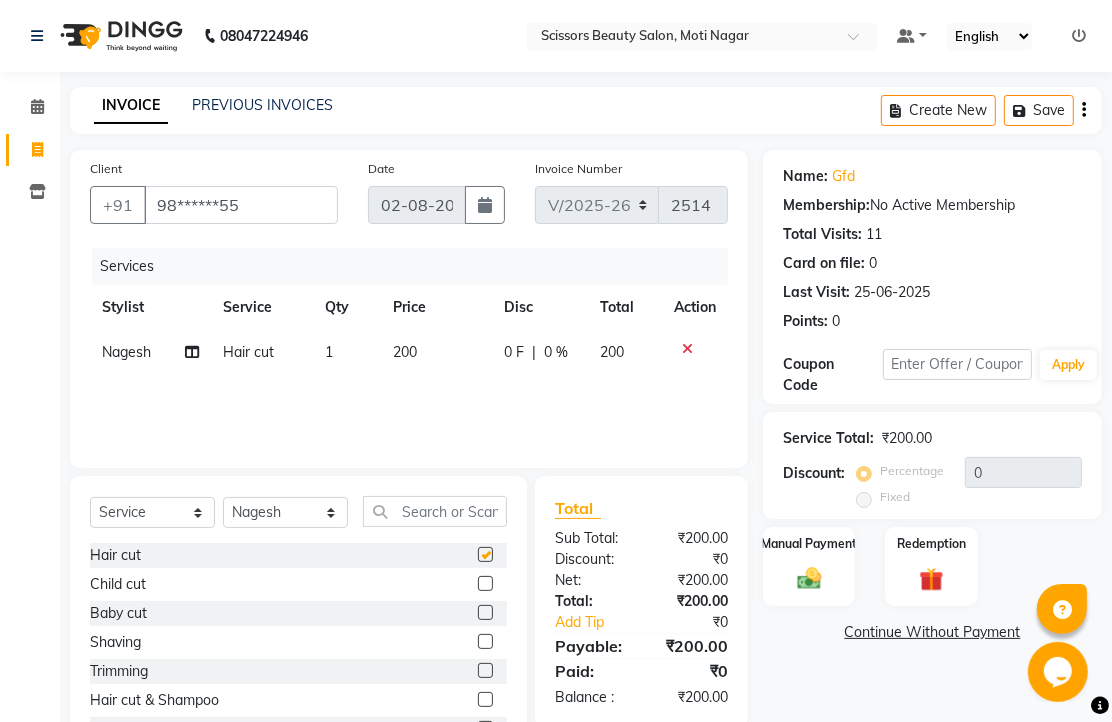 checkbox on "false" 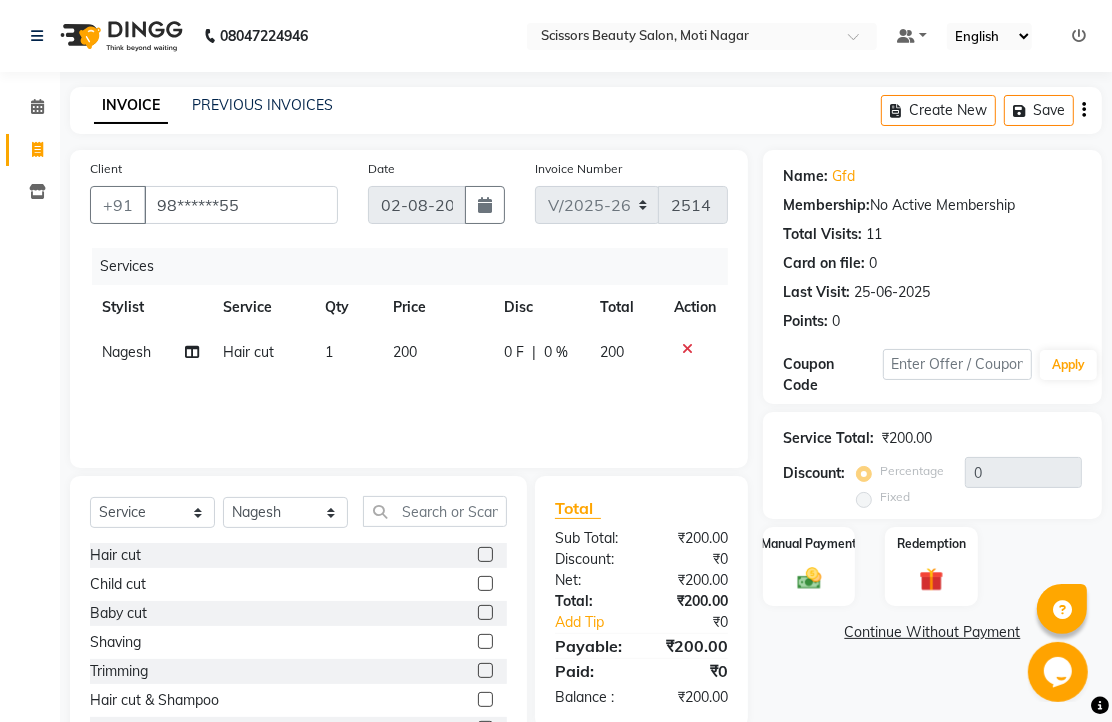 scroll, scrollTop: 174, scrollLeft: 0, axis: vertical 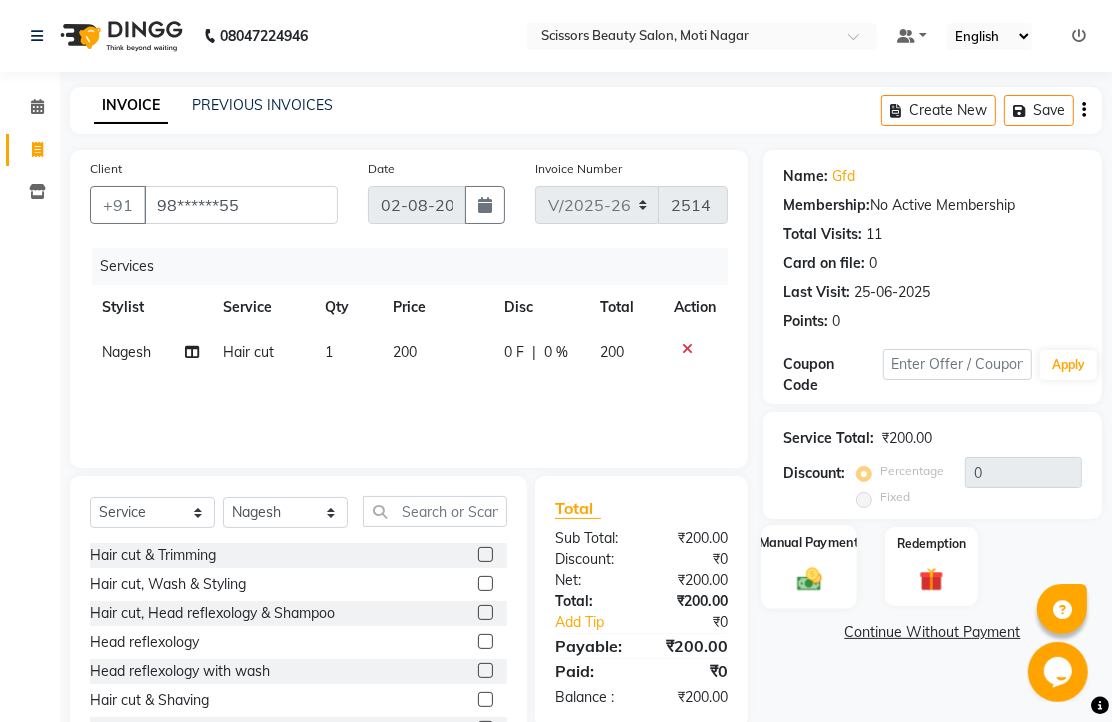 click 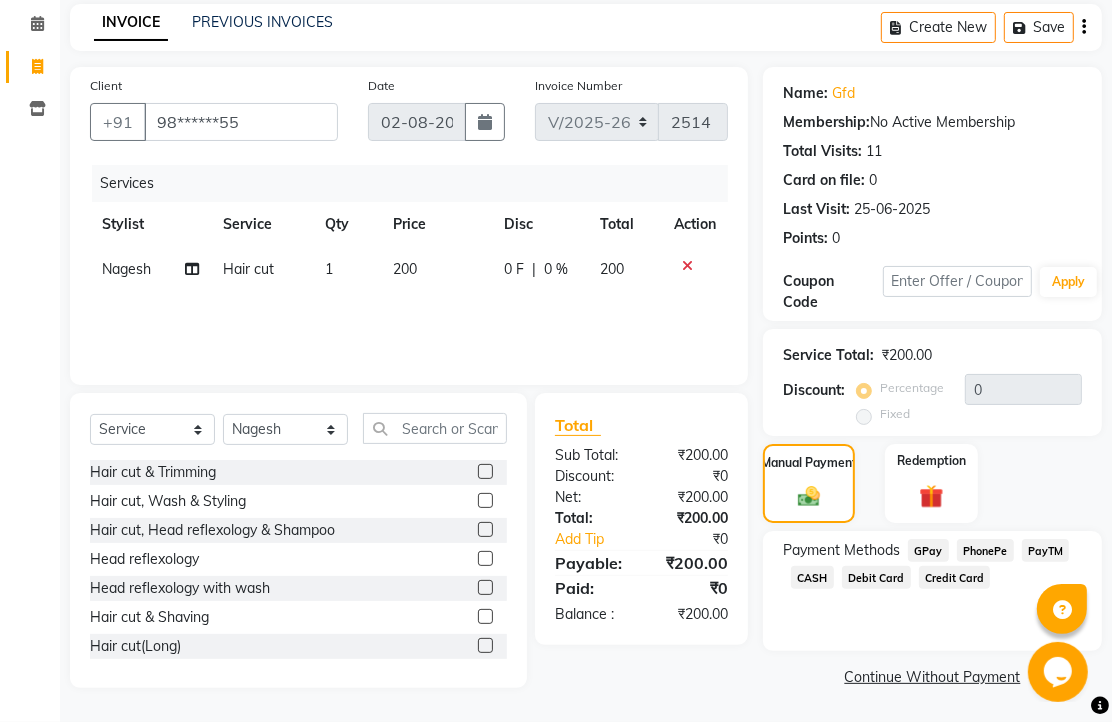 scroll, scrollTop: 163, scrollLeft: 0, axis: vertical 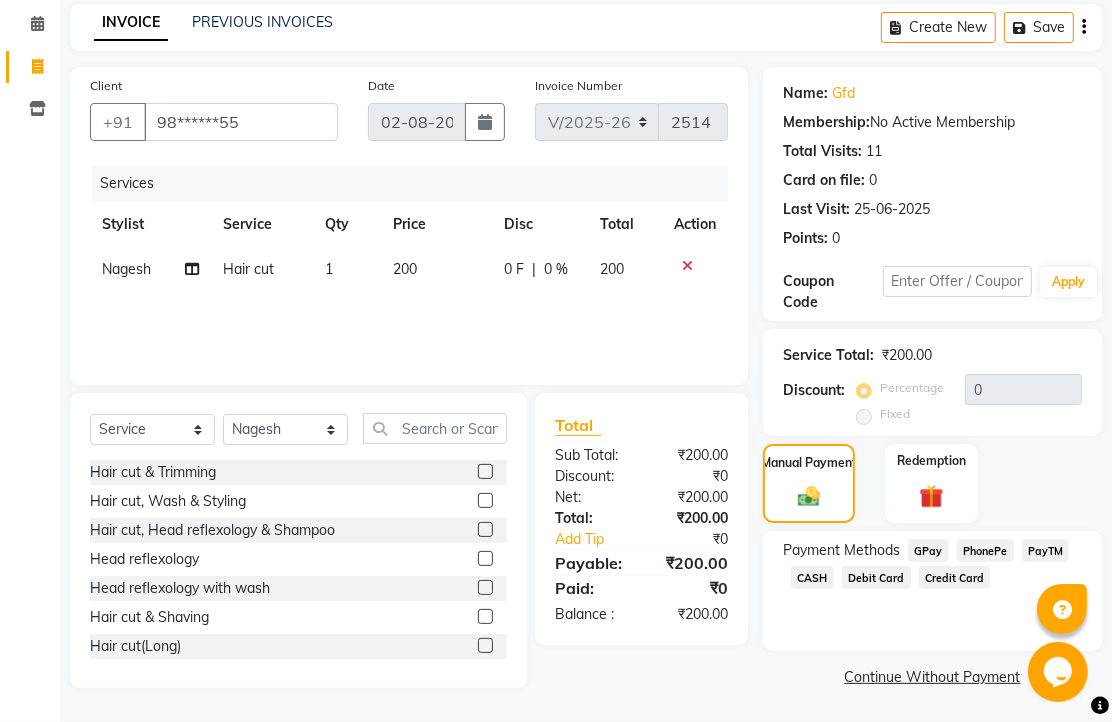 click on "PhonePe" 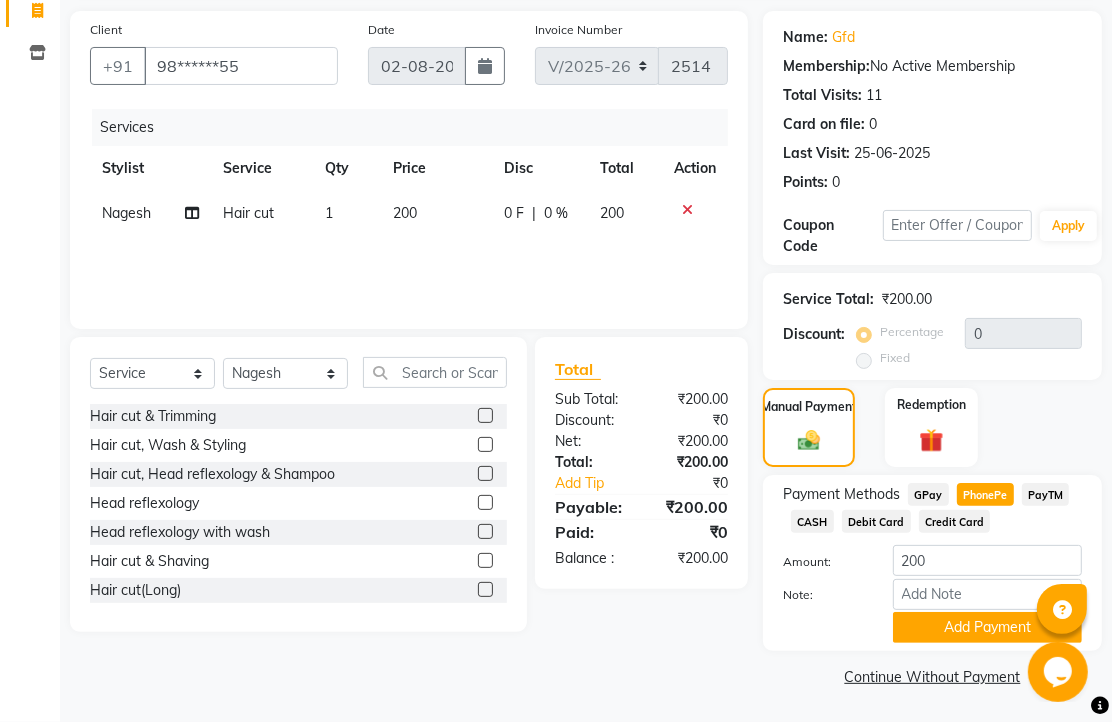 scroll, scrollTop: 248, scrollLeft: 0, axis: vertical 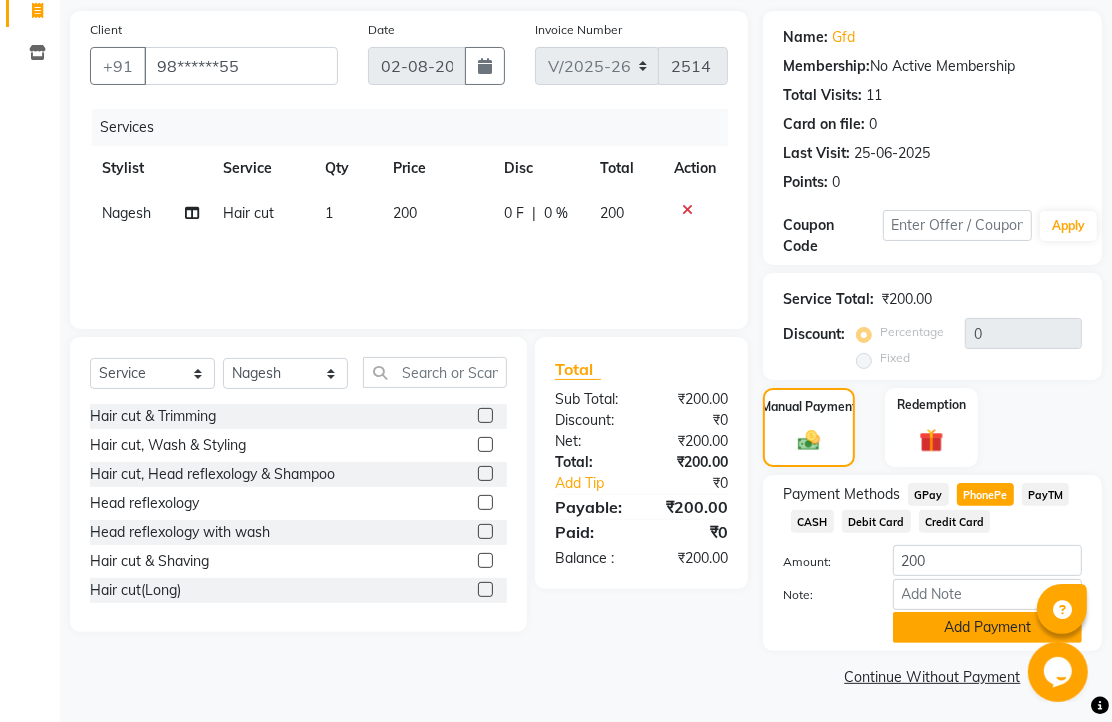 drag, startPoint x: 980, startPoint y: 601, endPoint x: 993, endPoint y: 627, distance: 29.068884 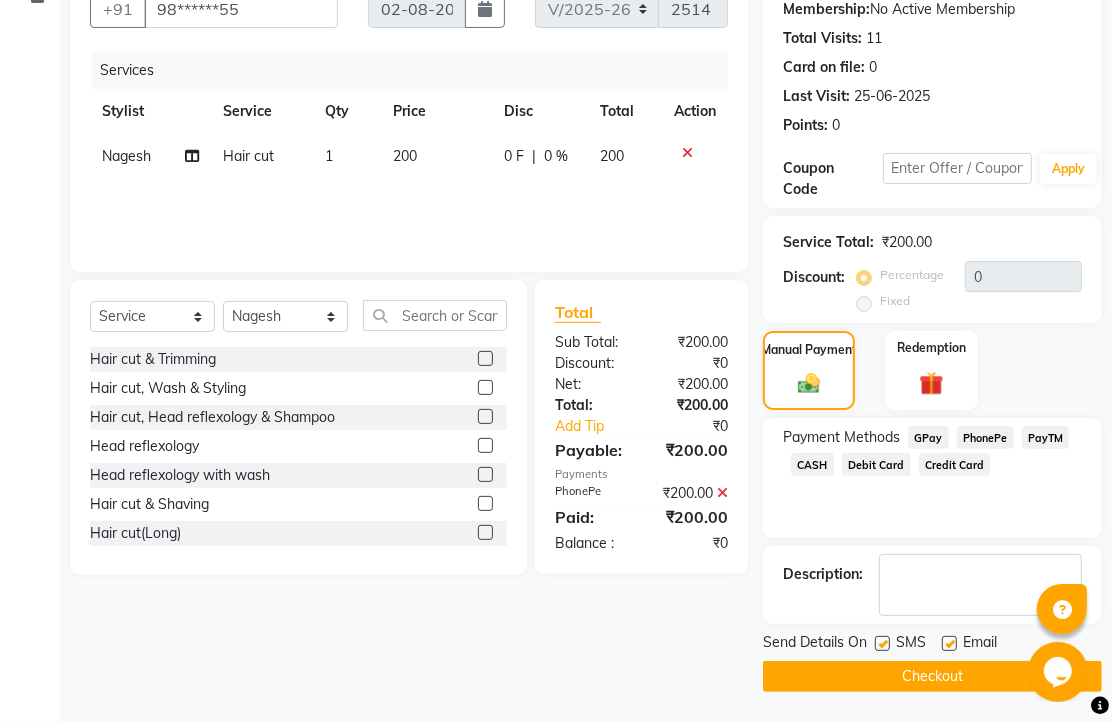 scroll, scrollTop: 304, scrollLeft: 0, axis: vertical 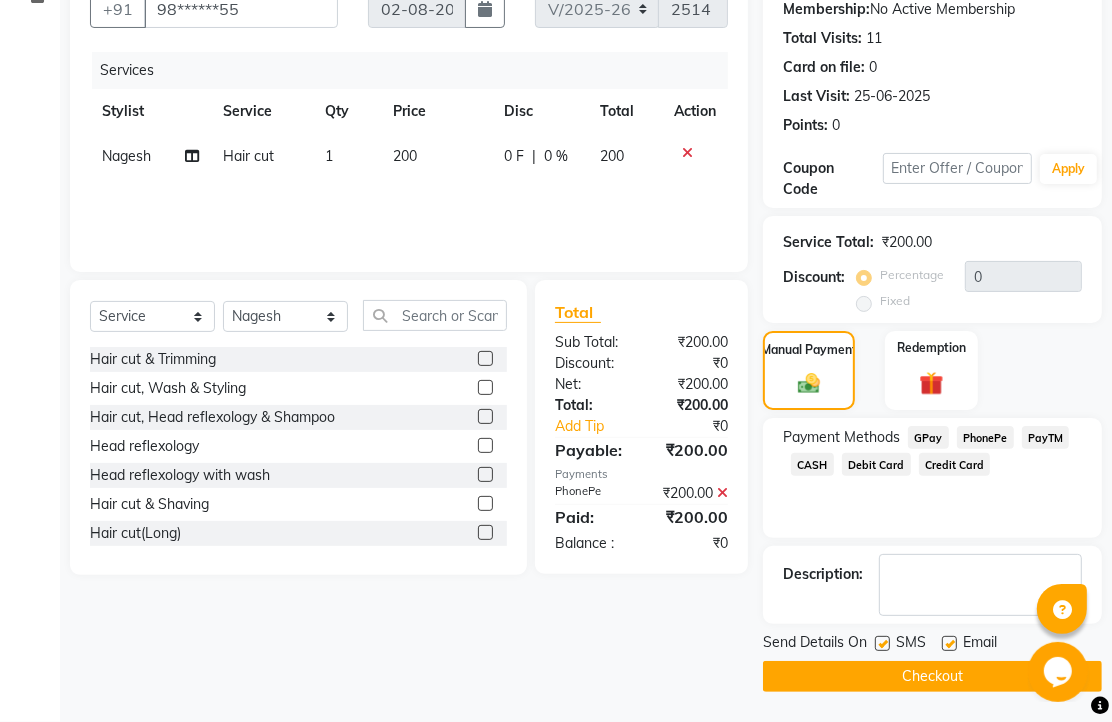 click 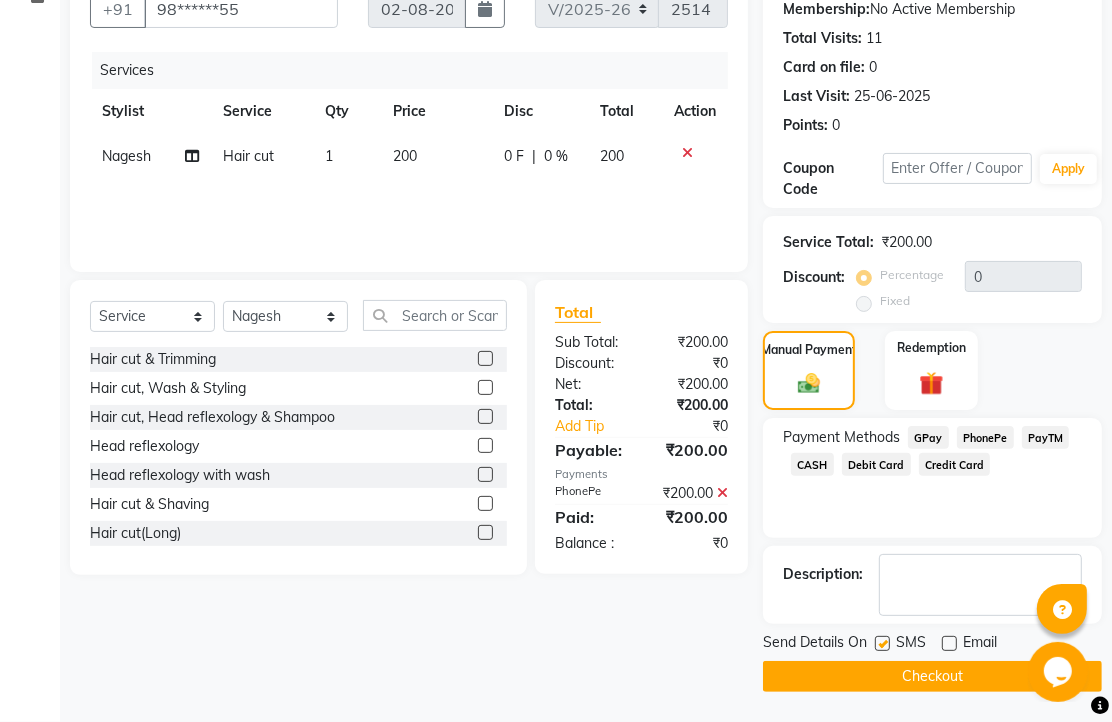 click on "Checkout" 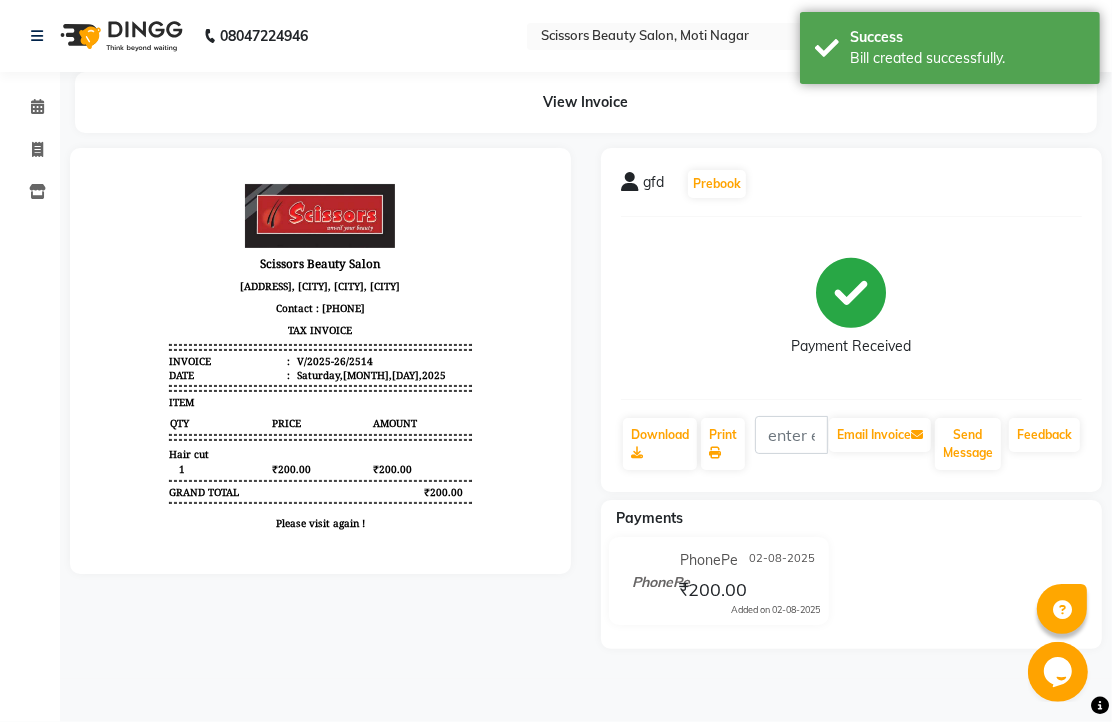 scroll, scrollTop: 0, scrollLeft: 0, axis: both 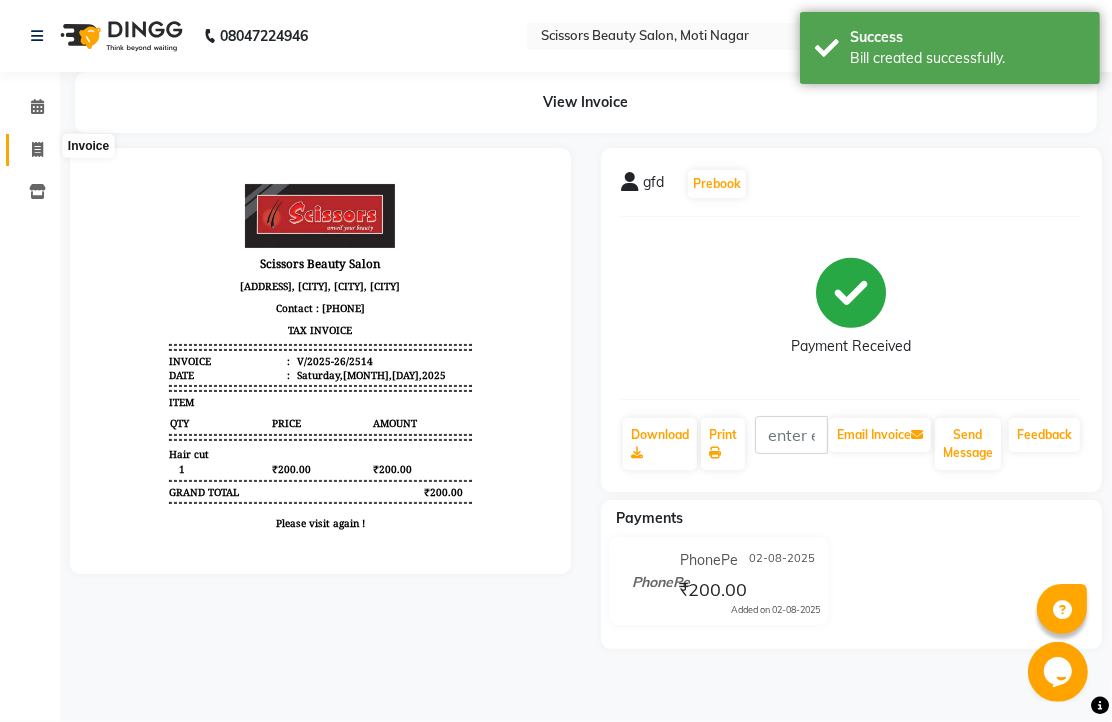 click 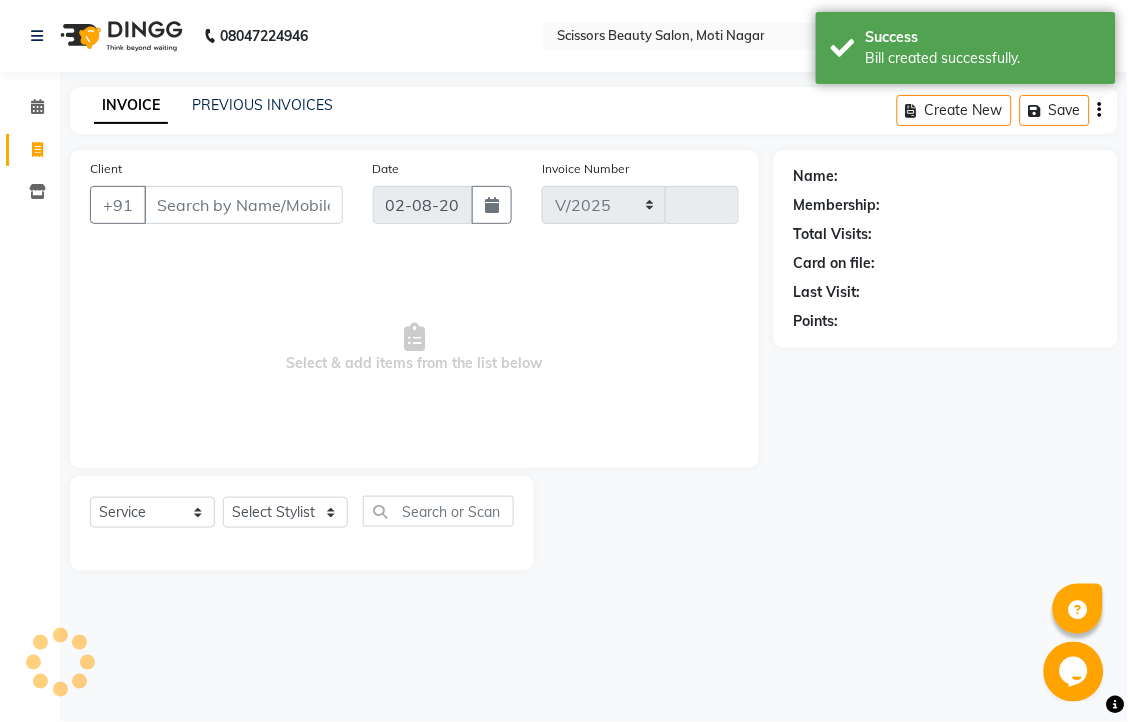 select on "7057" 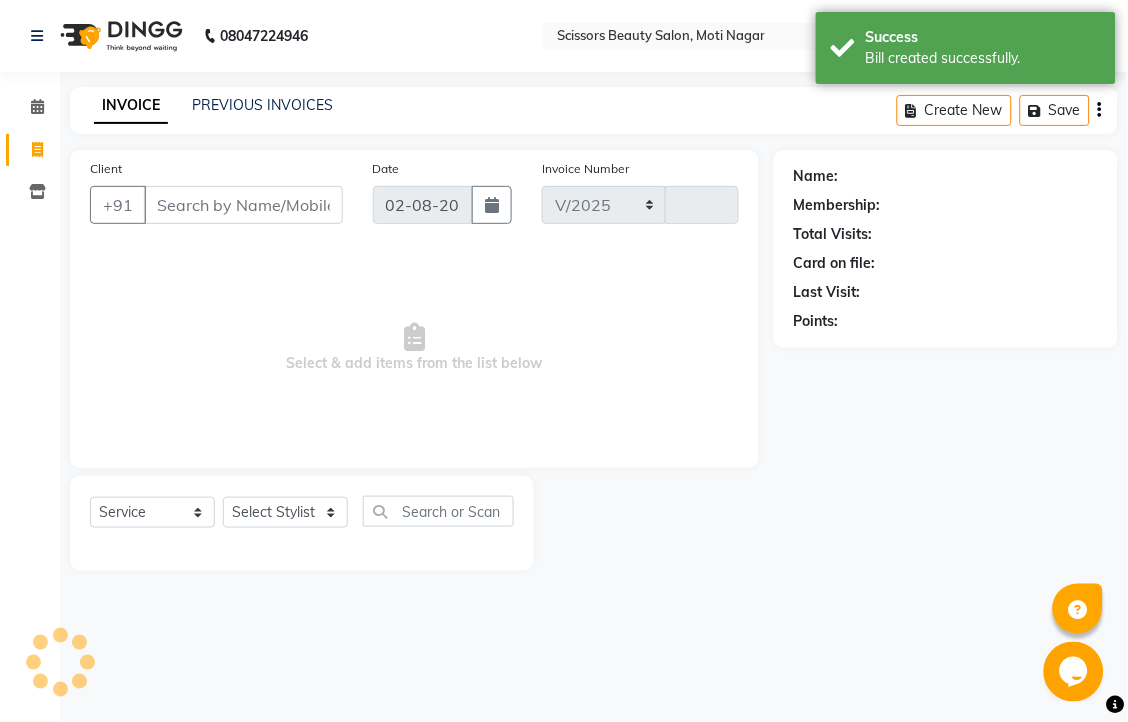 type on "2515" 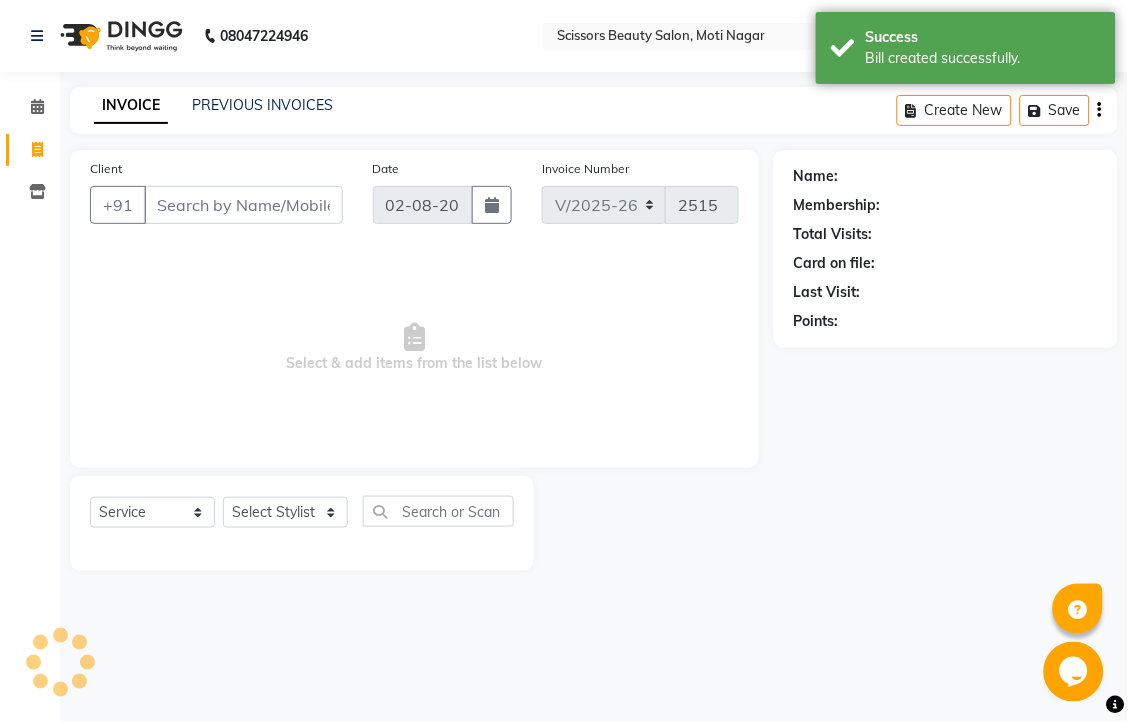 drag, startPoint x: 200, startPoint y: 242, endPoint x: 187, endPoint y: 240, distance: 13.152946 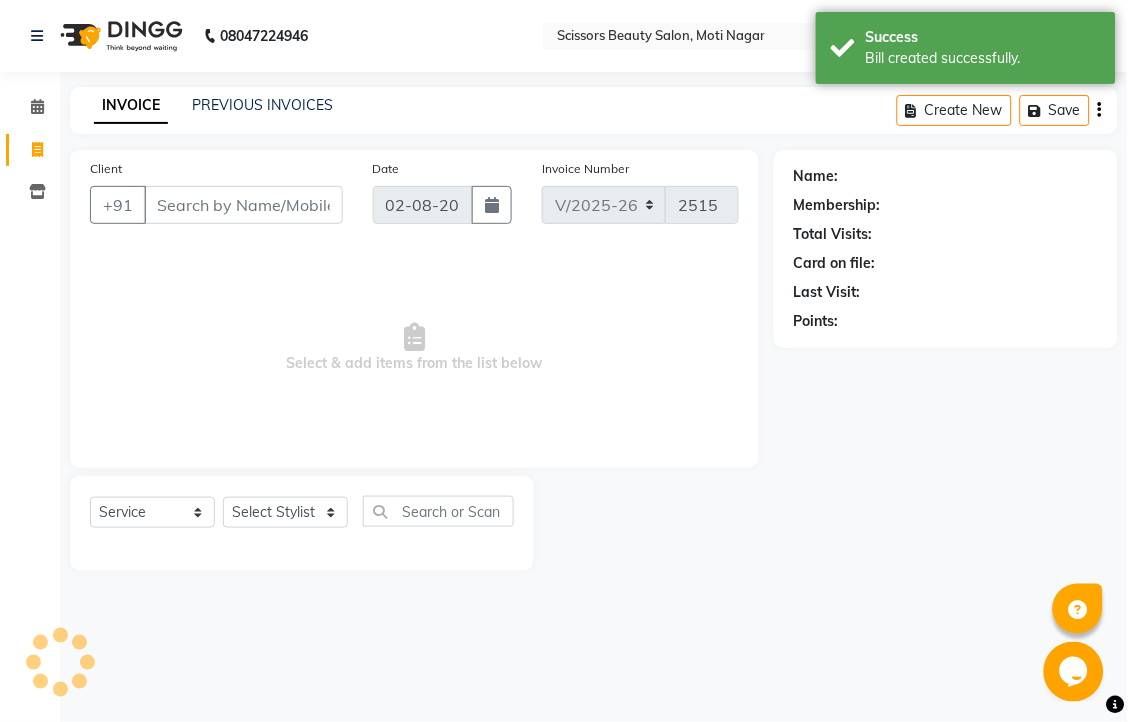 click on "Client" at bounding box center [243, 205] 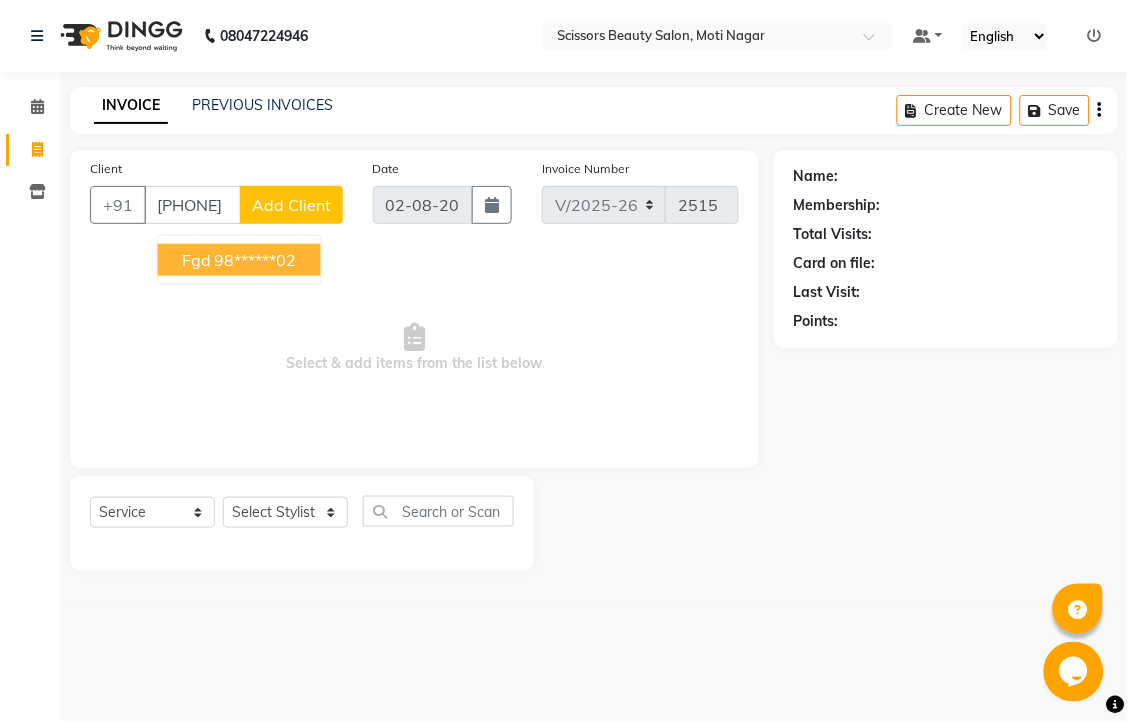 click on "fgd ******" at bounding box center (239, 260) 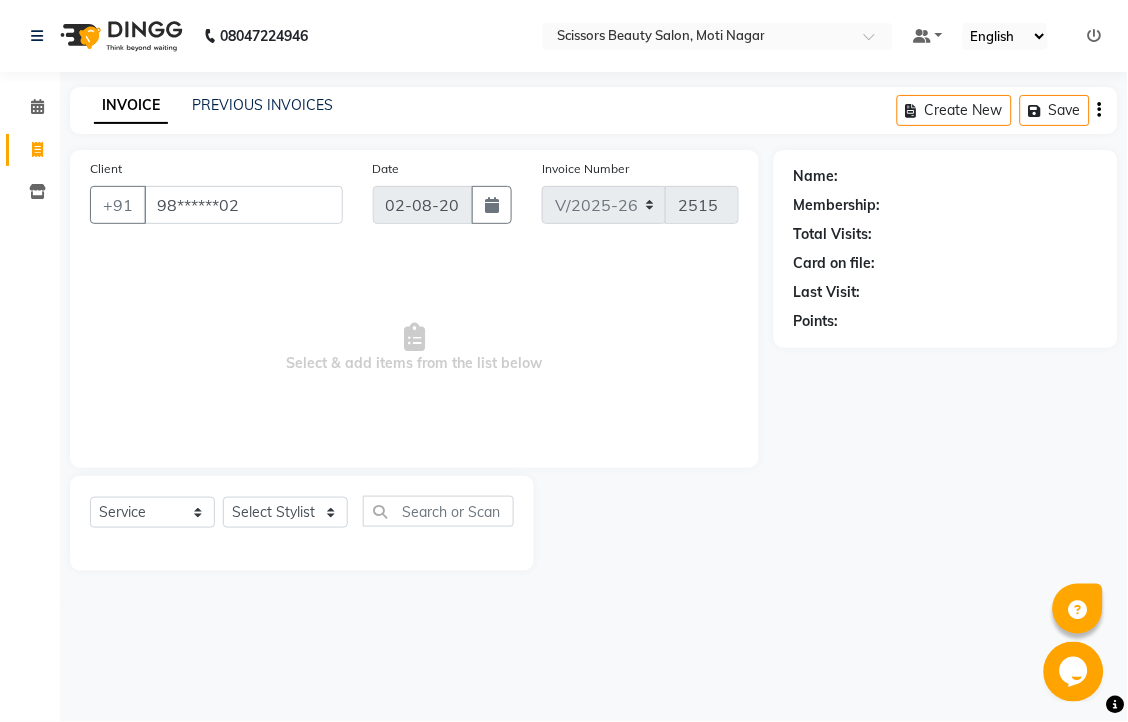 type on "98******02" 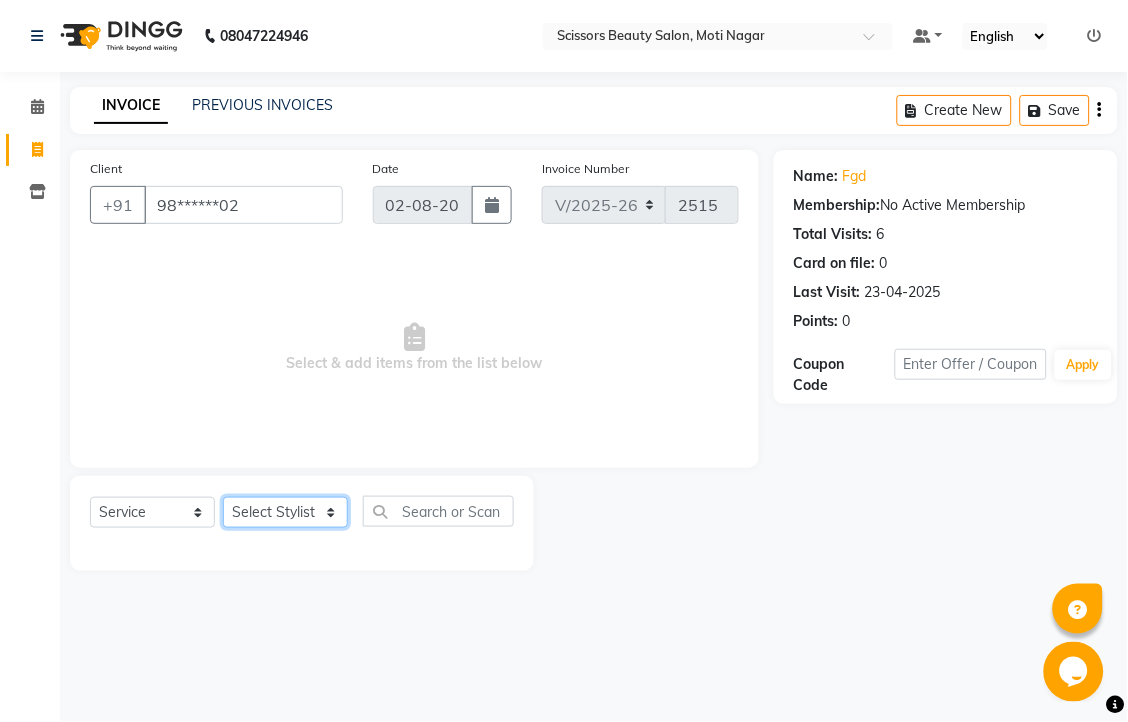 click on "Select Stylist Dominic Francis Nagesh Satish Sir Staff" 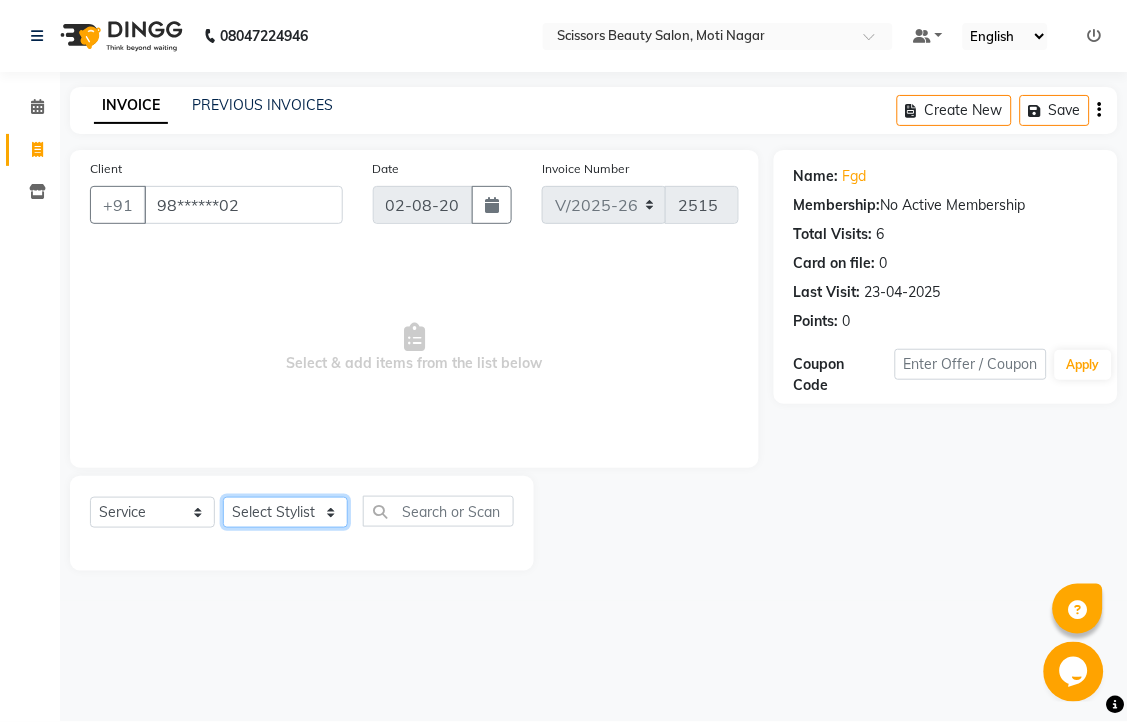 select on "81450" 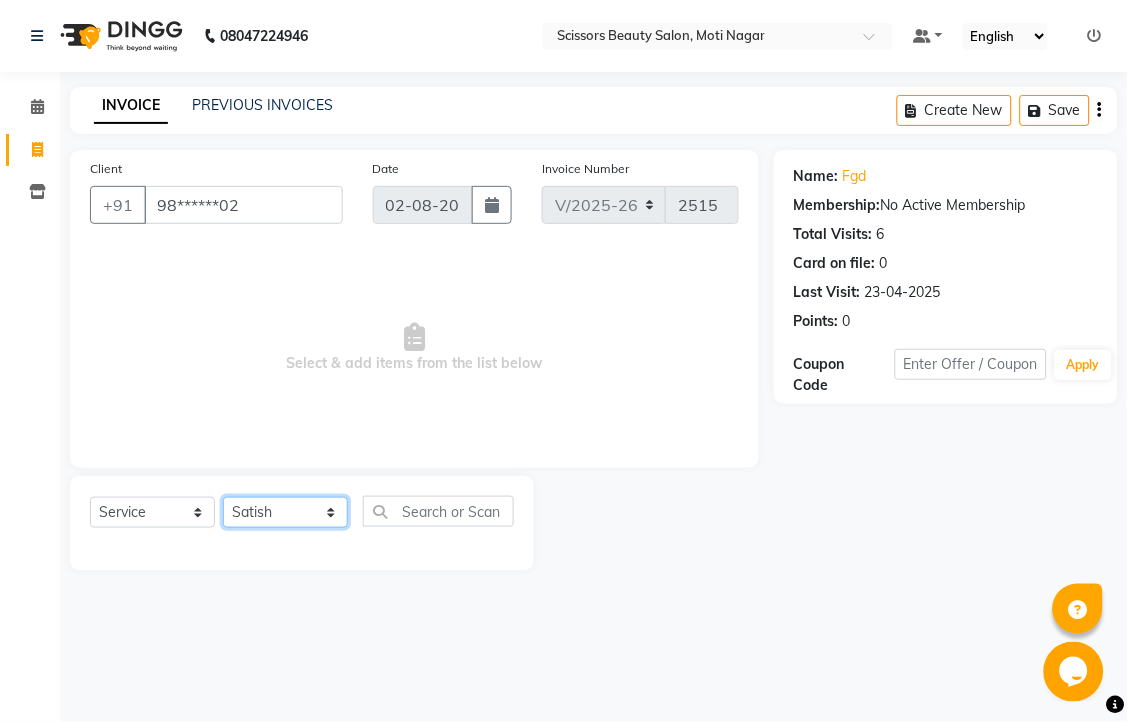 click on "Select Stylist Dominic Francis Nagesh Satish Sir Staff" 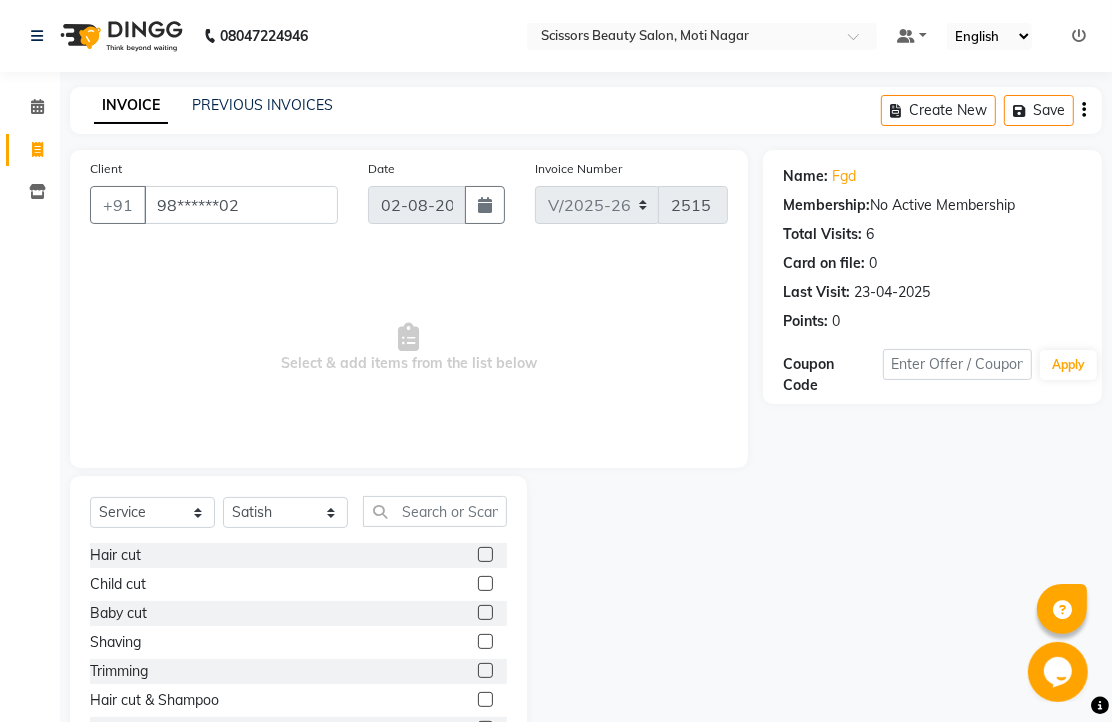 click 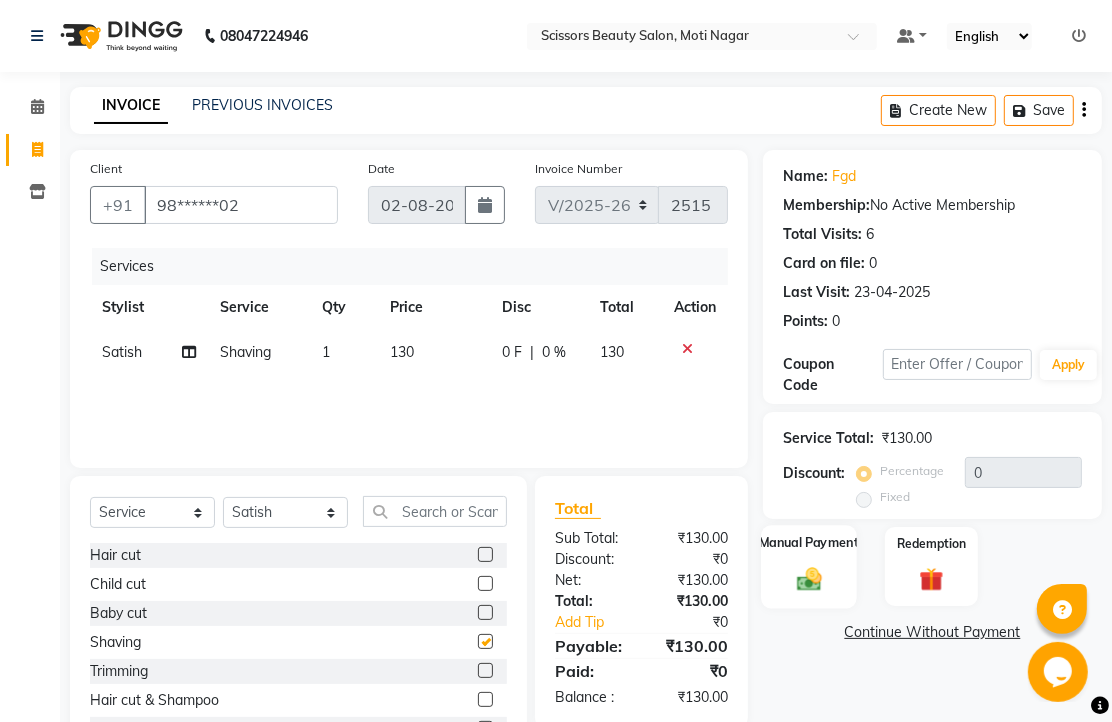 checkbox on "false" 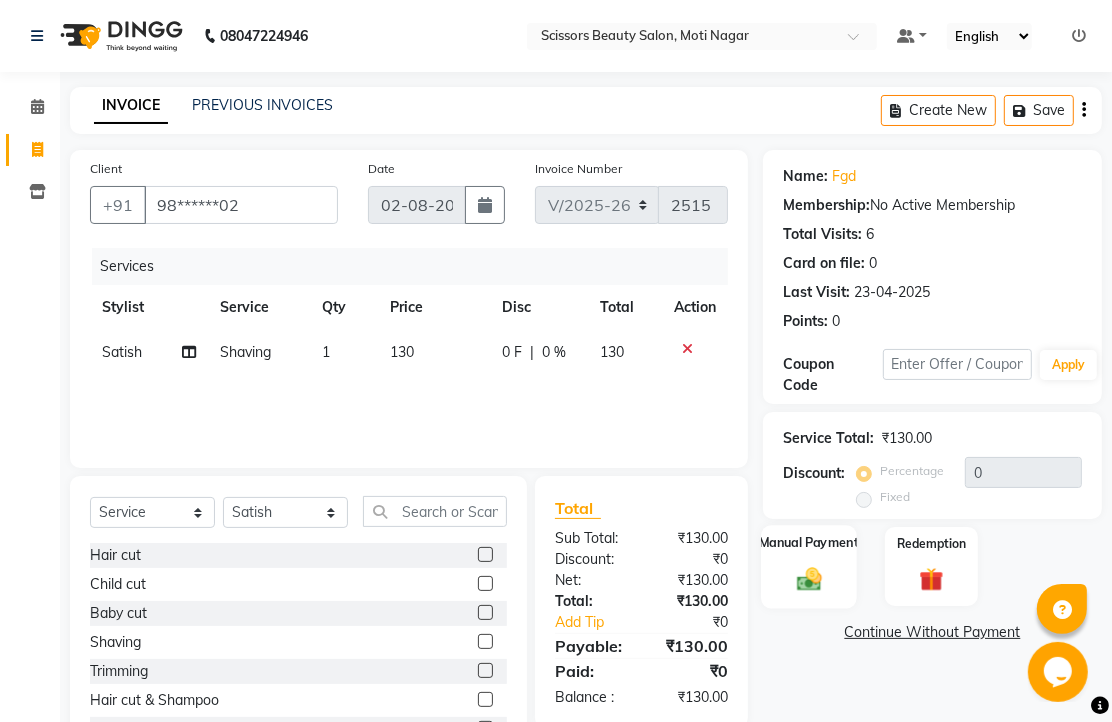 click 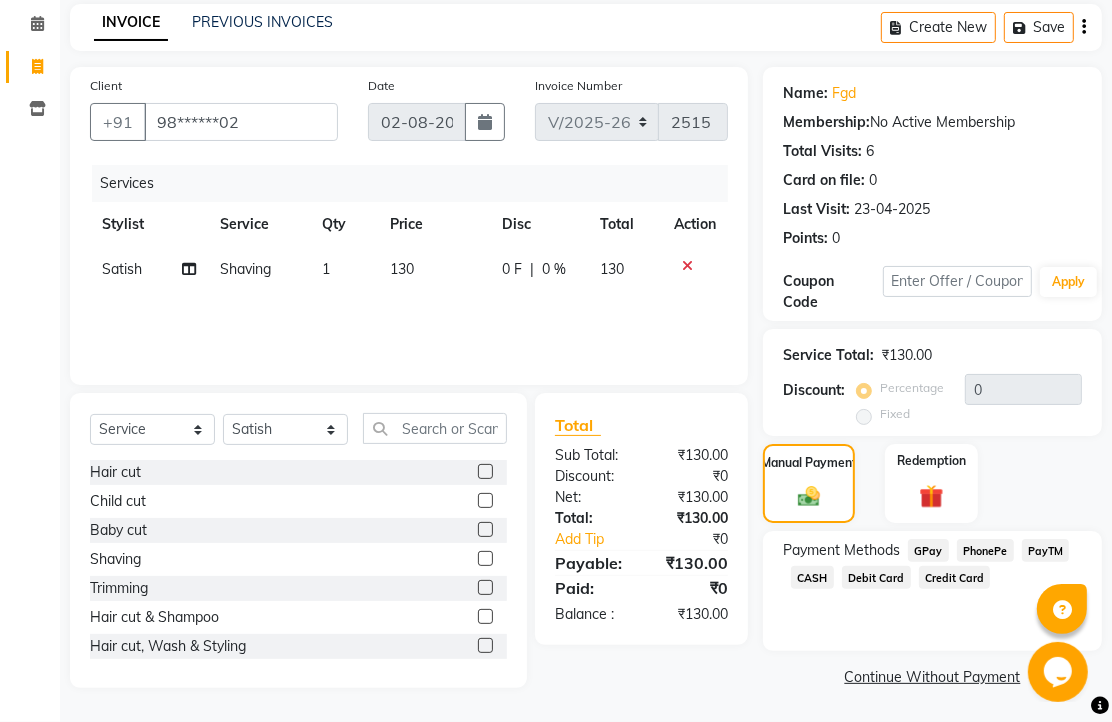 scroll, scrollTop: 163, scrollLeft: 0, axis: vertical 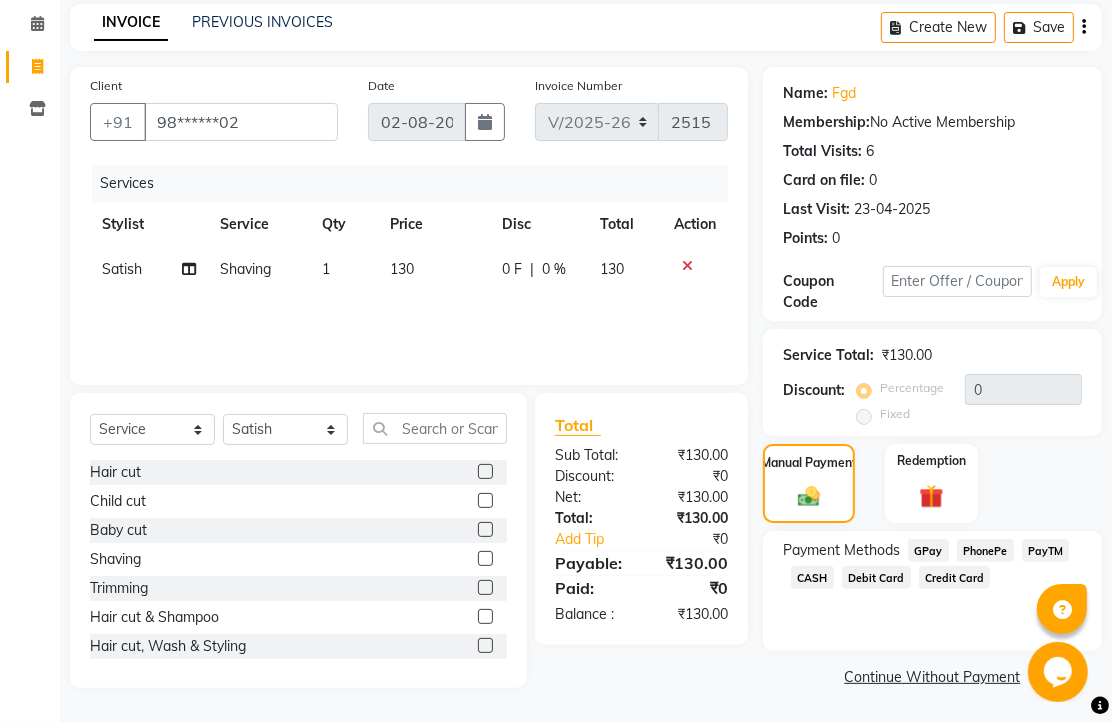 click on "PhonePe" 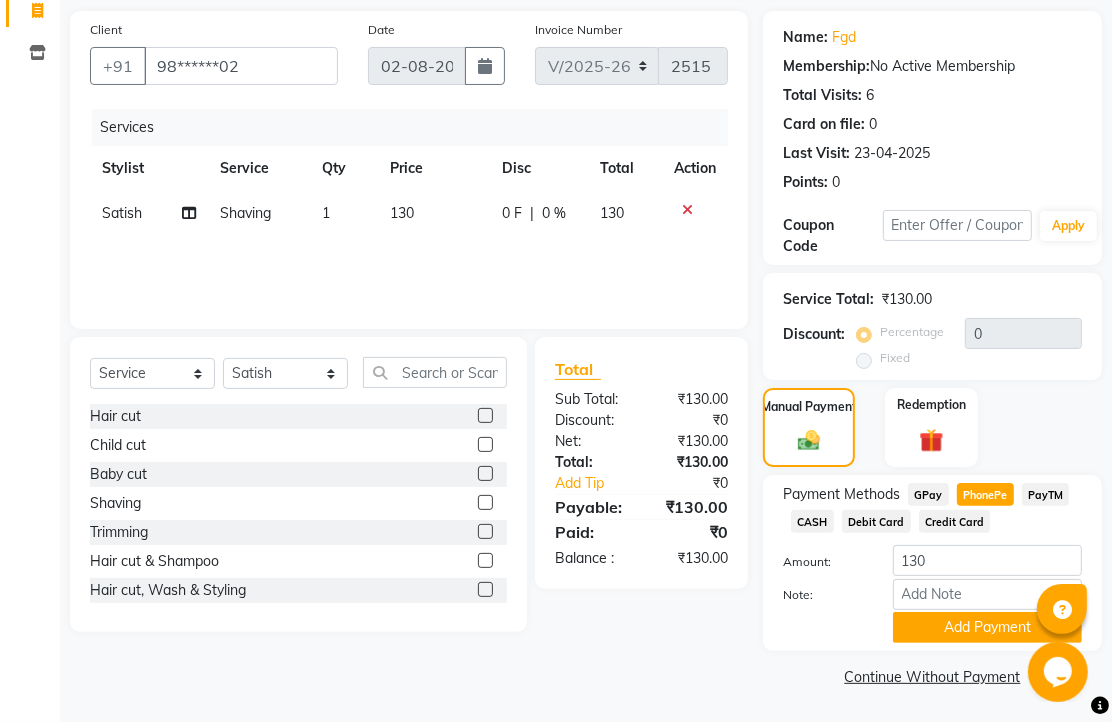 scroll, scrollTop: 248, scrollLeft: 0, axis: vertical 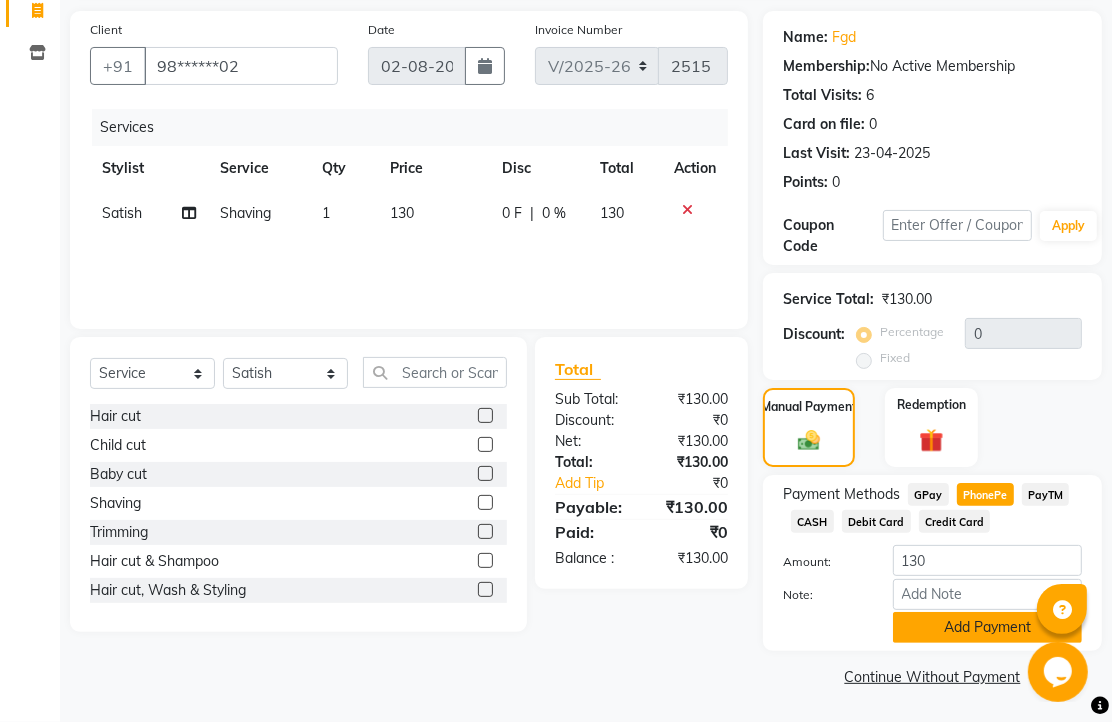 click on "Add Payment" 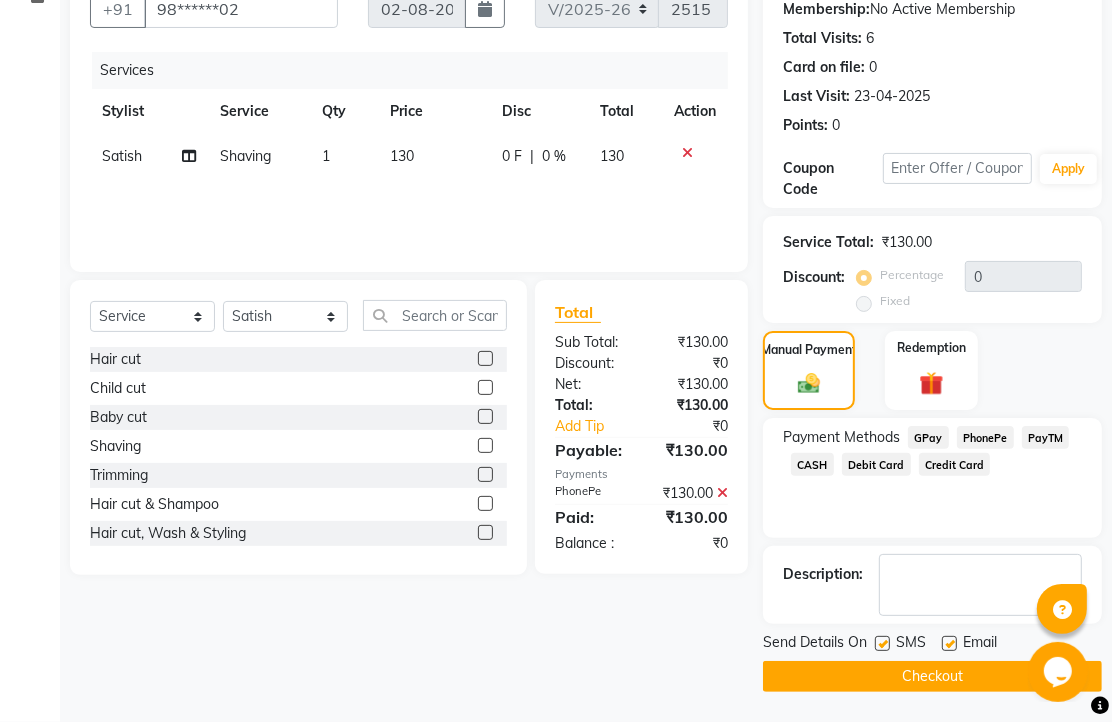 scroll, scrollTop: 304, scrollLeft: 0, axis: vertical 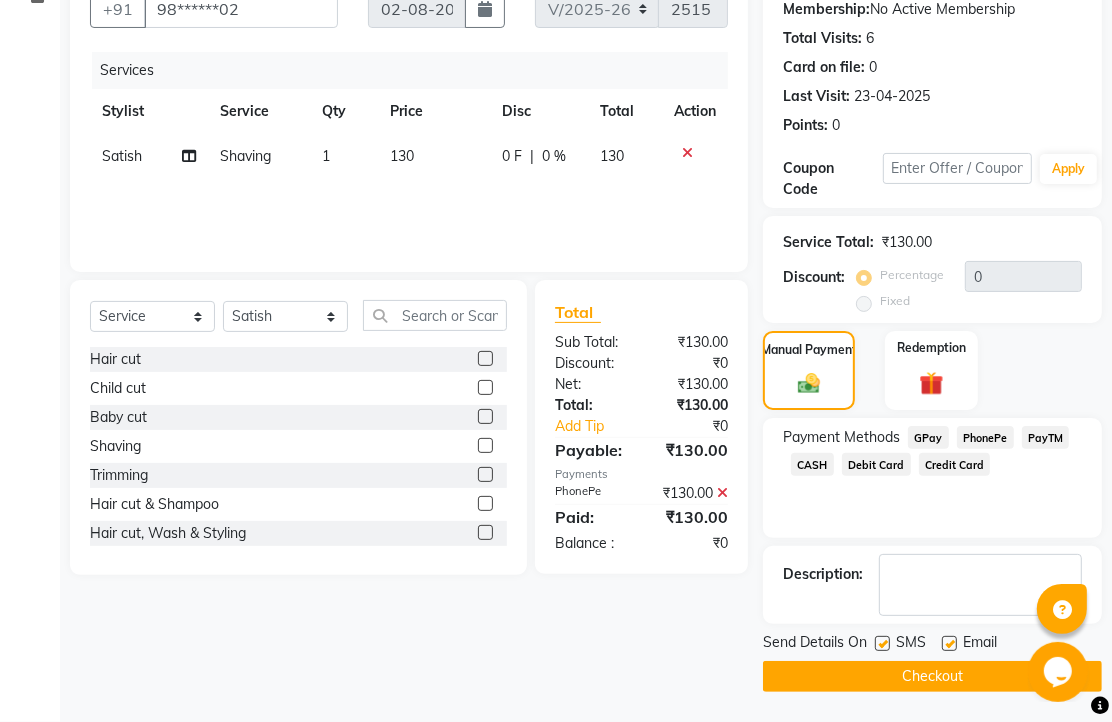 click 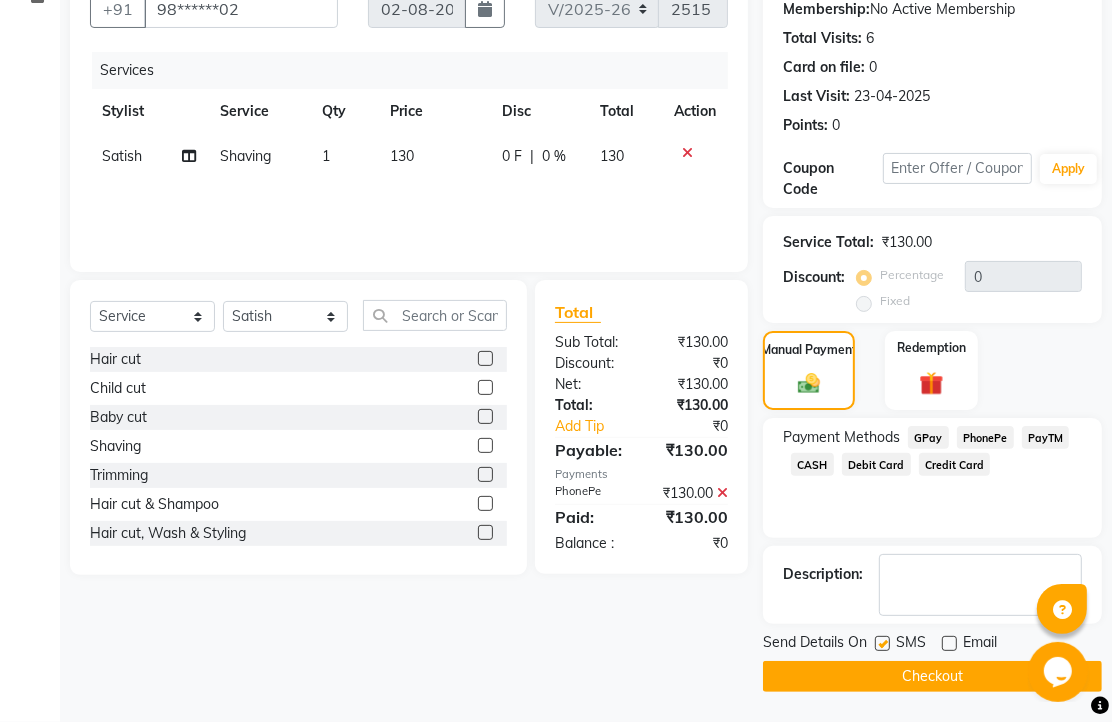 drag, startPoint x: 938, startPoint y: 662, endPoint x: 941, endPoint y: 680, distance: 18.248287 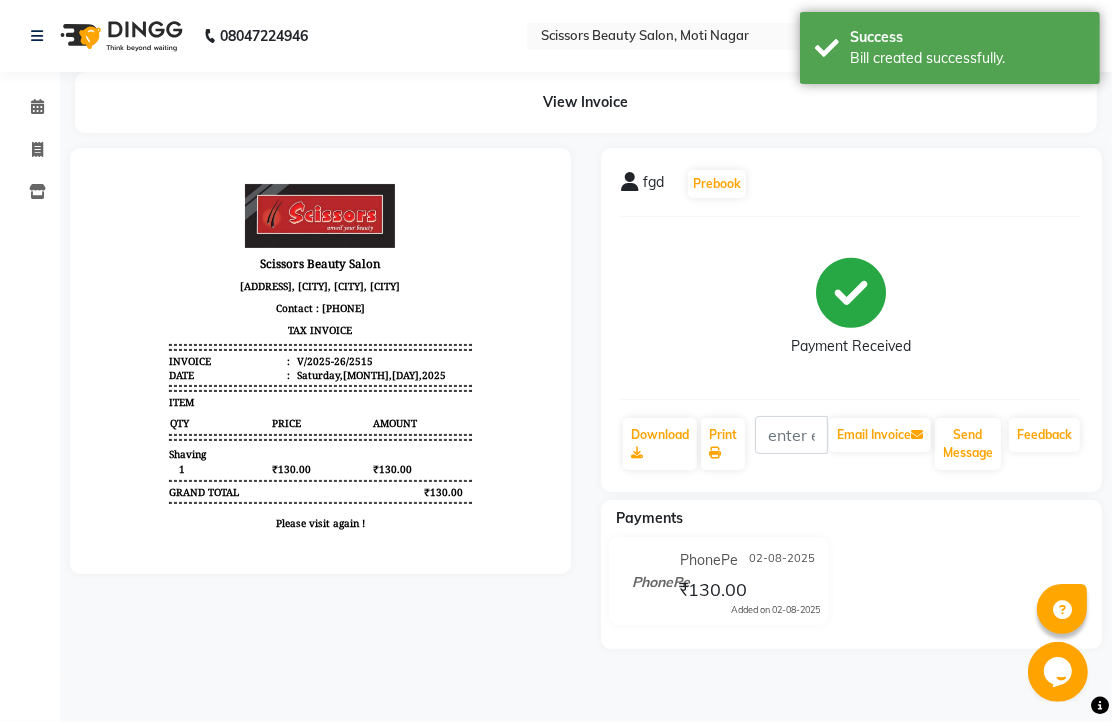 scroll, scrollTop: 0, scrollLeft: 0, axis: both 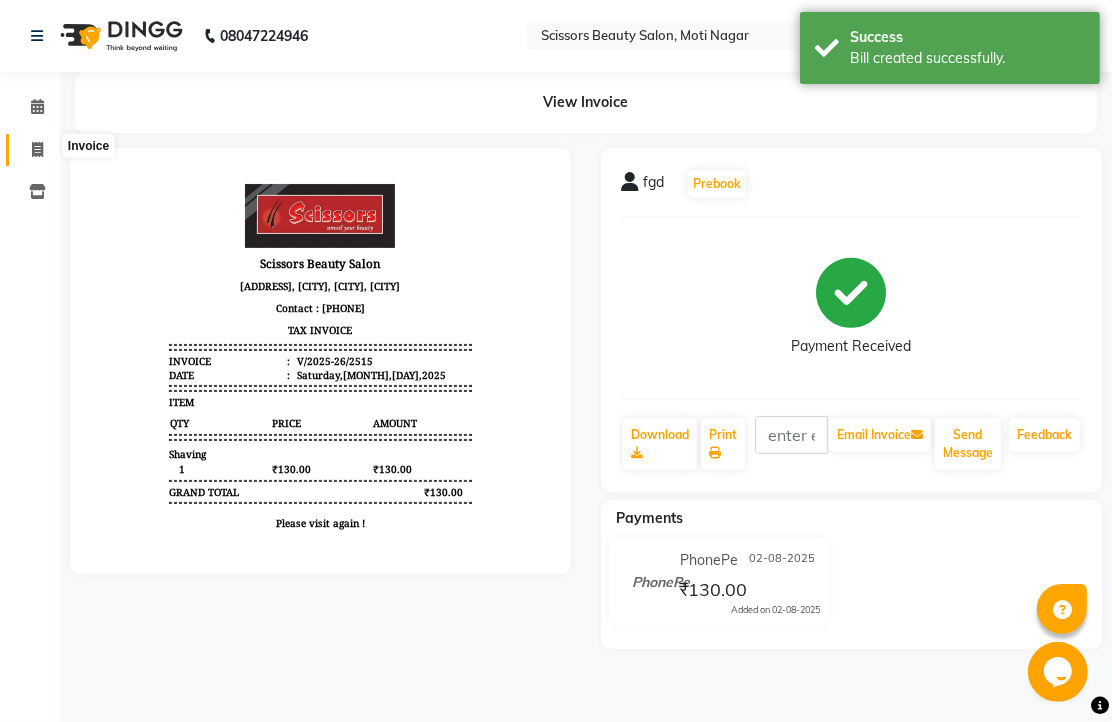 click 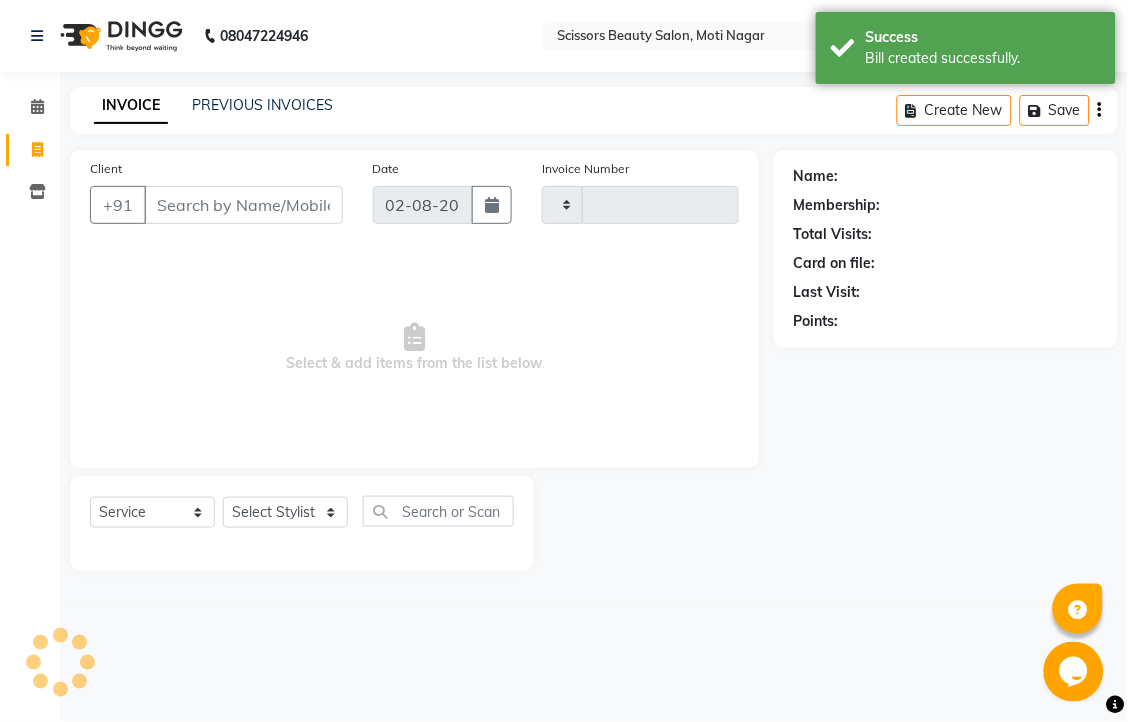 type on "2516" 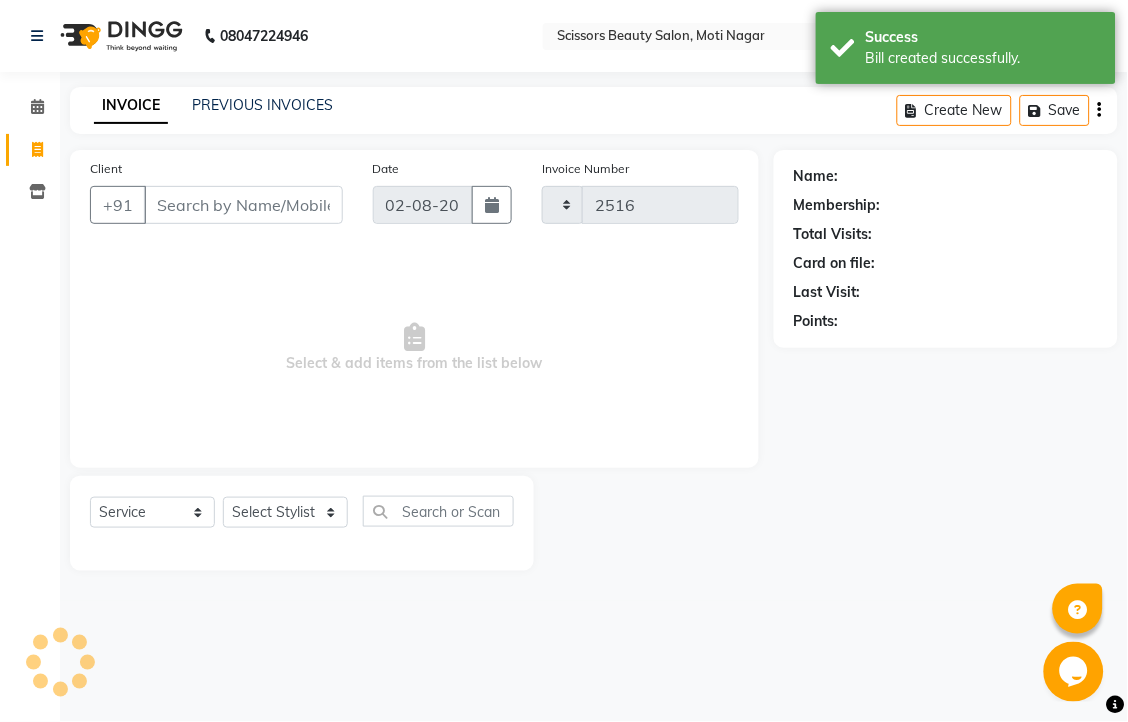 select on "7057" 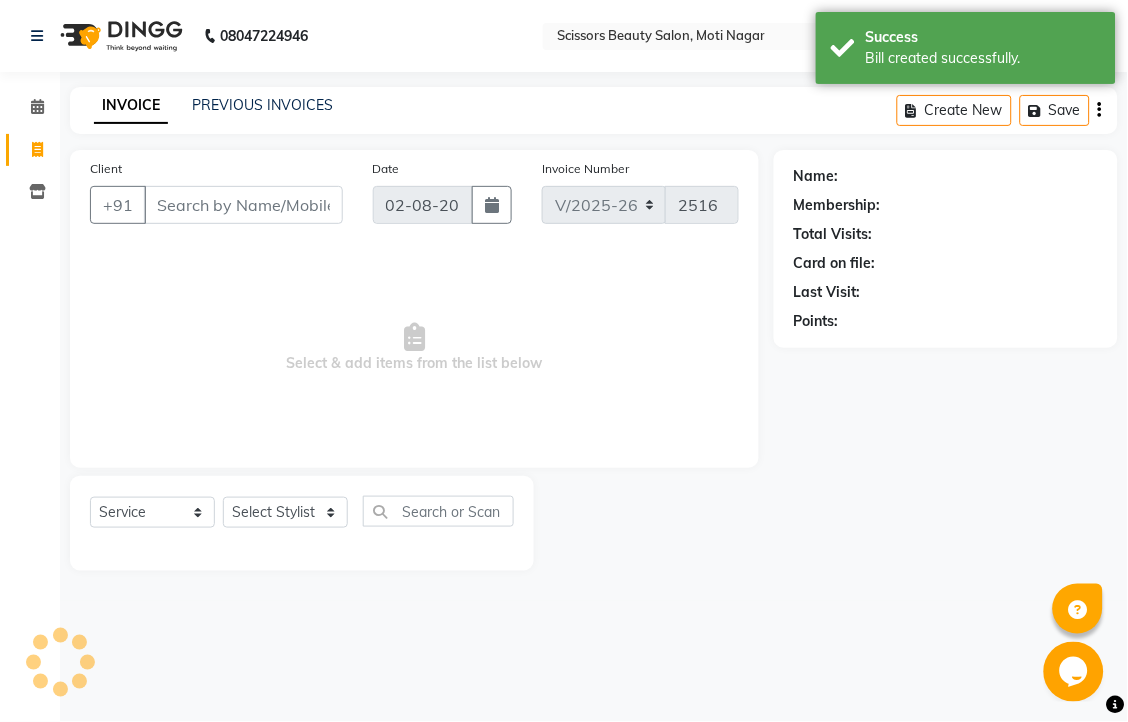 click on "Client" at bounding box center (243, 205) 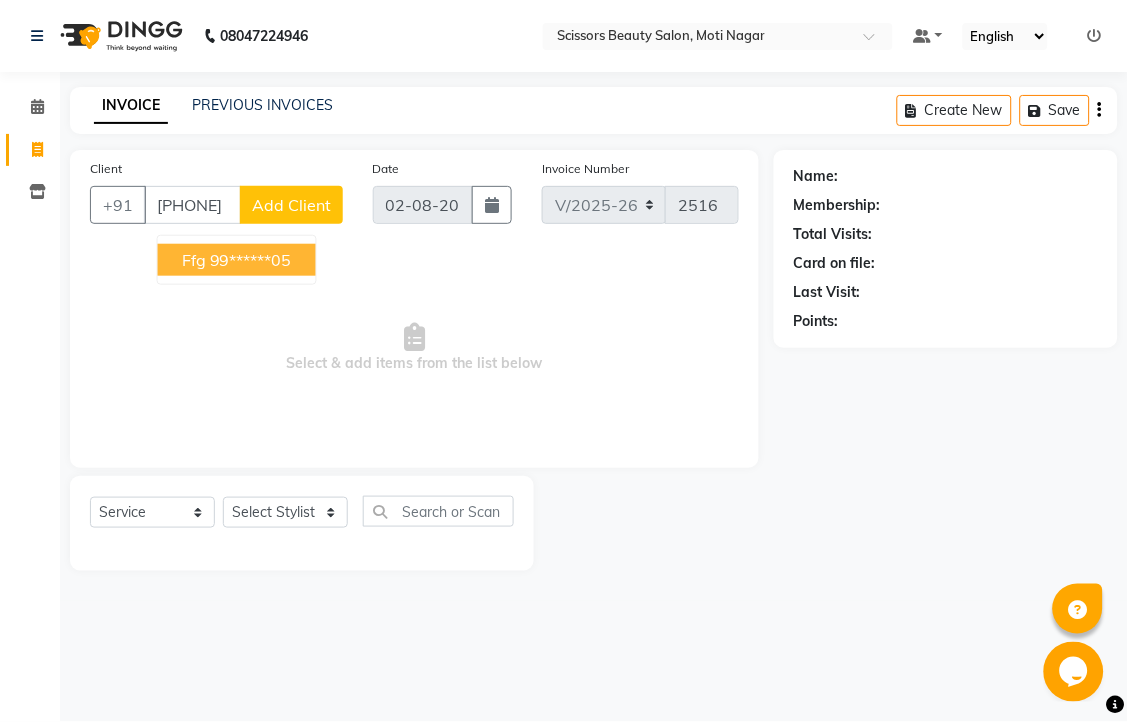 click on "99******05" at bounding box center (251, 260) 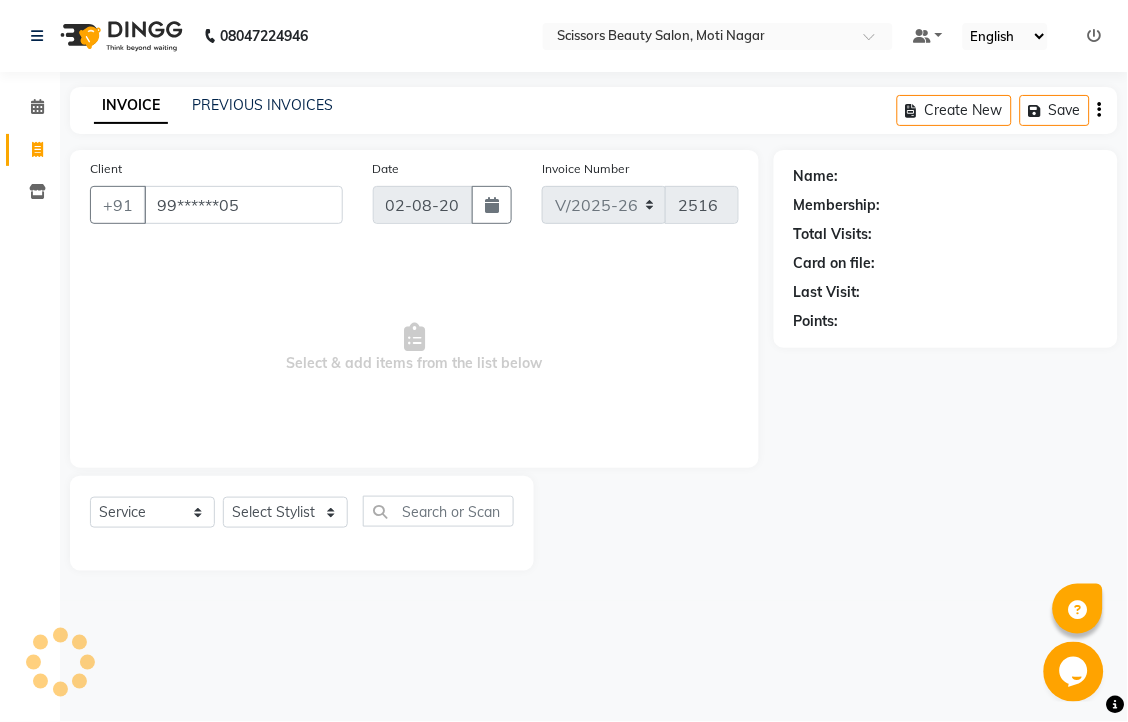 type on "99******05" 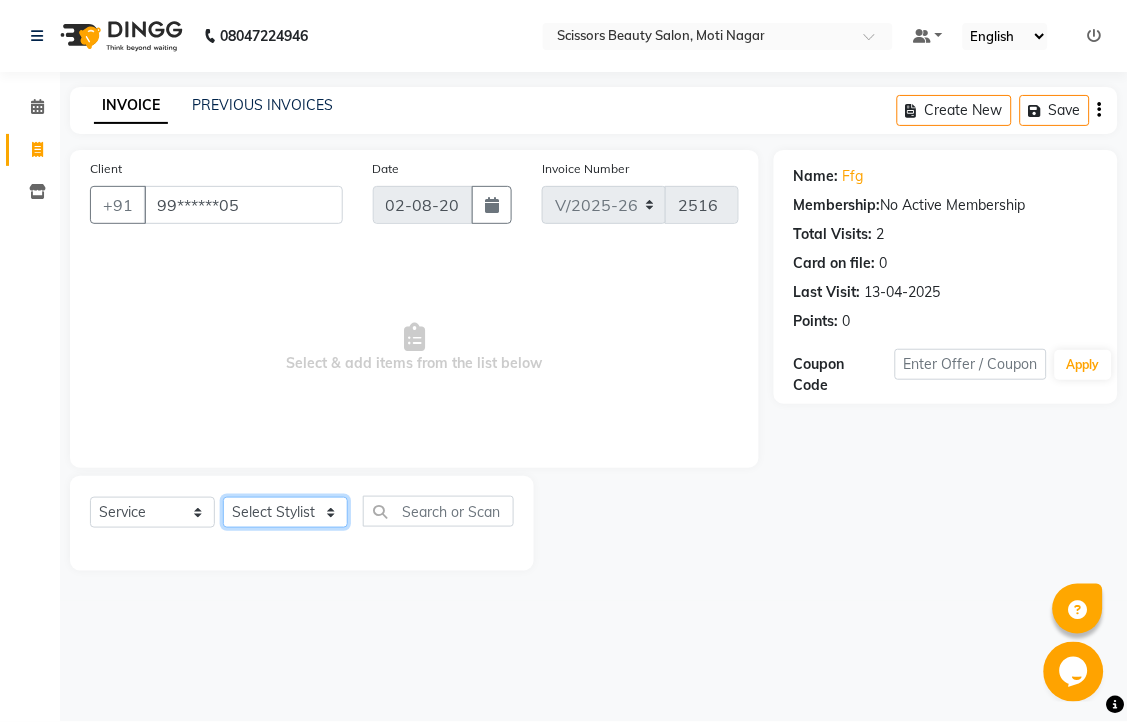 click on "Select Stylist Dominic Francis Nagesh Satish Sir Staff" 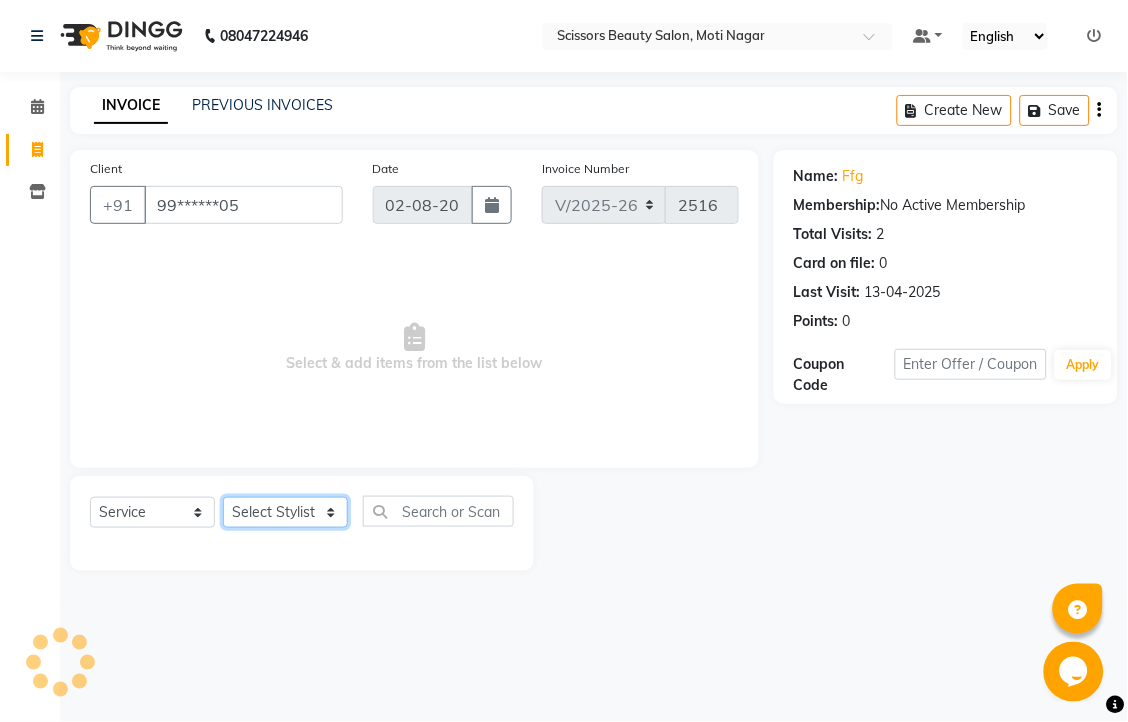 select on "58456" 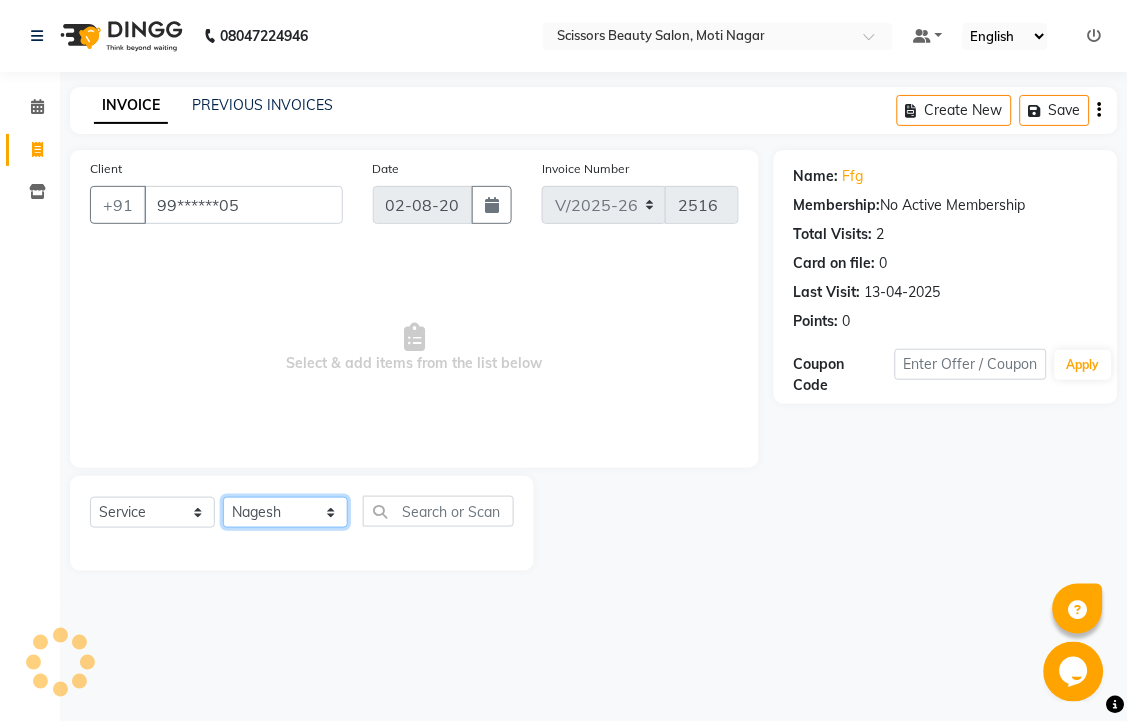 click on "Select Stylist Dominic Francis Nagesh Satish Sir Staff" 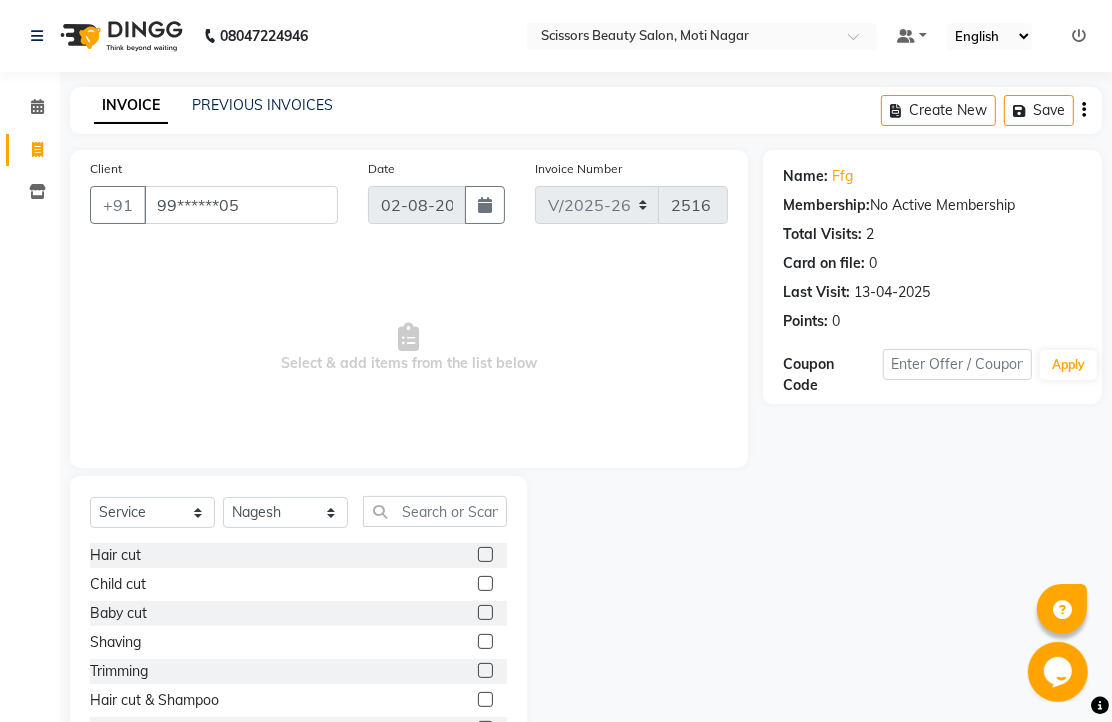 click 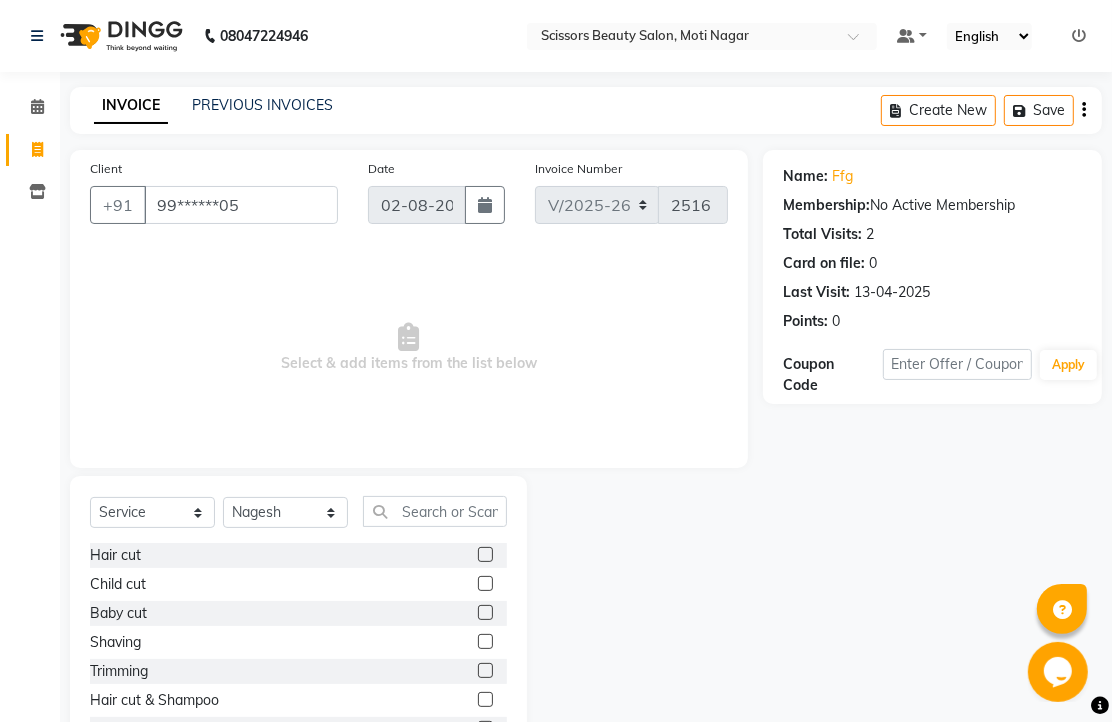 click at bounding box center (484, 555) 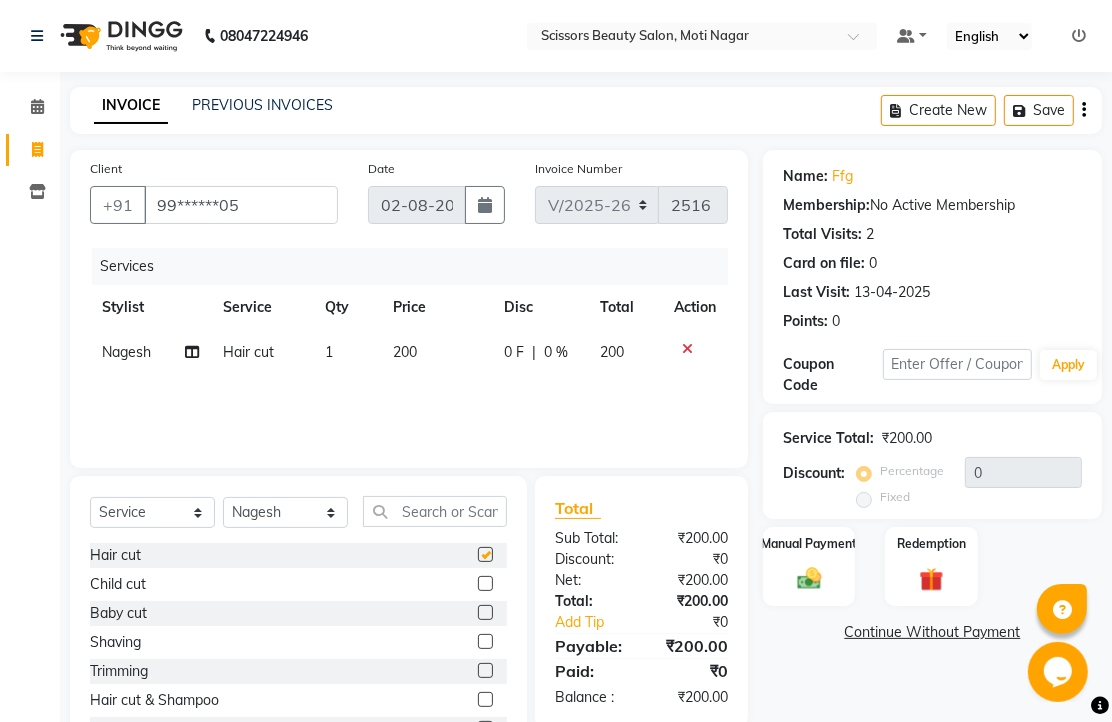 checkbox on "false" 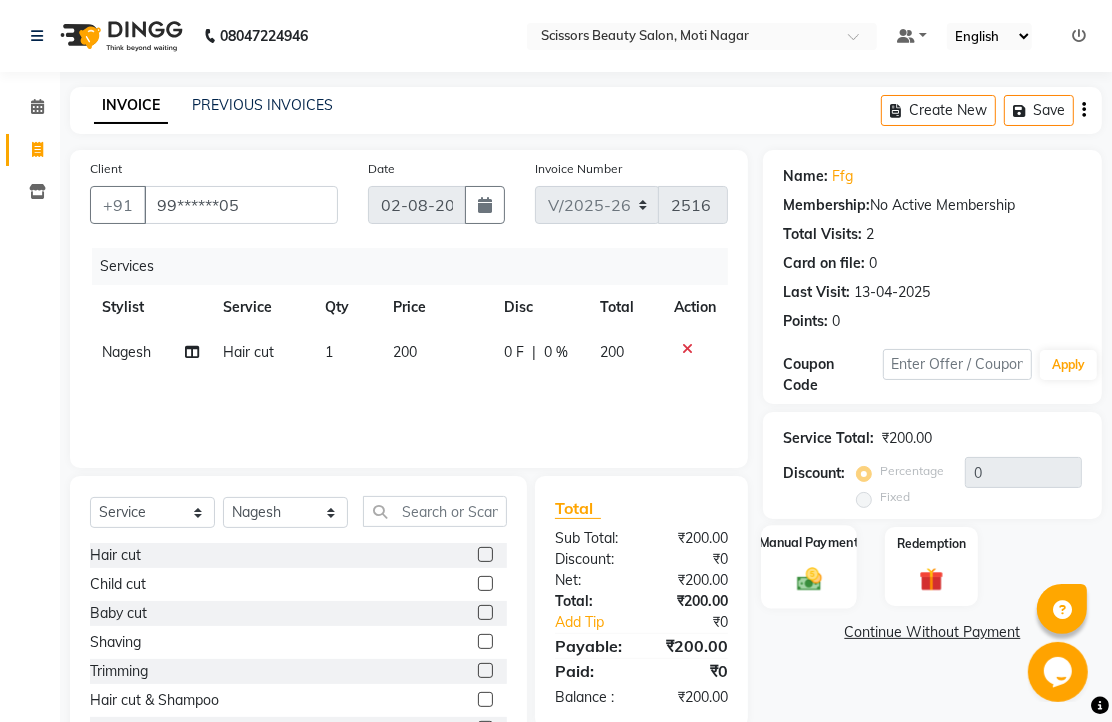 click 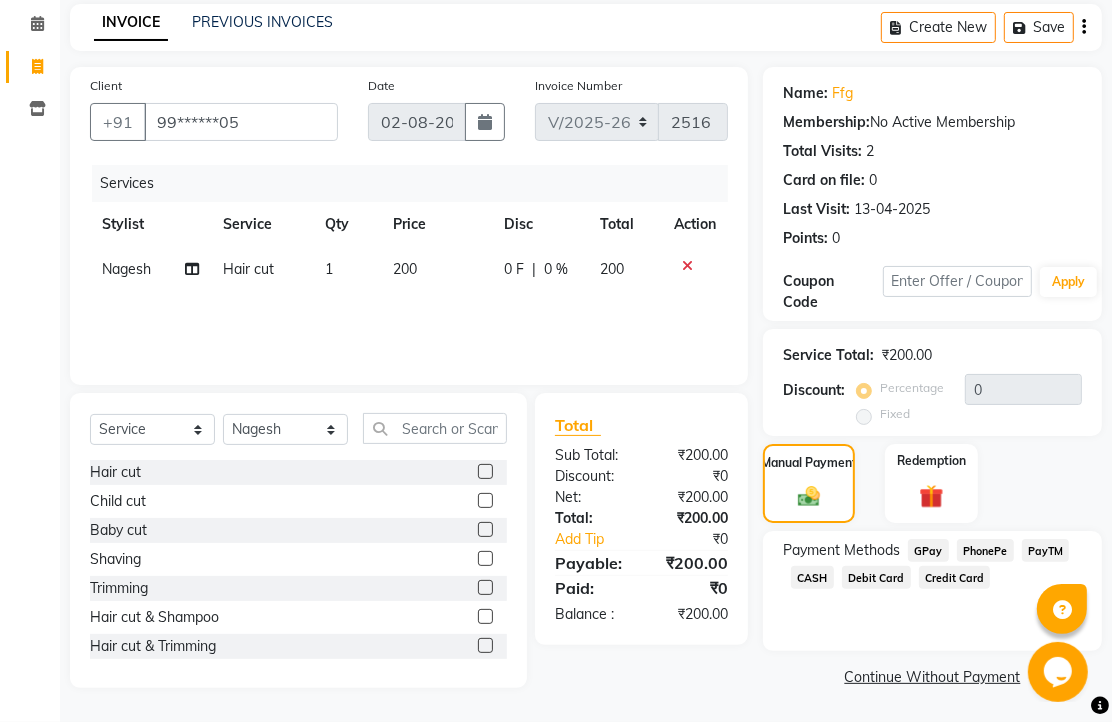 scroll, scrollTop: 163, scrollLeft: 0, axis: vertical 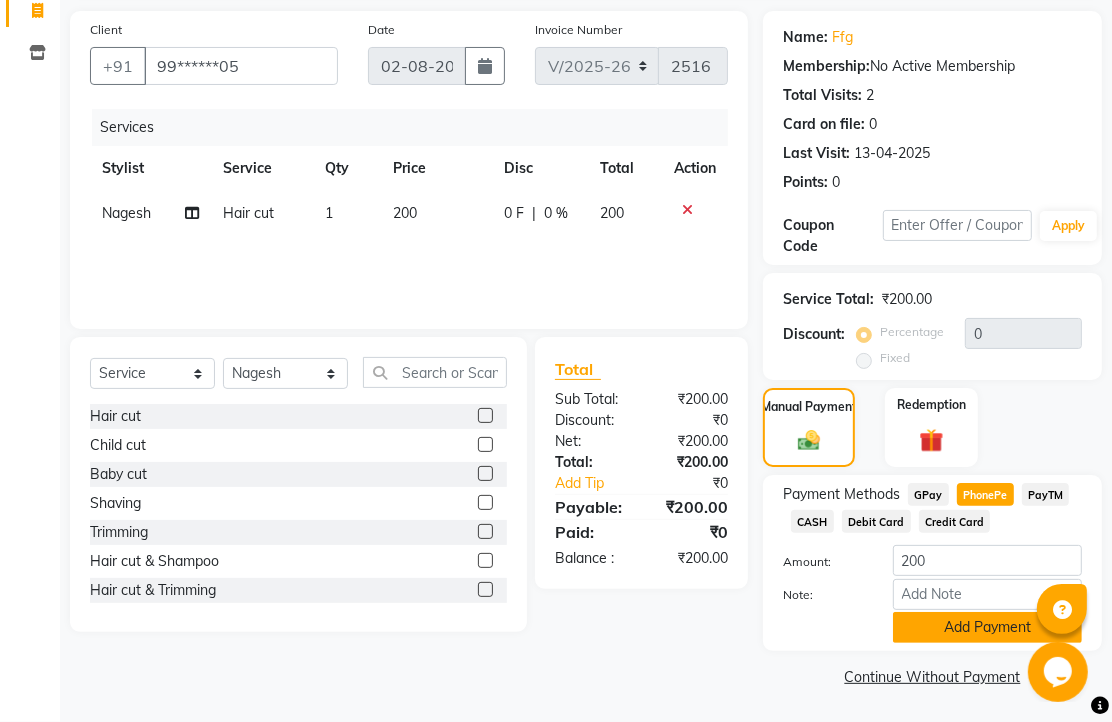 click on "Add Payment" 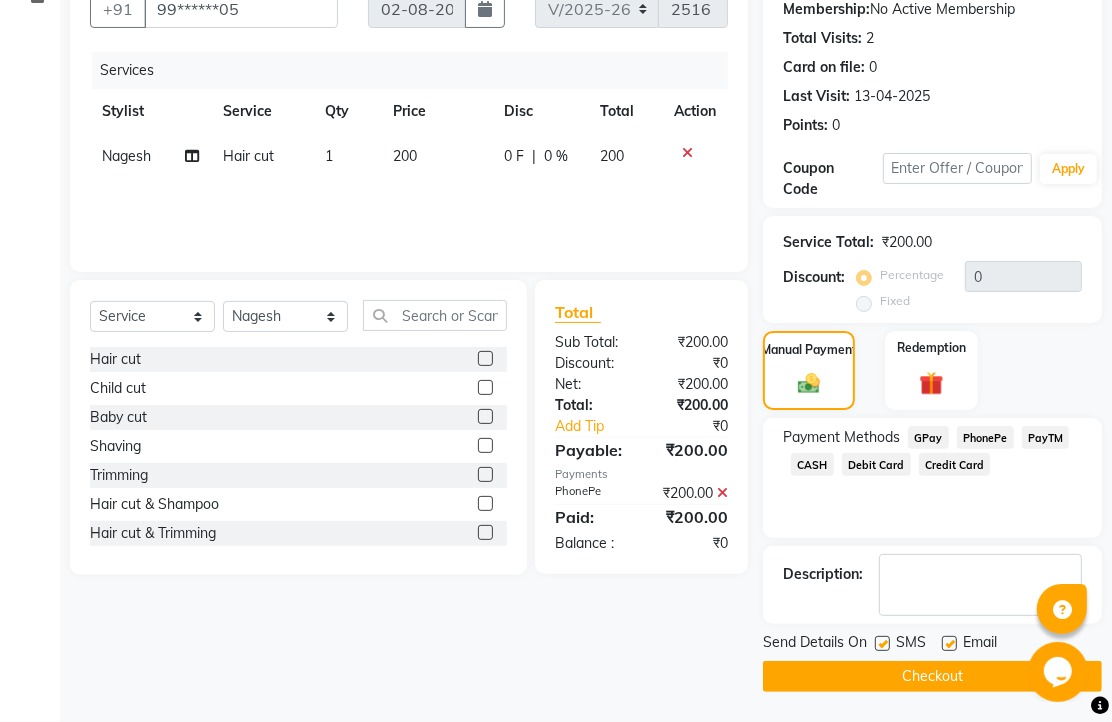 scroll, scrollTop: 304, scrollLeft: 0, axis: vertical 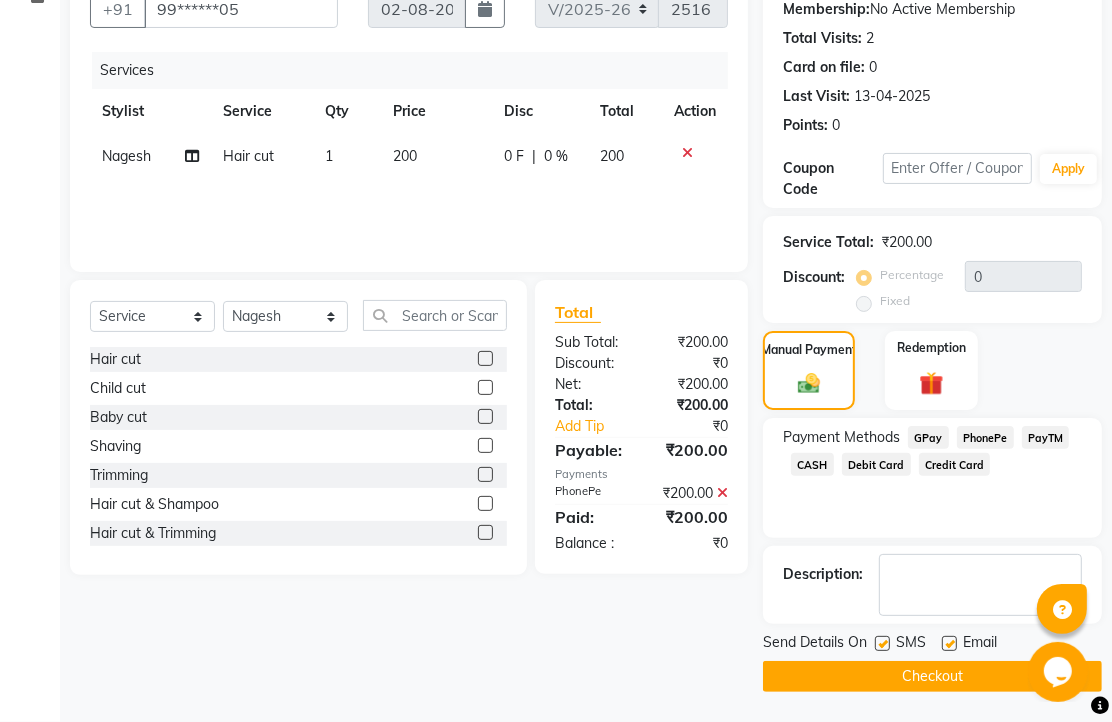 click at bounding box center [948, 644] 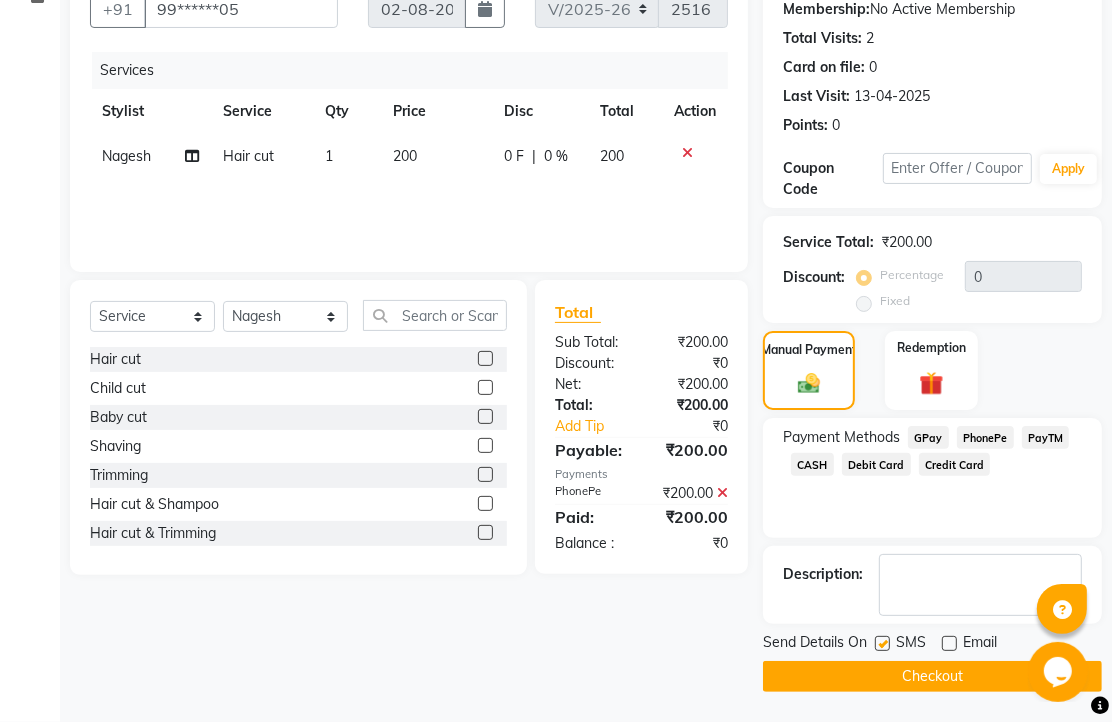 click on "Checkout" 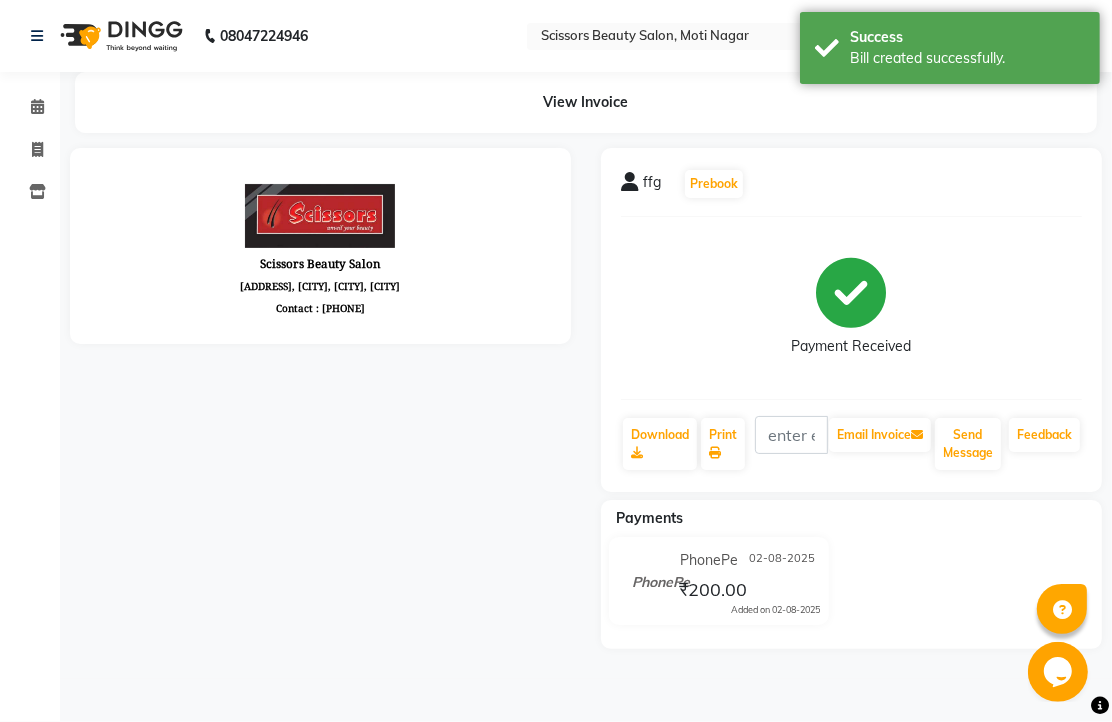 scroll, scrollTop: 0, scrollLeft: 0, axis: both 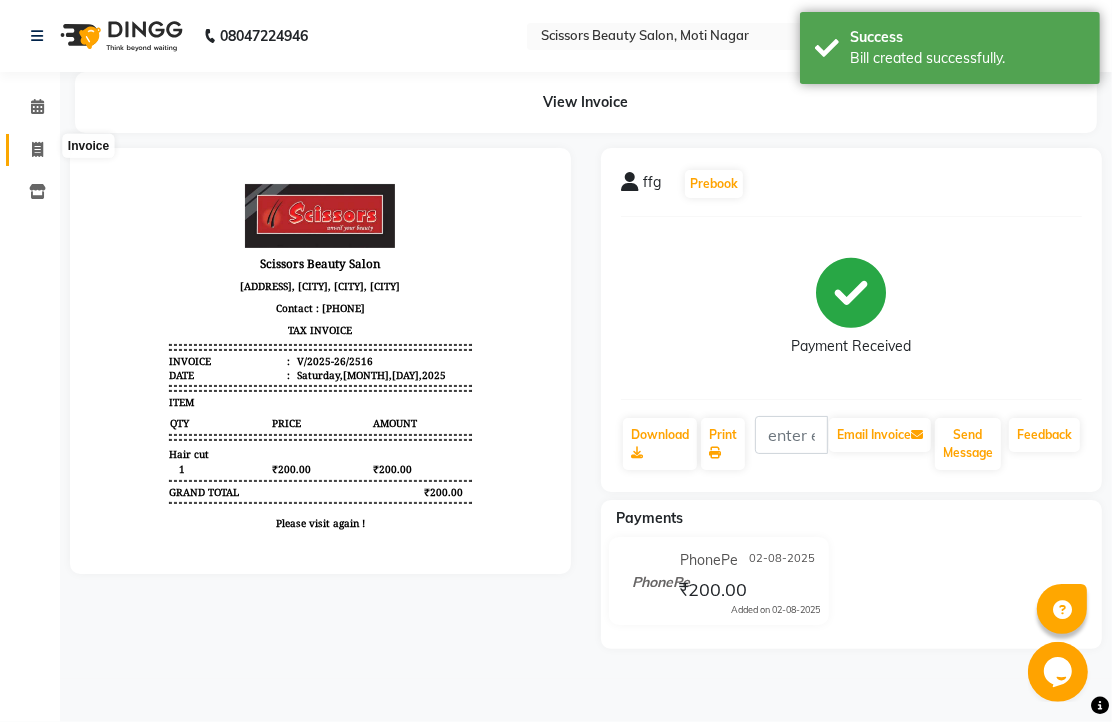 click 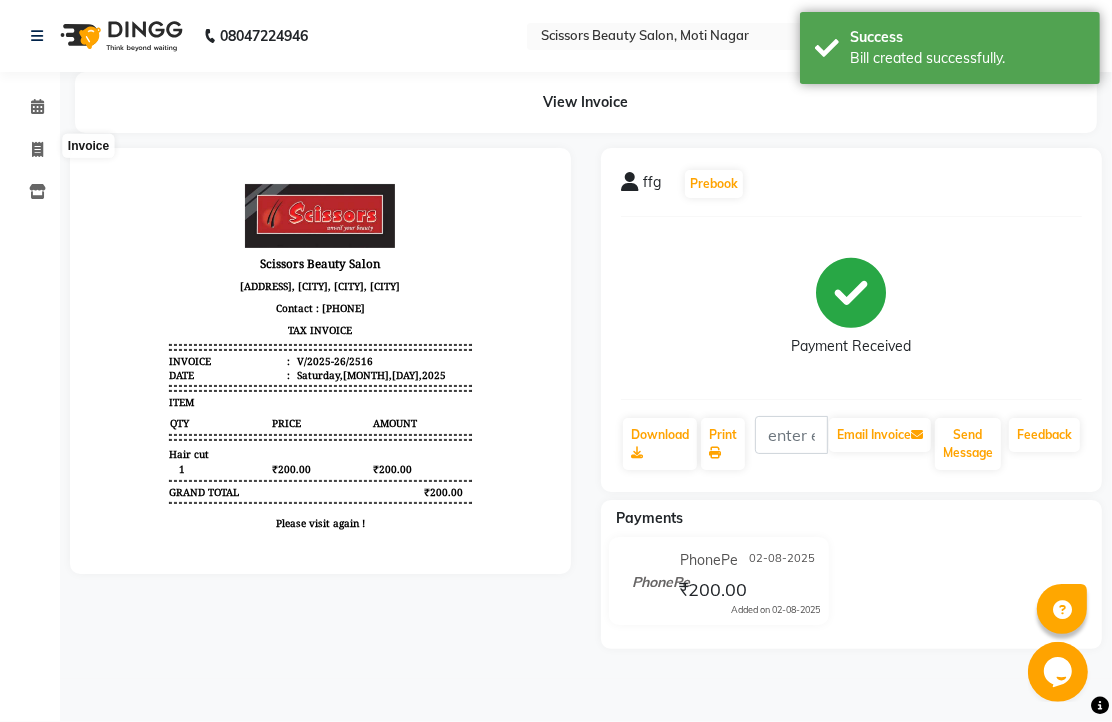 select on "service" 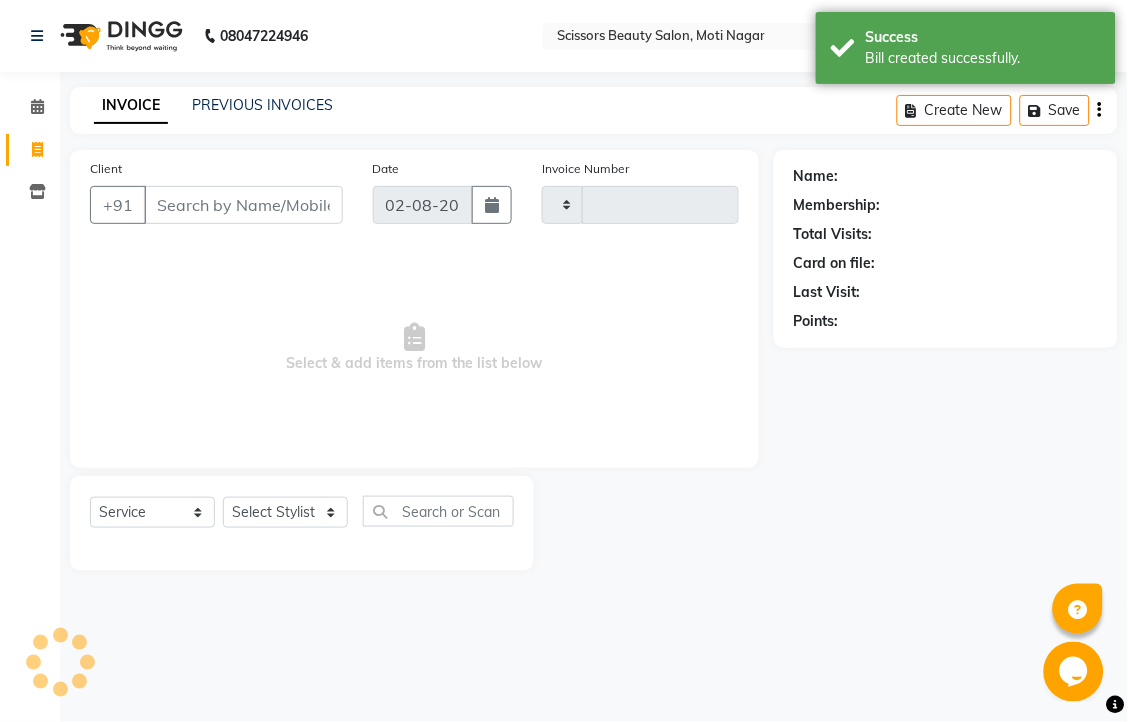 type on "2517" 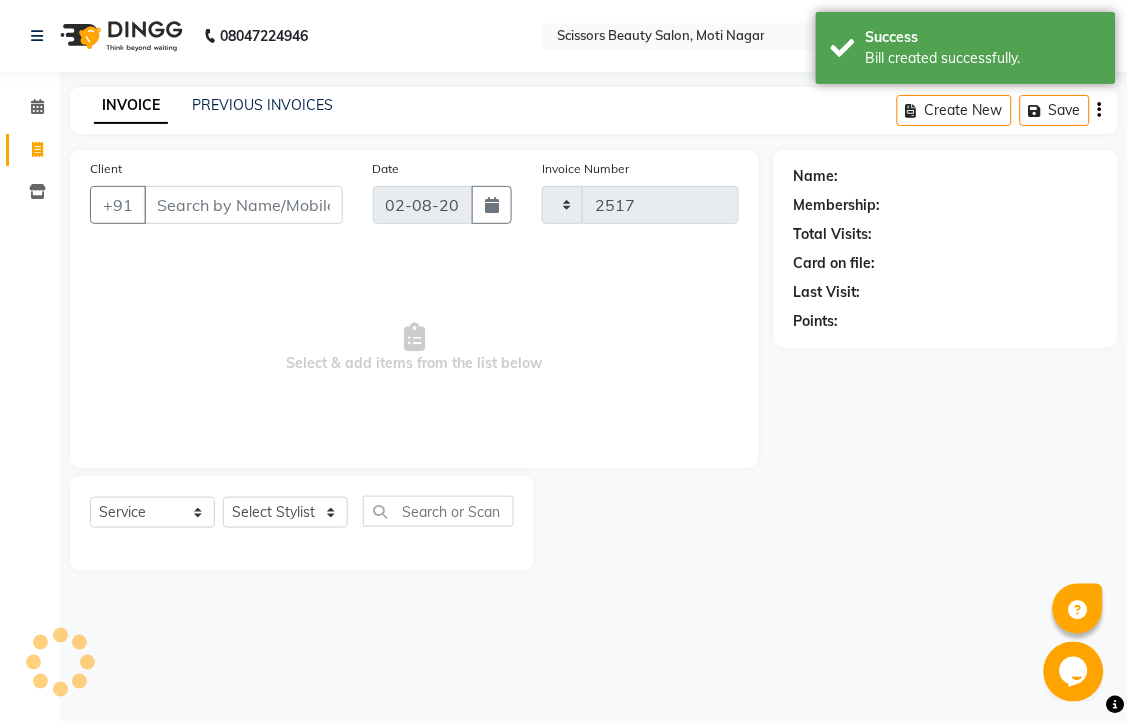 select on "7057" 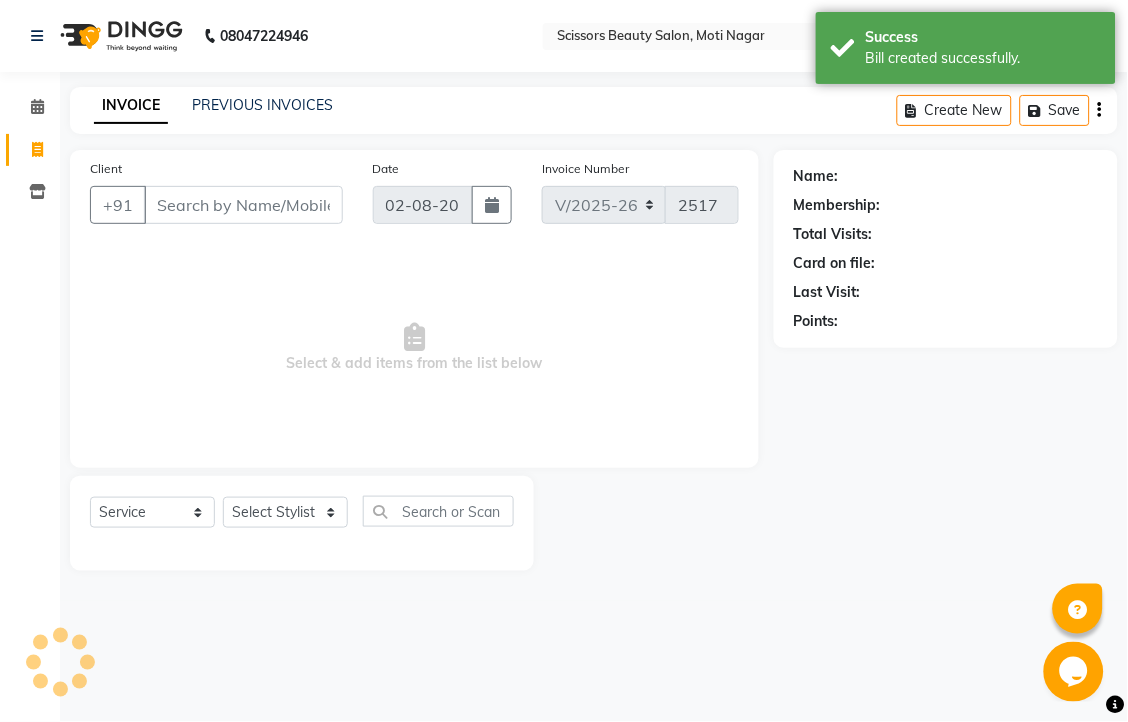 click on "Client" at bounding box center [243, 205] 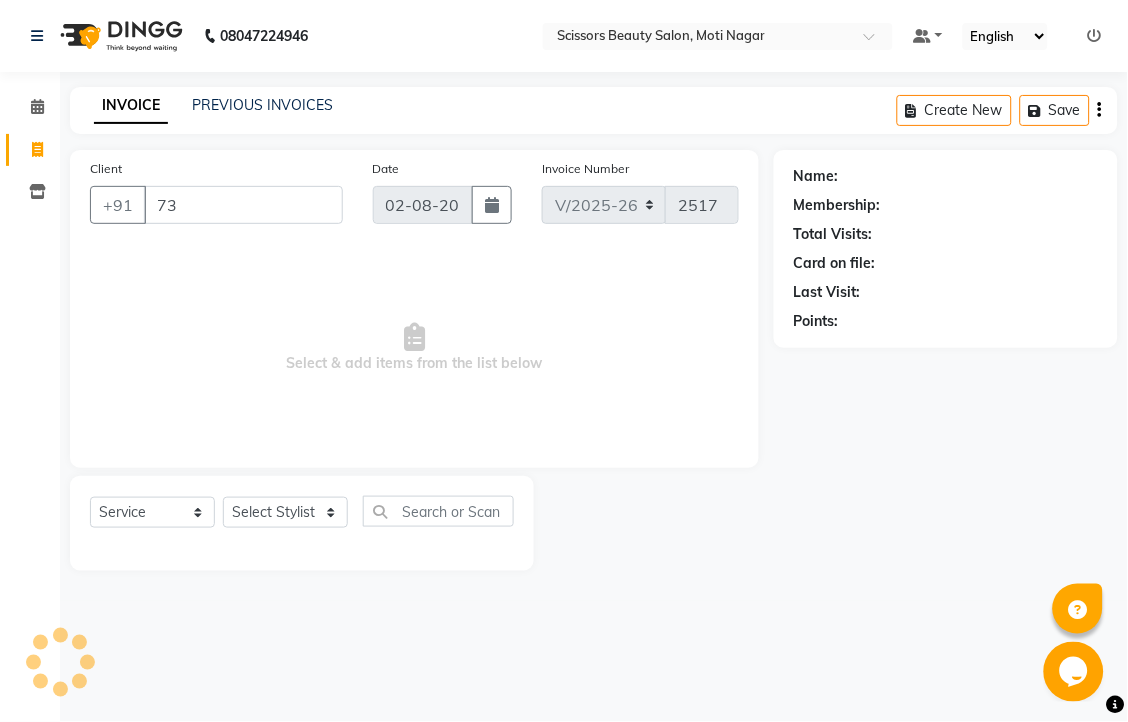 type on "7" 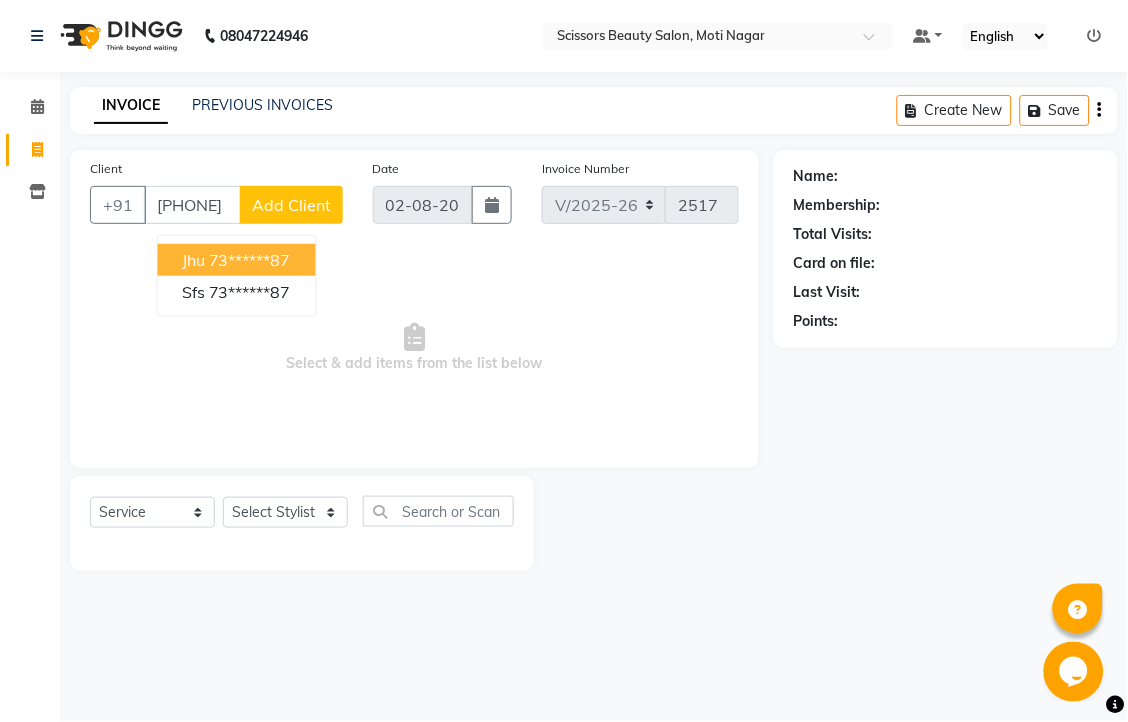 click on "73******87" at bounding box center (250, 260) 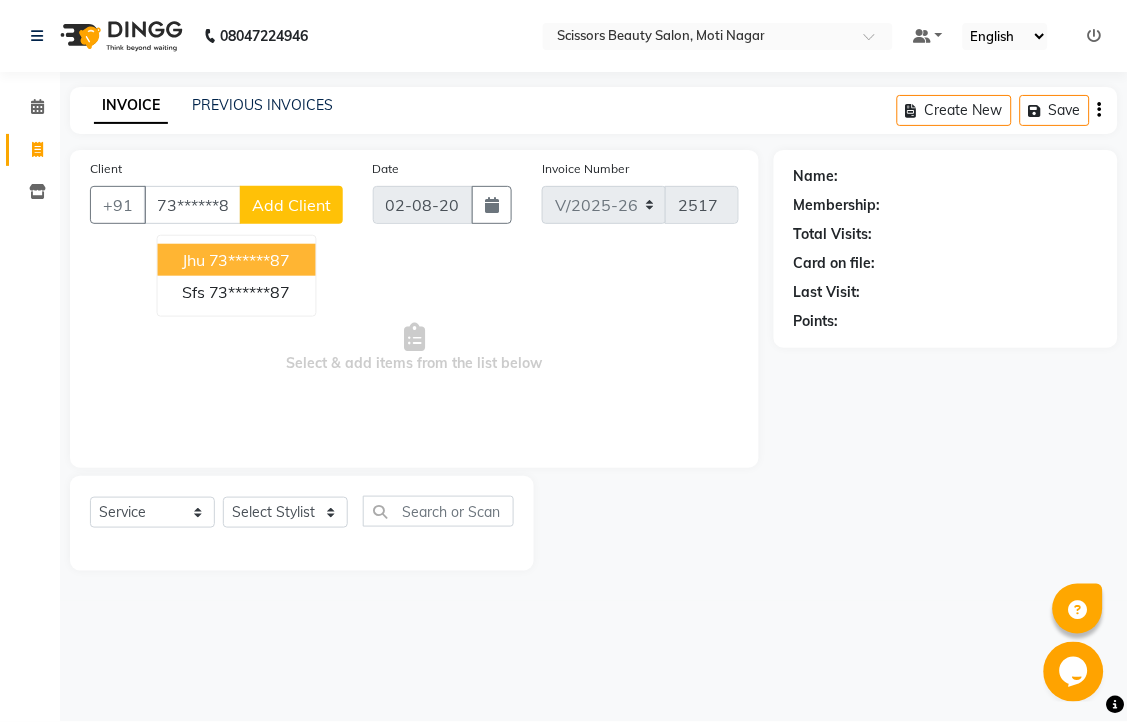 type on "73******87" 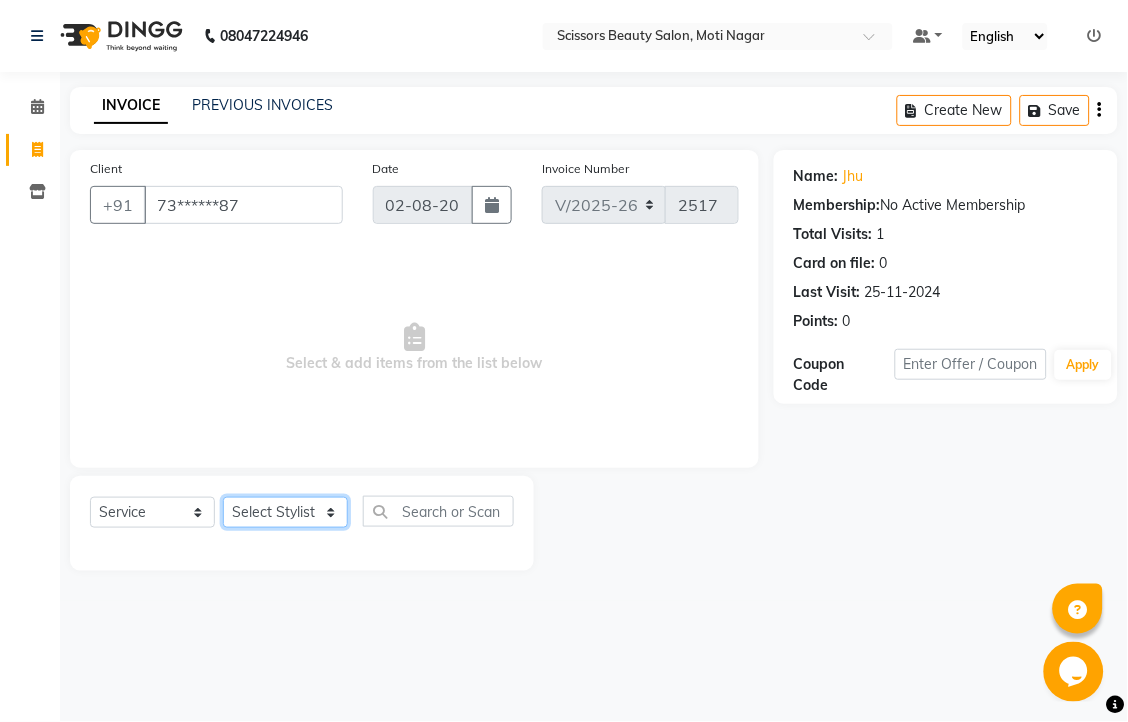 click on "Select Stylist Dominic Francis Nagesh Satish Sir Staff" 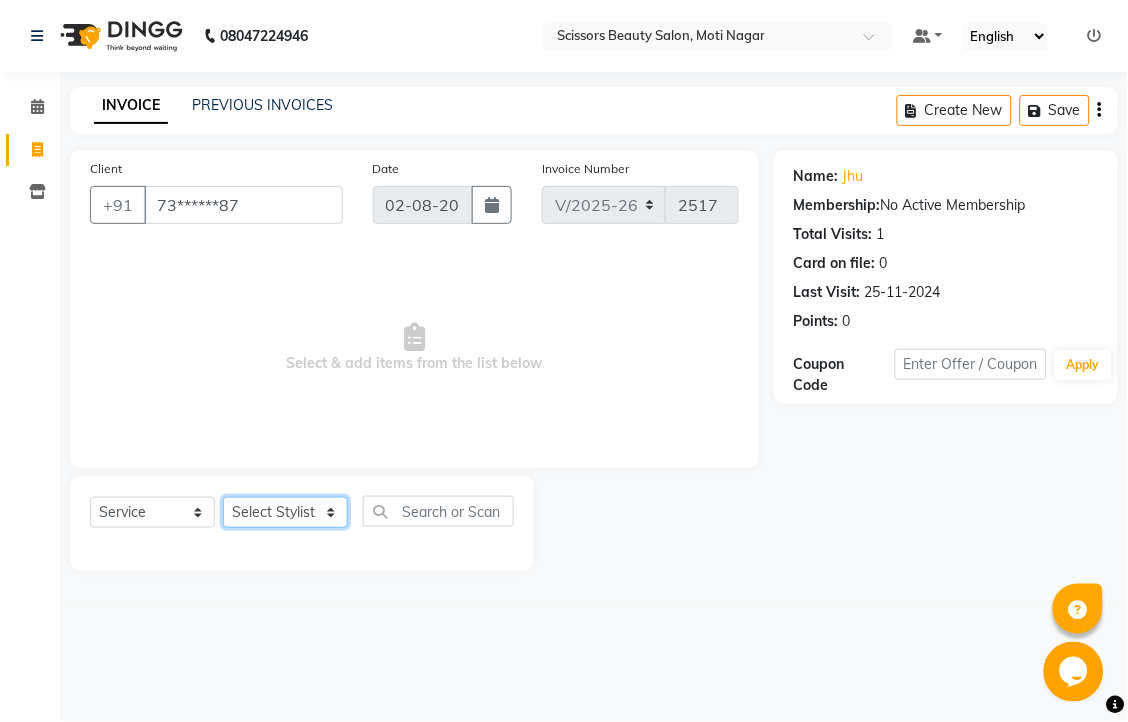 select on "81450" 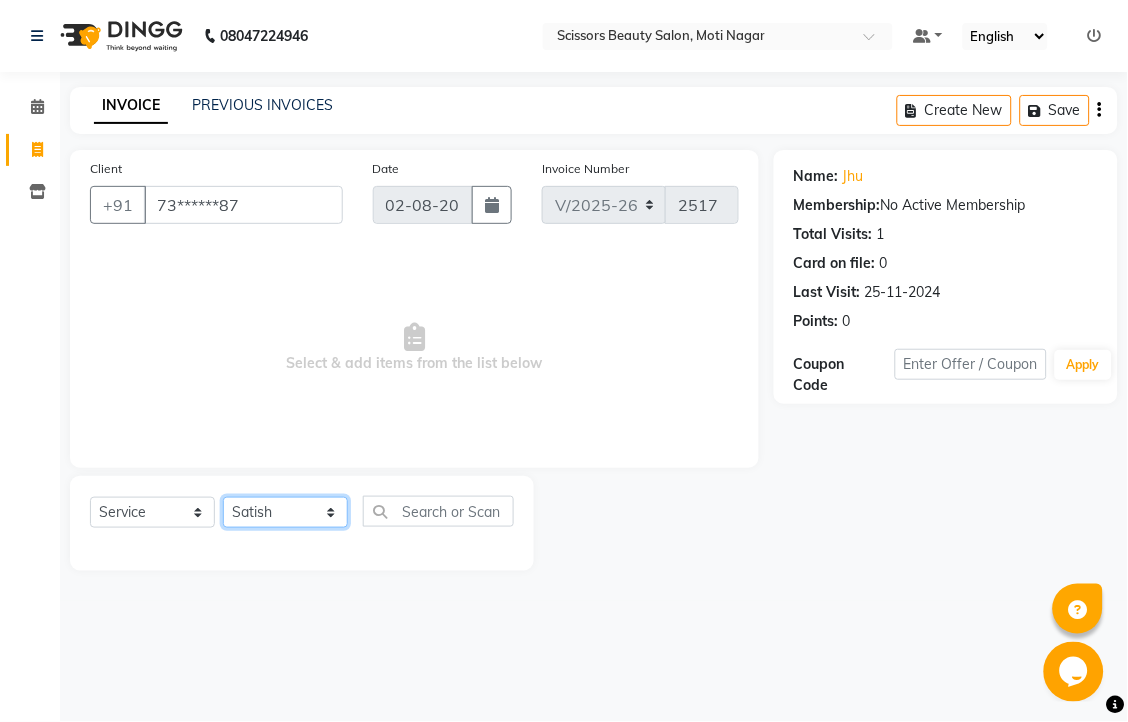 click on "Select Stylist Dominic Francis Nagesh Satish Sir Staff" 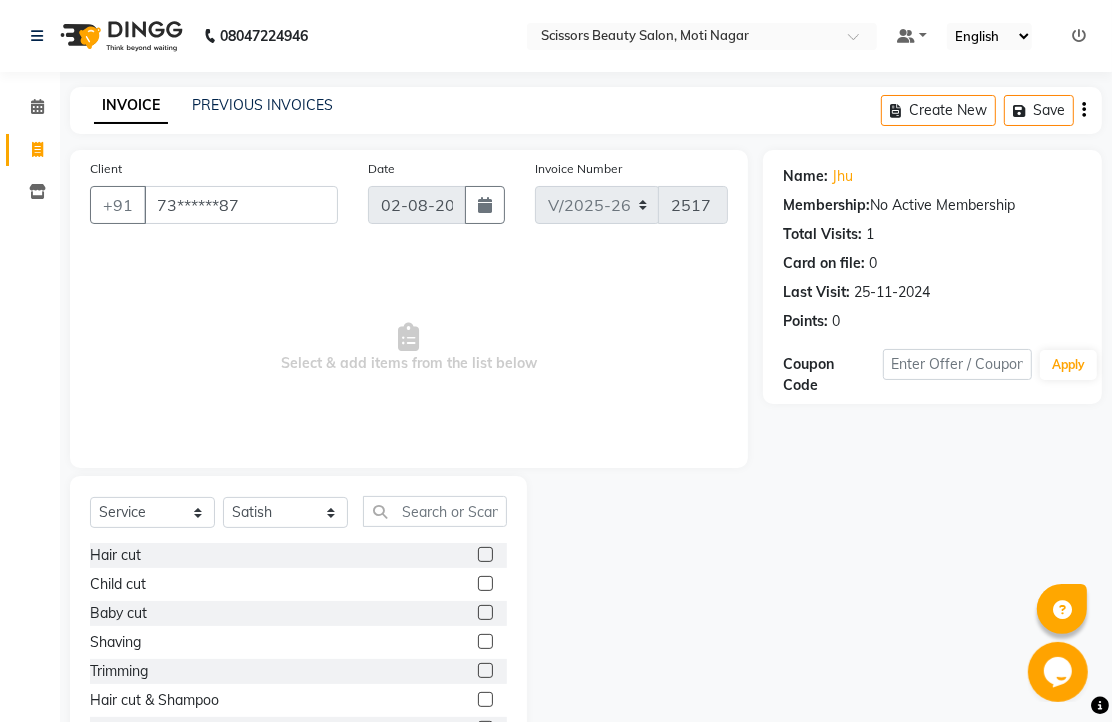 click 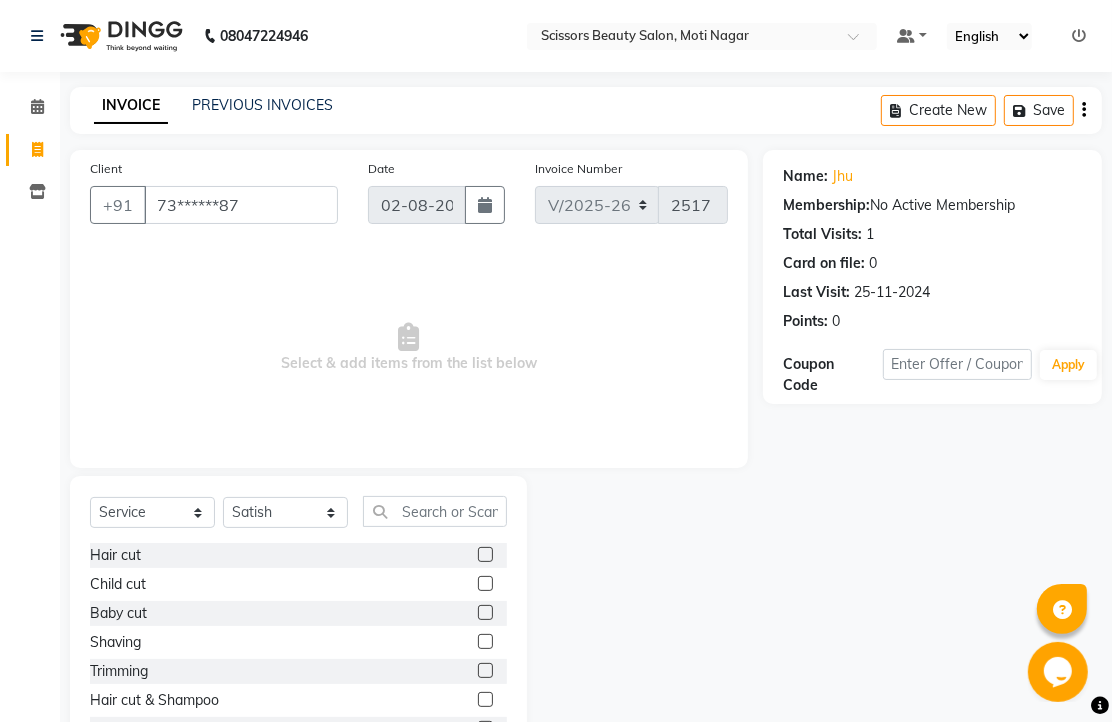click at bounding box center [484, 555] 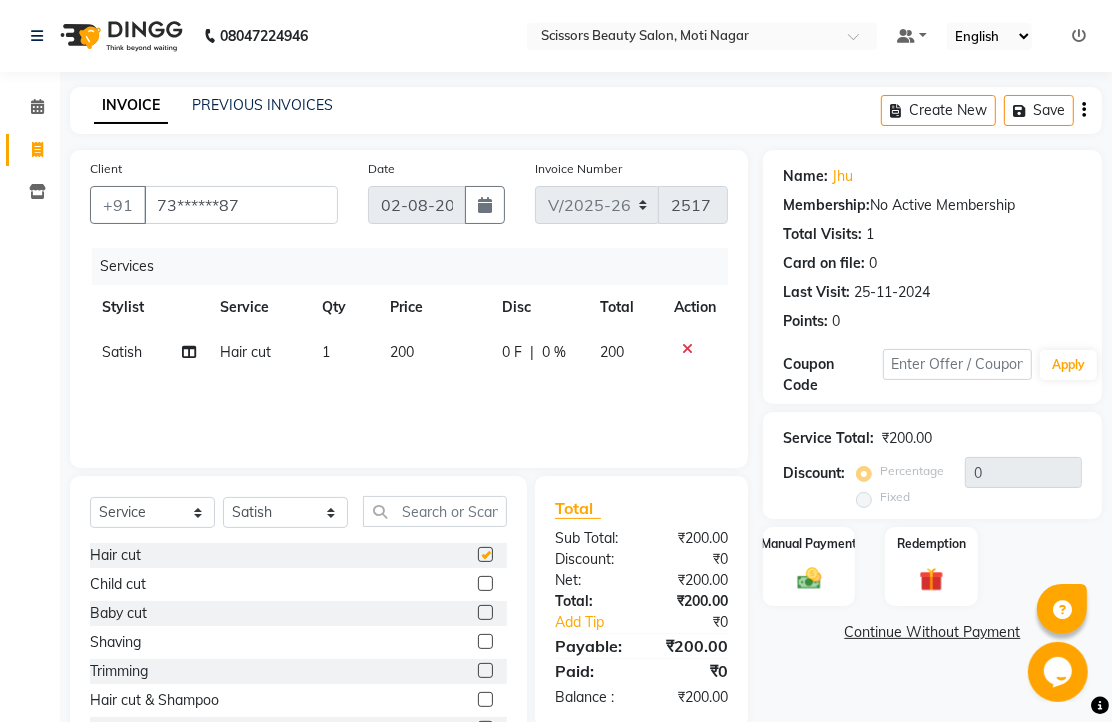 checkbox on "false" 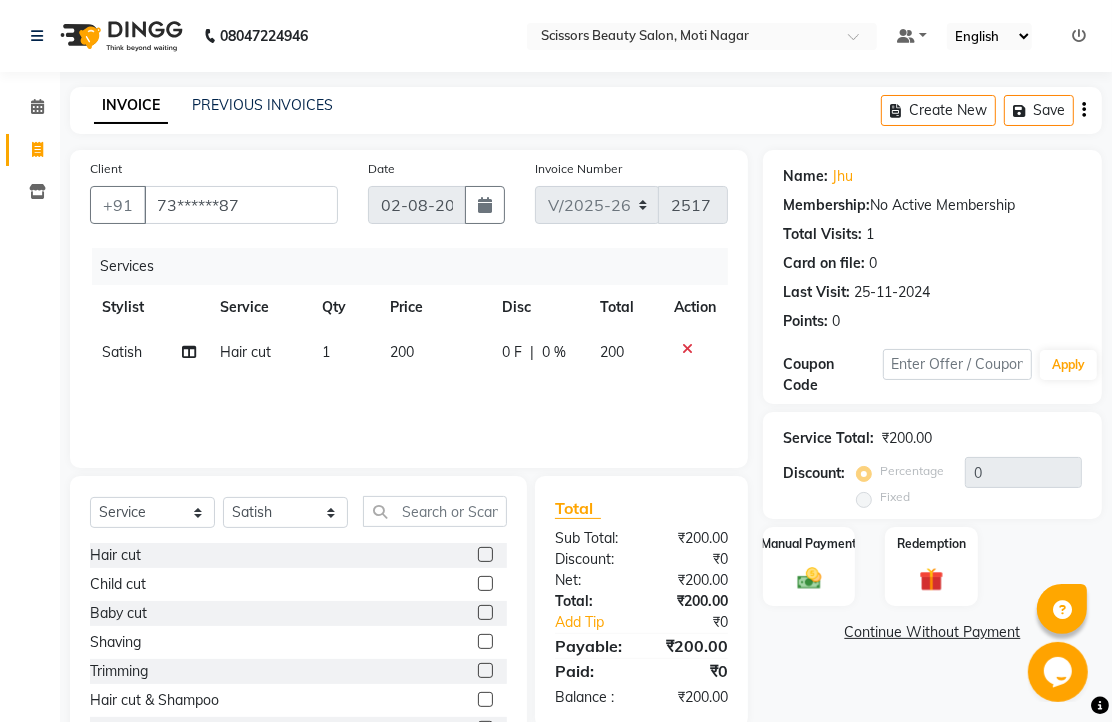 click 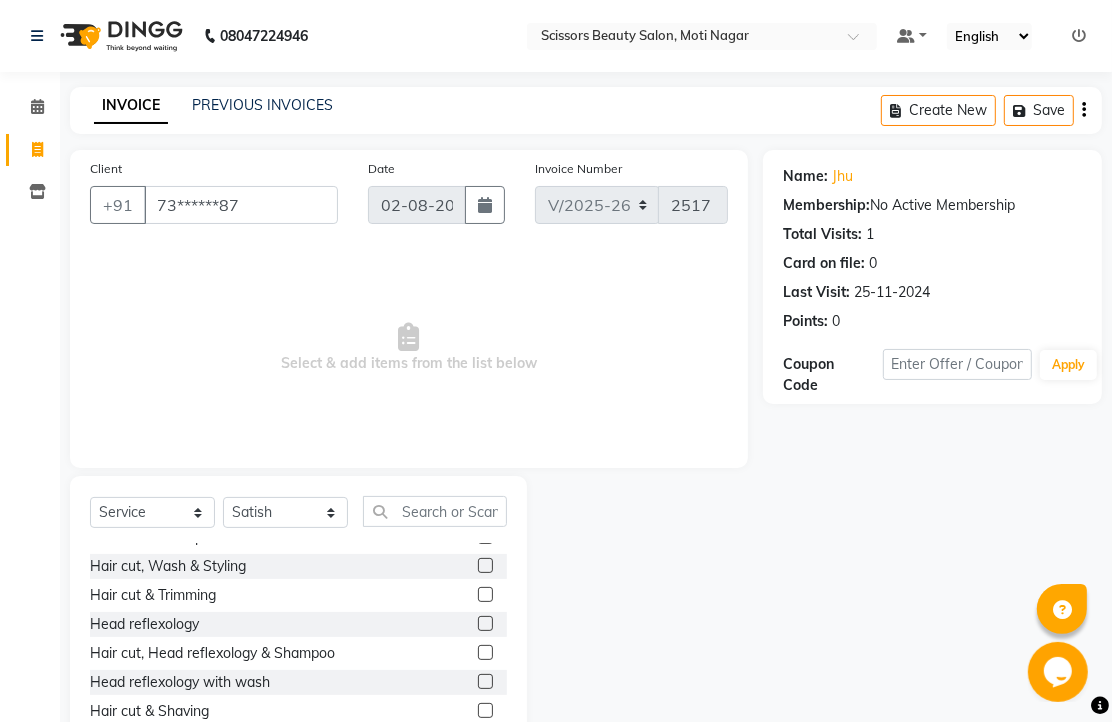 scroll, scrollTop: 222, scrollLeft: 0, axis: vertical 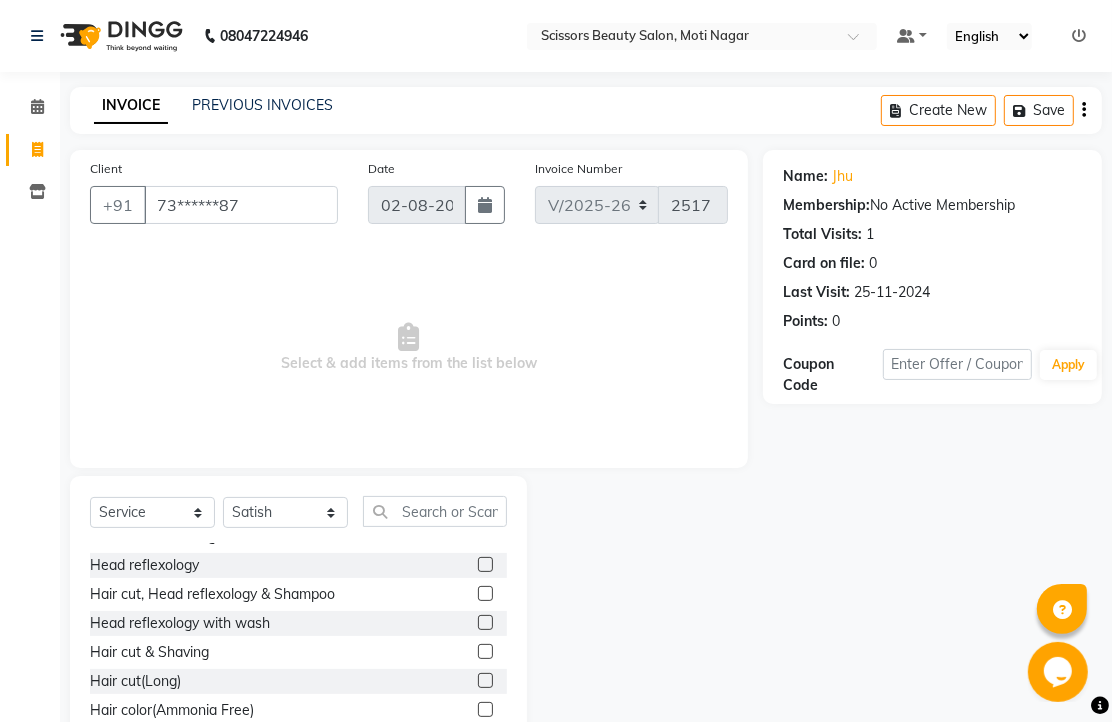 click 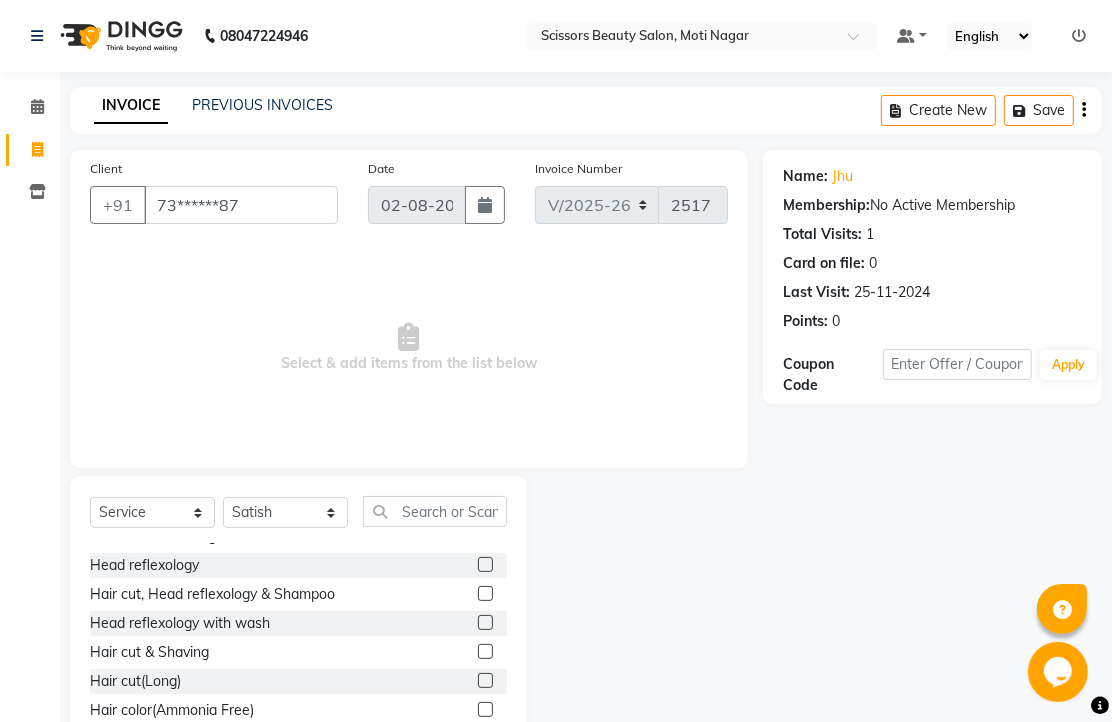 click at bounding box center [484, 536] 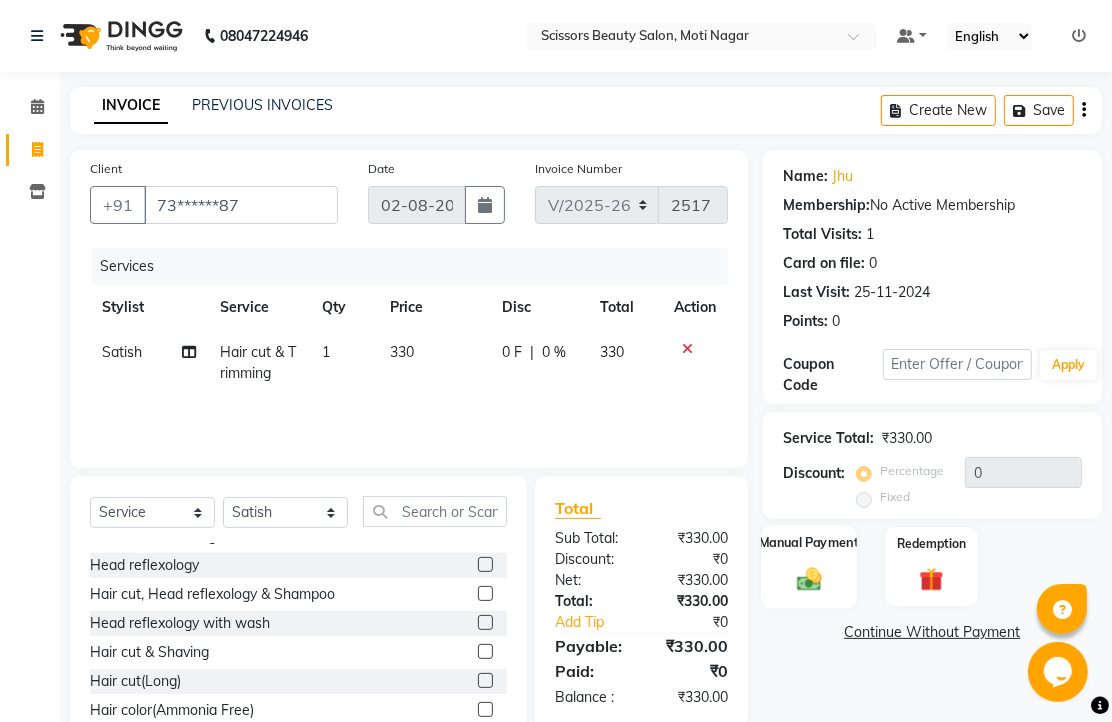 checkbox on "false" 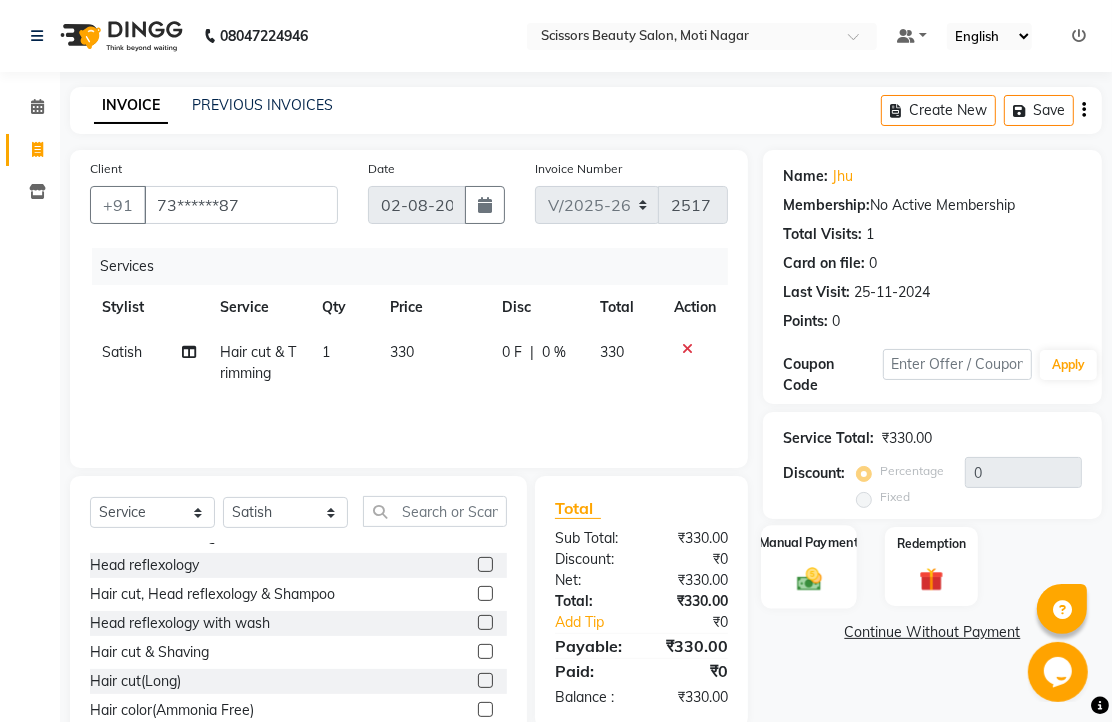 click 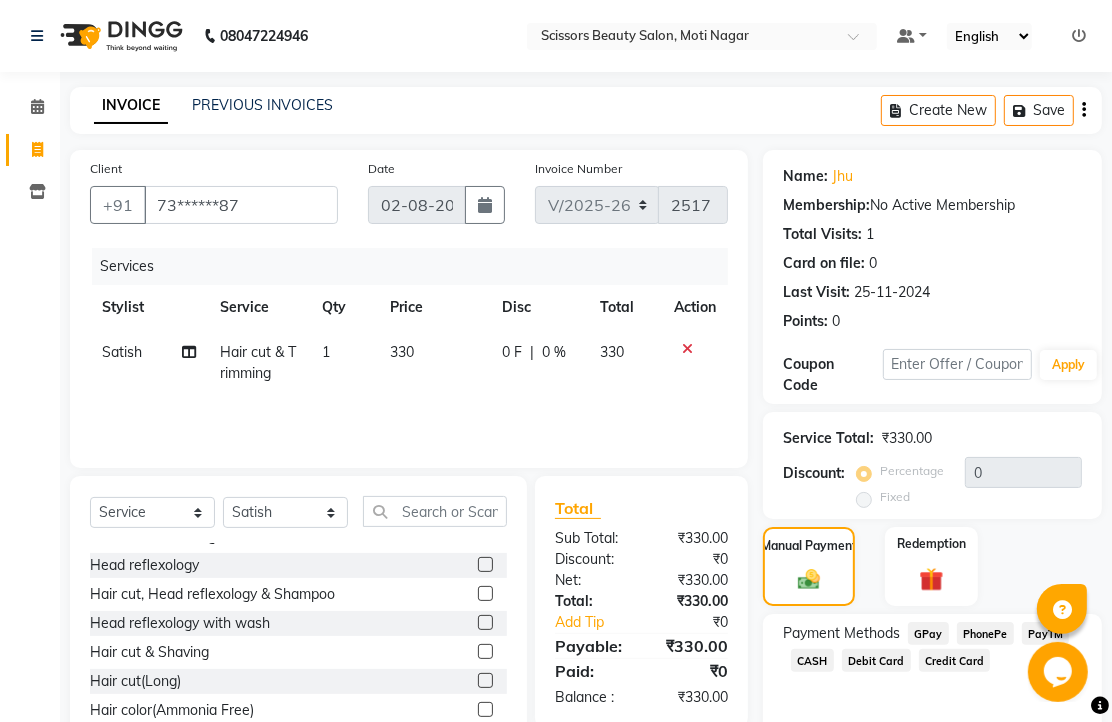 click on "PhonePe" 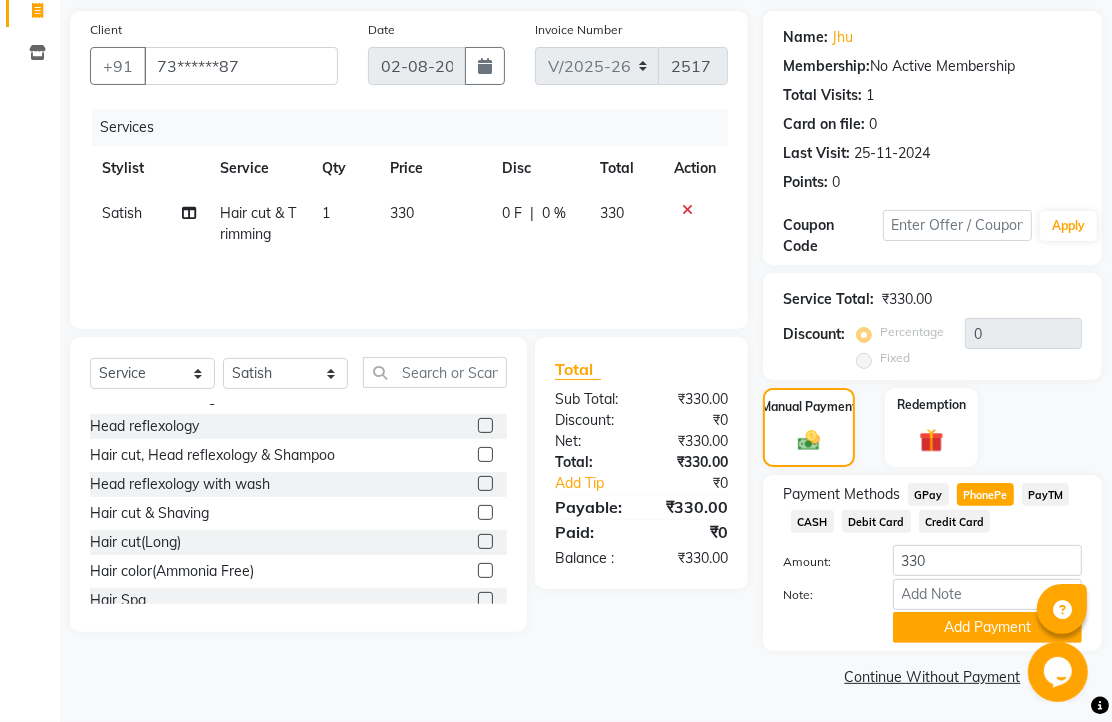 scroll, scrollTop: 248, scrollLeft: 0, axis: vertical 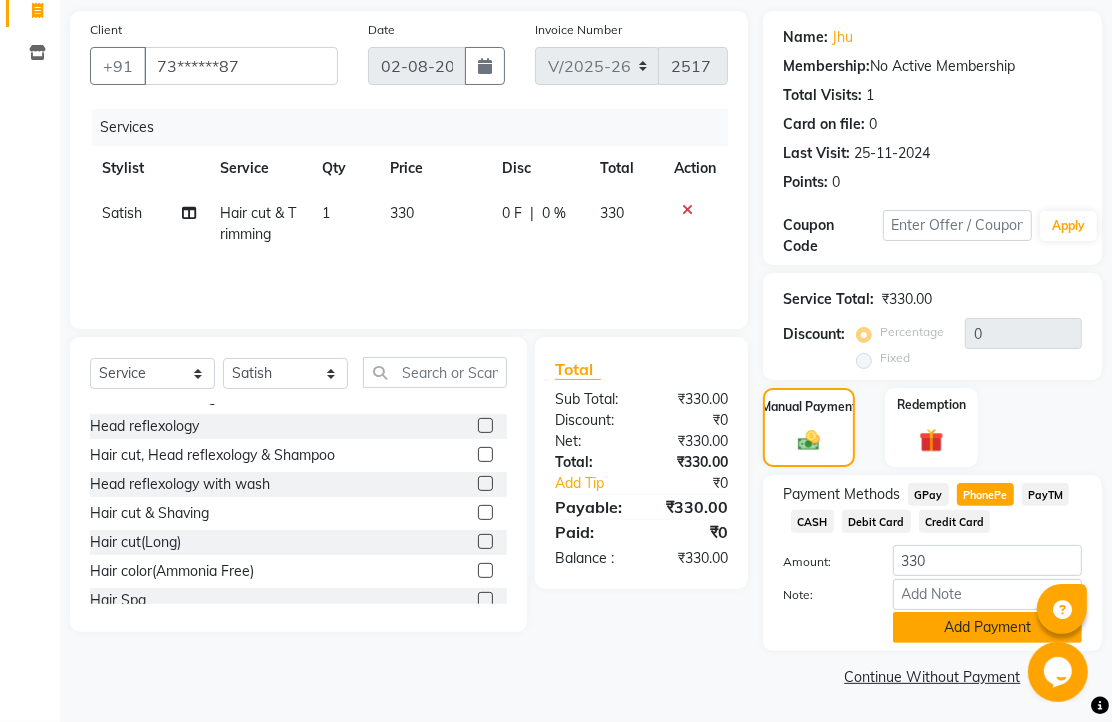 click on "Add Payment" 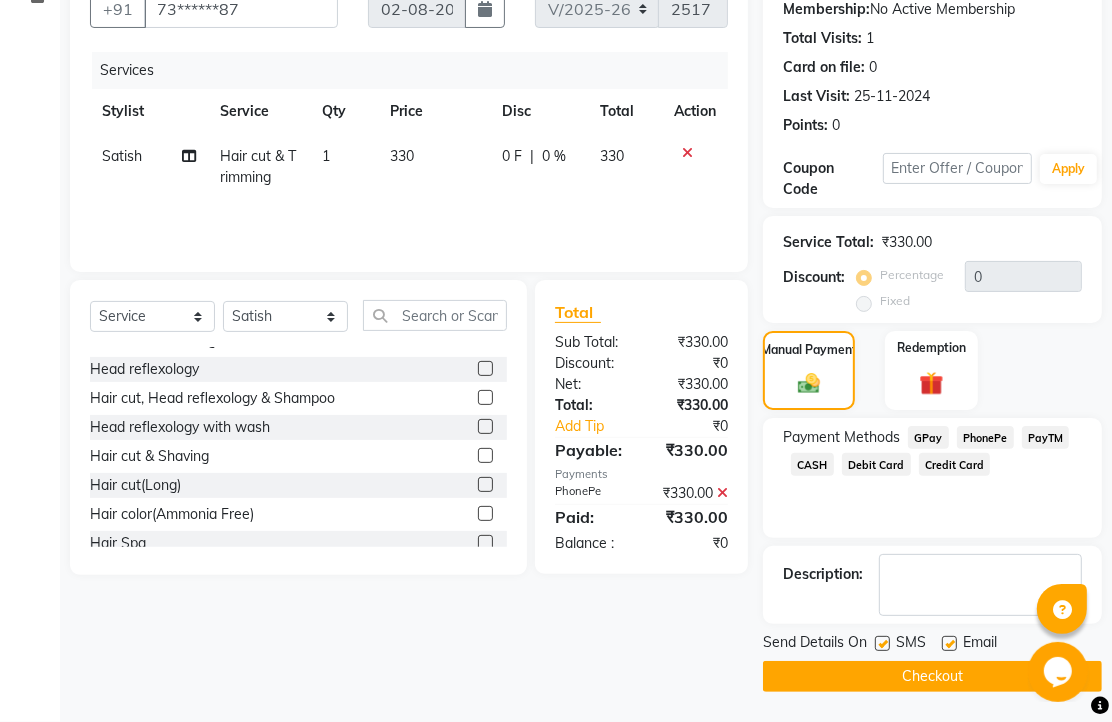 scroll, scrollTop: 304, scrollLeft: 0, axis: vertical 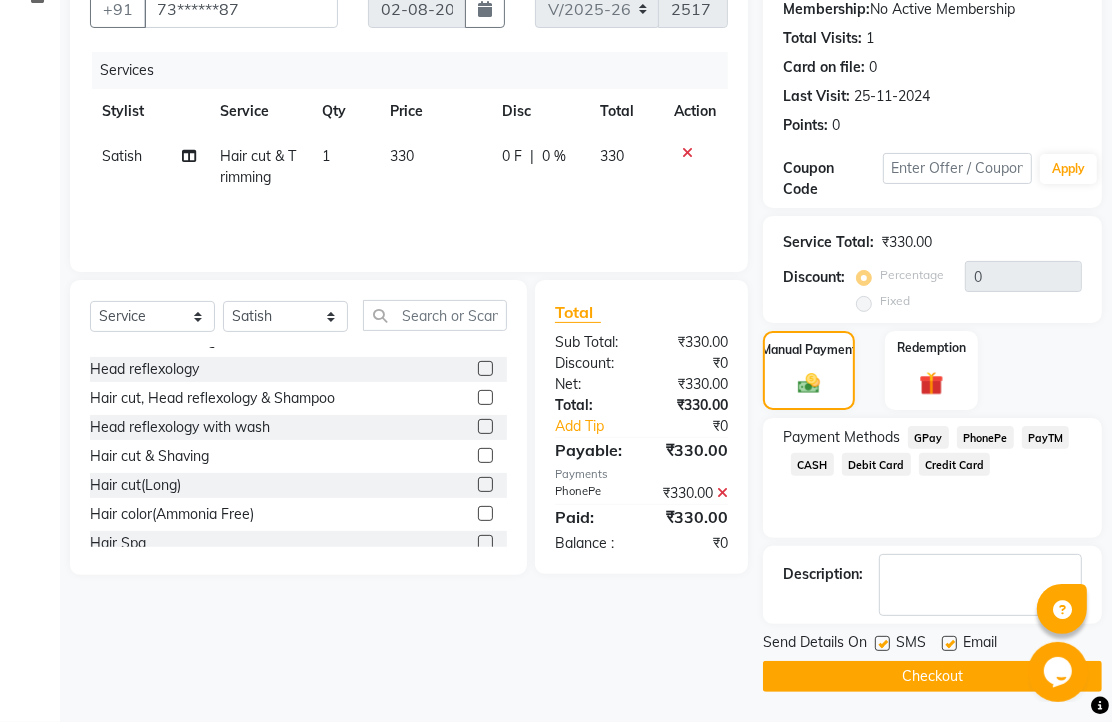 click at bounding box center (948, 644) 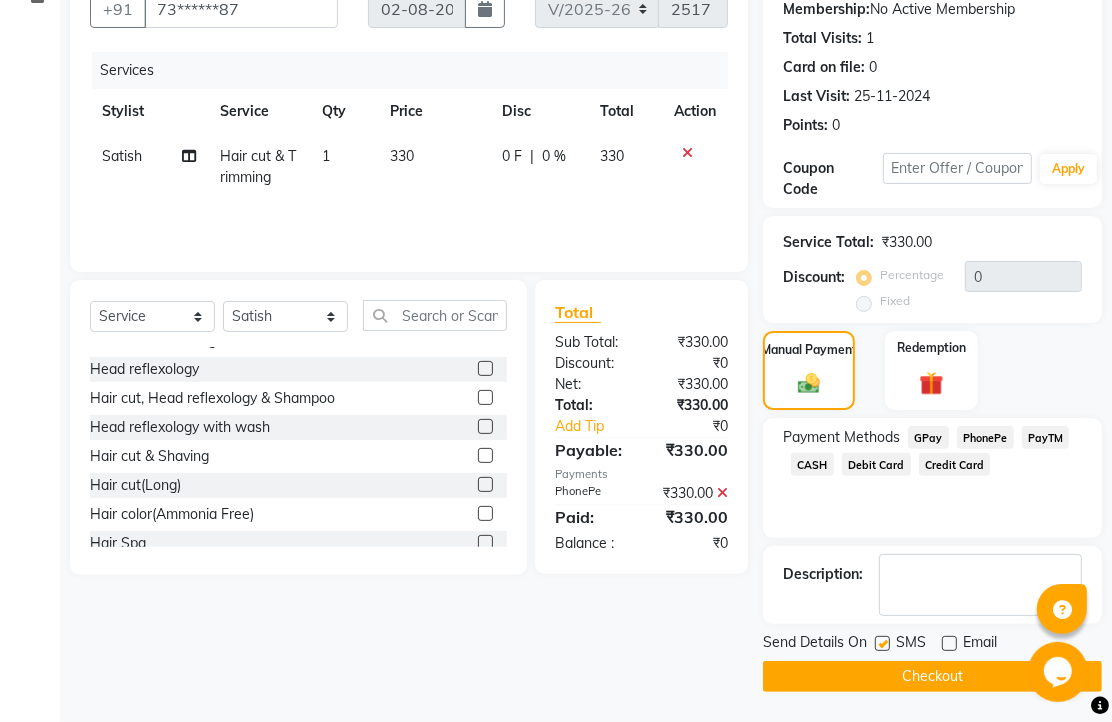 click on "Checkout" 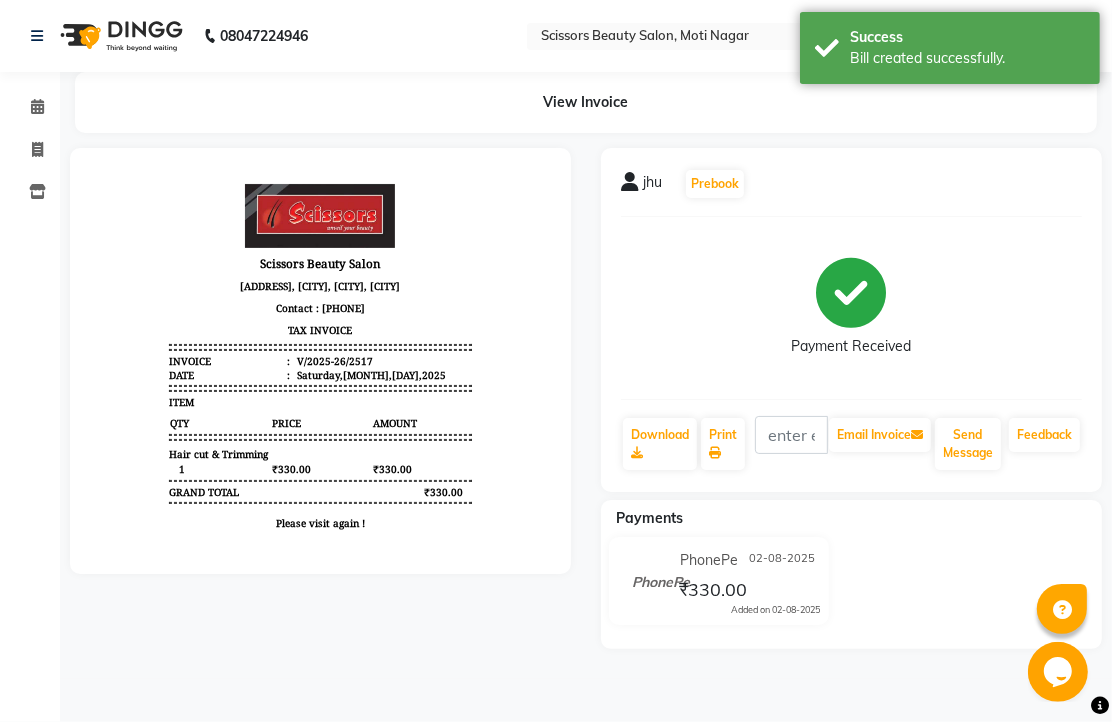 scroll, scrollTop: 16, scrollLeft: 0, axis: vertical 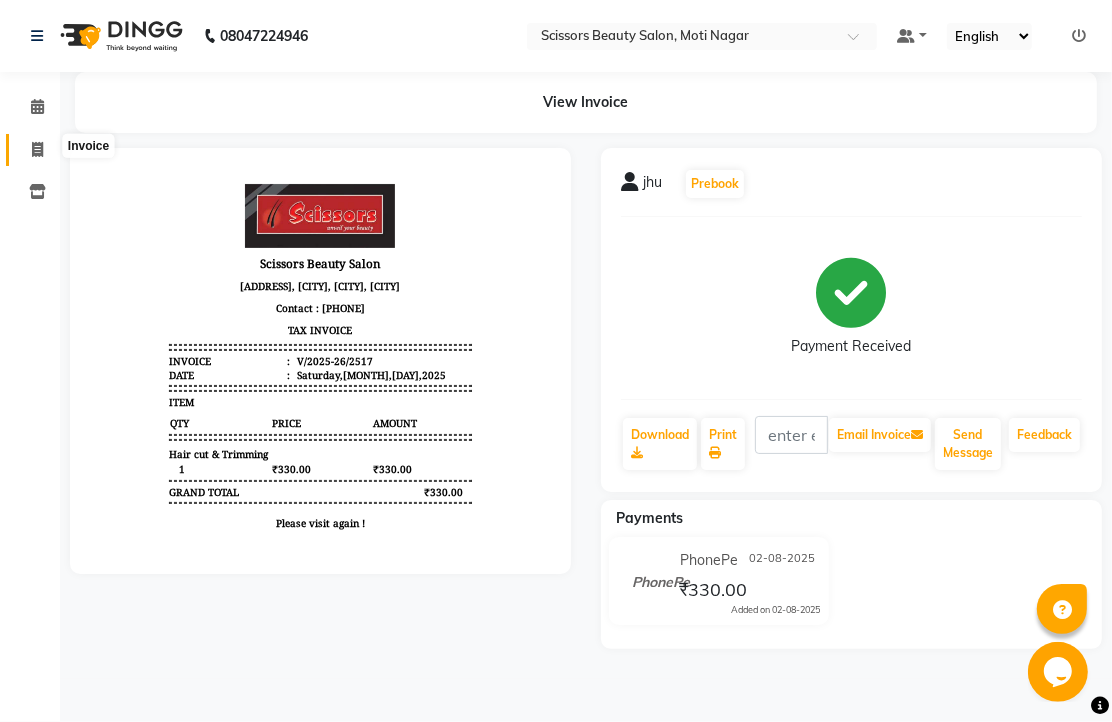 click 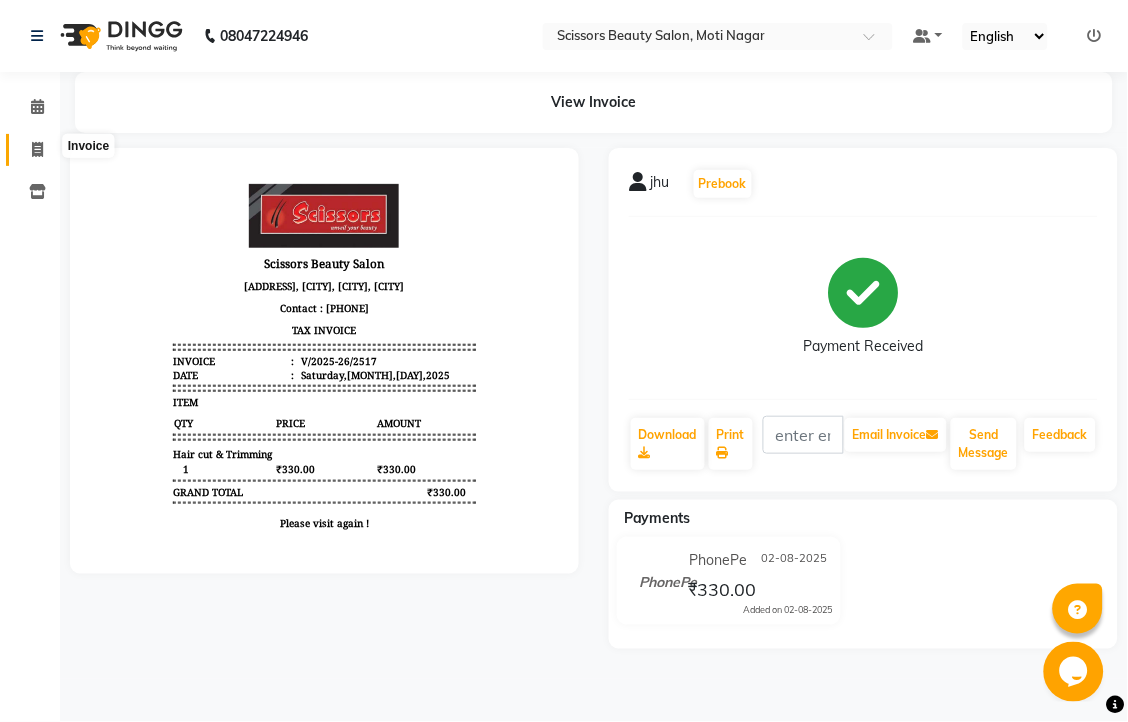 select on "service" 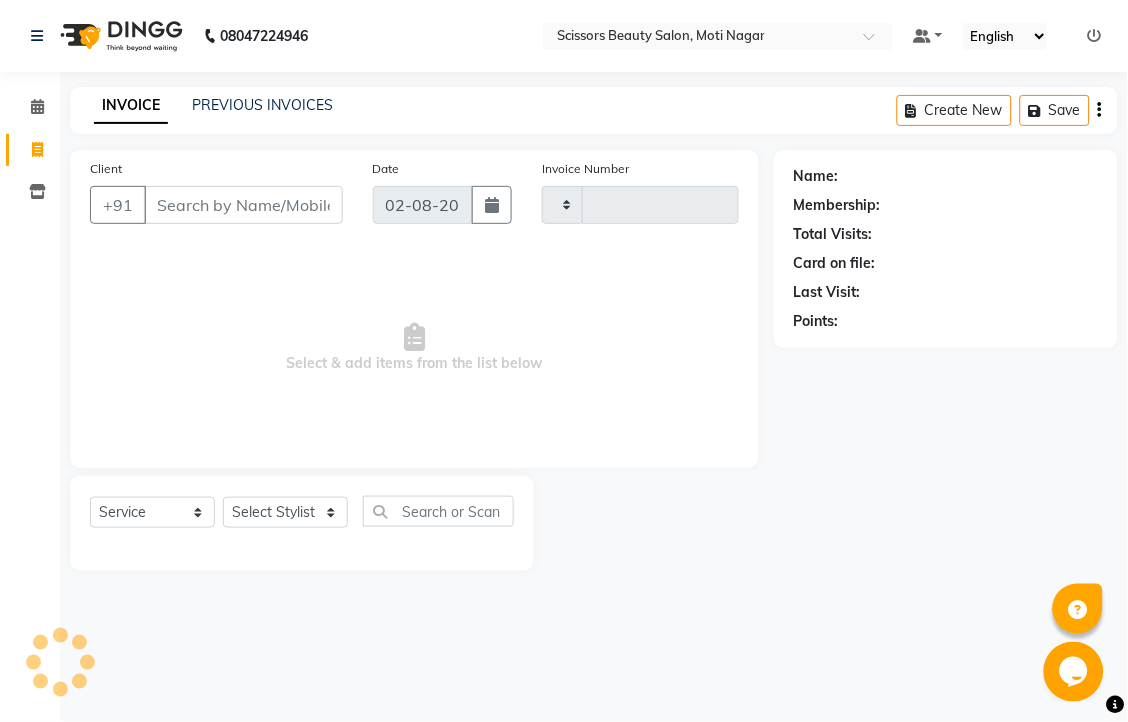 type on "2518" 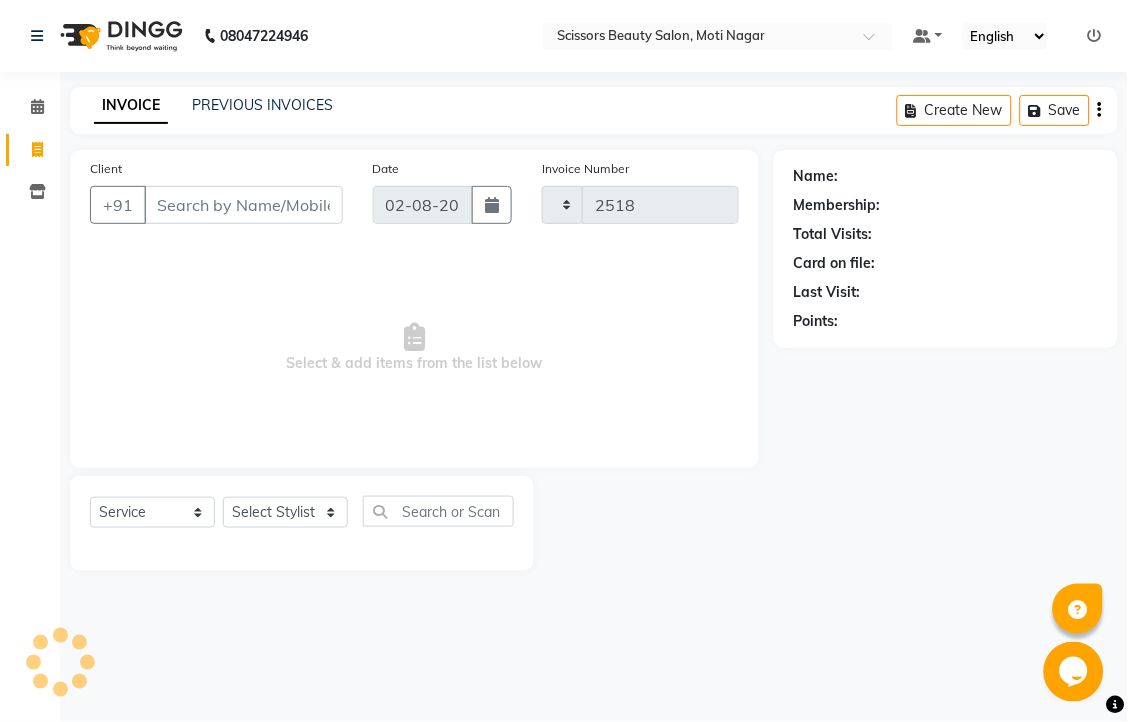 select on "7057" 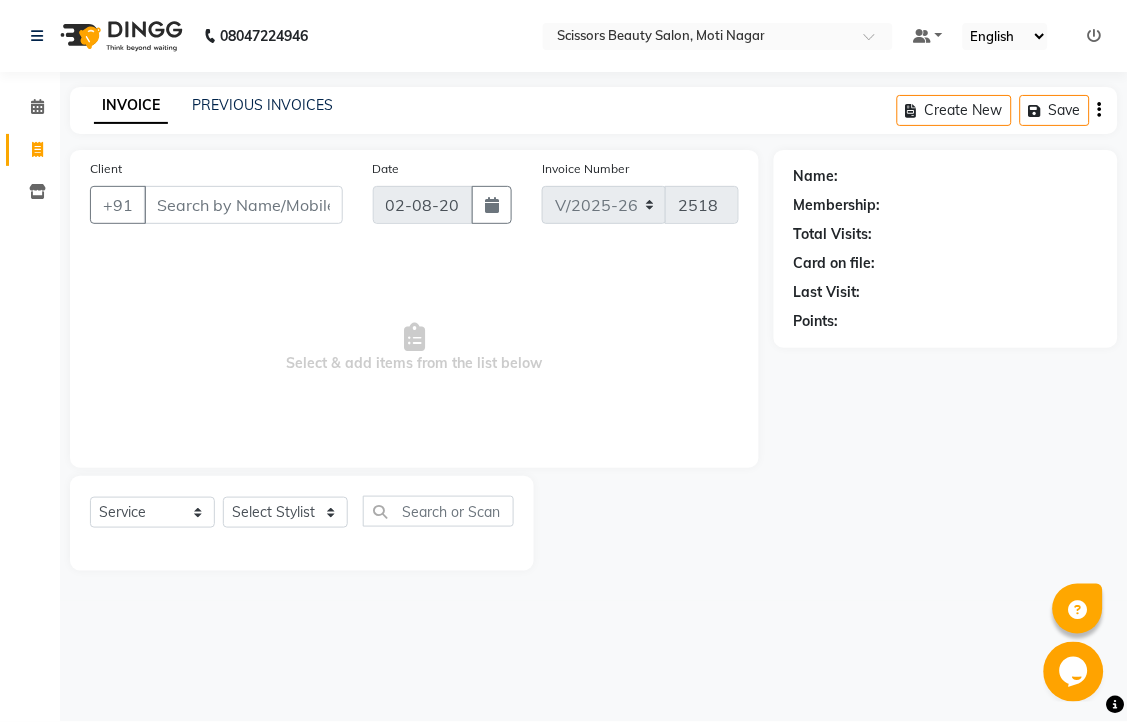 click on "Client" at bounding box center [243, 205] 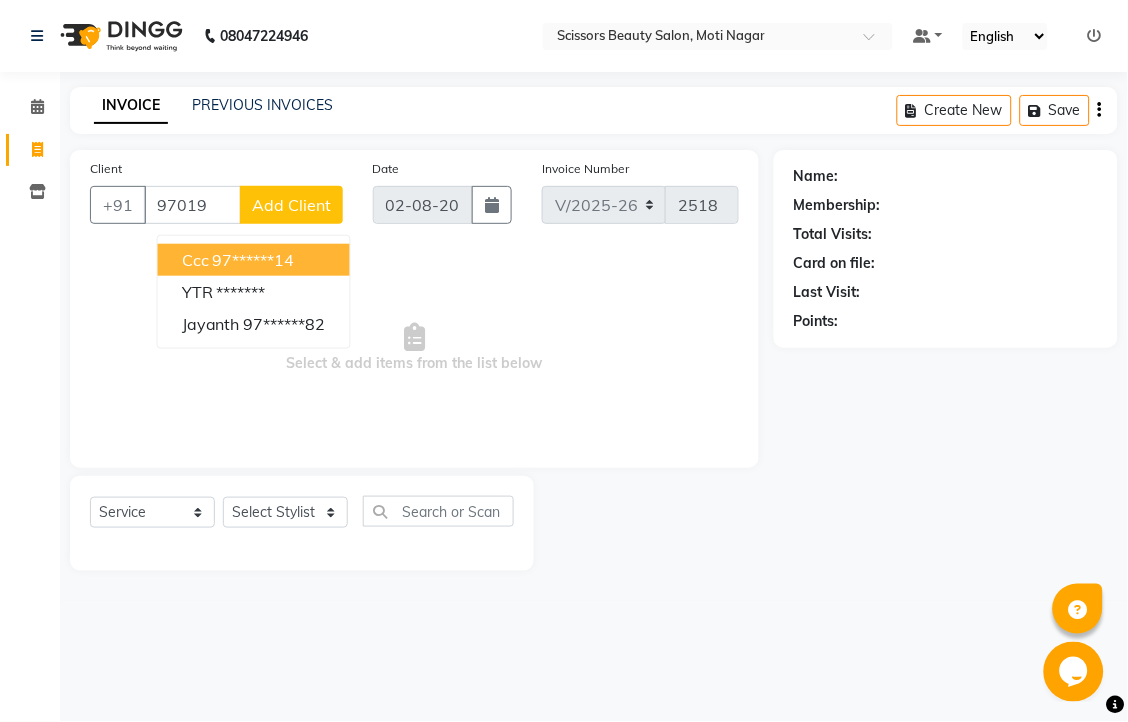 click on "97******14" at bounding box center (254, 260) 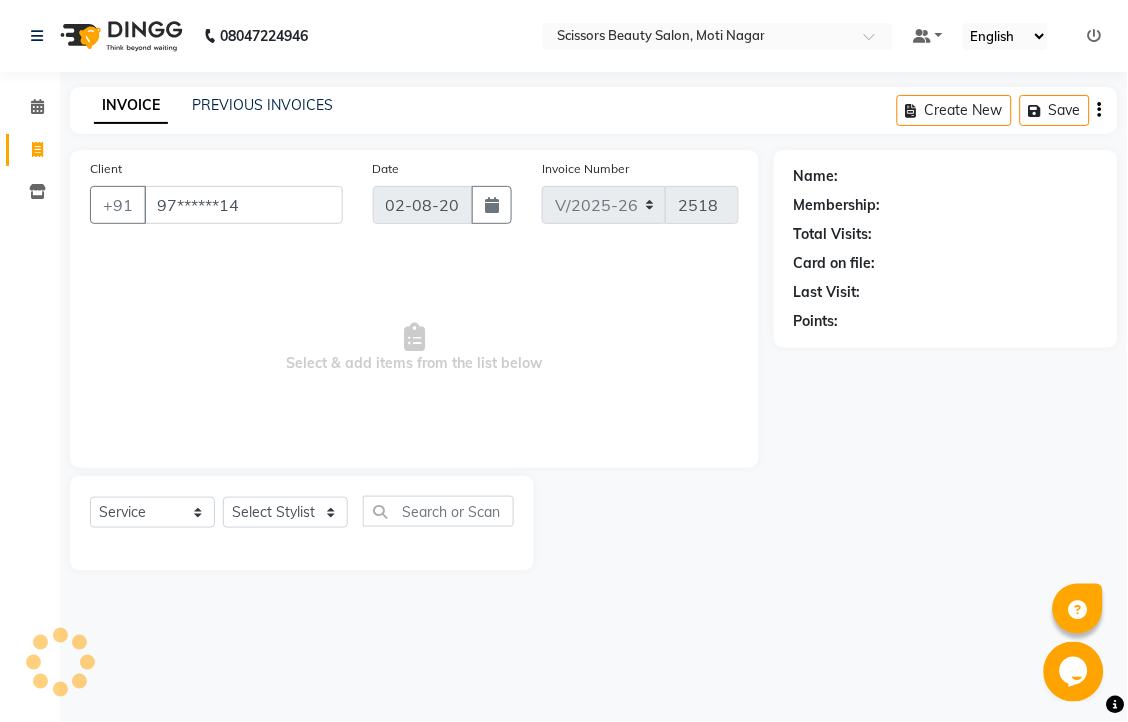 type on "97******14" 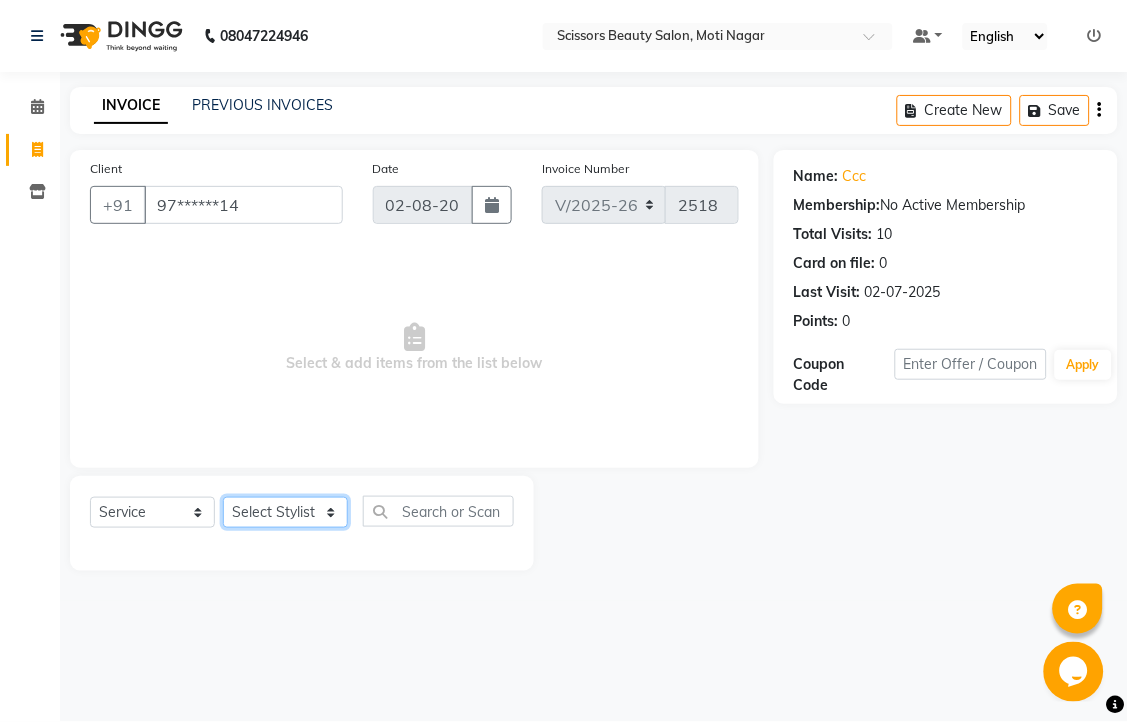 click on "Select Stylist Dominic Francis Nagesh Satish Sir Staff" 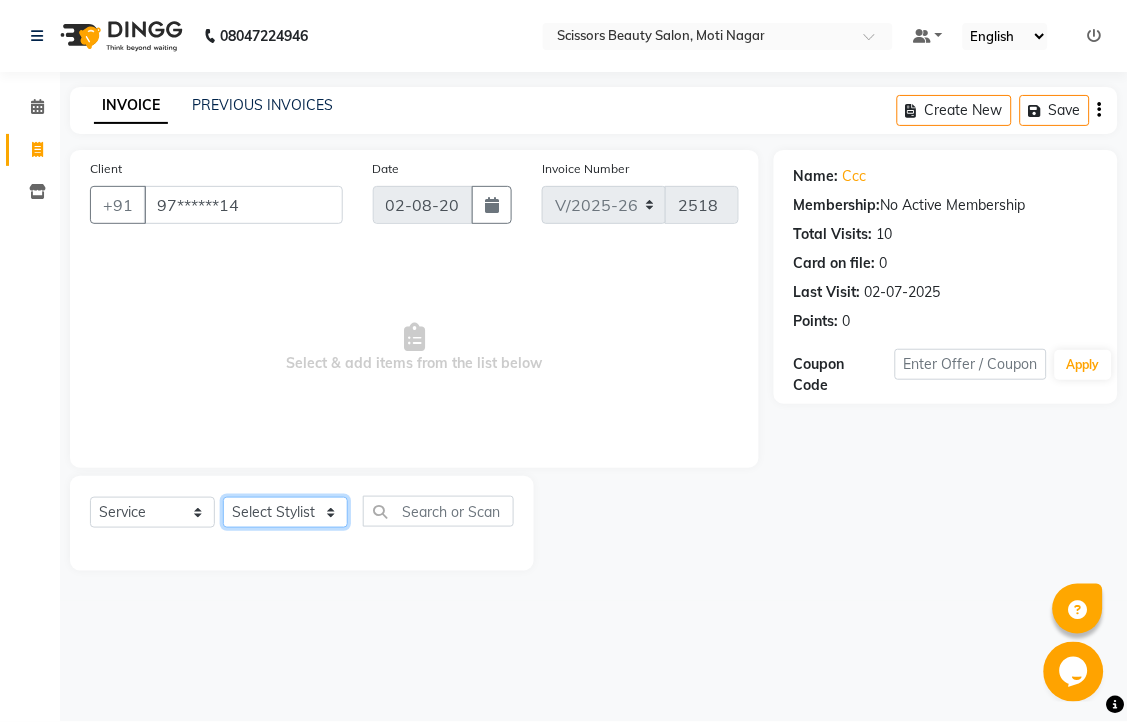 select on "58456" 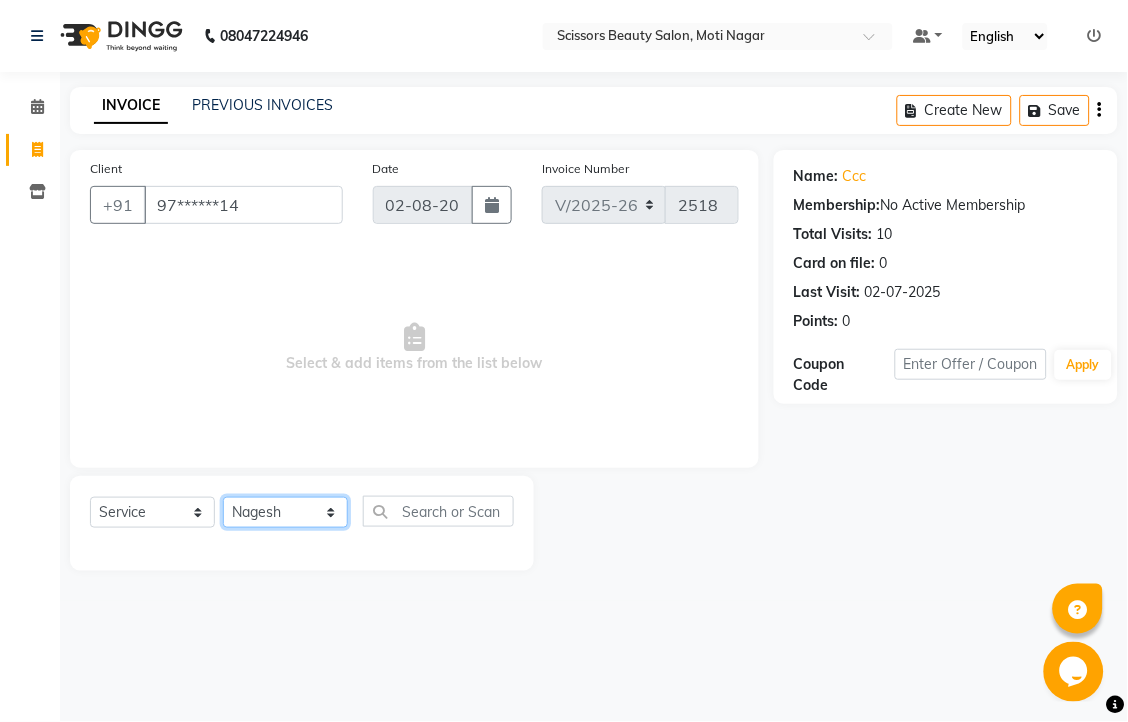 click on "Select Stylist Dominic Francis Nagesh Satish Sir Staff" 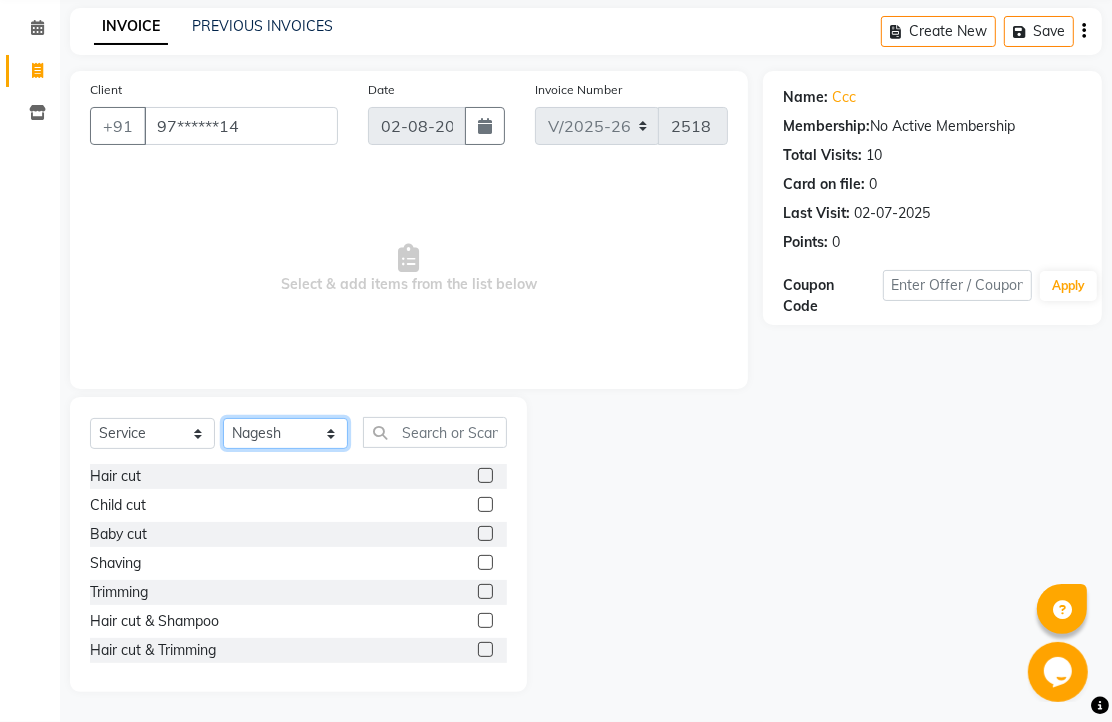 scroll, scrollTop: 147, scrollLeft: 0, axis: vertical 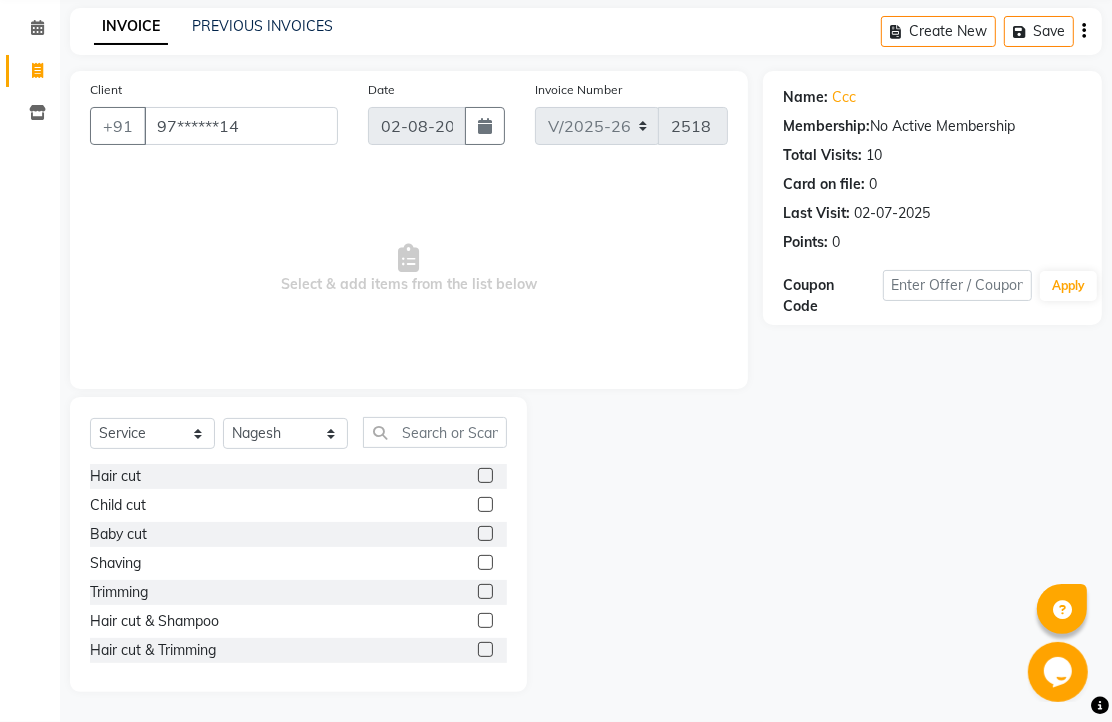 click 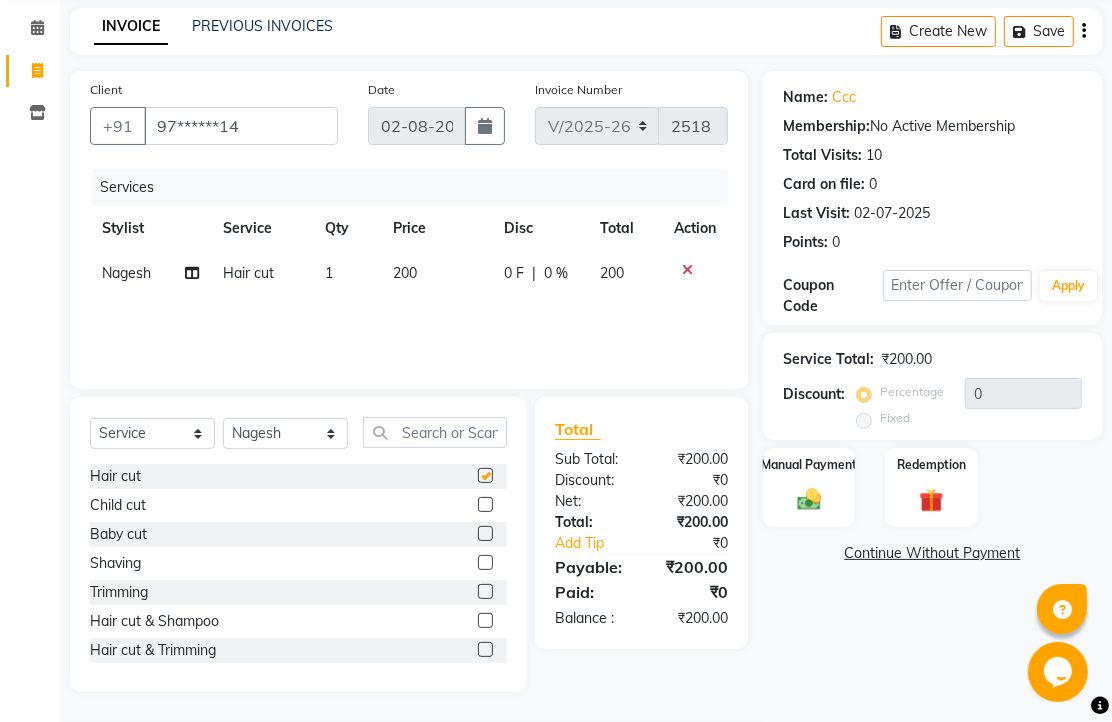 checkbox on "false" 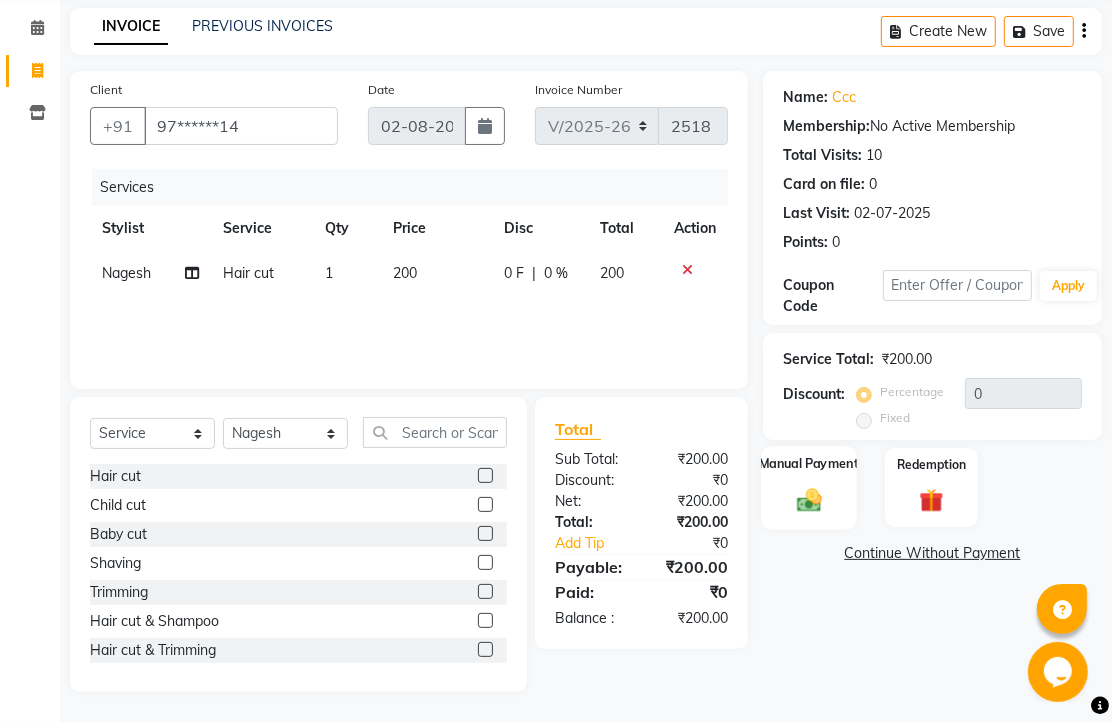 click on "Manual Payment" 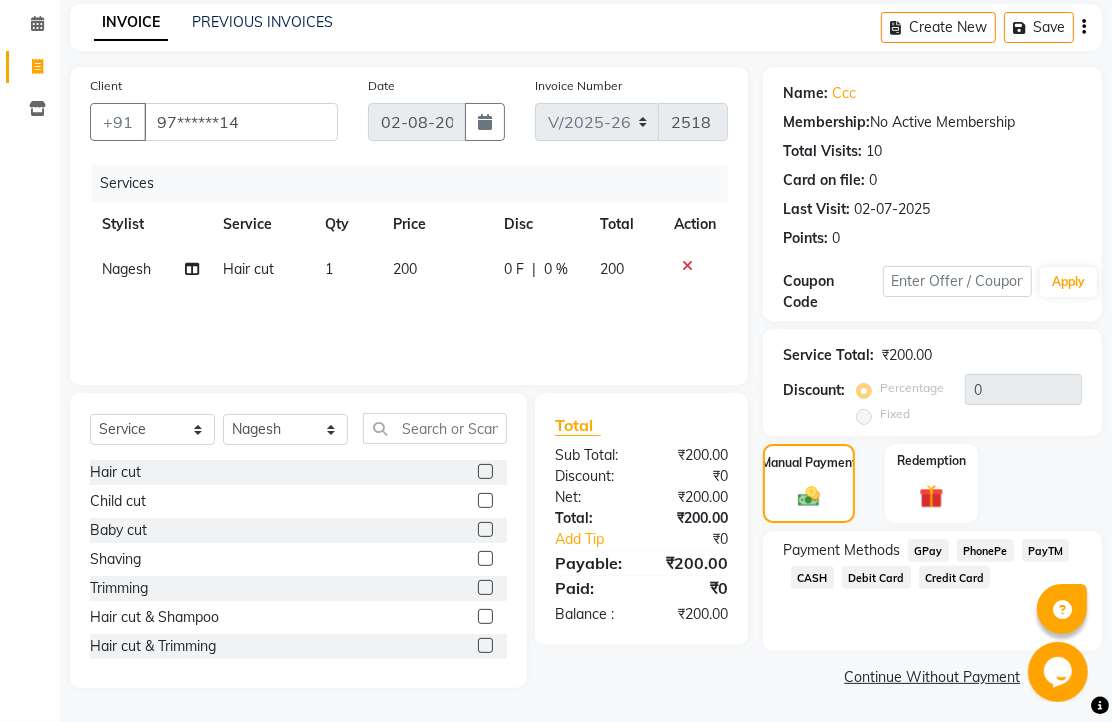 click on "PhonePe" 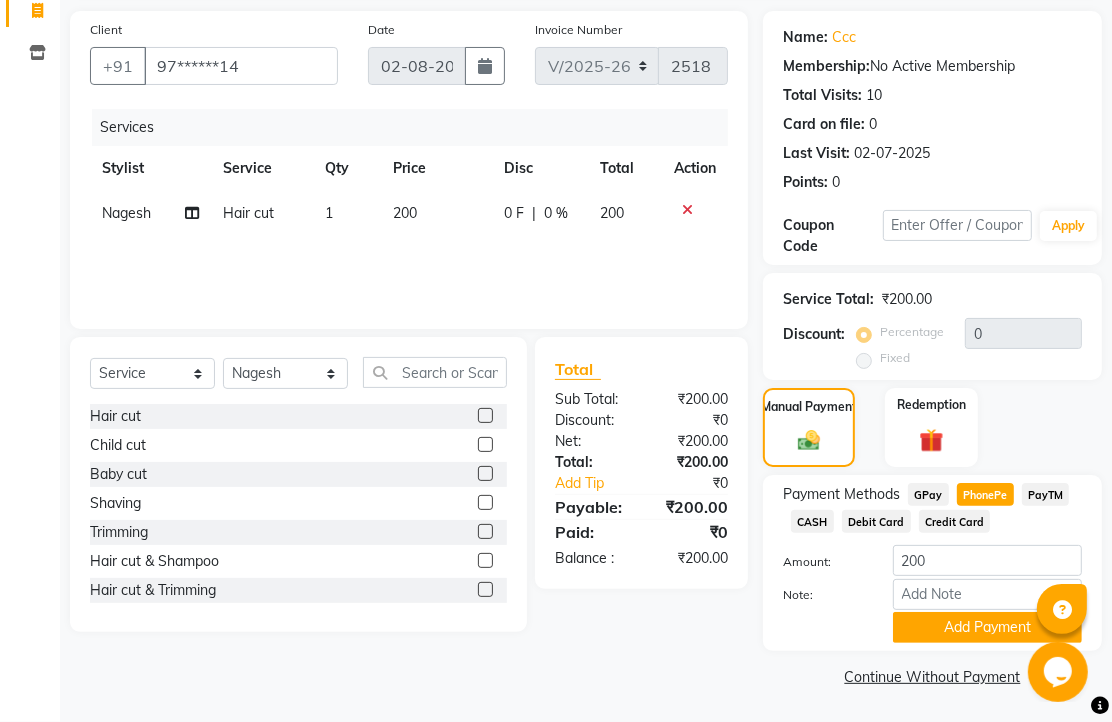 scroll, scrollTop: 248, scrollLeft: 0, axis: vertical 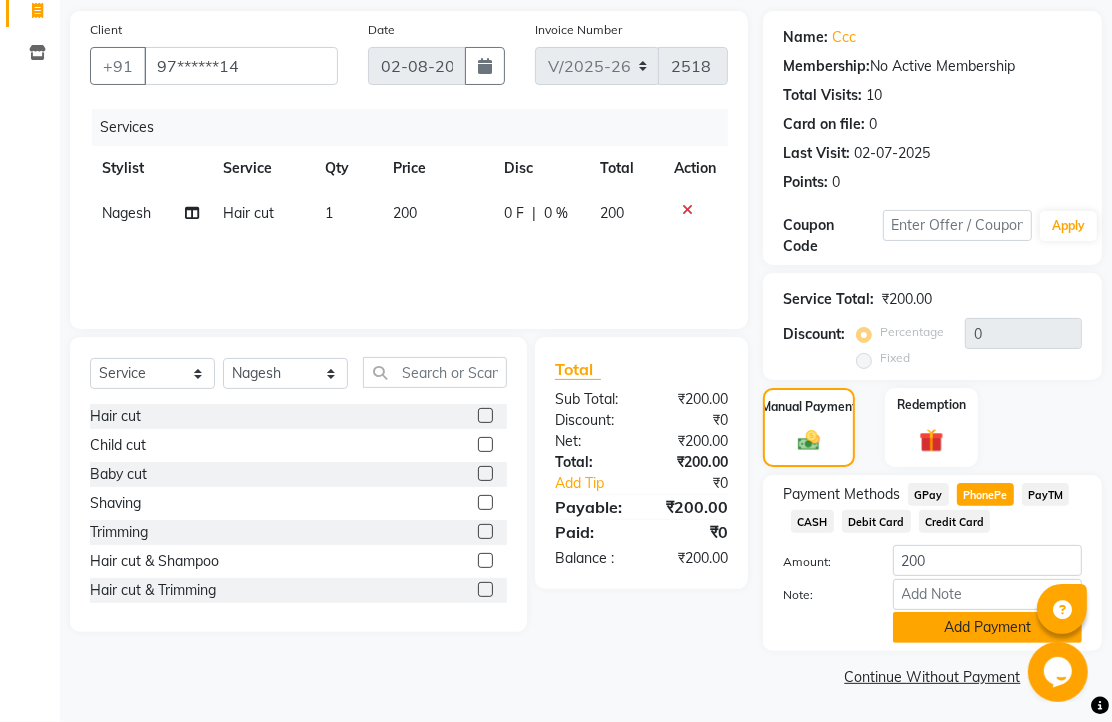 click on "Add Payment" 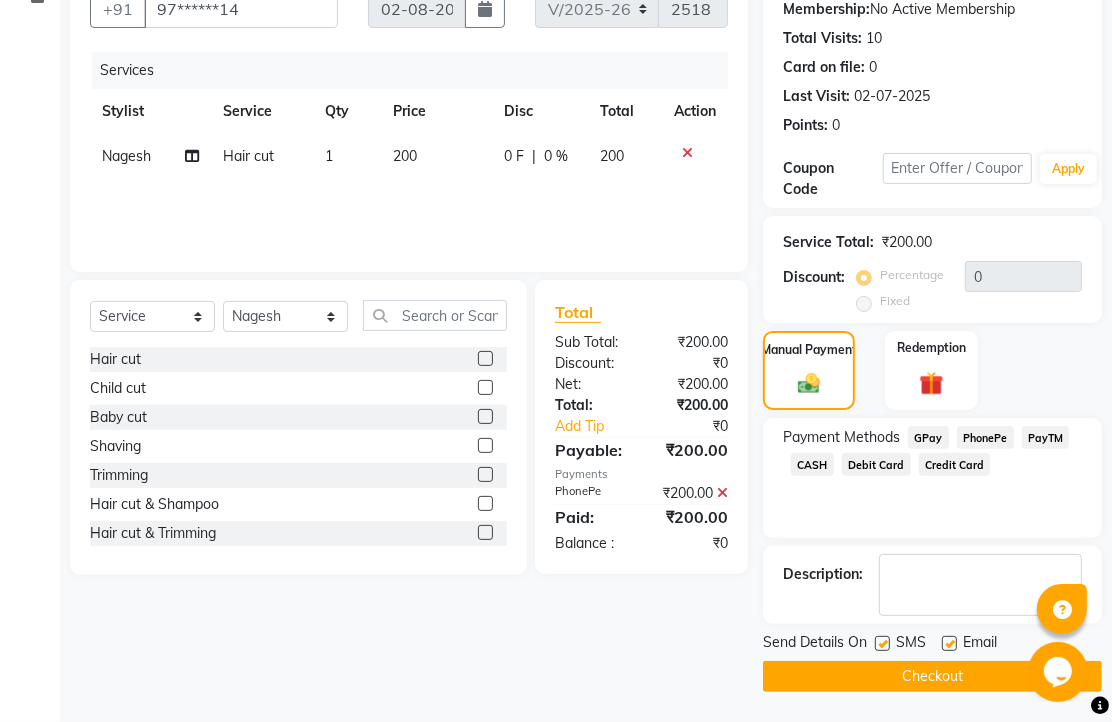 scroll, scrollTop: 304, scrollLeft: 0, axis: vertical 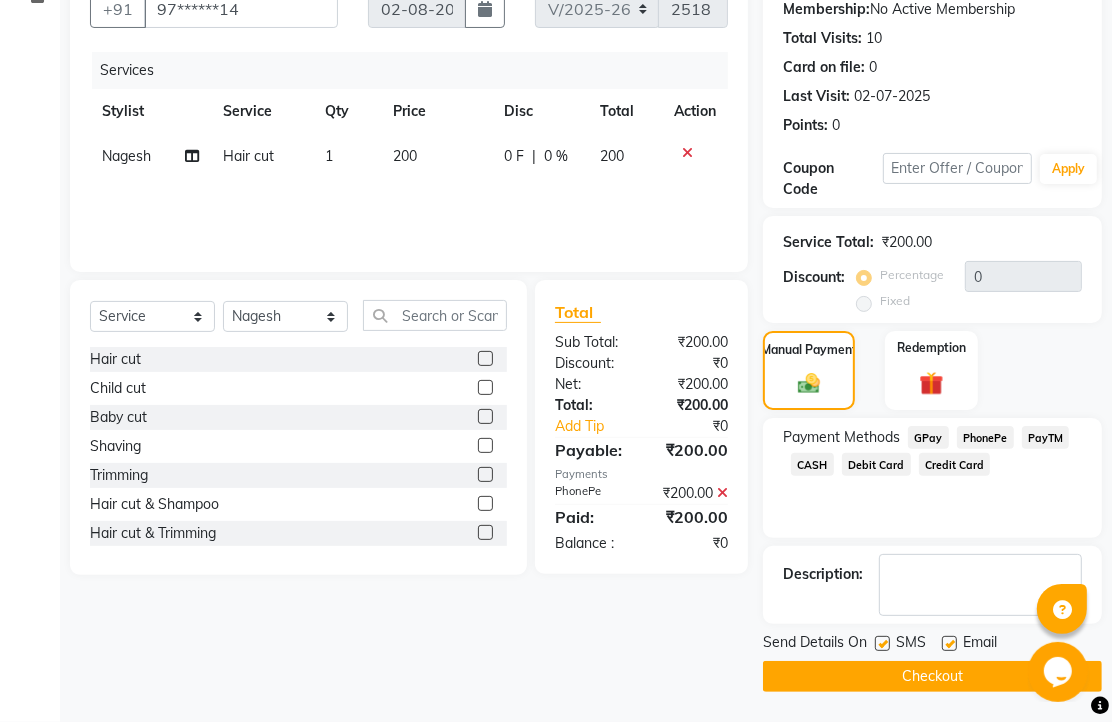 click 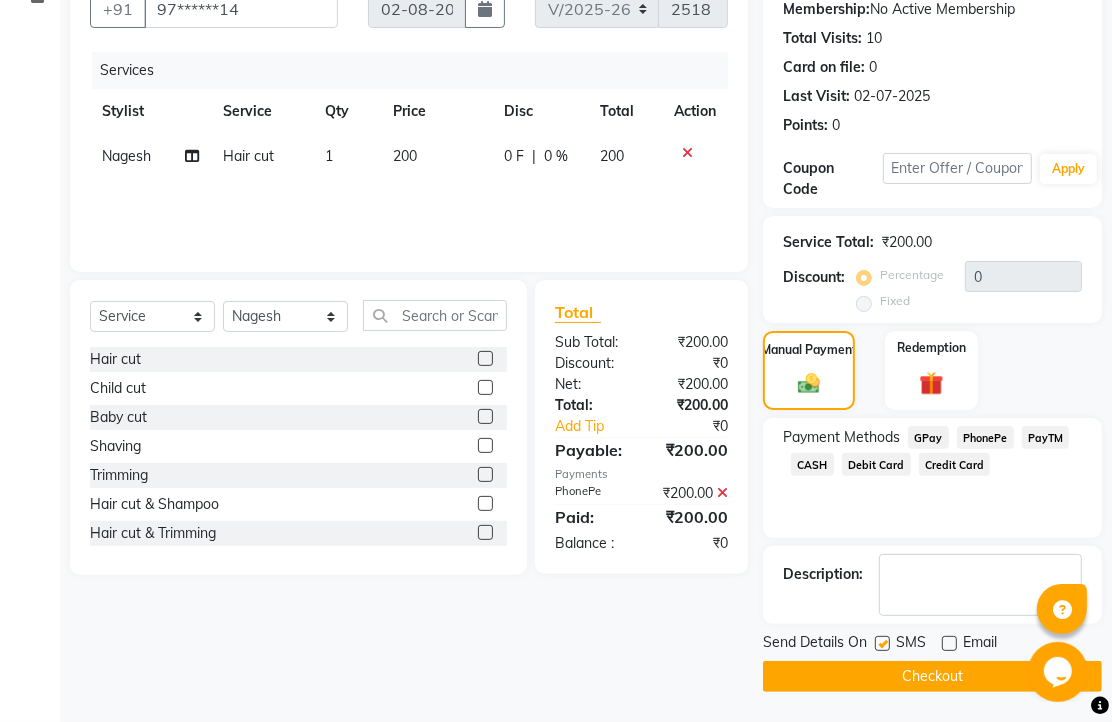 click on "Checkout" 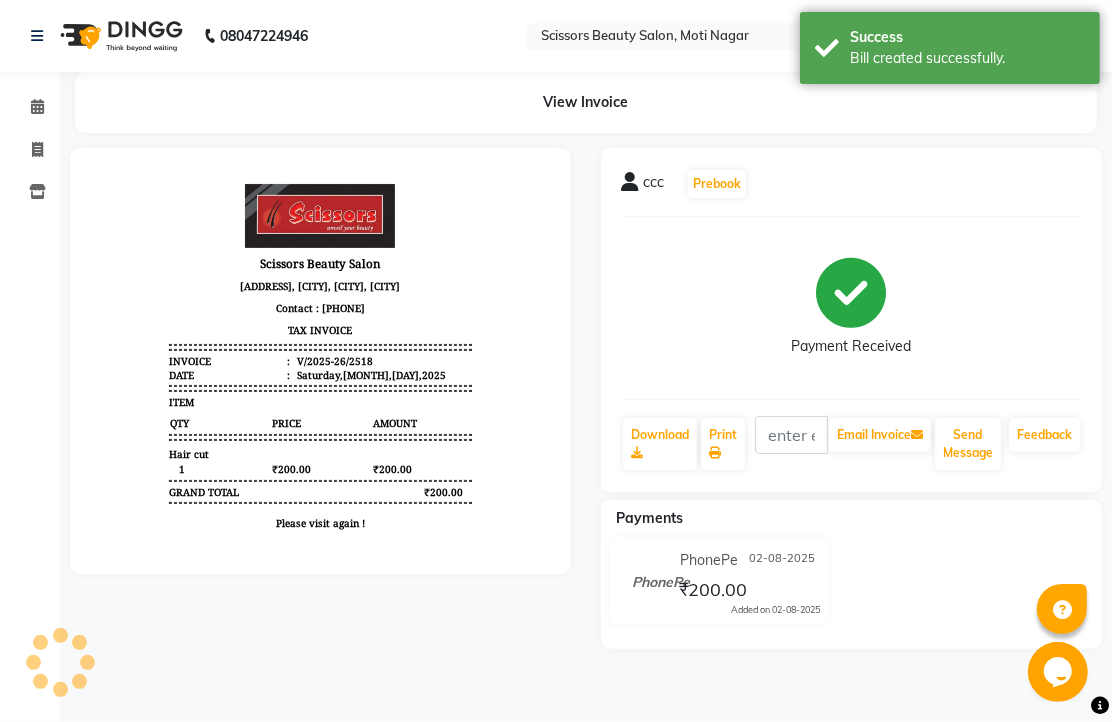 scroll, scrollTop: 0, scrollLeft: 0, axis: both 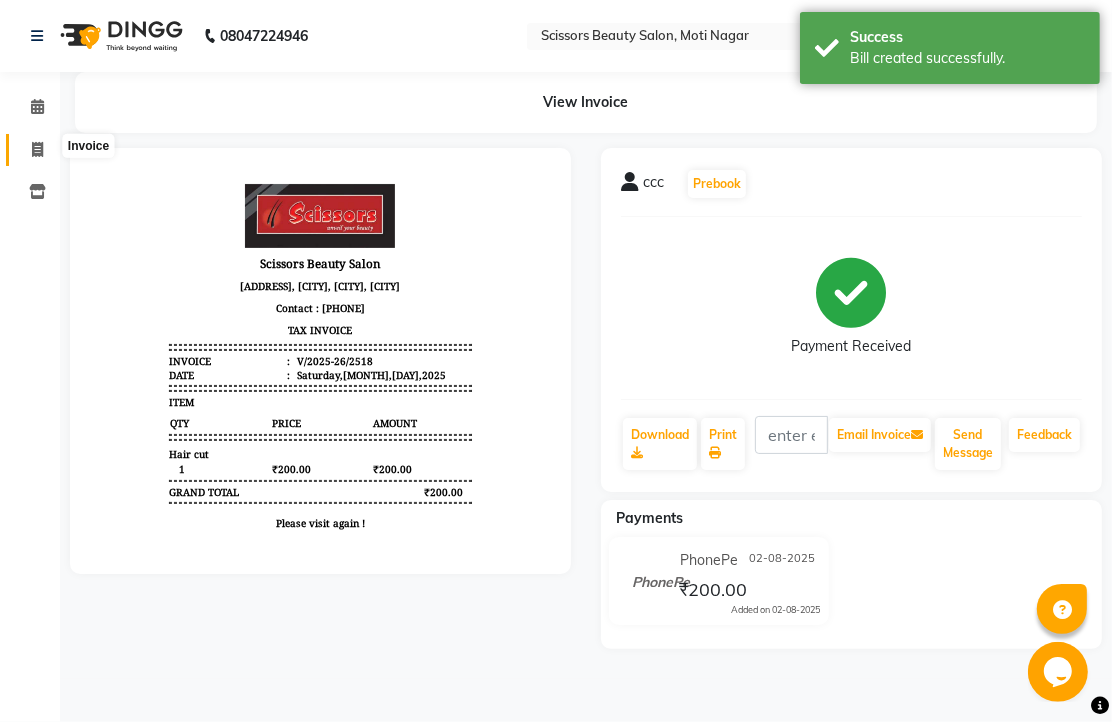 click 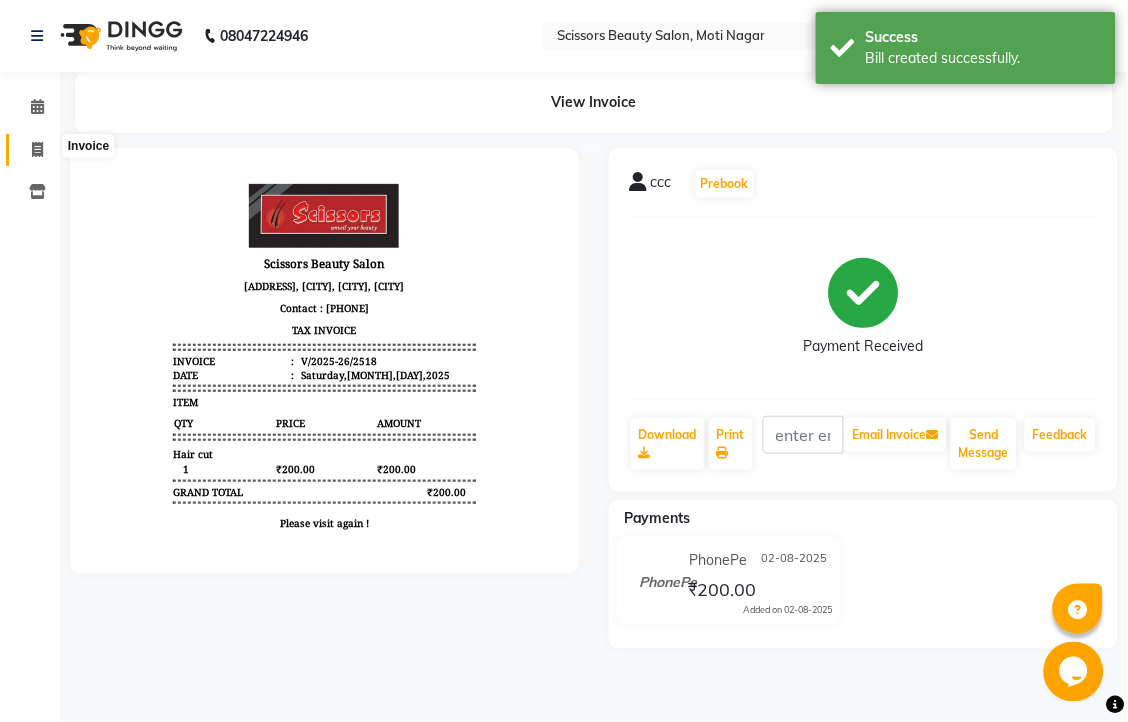 select on "service" 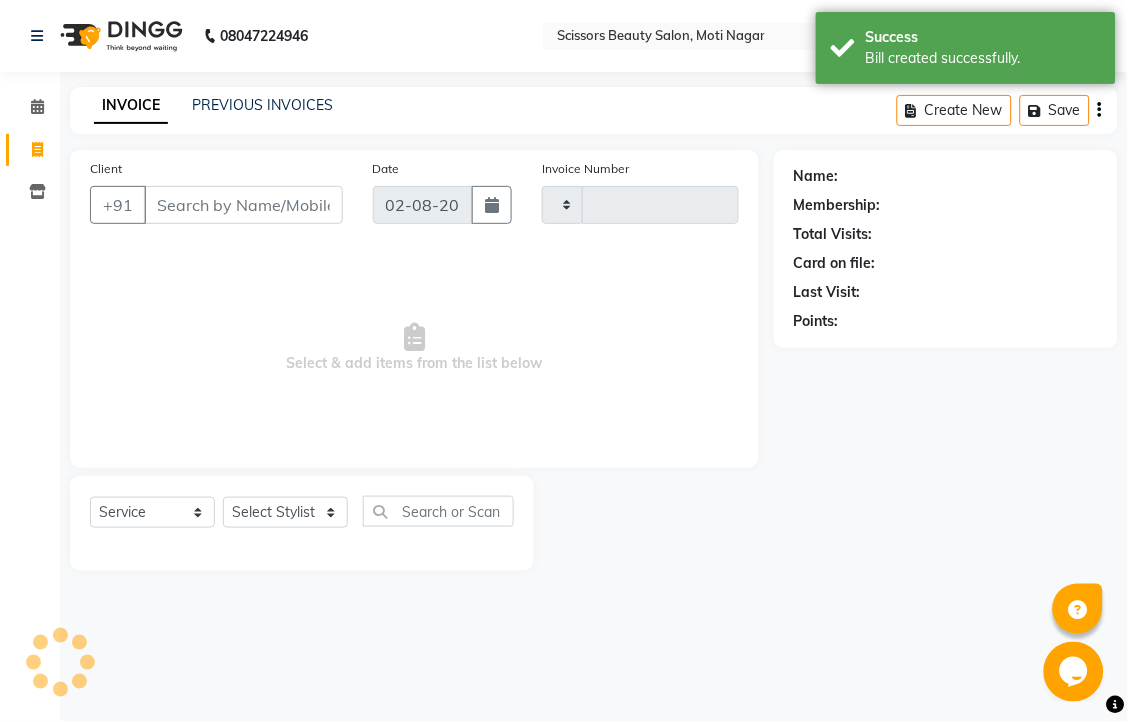 type on "2519" 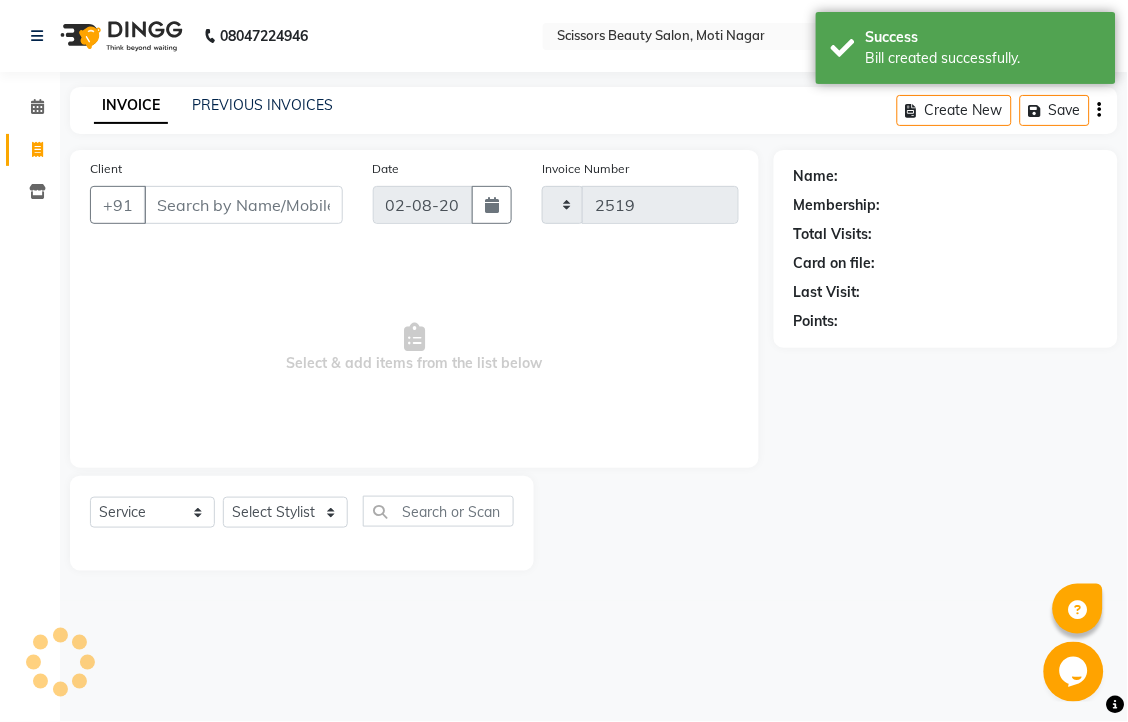 select on "7057" 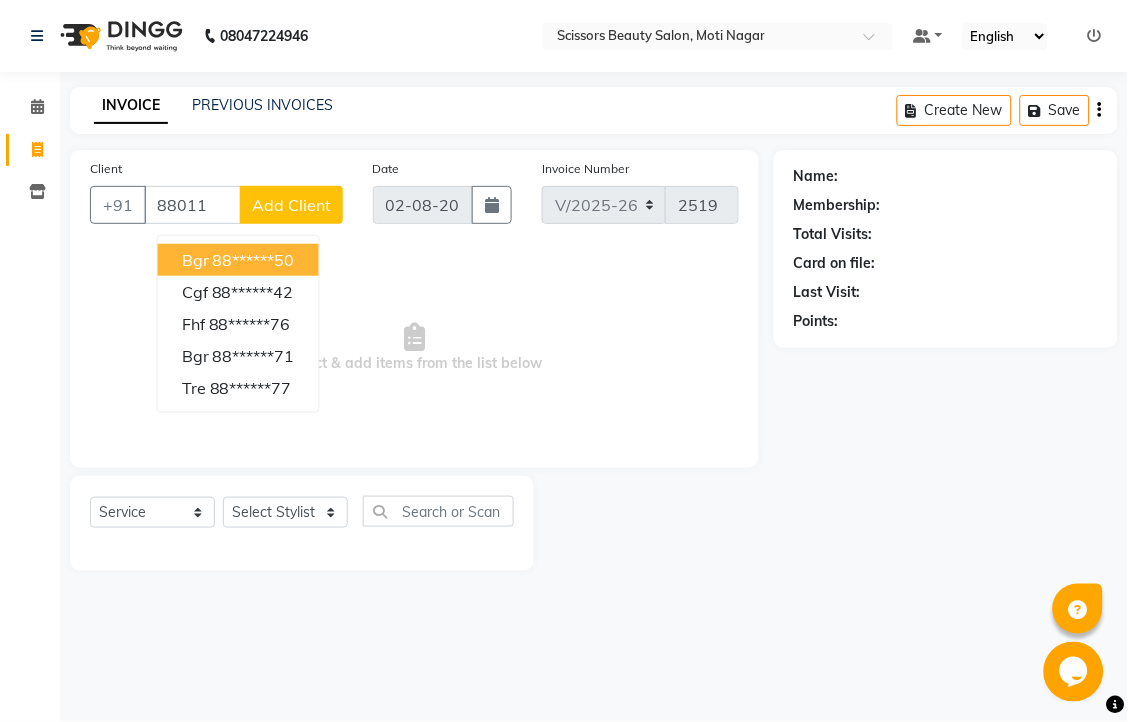 click on "88******50" at bounding box center (254, 260) 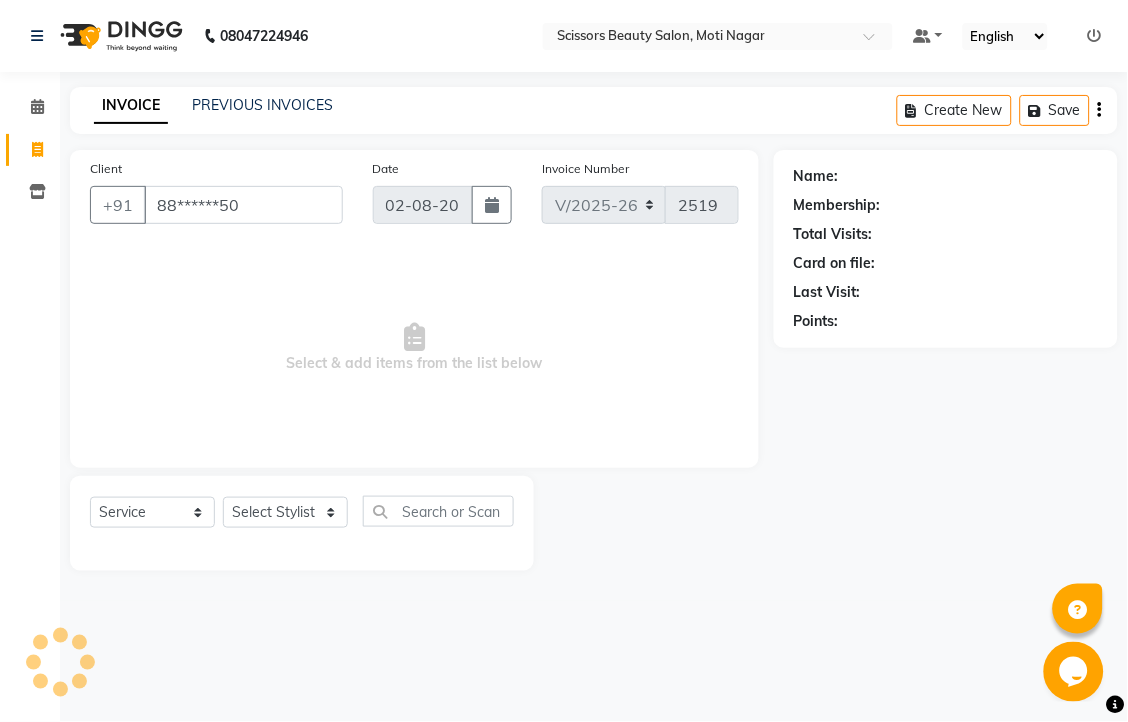 type on "88******50" 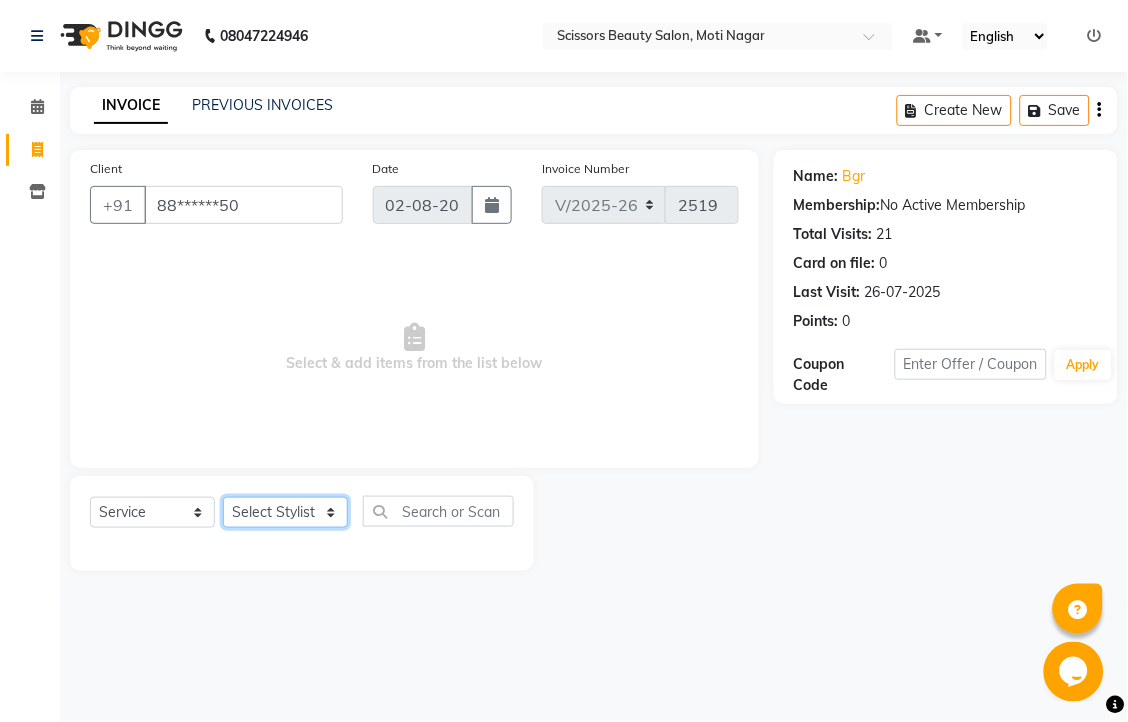 click on "Select Stylist Dominic Francis Nagesh Satish Sir Staff" 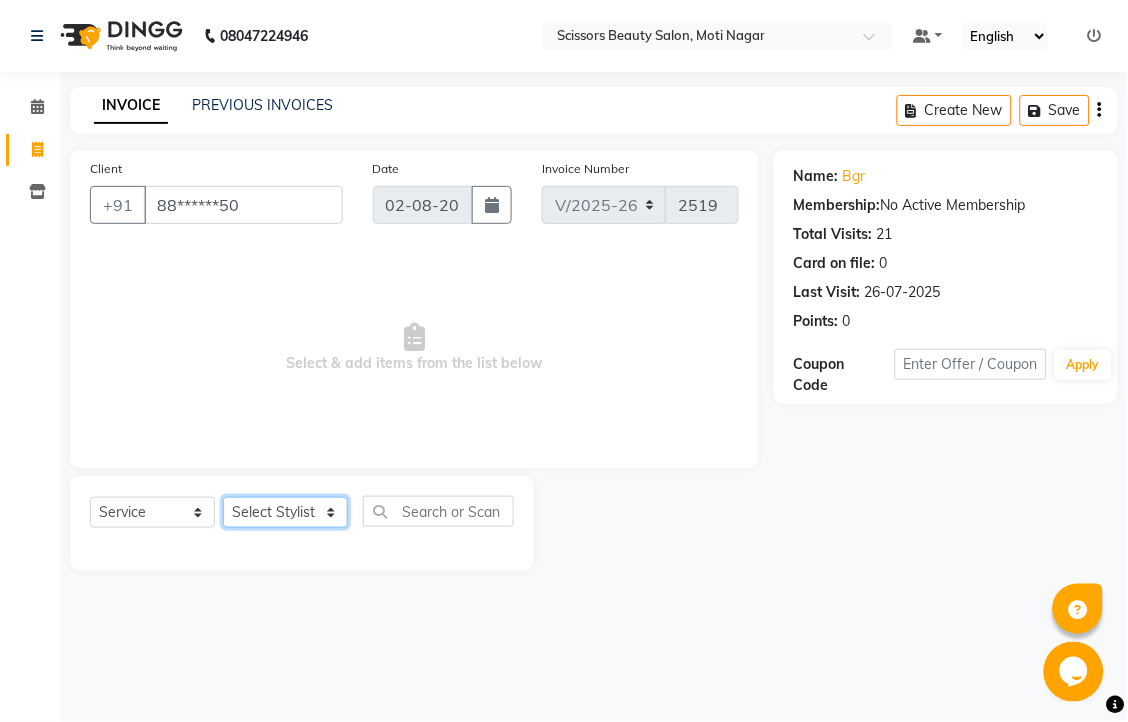select on "78710" 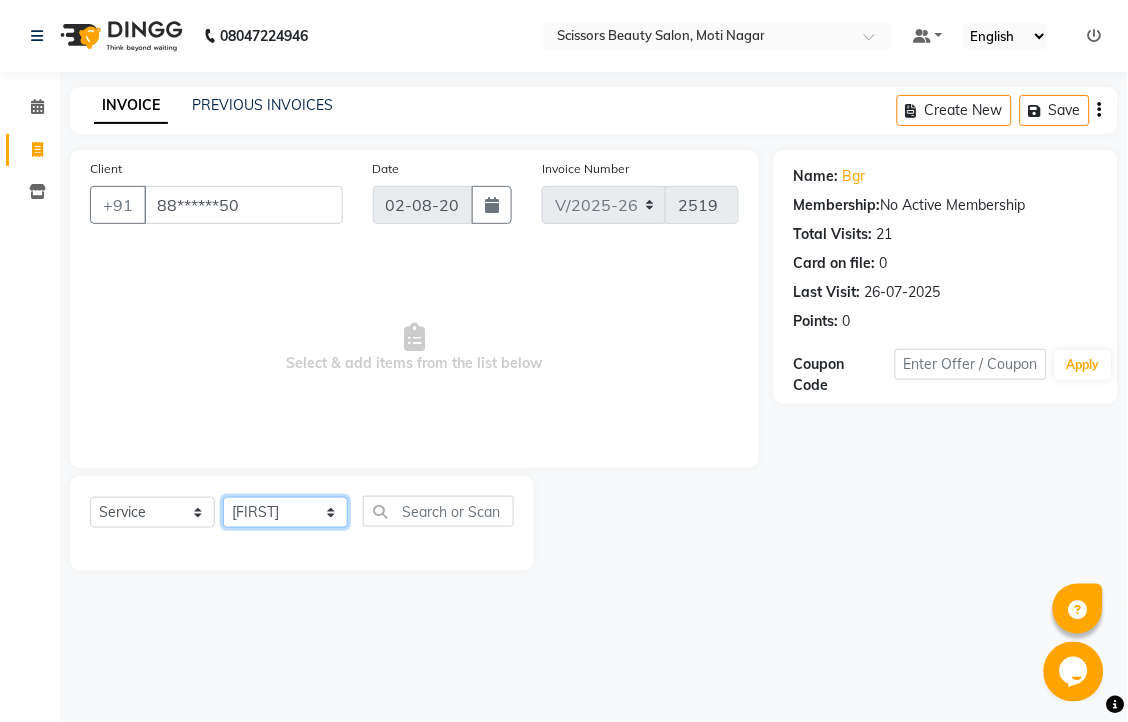 click on "Select Stylist Dominic Francis Nagesh Satish Sir Staff" 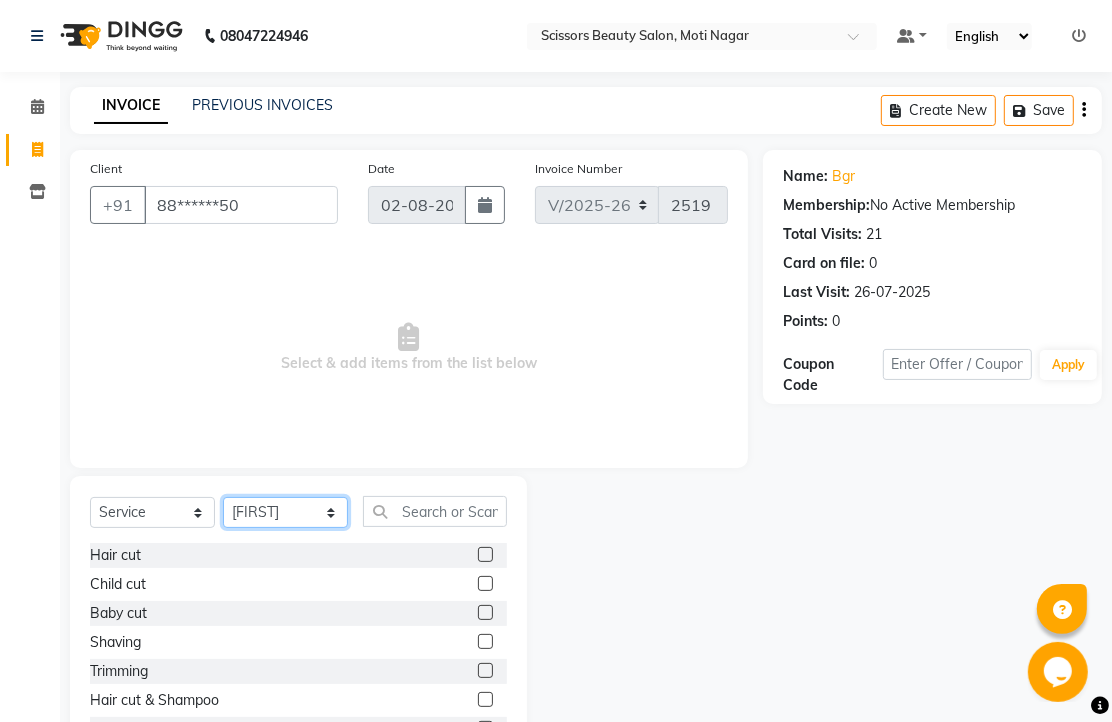 scroll, scrollTop: 111, scrollLeft: 0, axis: vertical 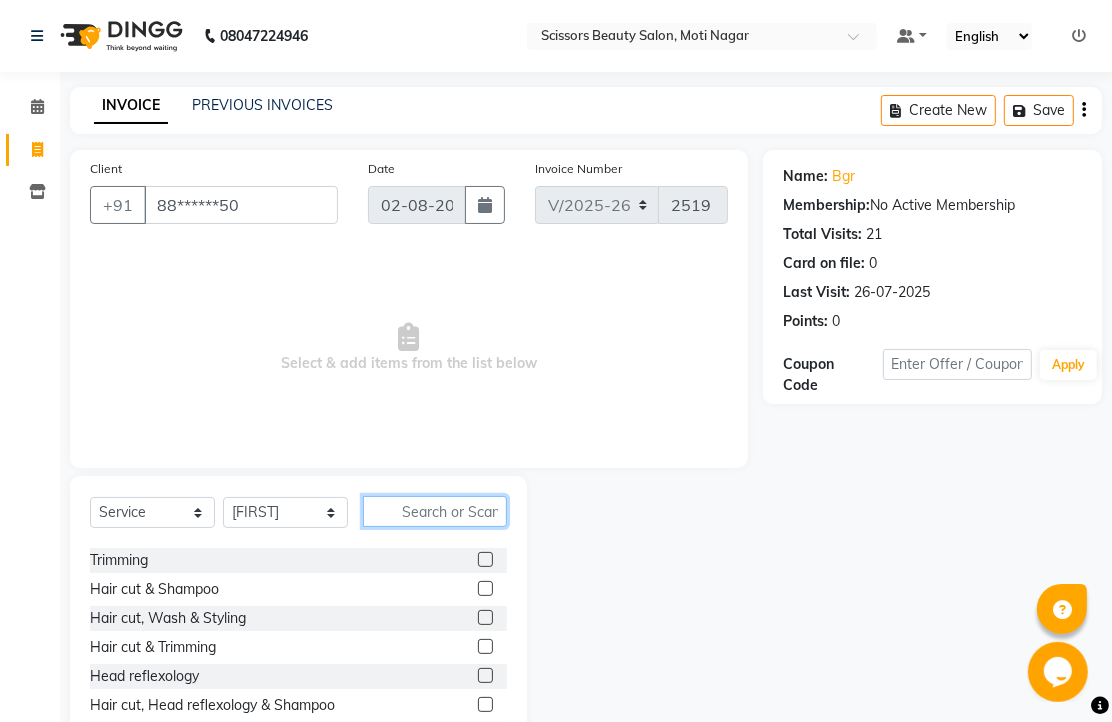 click 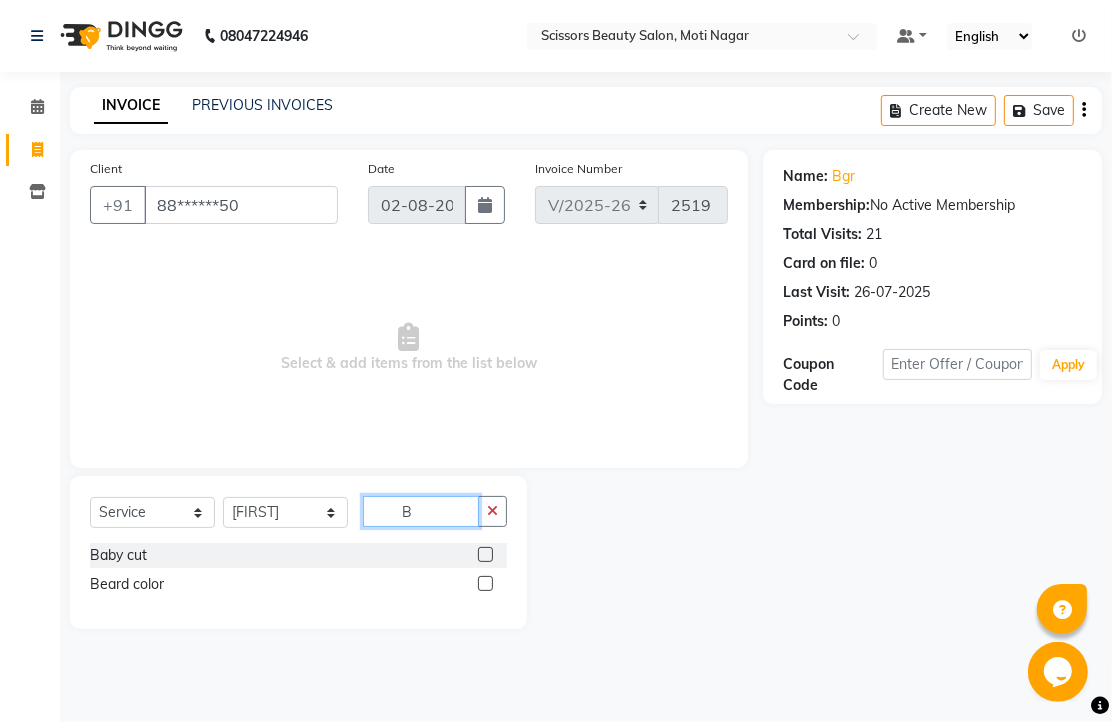 scroll, scrollTop: 0, scrollLeft: 0, axis: both 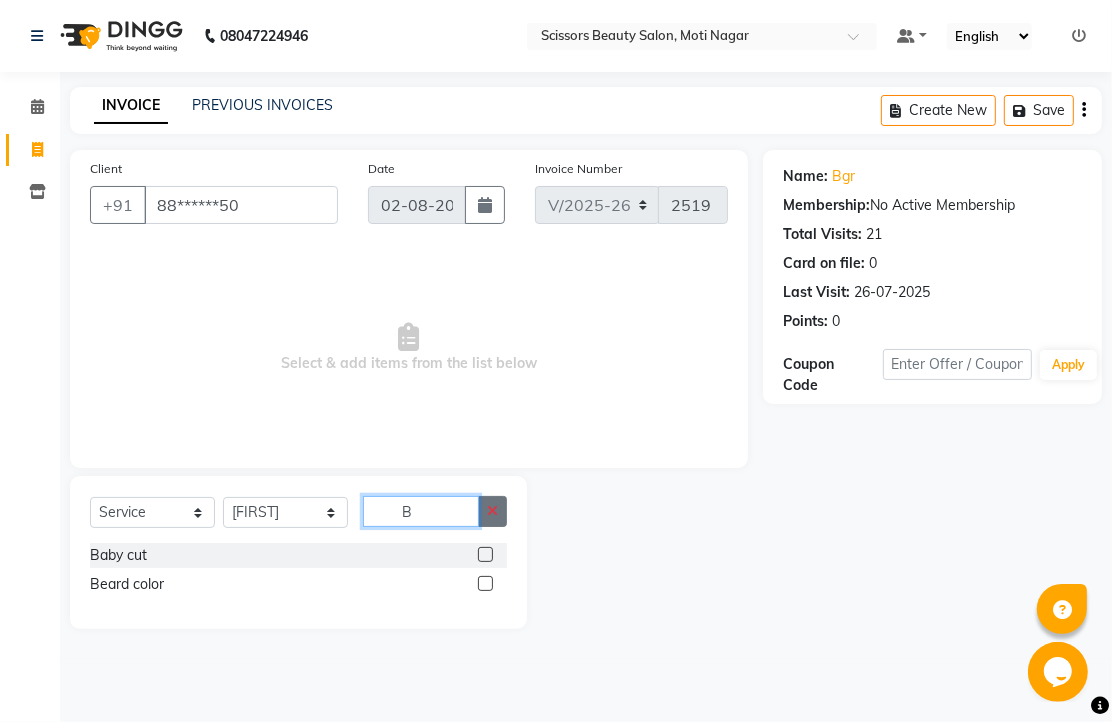 type on "B" 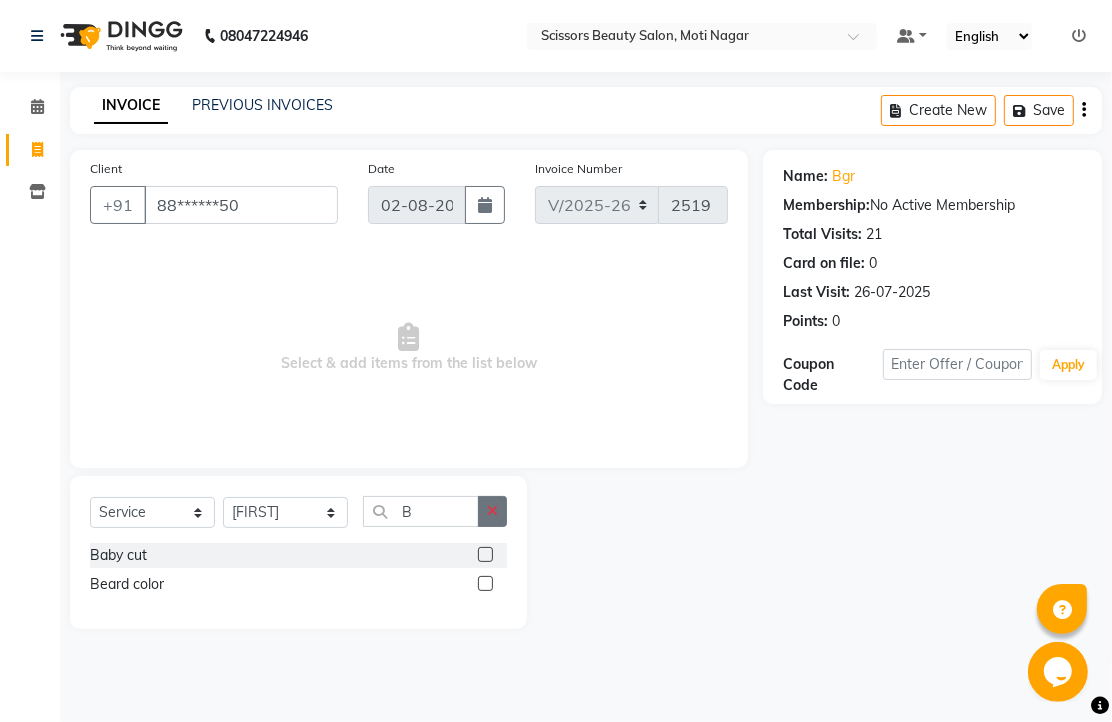 click 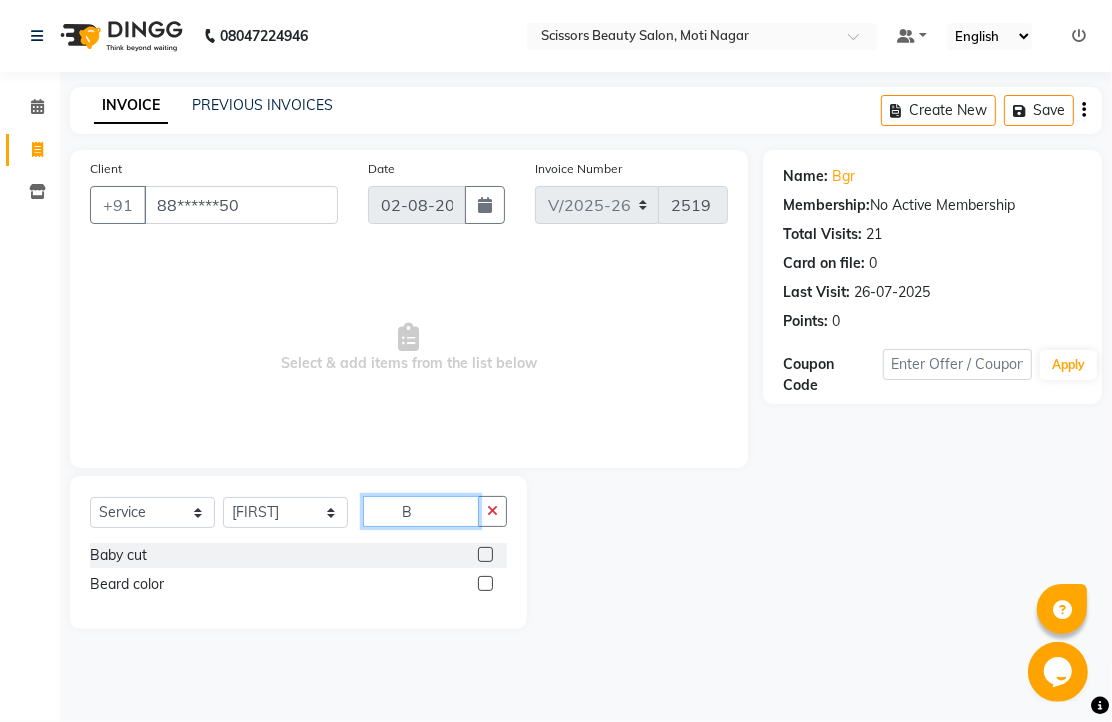 type 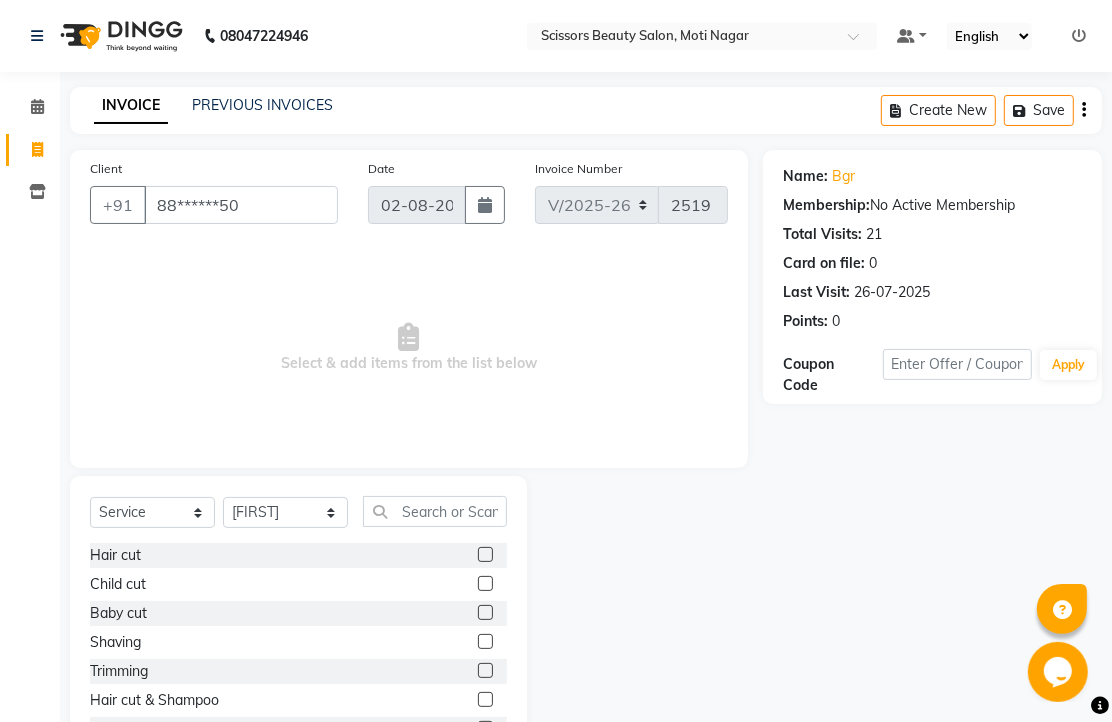 click 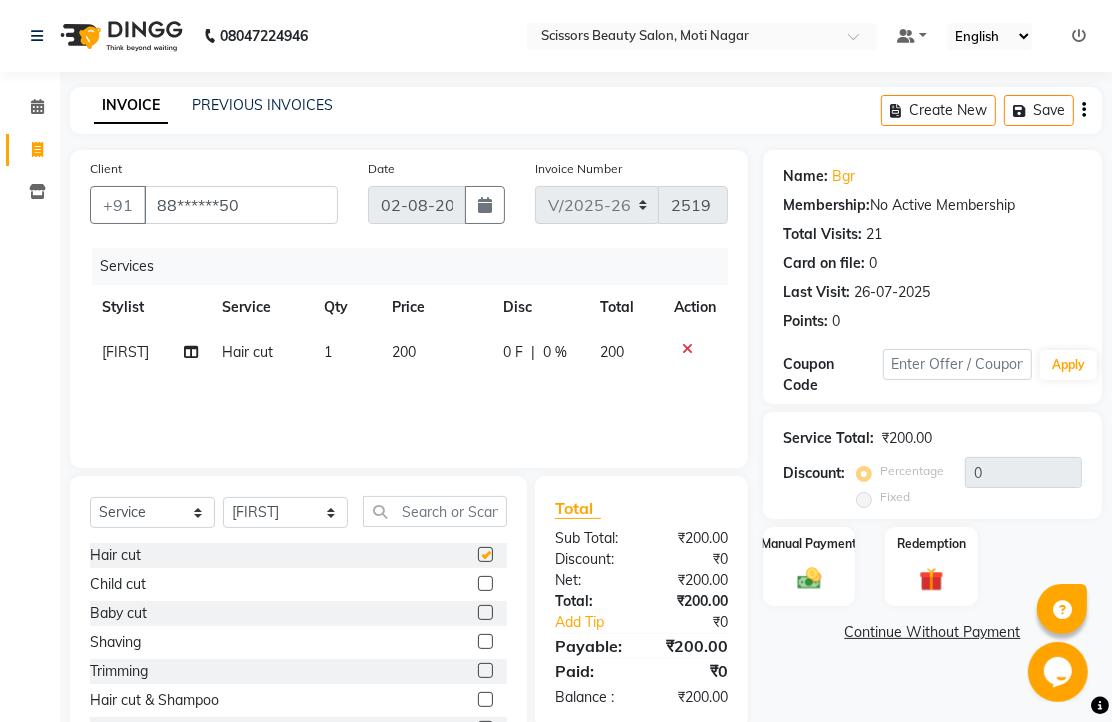 checkbox on "false" 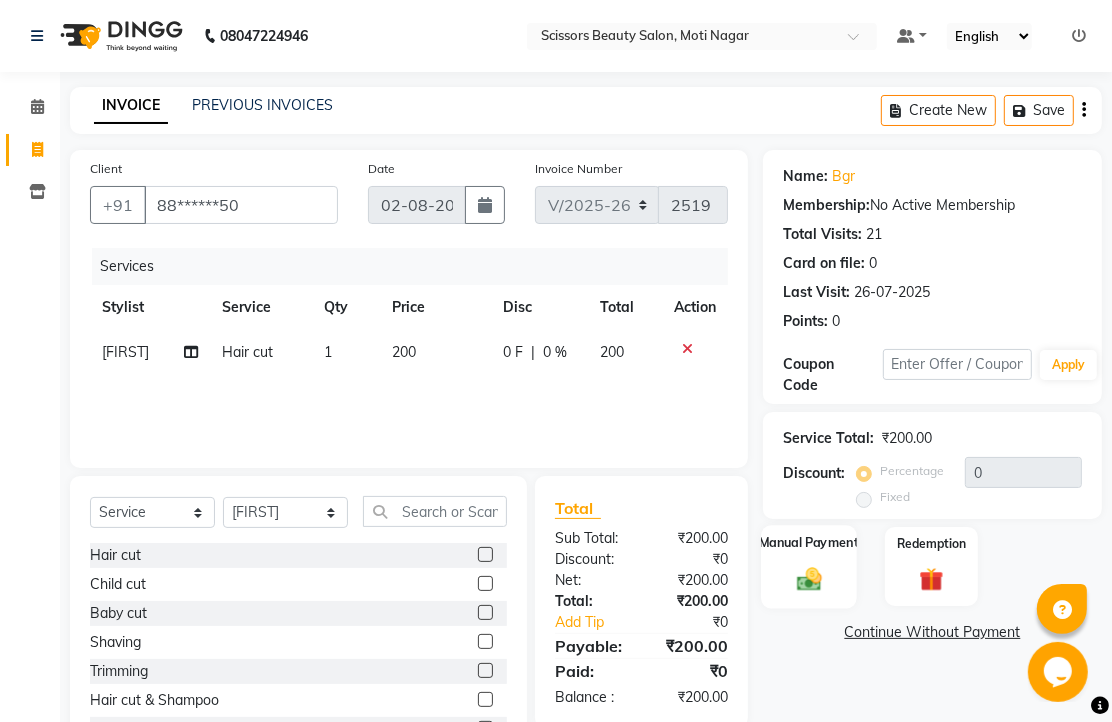 click 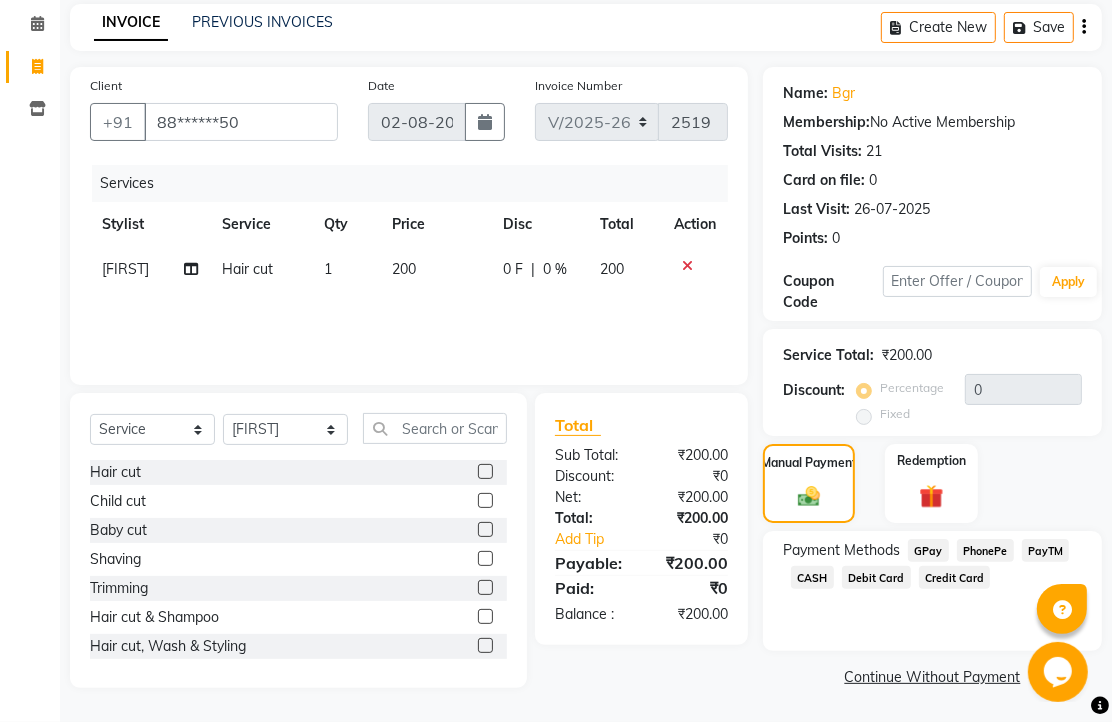 scroll, scrollTop: 163, scrollLeft: 0, axis: vertical 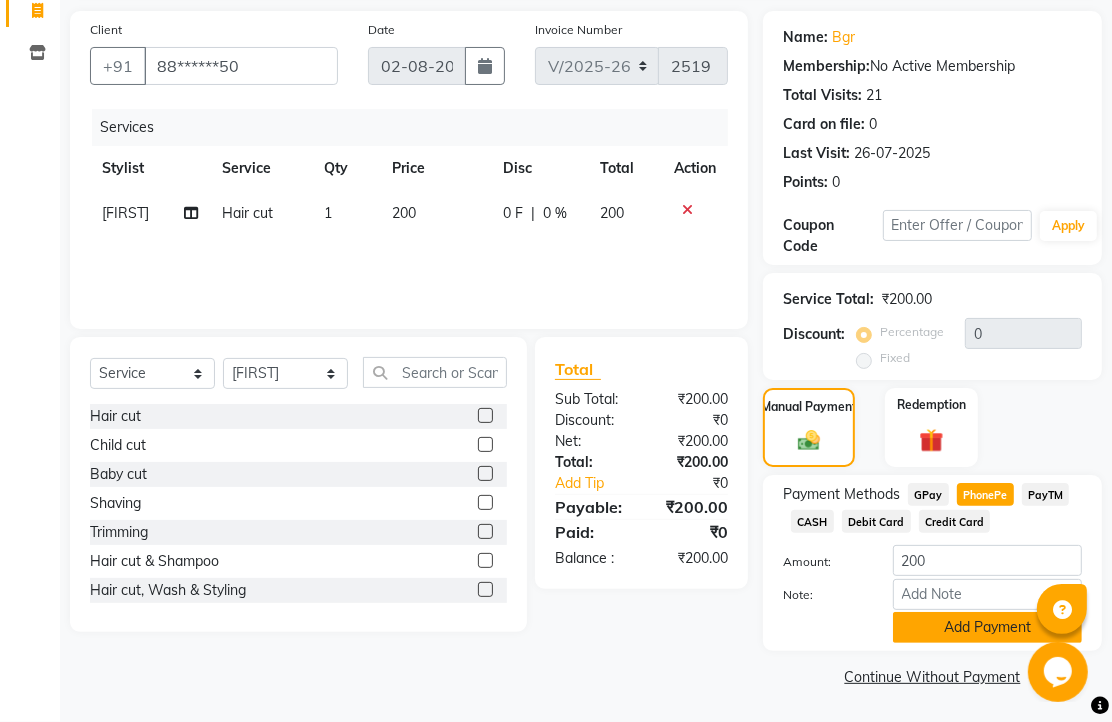 click on "Add Payment" 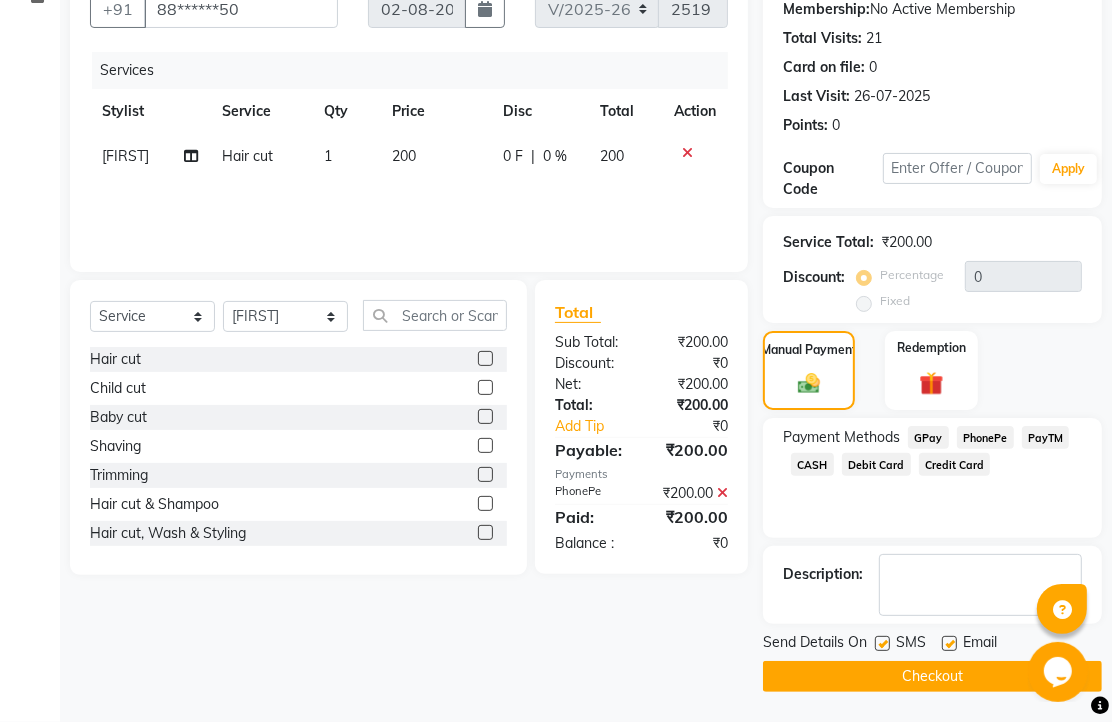 scroll, scrollTop: 304, scrollLeft: 0, axis: vertical 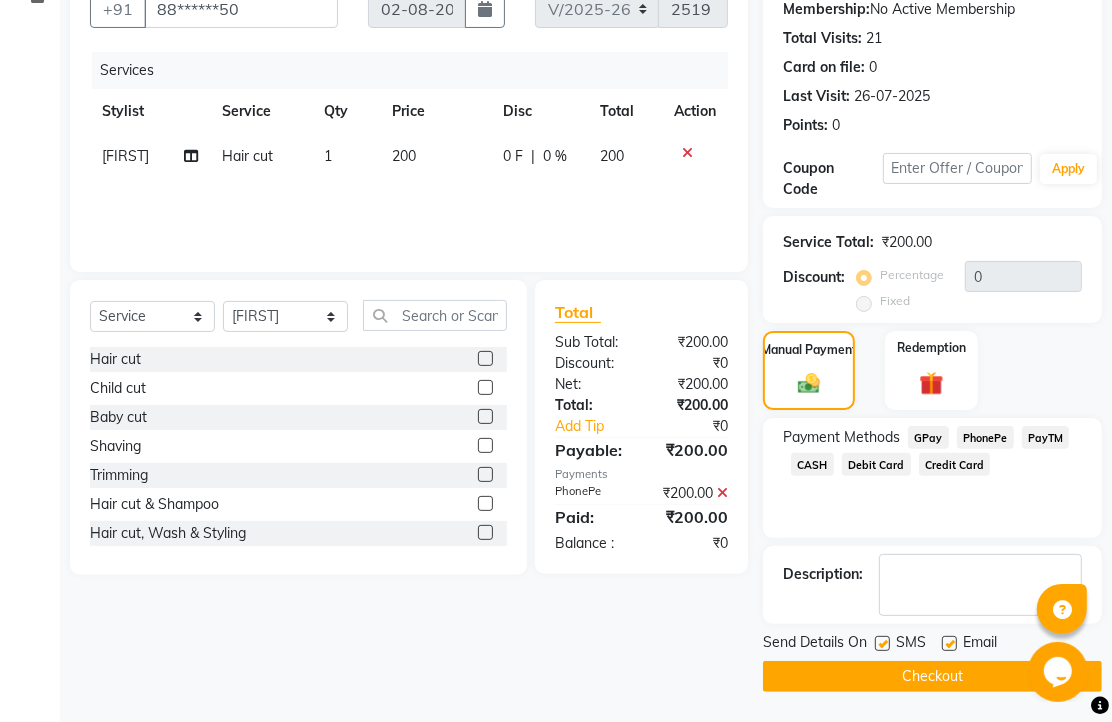 click at bounding box center [948, 644] 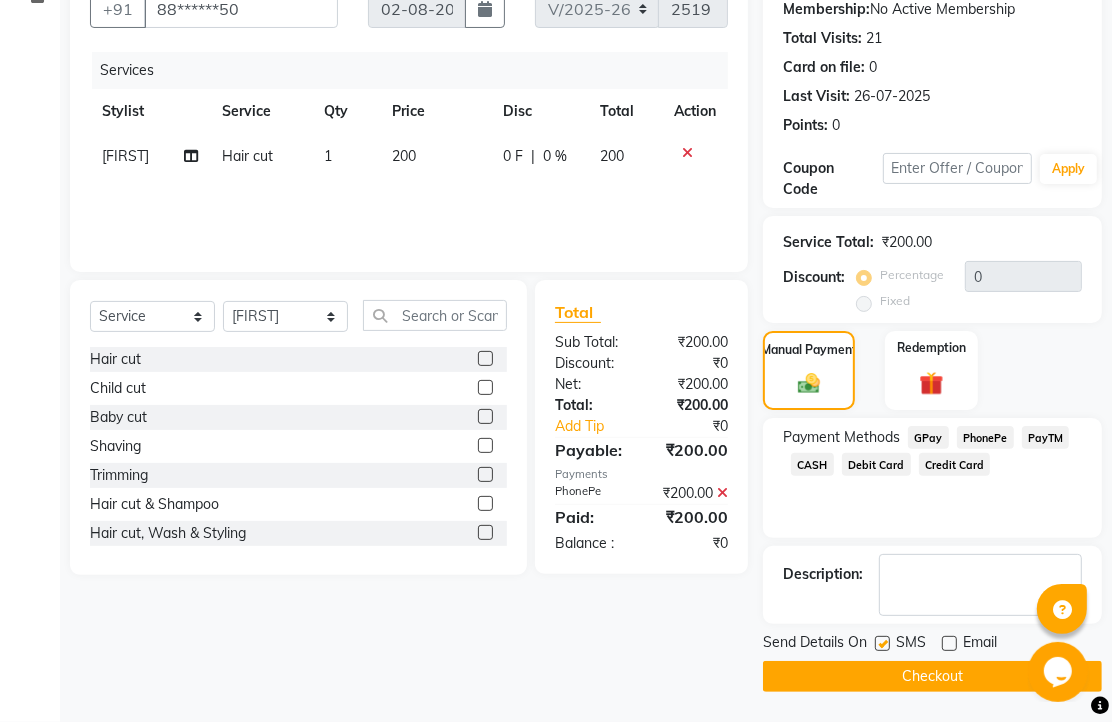 click on "Checkout" 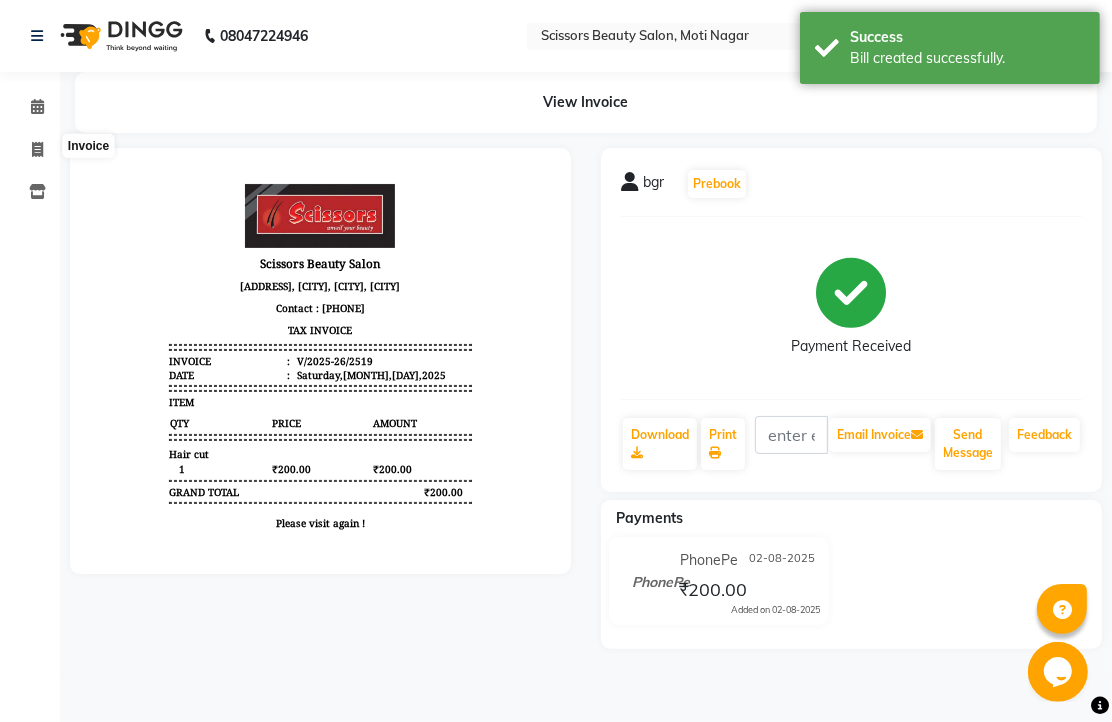 scroll, scrollTop: 0, scrollLeft: 0, axis: both 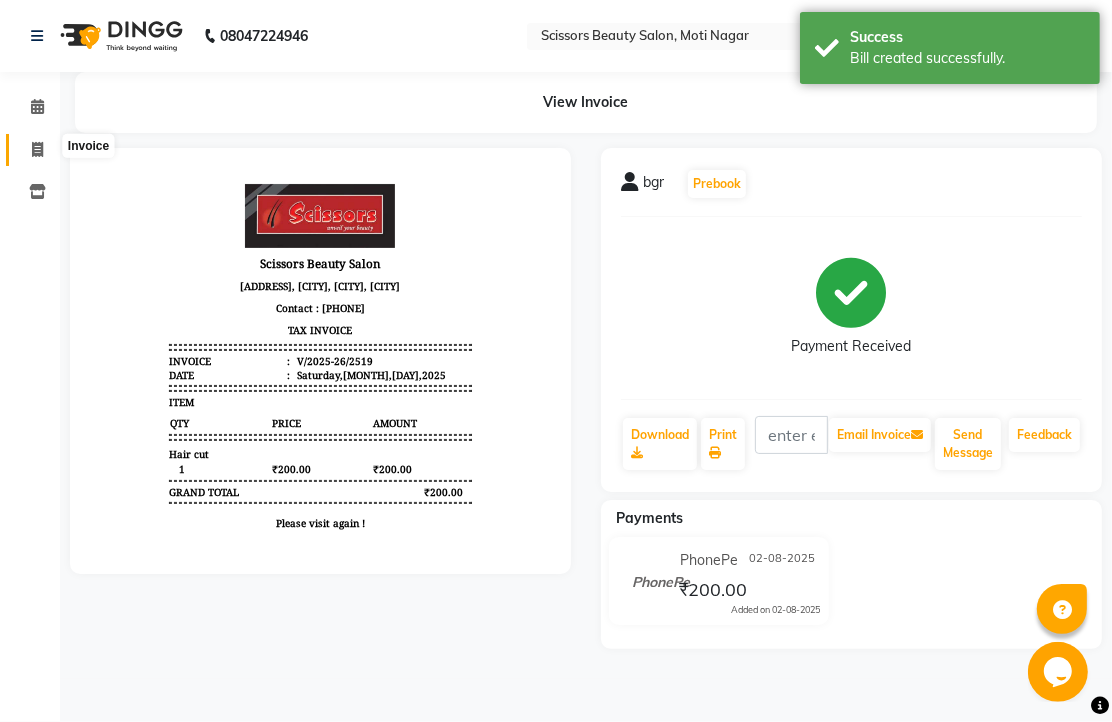 click 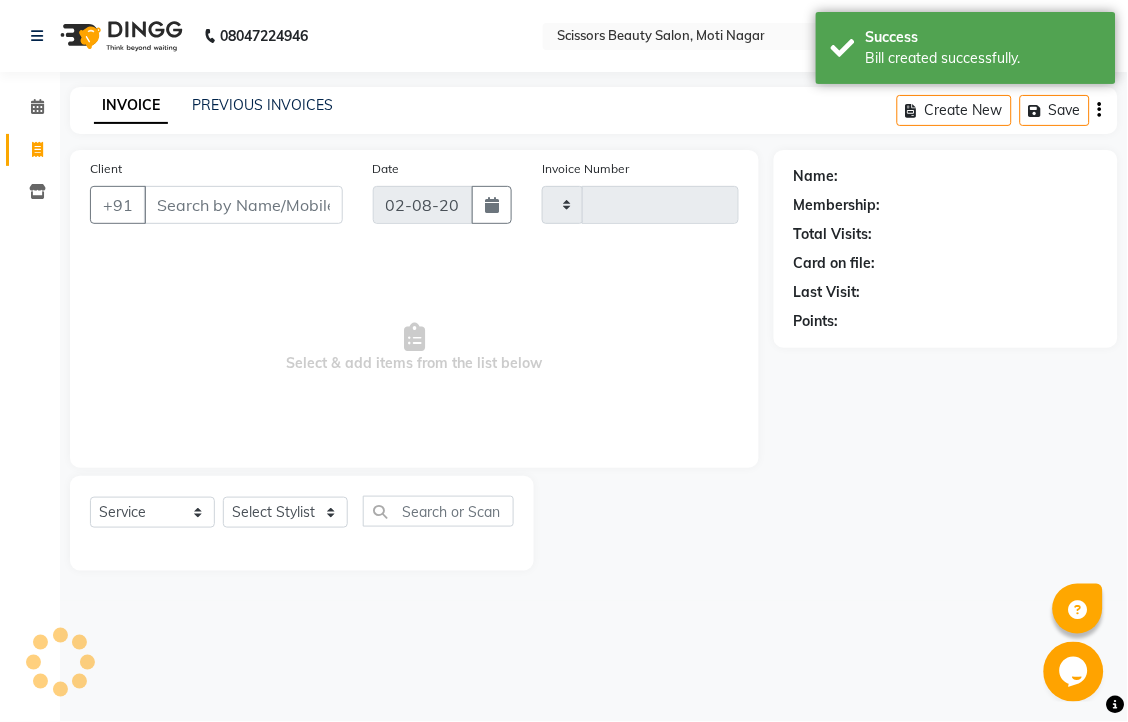 type on "2520" 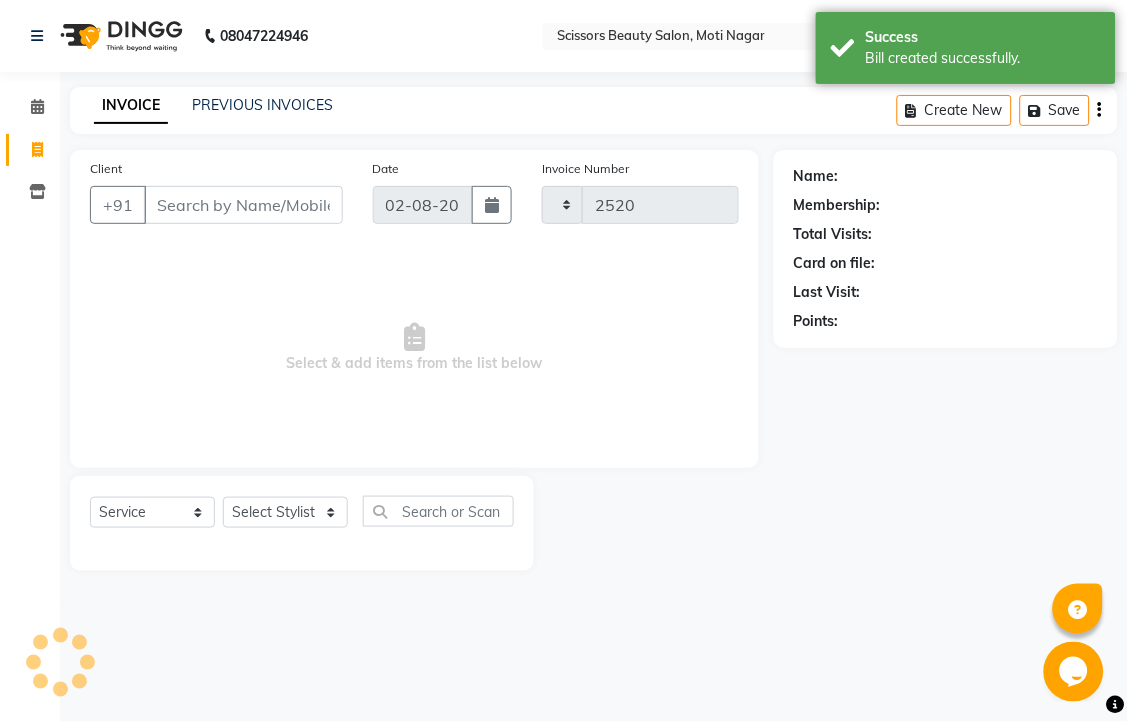 select on "7057" 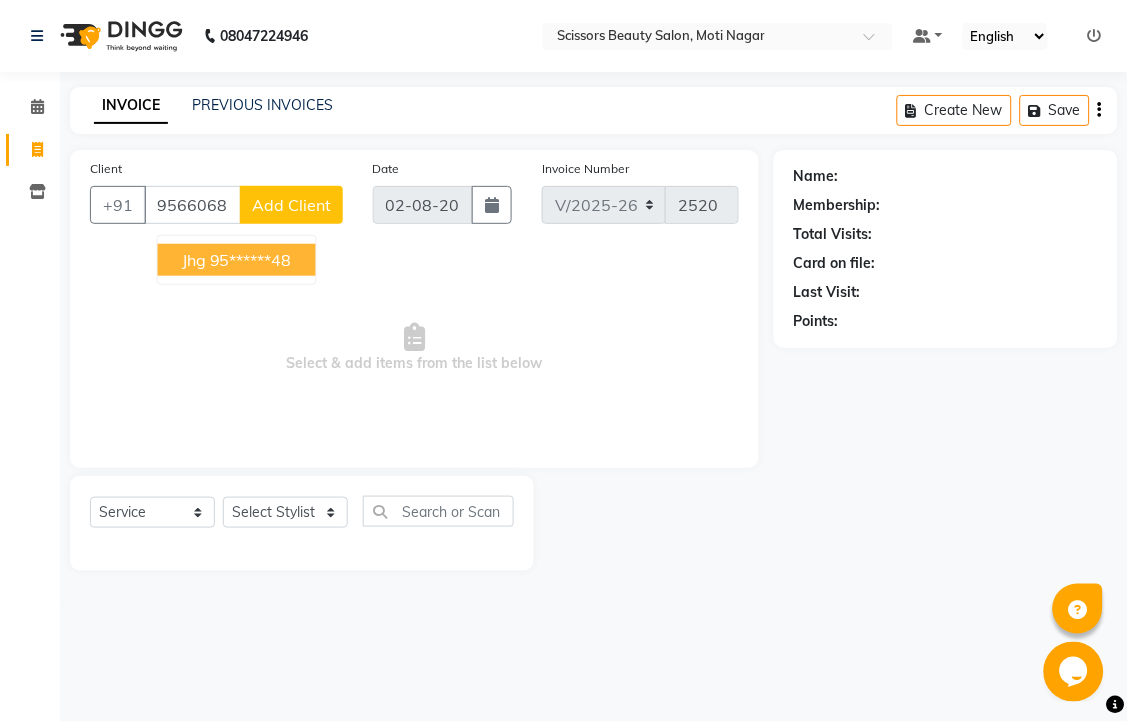 click on "95******48" at bounding box center (251, 260) 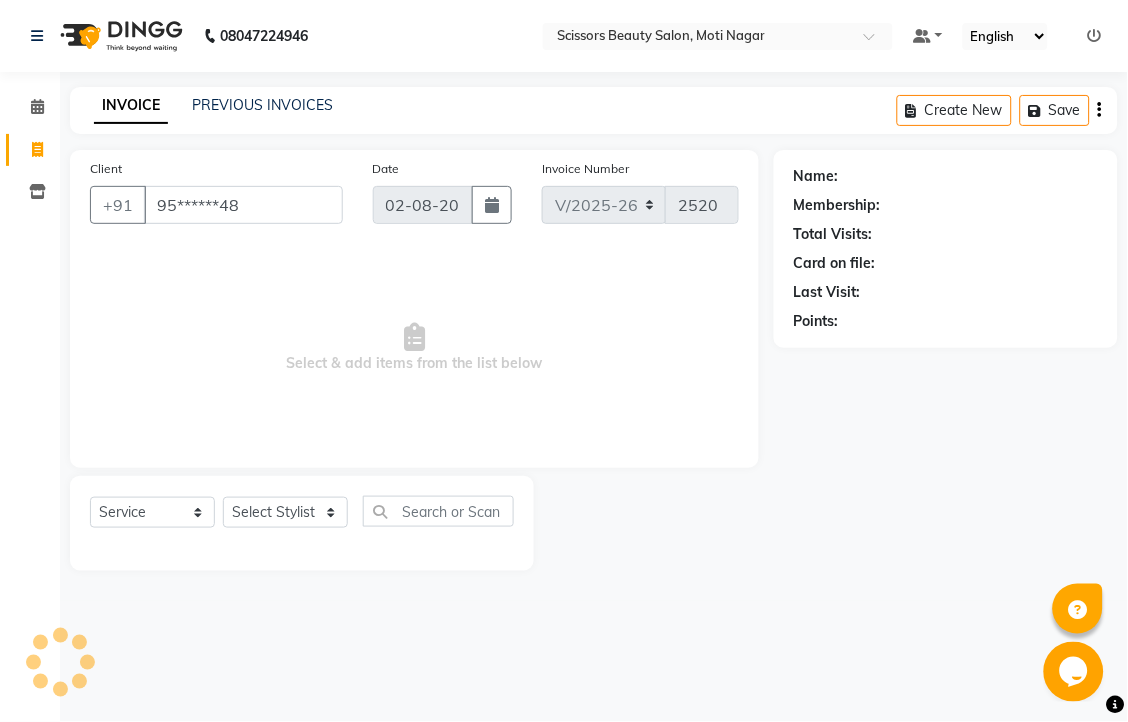 type on "95******48" 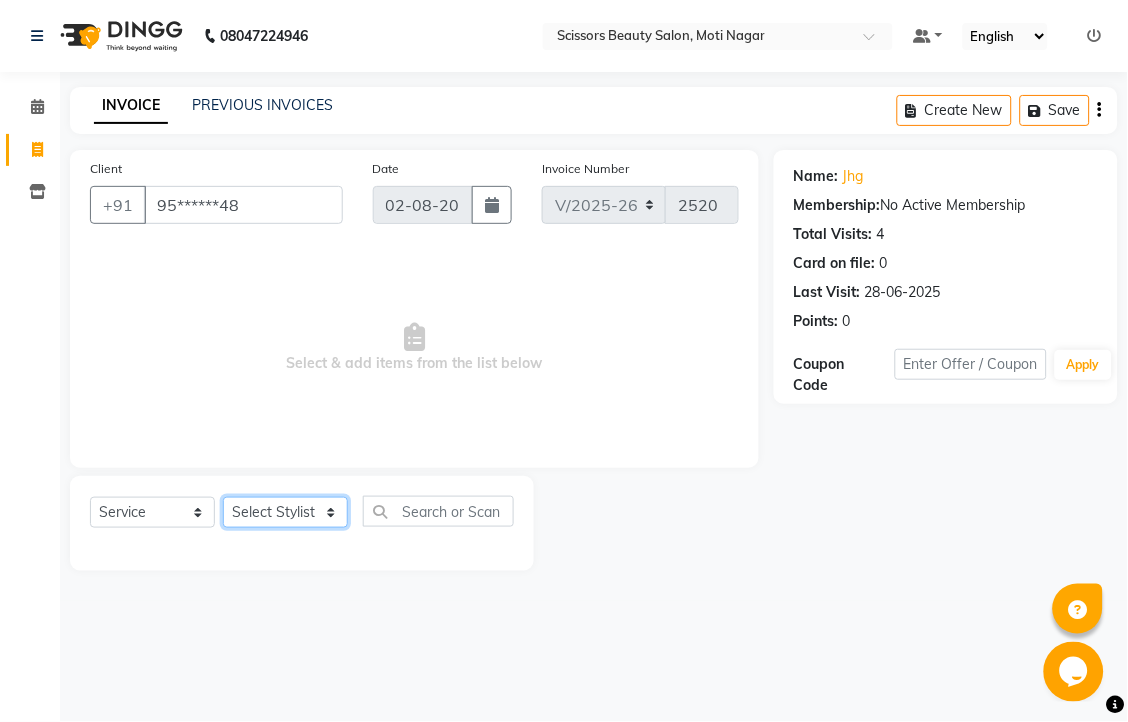 click on "Select Stylist Dominic Francis Nagesh Satish Sir Staff" 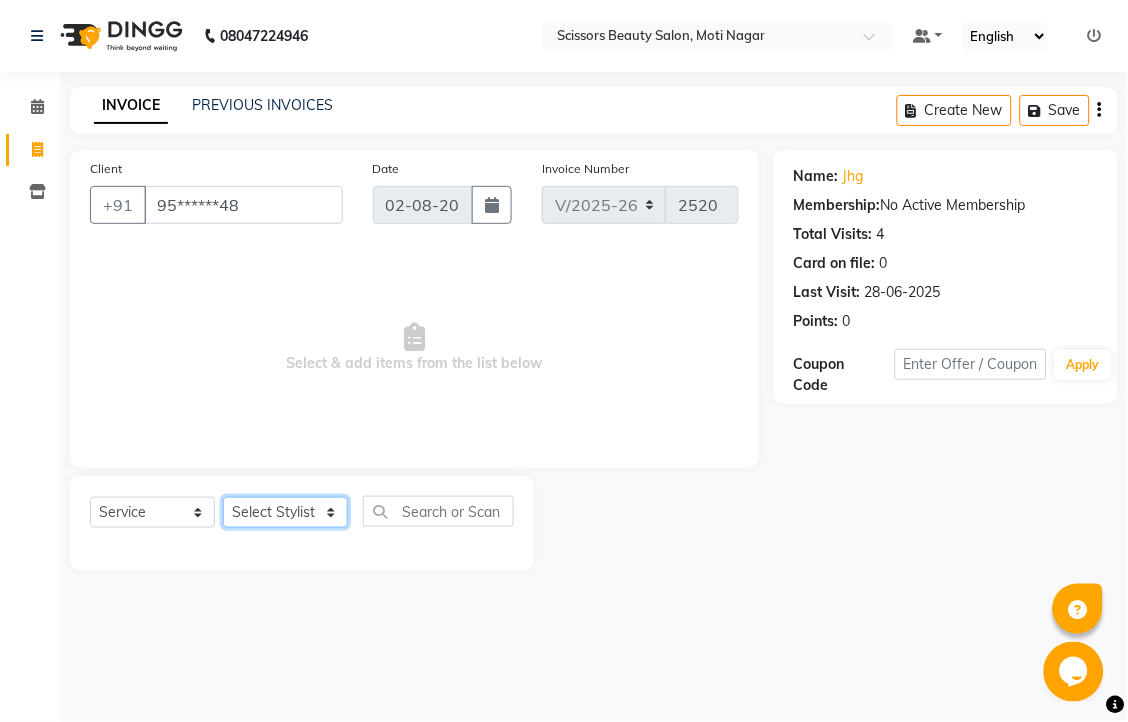select on "81450" 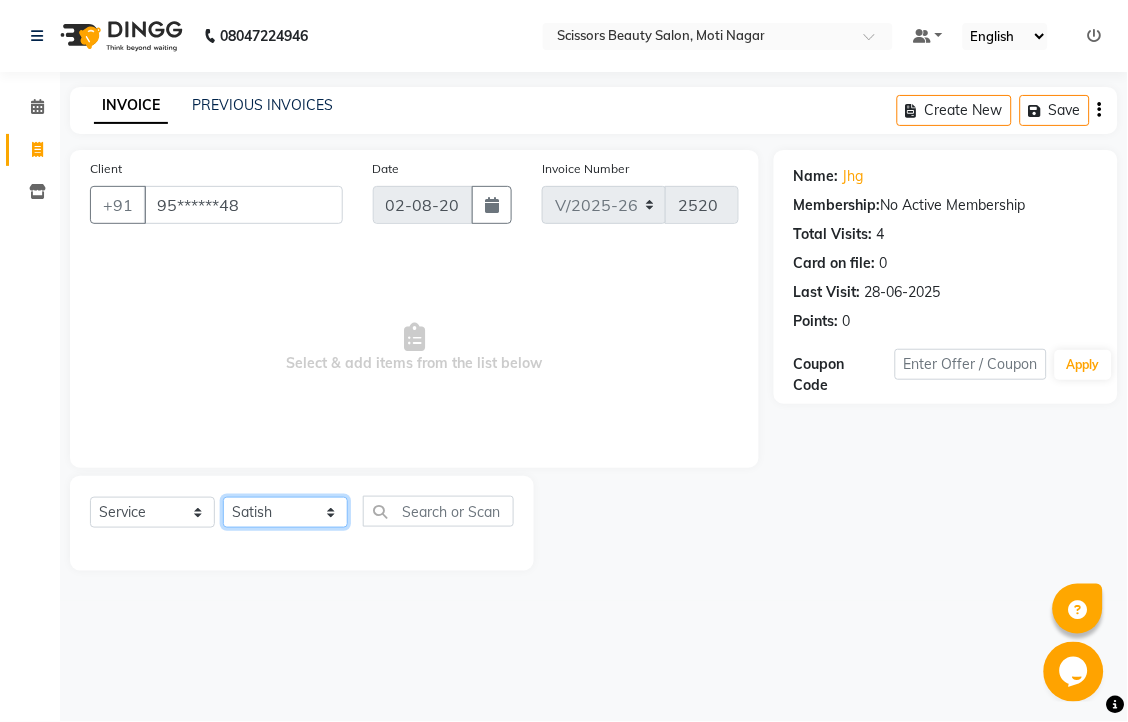 click on "Select Stylist Dominic Francis Nagesh Satish Sir Staff" 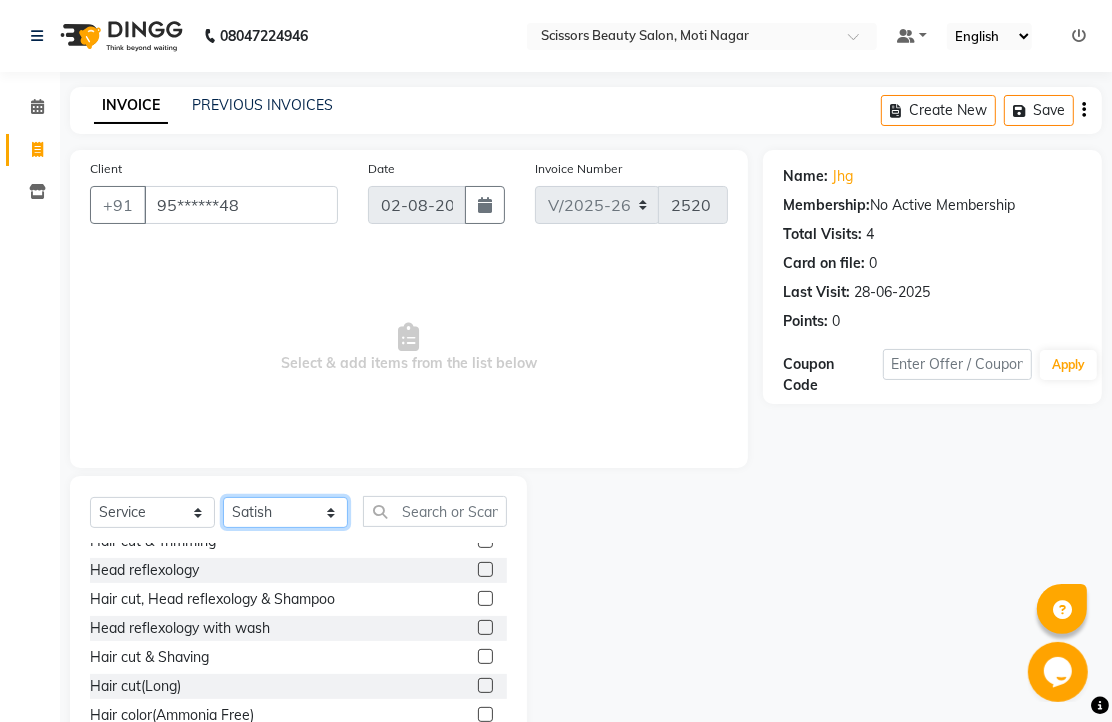 scroll, scrollTop: 222, scrollLeft: 0, axis: vertical 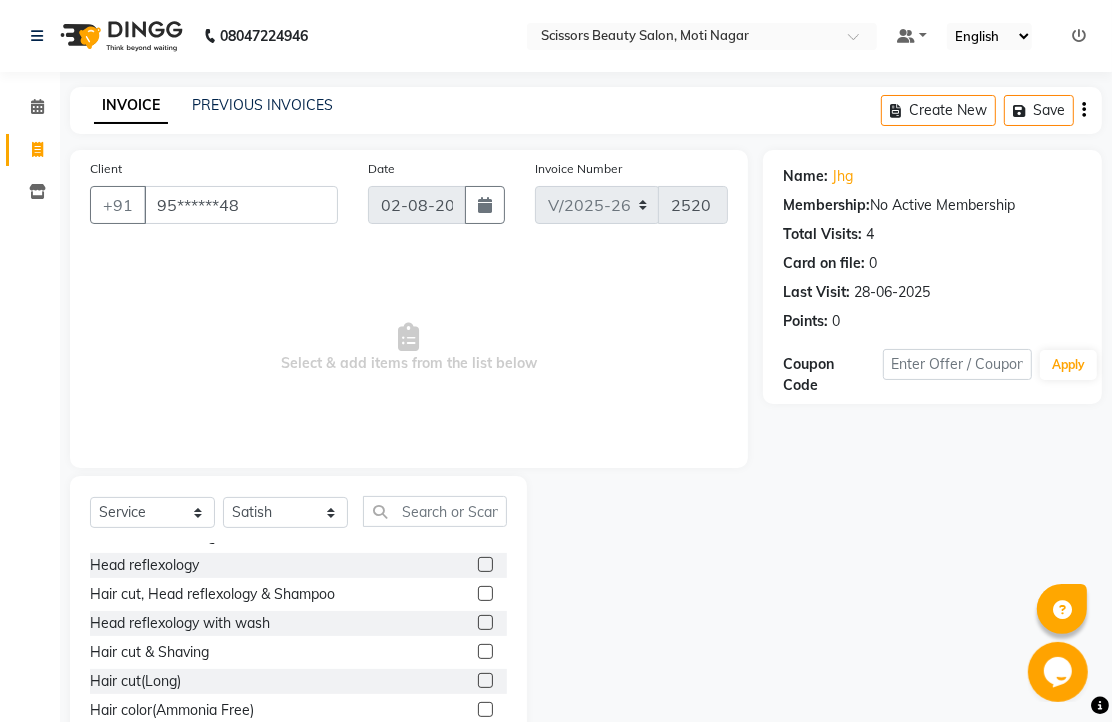 click 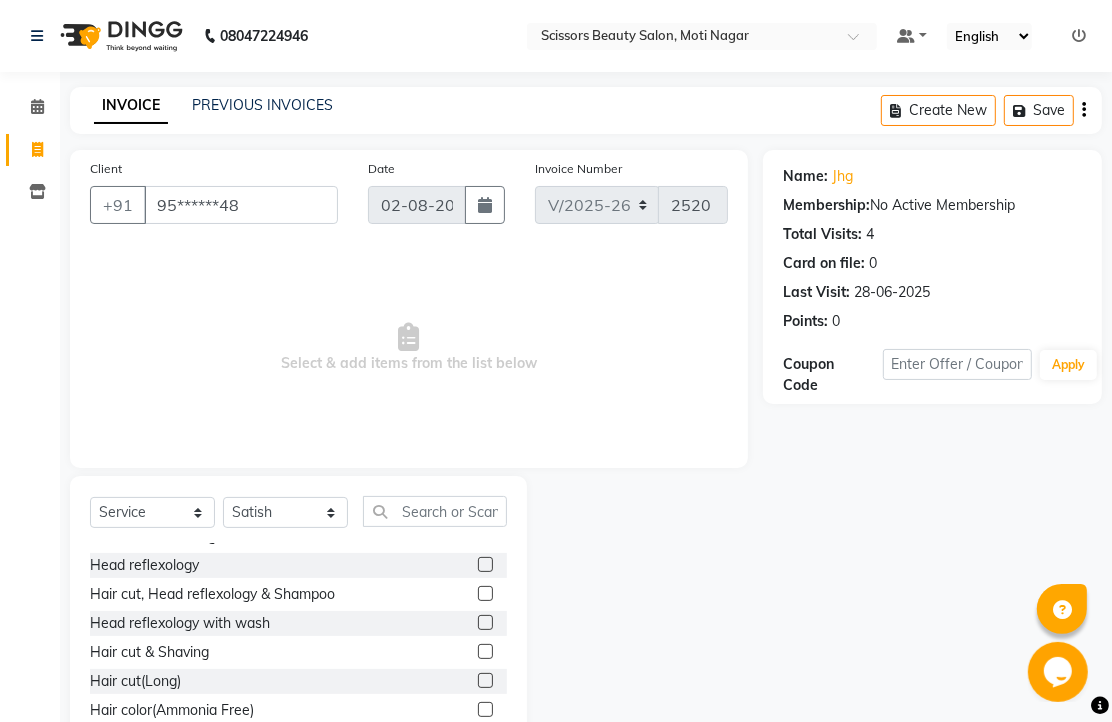 click at bounding box center [484, 536] 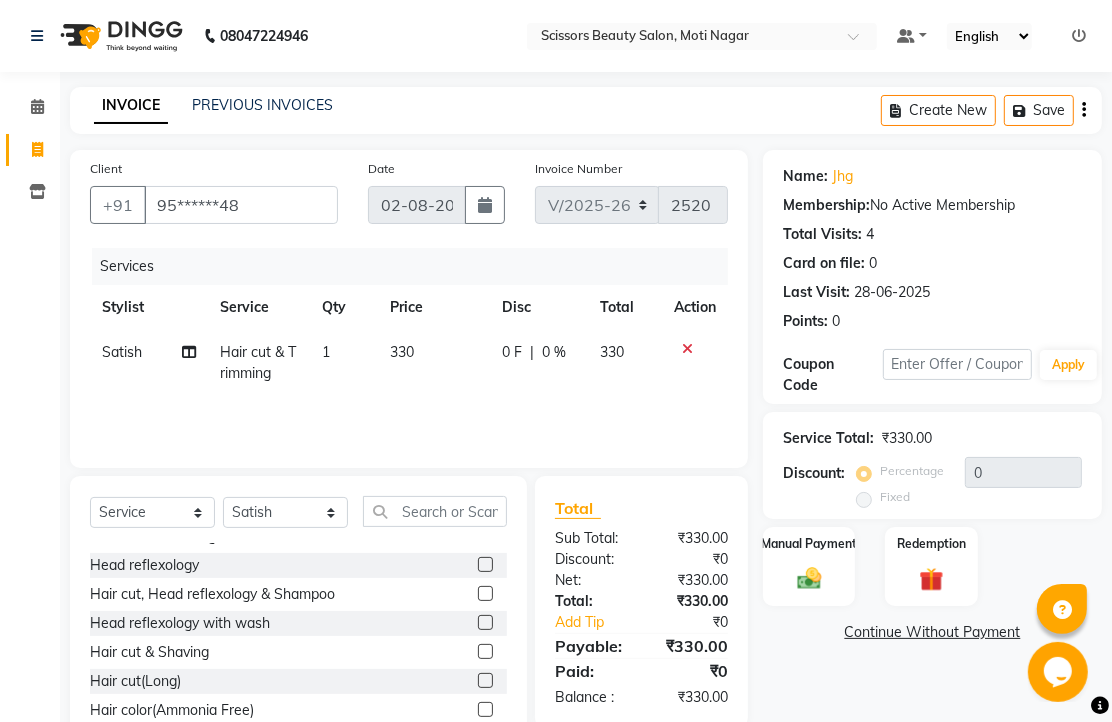 checkbox on "false" 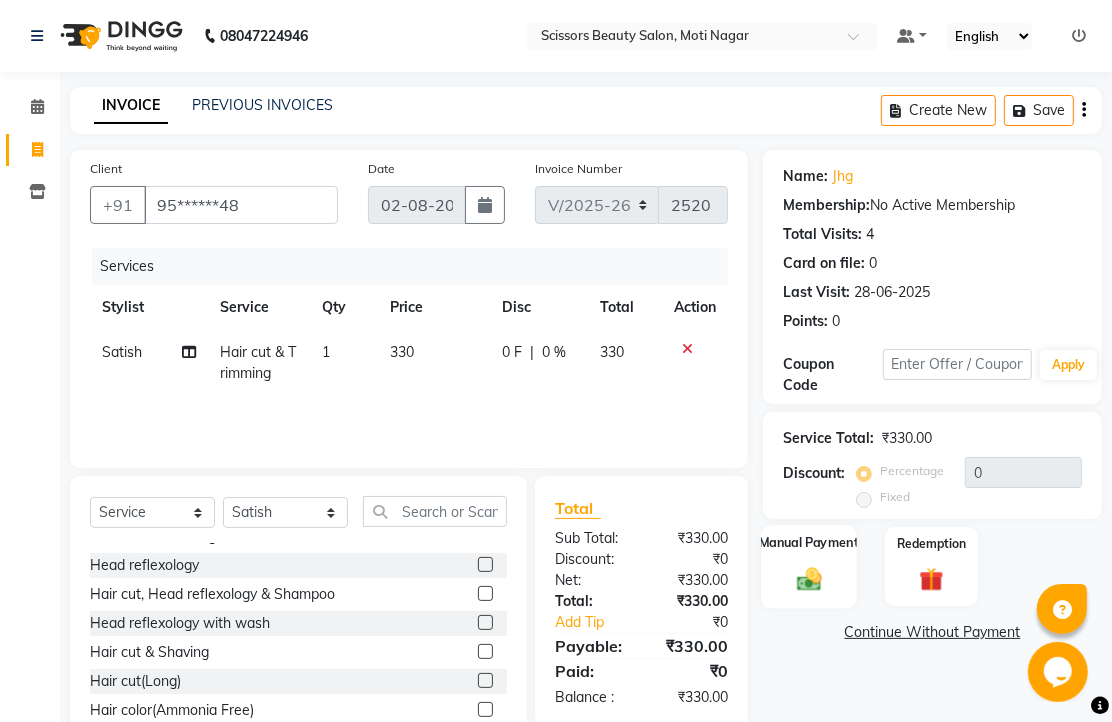 click 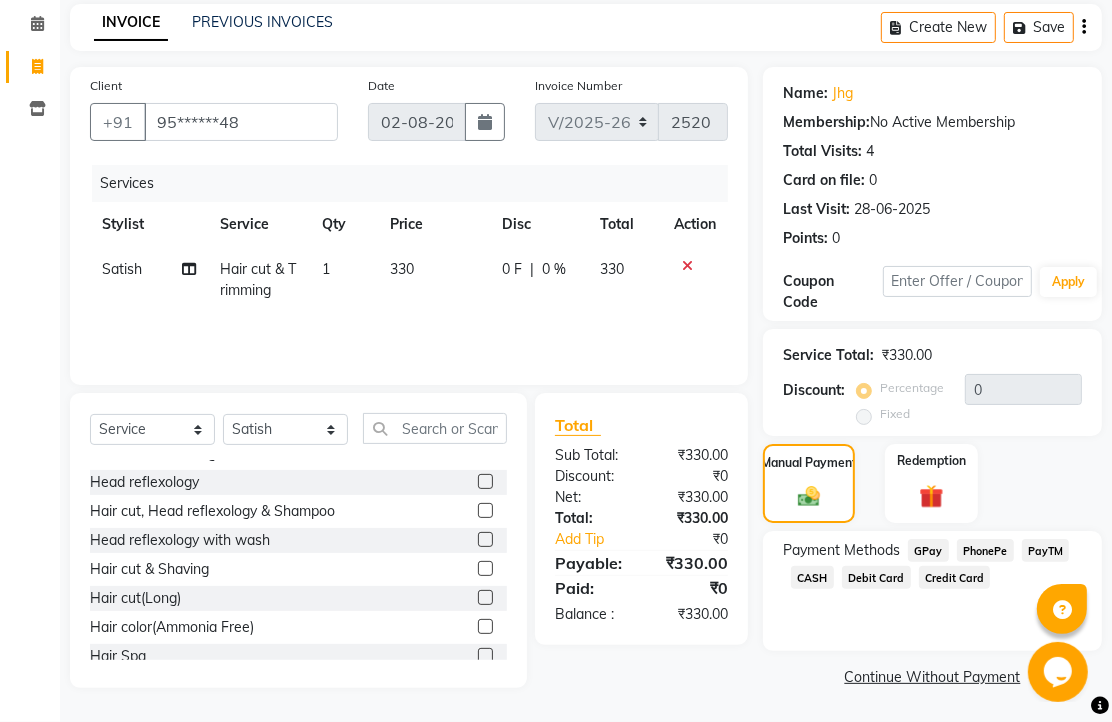 scroll, scrollTop: 163, scrollLeft: 0, axis: vertical 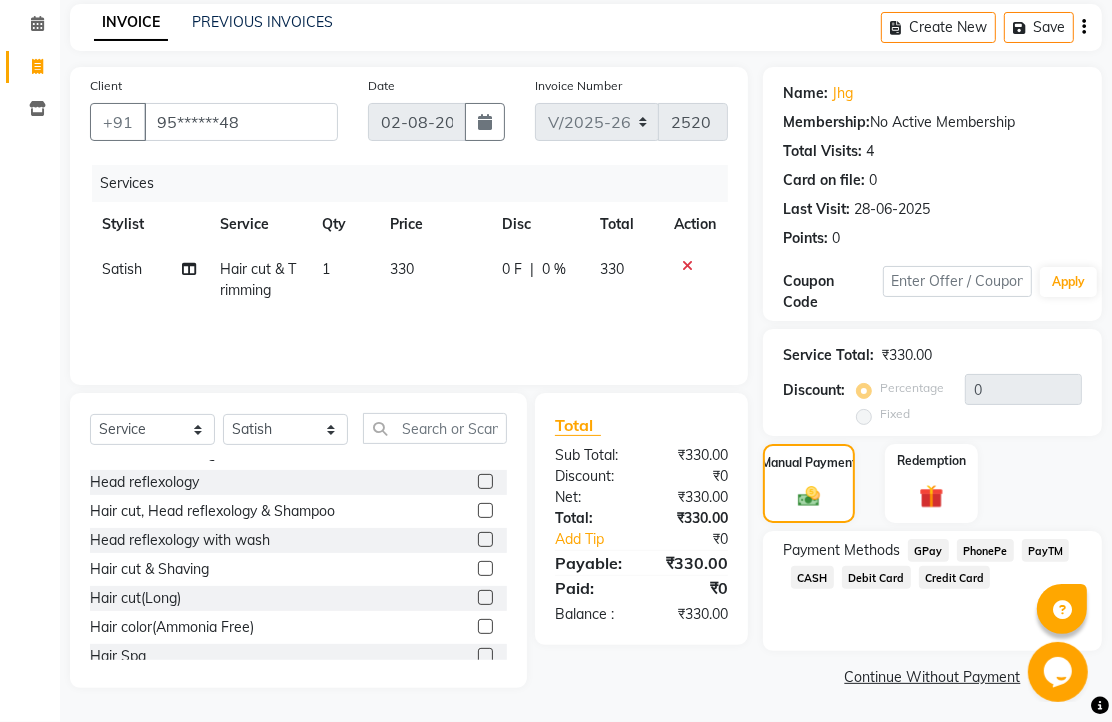 click on "PhonePe" 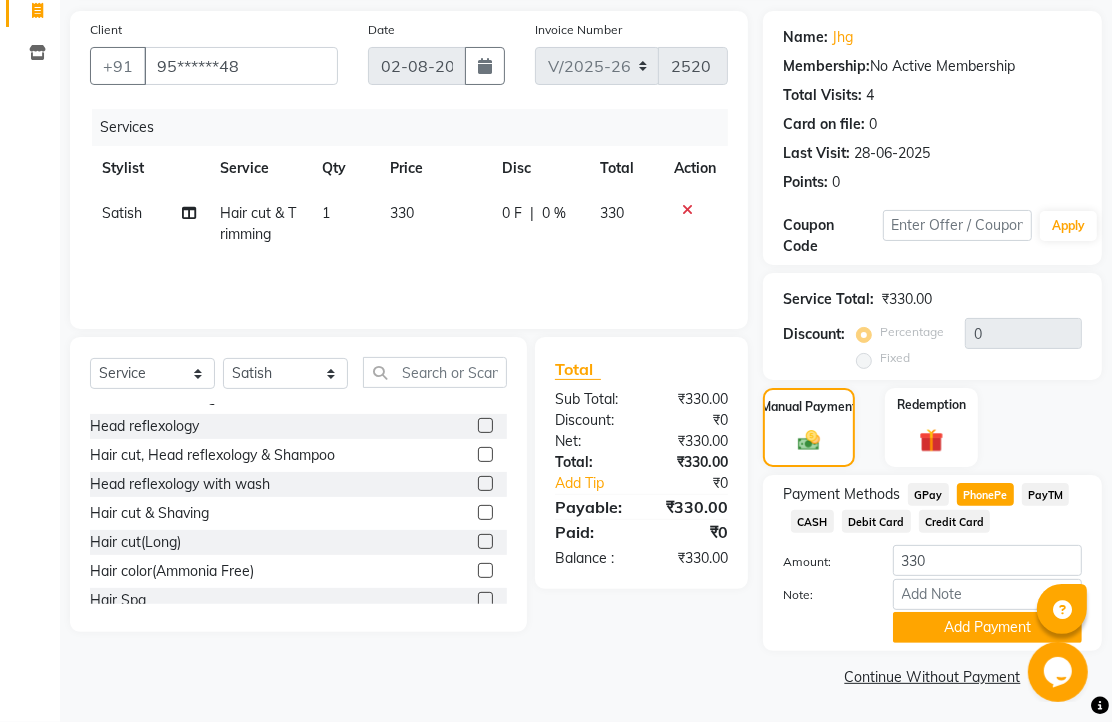 scroll, scrollTop: 248, scrollLeft: 0, axis: vertical 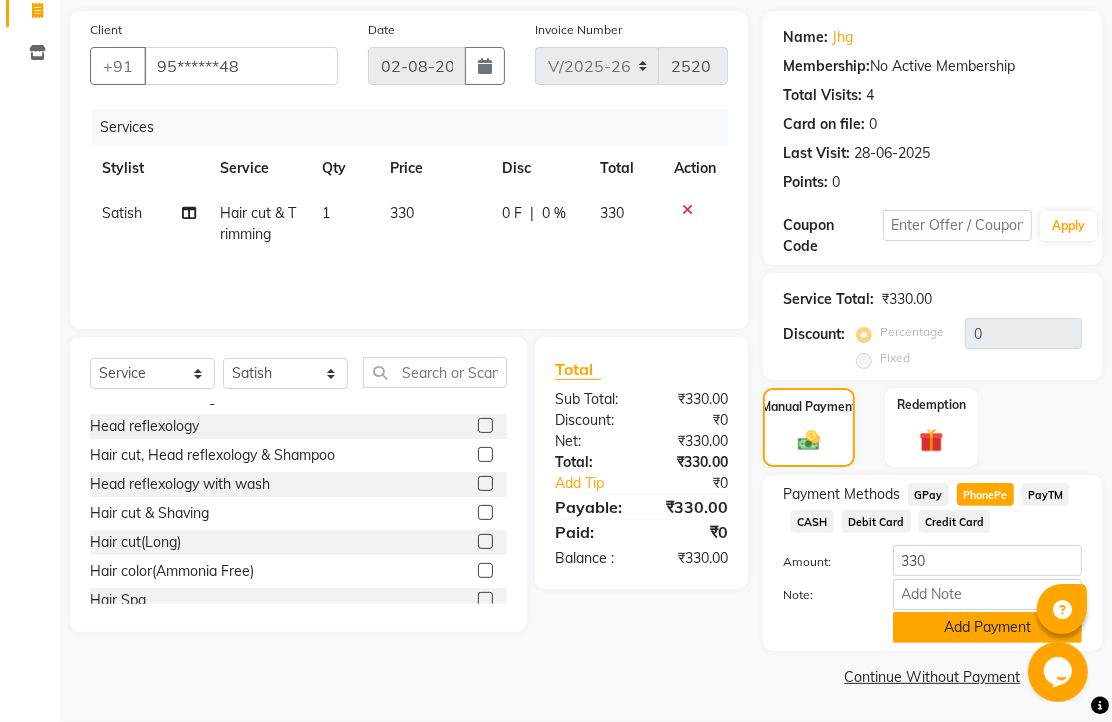 click on "Add Payment" 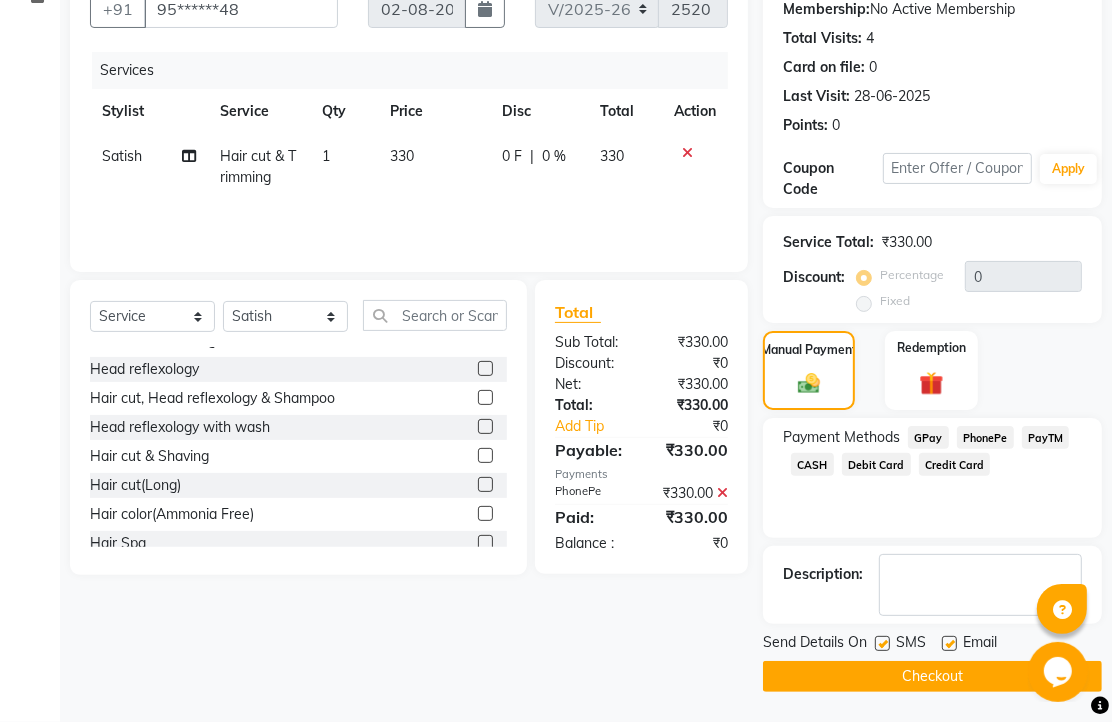 scroll, scrollTop: 304, scrollLeft: 0, axis: vertical 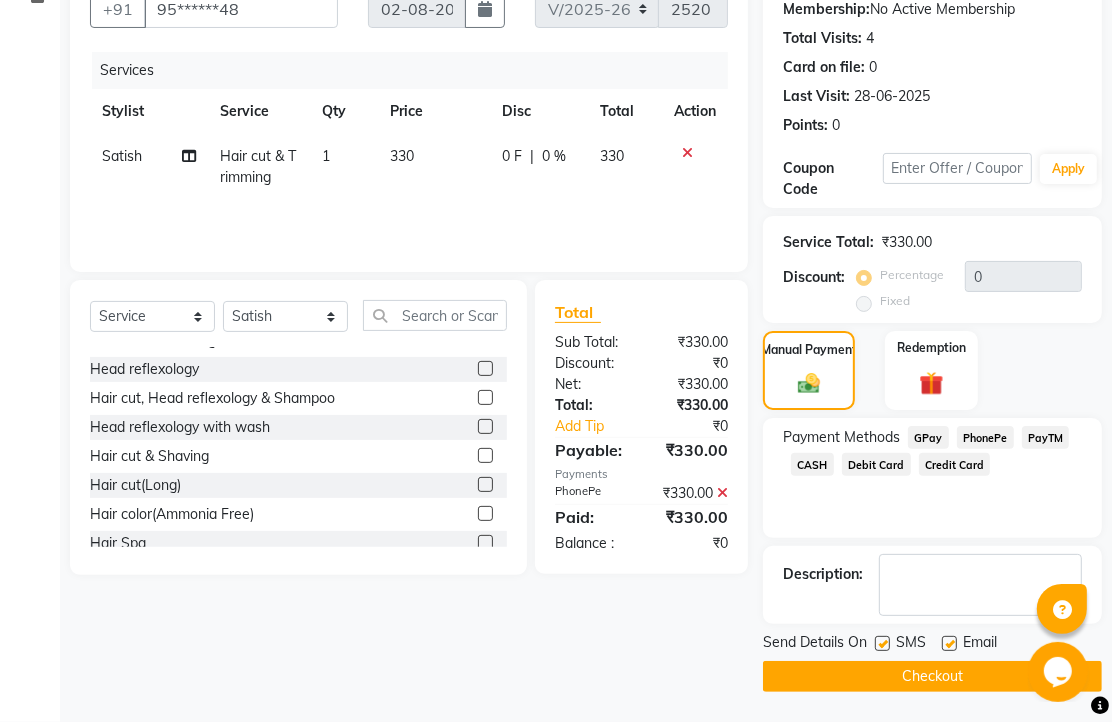 click 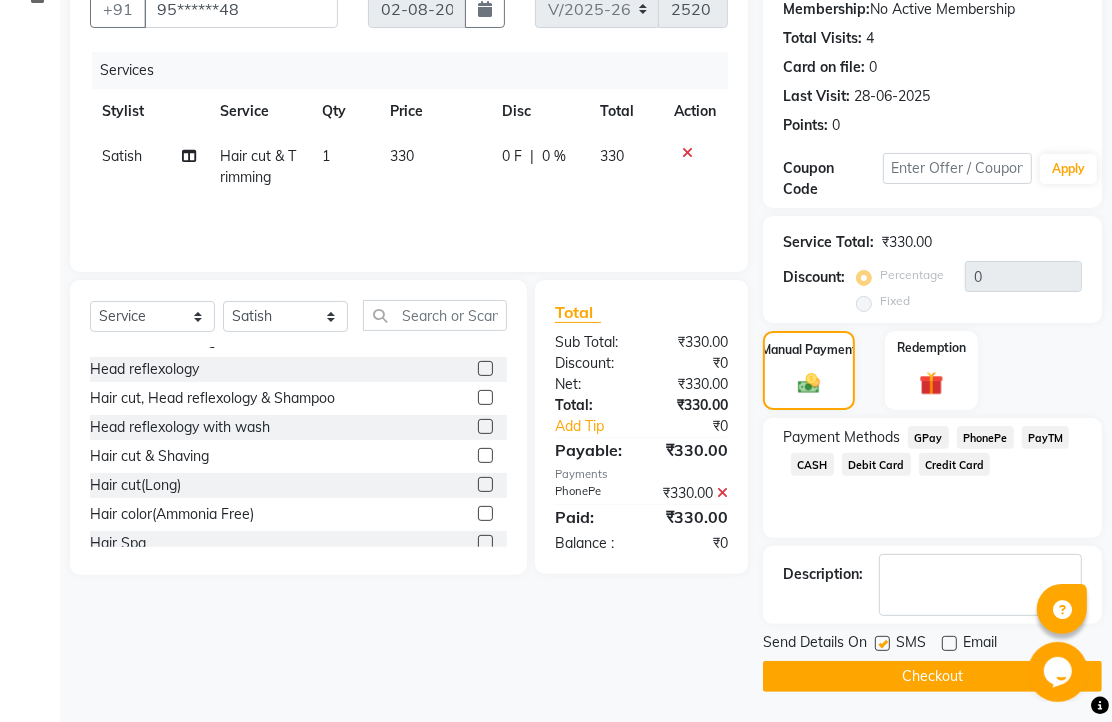 click on "Checkout" 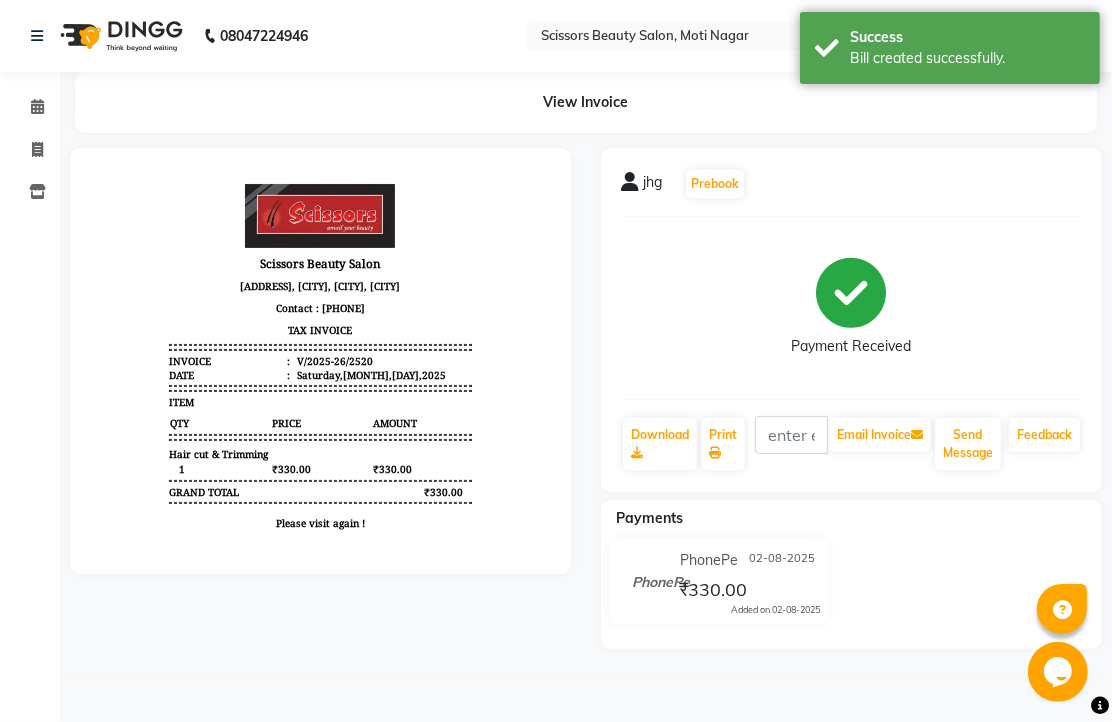 scroll, scrollTop: 0, scrollLeft: 0, axis: both 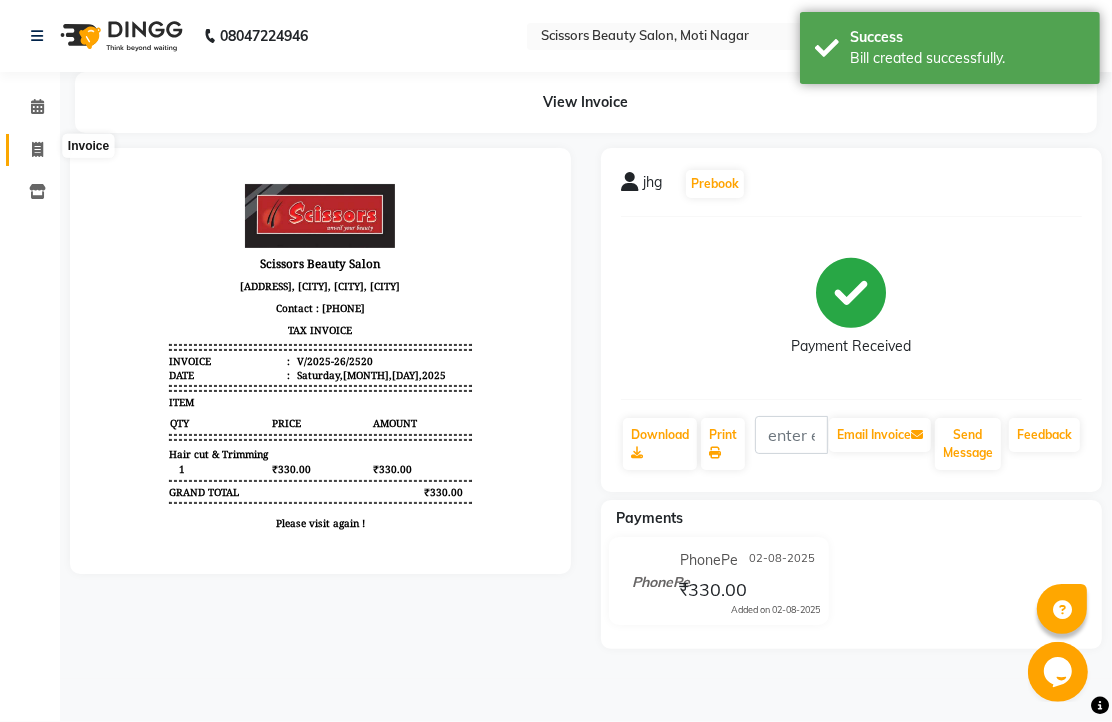 click 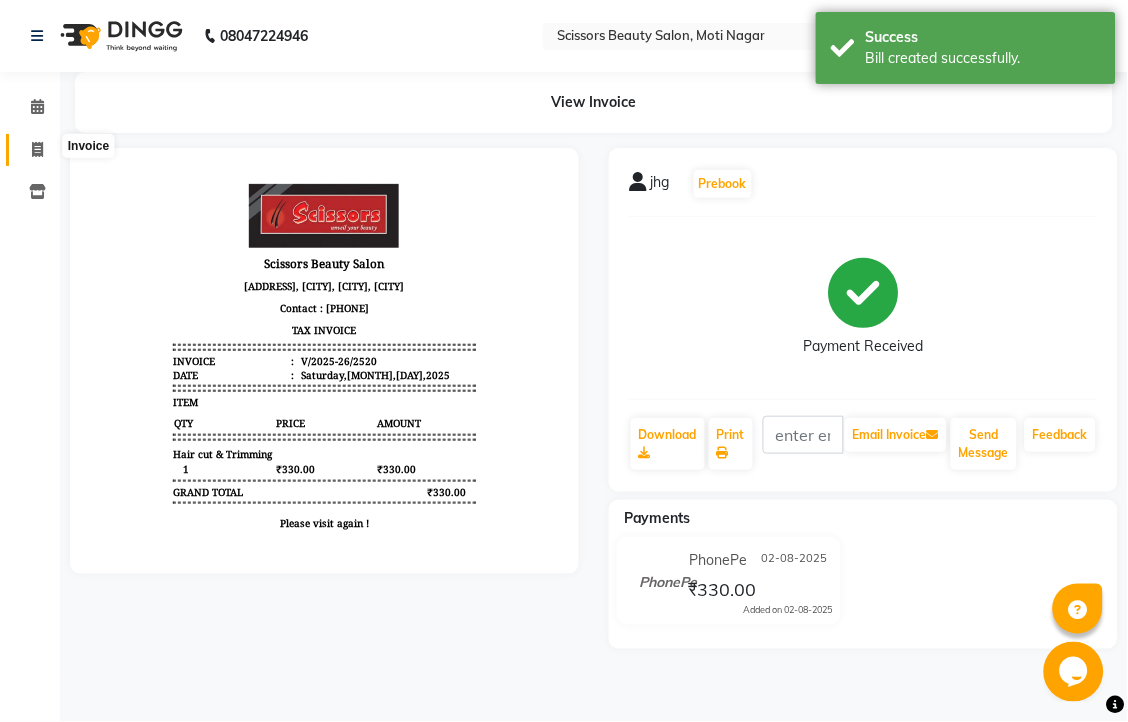select on "service" 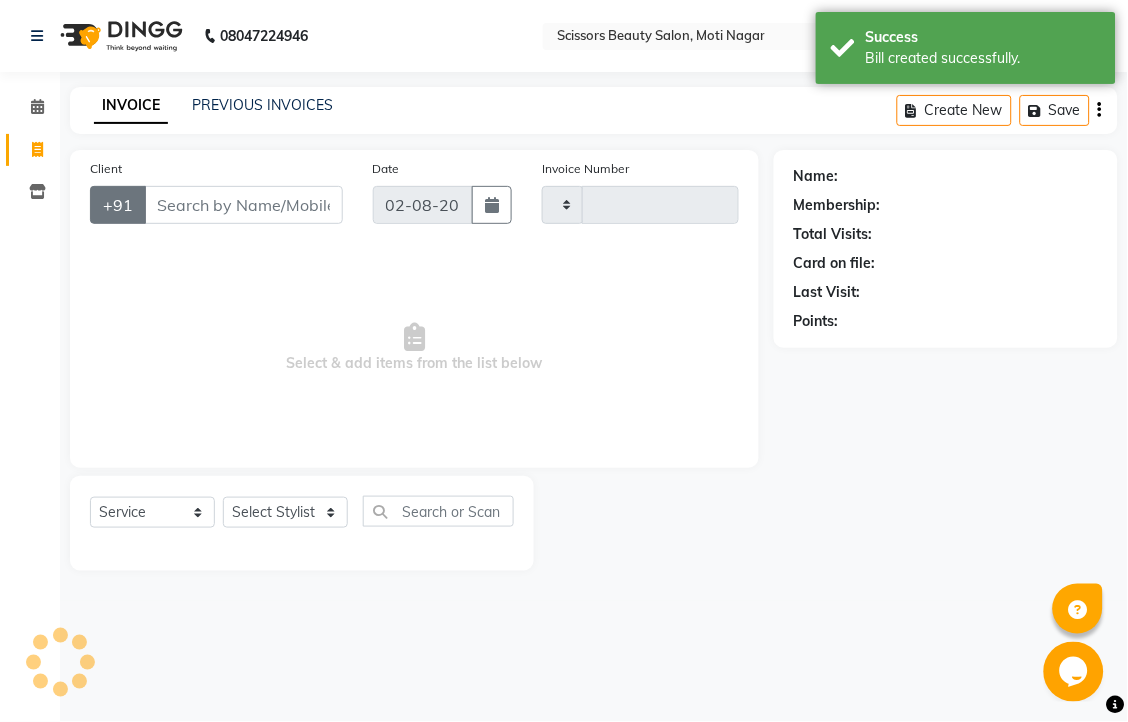 type on "2521" 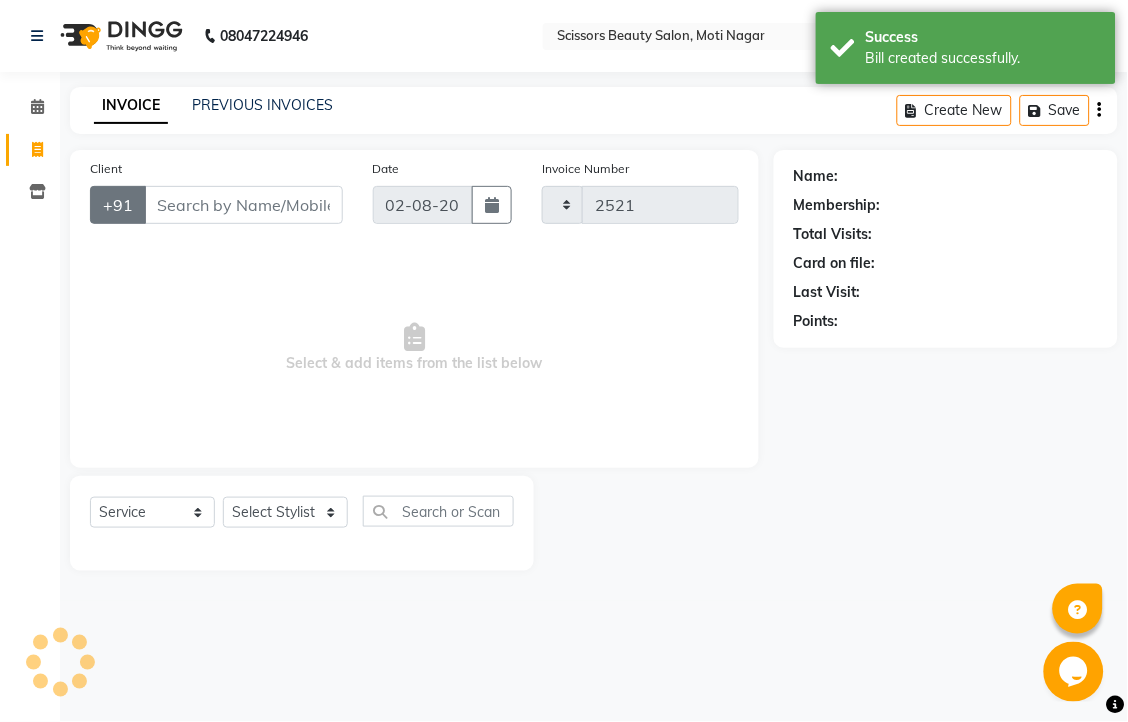 select on "7057" 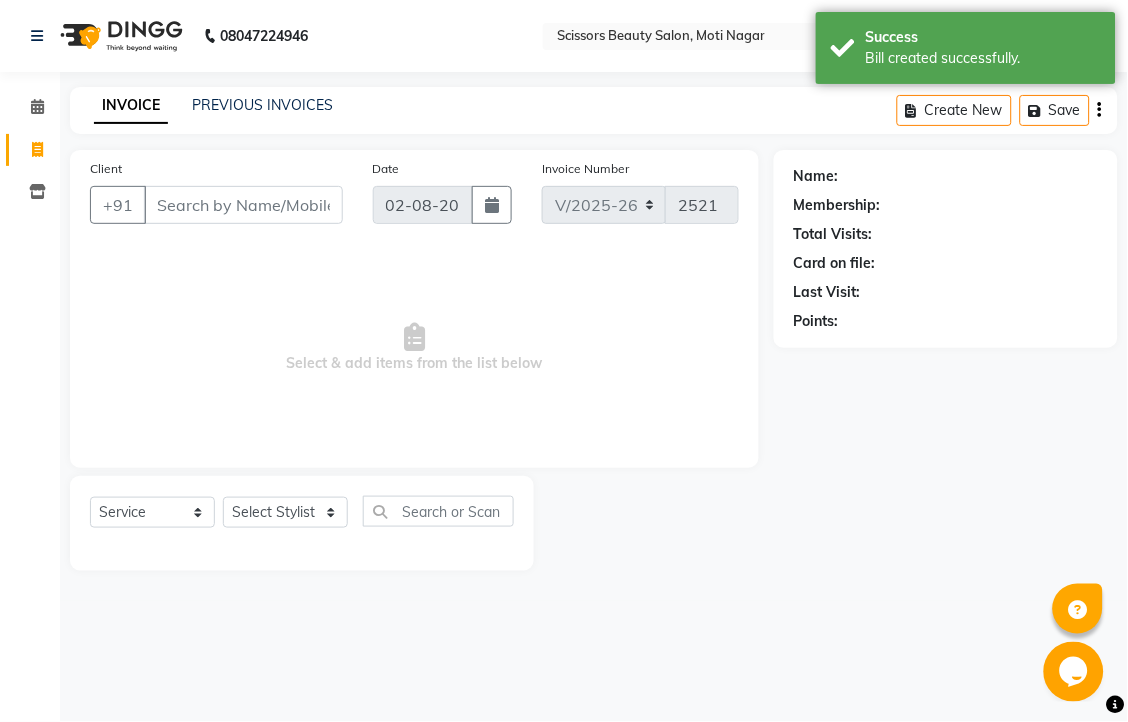 click on "Client" at bounding box center (243, 205) 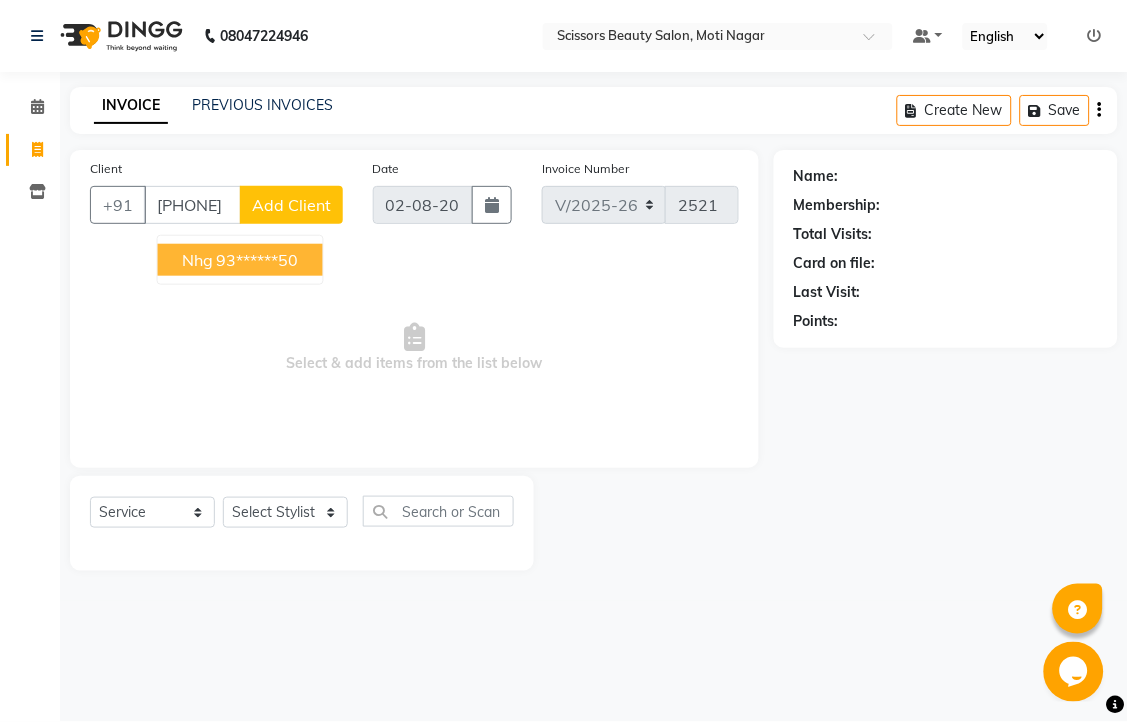 click on "93******50" at bounding box center (258, 260) 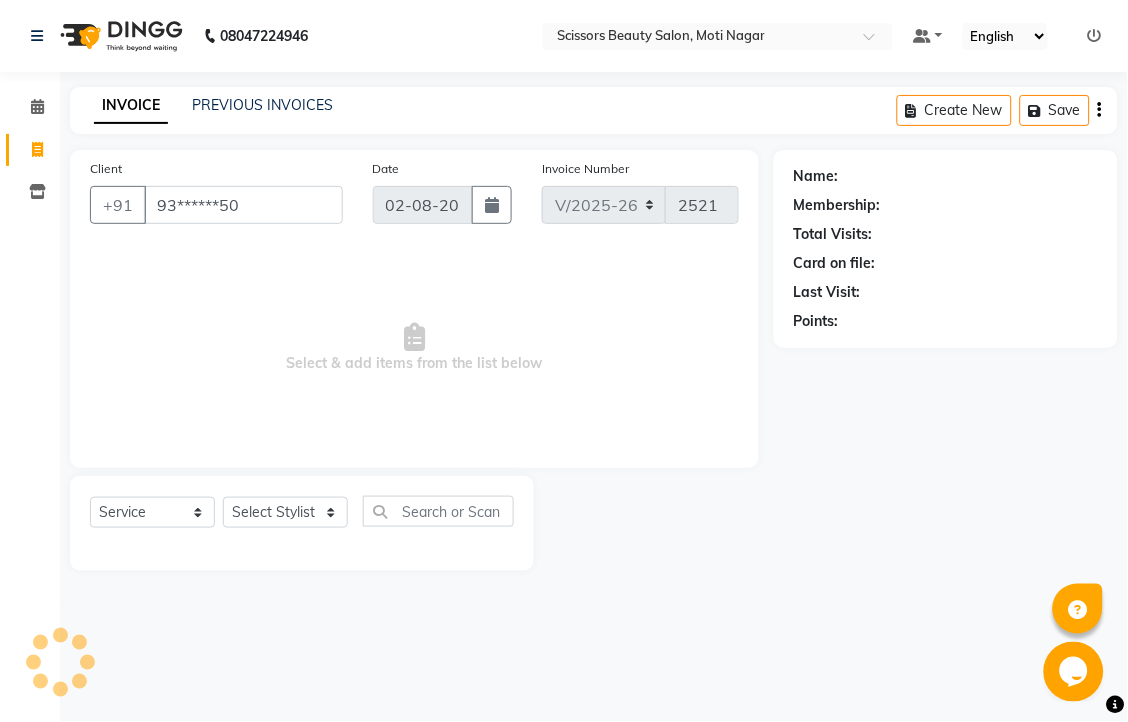 type on "93******50" 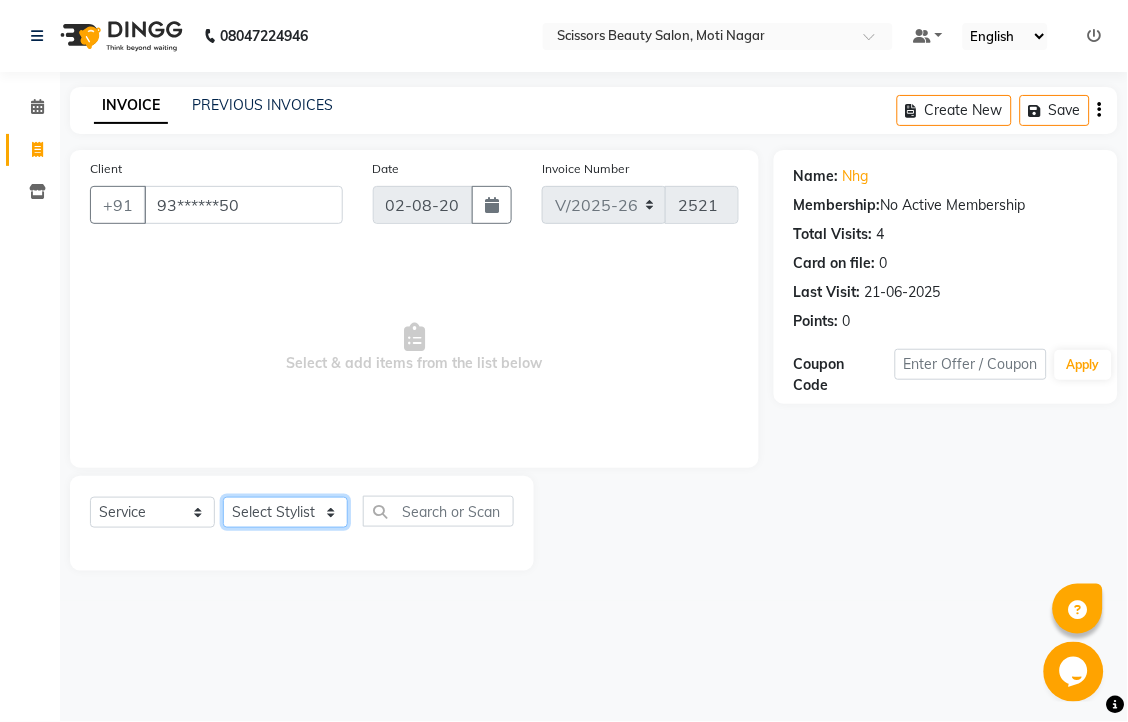 click on "Select Stylist Dominic Francis Nagesh Satish Sir Staff" 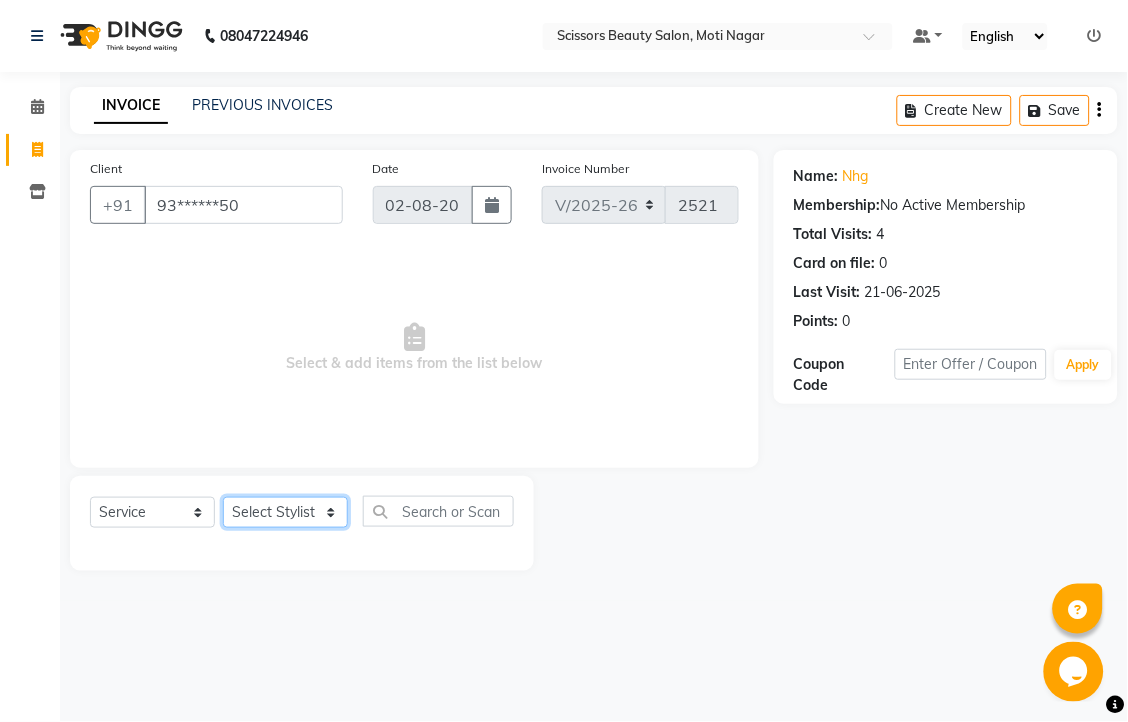 select on "58456" 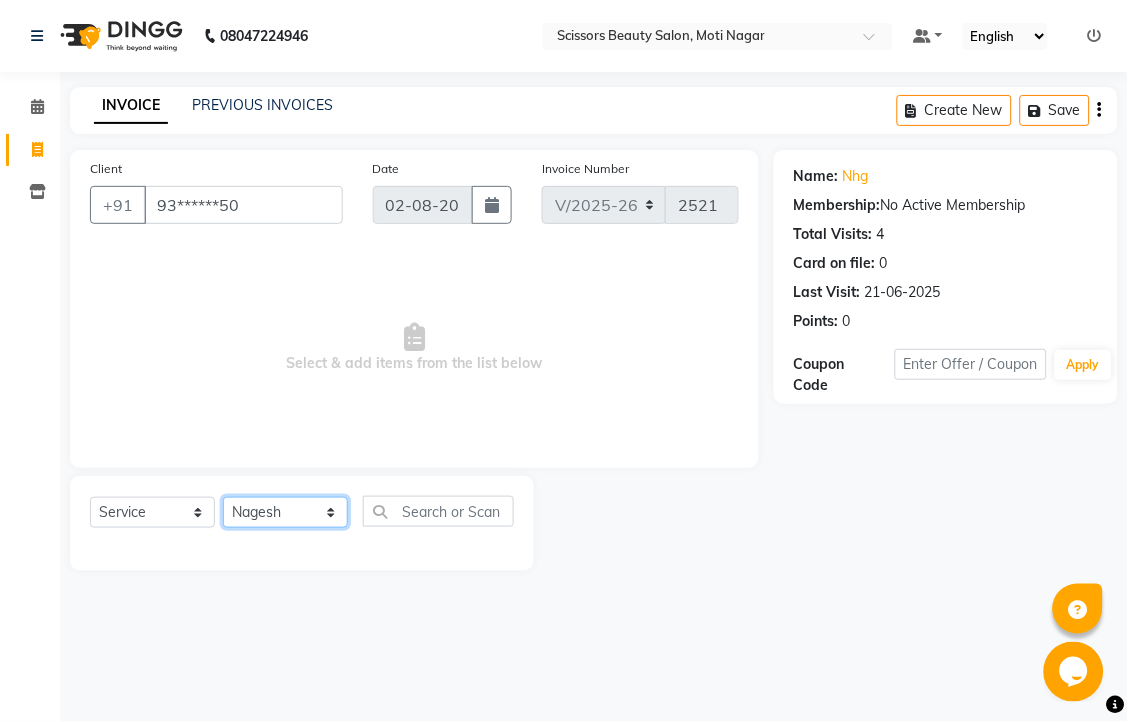 click on "Select Stylist Dominic Francis Nagesh Satish Sir Staff" 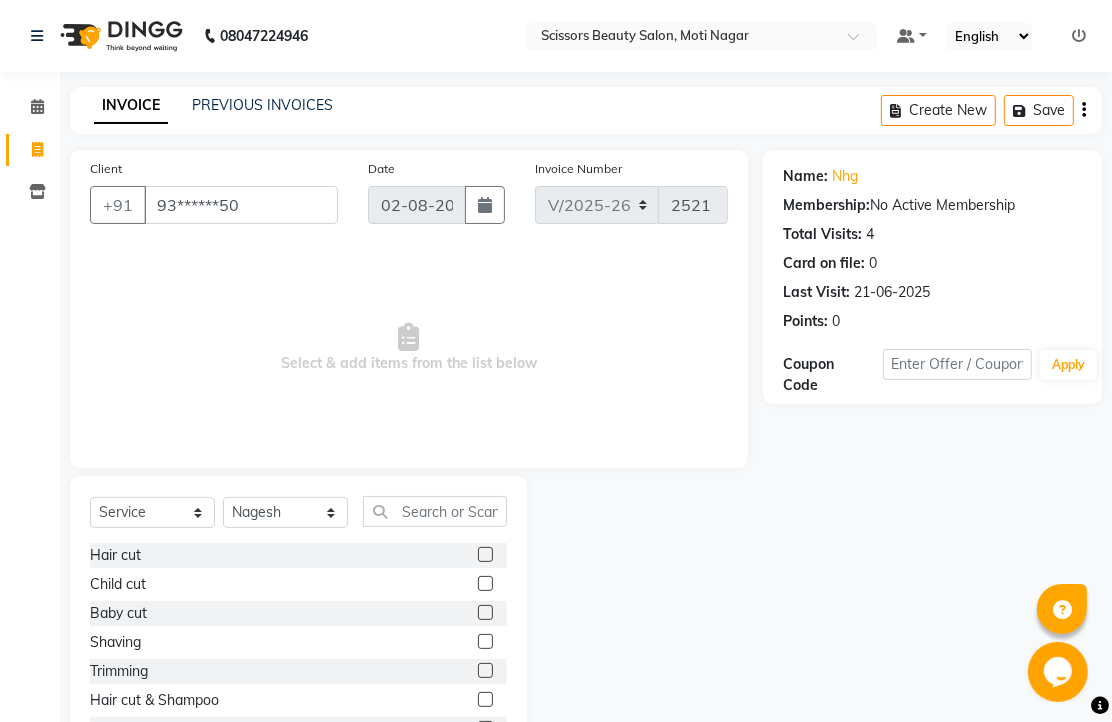 click 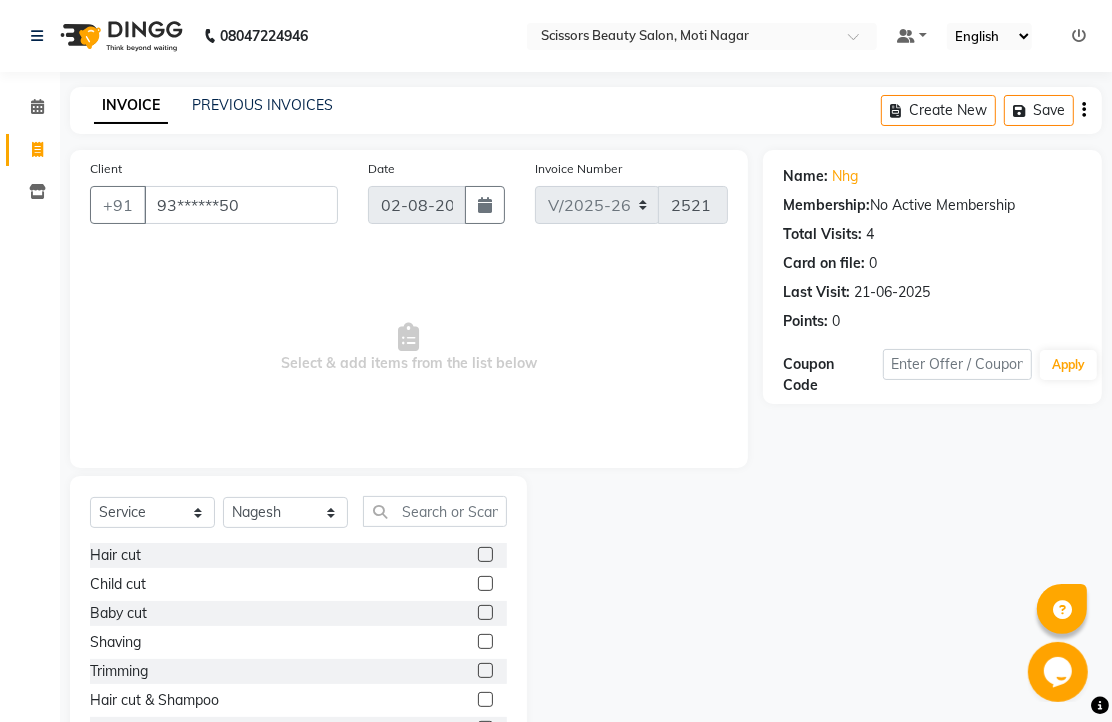 click at bounding box center [484, 555] 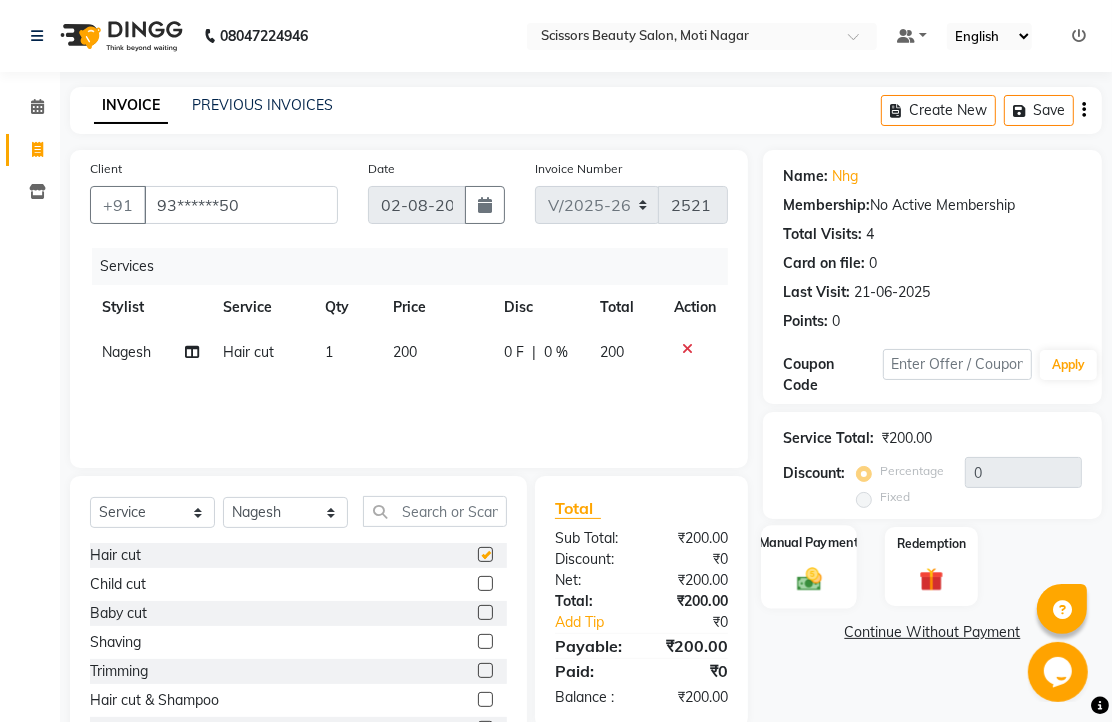 checkbox on "false" 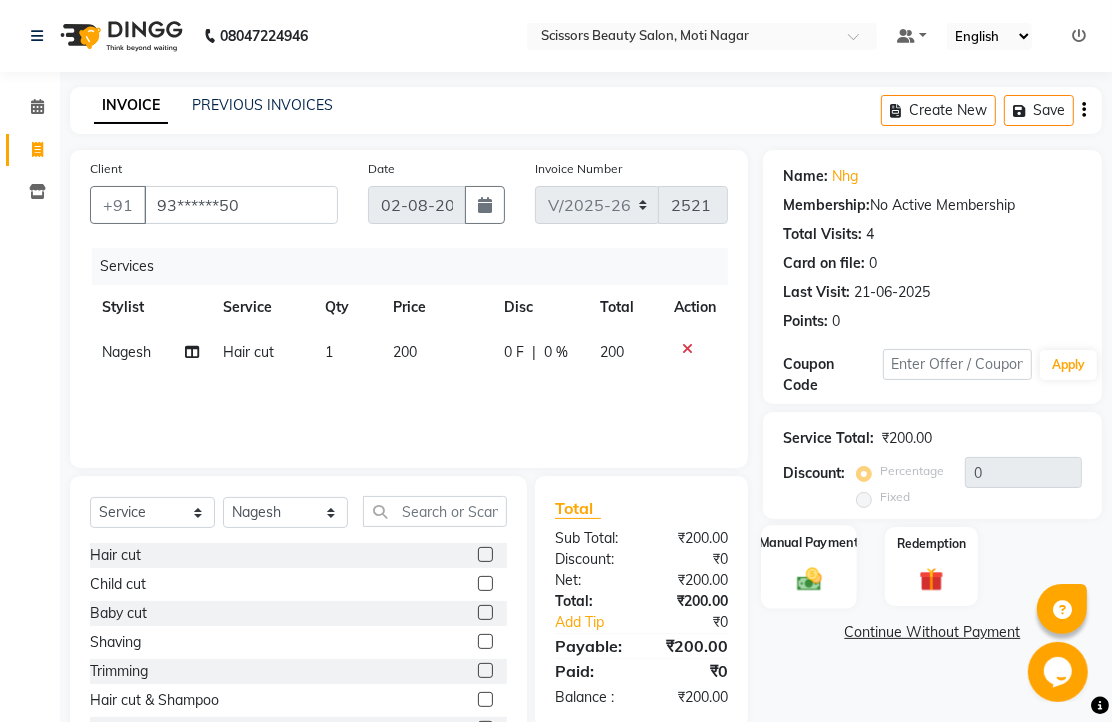 click 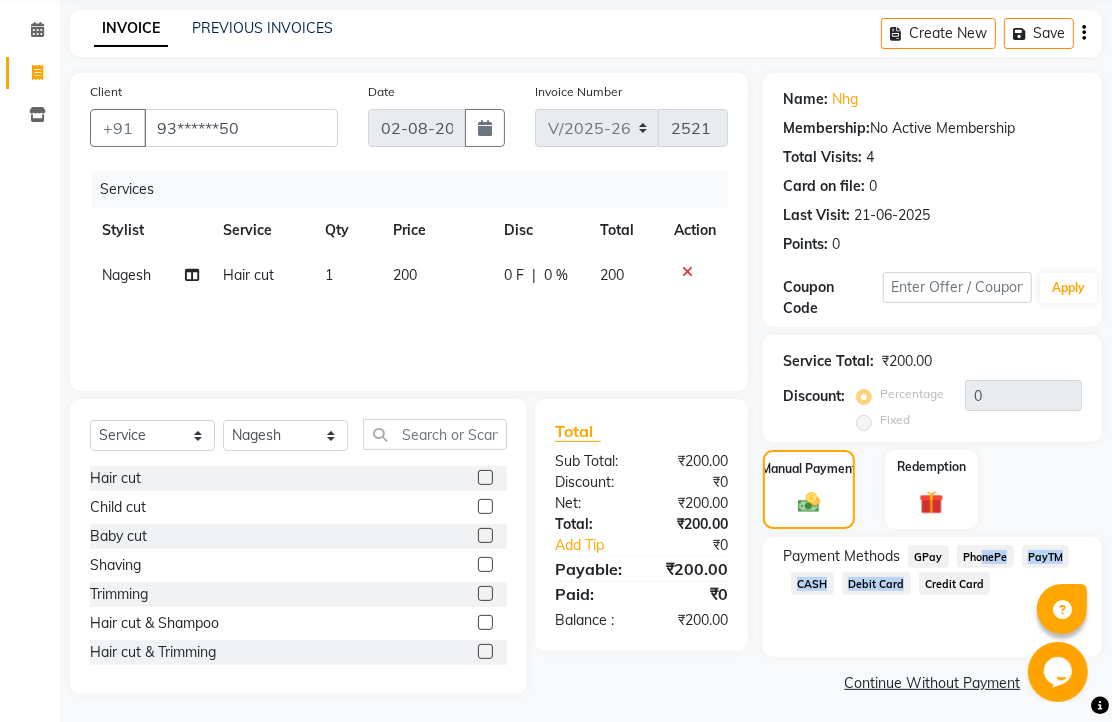 click on "GPay PhonePe PayTM CASH Debit Card Credit Card" 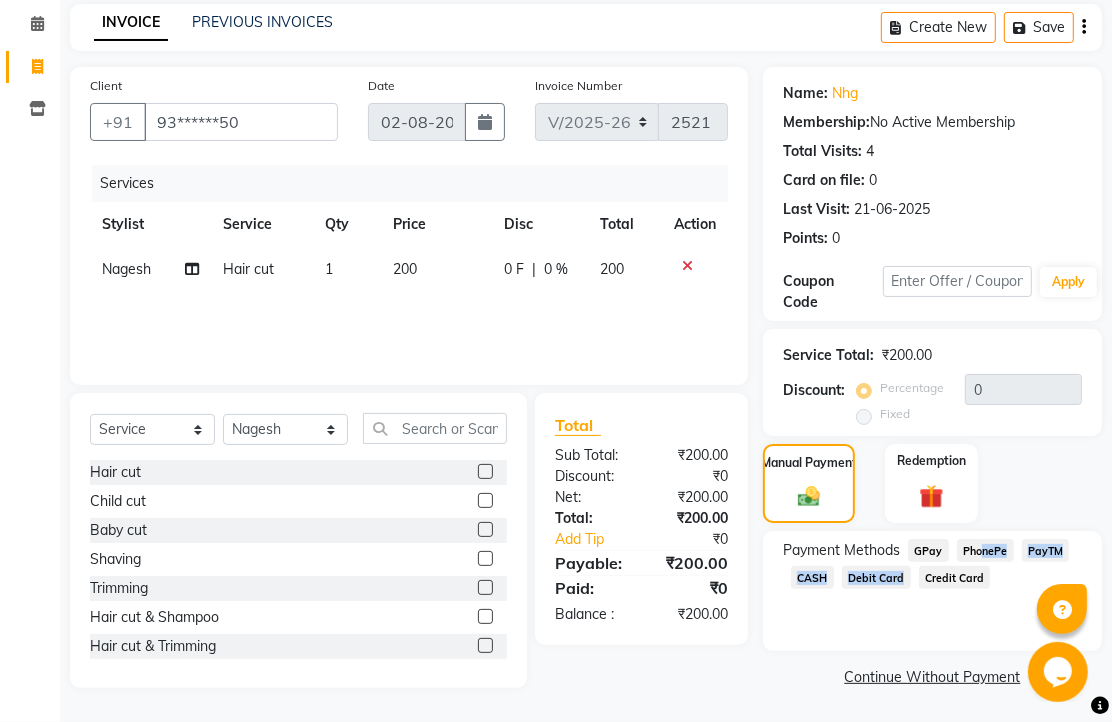 scroll, scrollTop: 163, scrollLeft: 0, axis: vertical 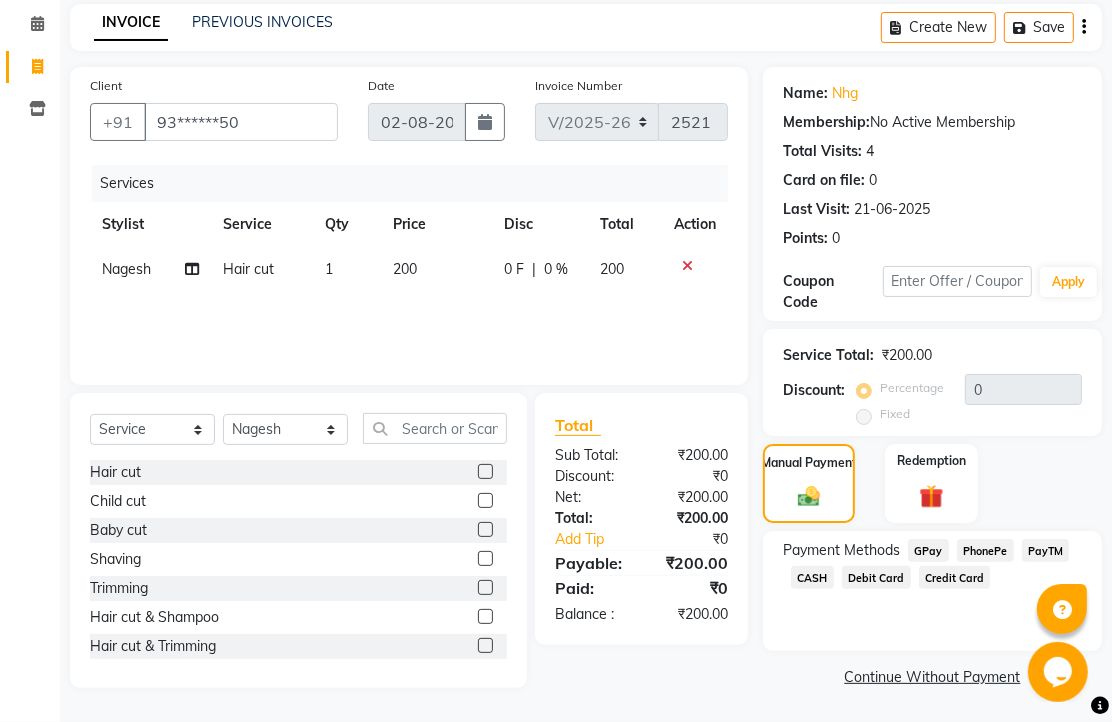 drag, startPoint x: 1053, startPoint y: 473, endPoint x: 1042, endPoint y: 501, distance: 30.083218 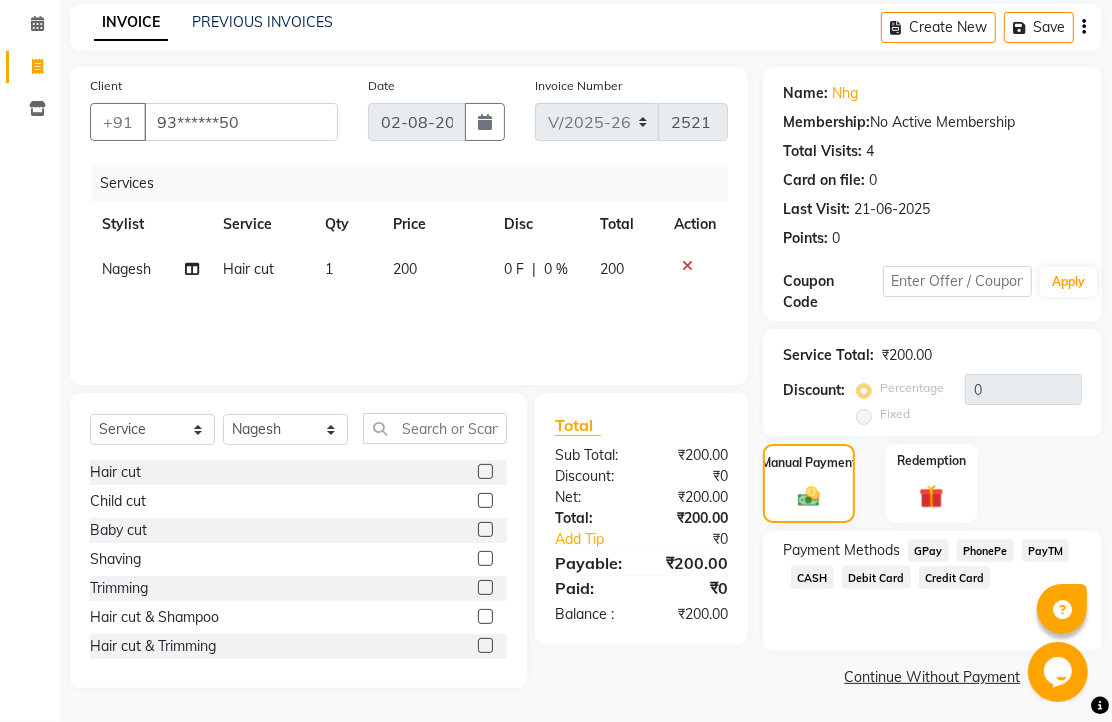 click on "Manual Payment Redemption" 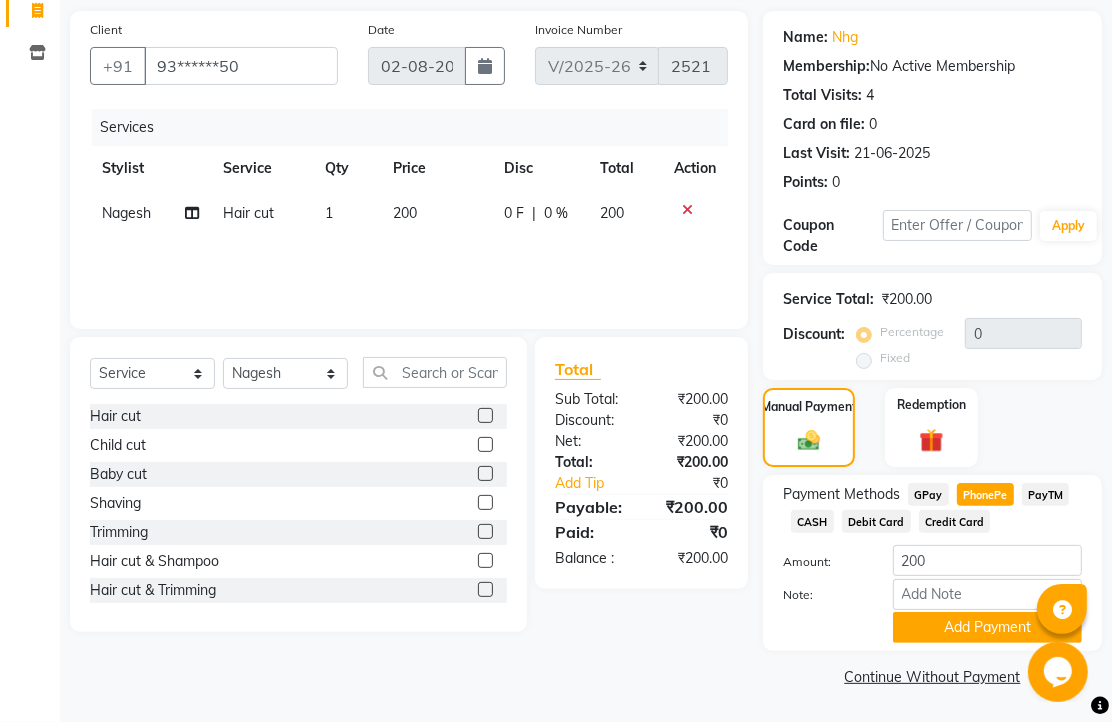 scroll, scrollTop: 248, scrollLeft: 0, axis: vertical 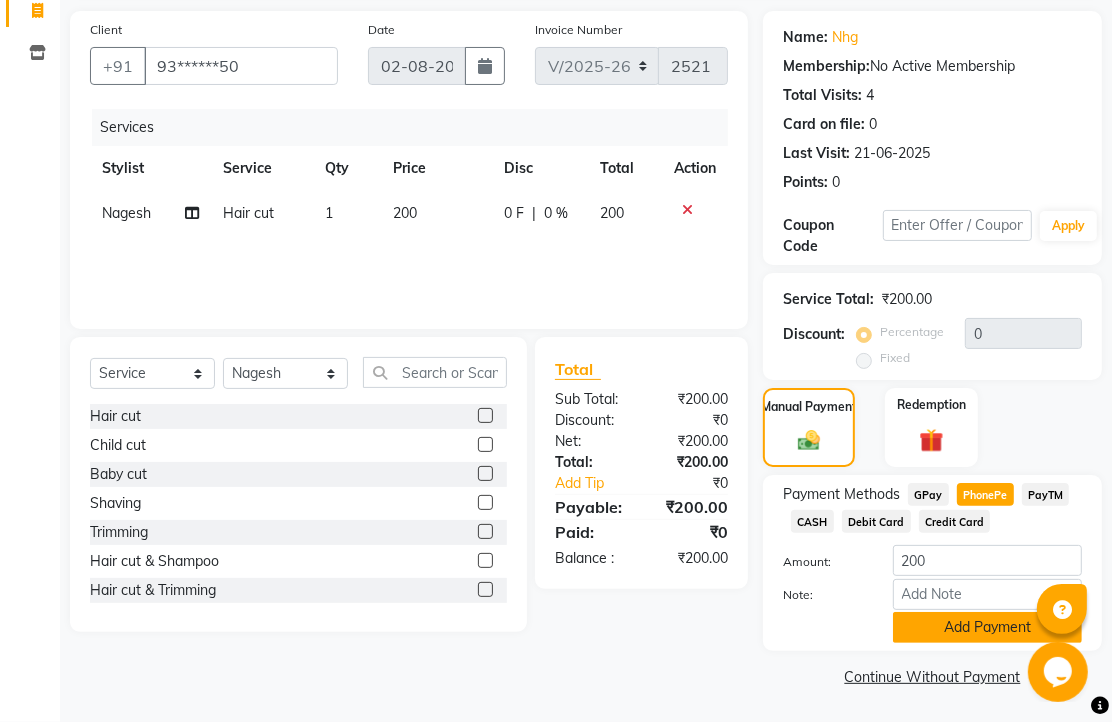 click on "Add Payment" 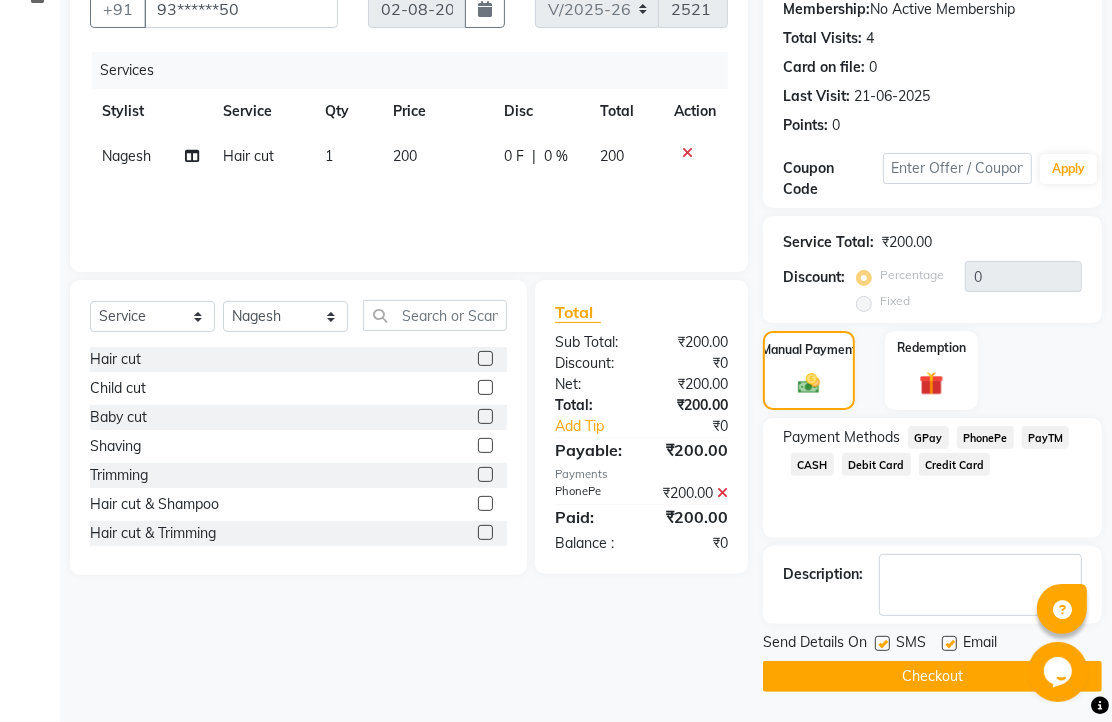 scroll, scrollTop: 304, scrollLeft: 0, axis: vertical 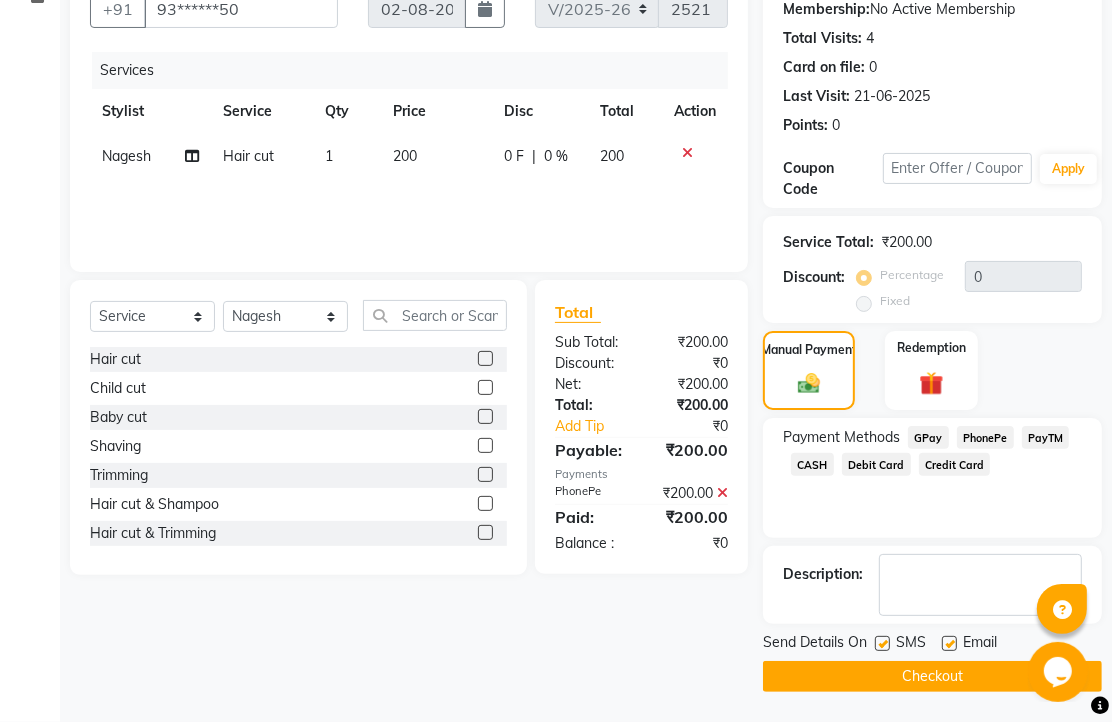 click 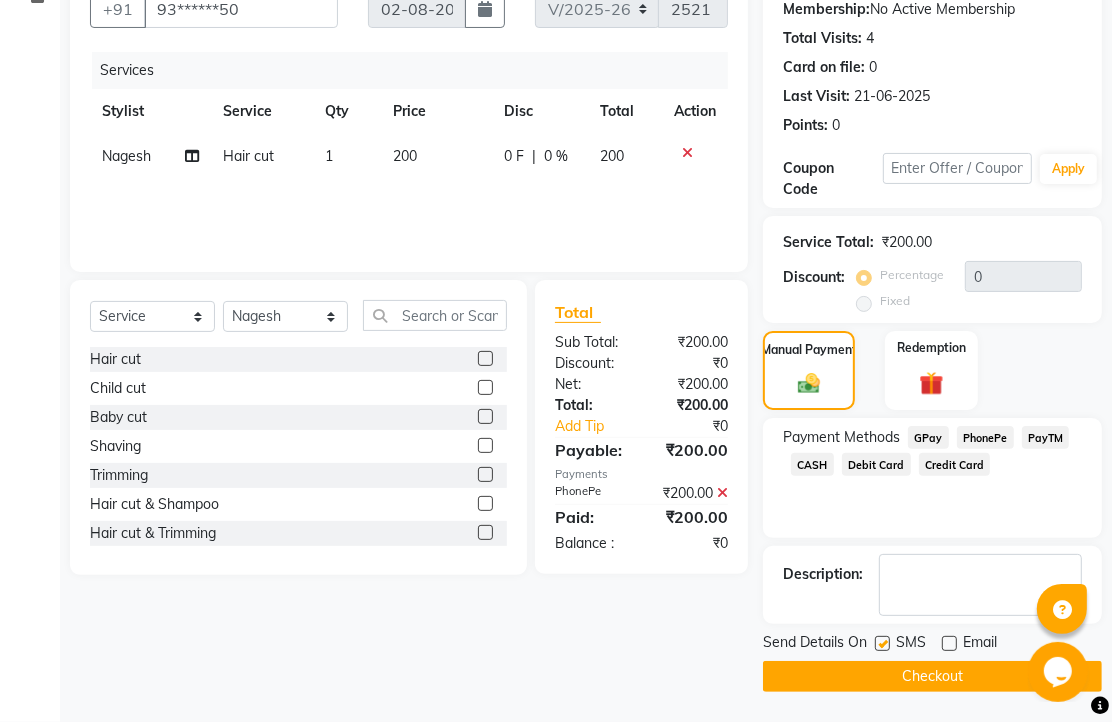click on "Checkout" 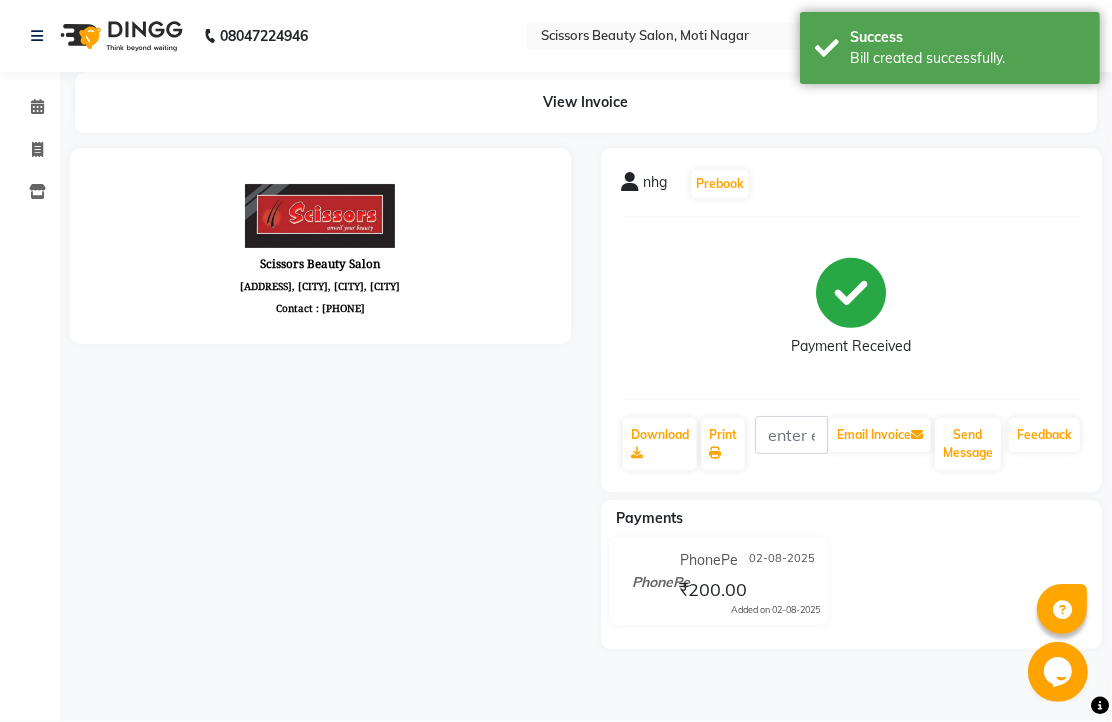 scroll, scrollTop: 0, scrollLeft: 0, axis: both 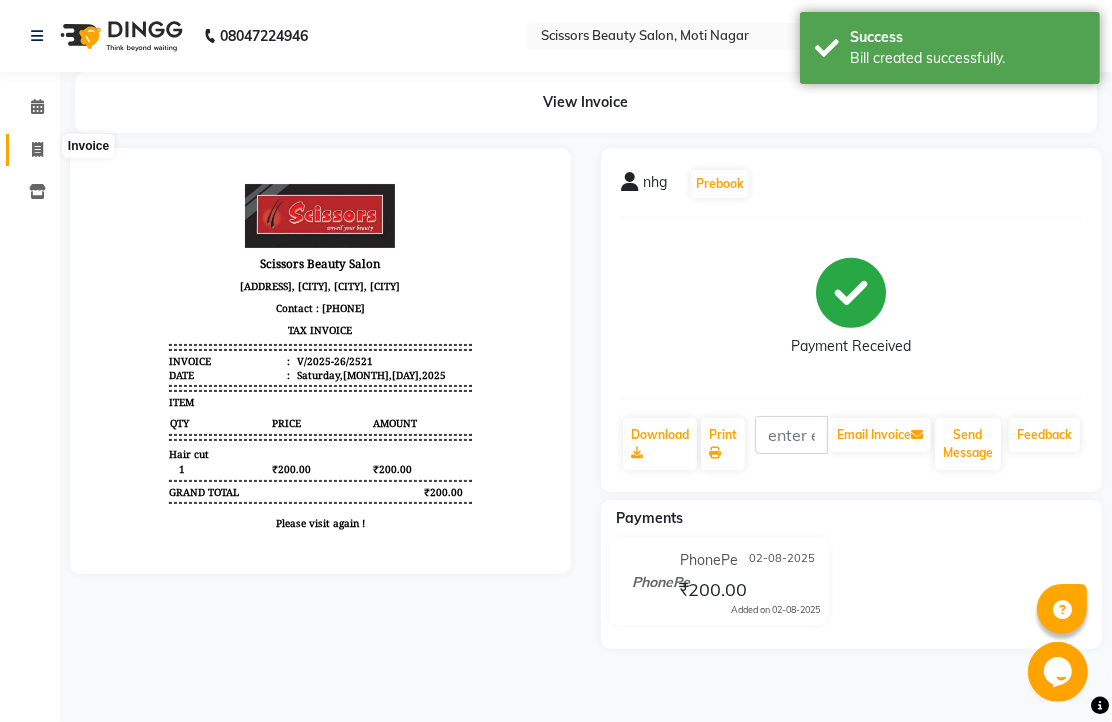 click 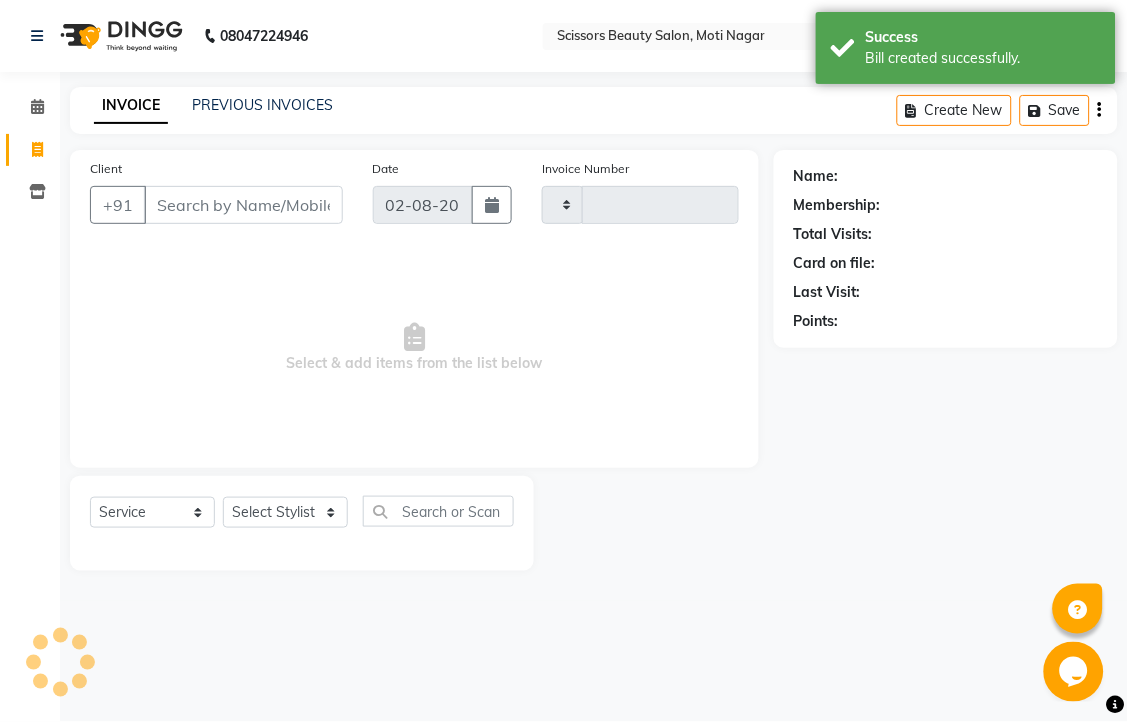 type on "2522" 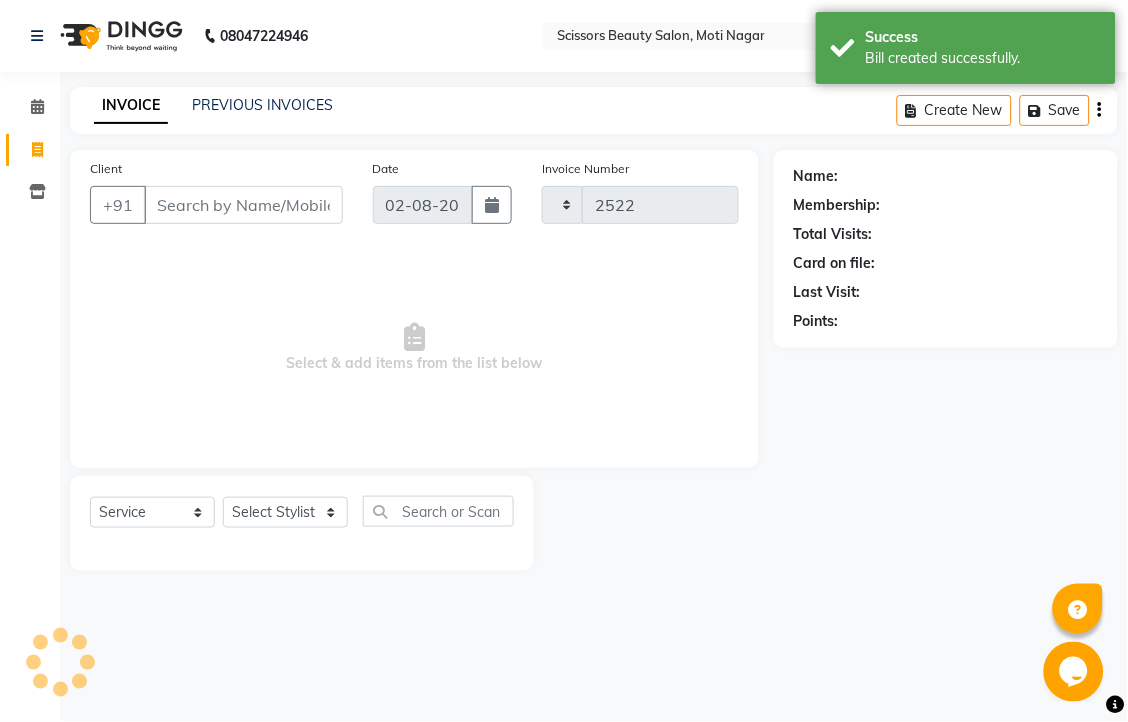 select on "7057" 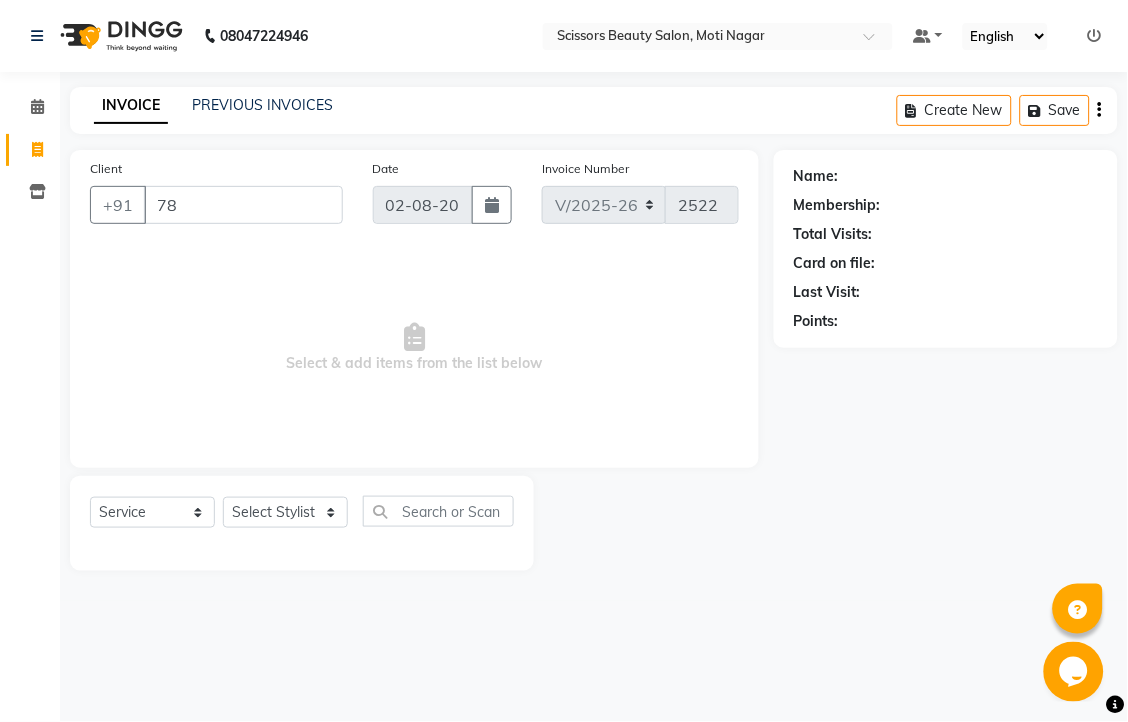 type on "7" 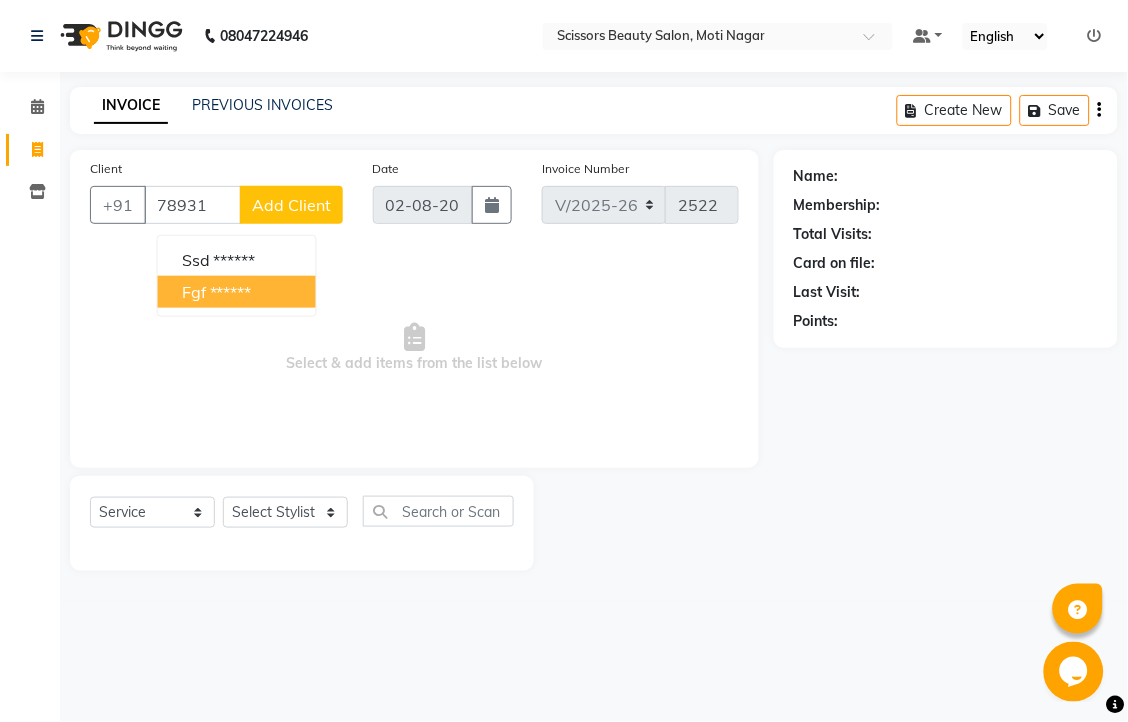 click on "******" at bounding box center [231, 292] 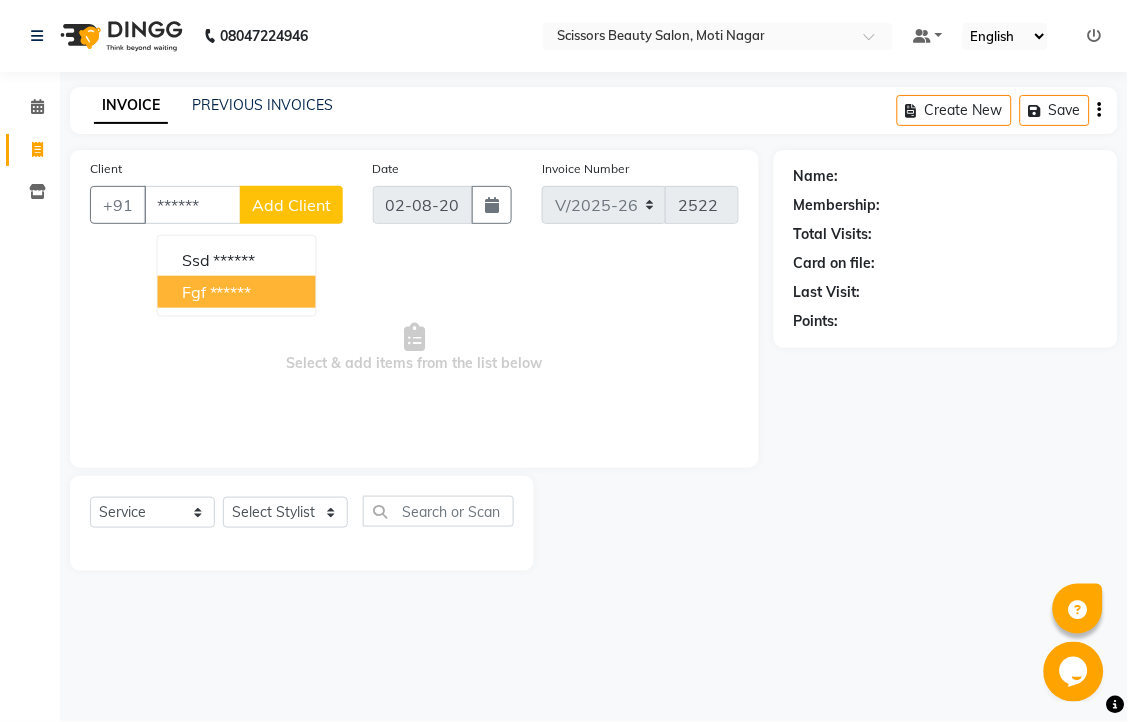type on "******" 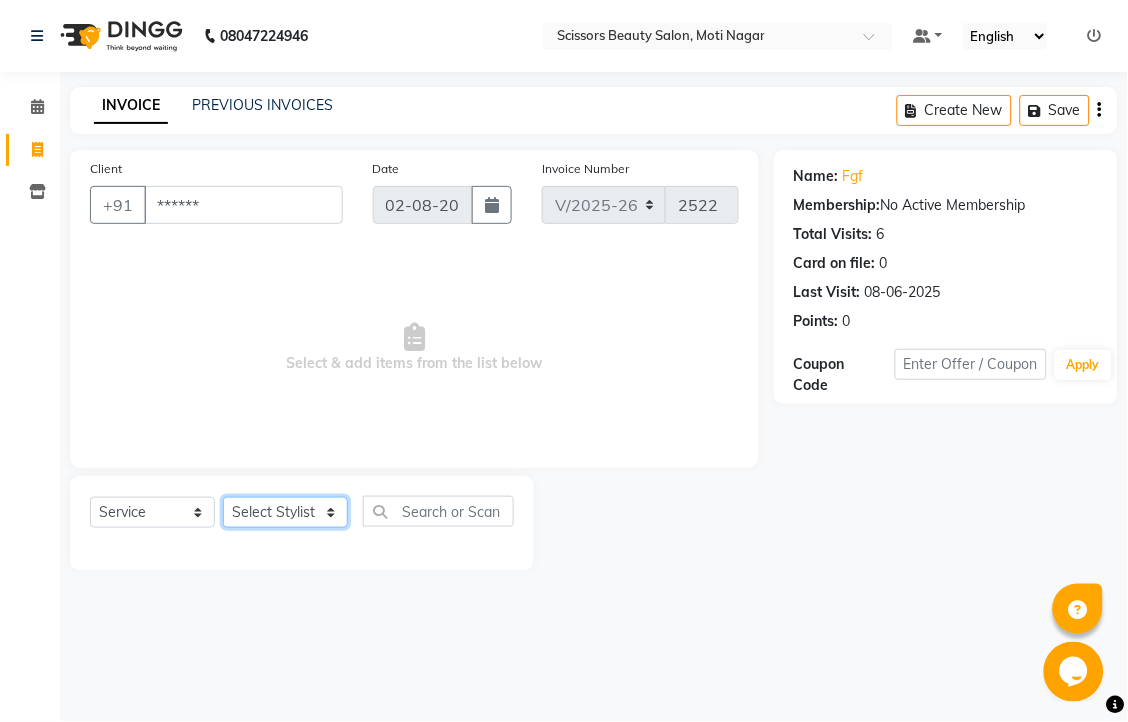 click on "Select Stylist Dominic Francis Nagesh Satish Sir Staff" 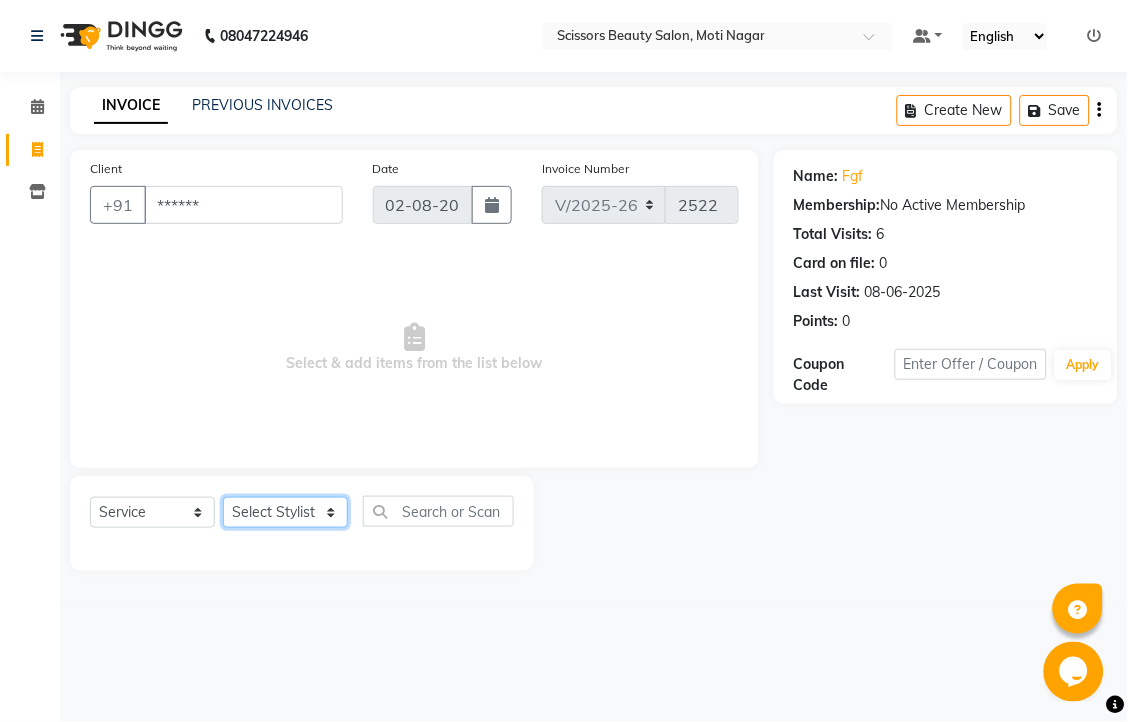 select on "58456" 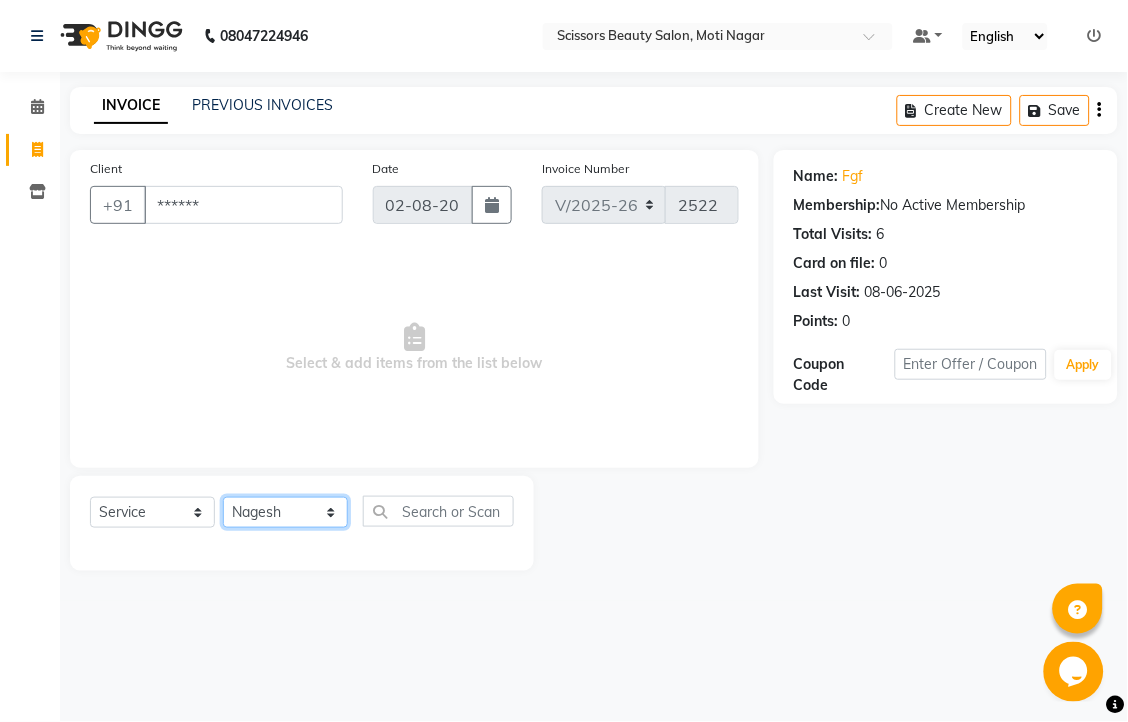 click on "Select Stylist Dominic Francis Nagesh Satish Sir Staff" 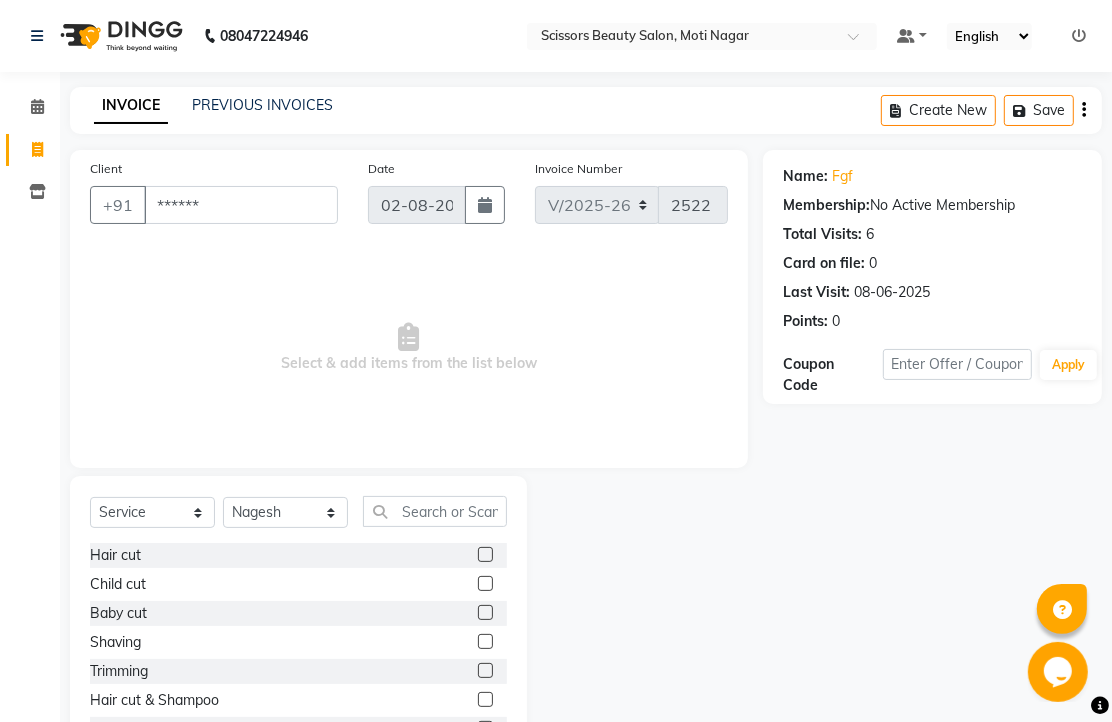 click 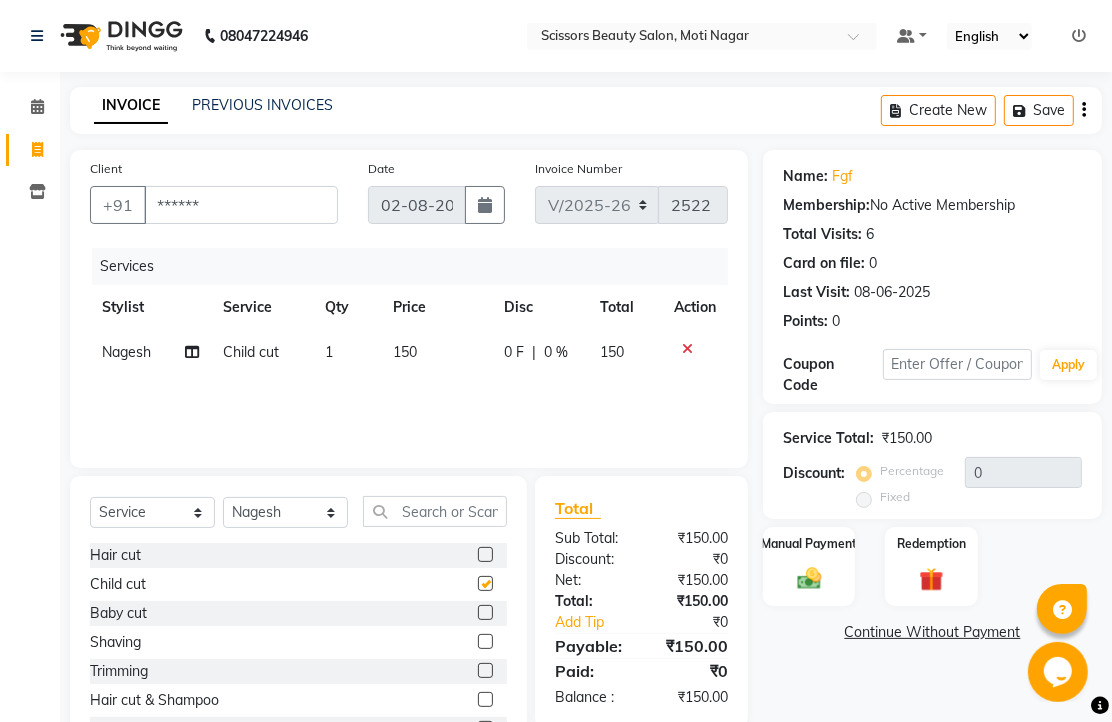 checkbox on "false" 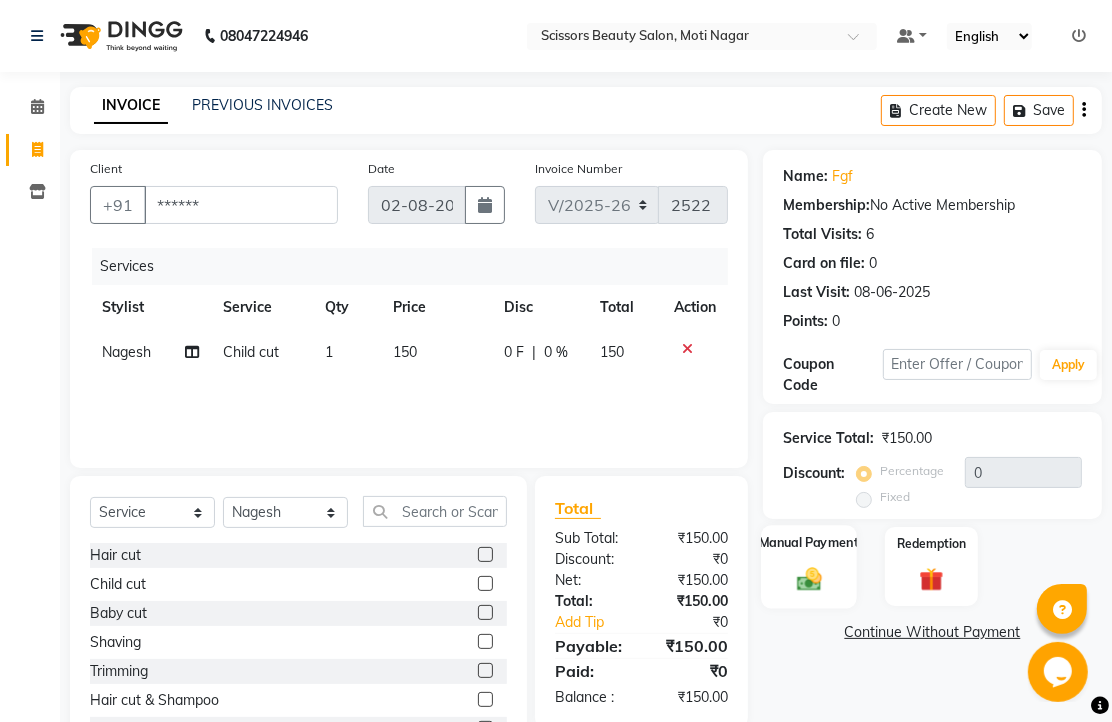 click on "Manual Payment" 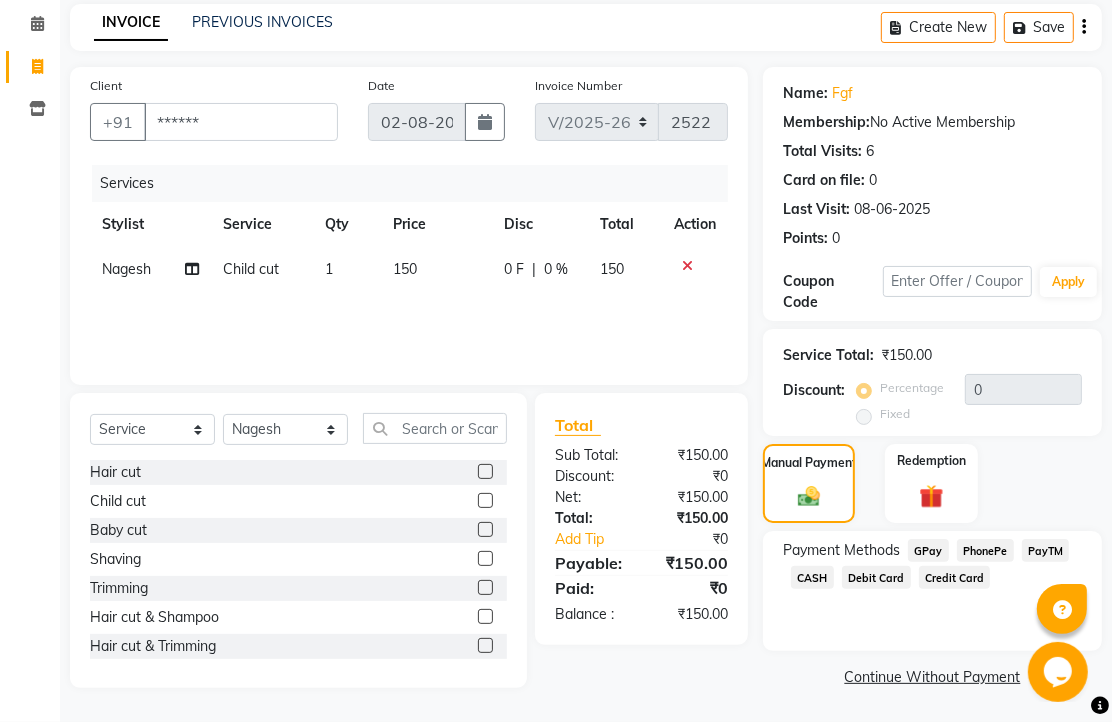 scroll, scrollTop: 163, scrollLeft: 0, axis: vertical 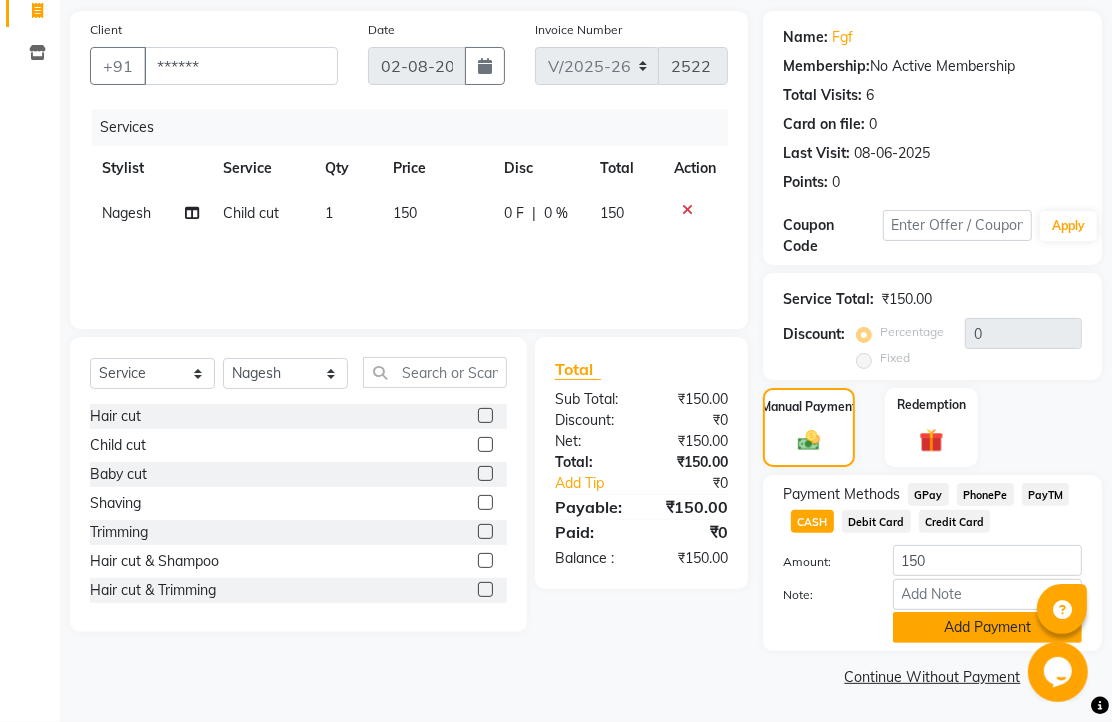 click on "Add Payment" 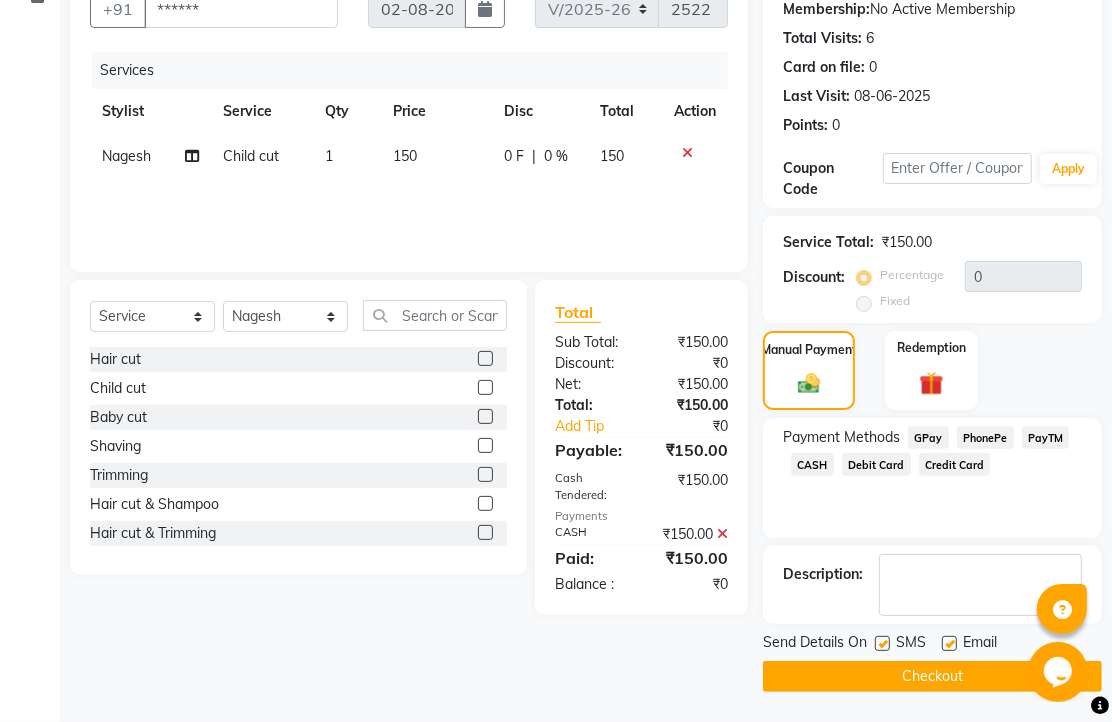 scroll, scrollTop: 304, scrollLeft: 0, axis: vertical 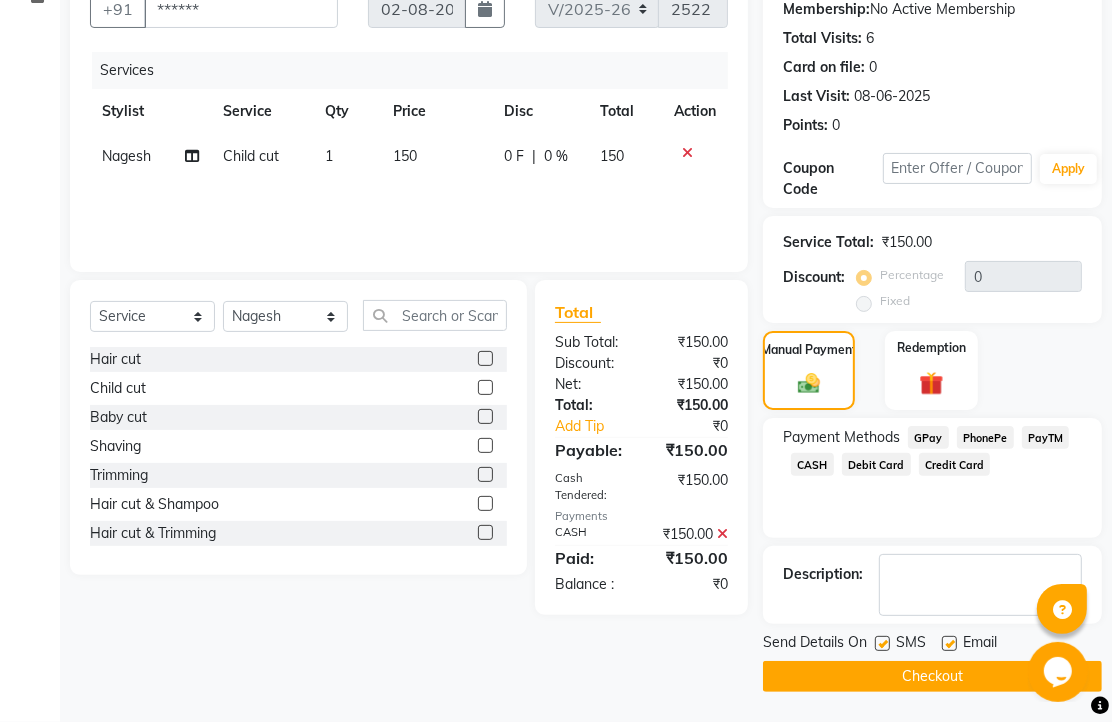 click at bounding box center (948, 644) 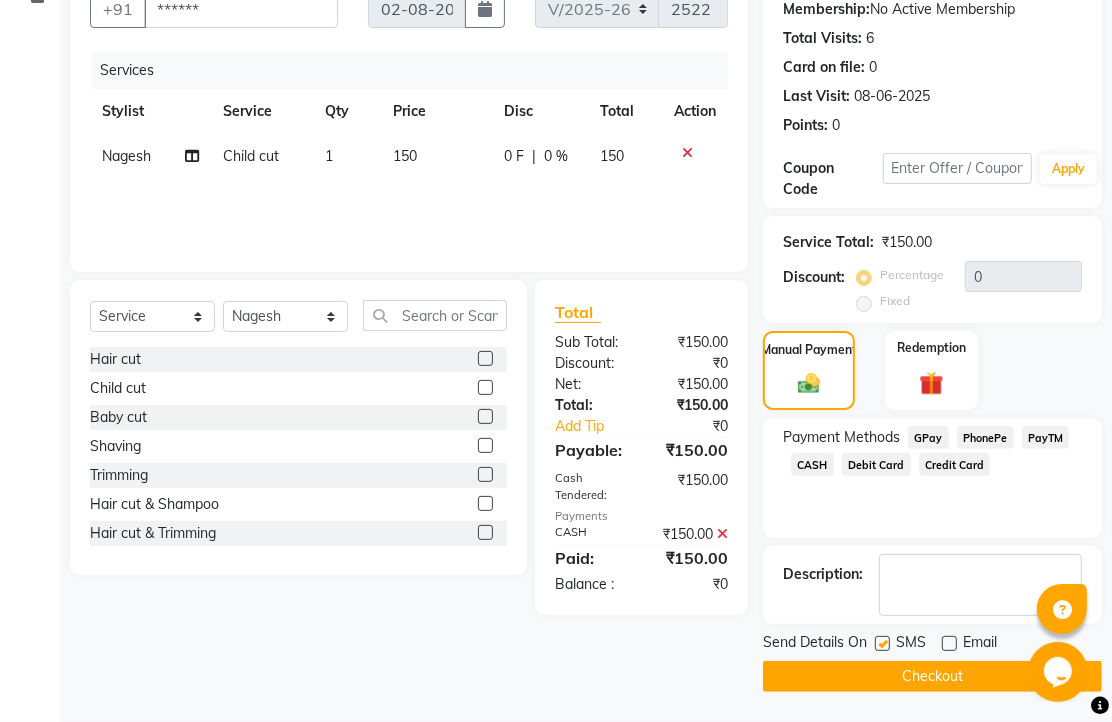 click on "Checkout" 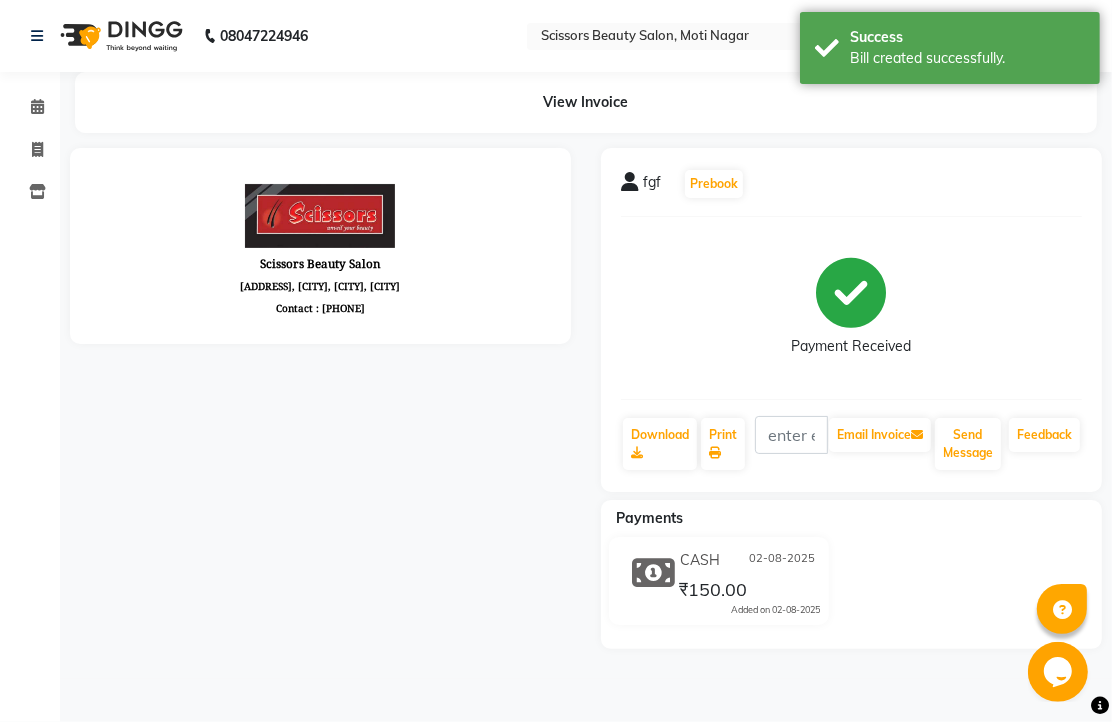 scroll, scrollTop: 0, scrollLeft: 0, axis: both 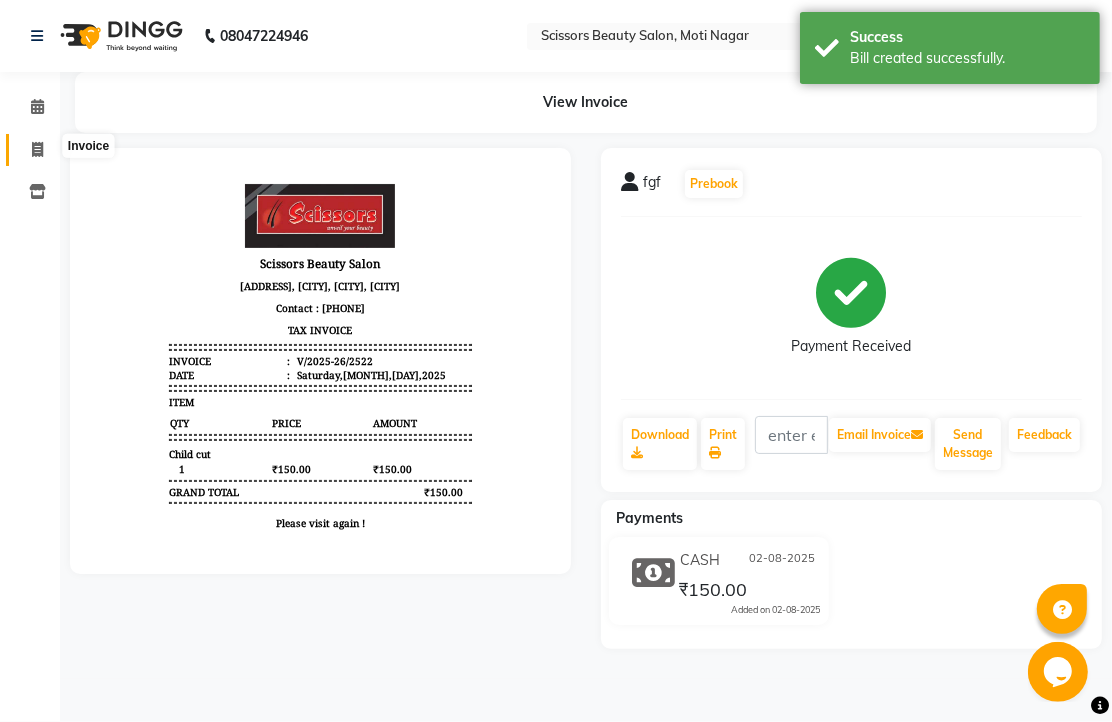 click 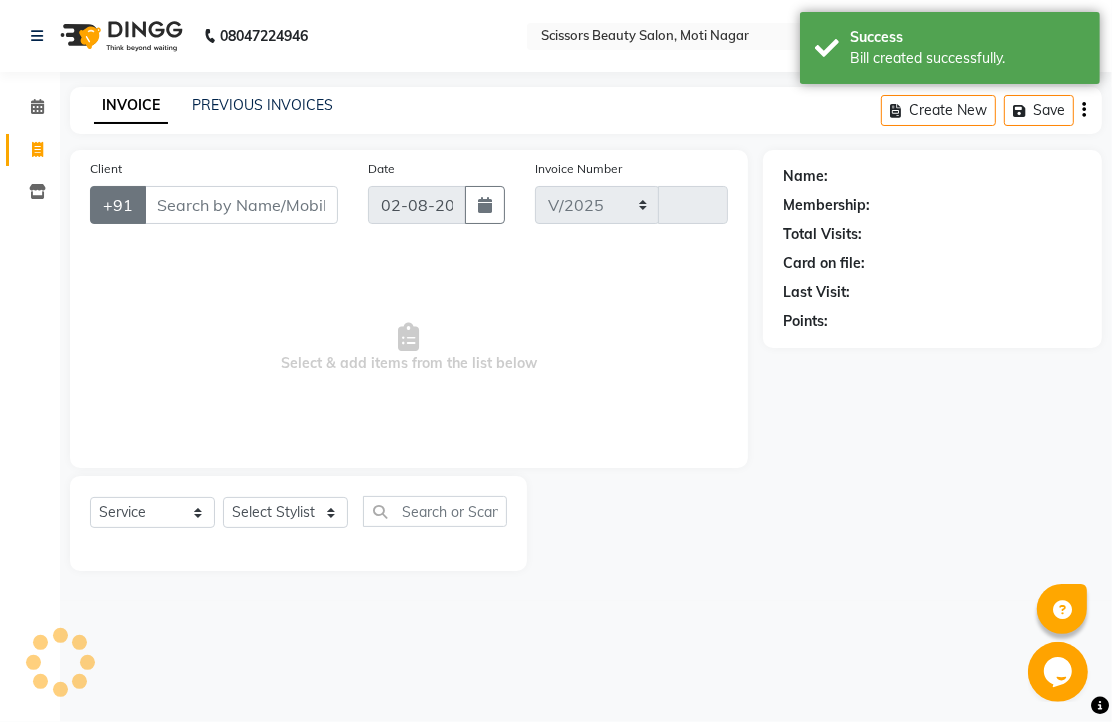 select on "7057" 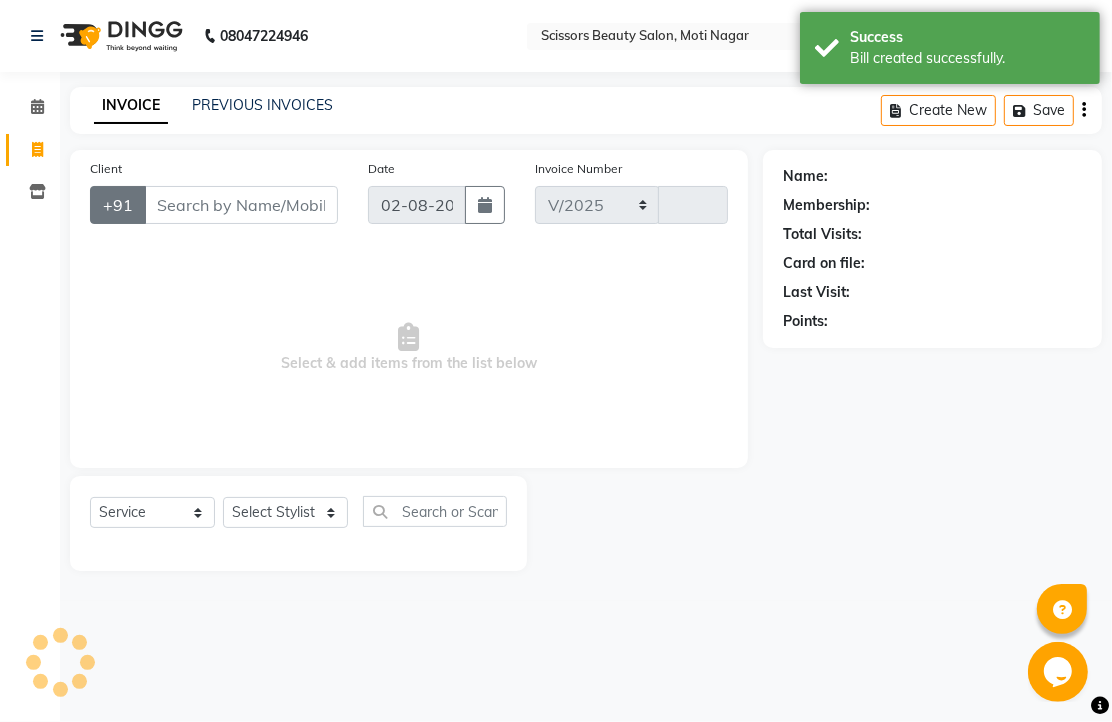 type on "2523" 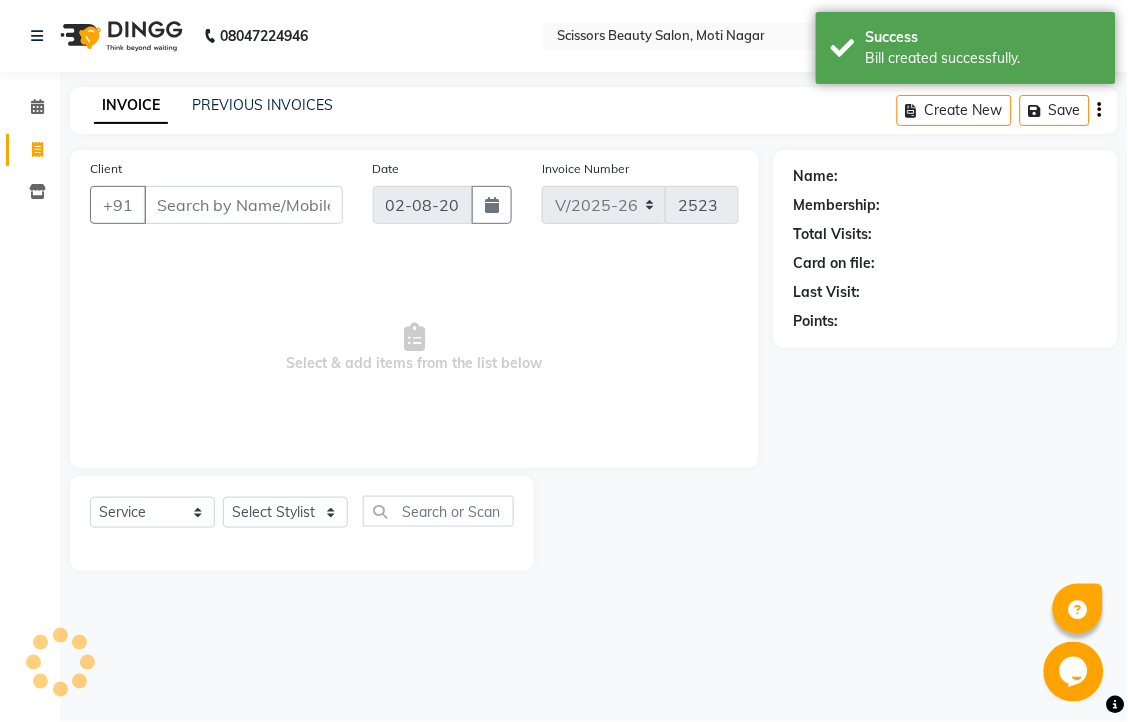 click on "Client" at bounding box center [243, 205] 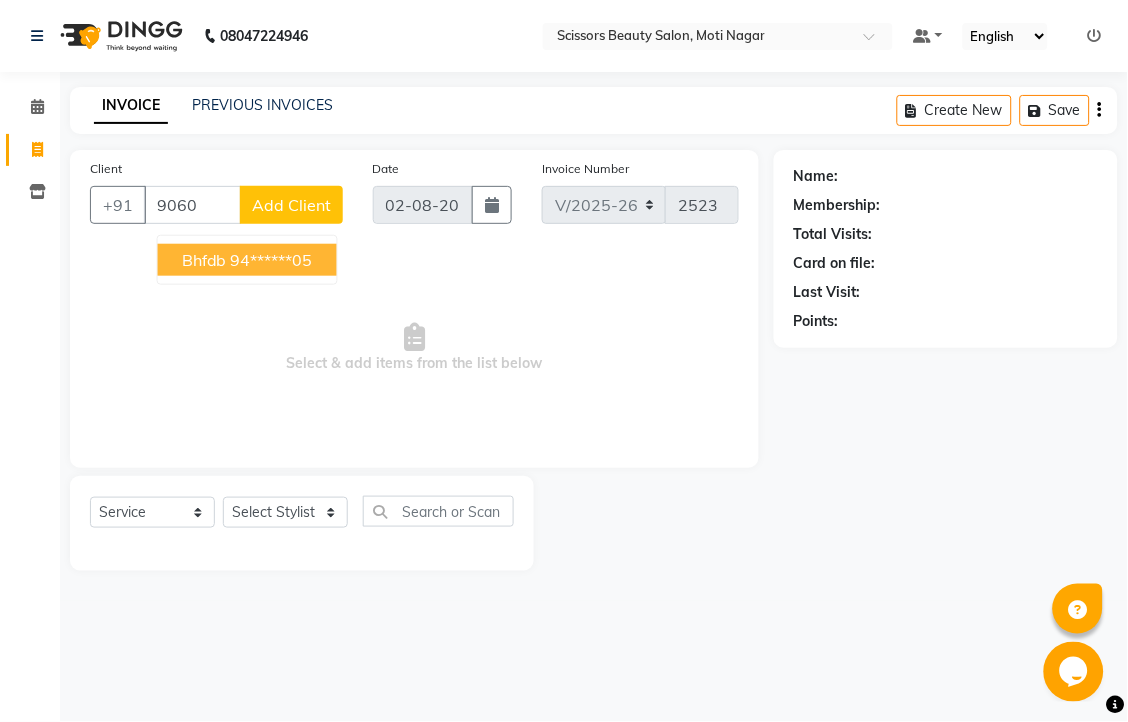 click on "94******05" at bounding box center [272, 260] 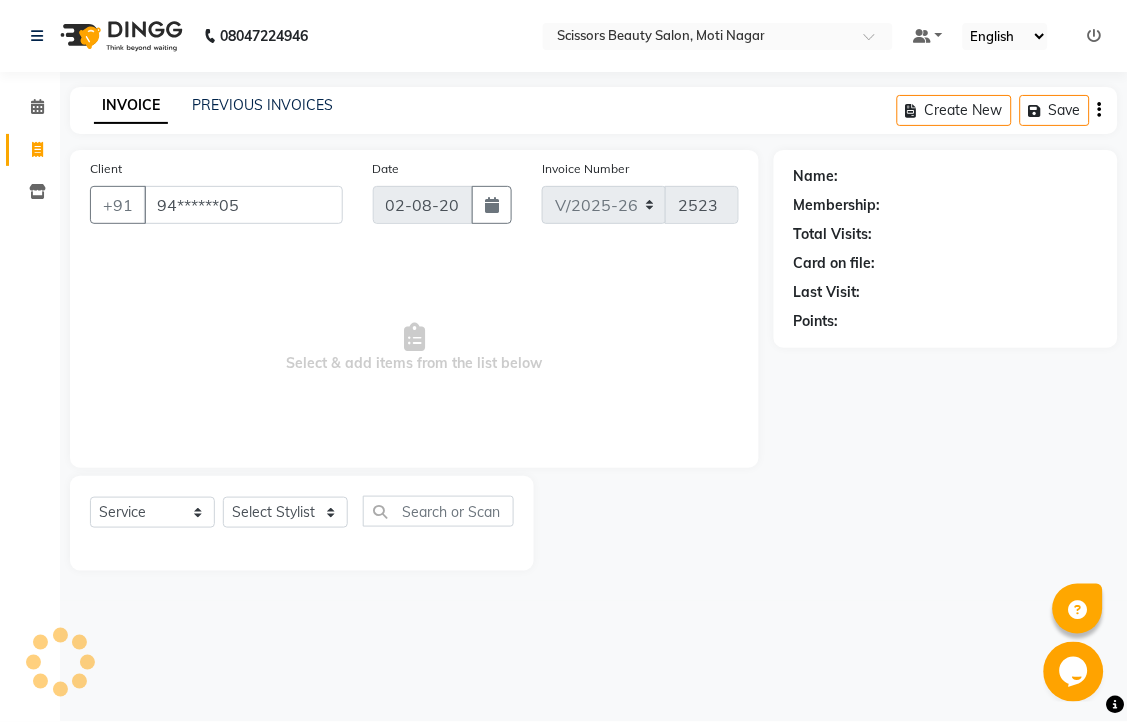 type on "94******05" 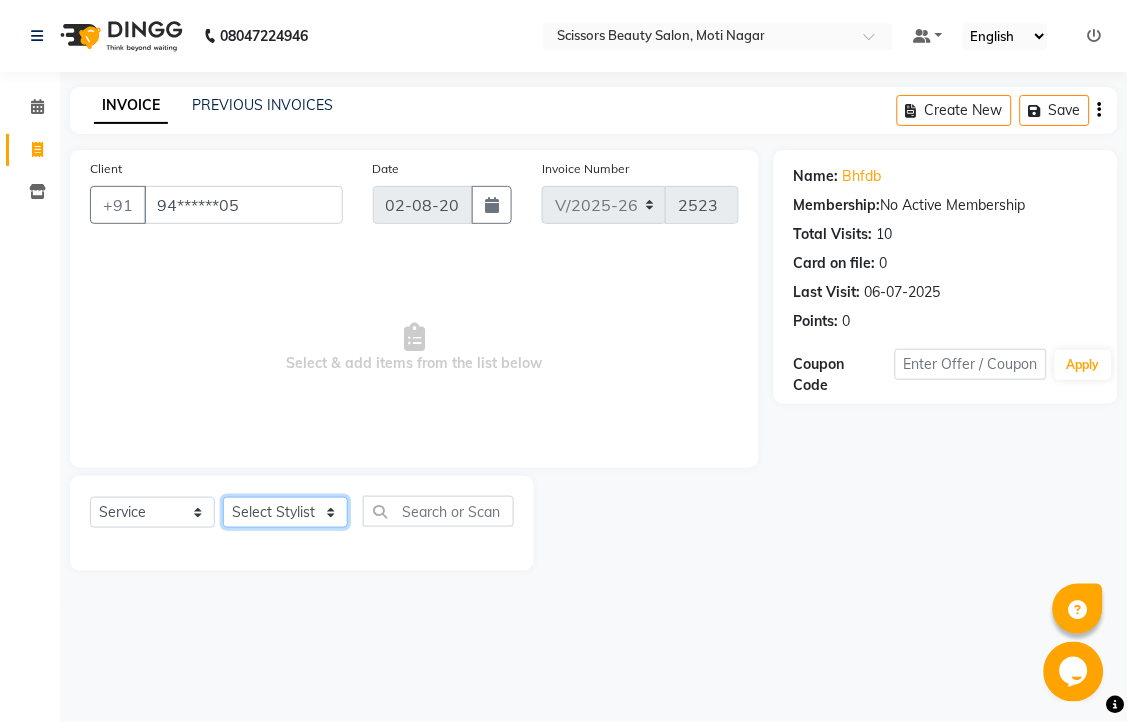click on "Select Stylist Dominic Francis Nagesh Satish Sir Staff" 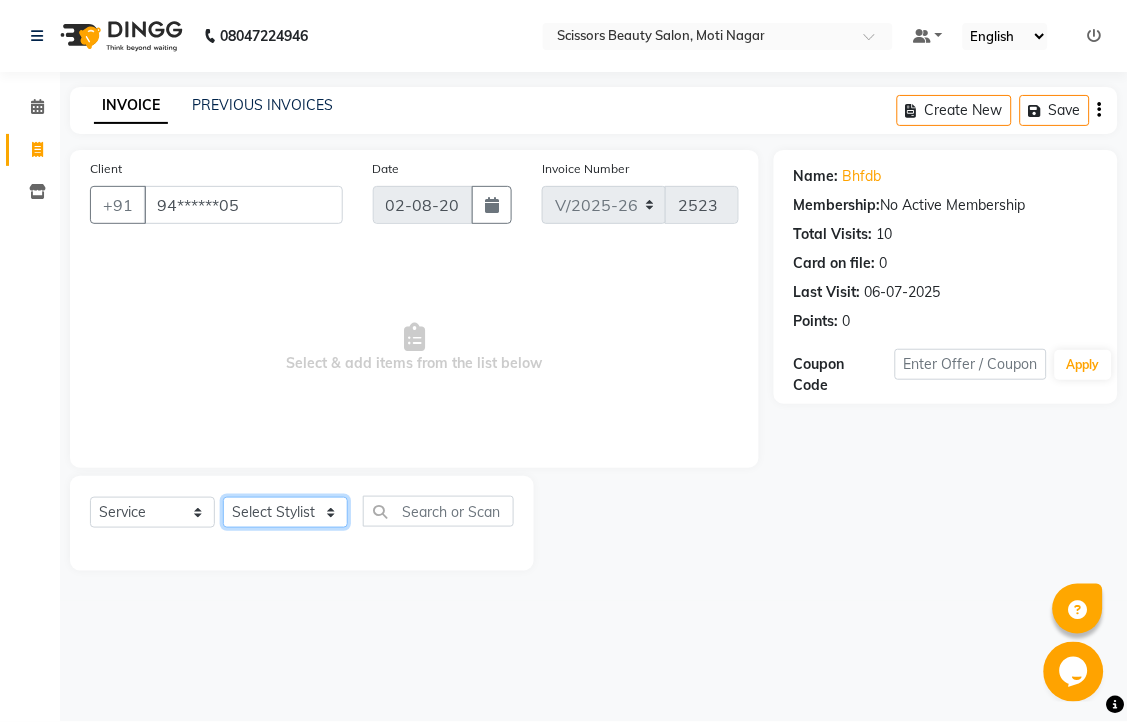 select on "81450" 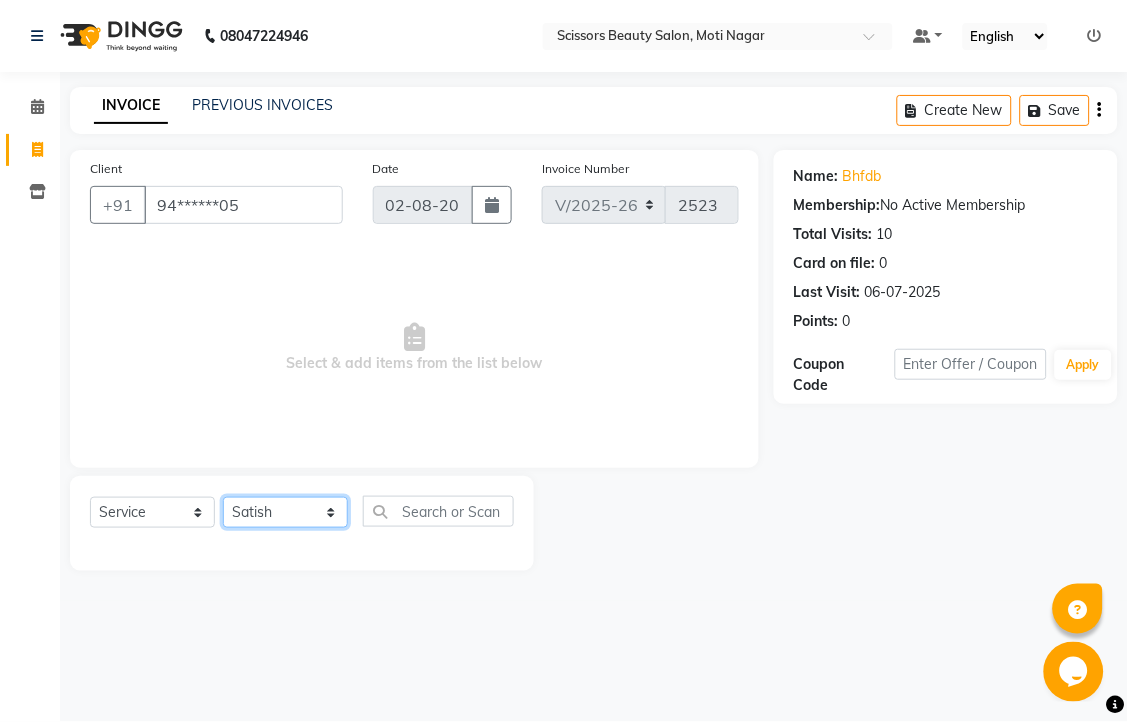 click on "Select Stylist Dominic Francis Nagesh Satish Sir Staff" 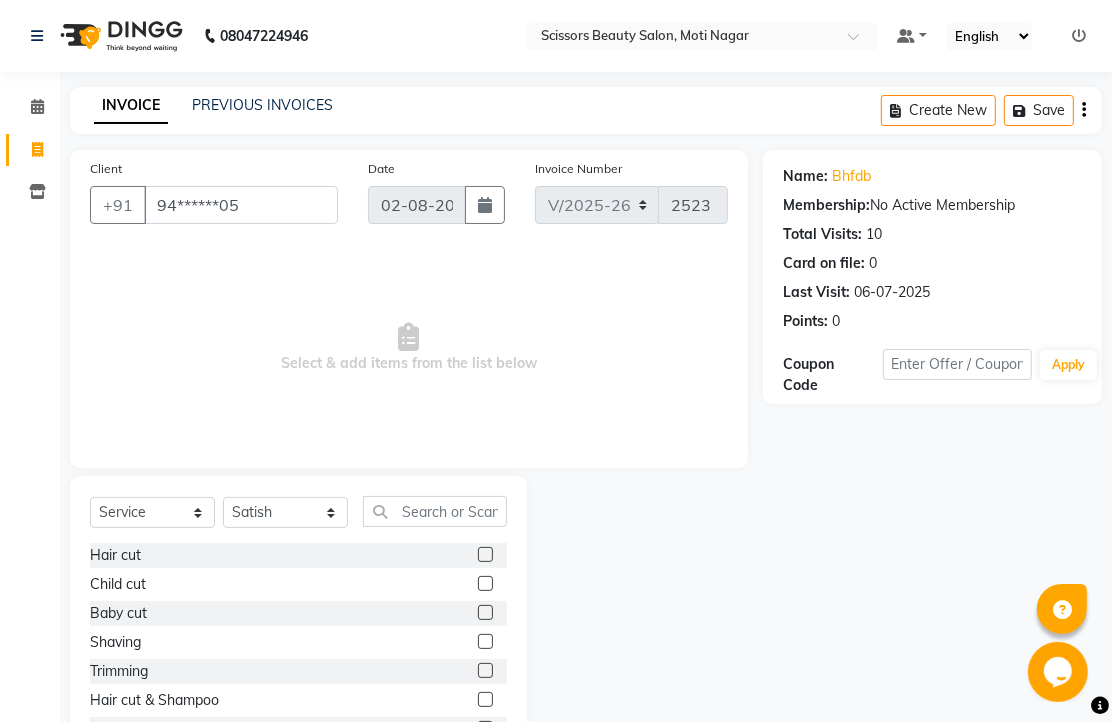 drag, startPoint x: 462, startPoint y: 647, endPoint x: 473, endPoint y: 646, distance: 11.045361 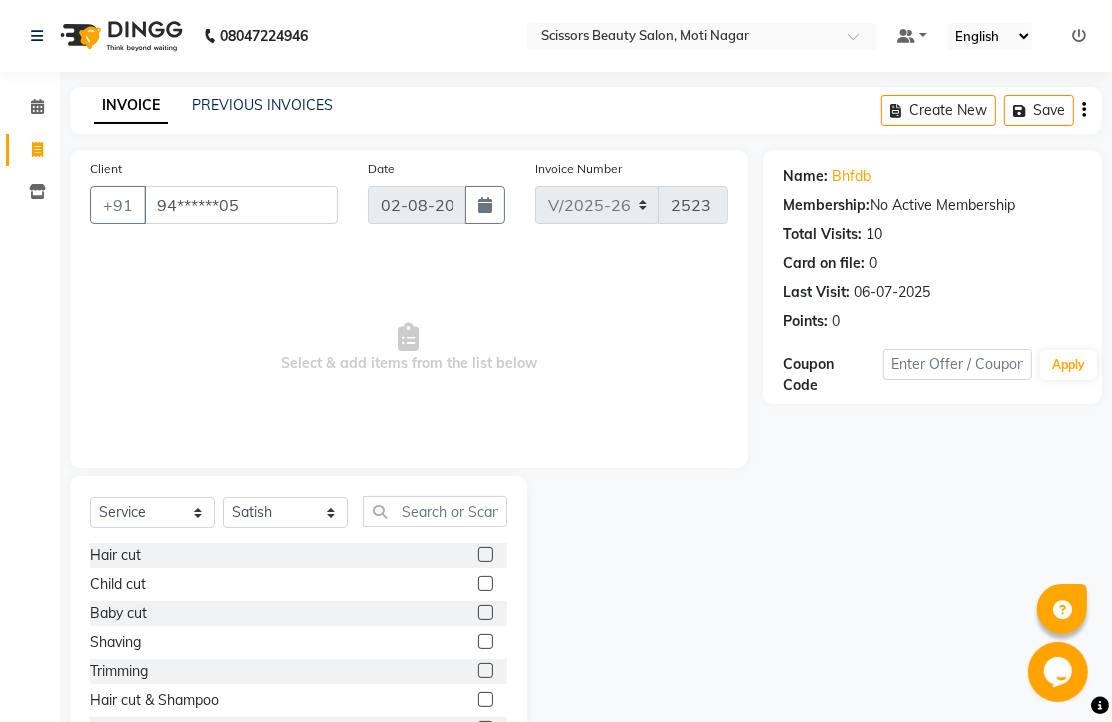 click 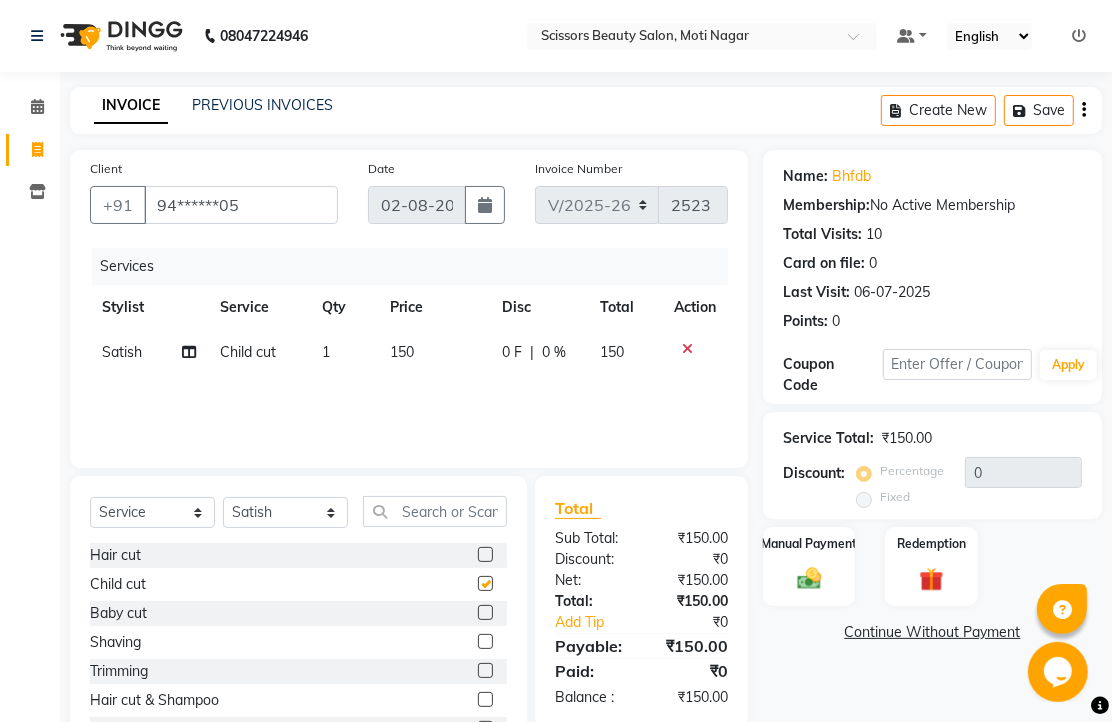 checkbox on "false" 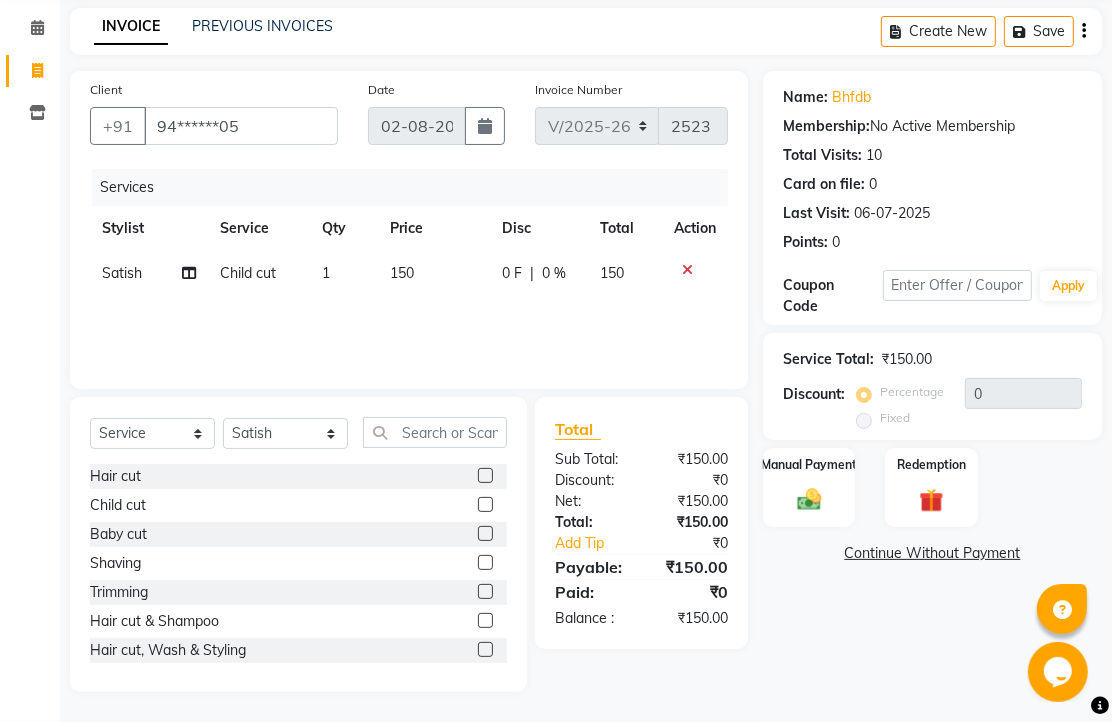 scroll, scrollTop: 157, scrollLeft: 0, axis: vertical 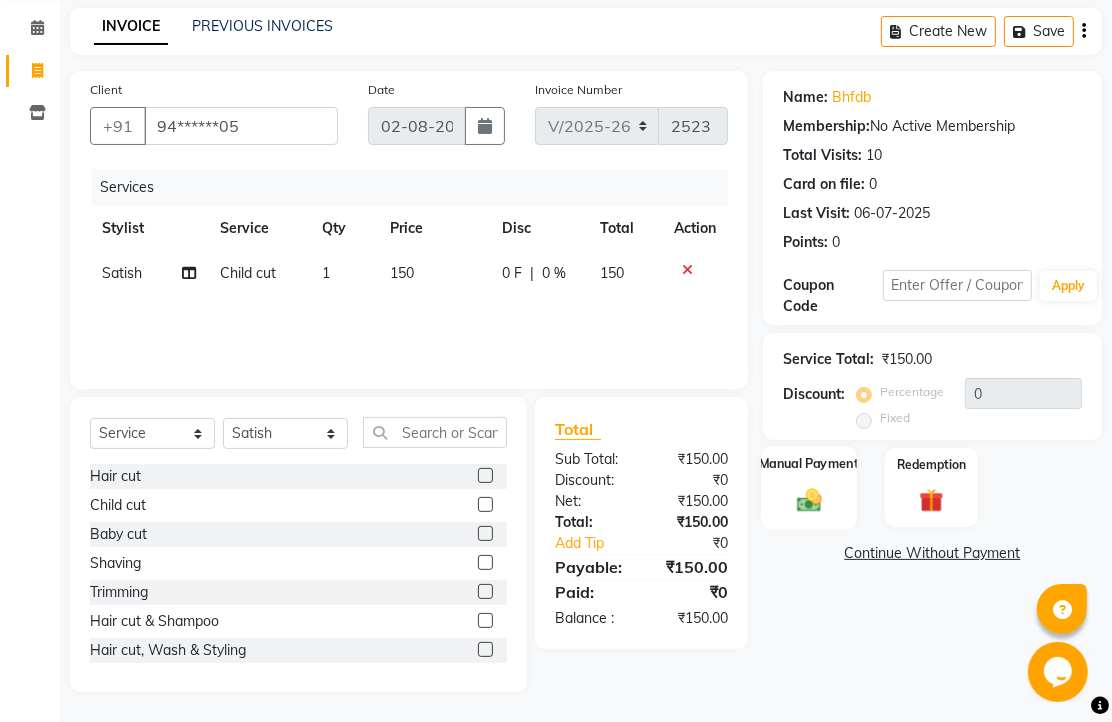 click 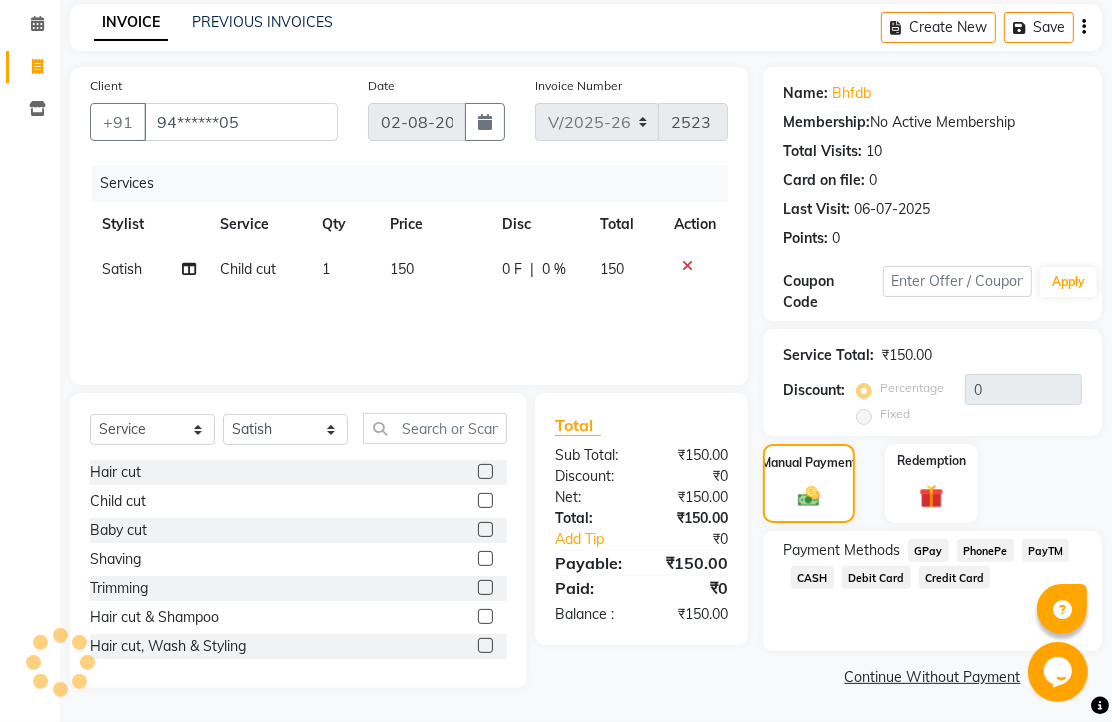 click on "PhonePe" 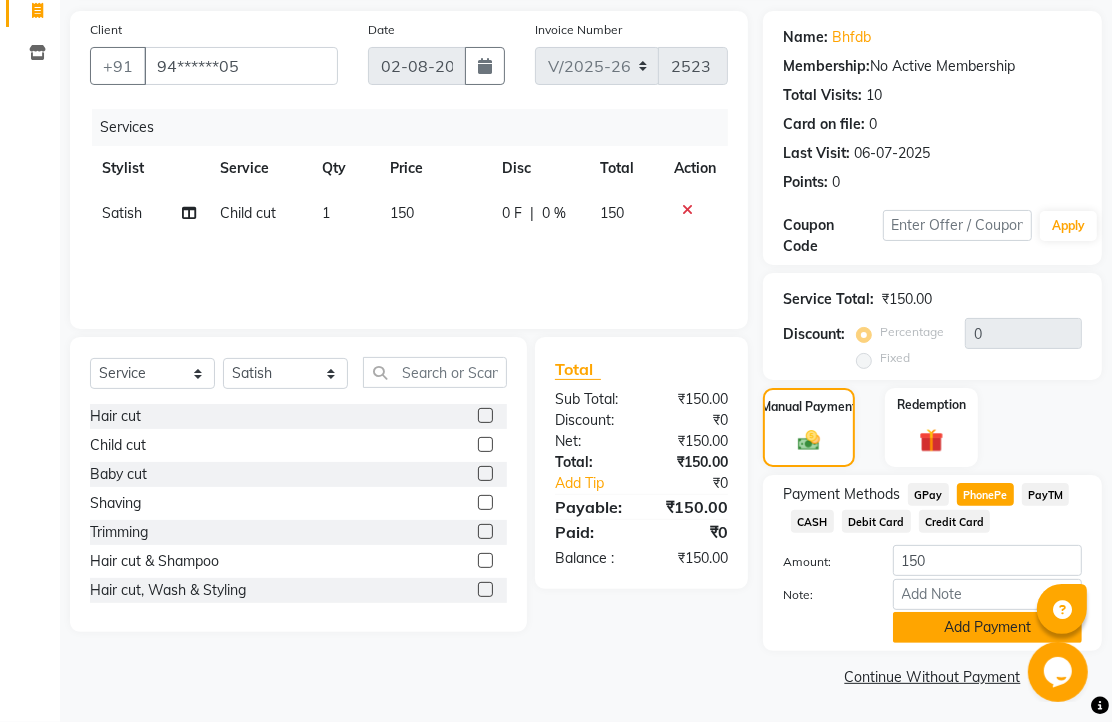 scroll, scrollTop: 248, scrollLeft: 0, axis: vertical 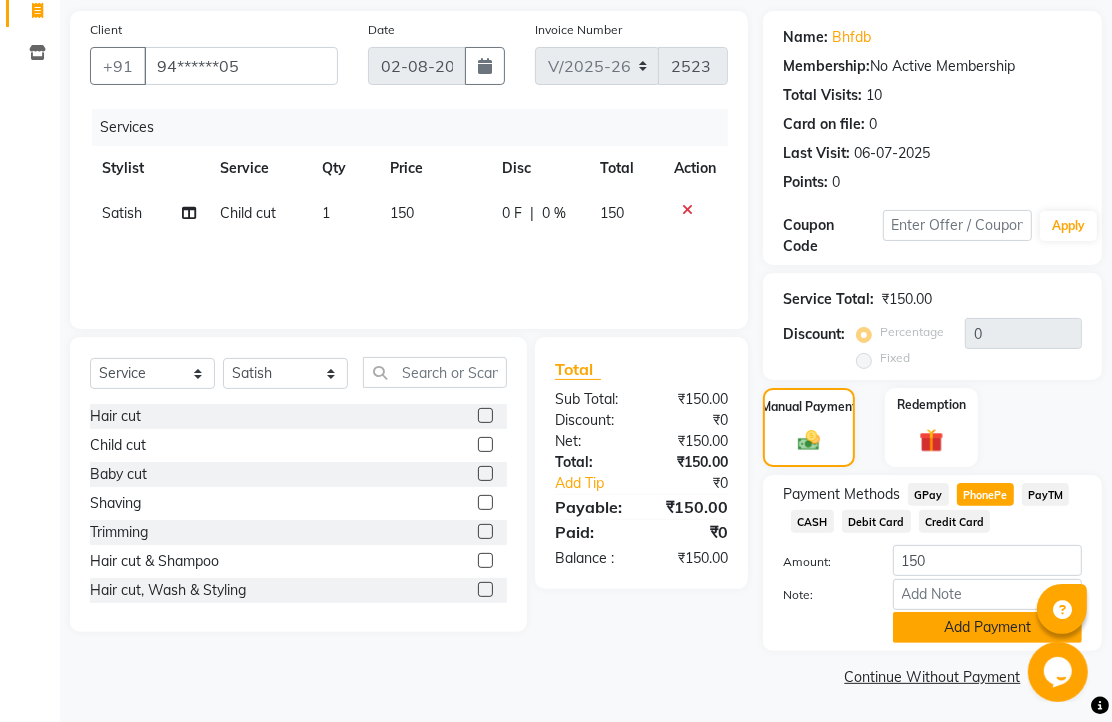 click on "Add Payment" 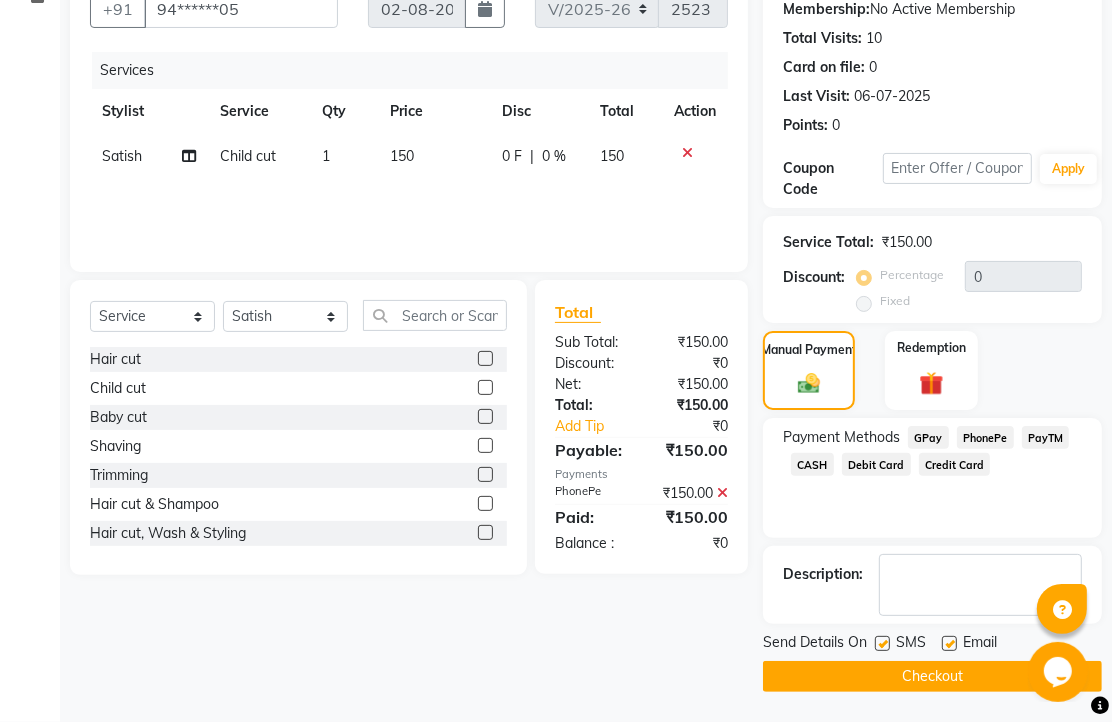 click 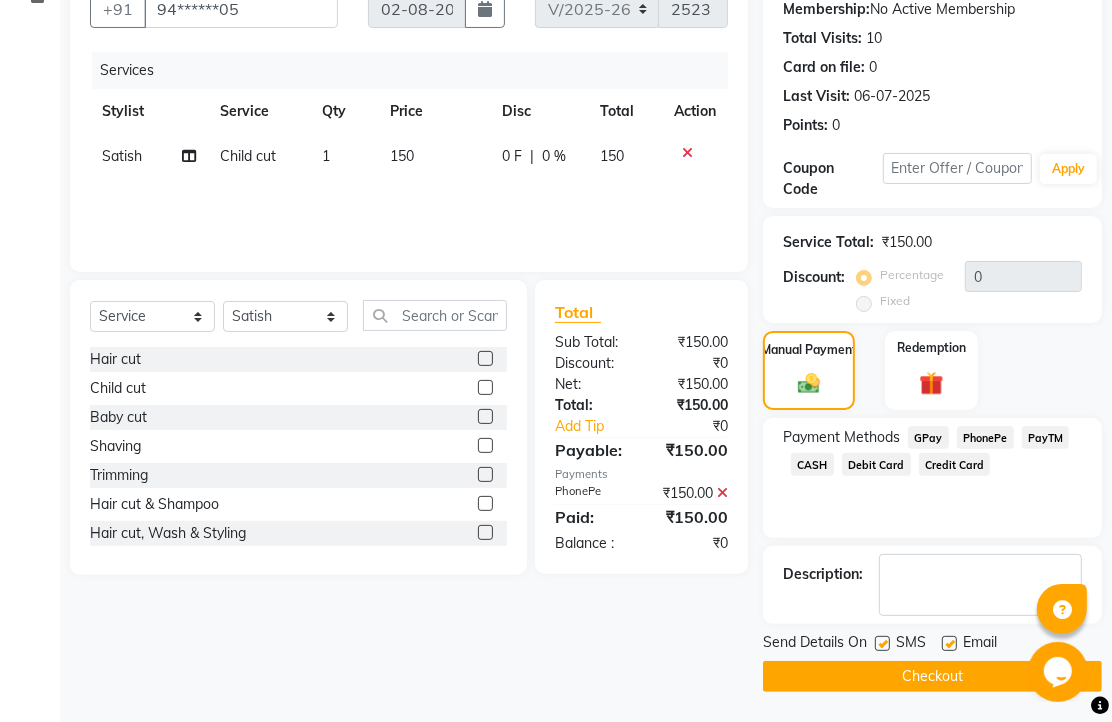 click at bounding box center (948, 644) 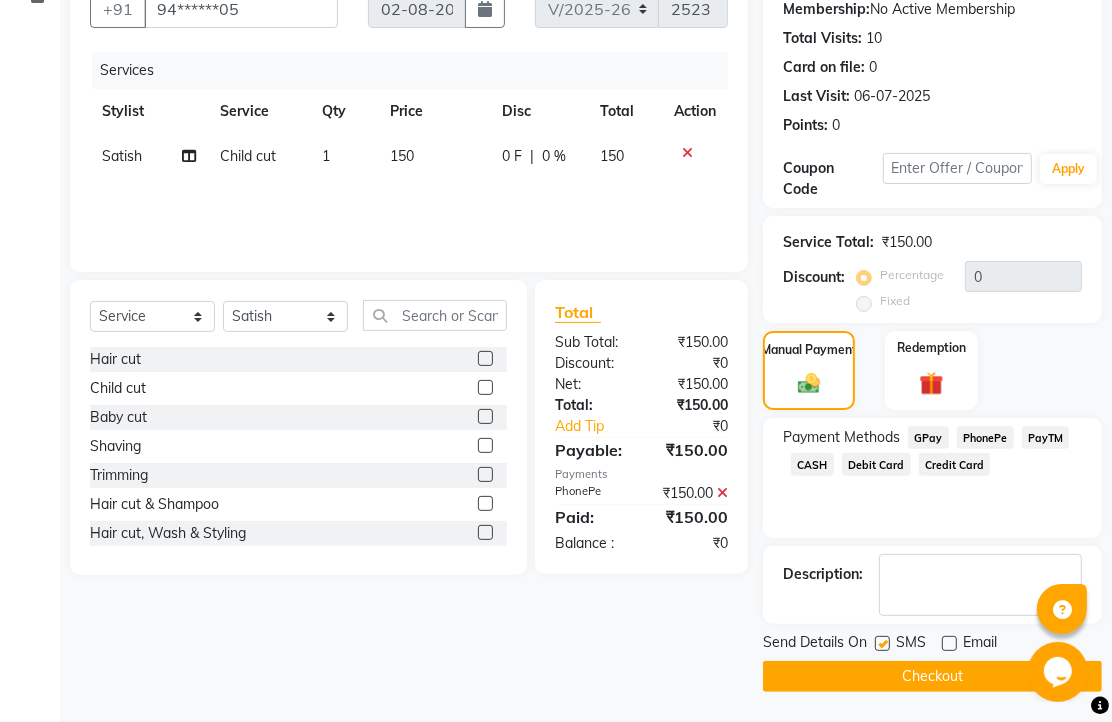 scroll, scrollTop: 304, scrollLeft: 0, axis: vertical 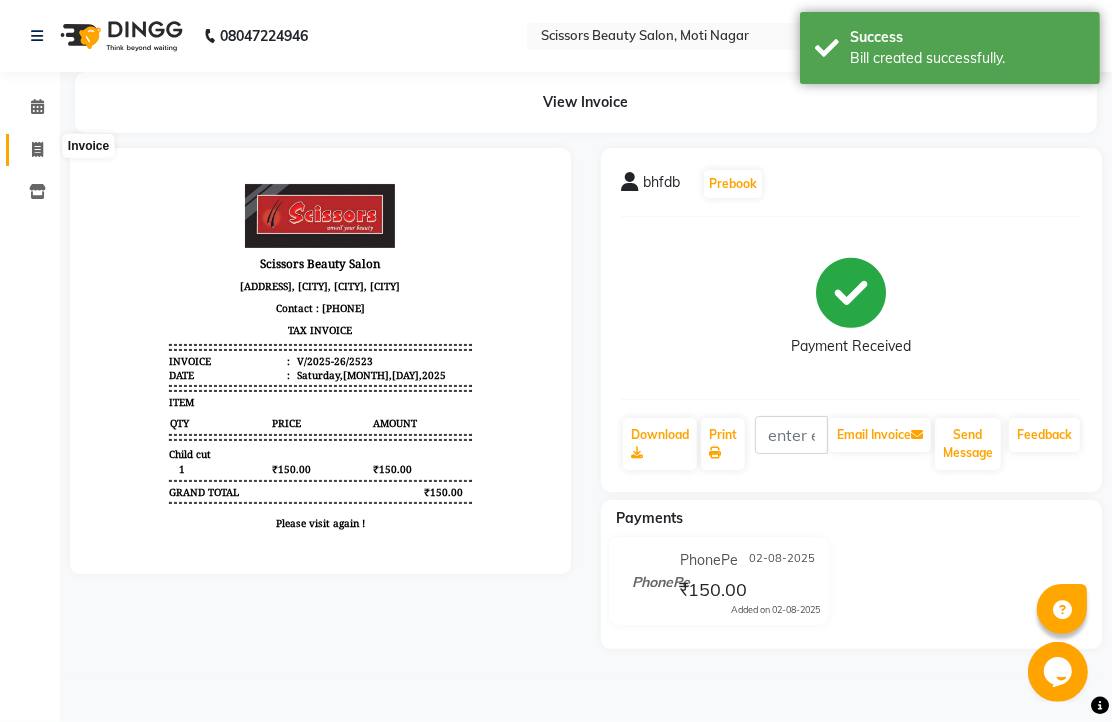 drag, startPoint x: 37, startPoint y: 140, endPoint x: 43, endPoint y: 161, distance: 21.84033 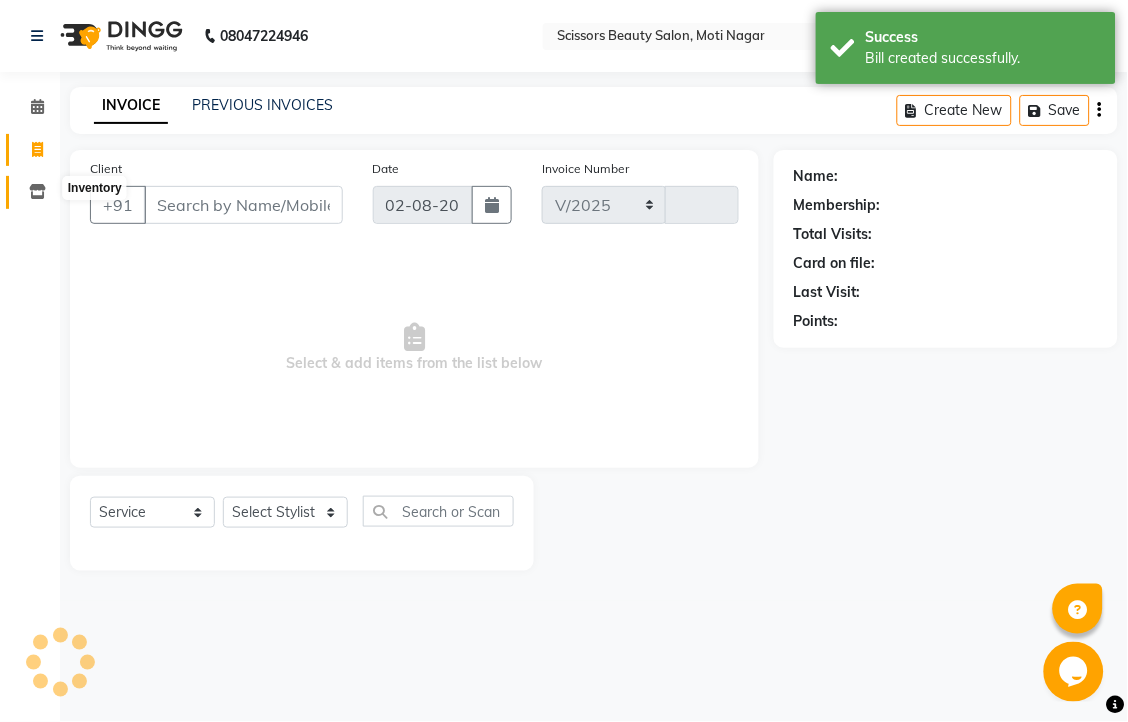select on "7057" 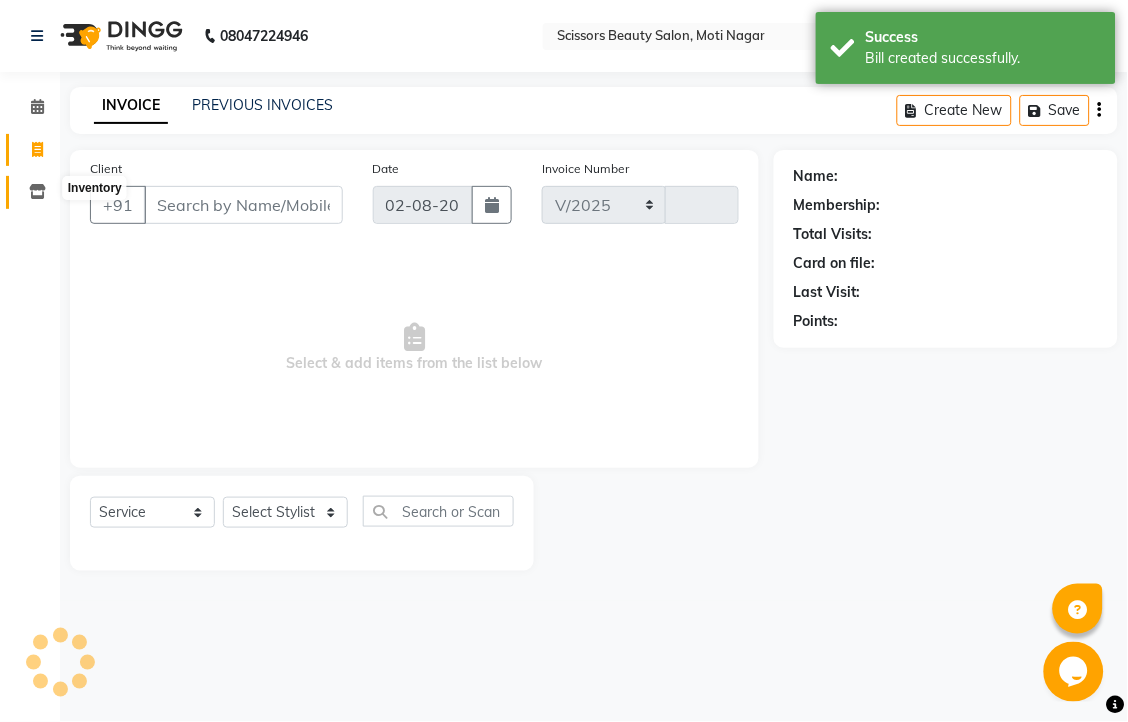 type on "2524" 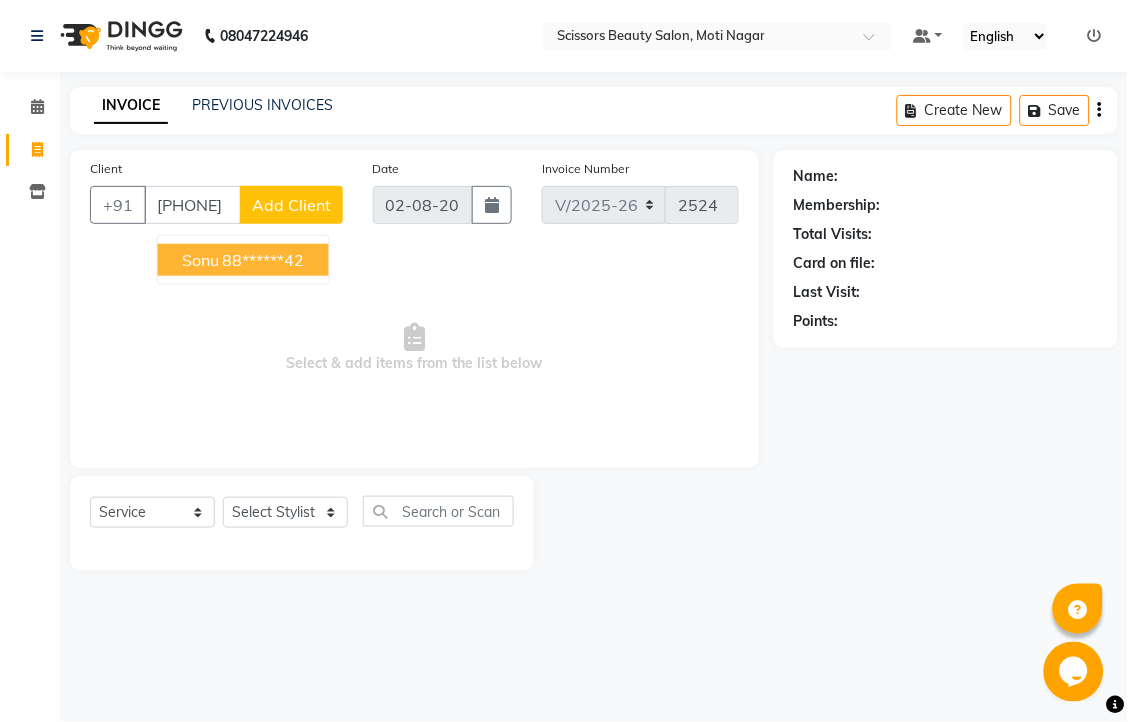 click on "88******42" at bounding box center [264, 260] 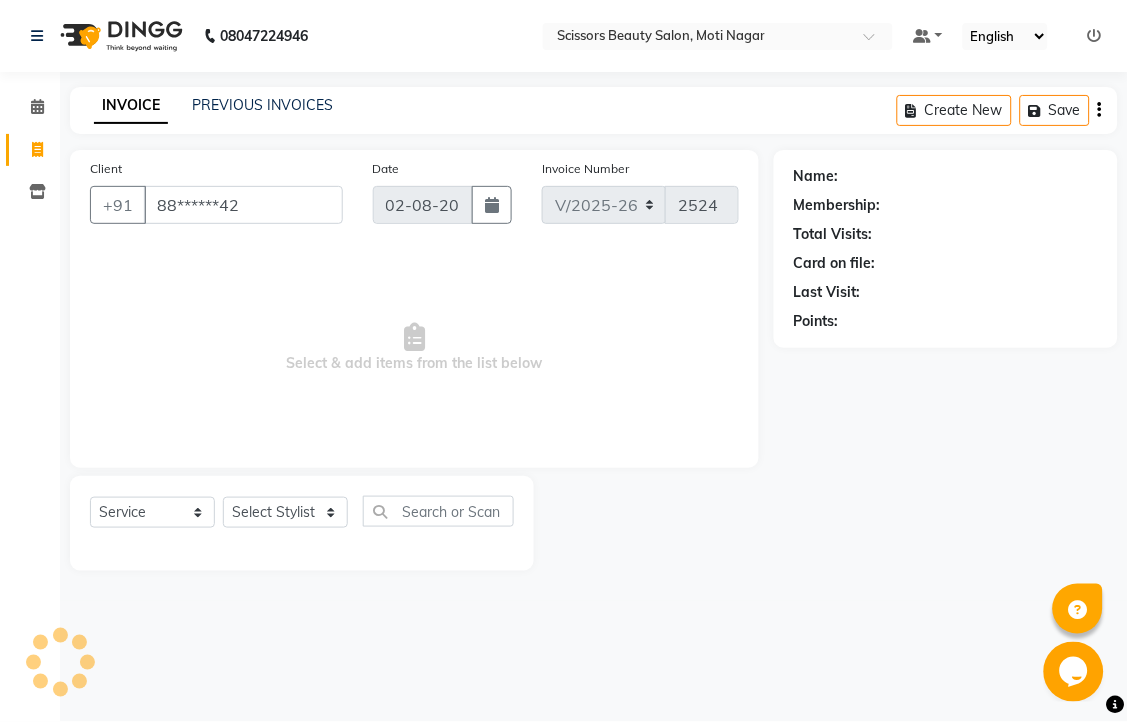 type on "88******42" 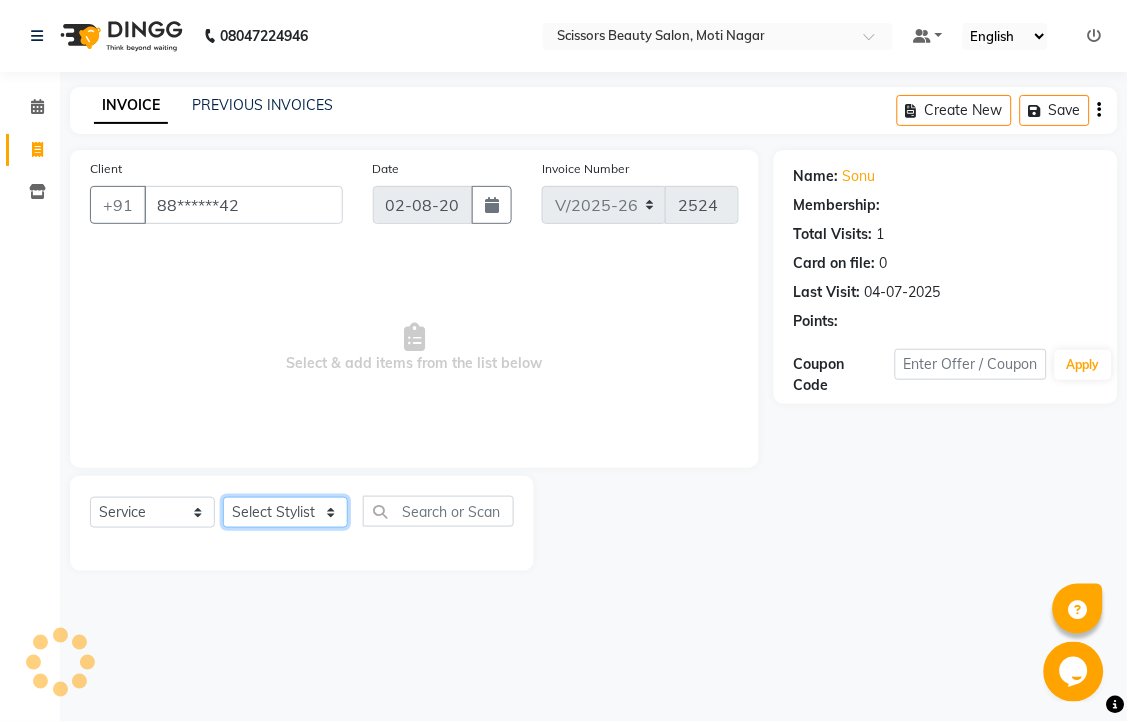 click on "Select Stylist Dominic Francis Nagesh Satish Sir Staff" 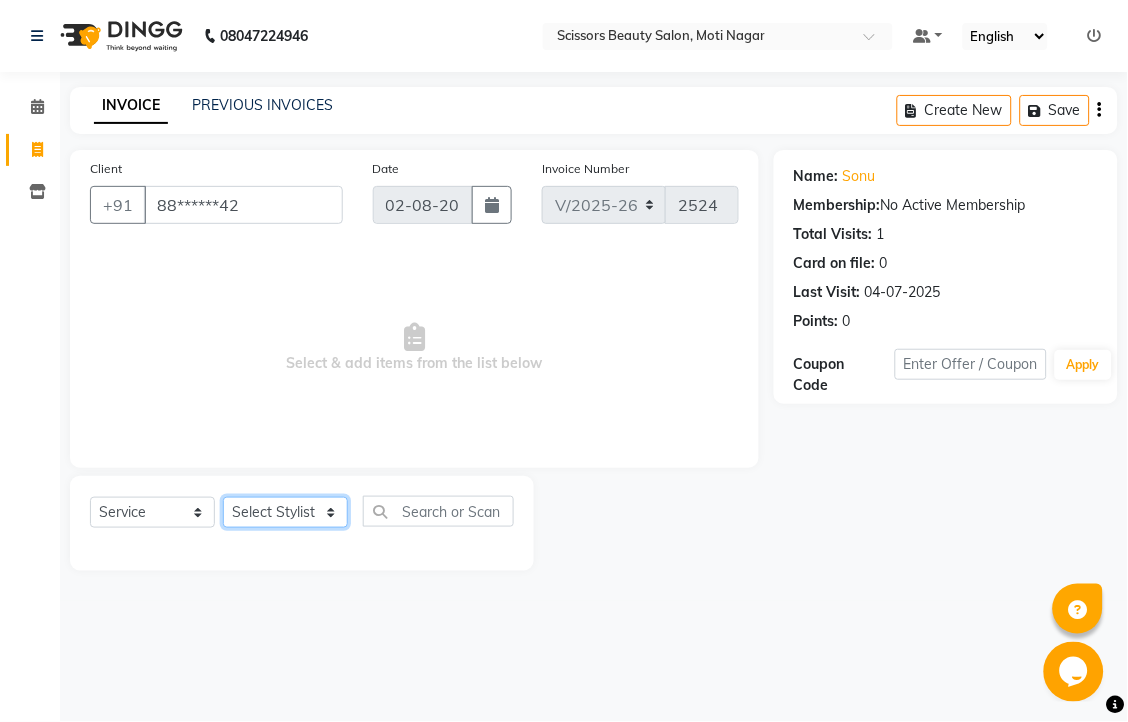 select on "81450" 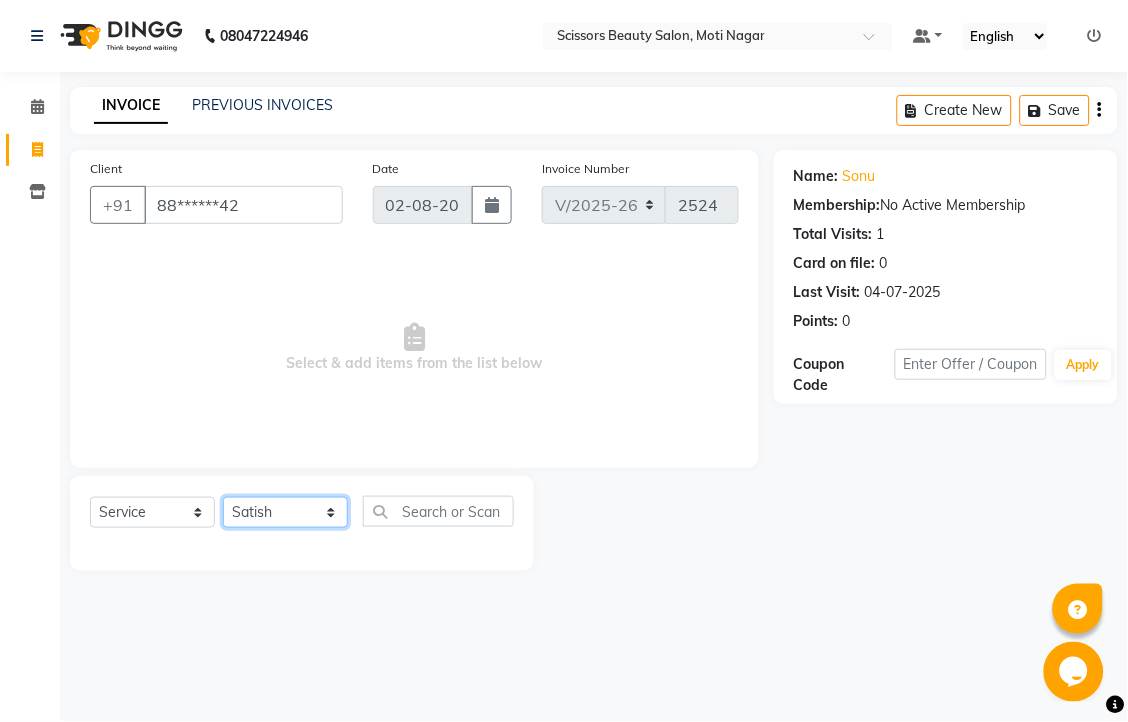 click on "Select Stylist Dominic Francis Nagesh Satish Sir Staff" 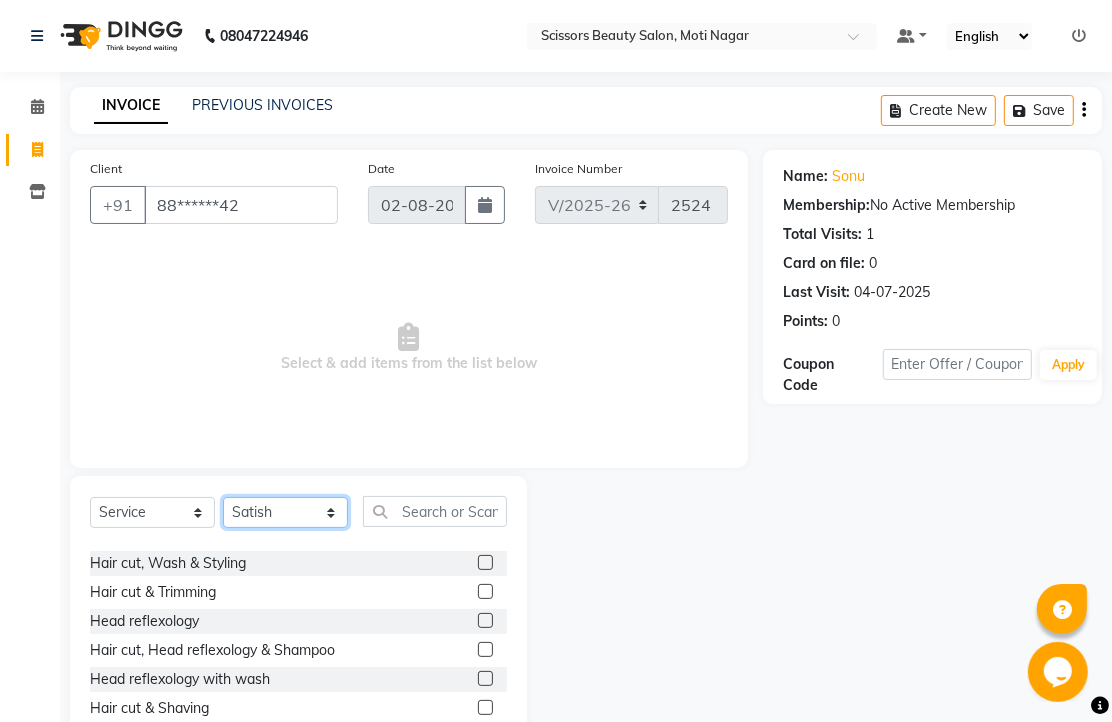 scroll, scrollTop: 222, scrollLeft: 0, axis: vertical 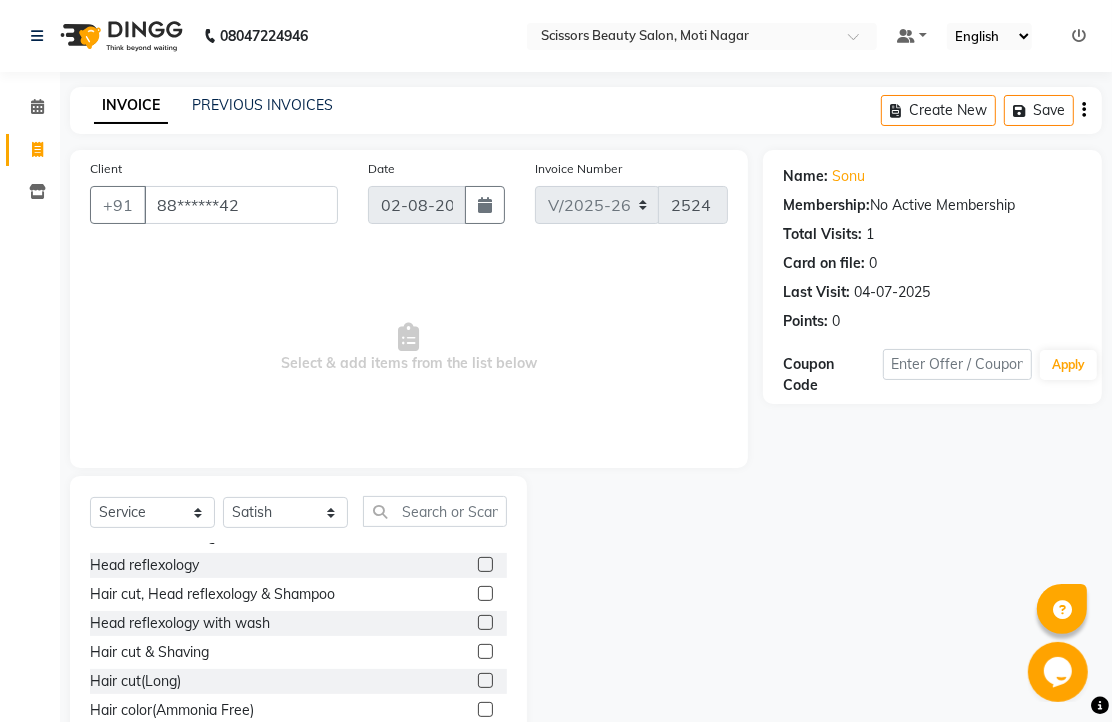 click 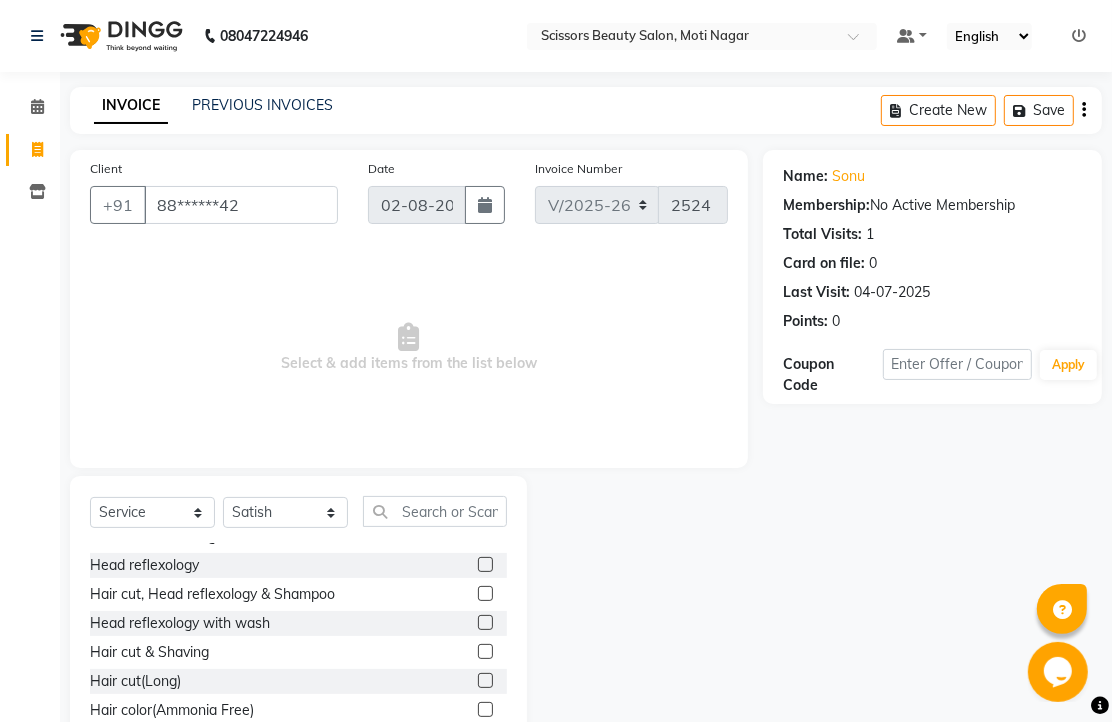click at bounding box center (484, 536) 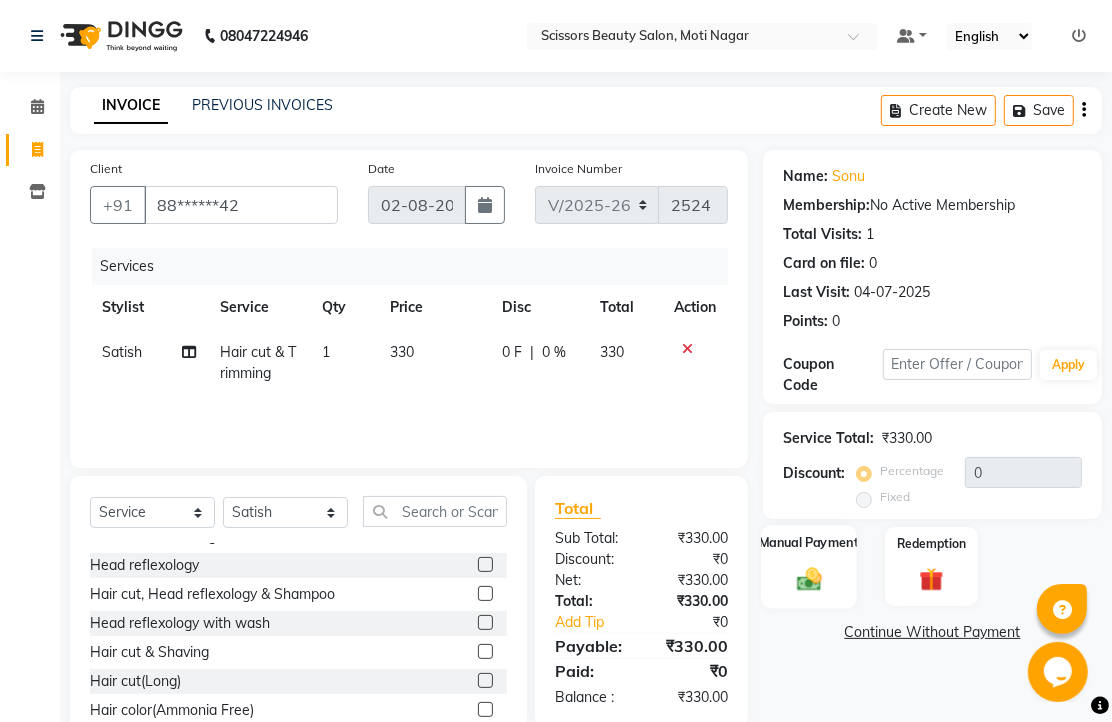 checkbox on "false" 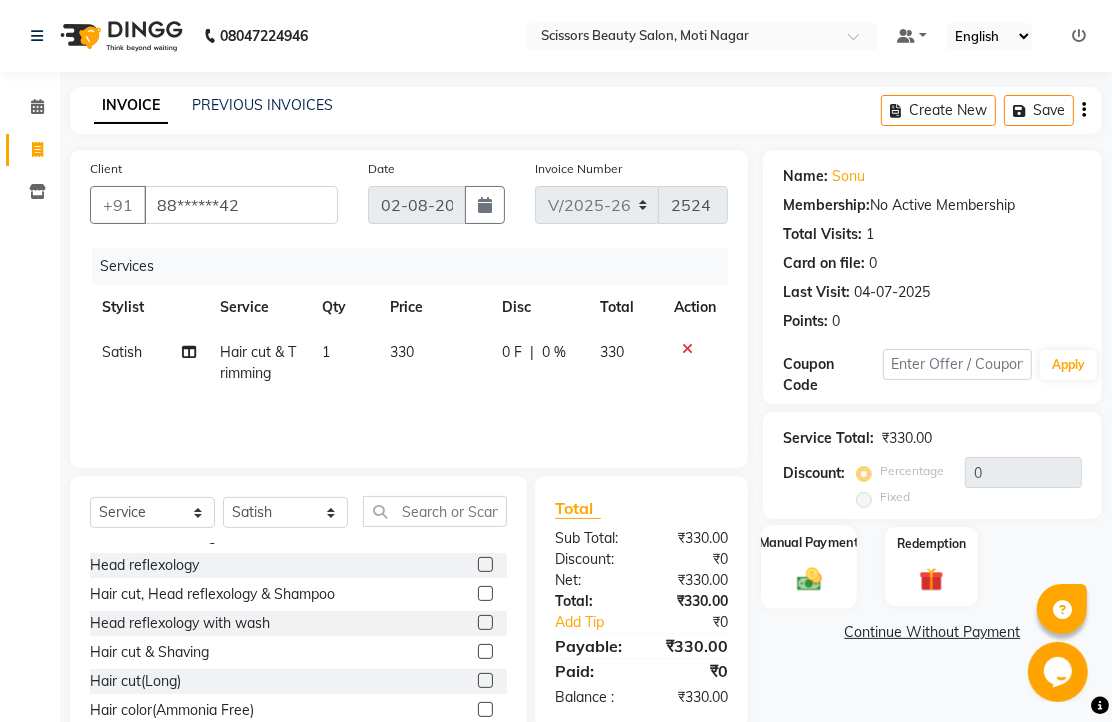 click 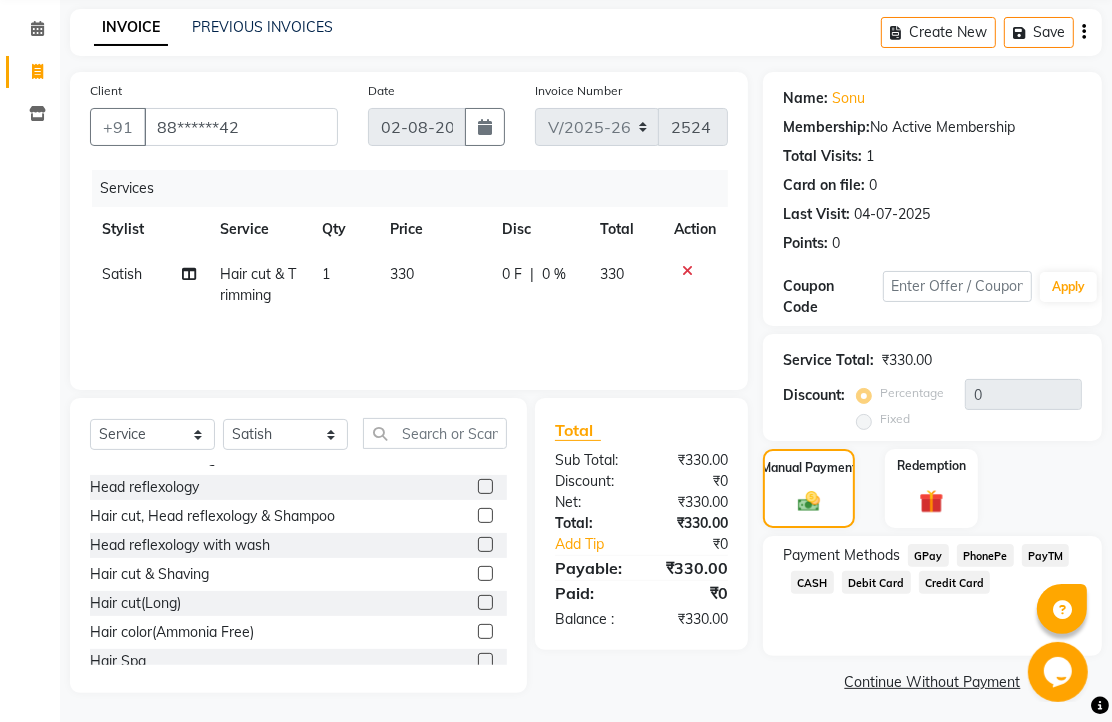 scroll, scrollTop: 163, scrollLeft: 0, axis: vertical 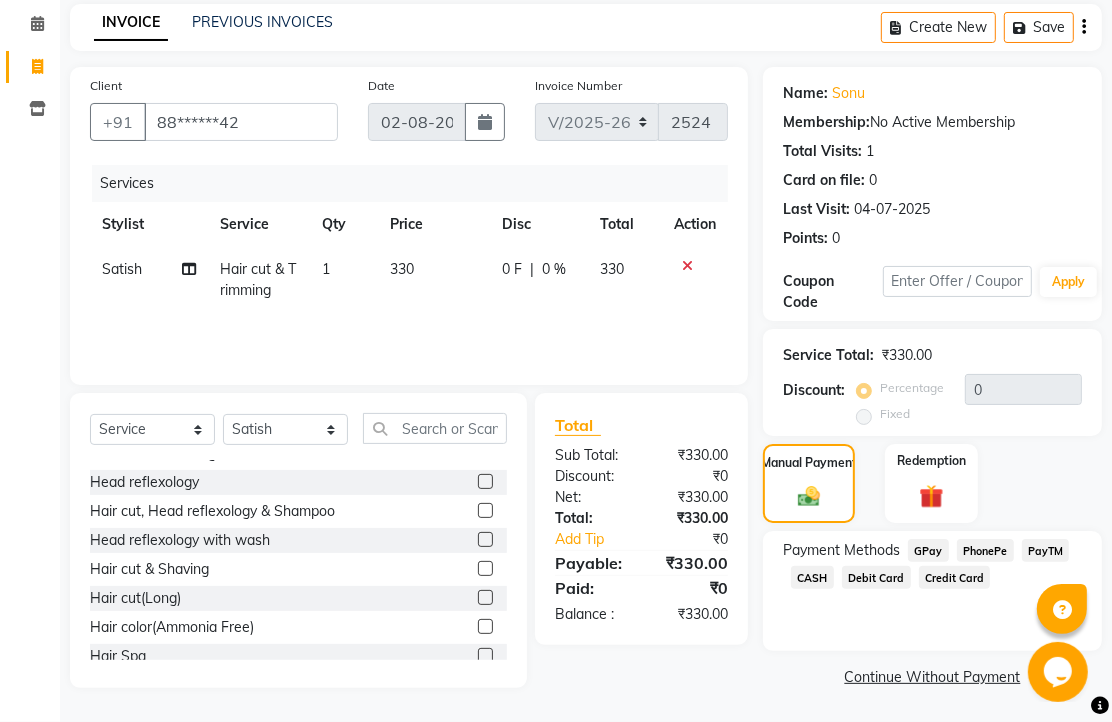 click on "PhonePe" 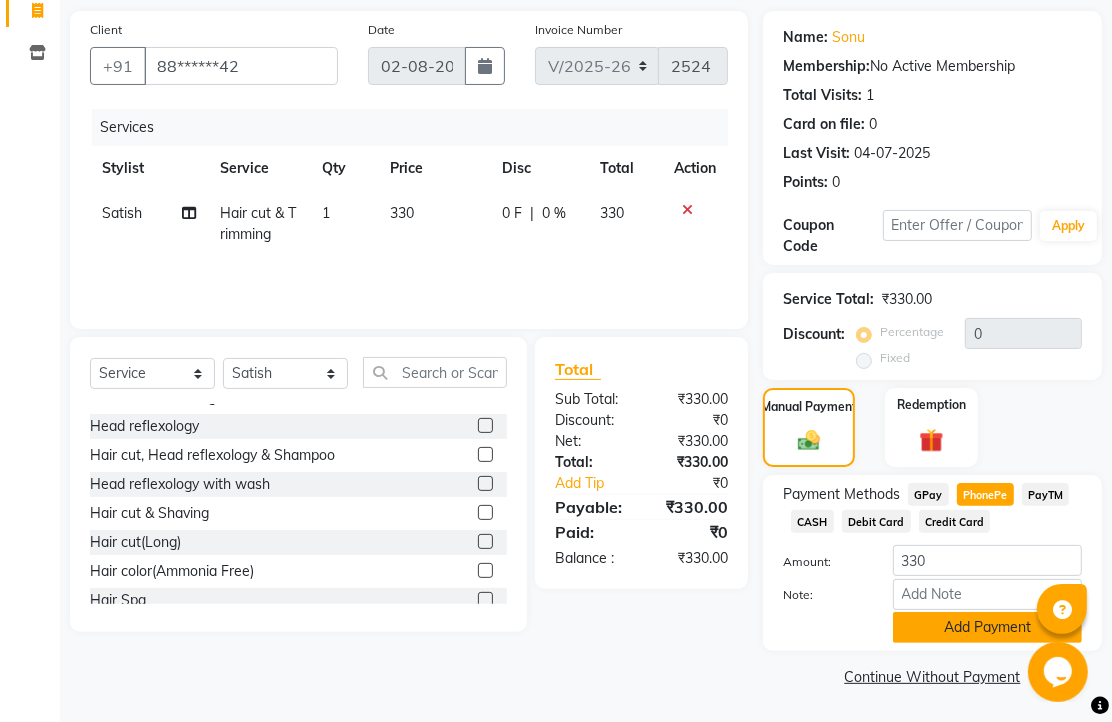 scroll, scrollTop: 248, scrollLeft: 0, axis: vertical 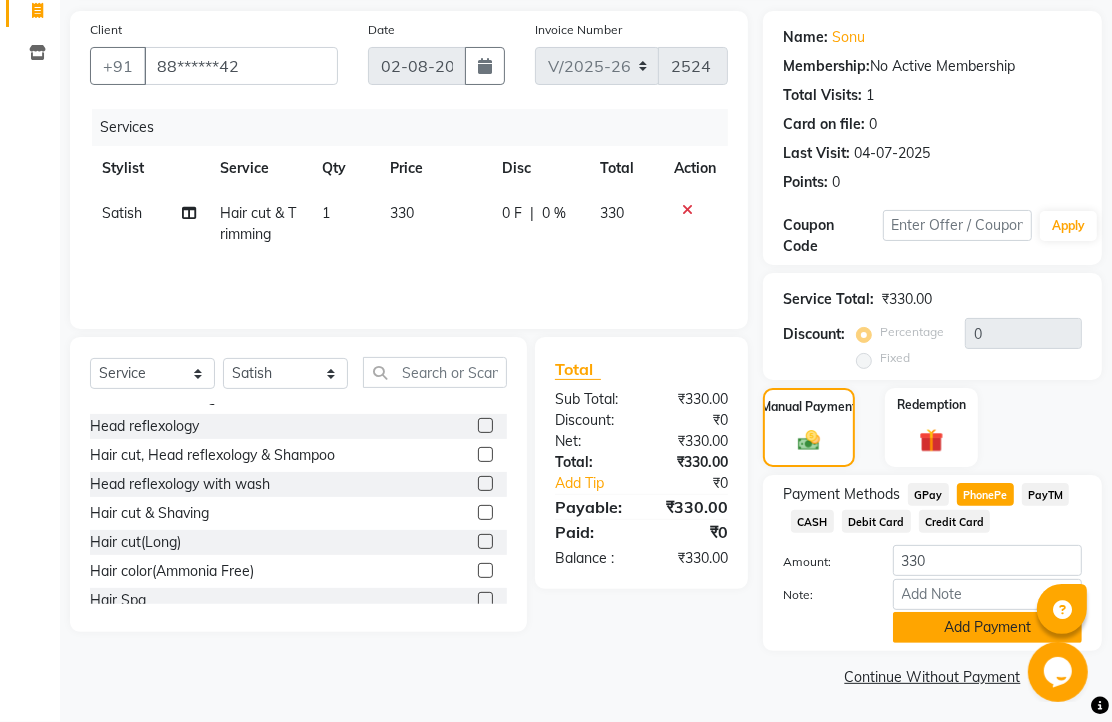click on "Add Payment" 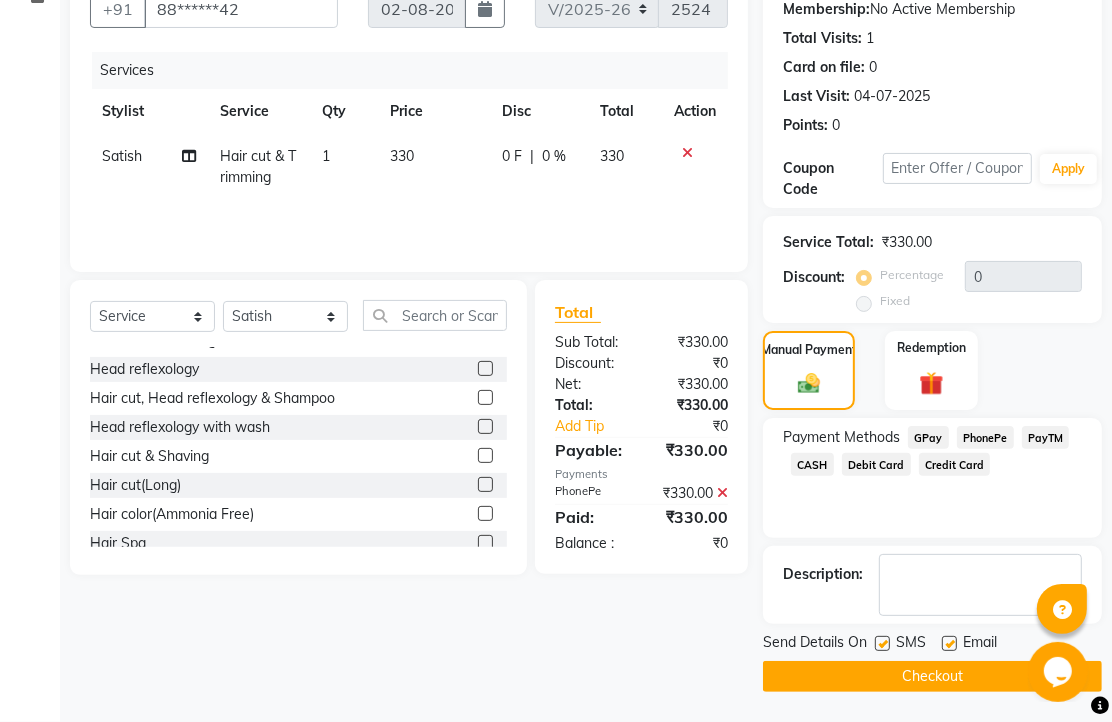 scroll, scrollTop: 304, scrollLeft: 0, axis: vertical 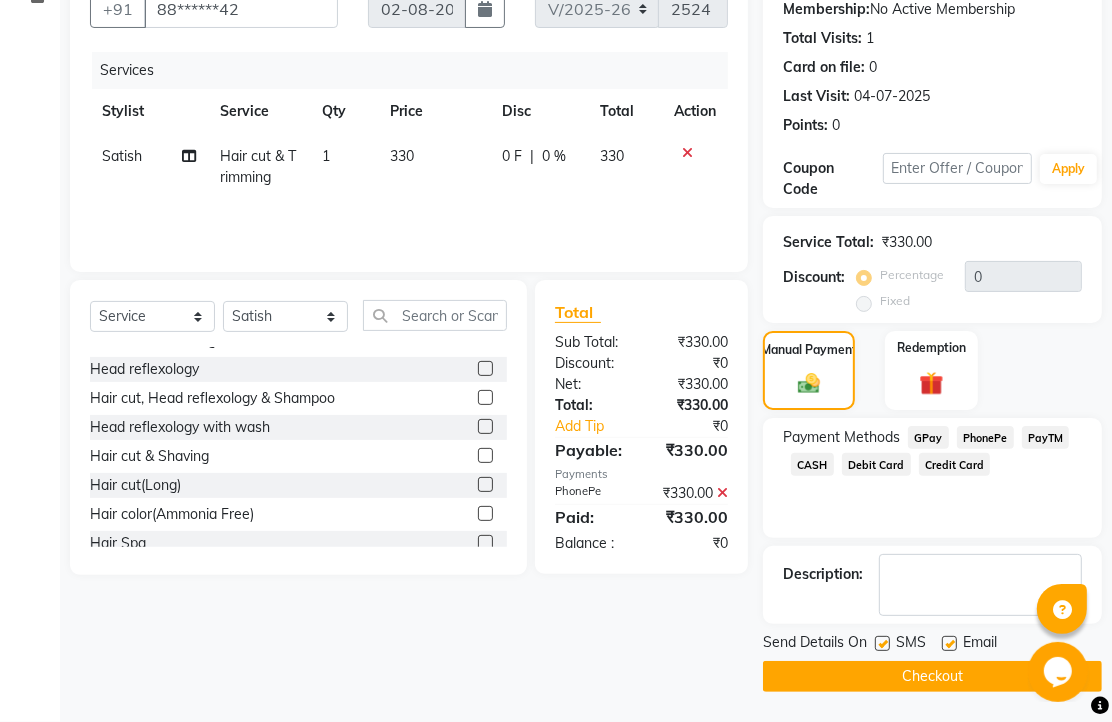 click 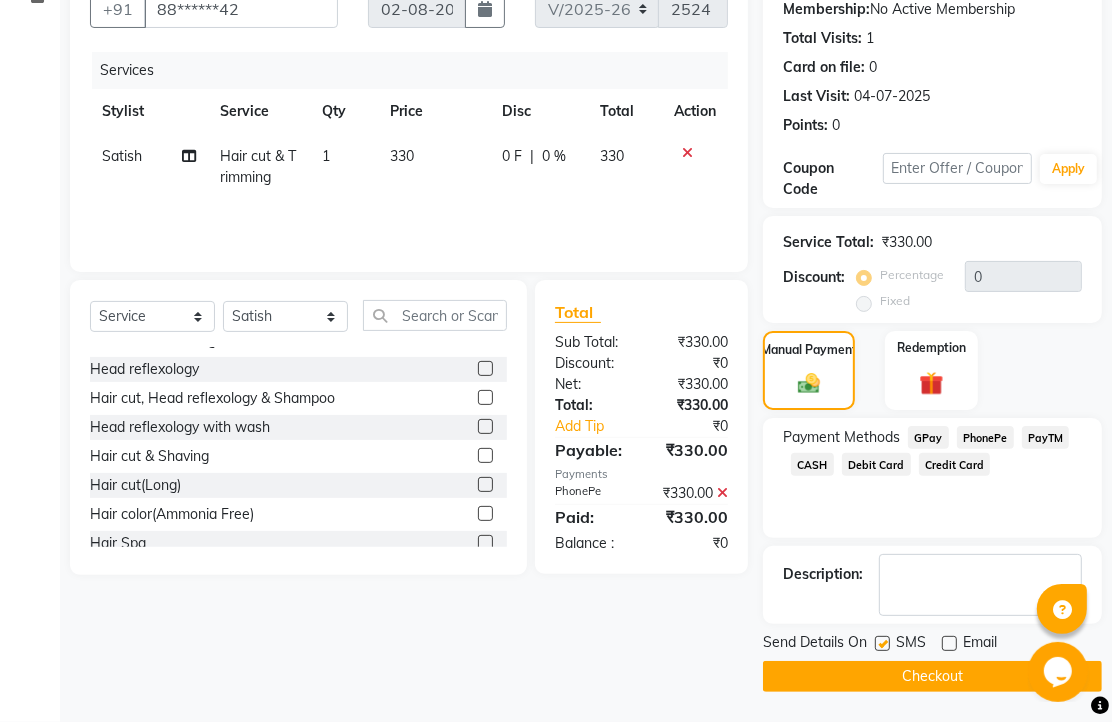 click on "Checkout" 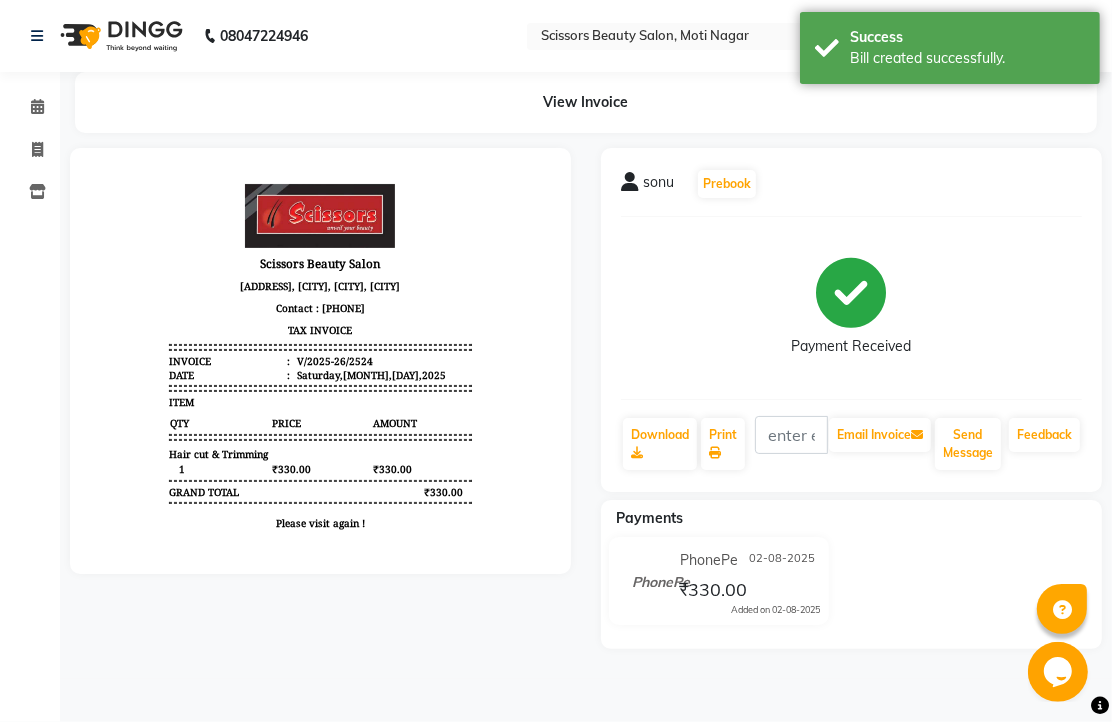 scroll, scrollTop: 0, scrollLeft: 0, axis: both 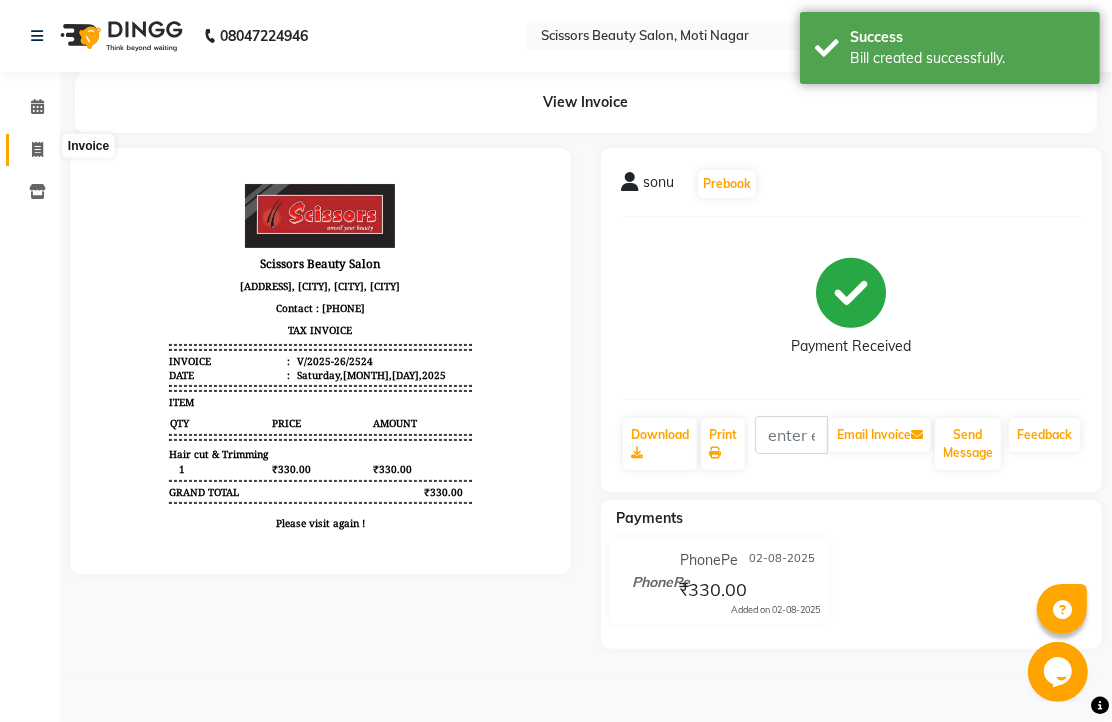 click 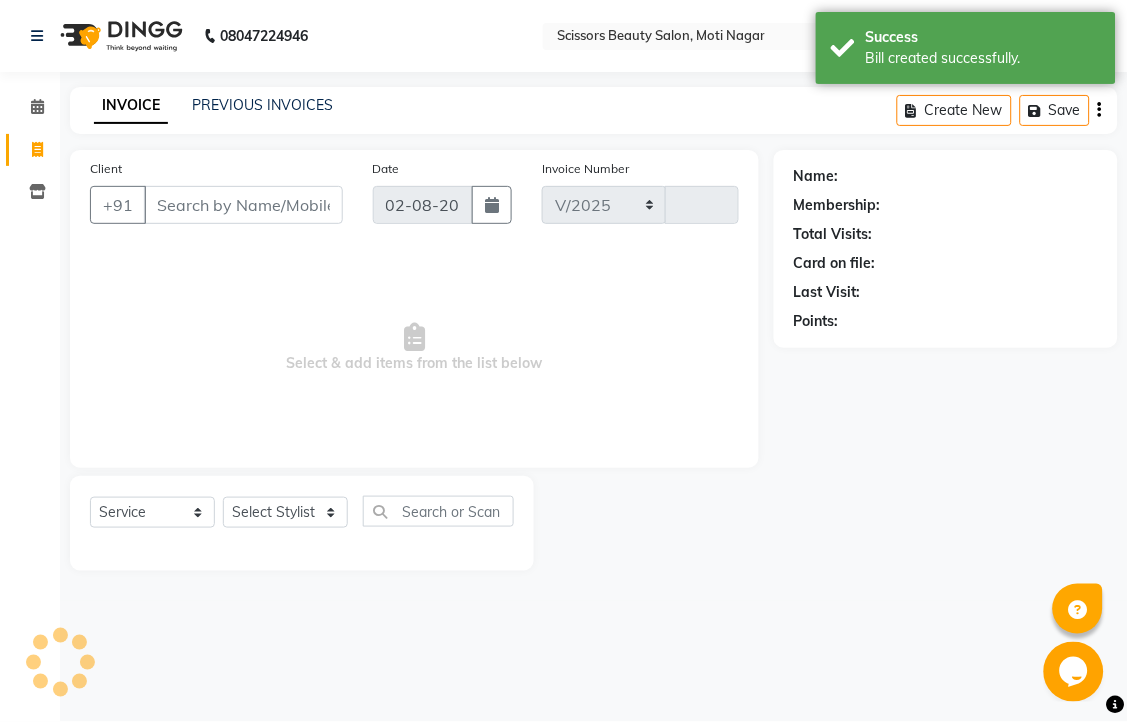 select on "7057" 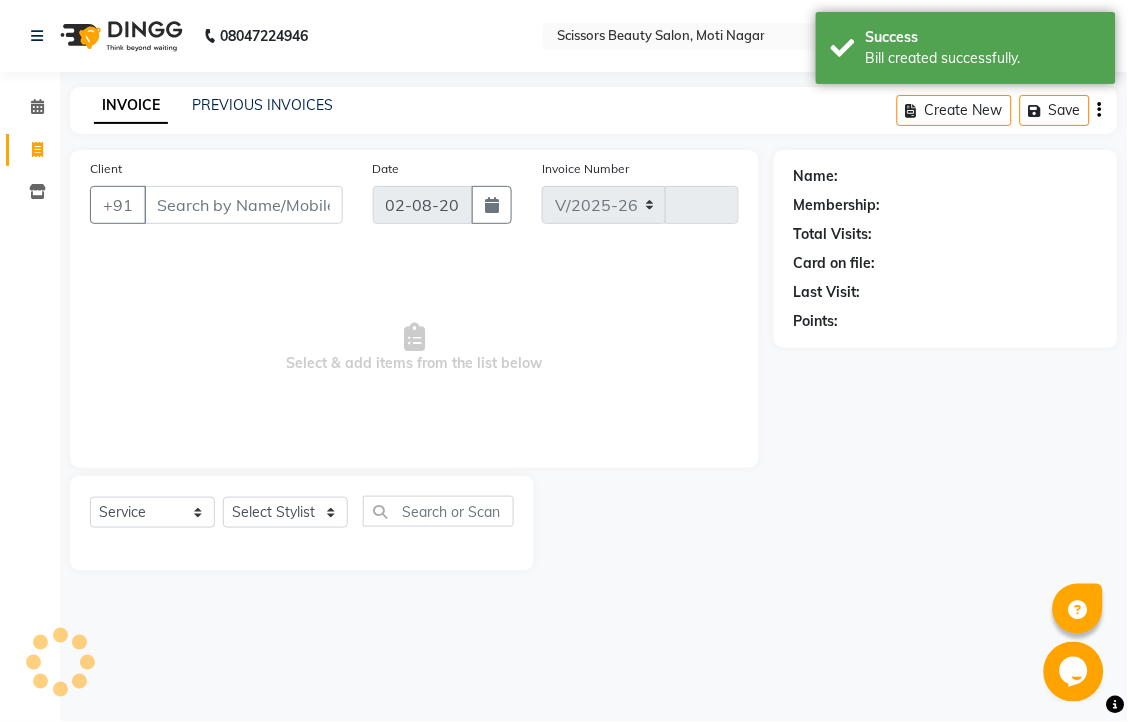 type on "2525" 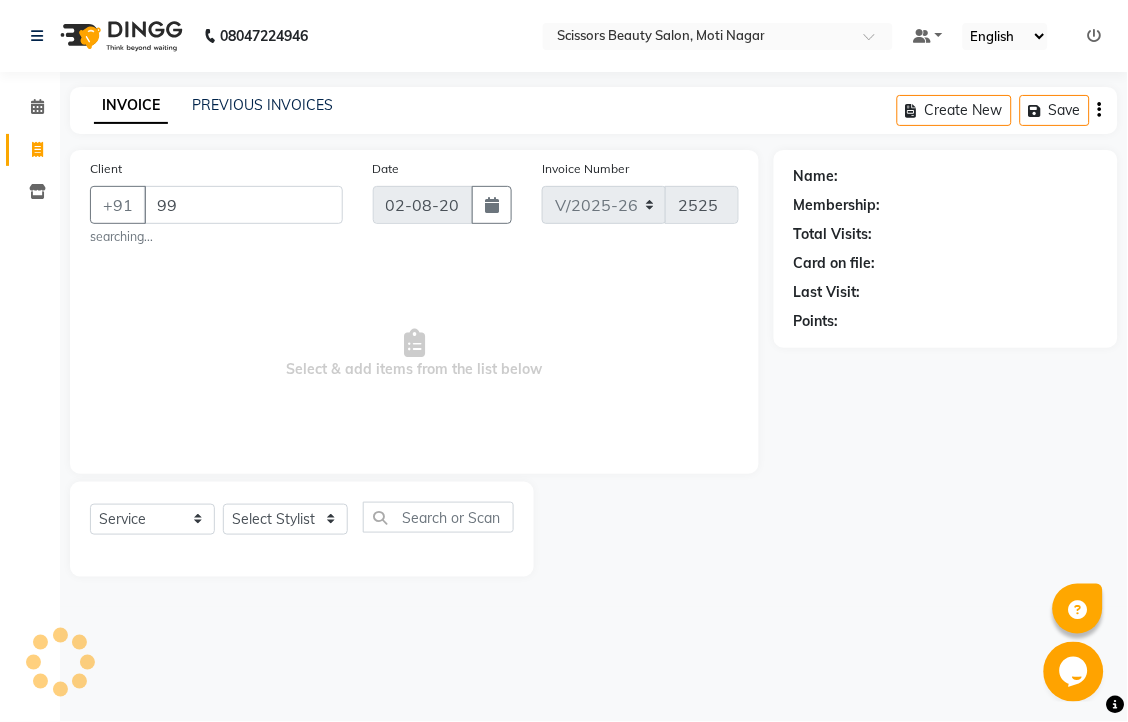 type on "9" 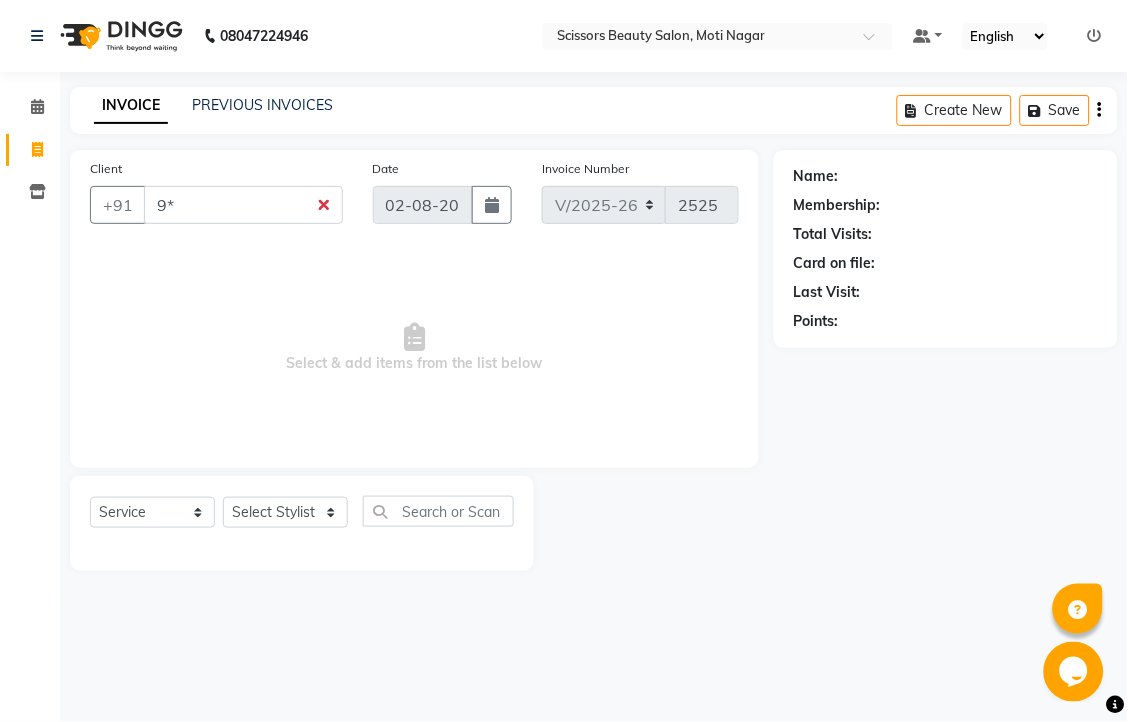 type on "9" 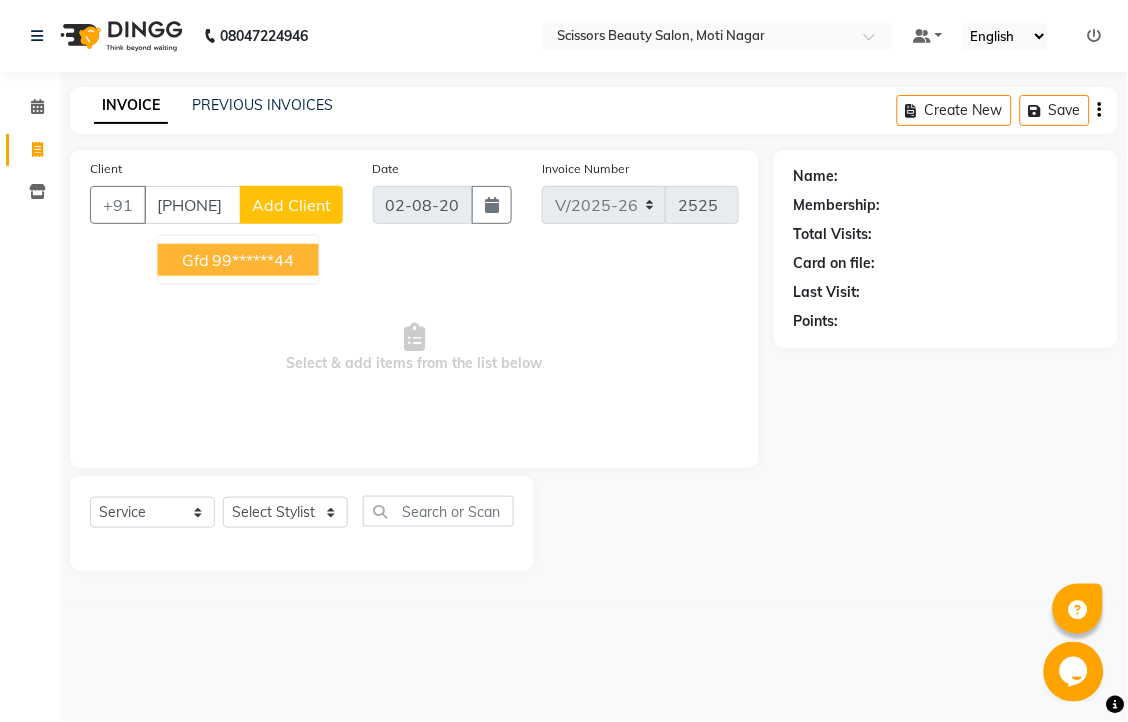 click on "99******44" at bounding box center [254, 260] 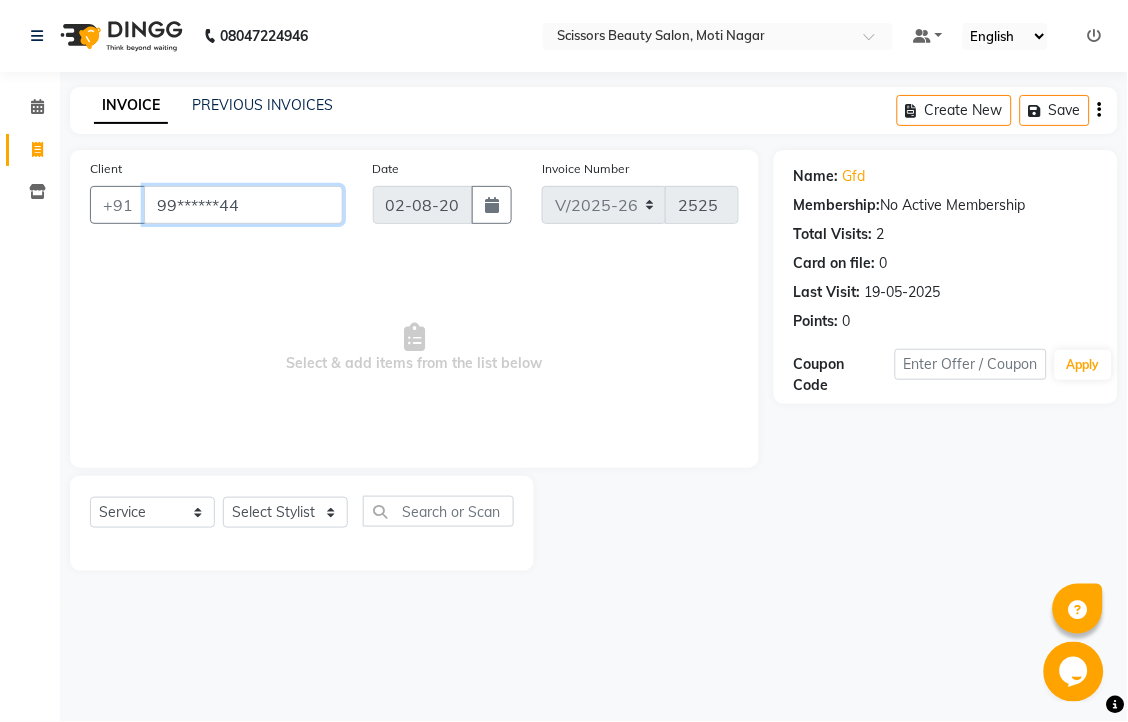 click on "99******44" at bounding box center [243, 205] 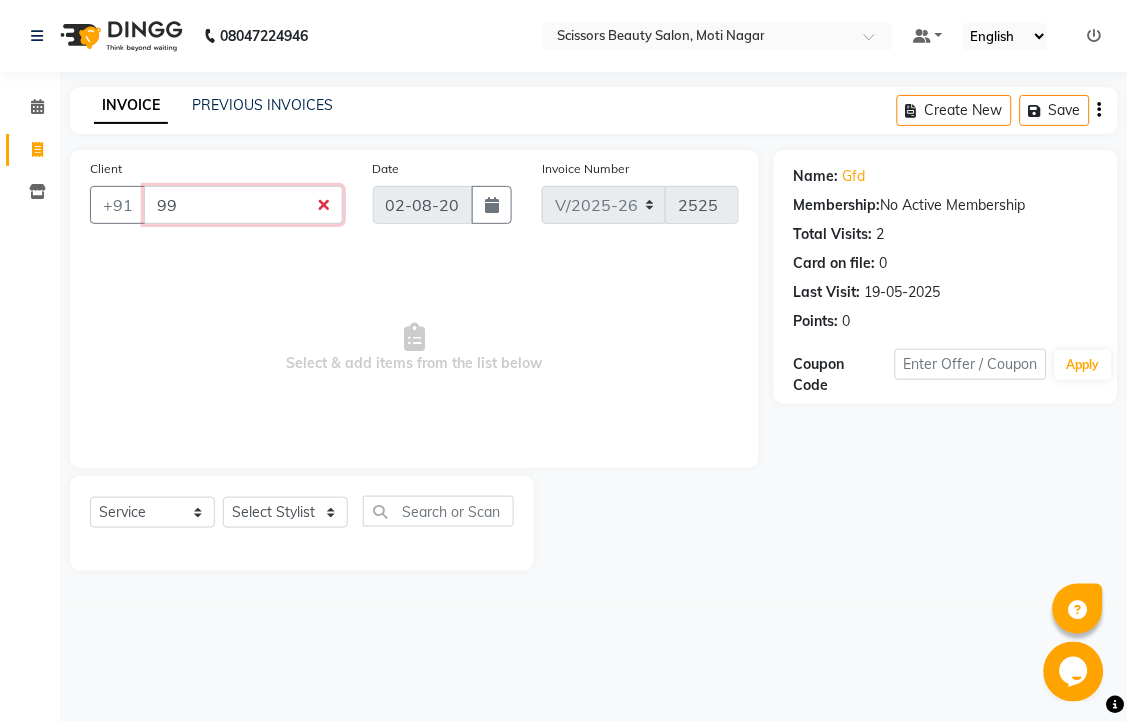 type on "9" 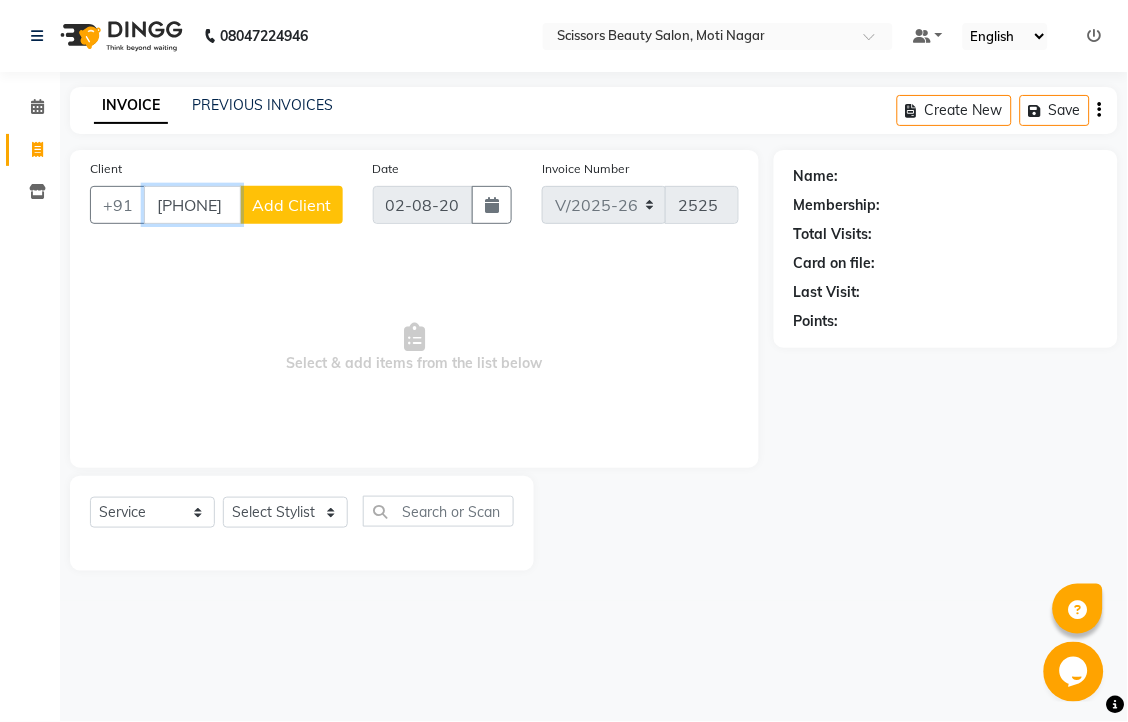 type on "[PHONE]" 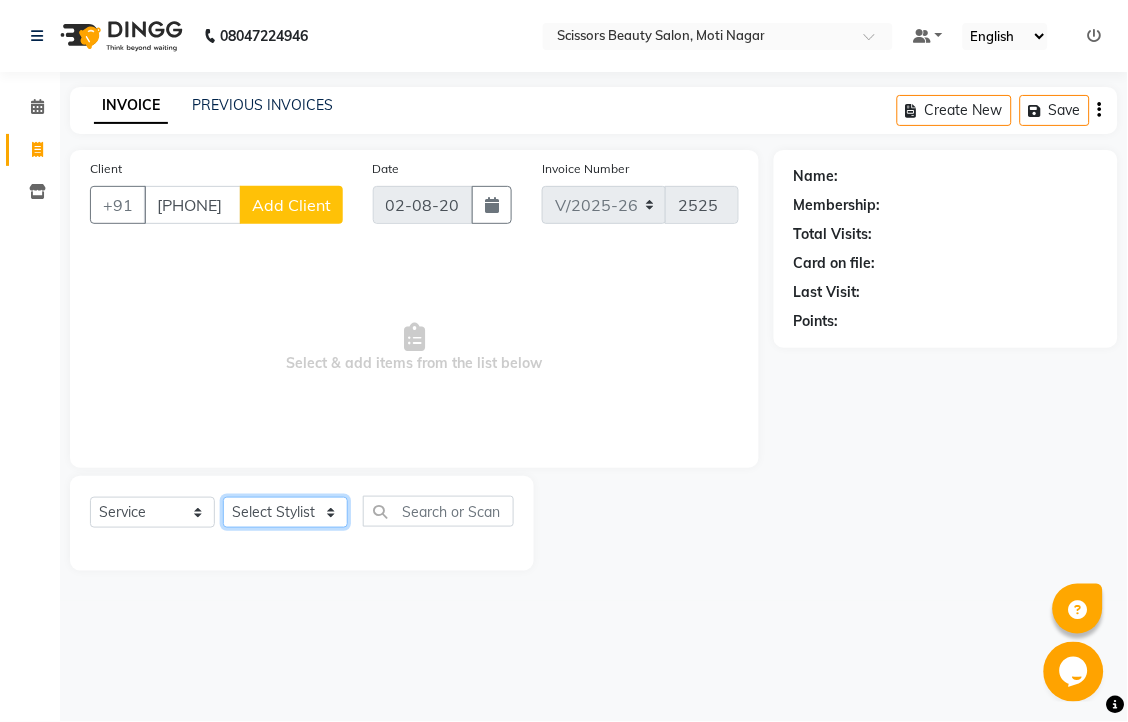 click on "Select Stylist Dominic Francis Nagesh Satish Sir Staff" 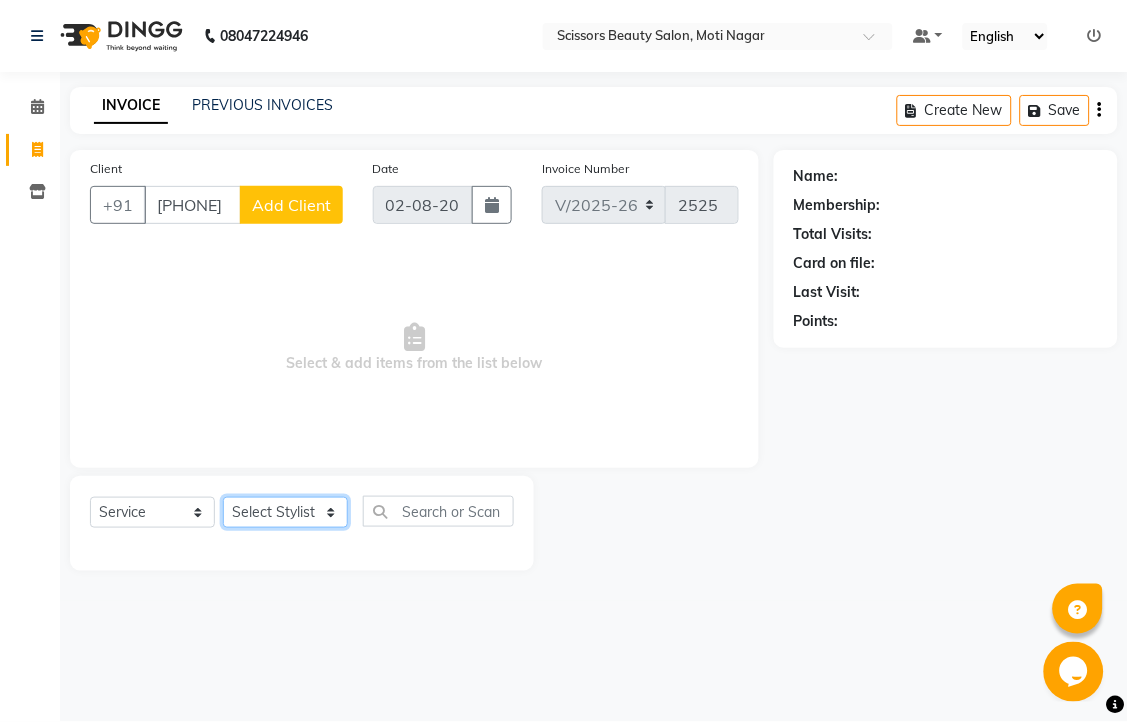 select on "58456" 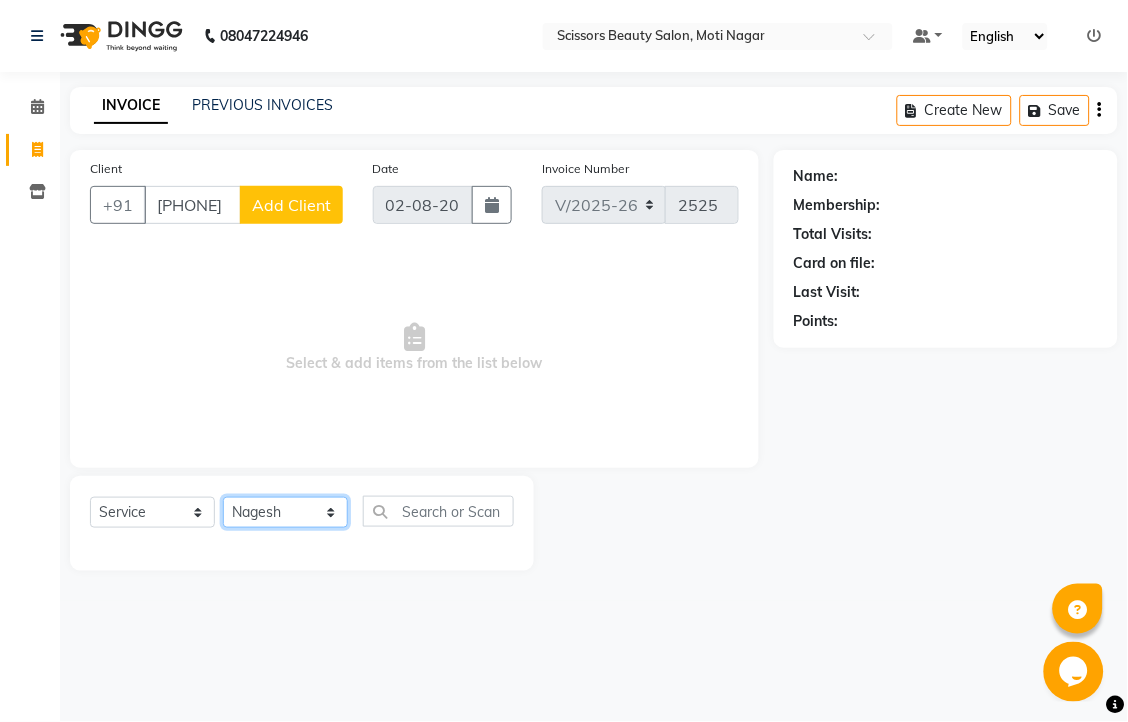 click on "Select Stylist Dominic Francis Nagesh Satish Sir Staff" 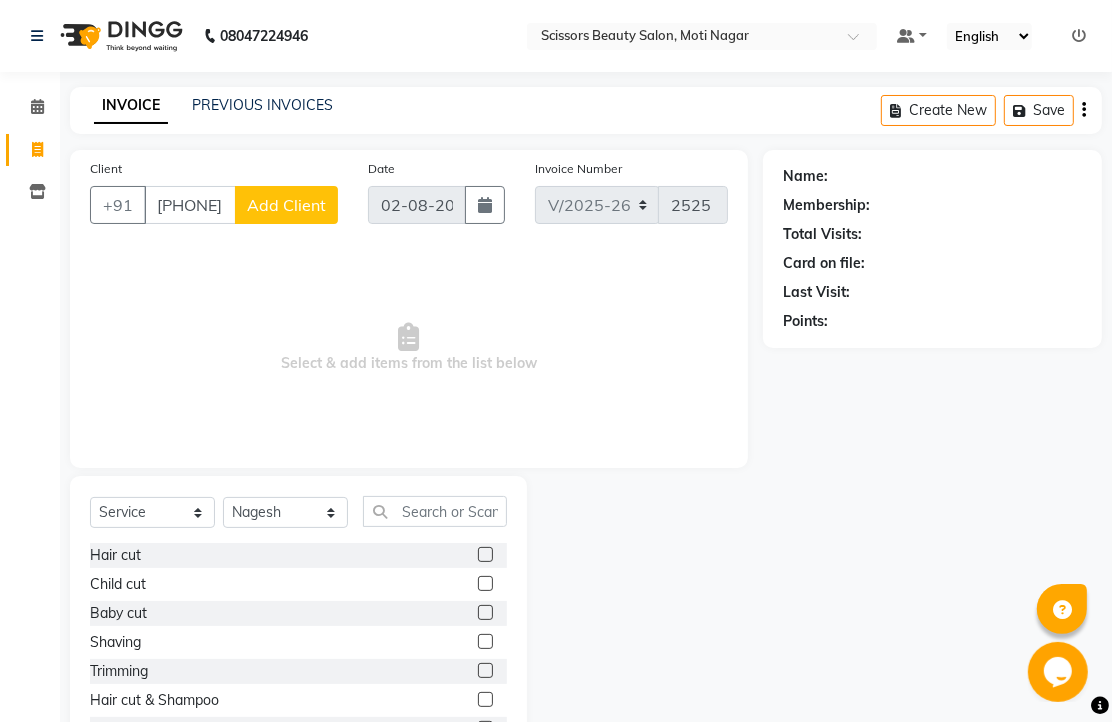 click 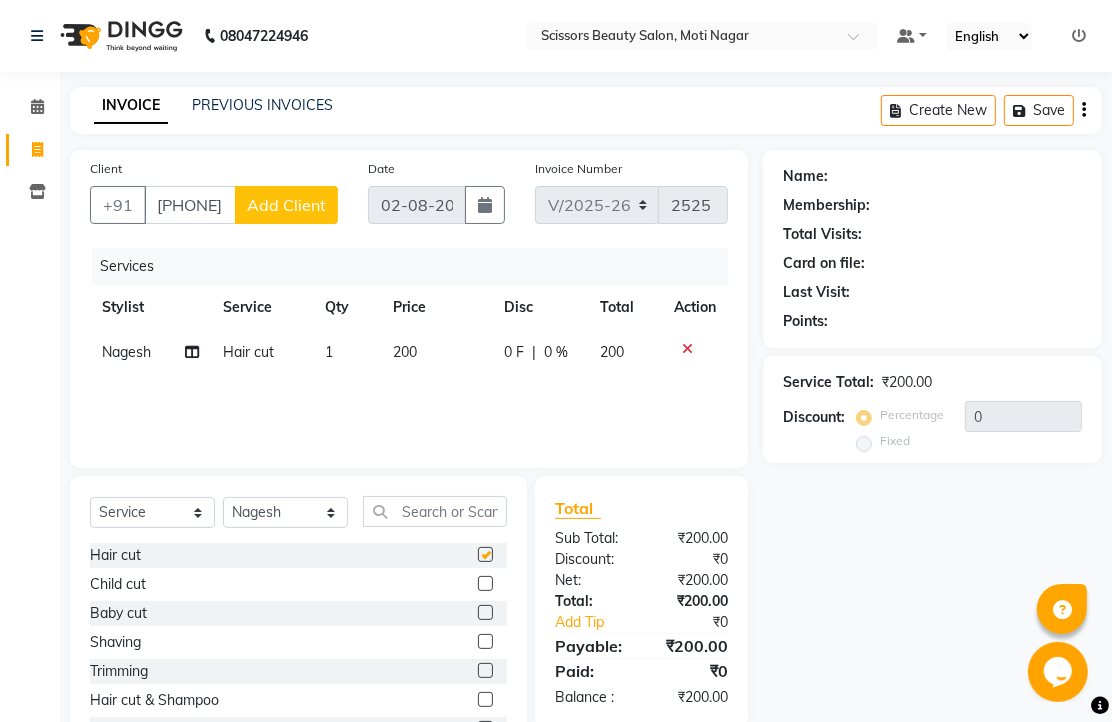 checkbox on "false" 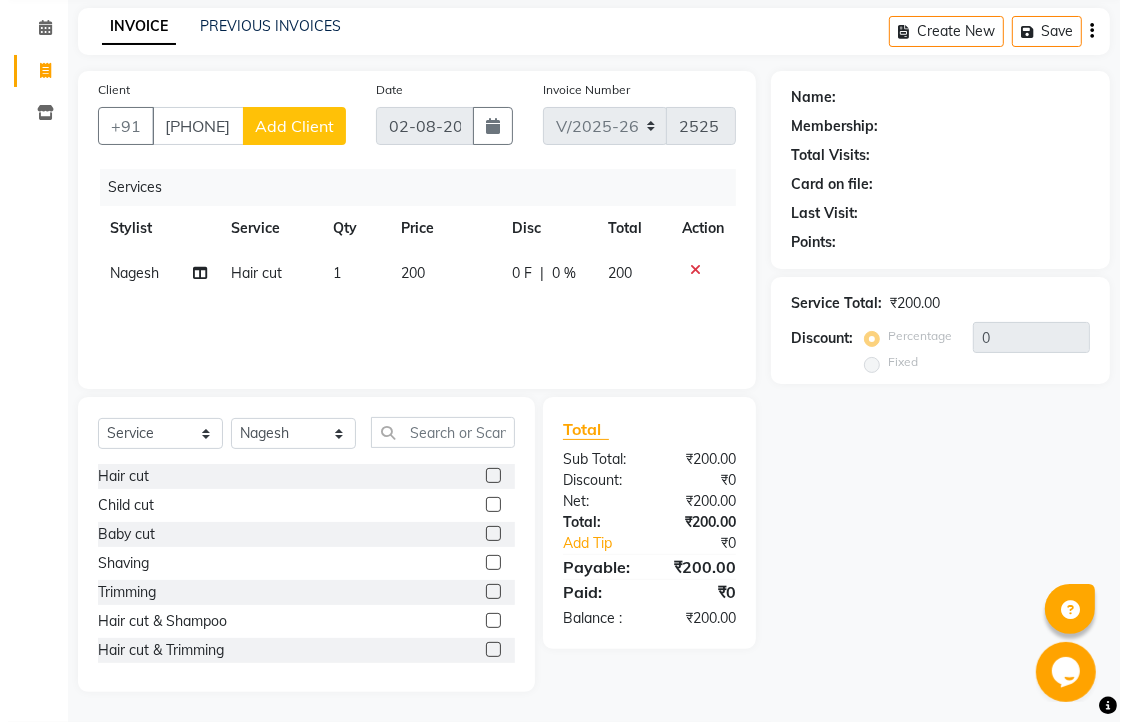 scroll, scrollTop: 157, scrollLeft: 0, axis: vertical 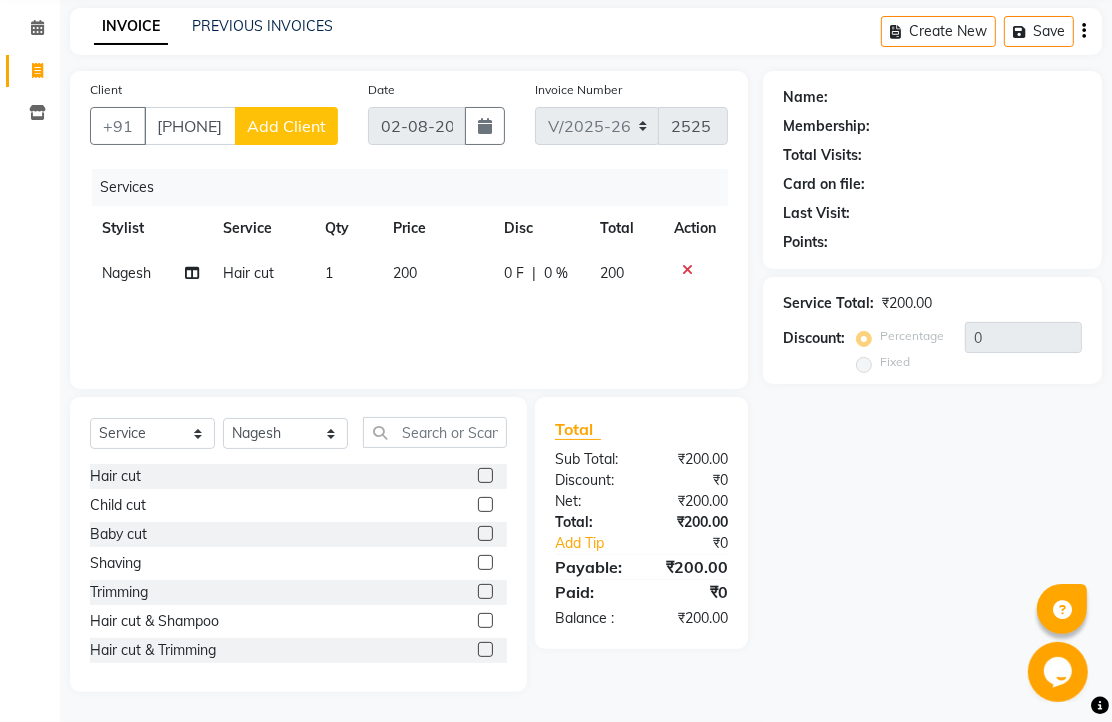 click on "Add Client" 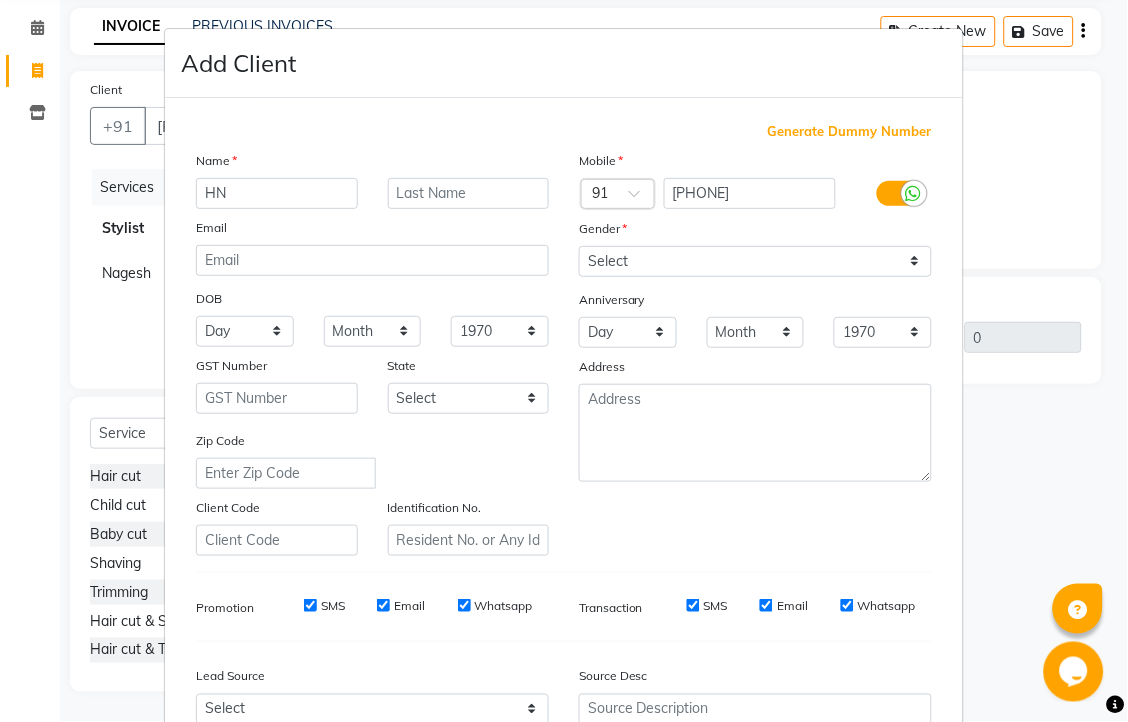 type on "HN" 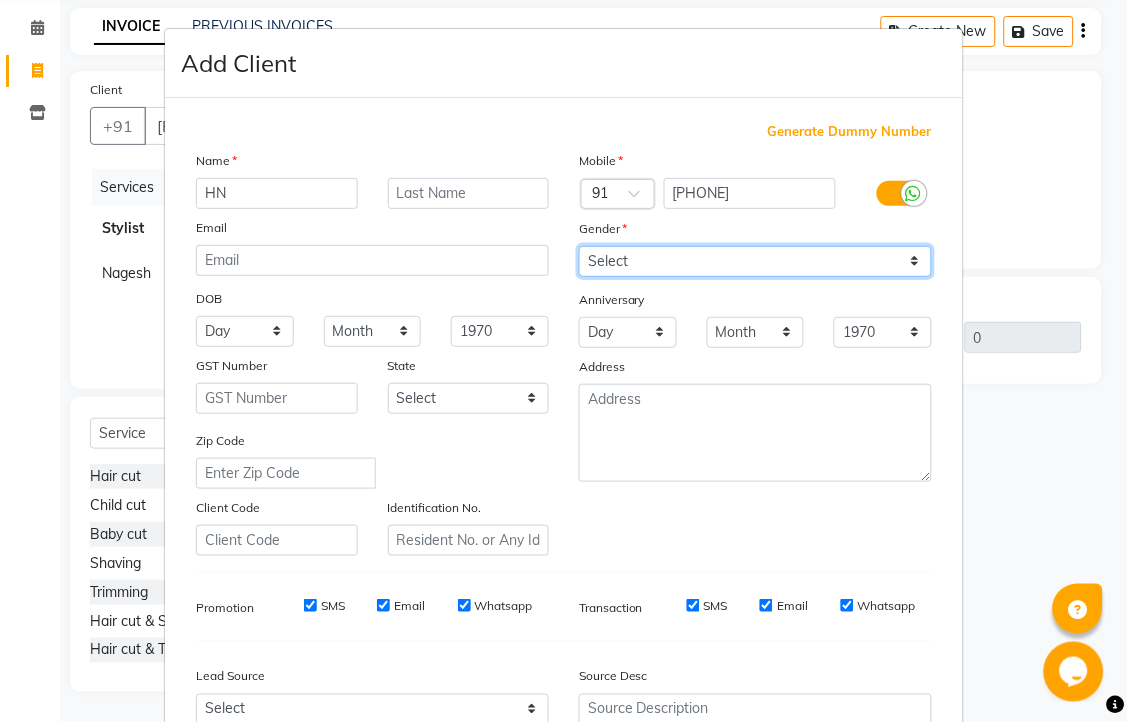 click on "Select Male Female Other Prefer Not To Say" at bounding box center (755, 261) 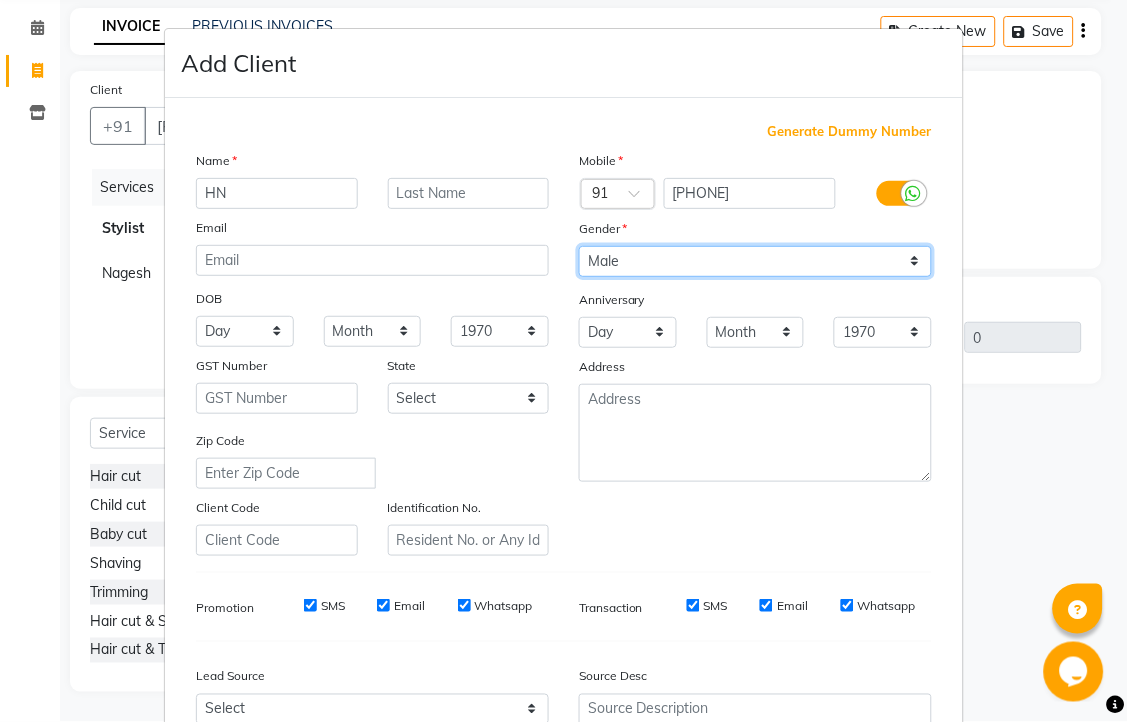 click on "Select Male Female Other Prefer Not To Say" at bounding box center [755, 261] 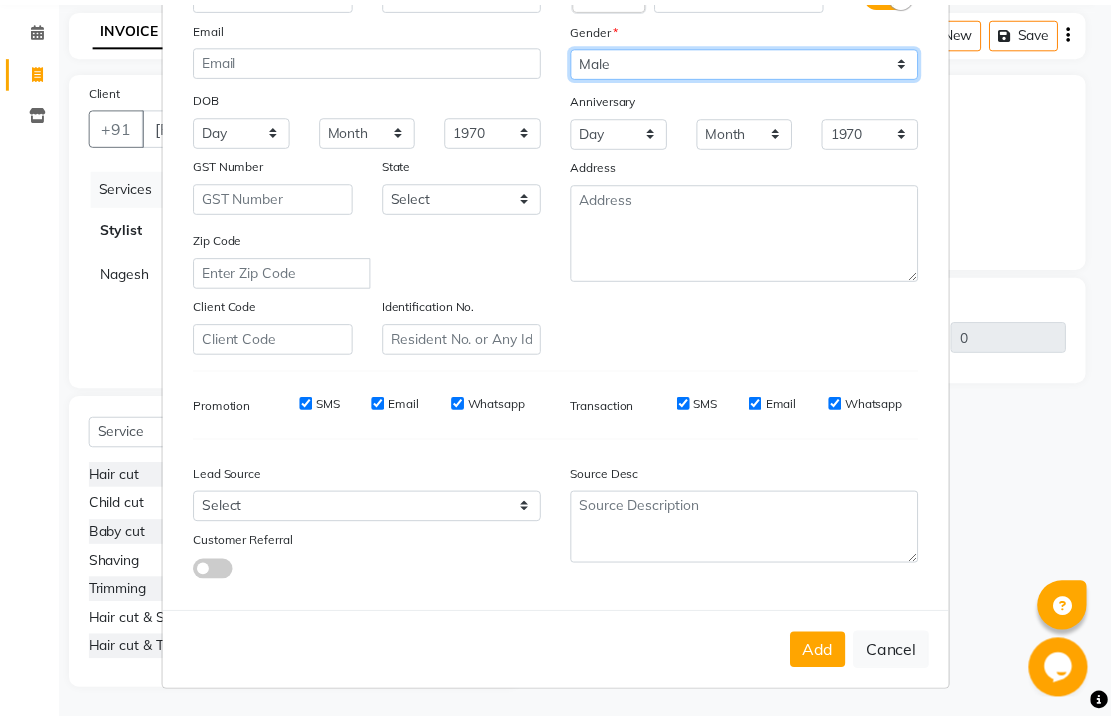 scroll, scrollTop: 380, scrollLeft: 0, axis: vertical 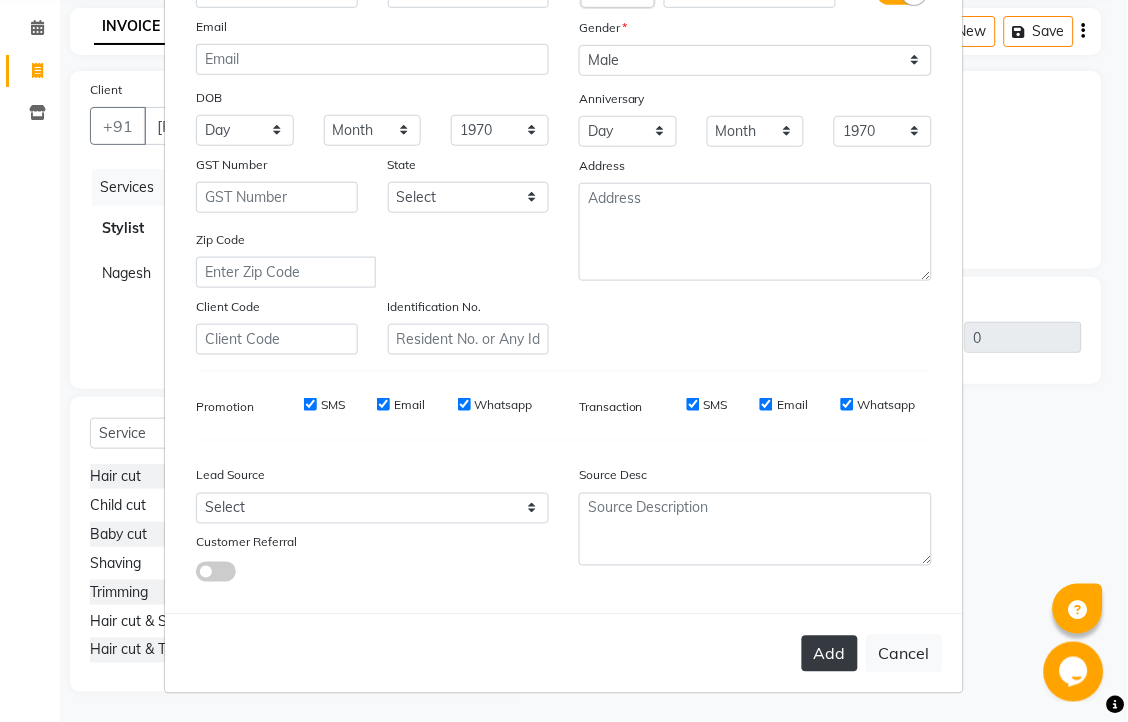 click on "Add" at bounding box center [830, 654] 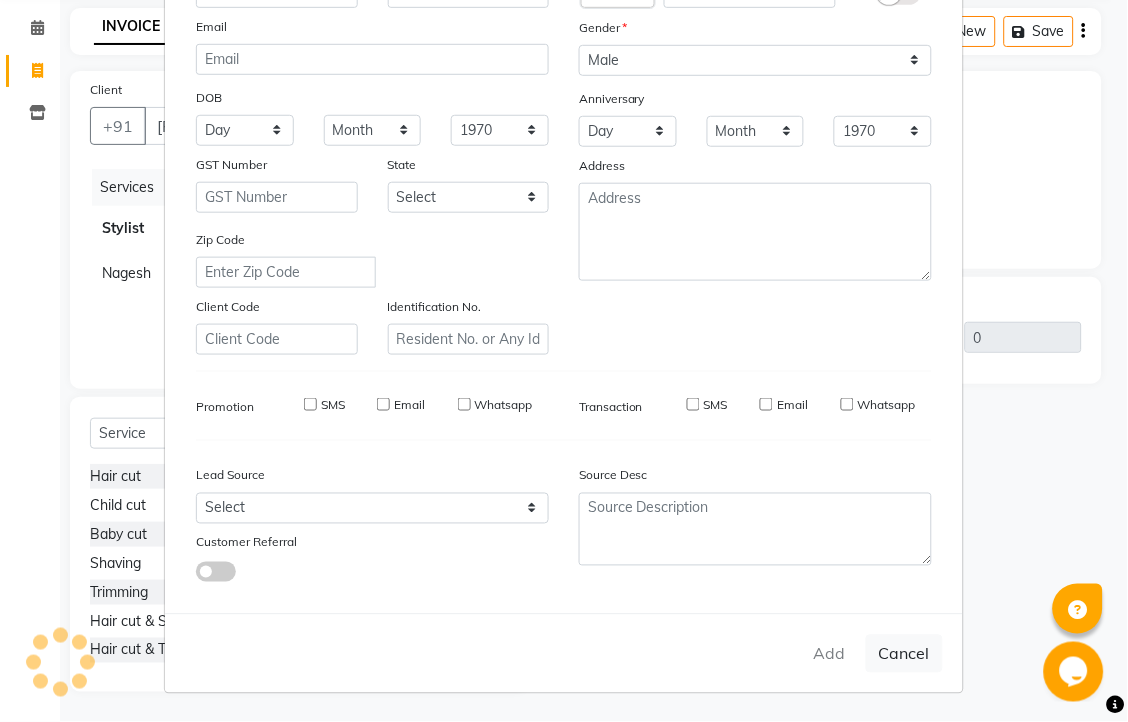 type on "99******25" 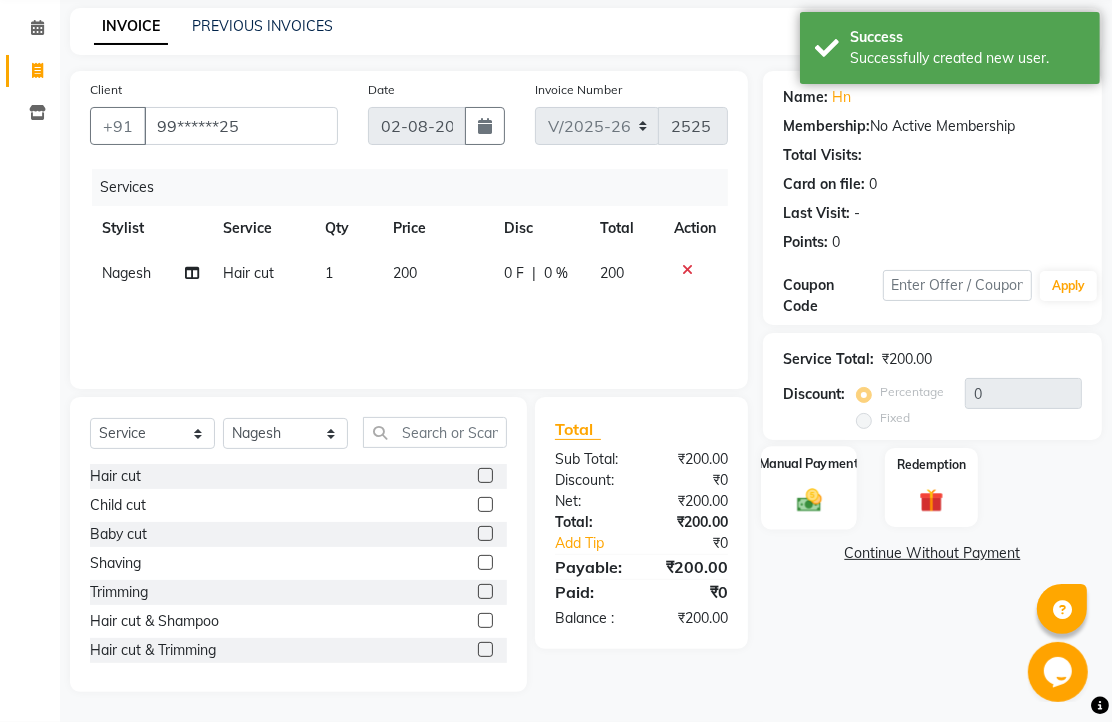 click 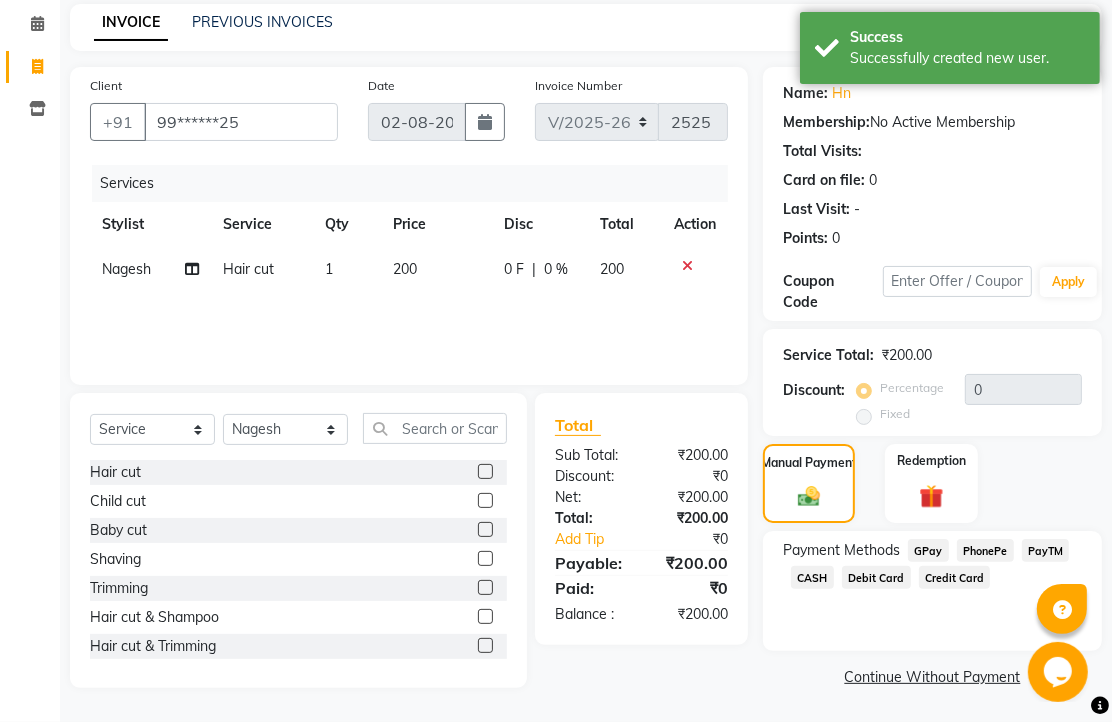 click on "PhonePe" 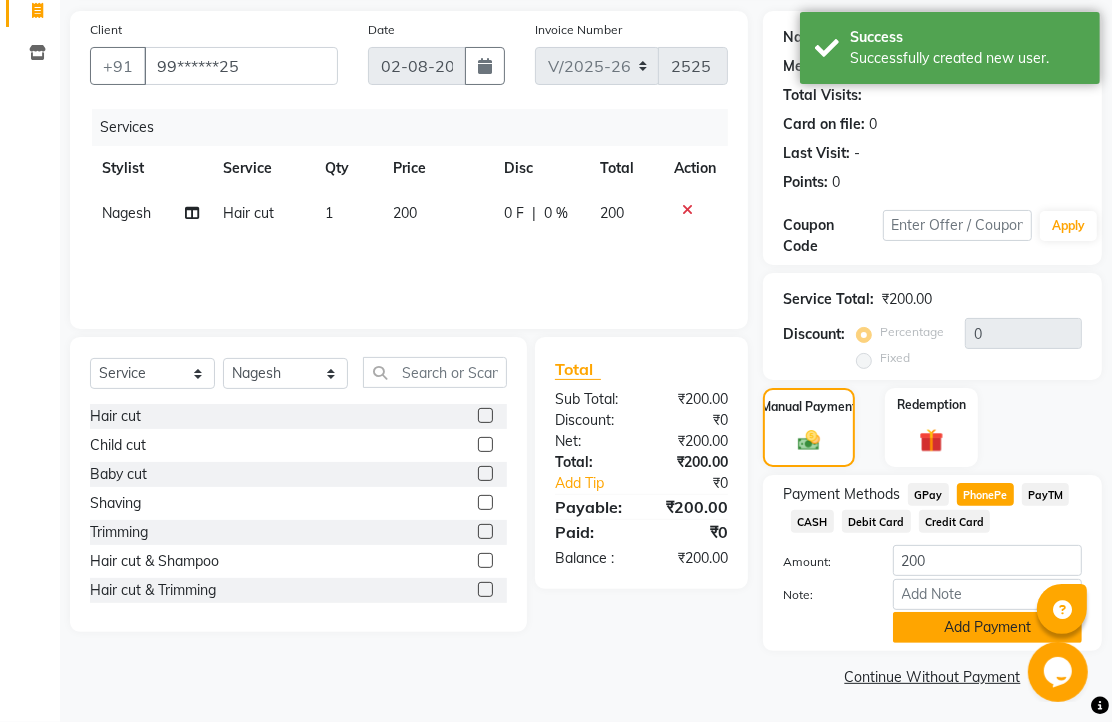 scroll, scrollTop: 248, scrollLeft: 0, axis: vertical 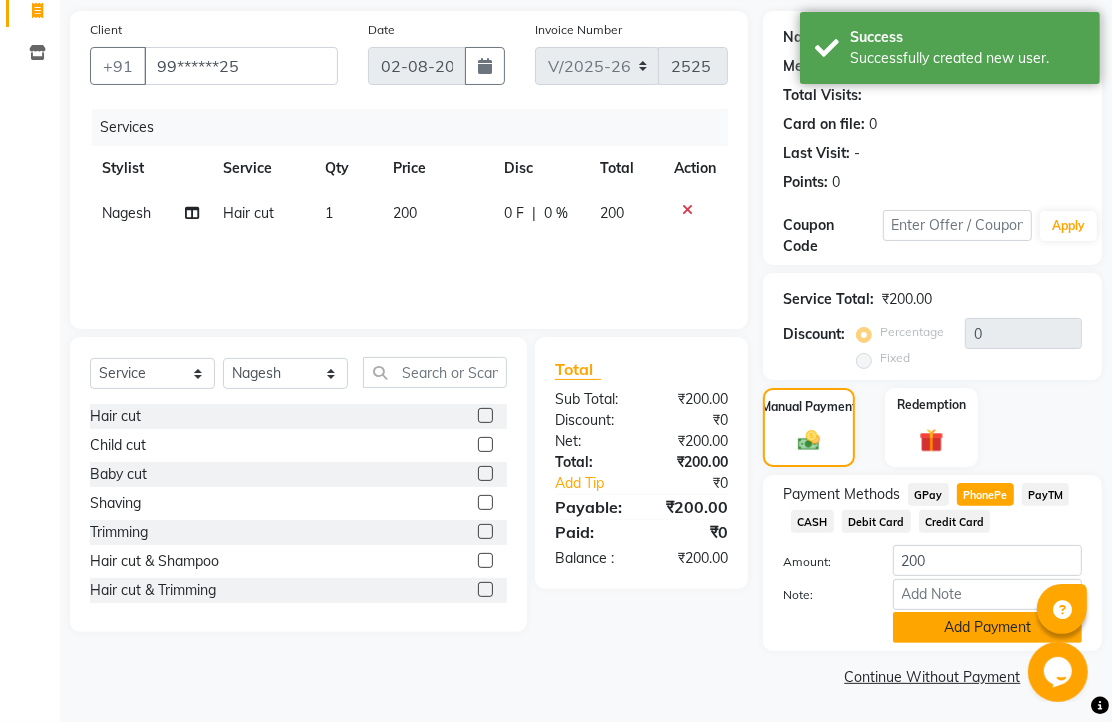 click on "Add Payment" 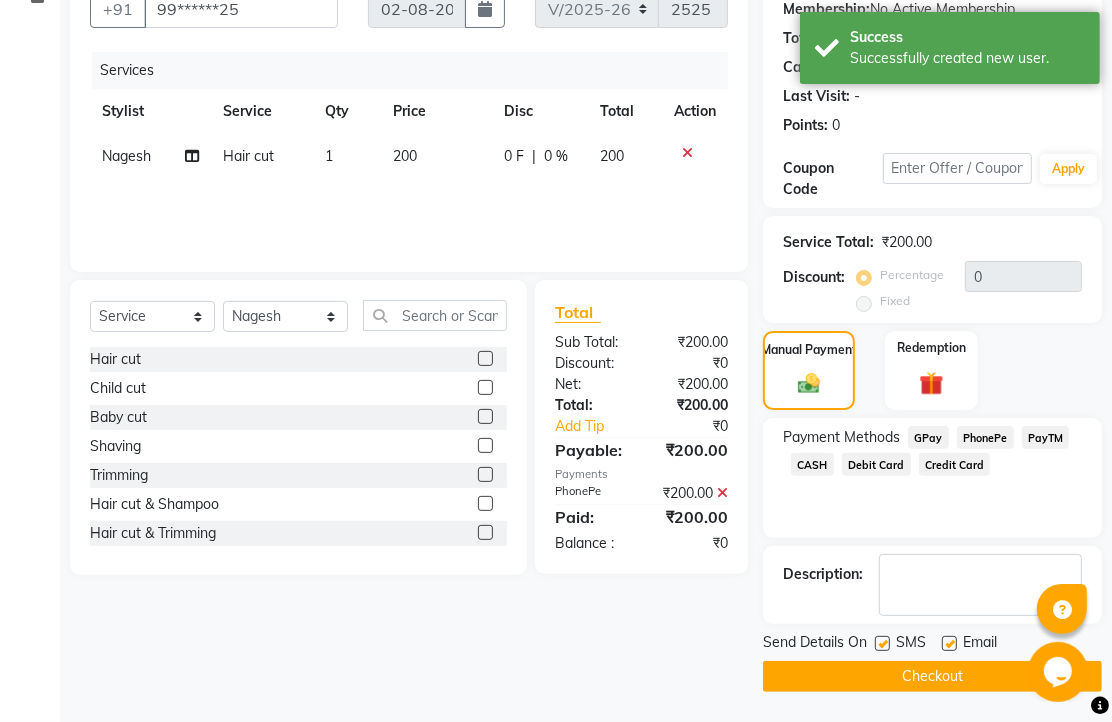 click 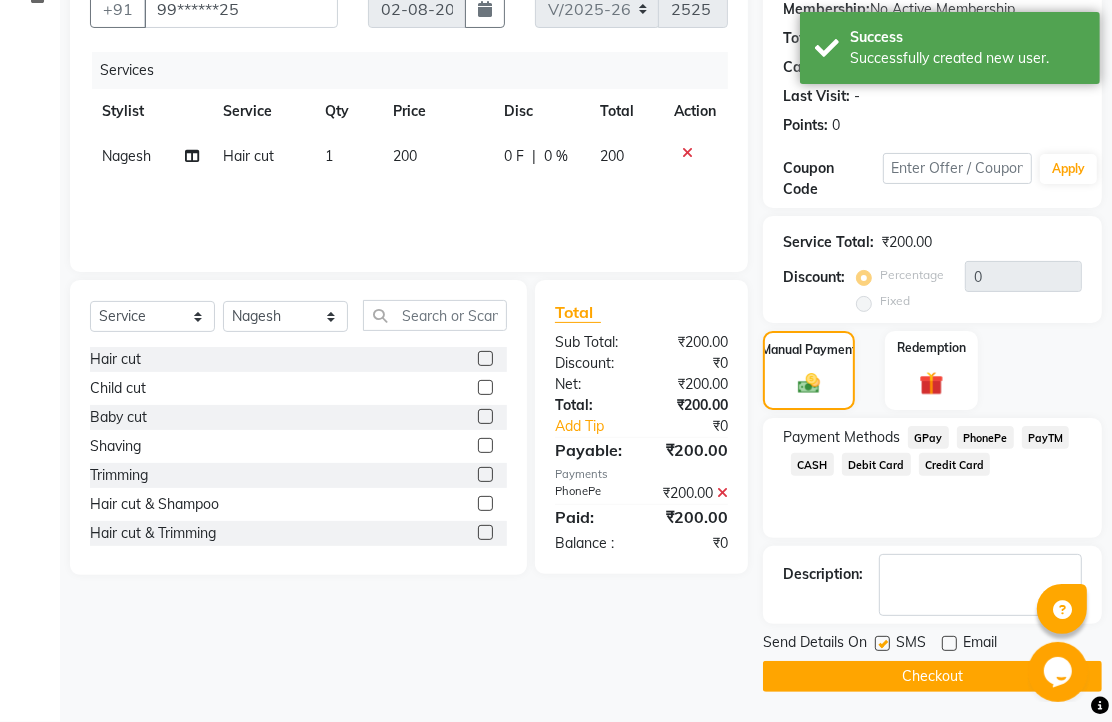 scroll, scrollTop: 304, scrollLeft: 0, axis: vertical 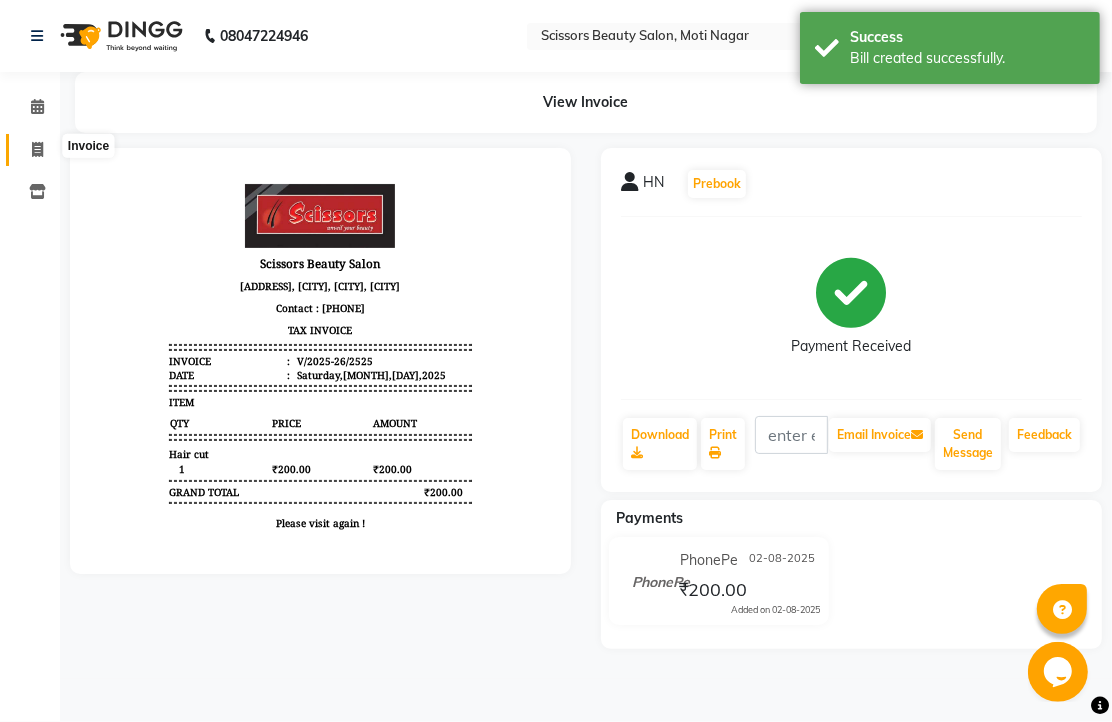 click 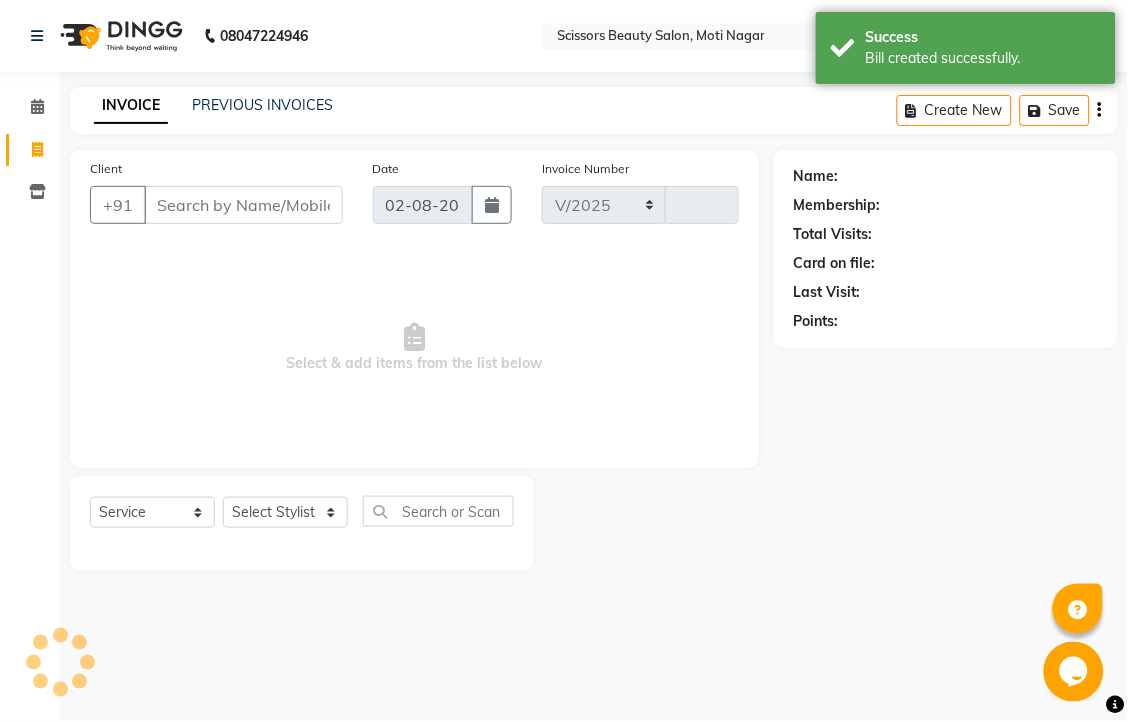 select on "7057" 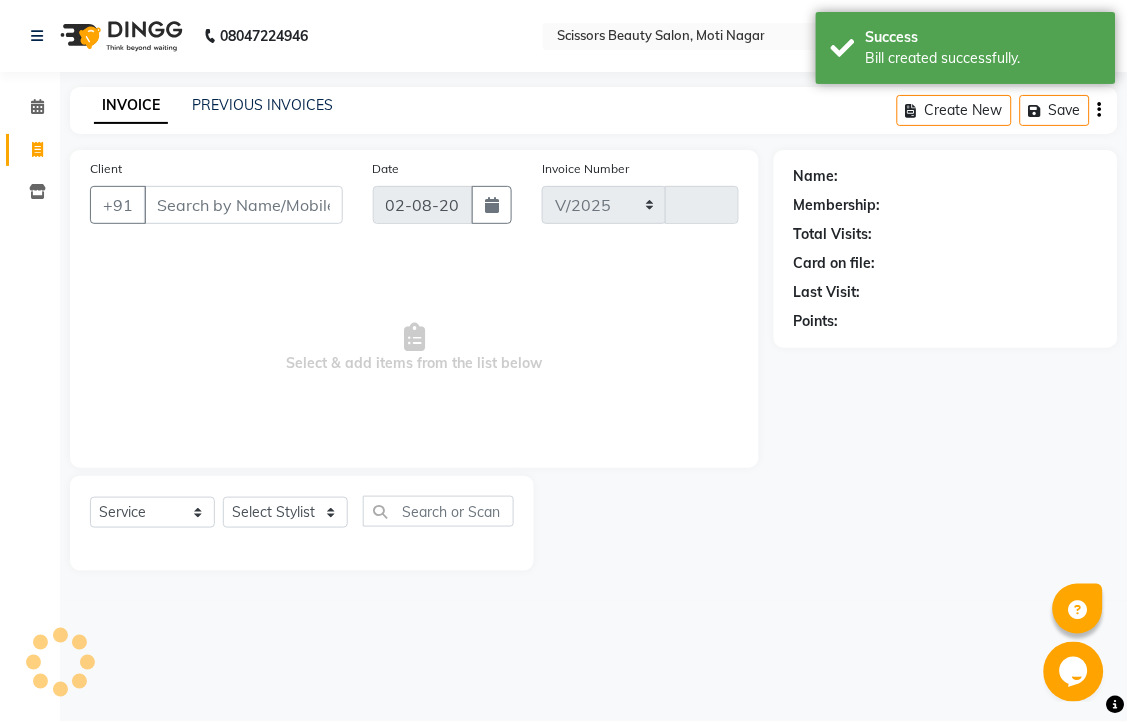 type on "2526" 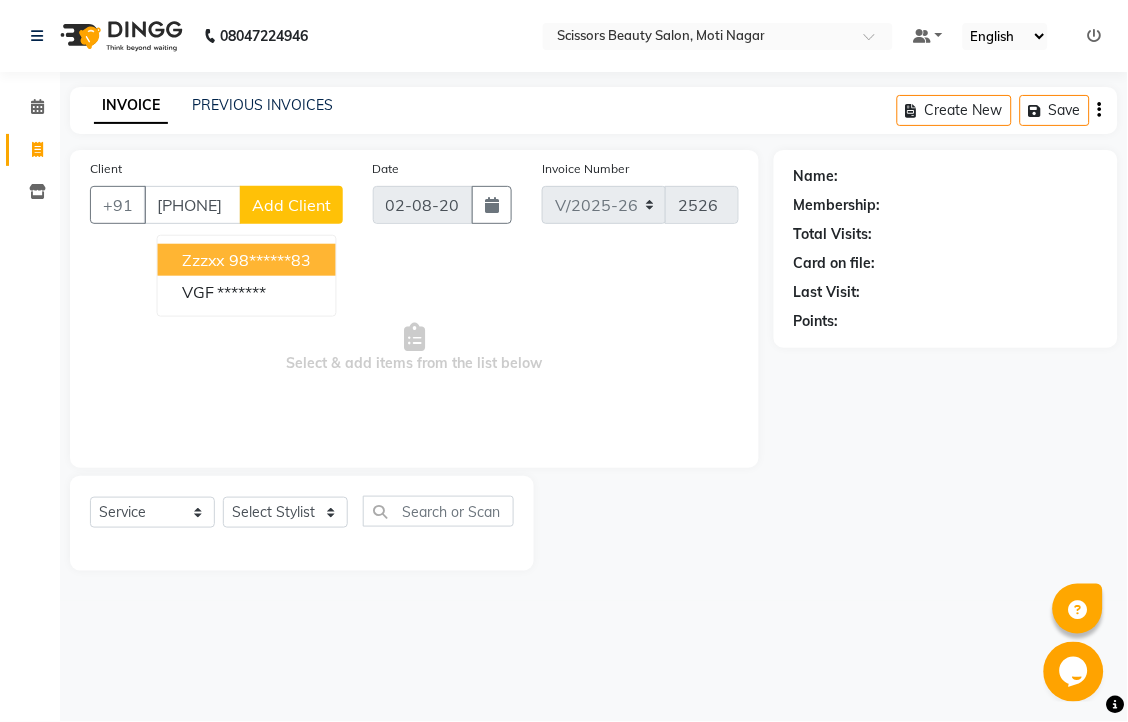 click on "98******83" at bounding box center [271, 260] 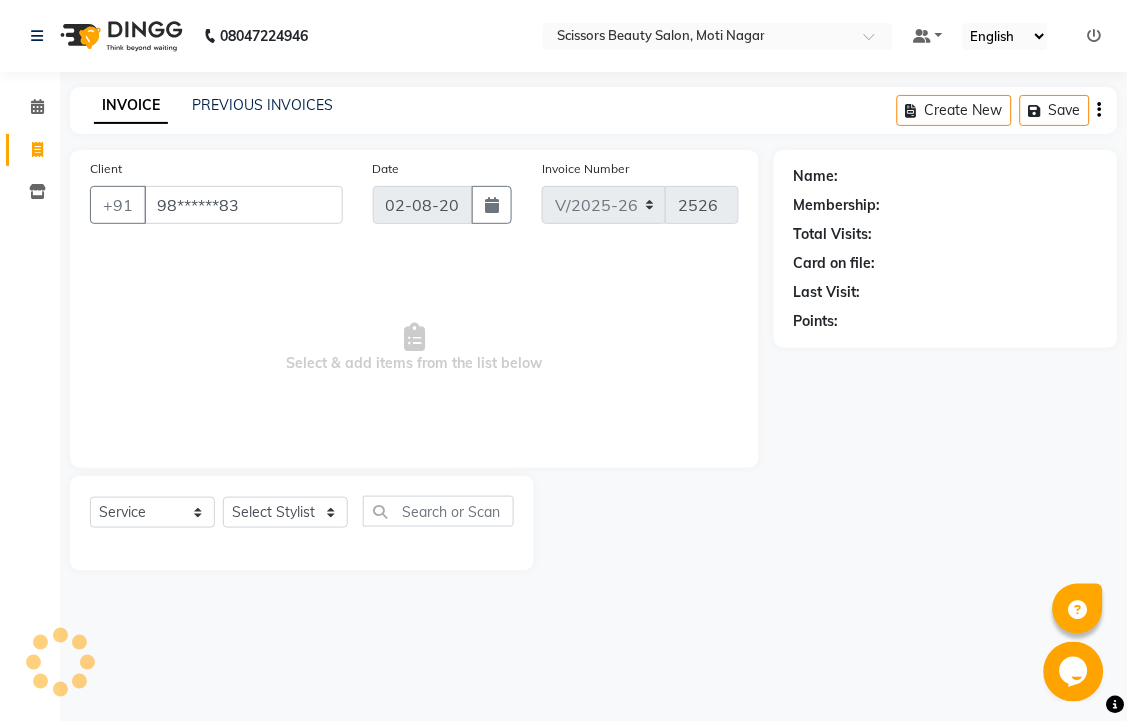 type on "98******83" 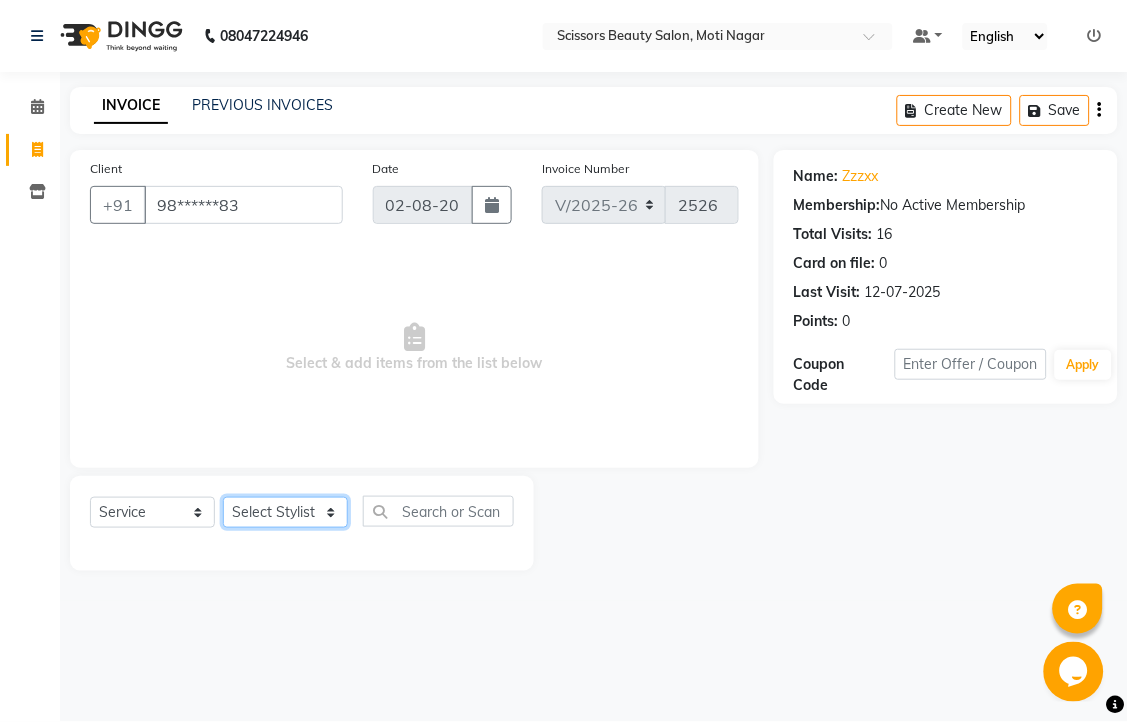 click on "Select Stylist Dominic Francis Nagesh Satish Sir Staff" 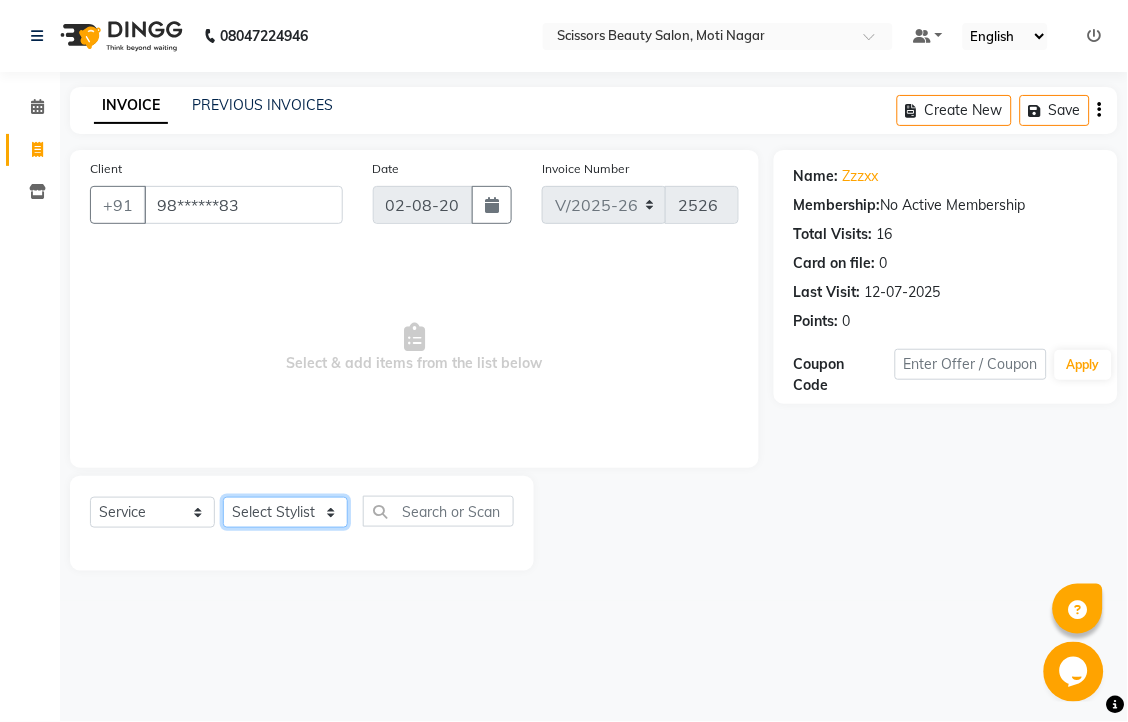 select on "58456" 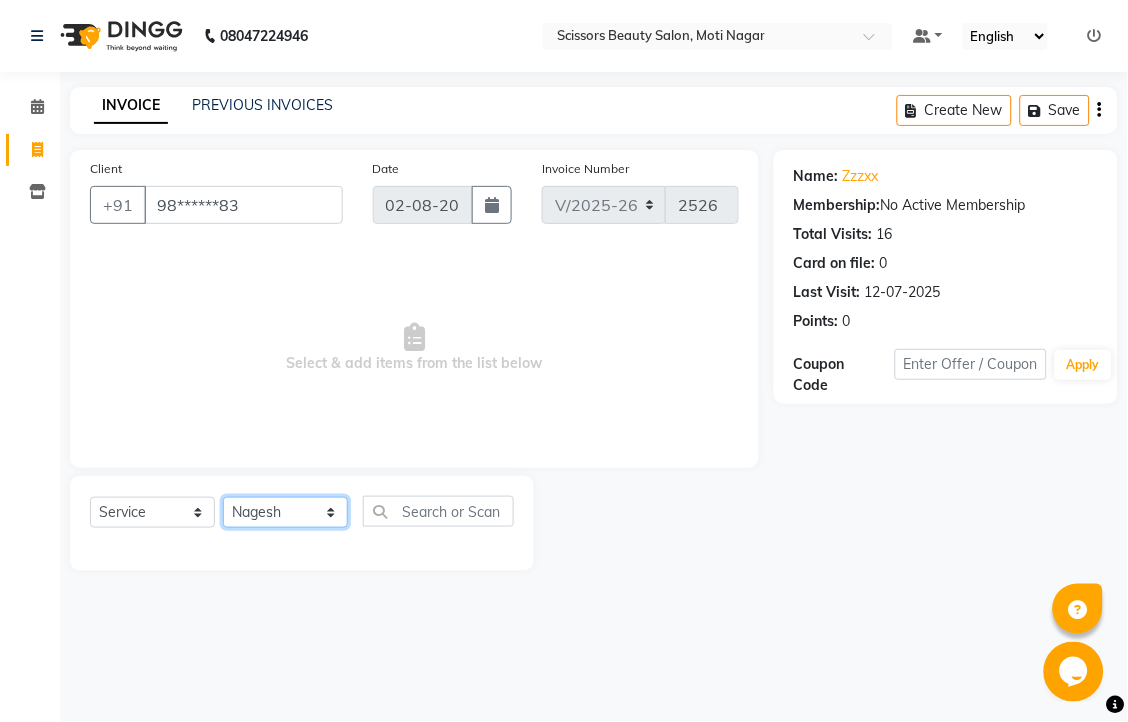 click on "Select Stylist Dominic Francis Nagesh Satish Sir Staff" 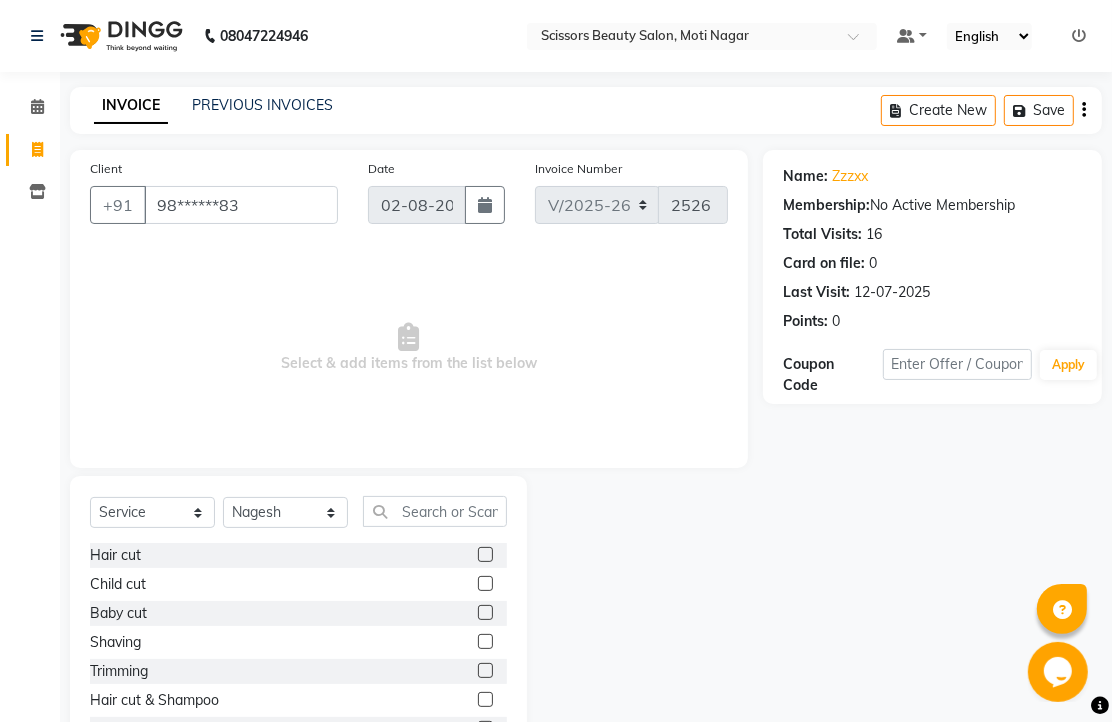 click 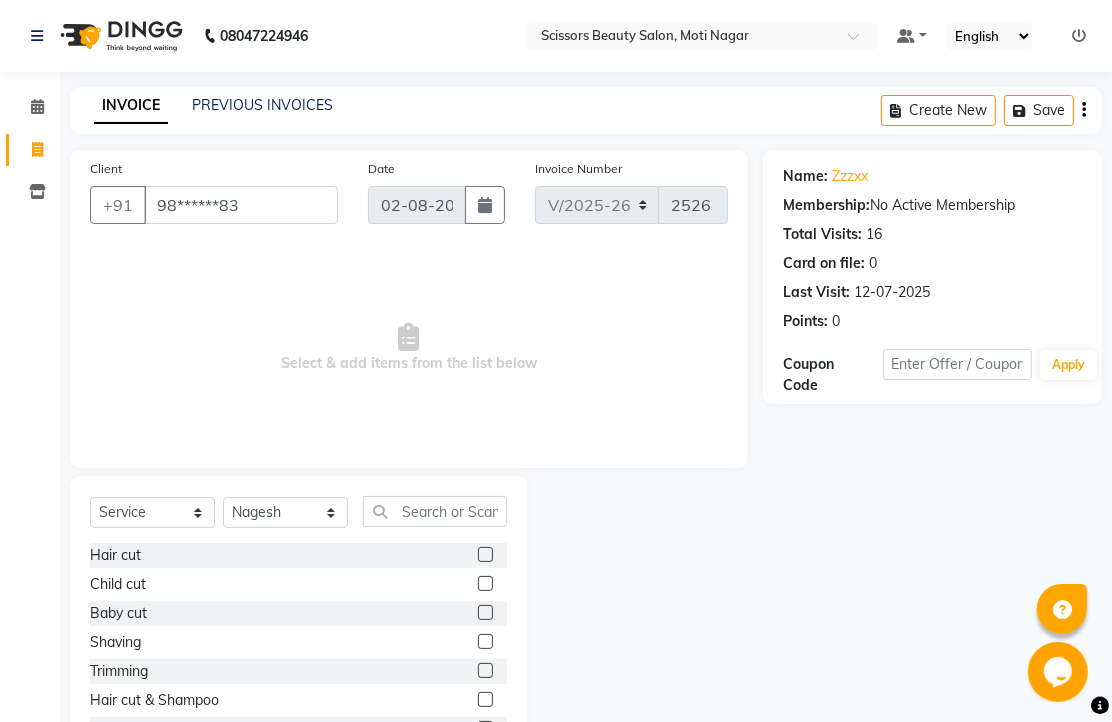 click at bounding box center (484, 642) 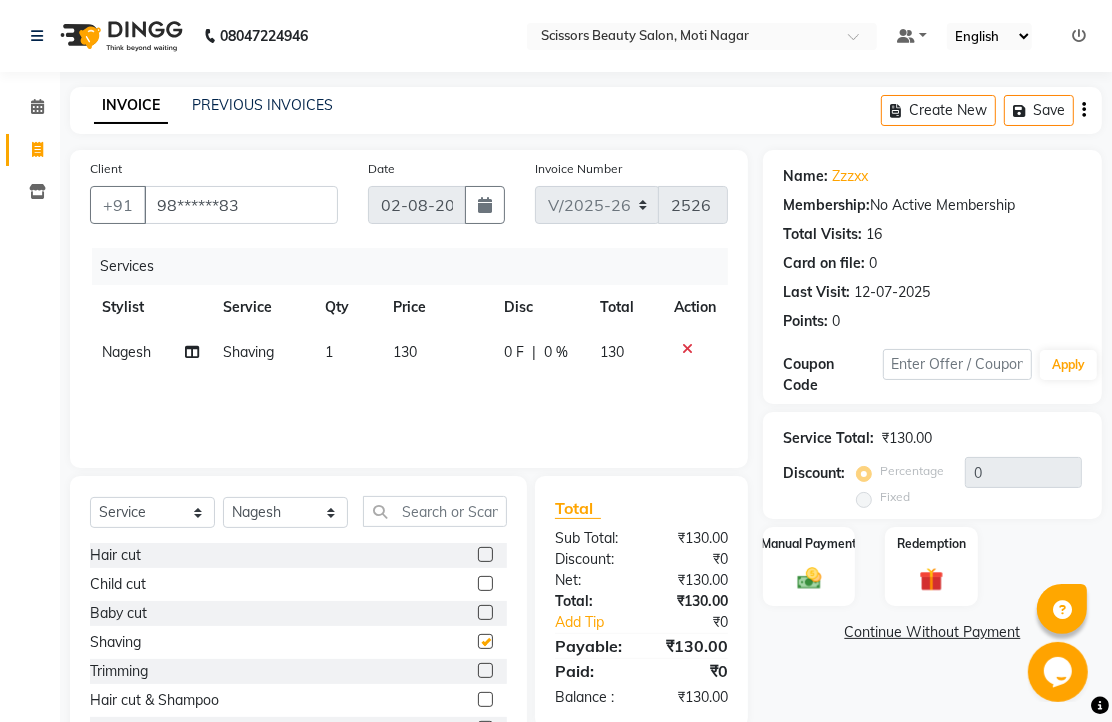 checkbox on "false" 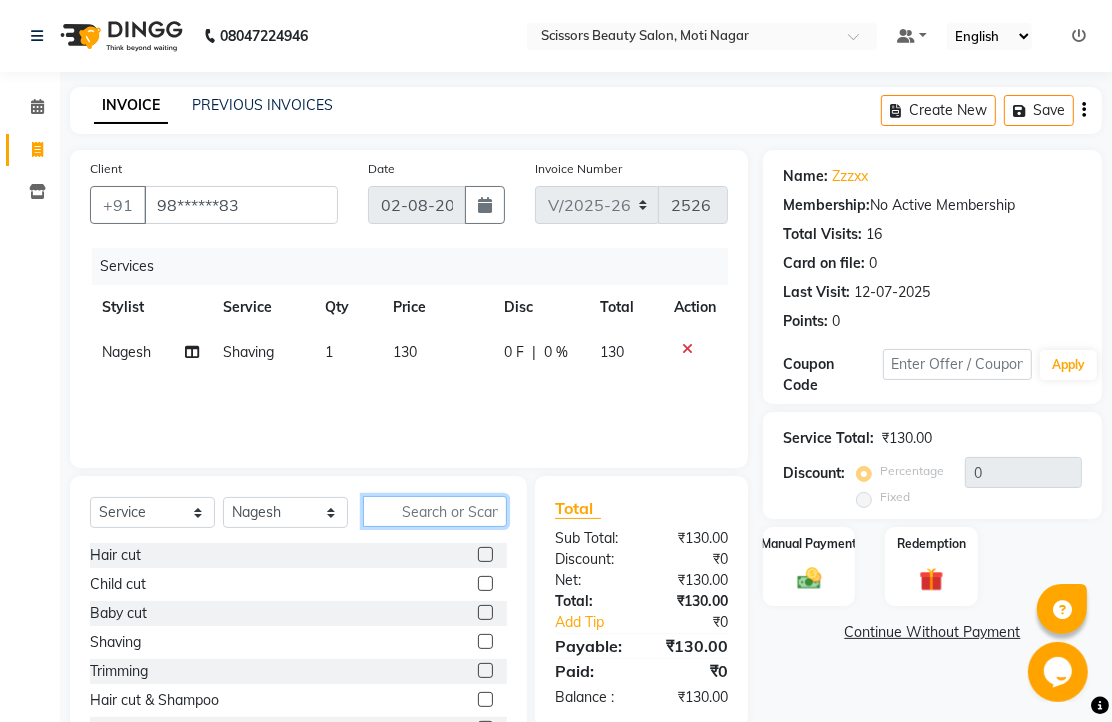 click 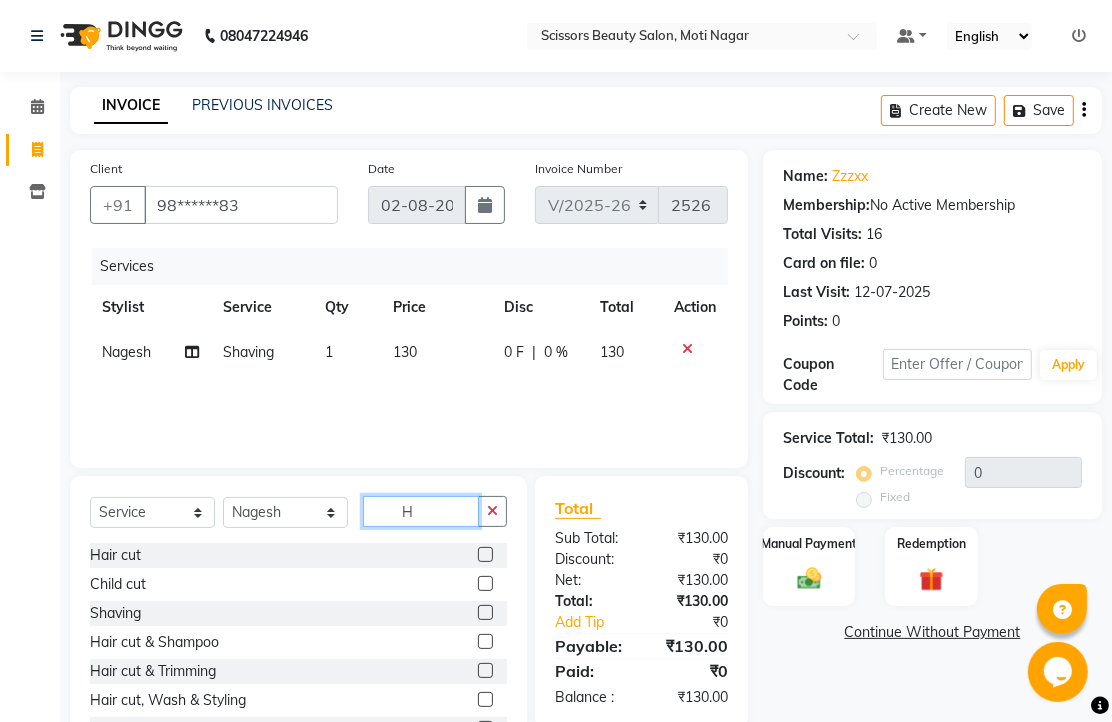 scroll, scrollTop: 111, scrollLeft: 0, axis: vertical 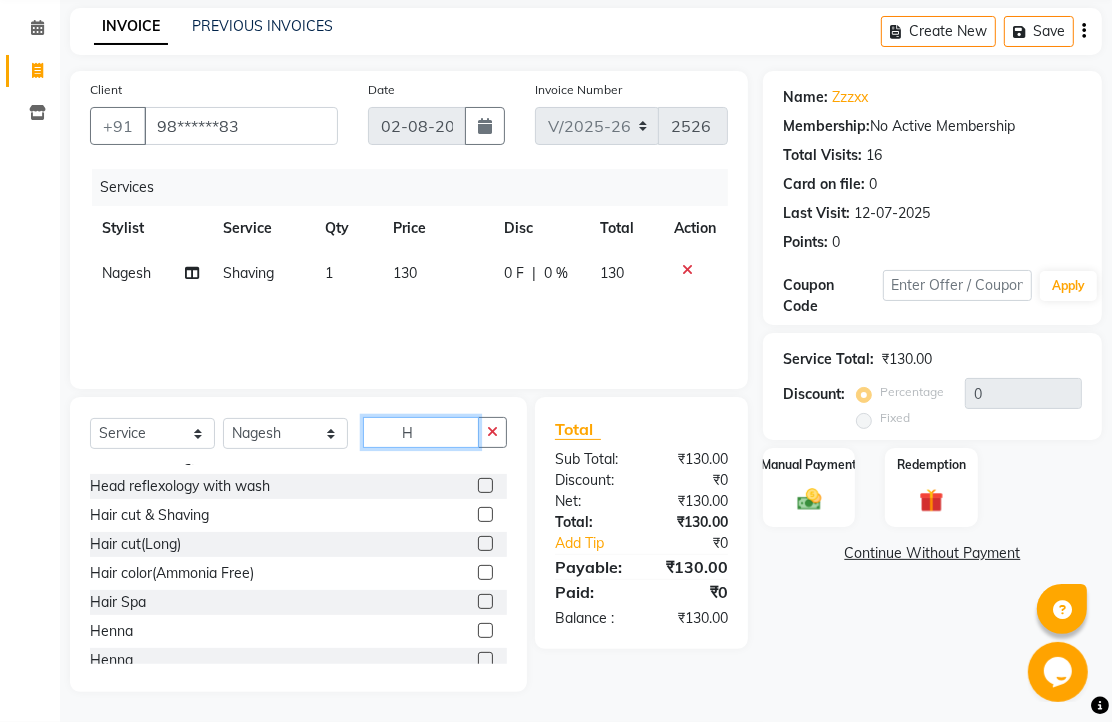 type on "H" 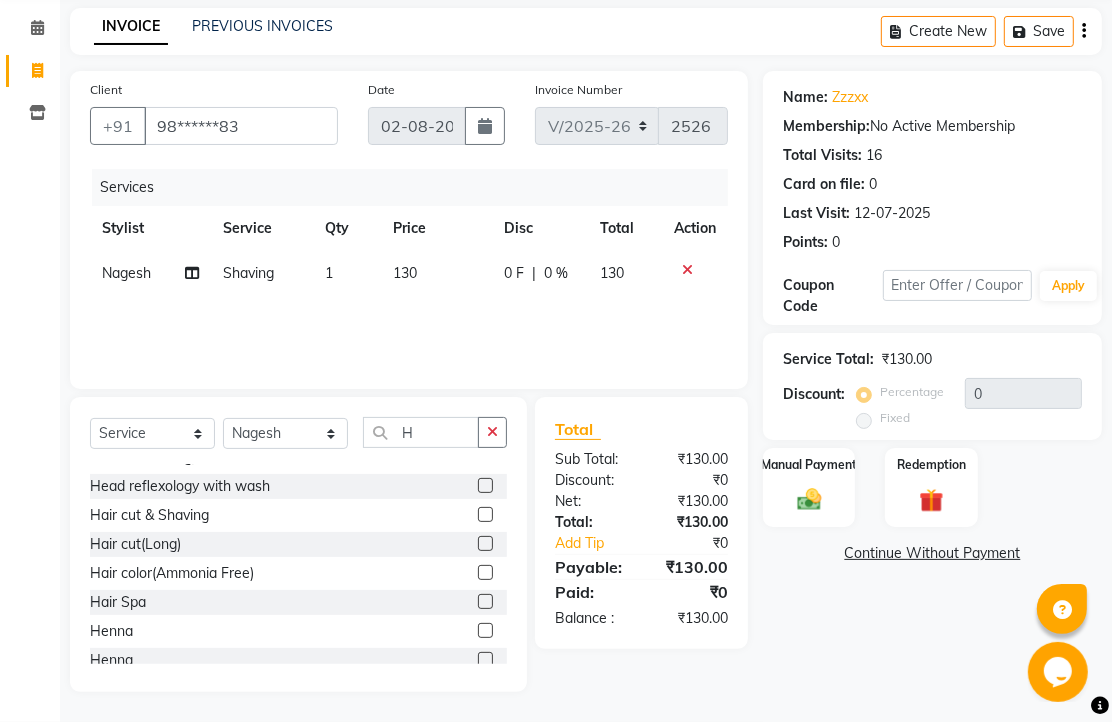 click 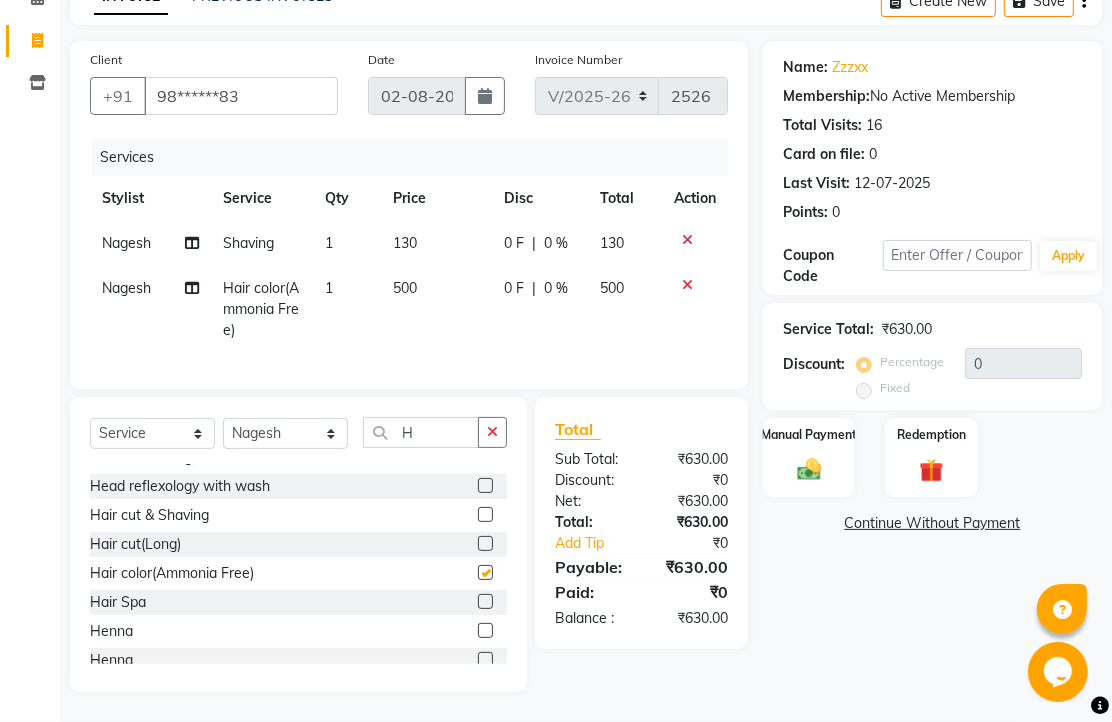 checkbox on "false" 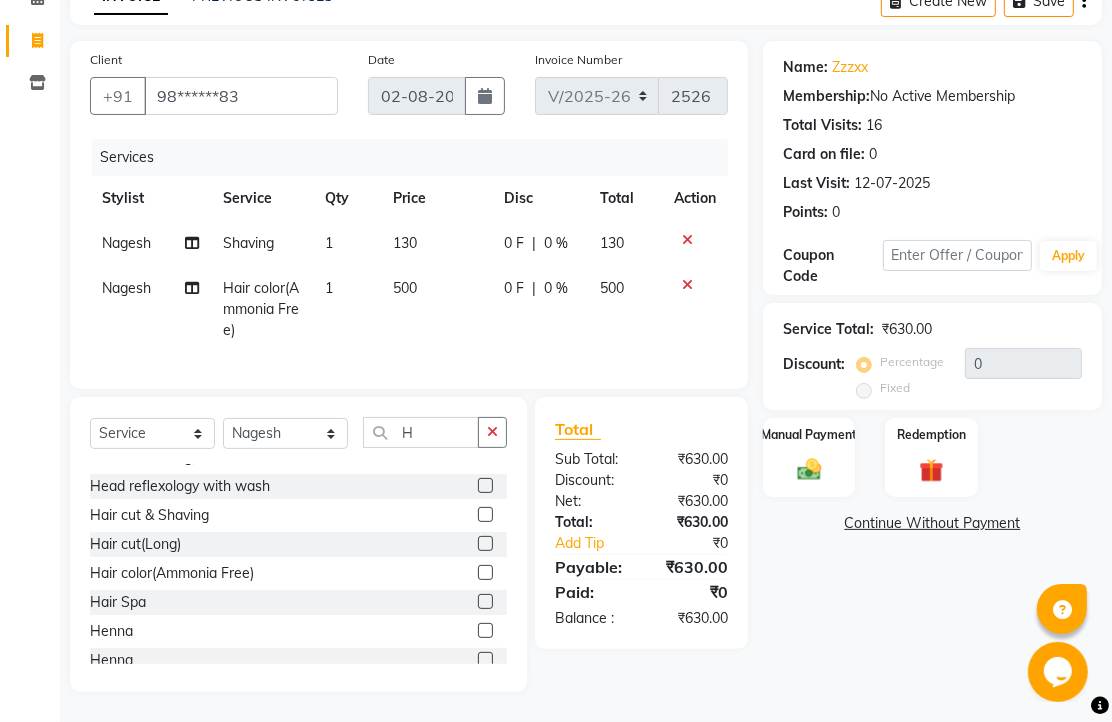 scroll, scrollTop: 251, scrollLeft: 0, axis: vertical 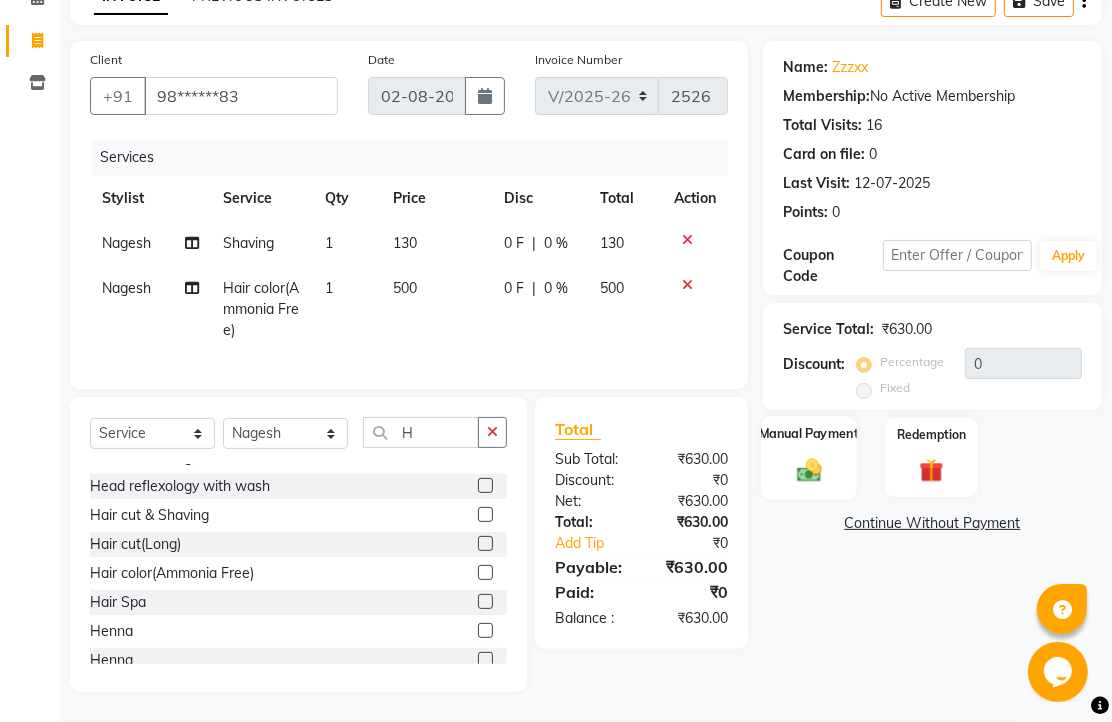 click 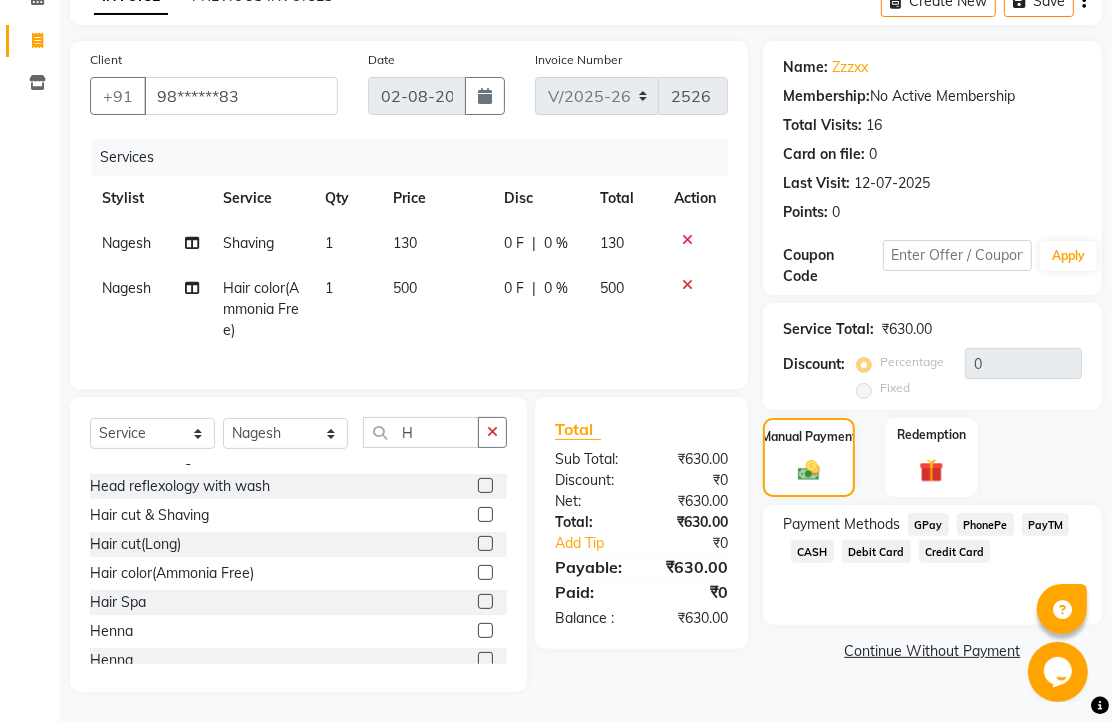 click on "PhonePe" 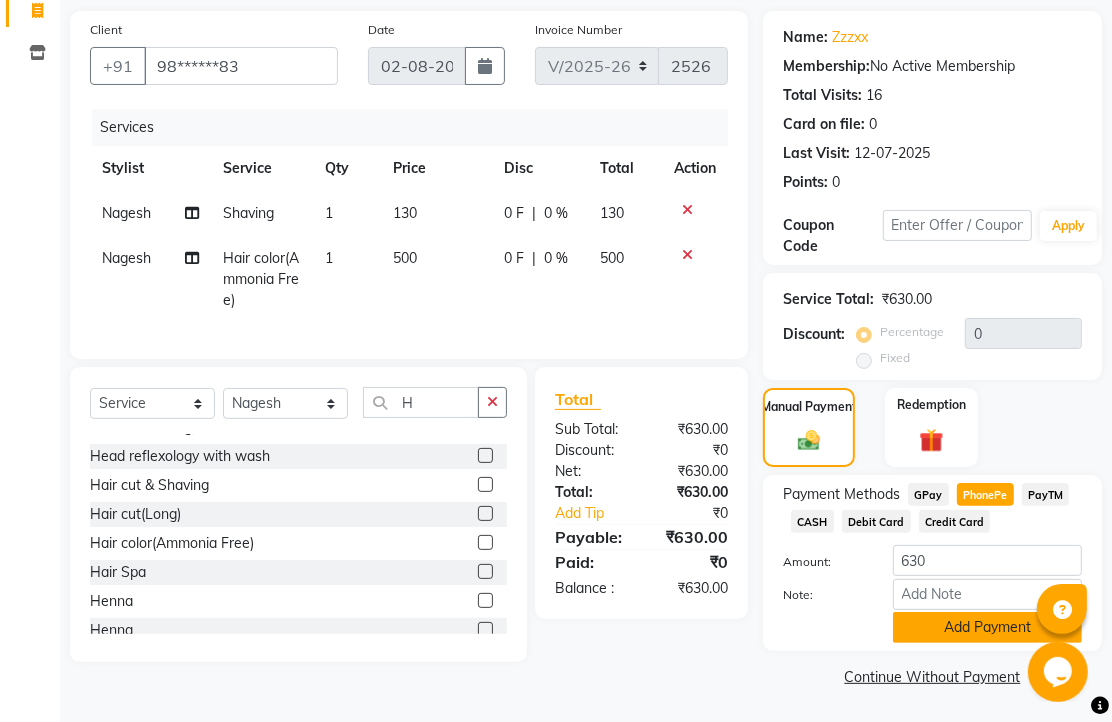 click on "Add Payment" 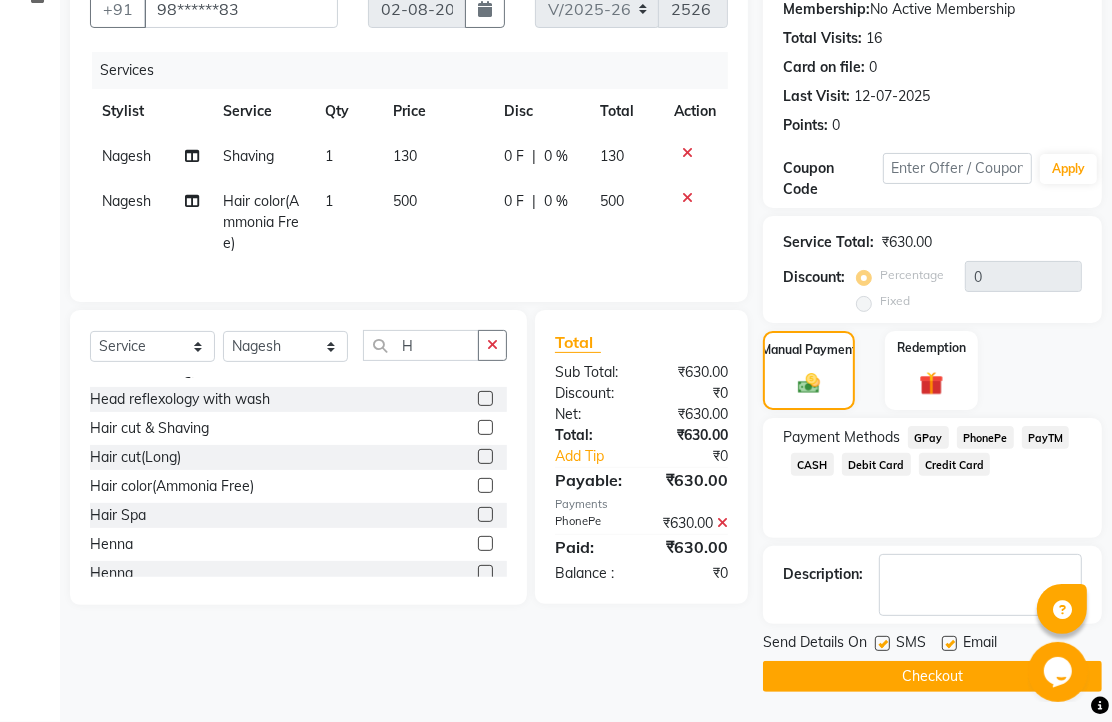 scroll, scrollTop: 314, scrollLeft: 0, axis: vertical 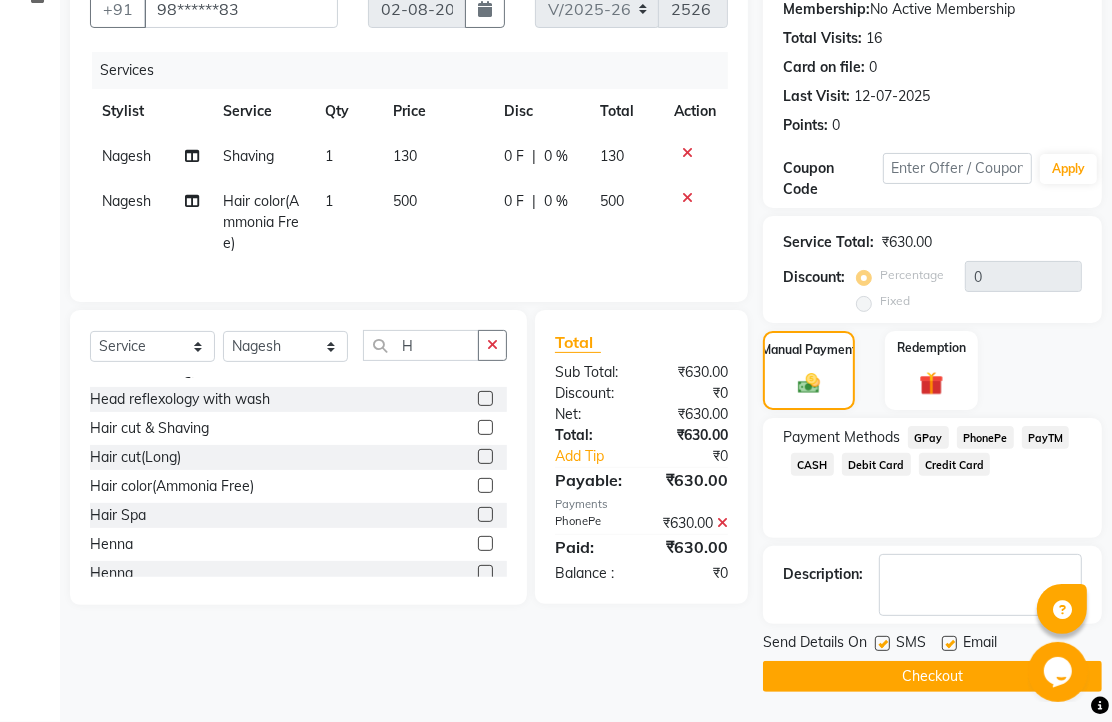 drag, startPoint x: 954, startPoint y: 623, endPoint x: 940, endPoint y: 702, distance: 80.23092 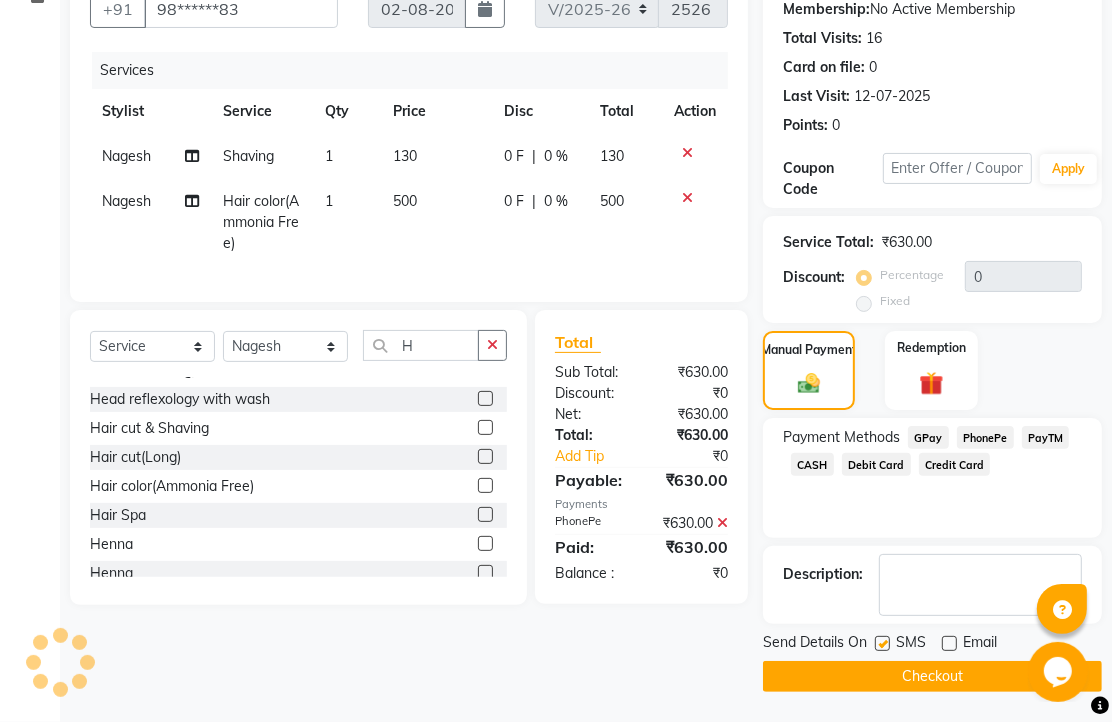 click on "Checkout" 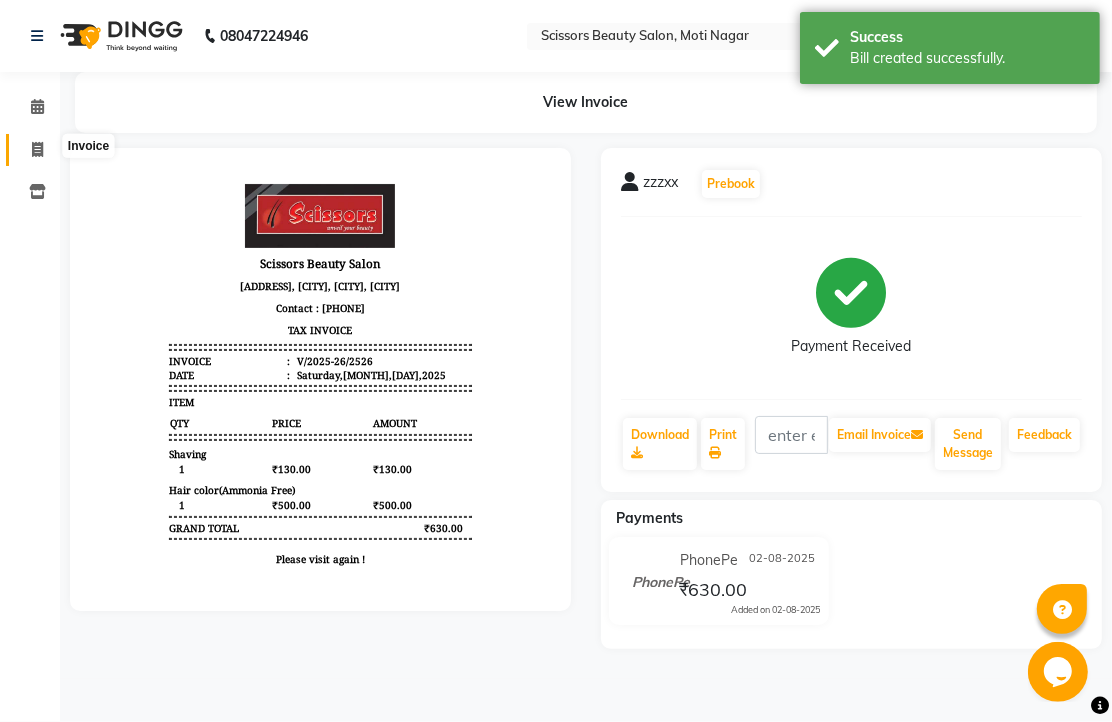 scroll, scrollTop: 0, scrollLeft: 0, axis: both 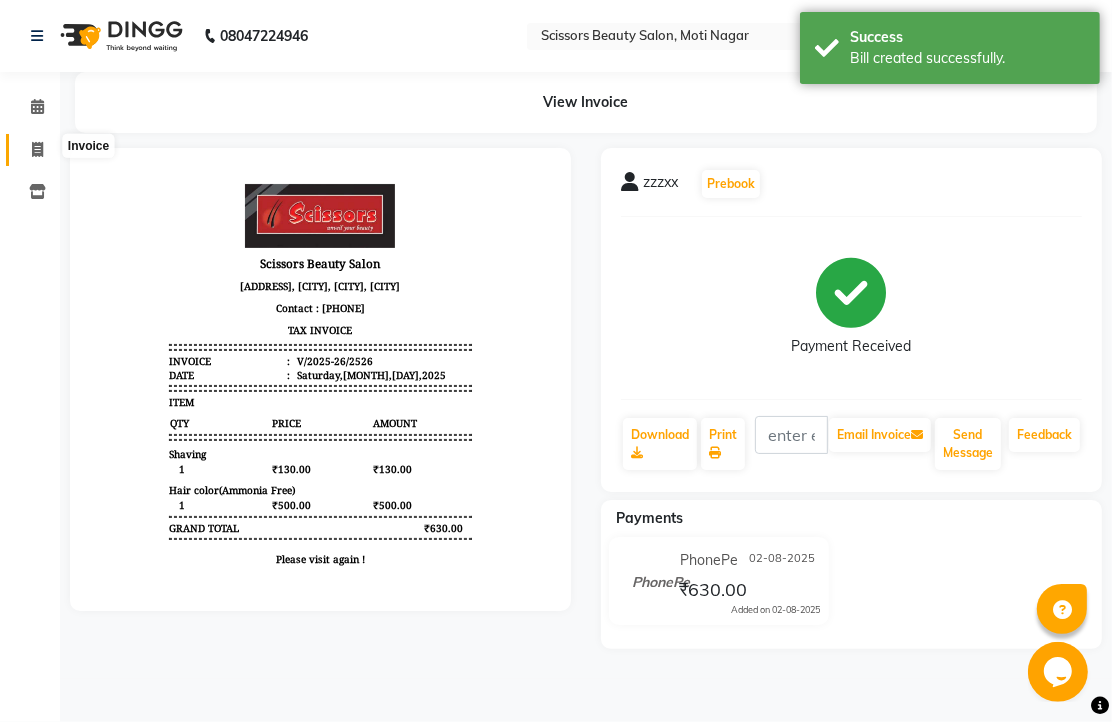 click 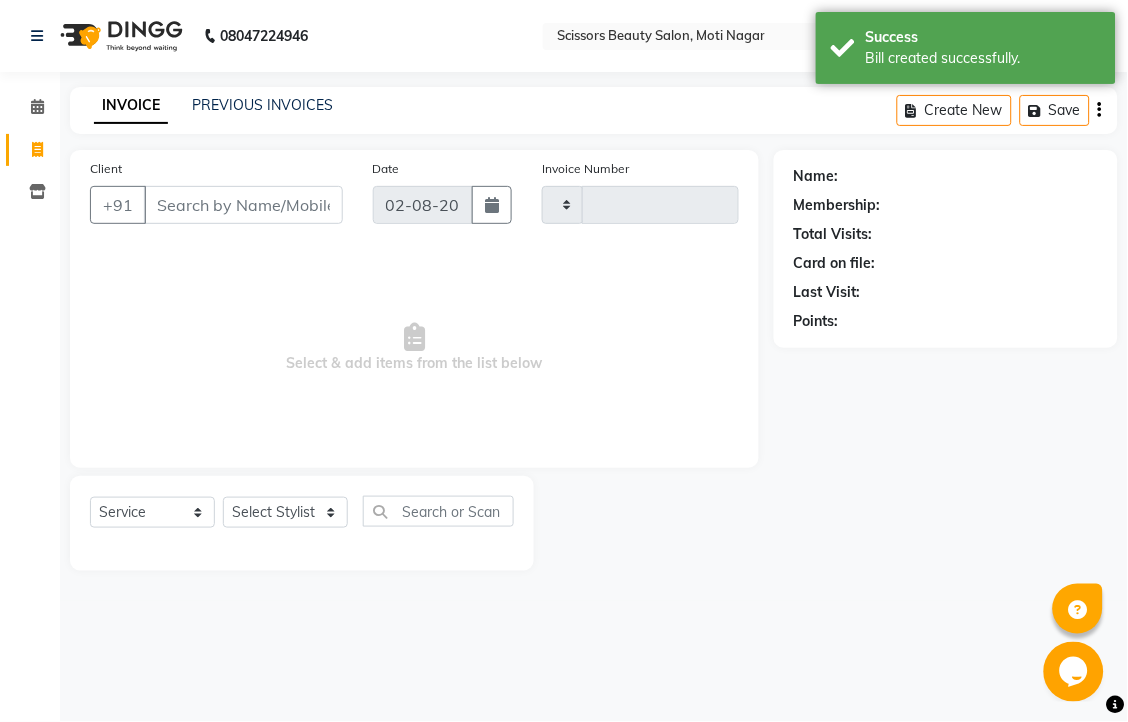 type on "2527" 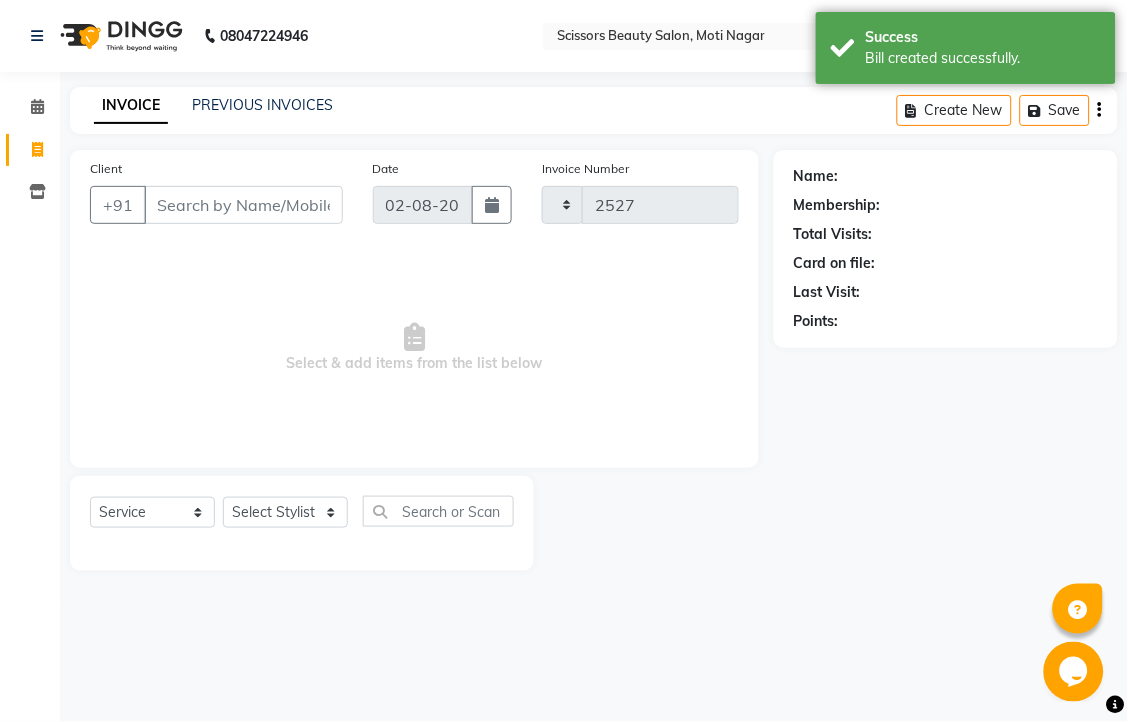 select on "7057" 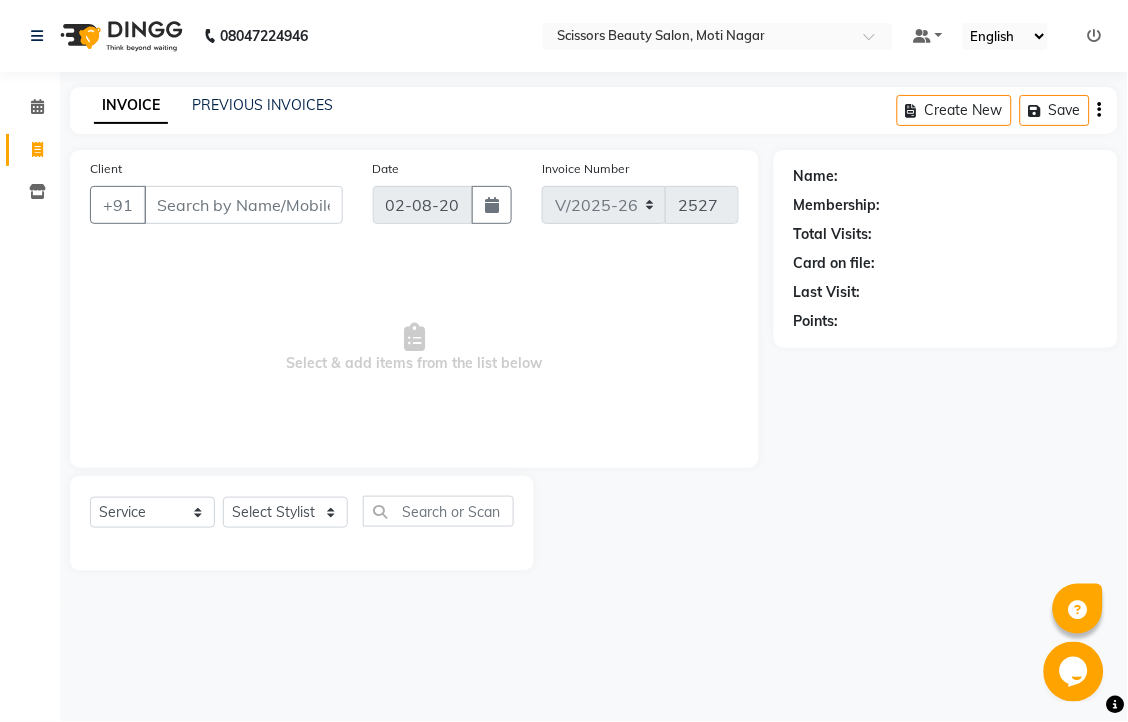 click on "Client" at bounding box center (243, 205) 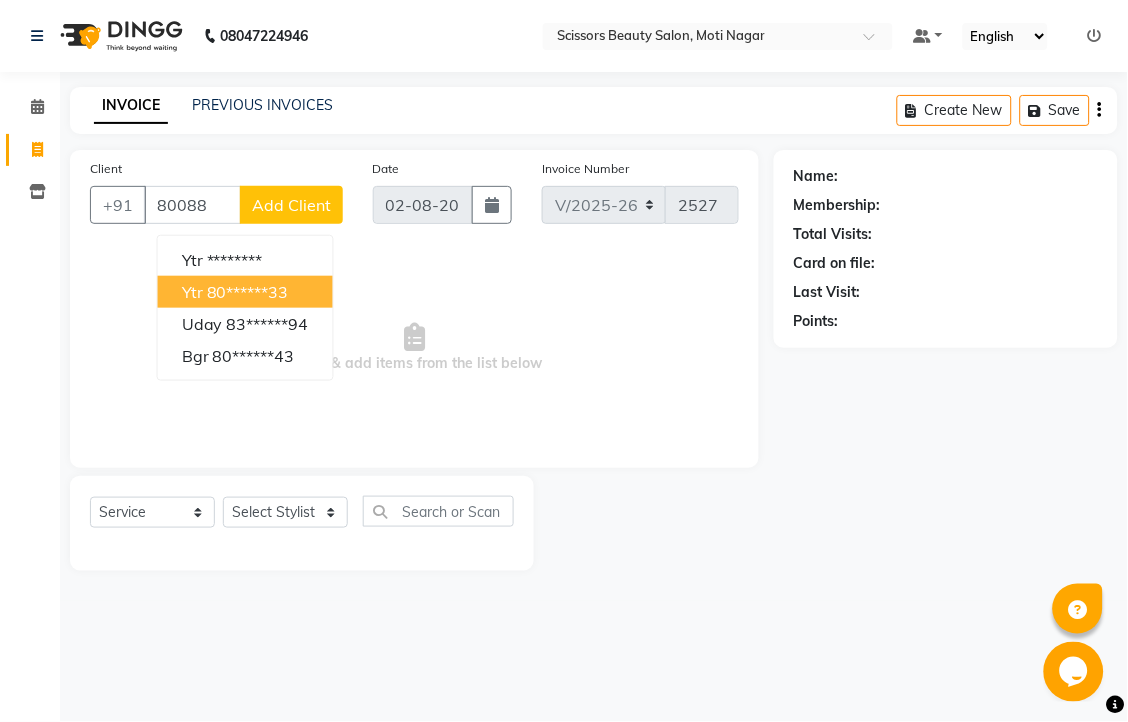 click on "80******33" at bounding box center (248, 292) 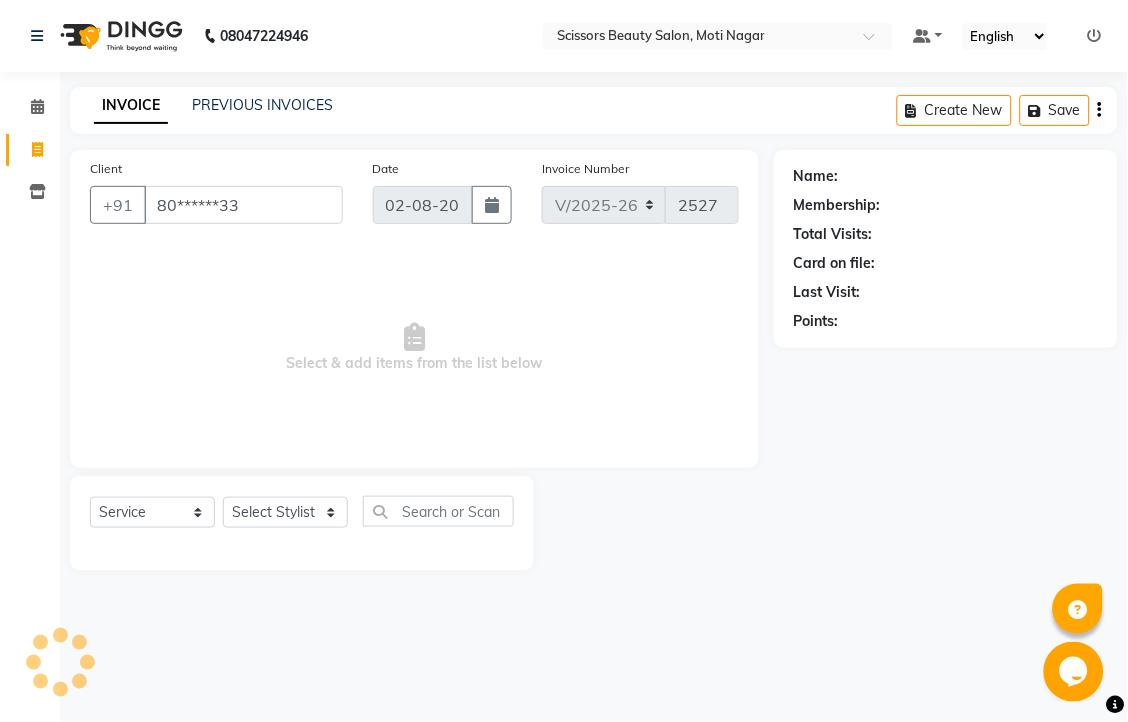 type on "80******33" 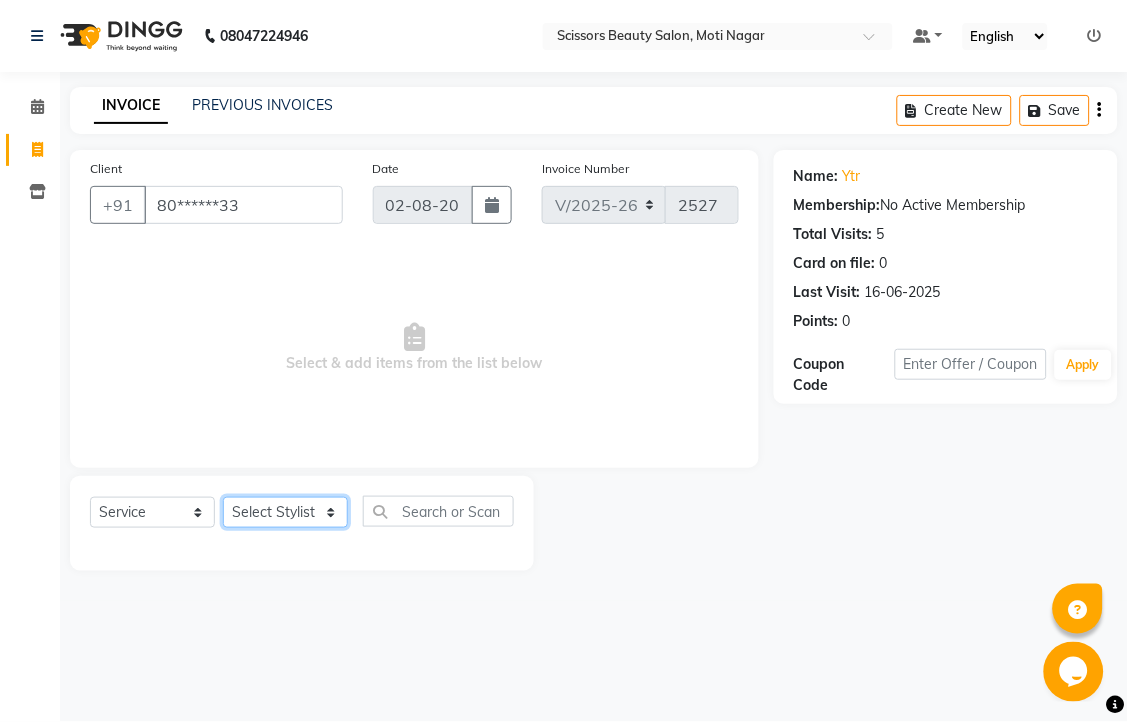 click on "Select Stylist Dominic Francis Nagesh Satish Sir Staff" 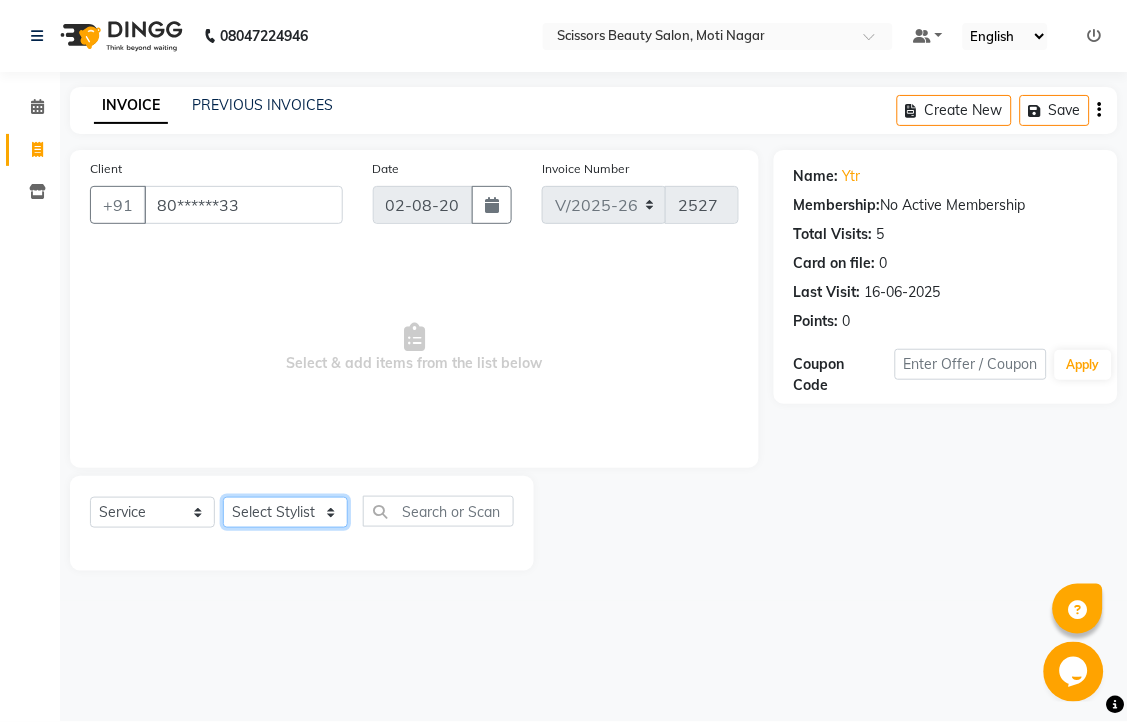 select on "81450" 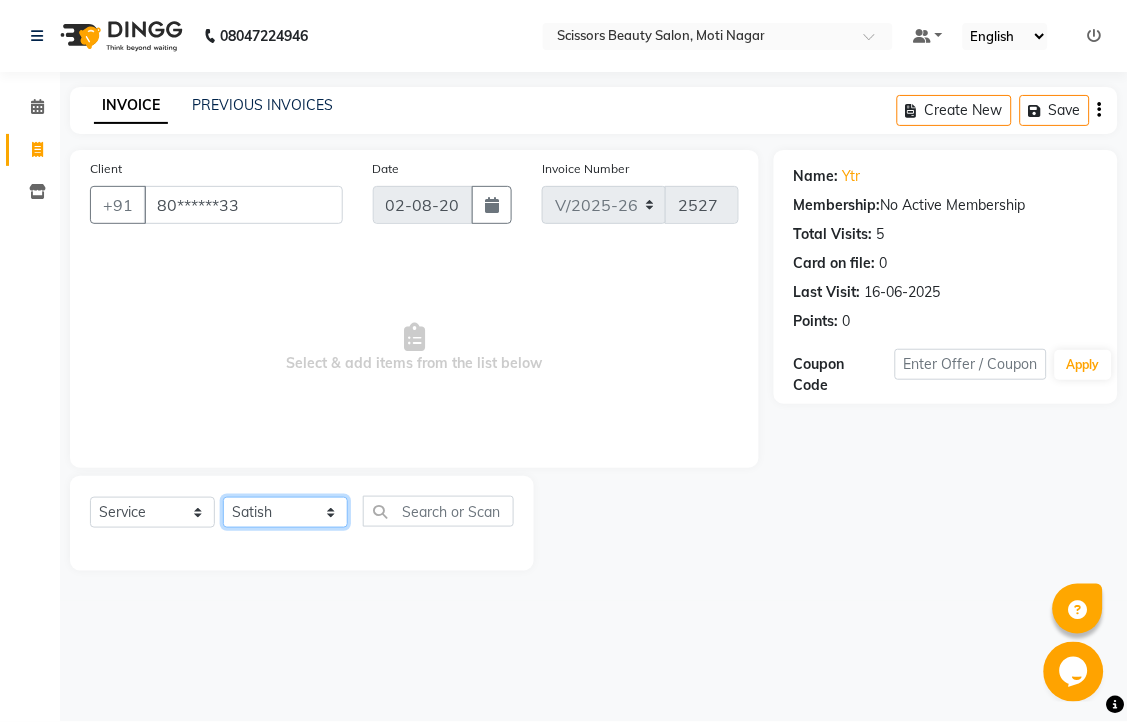 click on "Select Stylist Dominic Francis Nagesh Satish Sir Staff" 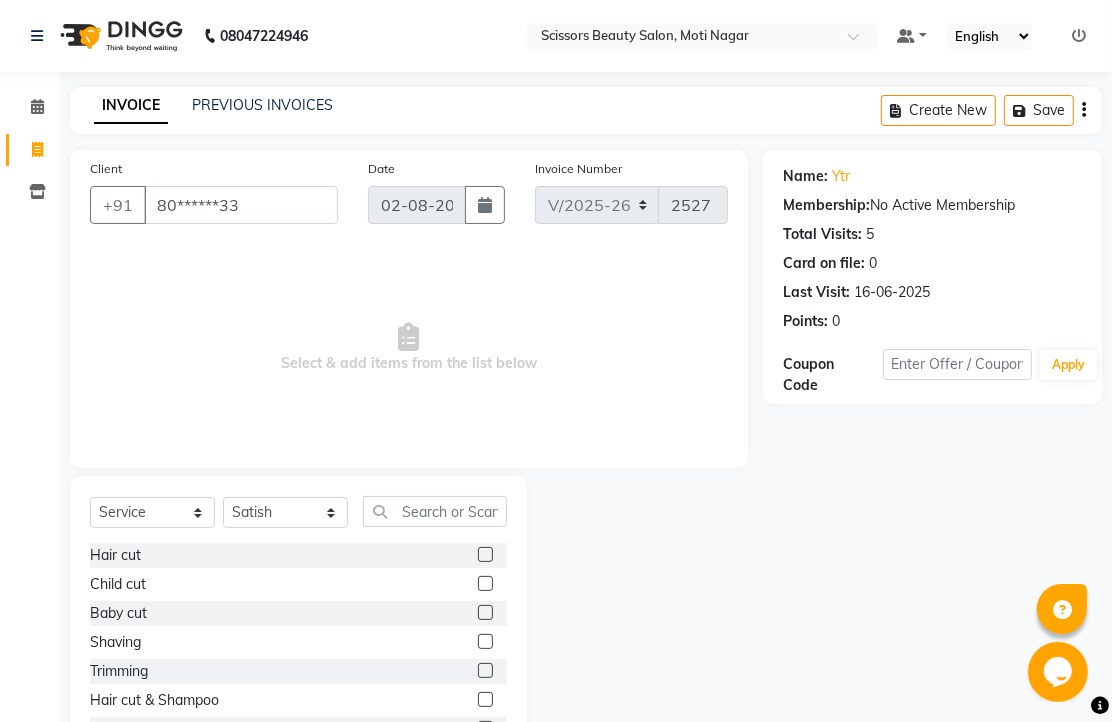 drag, startPoint x: 457, startPoint y: 613, endPoint x: 518, endPoint y: 634, distance: 64.513565 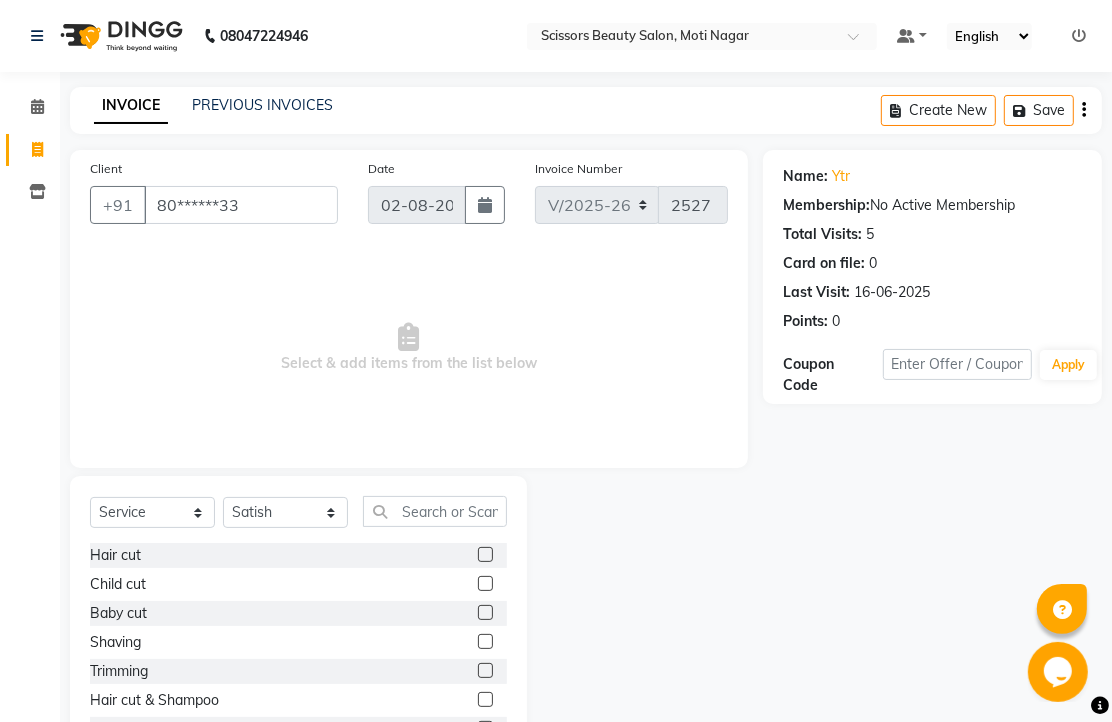click 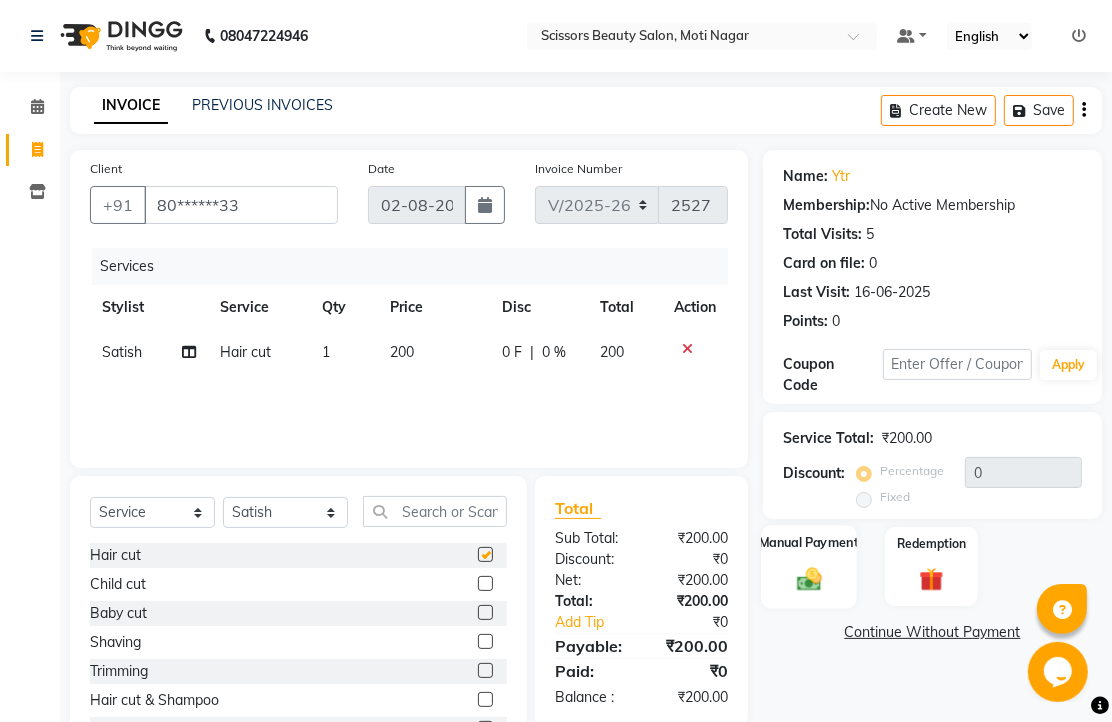 checkbox on "false" 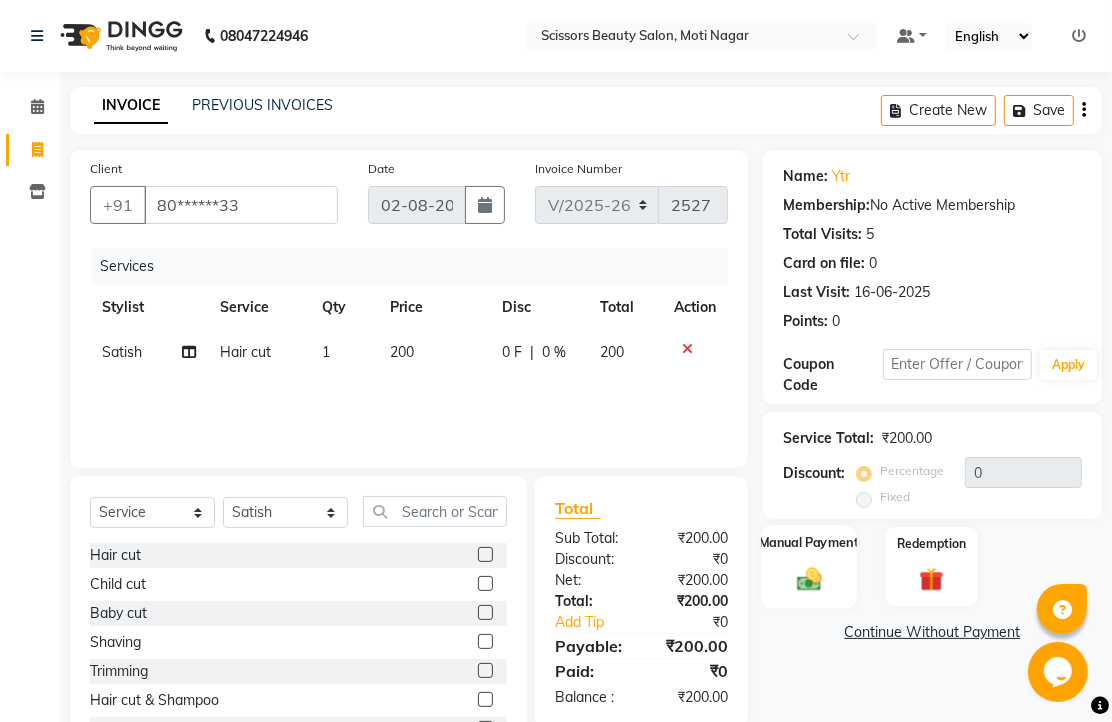 click 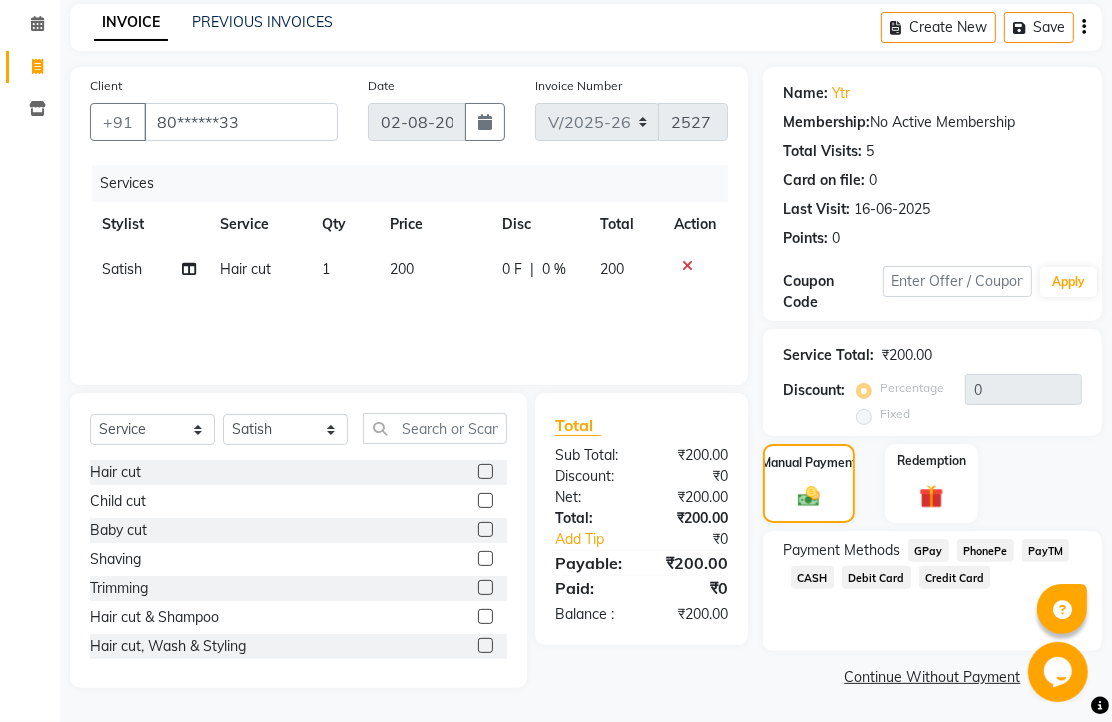 scroll, scrollTop: 163, scrollLeft: 0, axis: vertical 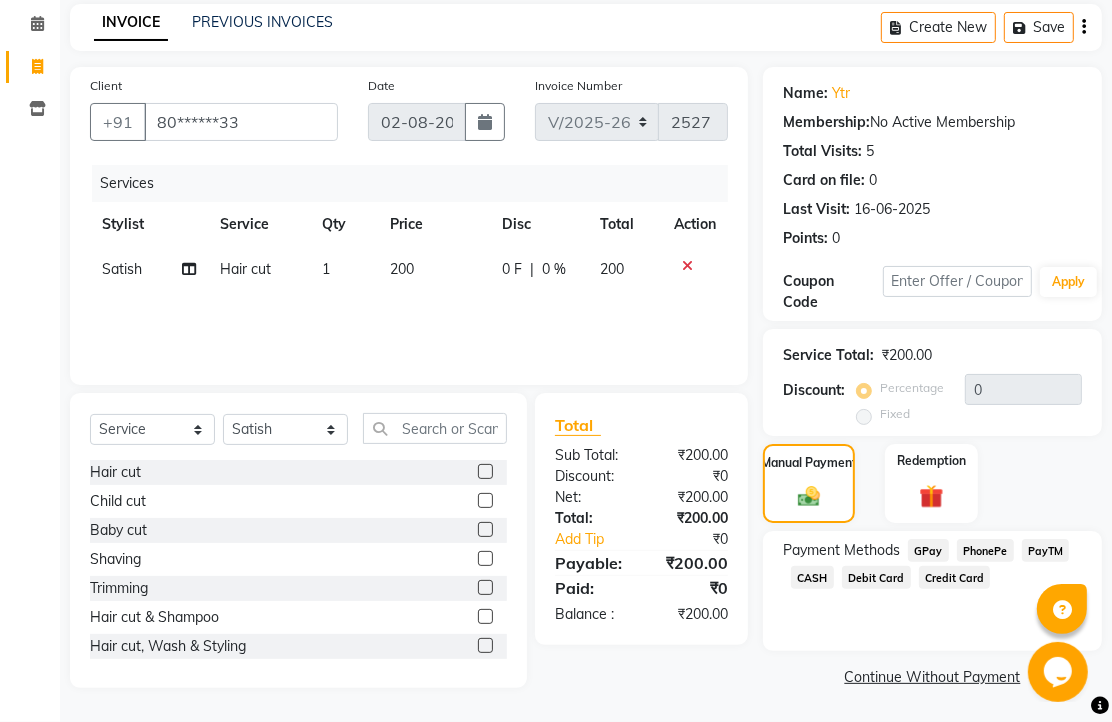 click on "PhonePe" 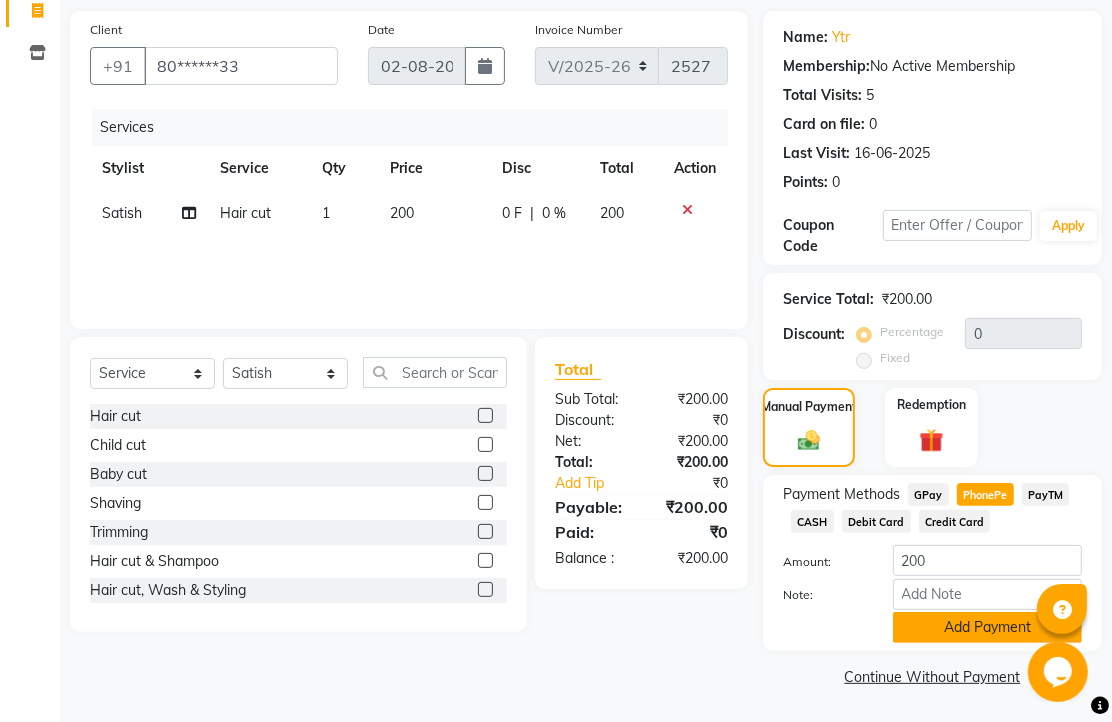 scroll, scrollTop: 248, scrollLeft: 0, axis: vertical 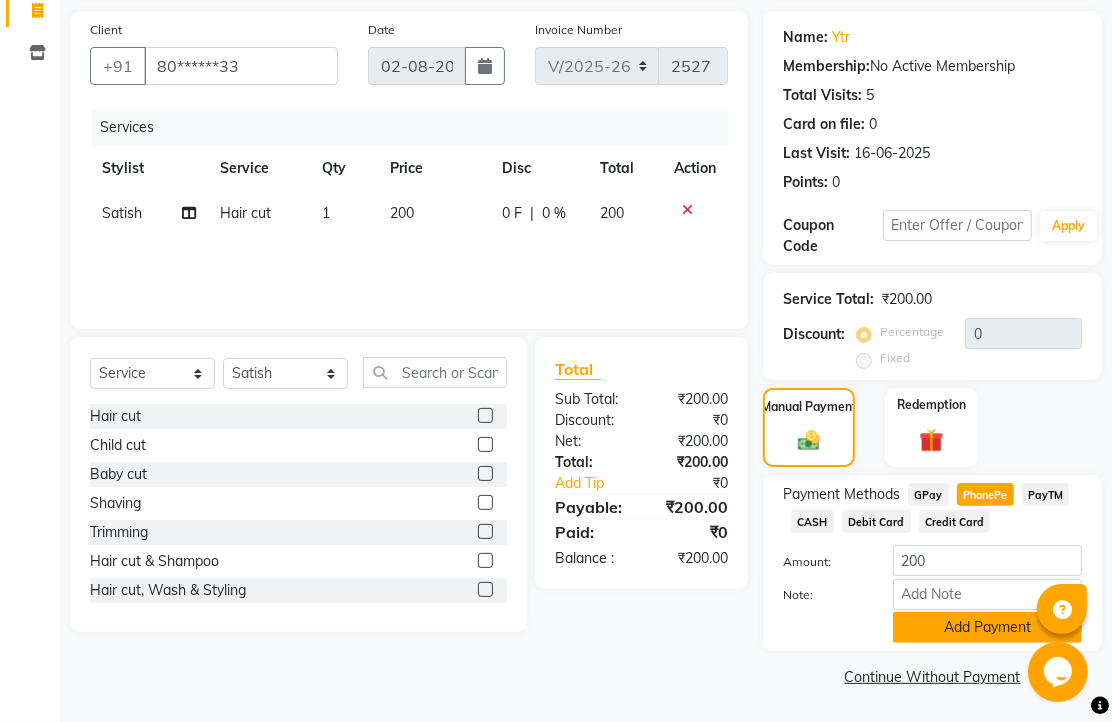 click on "Add Payment" 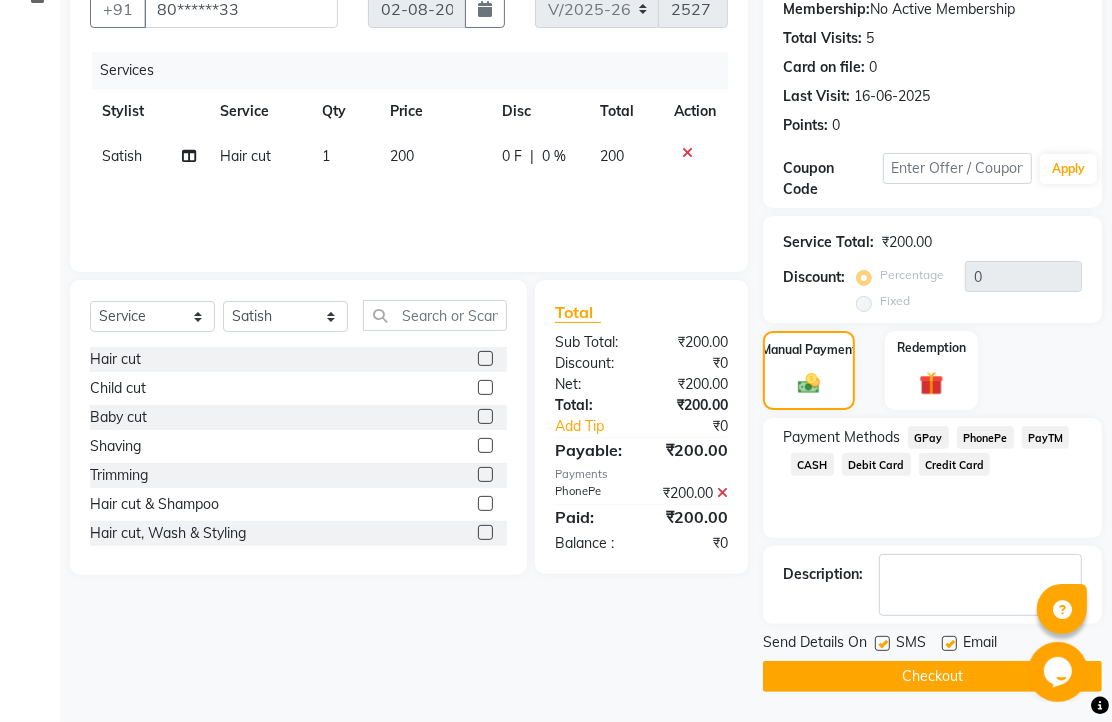 scroll, scrollTop: 304, scrollLeft: 0, axis: vertical 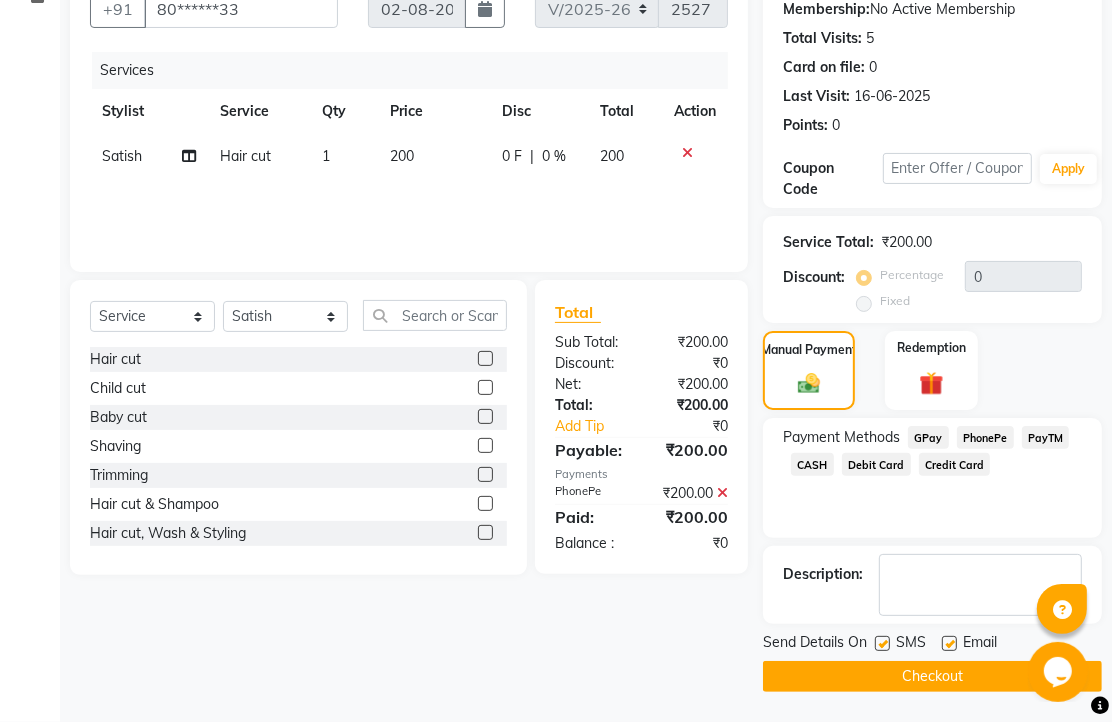 click at bounding box center [948, 644] 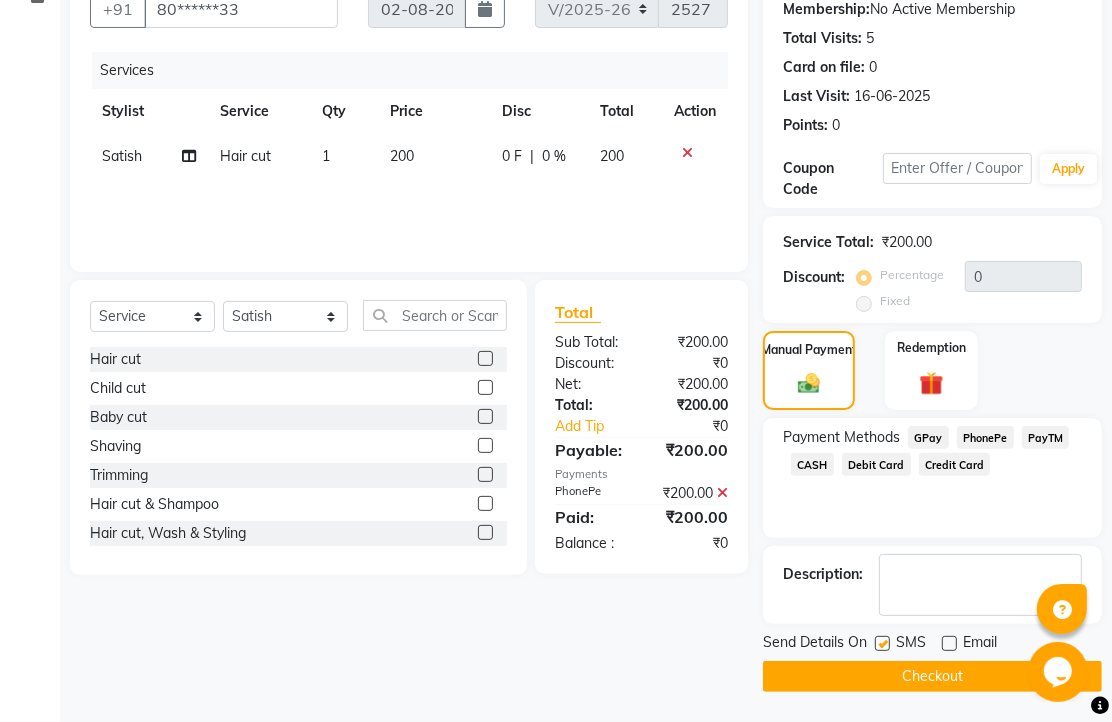 click on "Checkout" 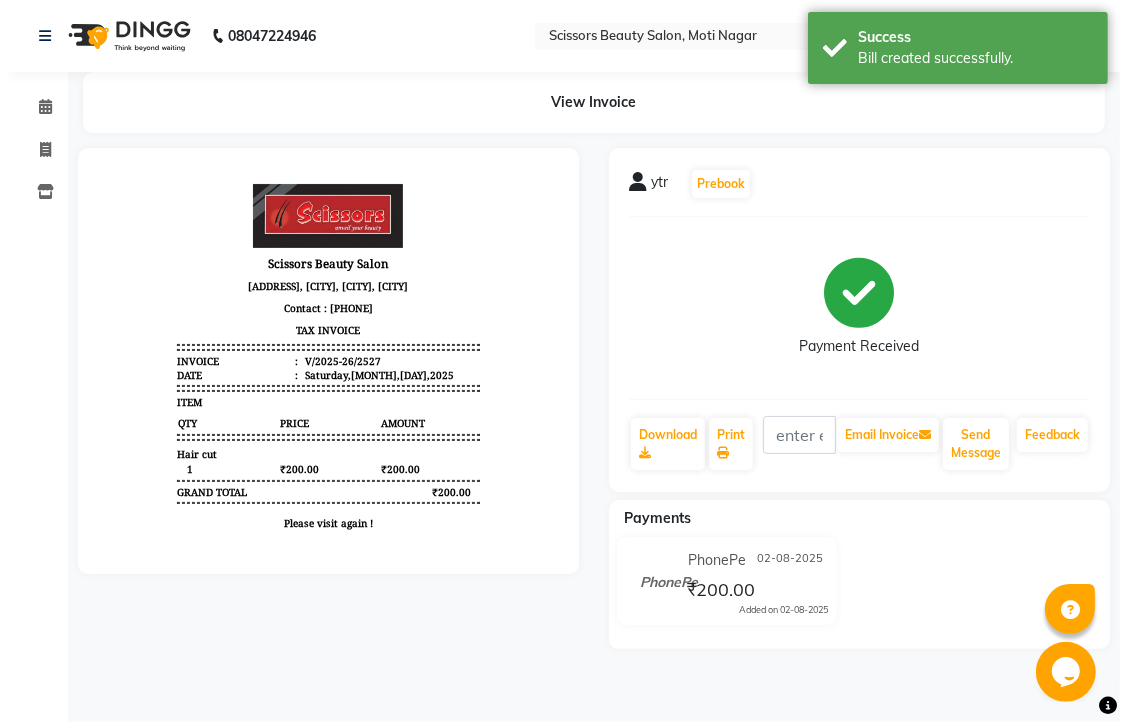 scroll, scrollTop: 0, scrollLeft: 0, axis: both 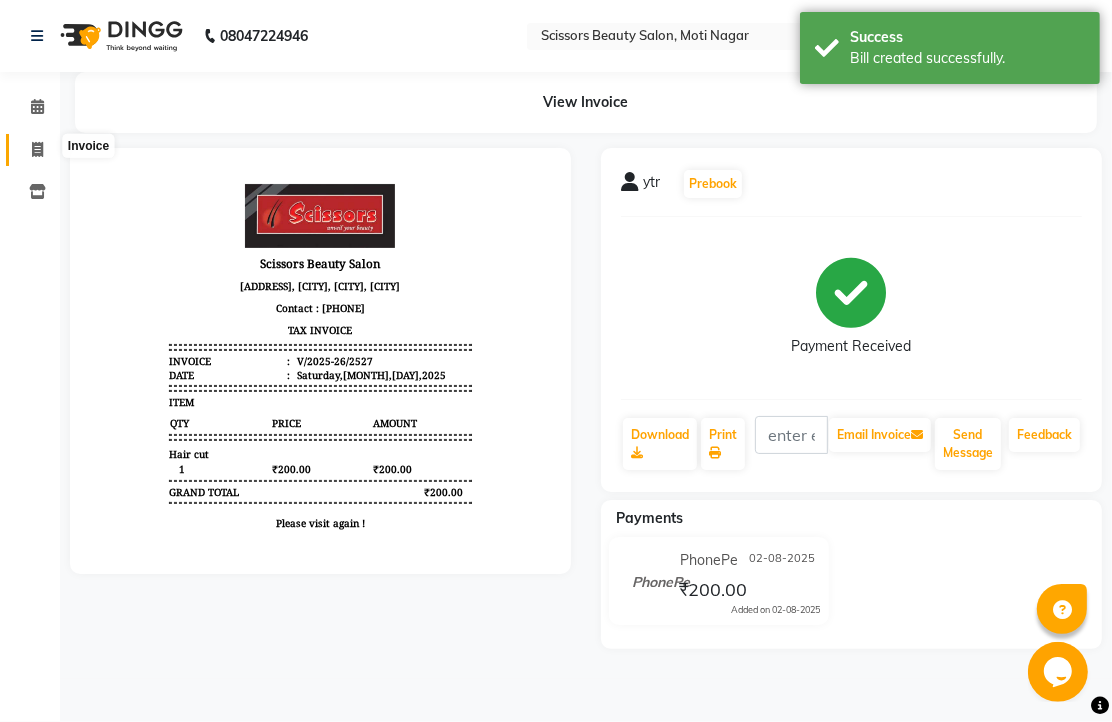 click 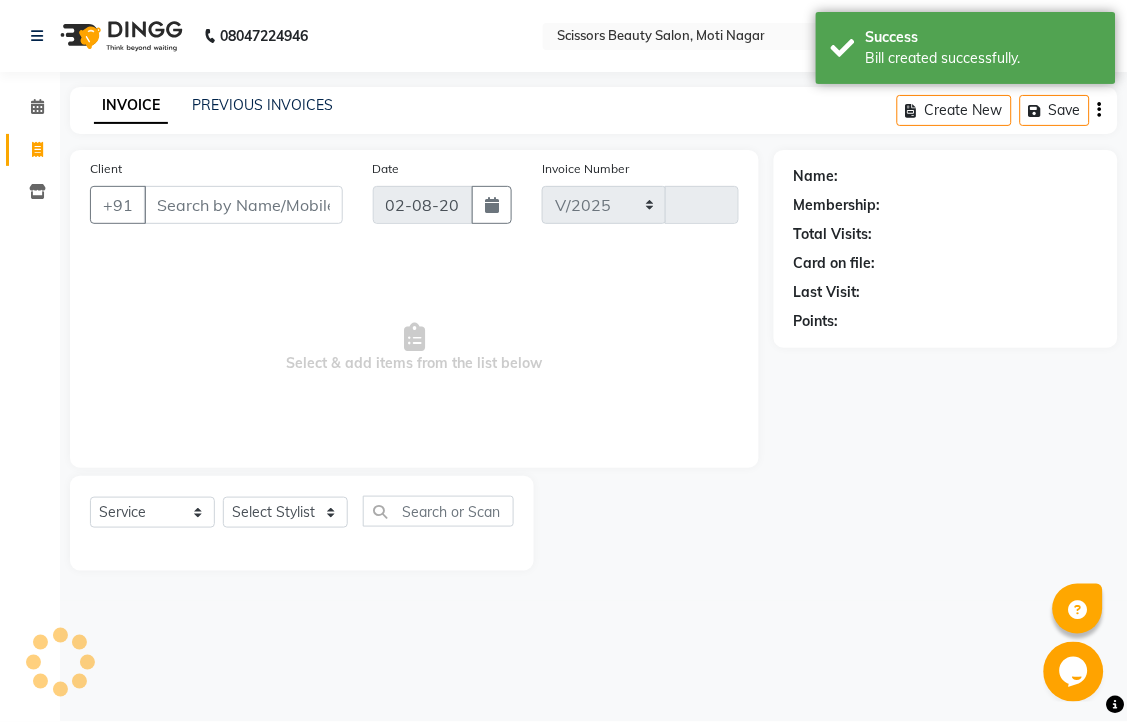 select on "7057" 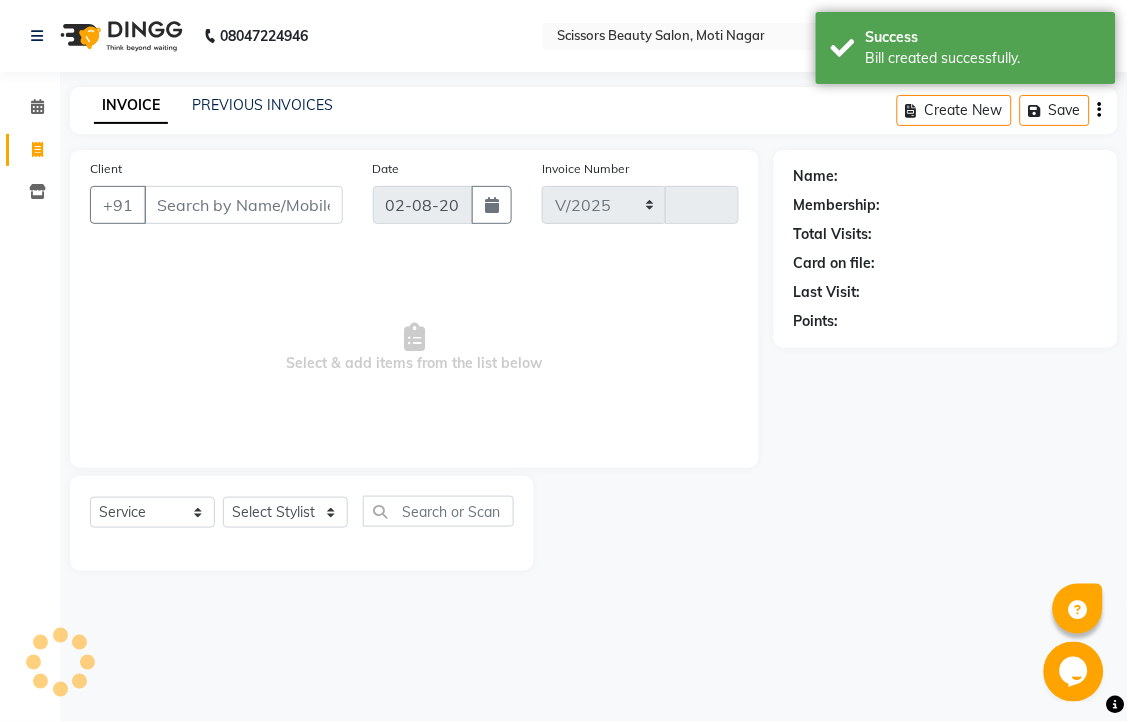 type on "2528" 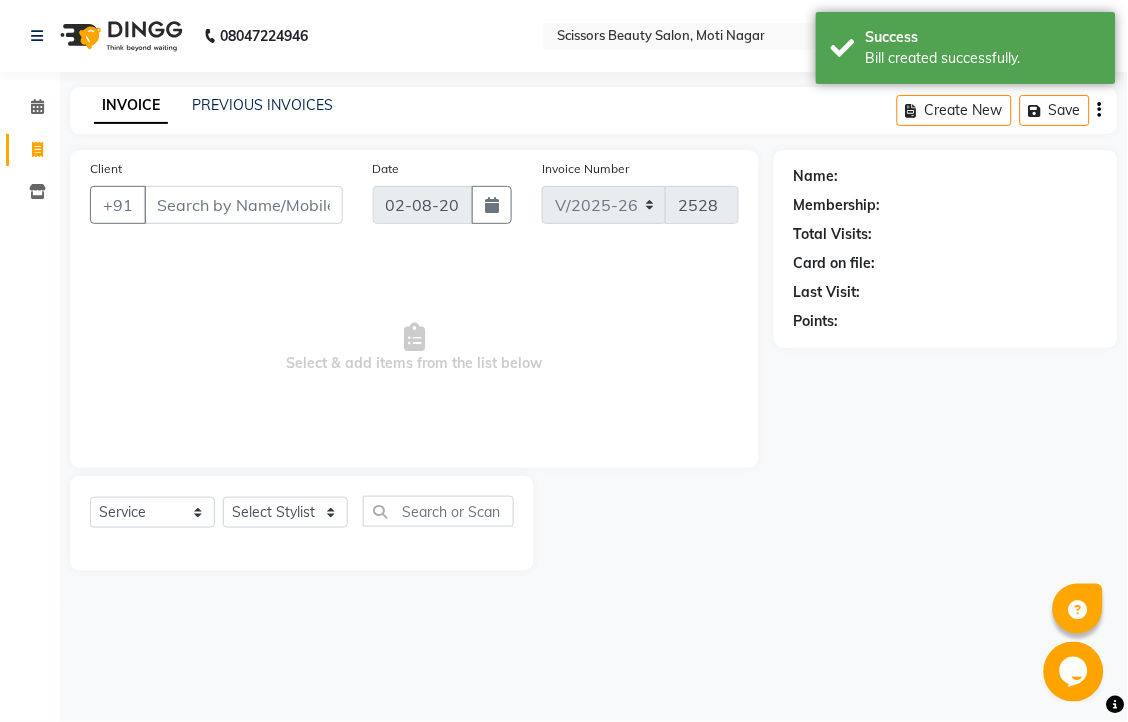 click on "Client" at bounding box center (243, 205) 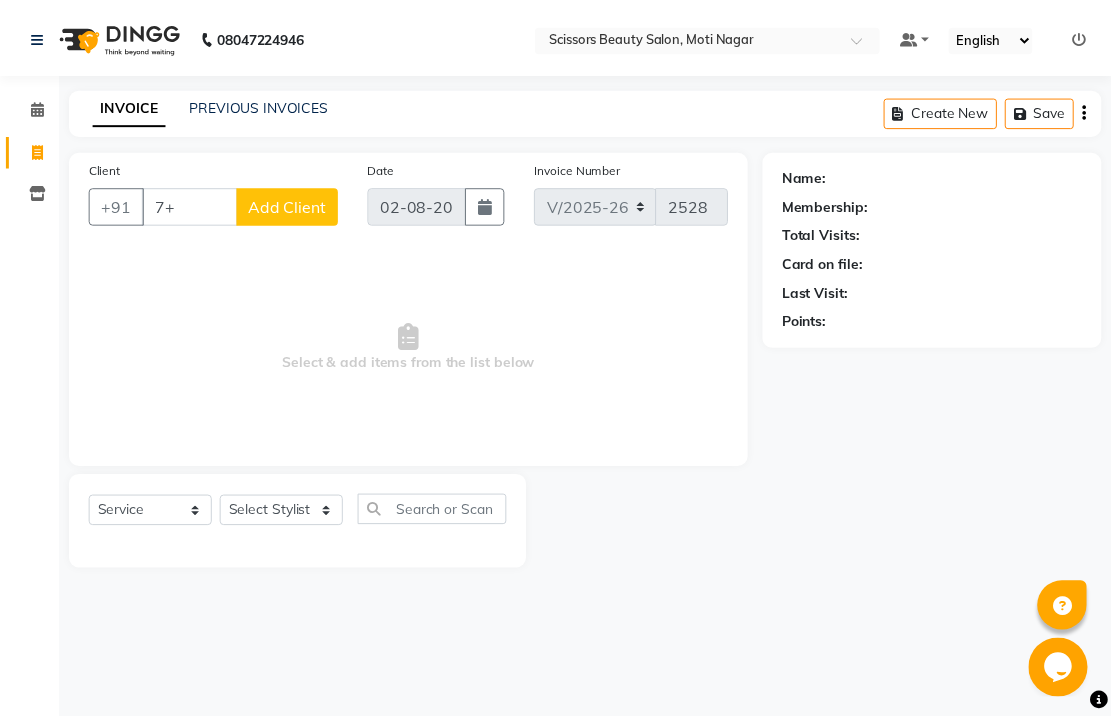 scroll, scrollTop: 0, scrollLeft: 0, axis: both 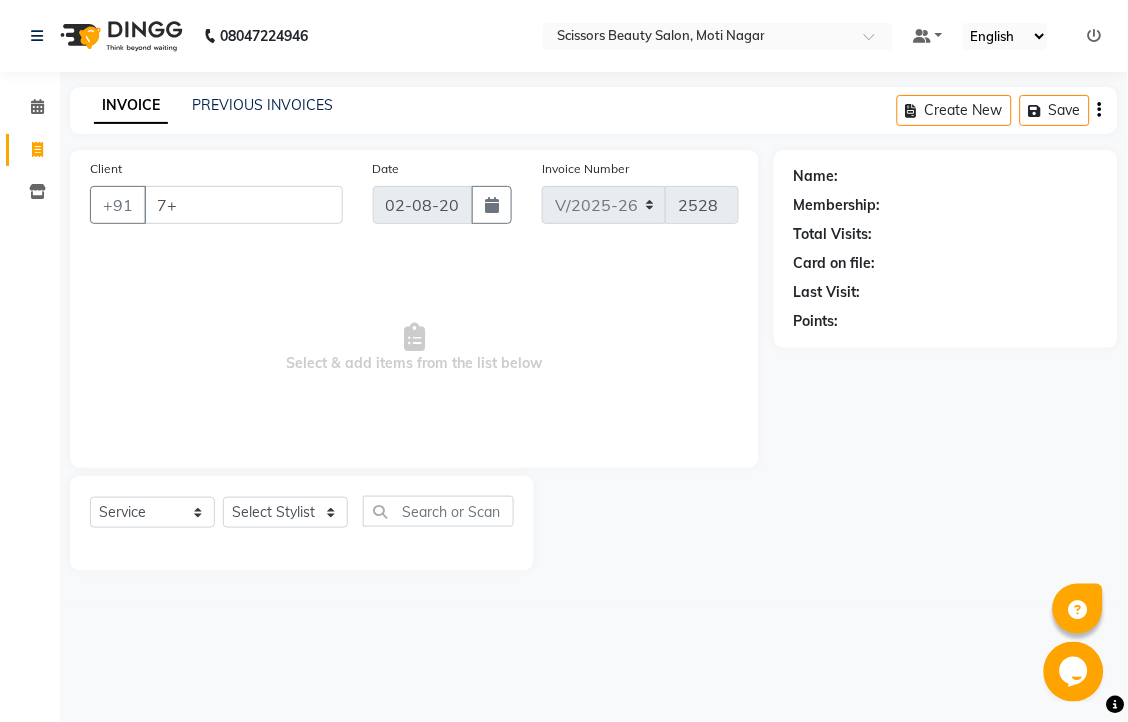 type on "7" 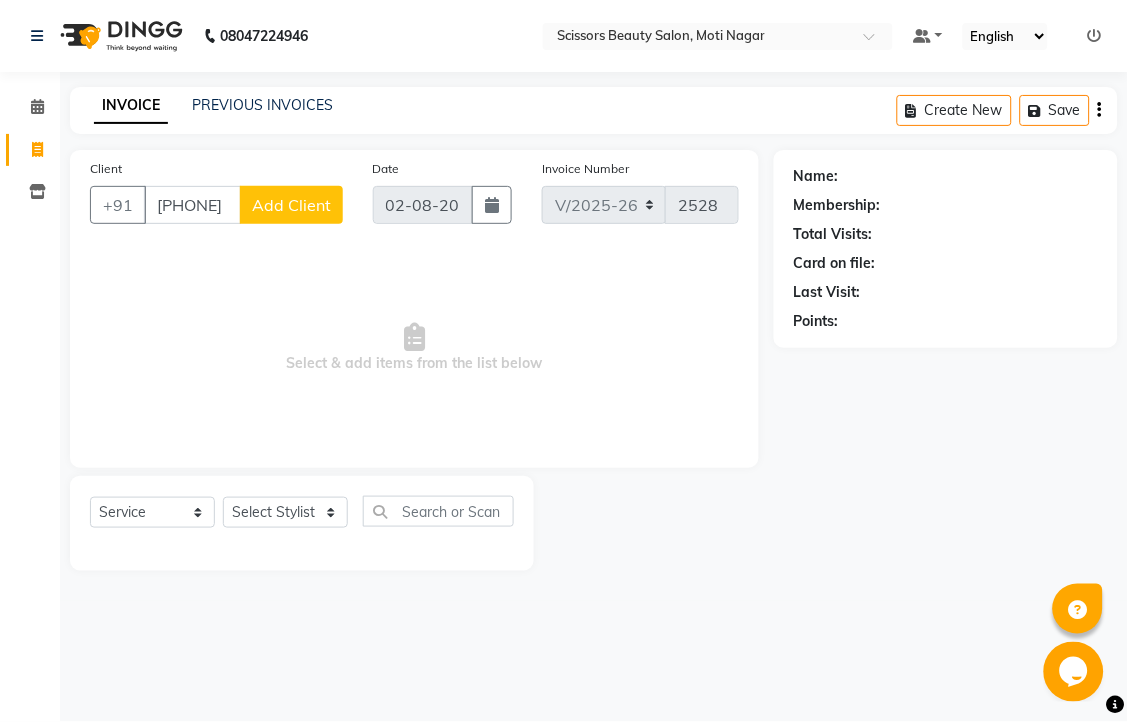 type on "[PHONE]" 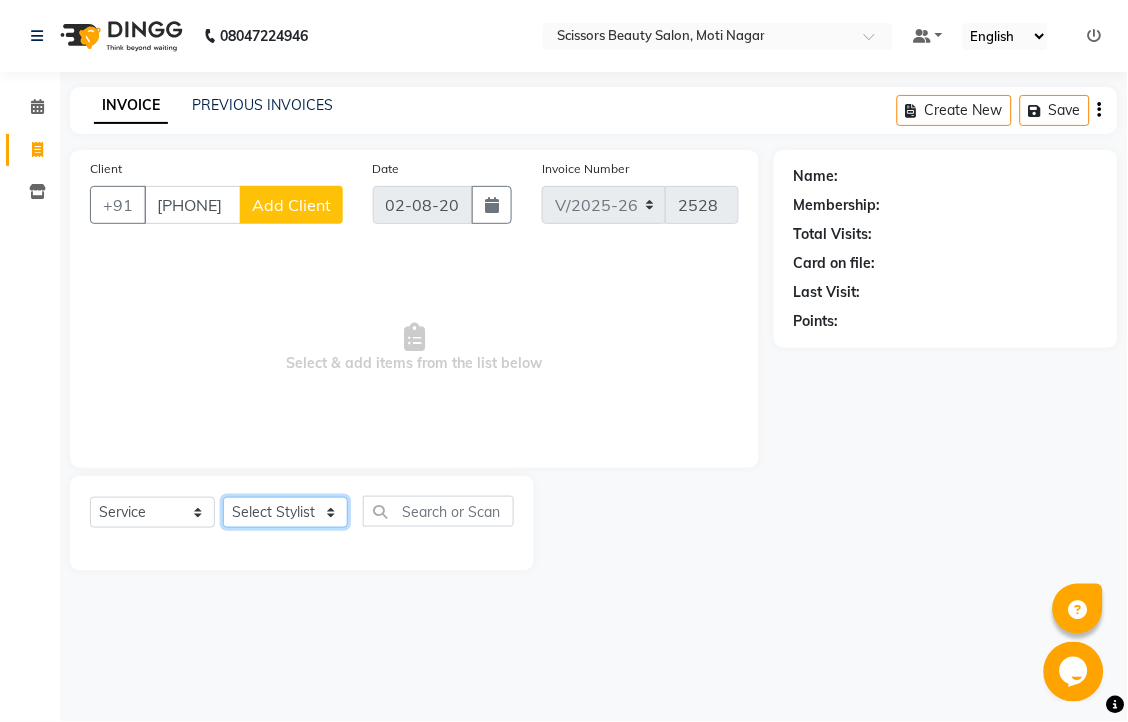 click on "Select Stylist Dominic Francis Nagesh Satish Sir Staff" 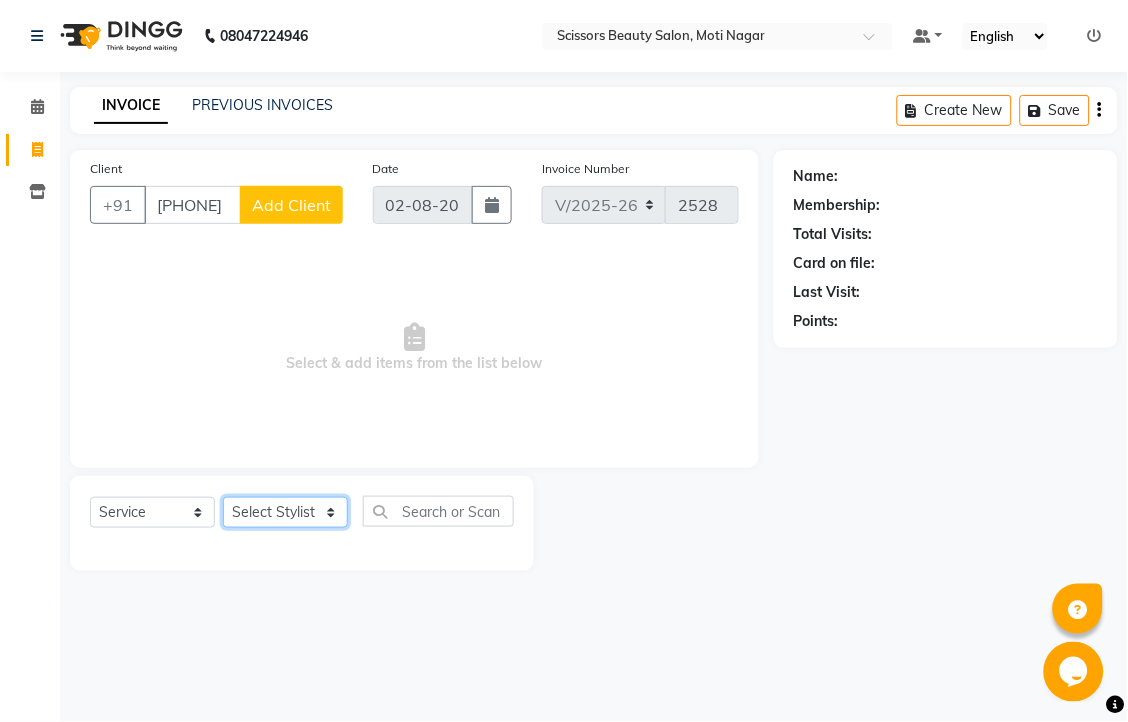 select on "81450" 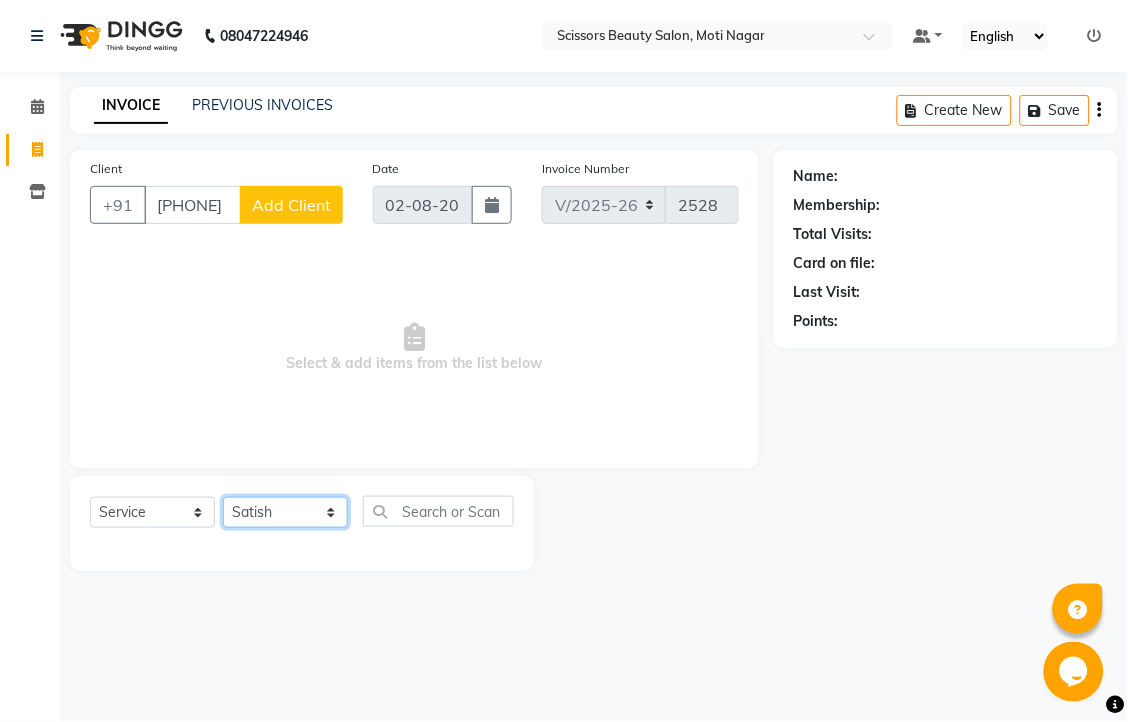 click on "Select Stylist Dominic Francis Nagesh Satish Sir Staff" 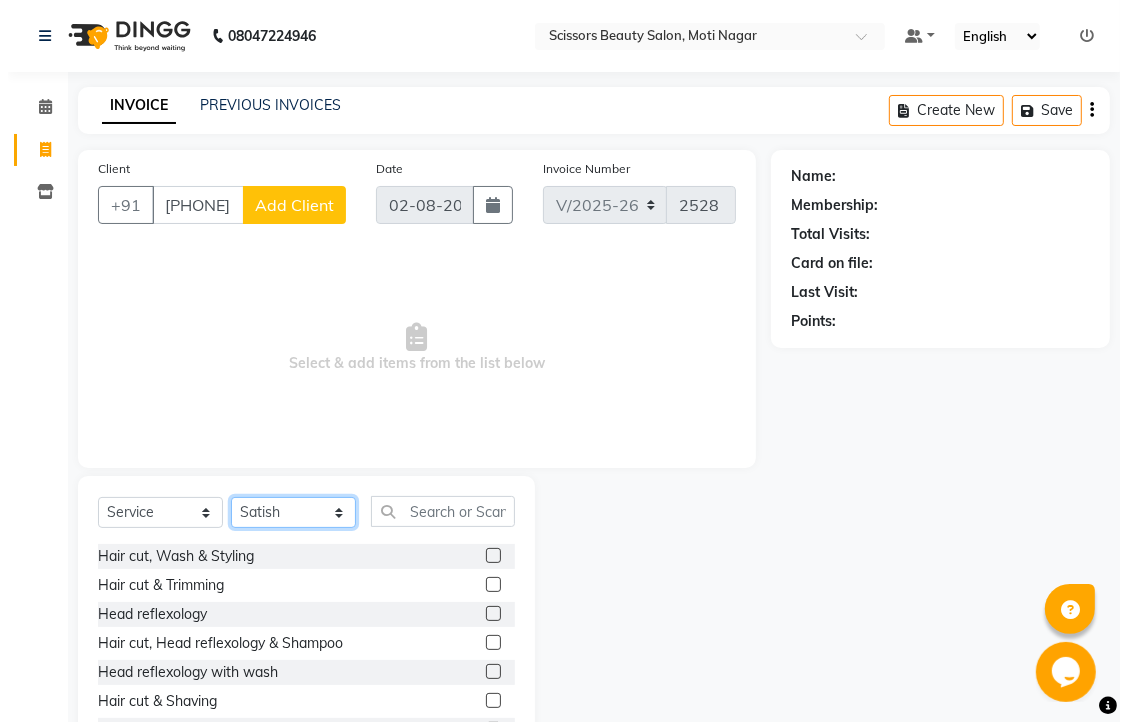 scroll, scrollTop: 222, scrollLeft: 0, axis: vertical 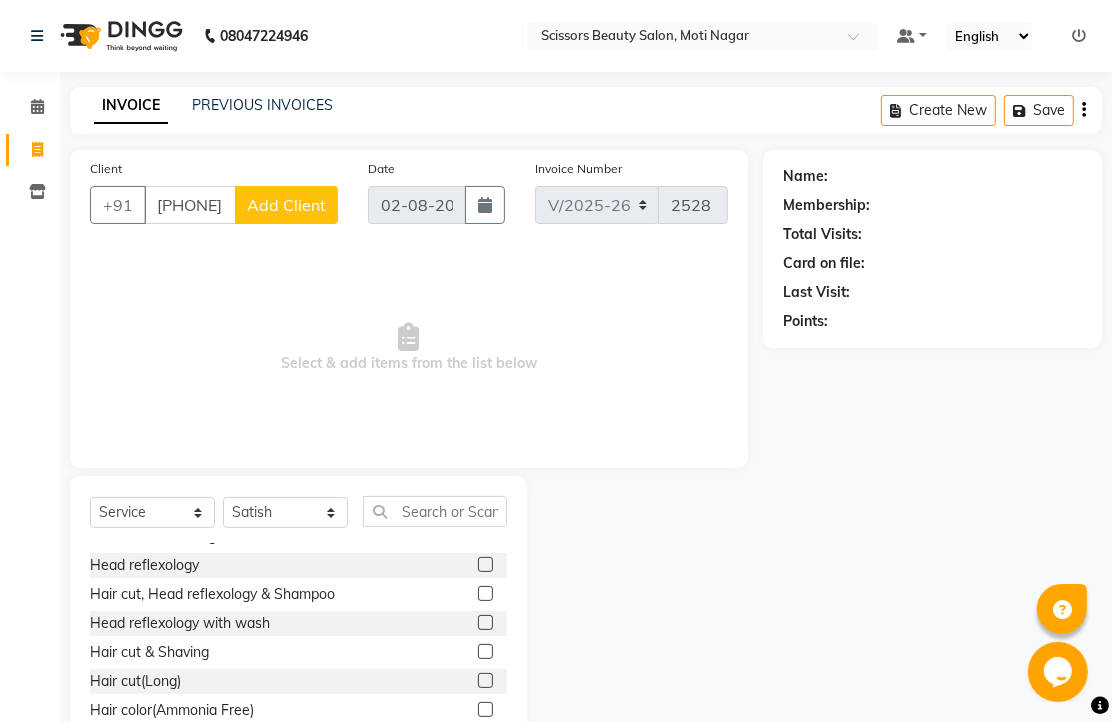 click 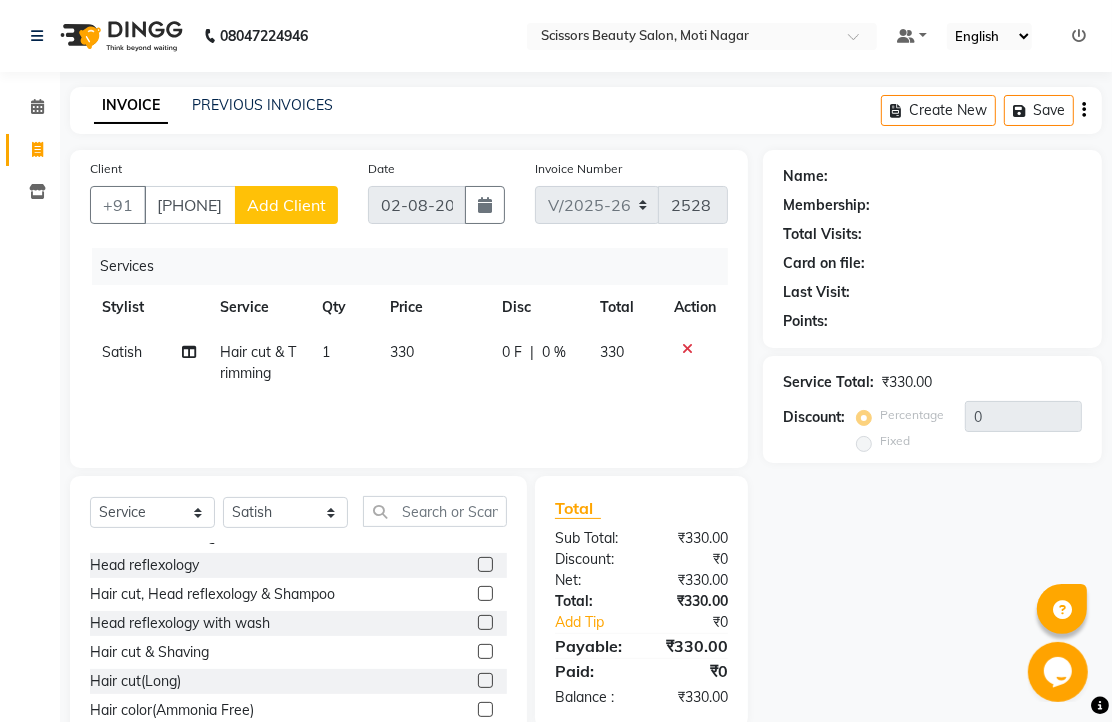 checkbox on "false" 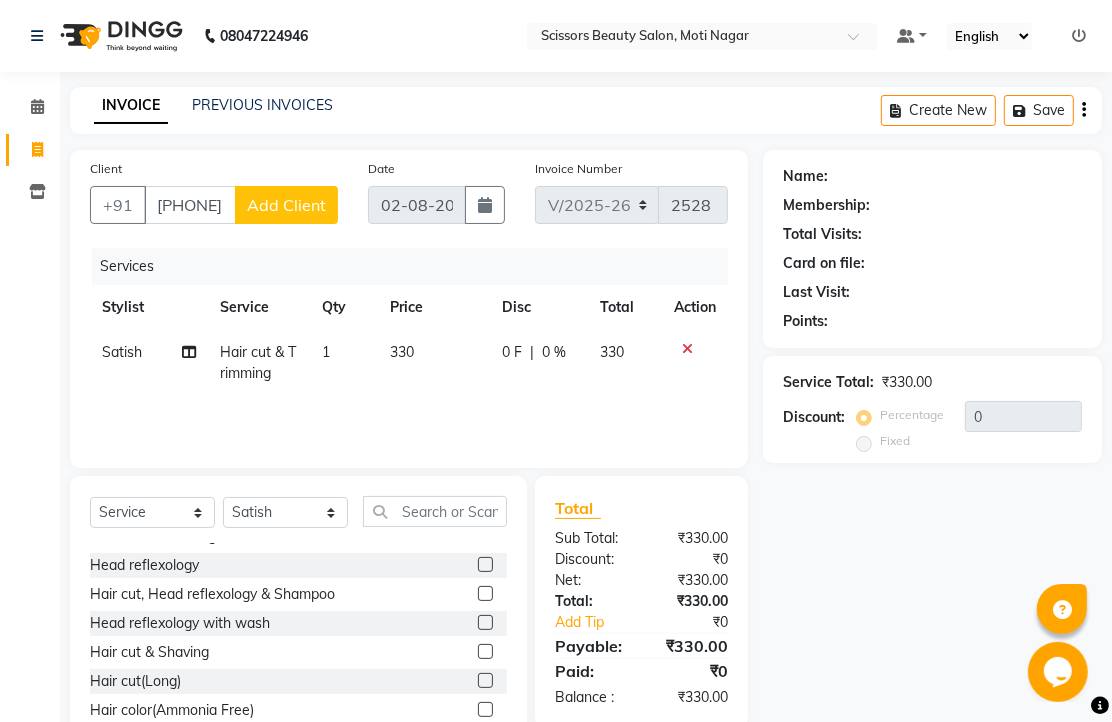 click on "Add Client" 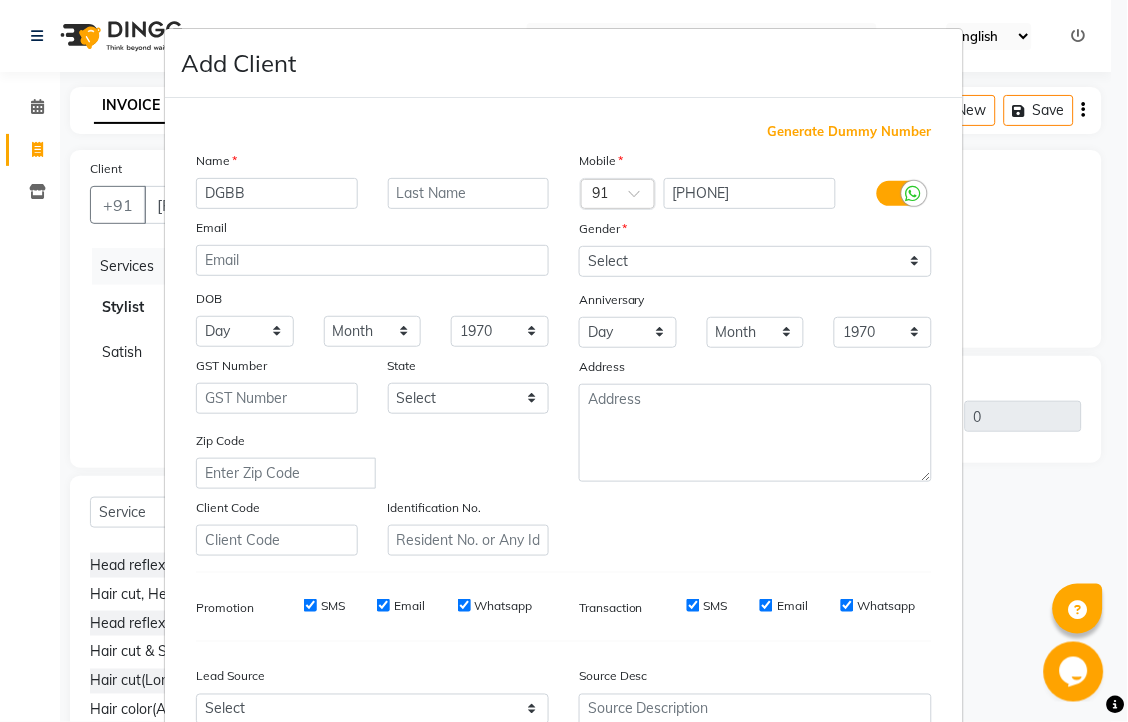 type on "DGBB" 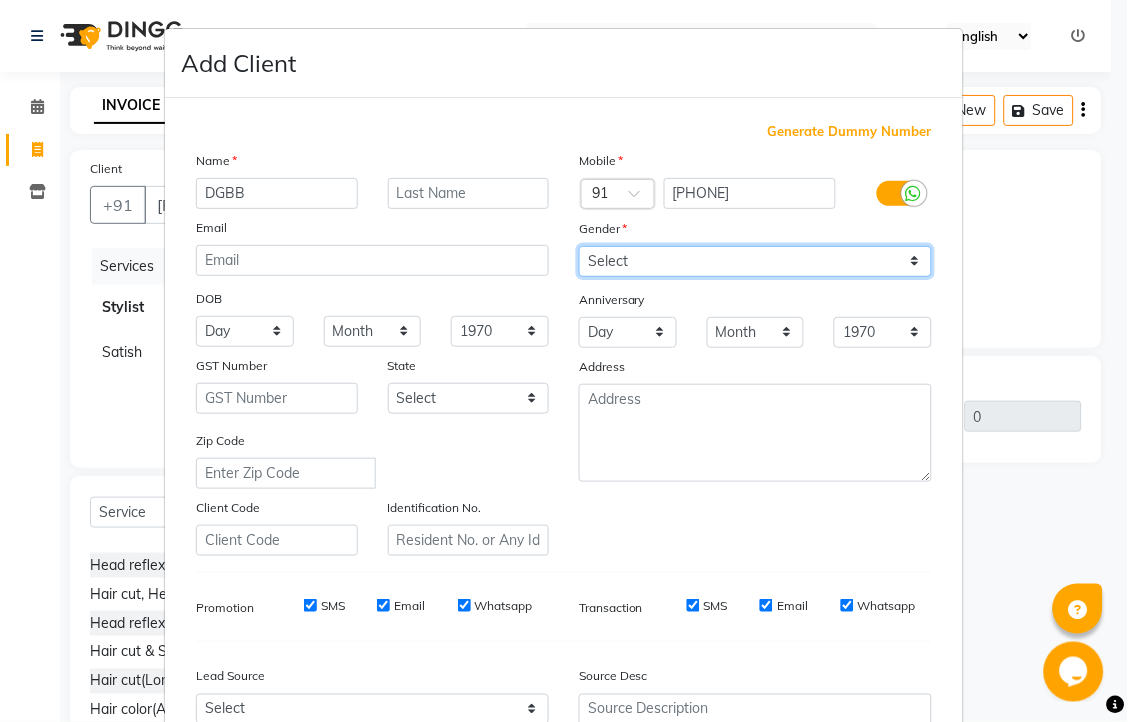 click on "Select Male Female Other Prefer Not To Say" at bounding box center (755, 261) 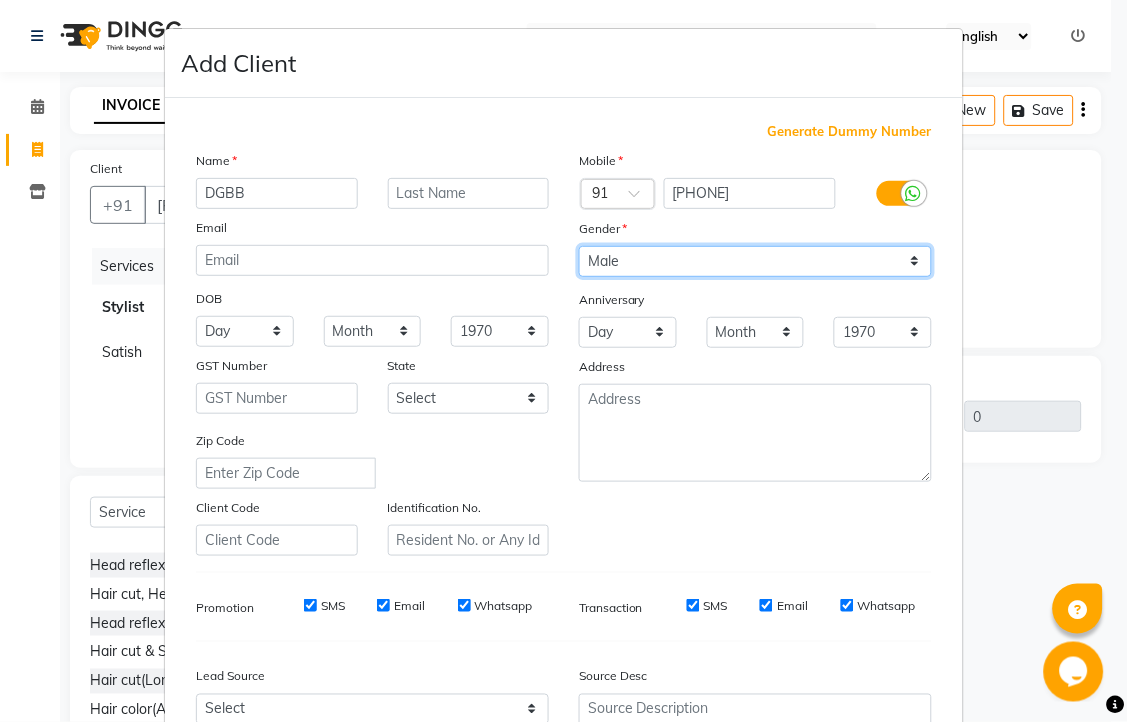 click on "Select Male Female Other Prefer Not To Say" at bounding box center (755, 261) 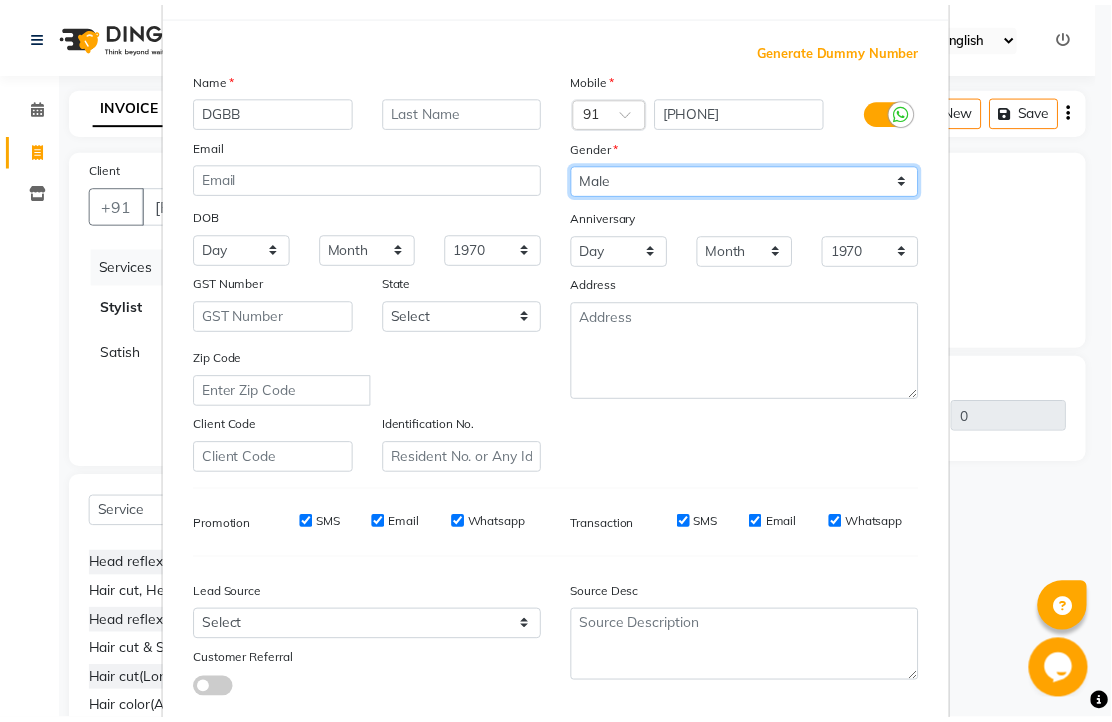 scroll, scrollTop: 333, scrollLeft: 0, axis: vertical 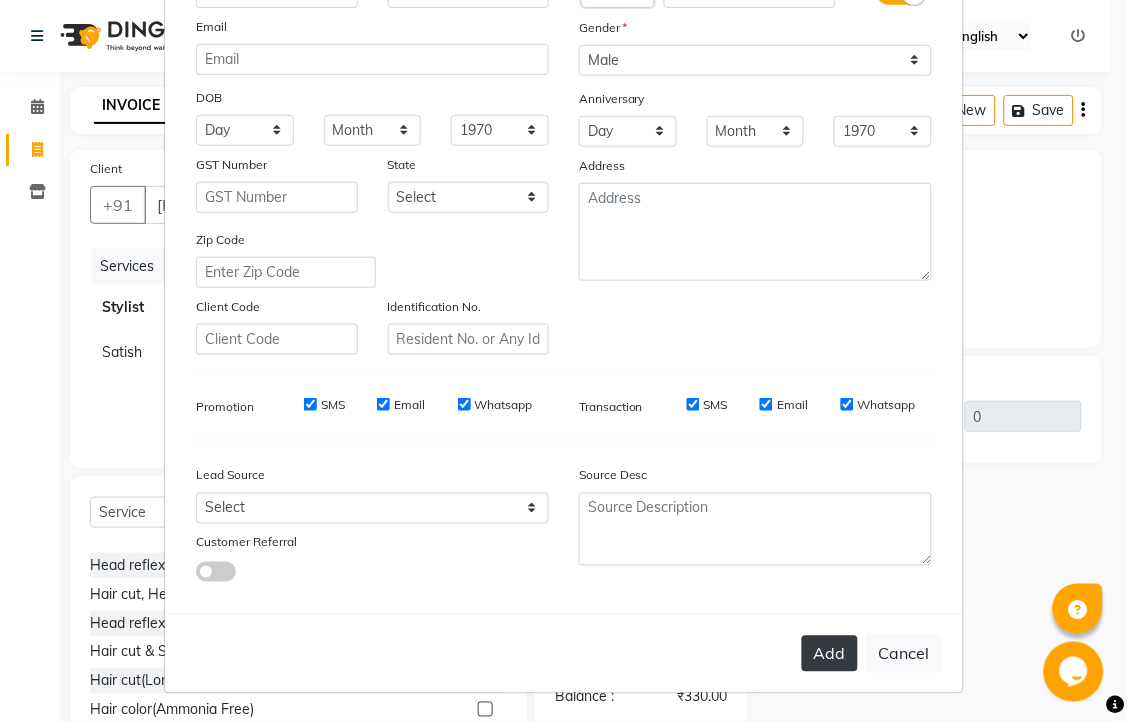 click on "Add" at bounding box center [830, 654] 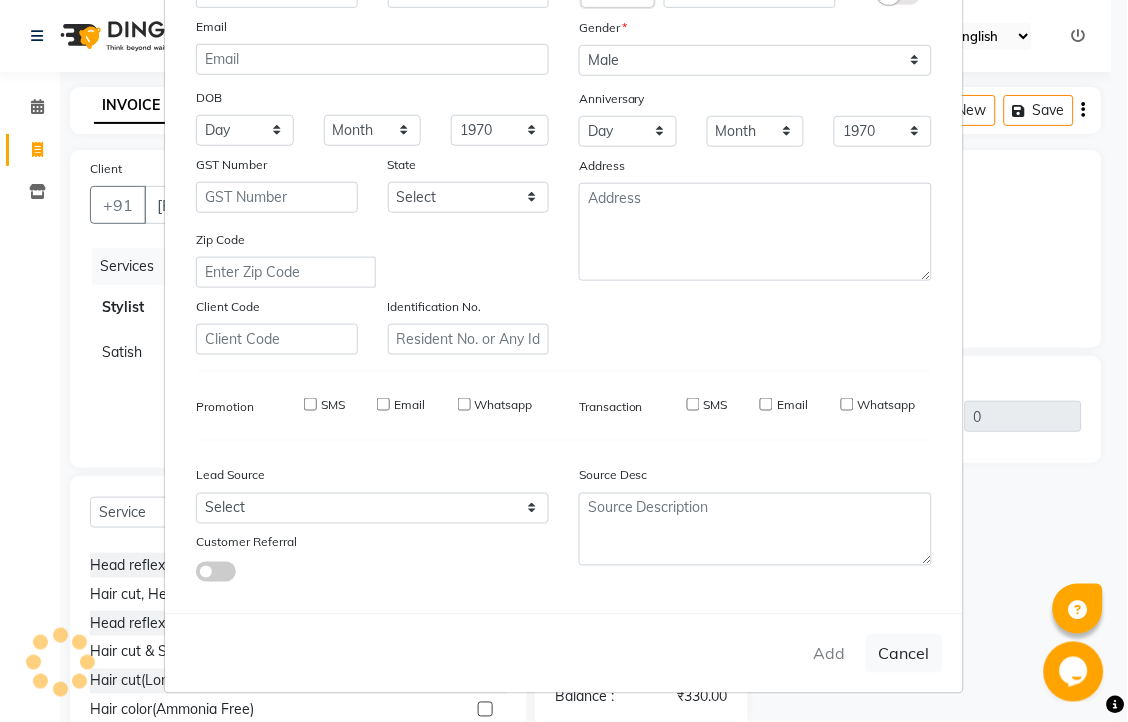 type on "79******69" 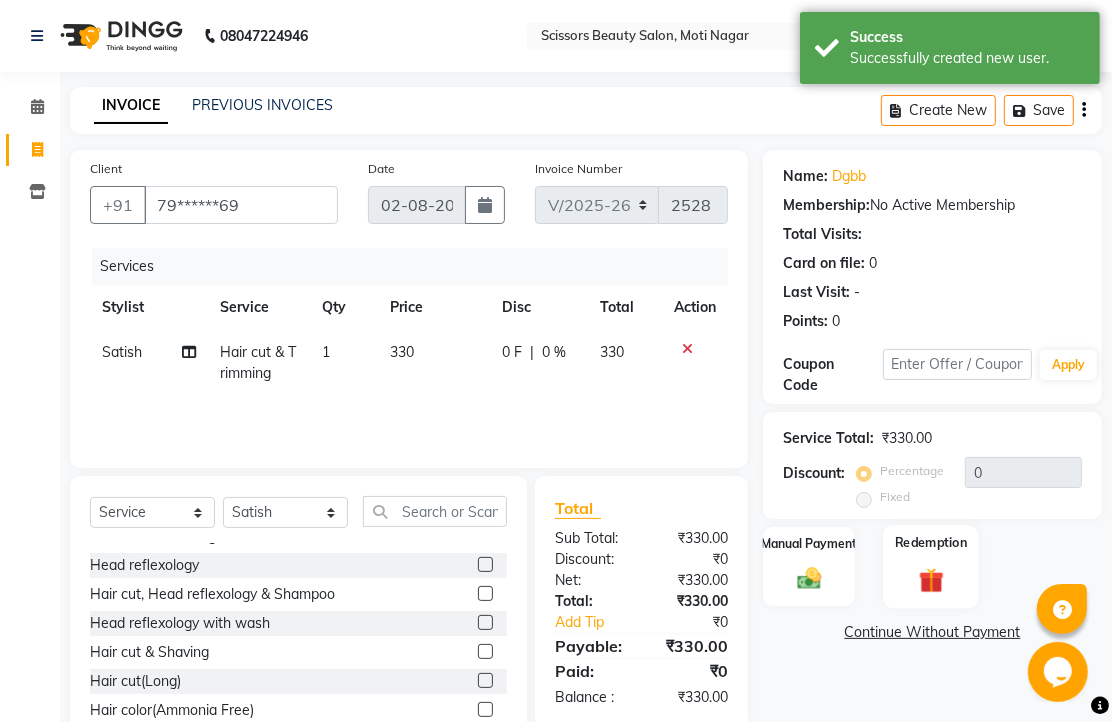 drag, startPoint x: 810, startPoint y: 645, endPoint x: 942, endPoint y: 680, distance: 136.56134 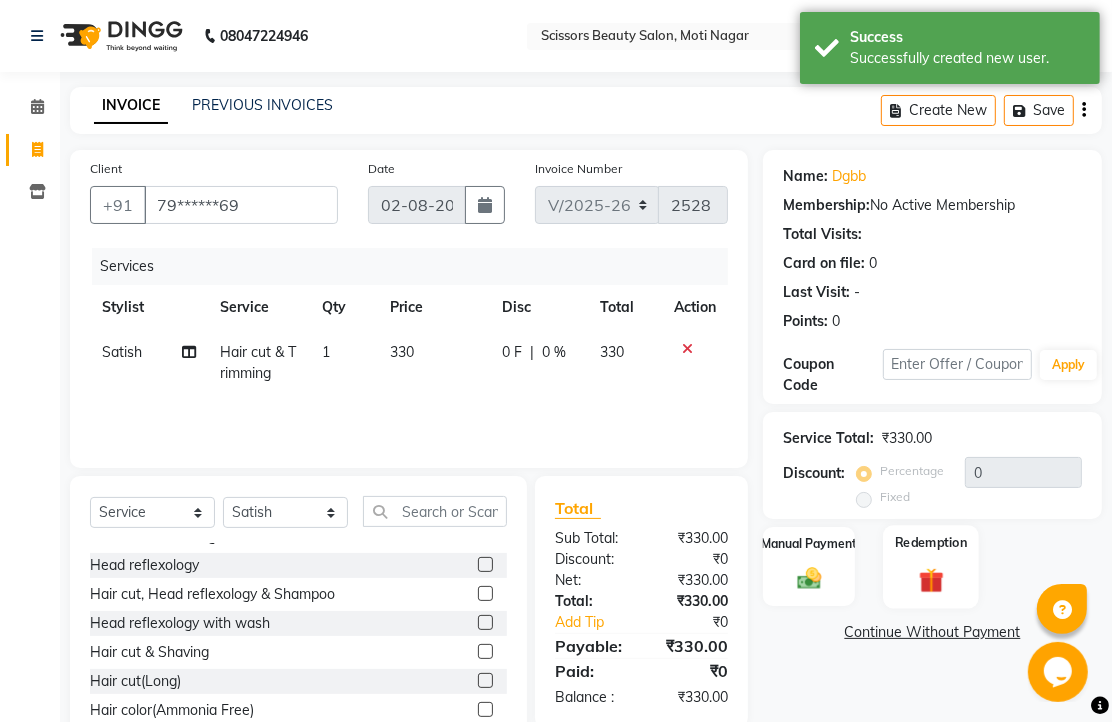 click 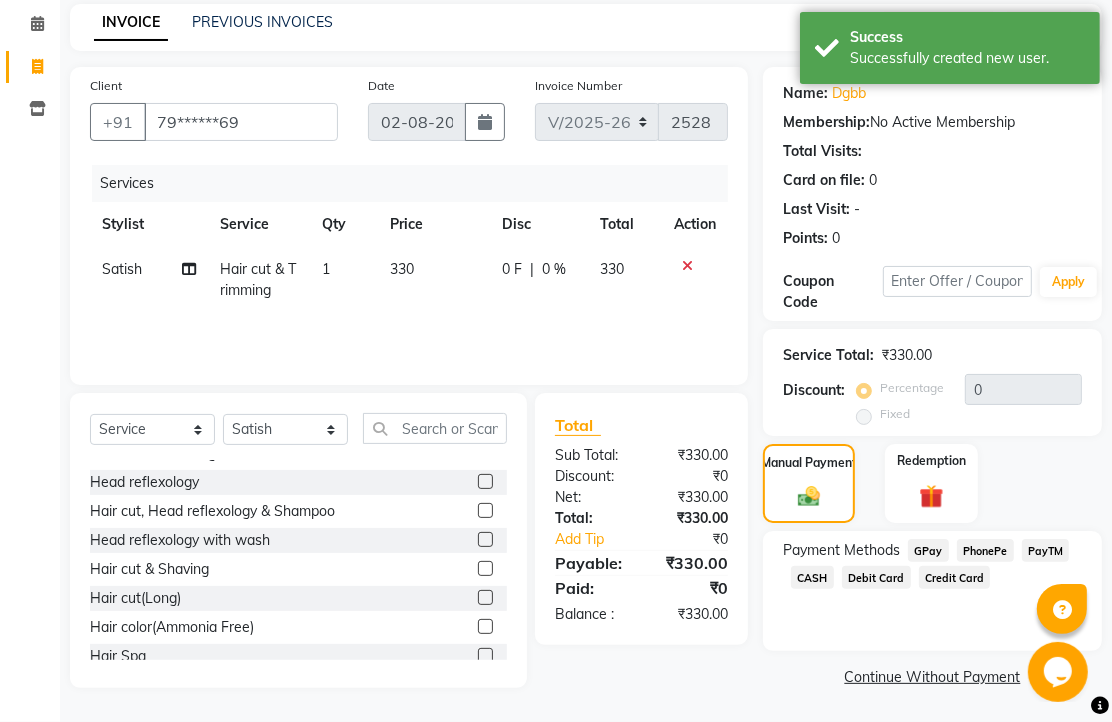 scroll, scrollTop: 163, scrollLeft: 0, axis: vertical 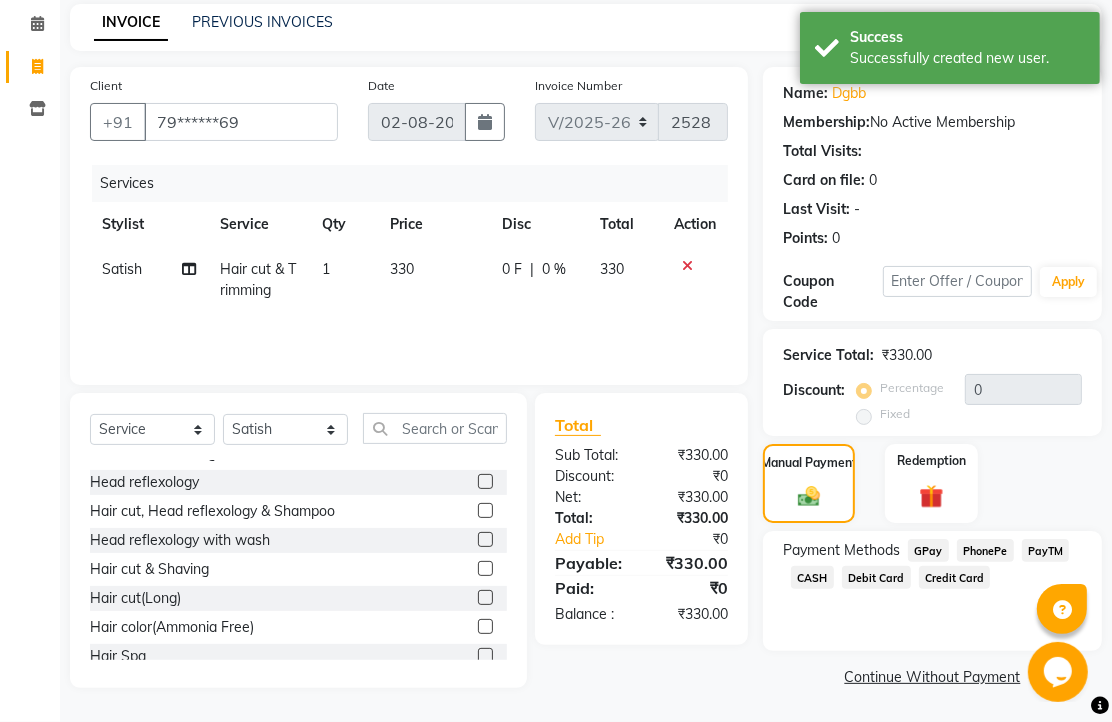 click on "PhonePe" 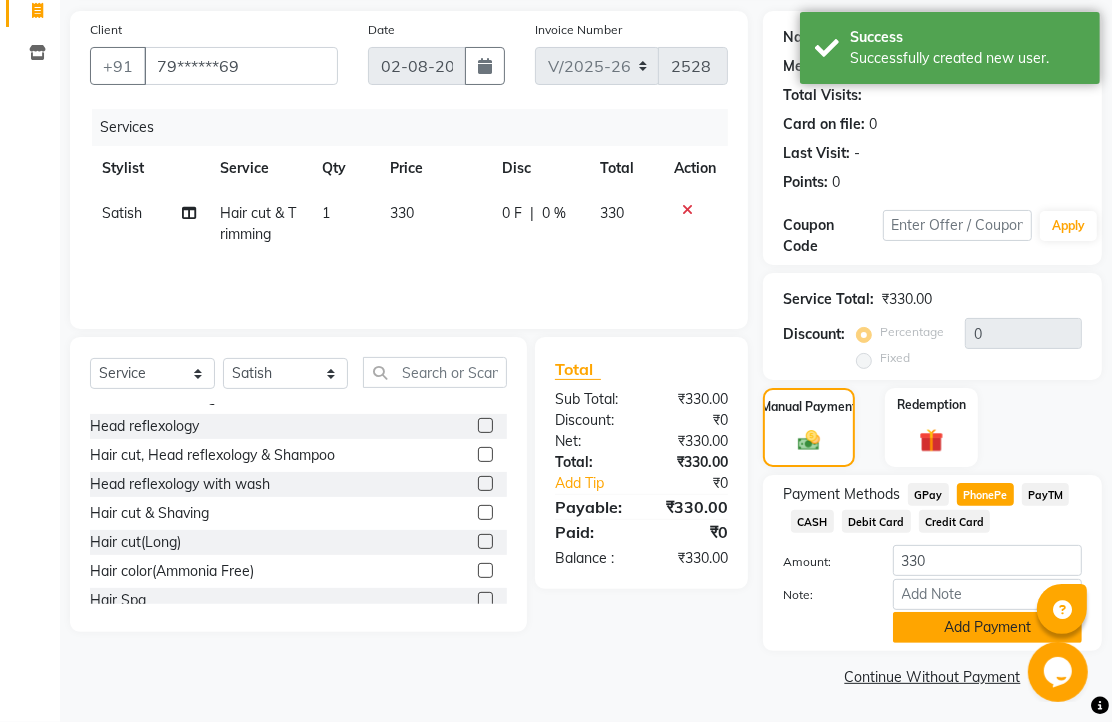 click on "Add Payment" 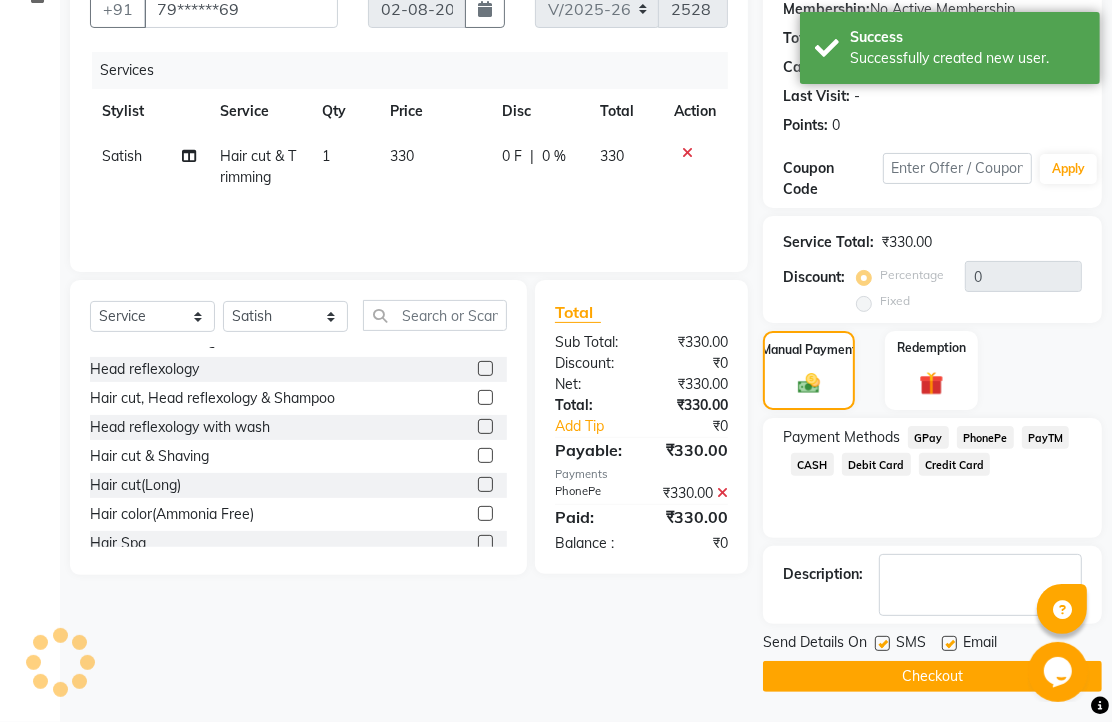 scroll, scrollTop: 304, scrollLeft: 0, axis: vertical 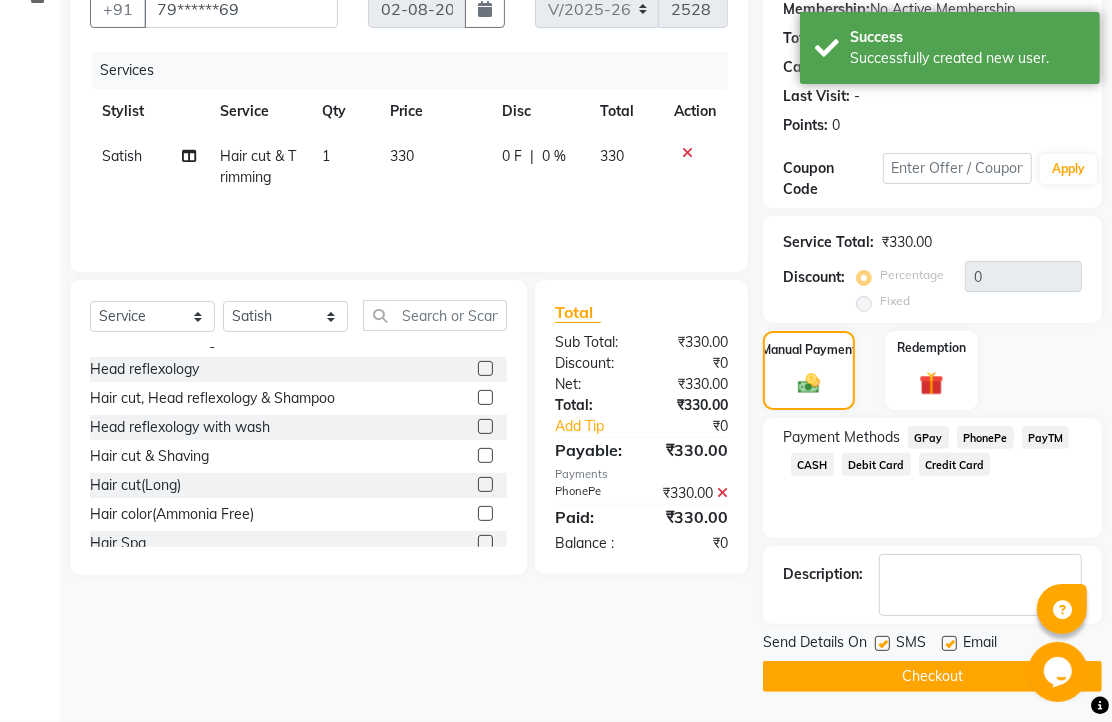 click 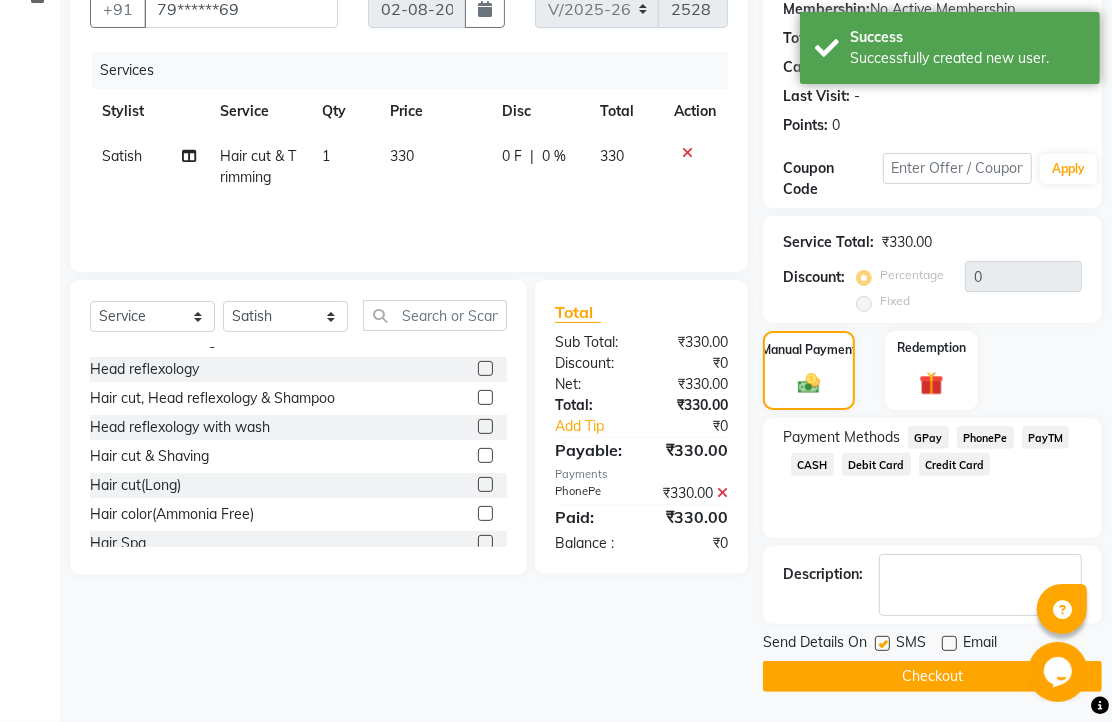 click on "Checkout" 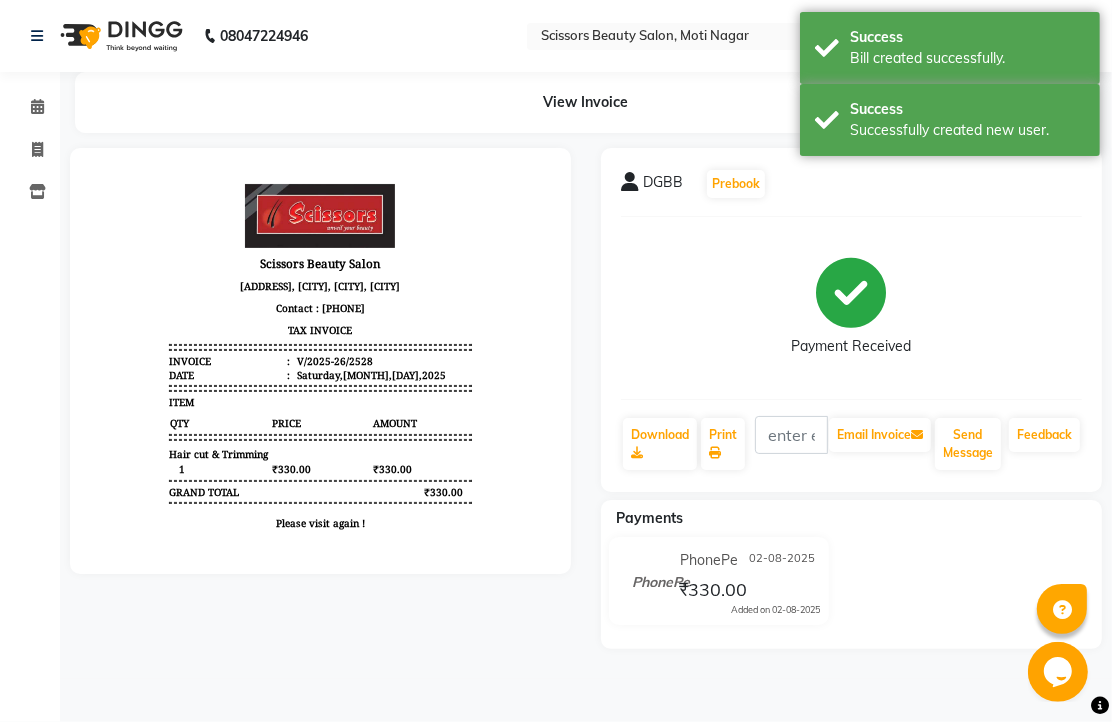 scroll, scrollTop: 0, scrollLeft: 0, axis: both 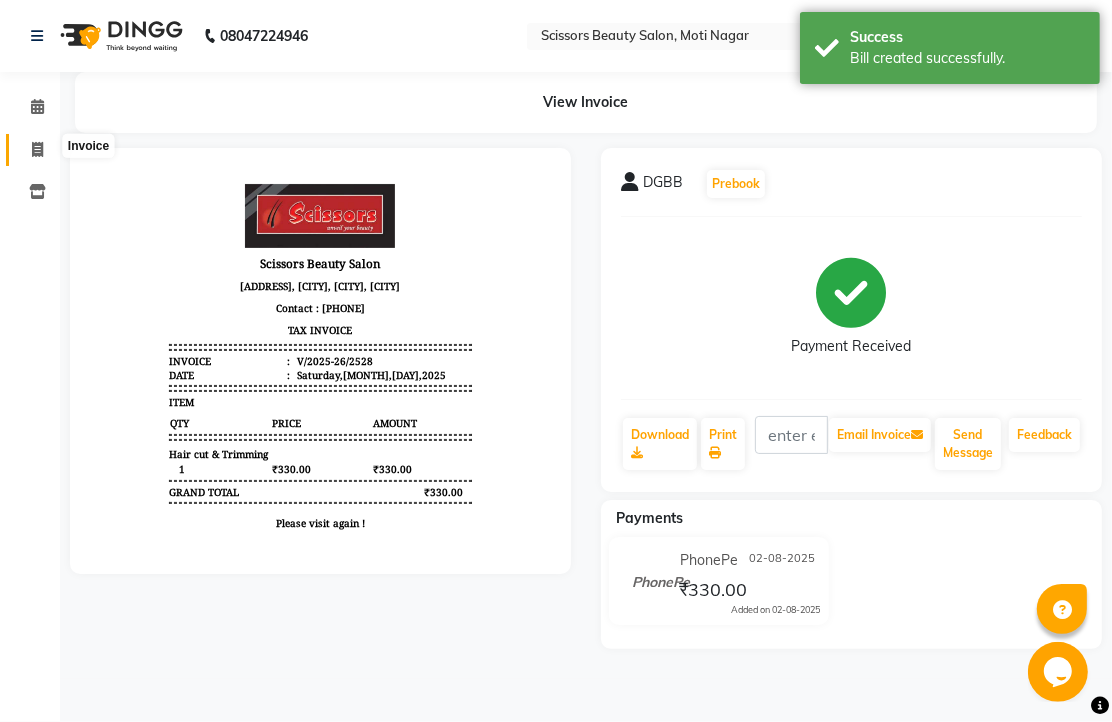click 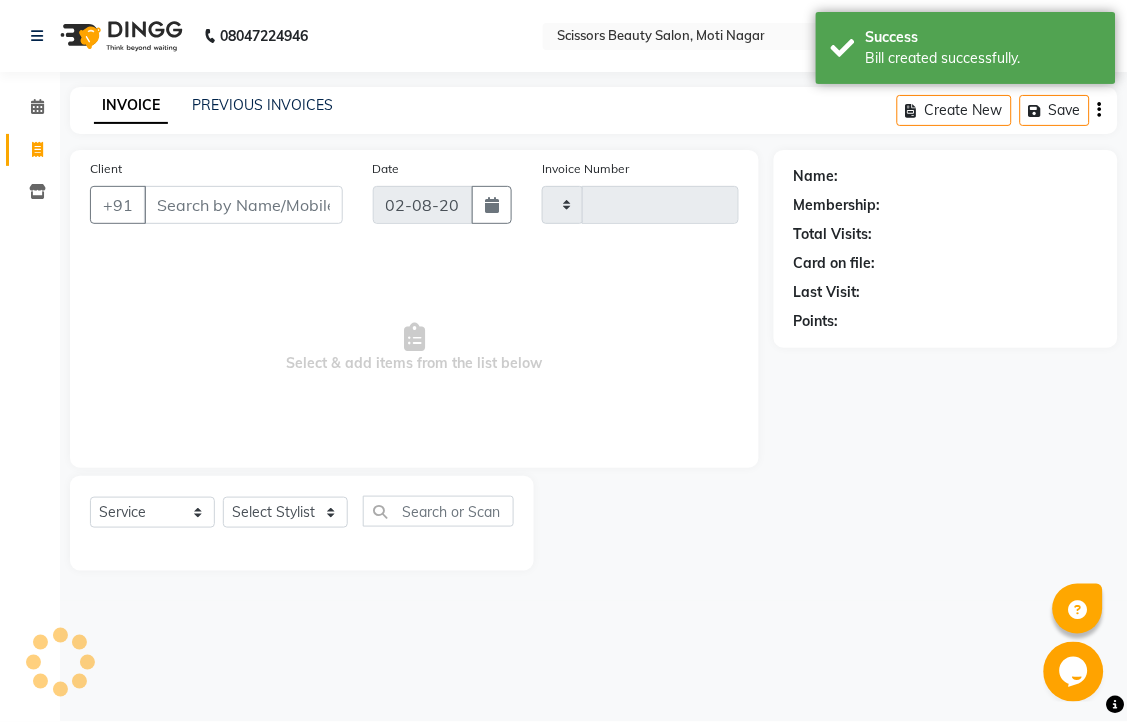 type on "2529" 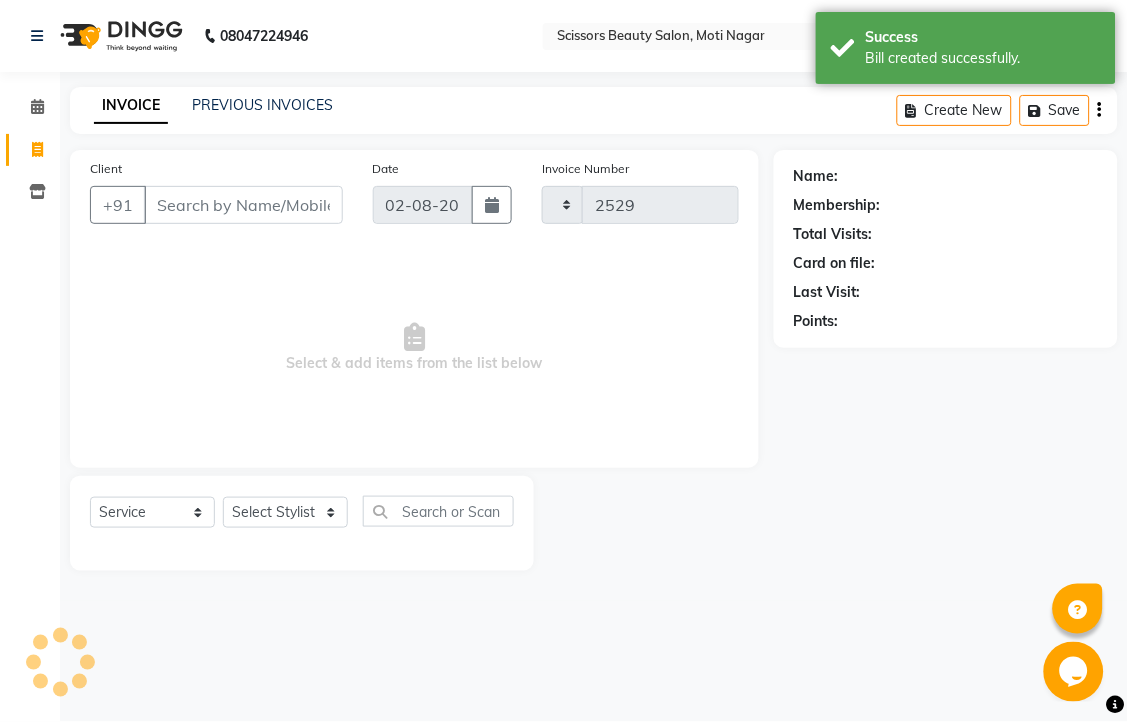 select on "7057" 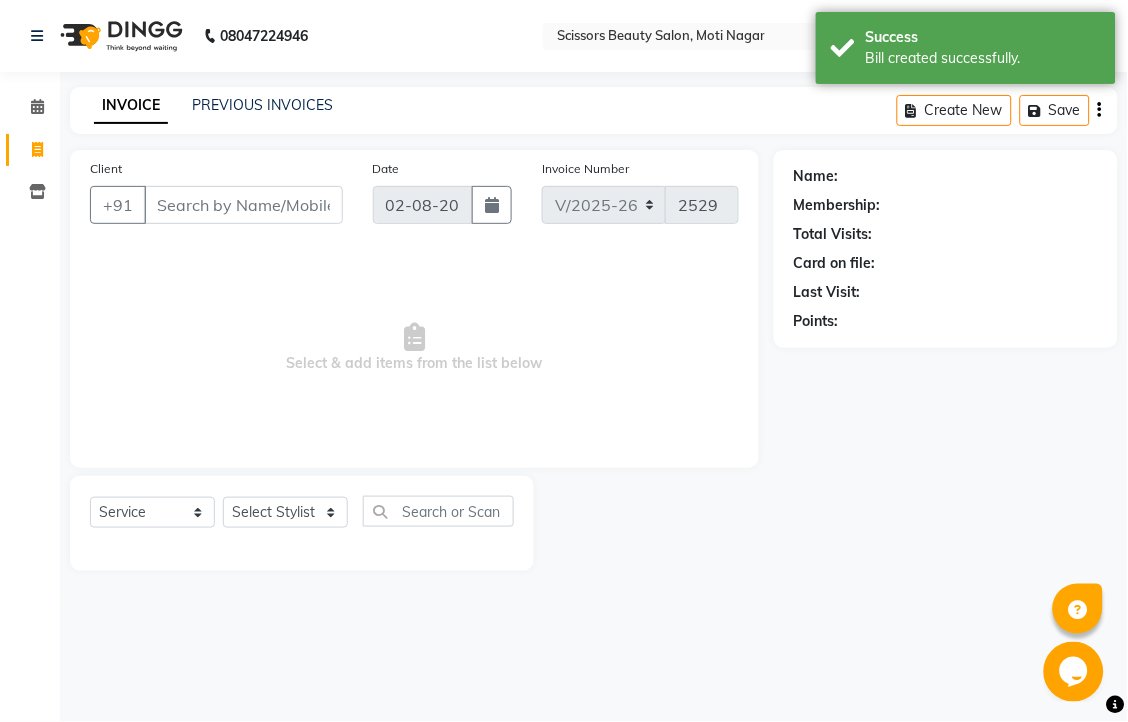 click on "Client" at bounding box center [243, 205] 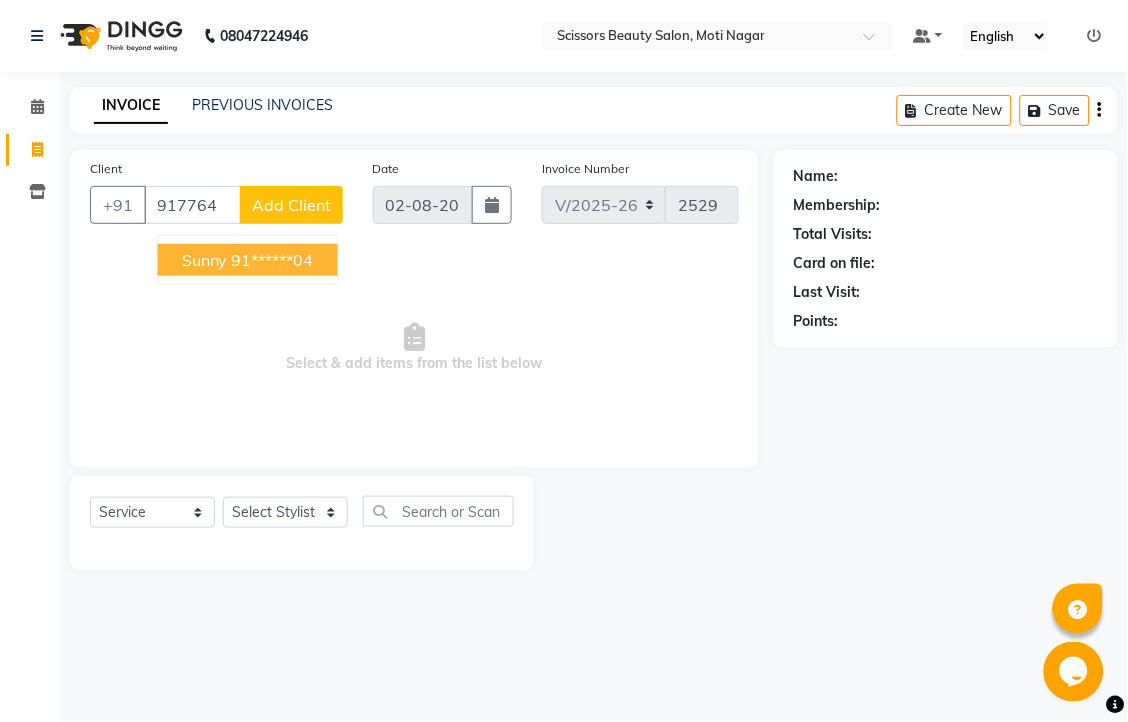 click on "91******04" at bounding box center [273, 260] 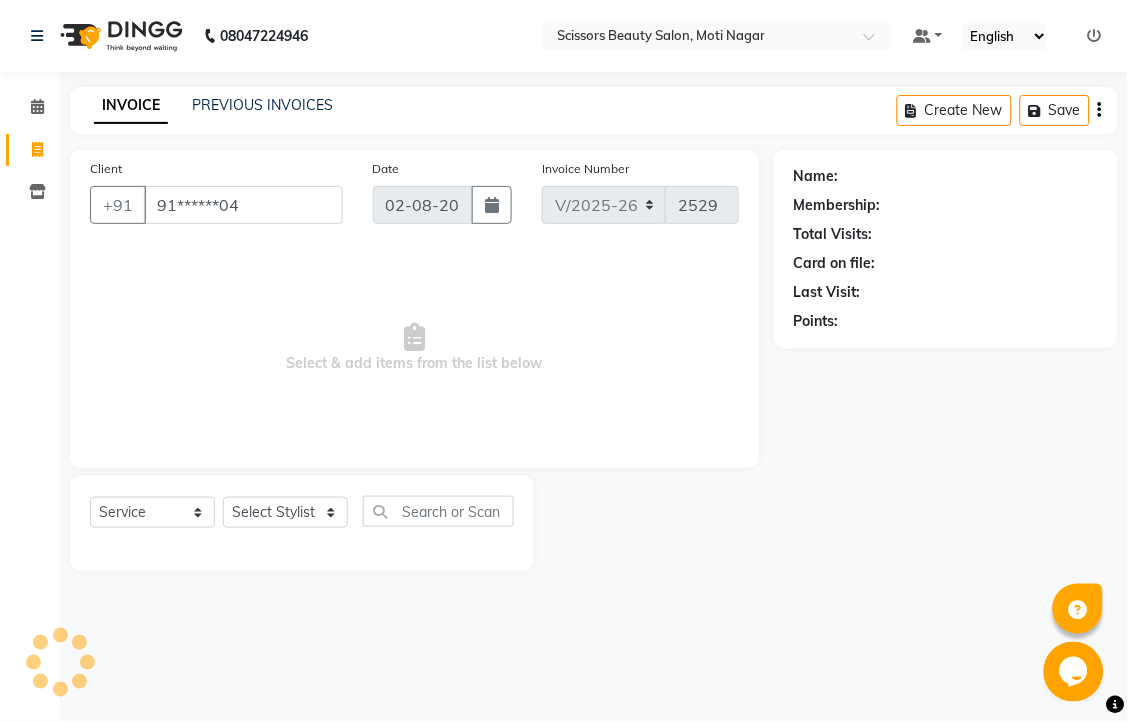 type on "91******04" 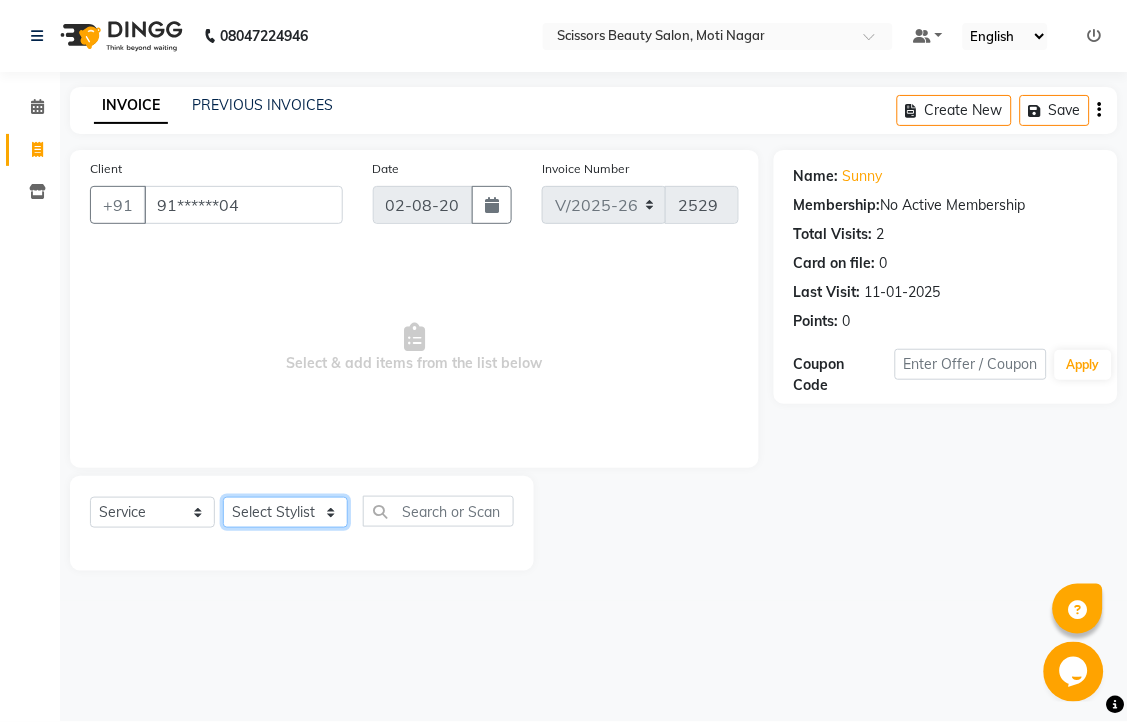 click on "Select Stylist Dominic Francis Nagesh Satish Sir Staff" 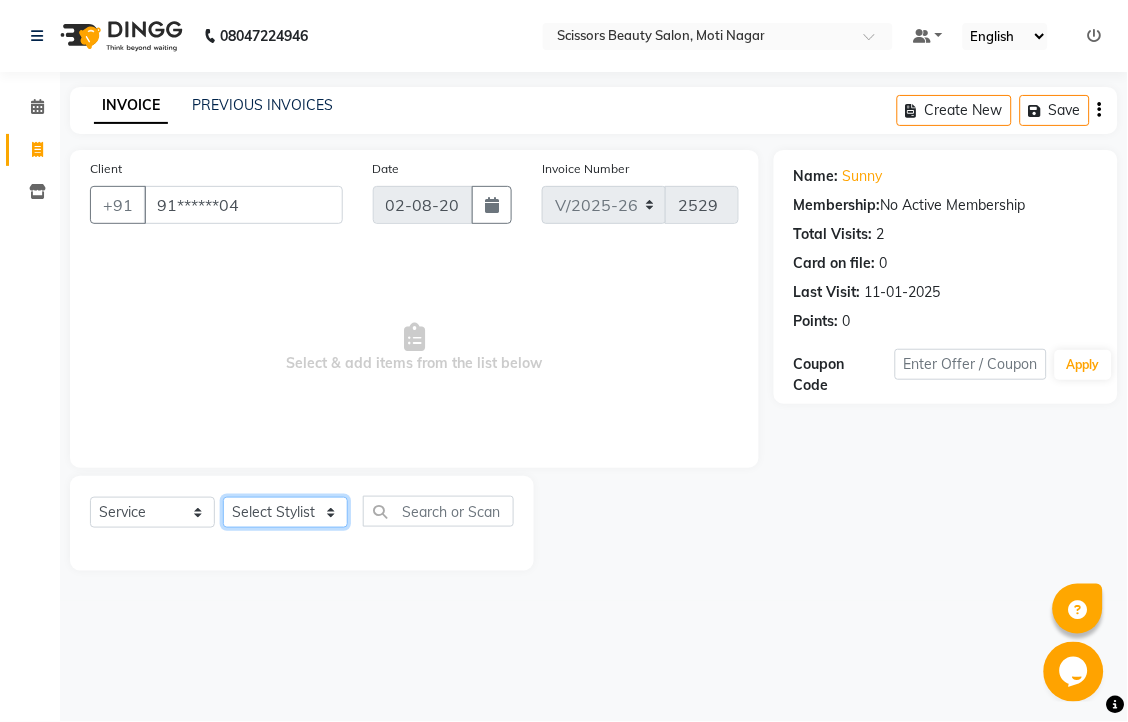 select on "58456" 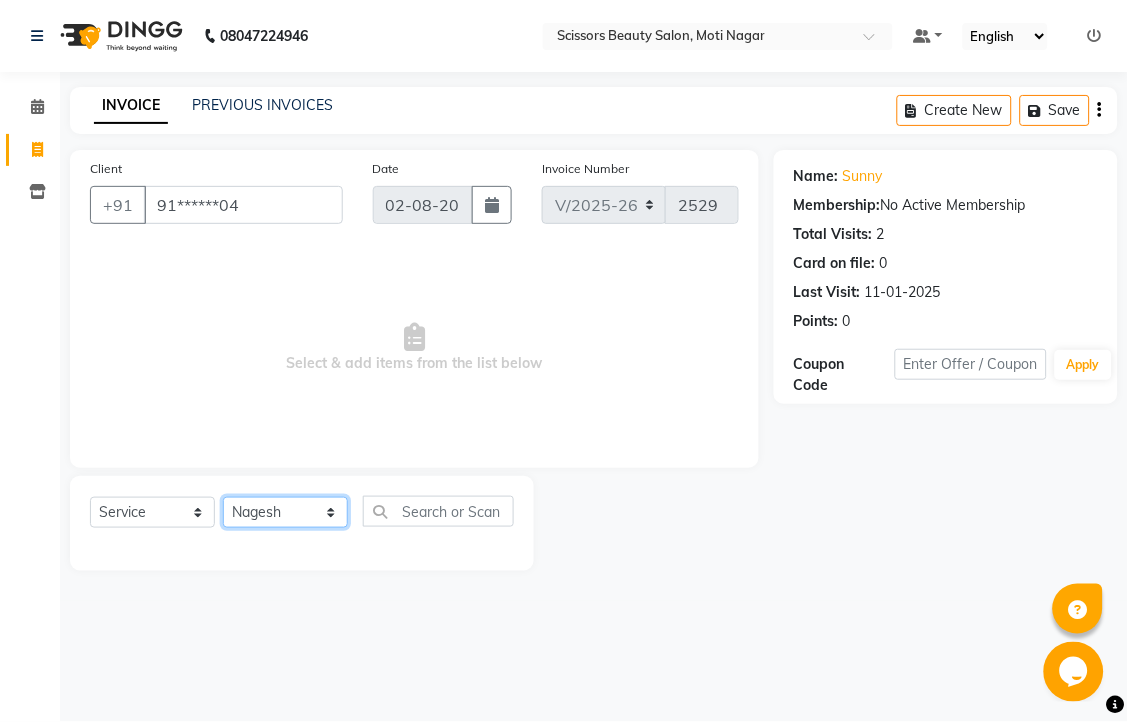 click on "Select Stylist Dominic Francis Nagesh Satish Sir Staff" 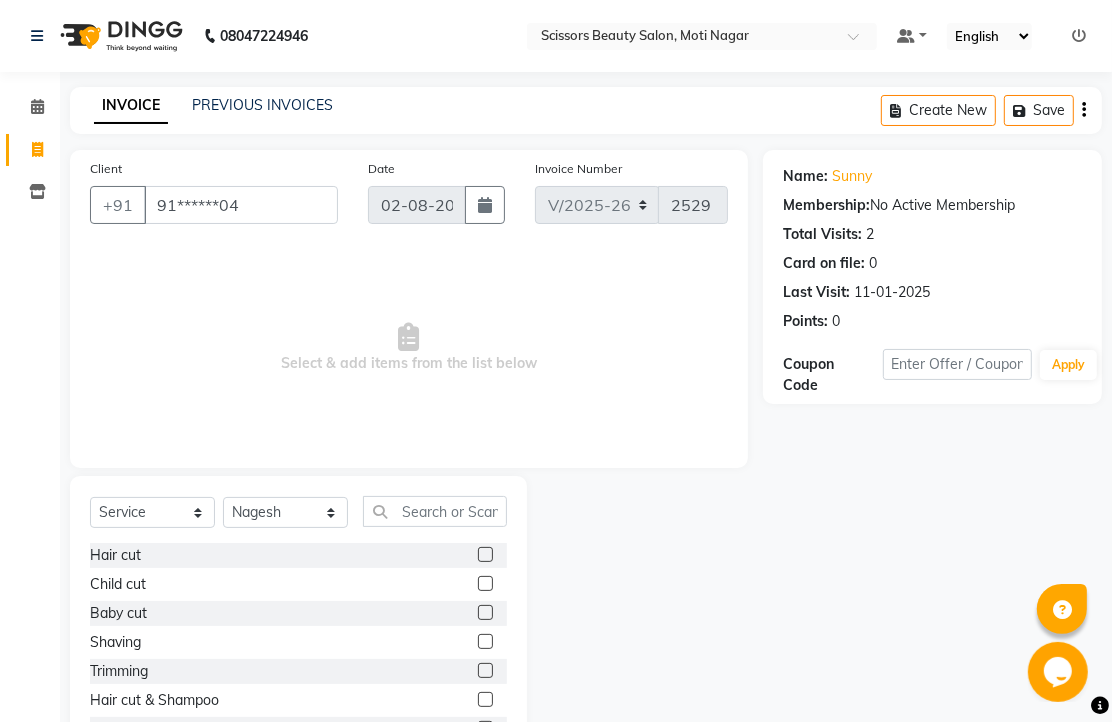 click 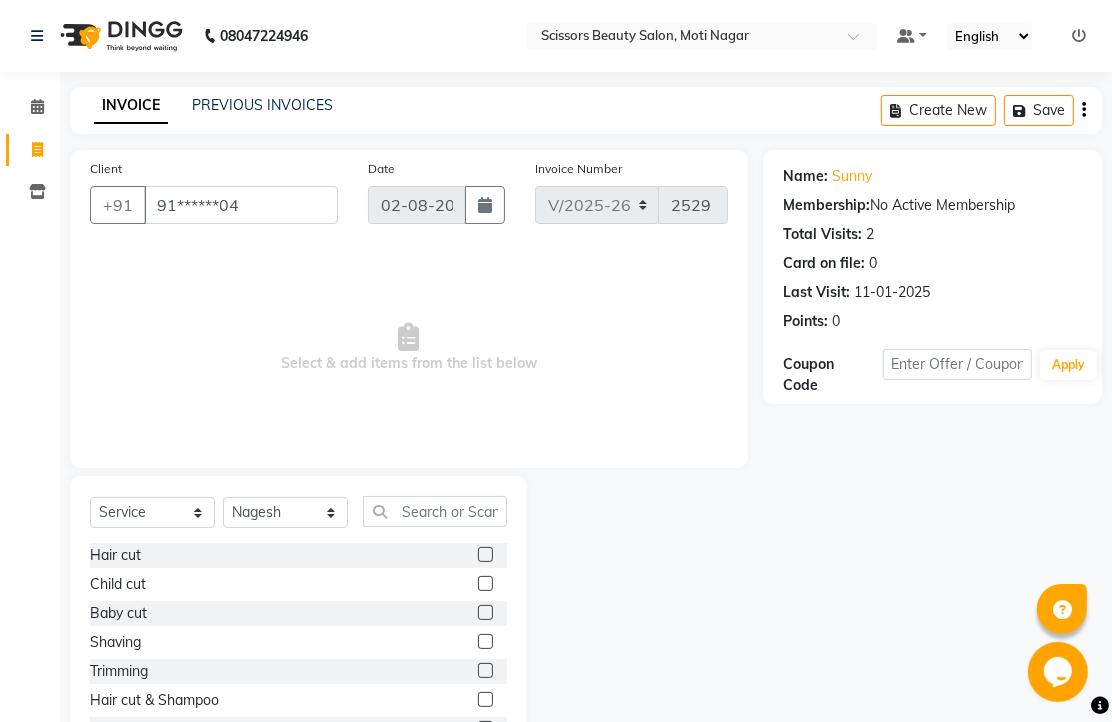click at bounding box center [484, 555] 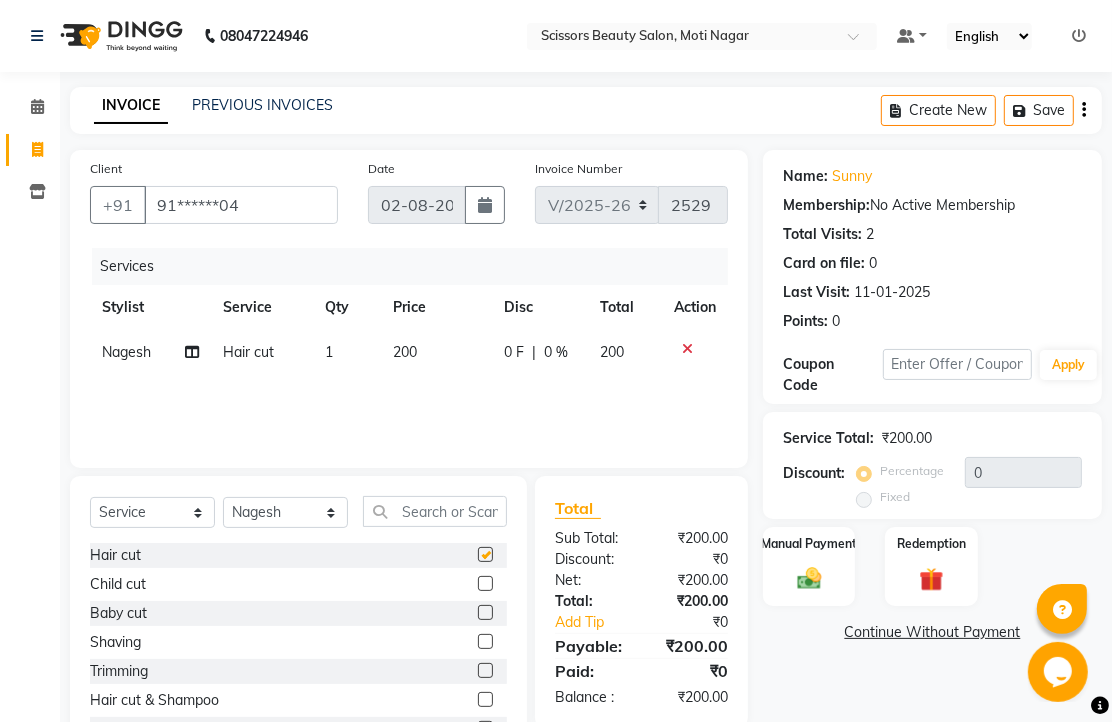checkbox on "false" 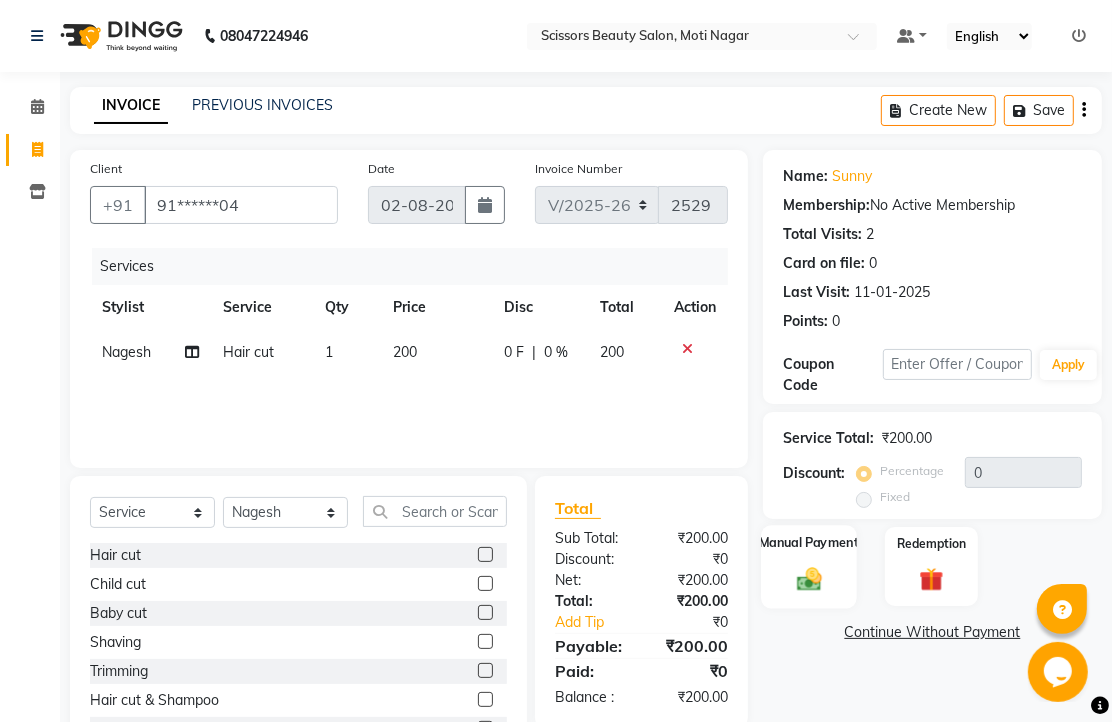 click 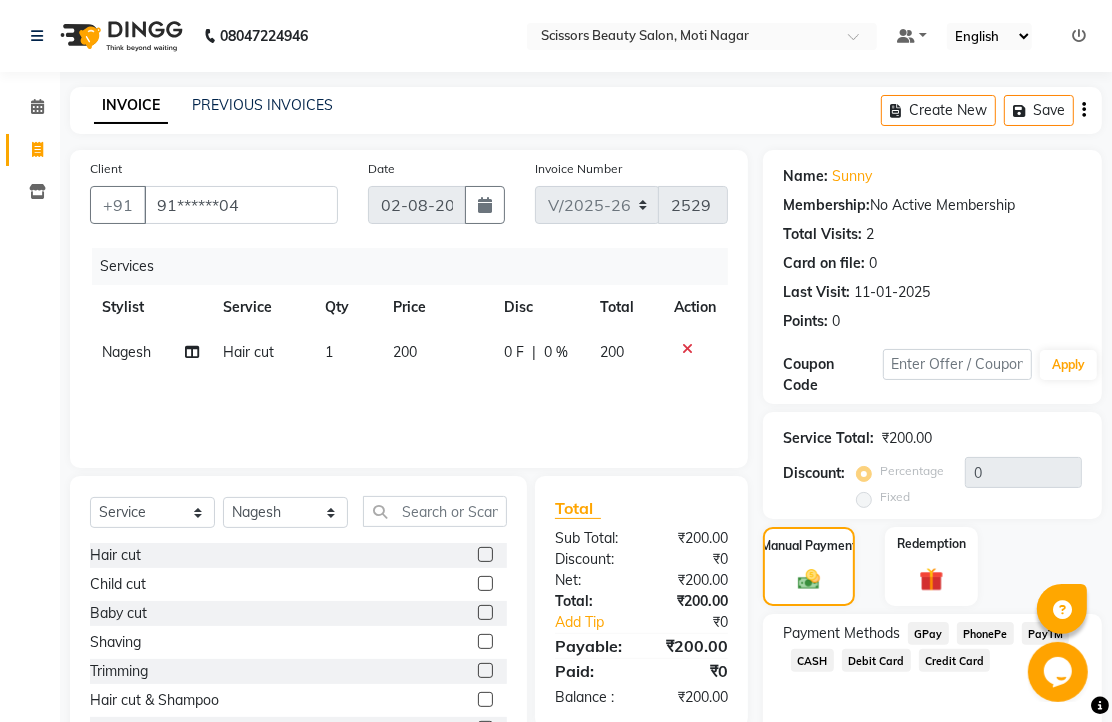click on "PhonePe" 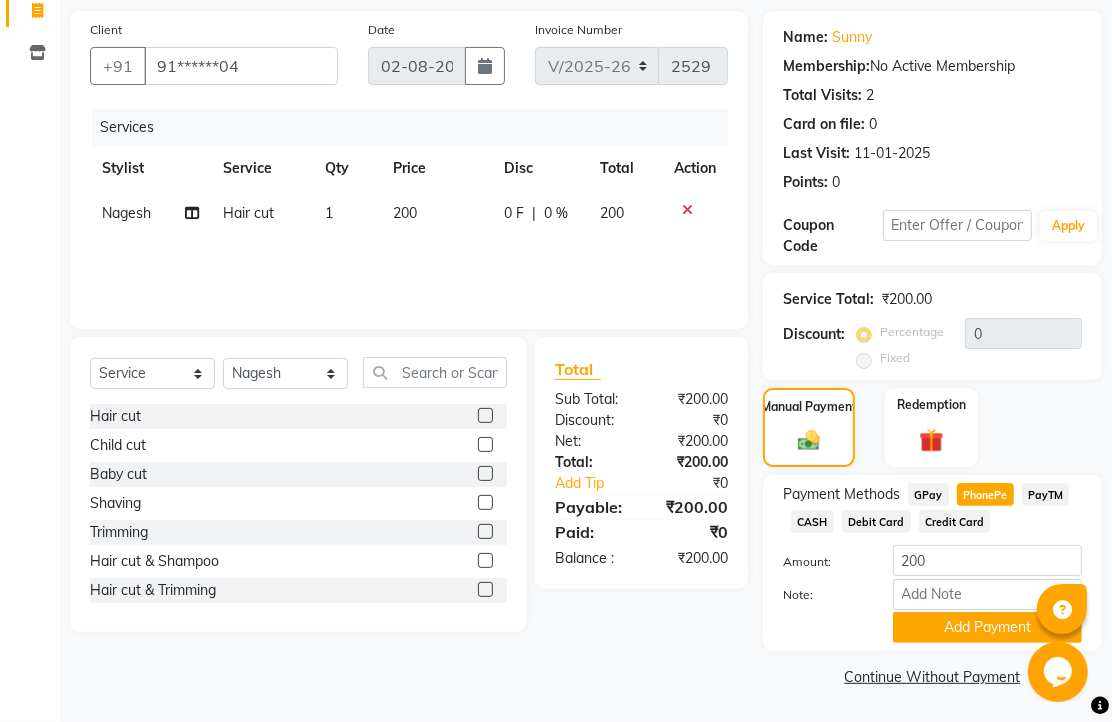 scroll, scrollTop: 248, scrollLeft: 0, axis: vertical 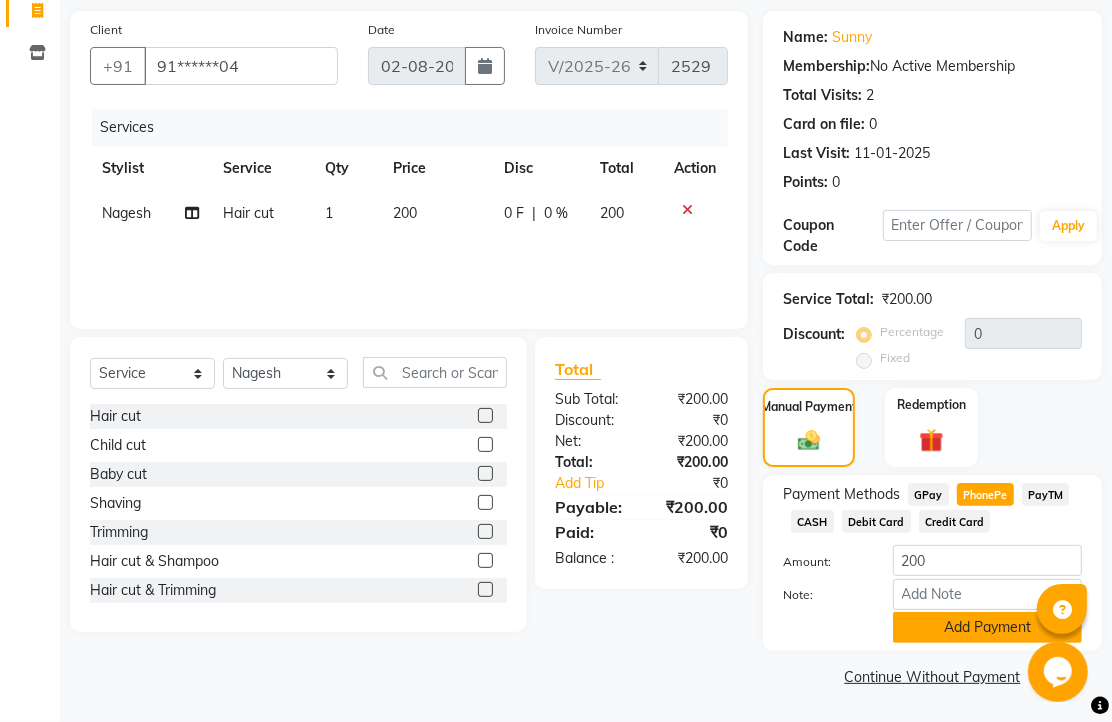 click on "Add Payment" 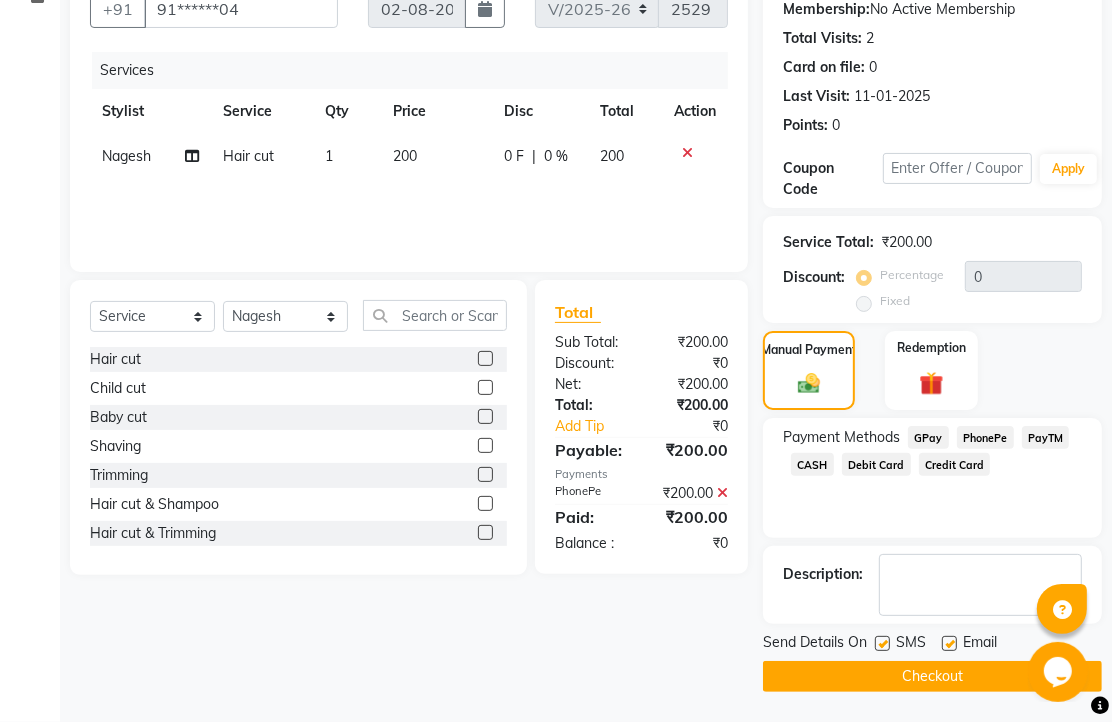 scroll, scrollTop: 304, scrollLeft: 0, axis: vertical 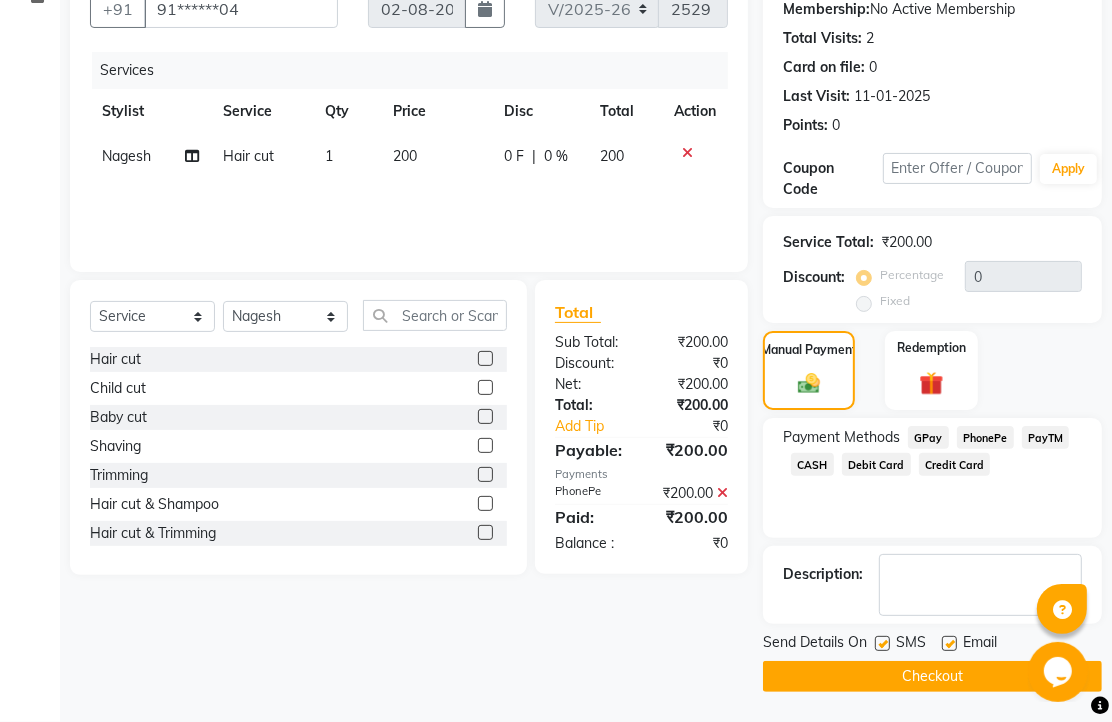 click 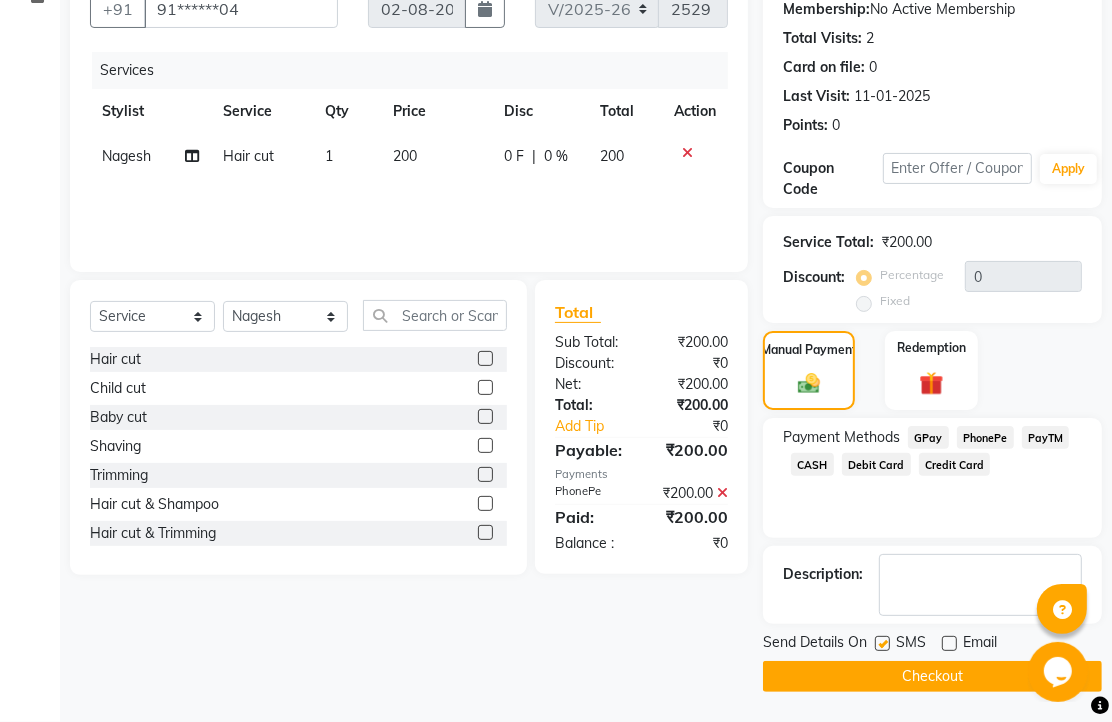 click on "Checkout" 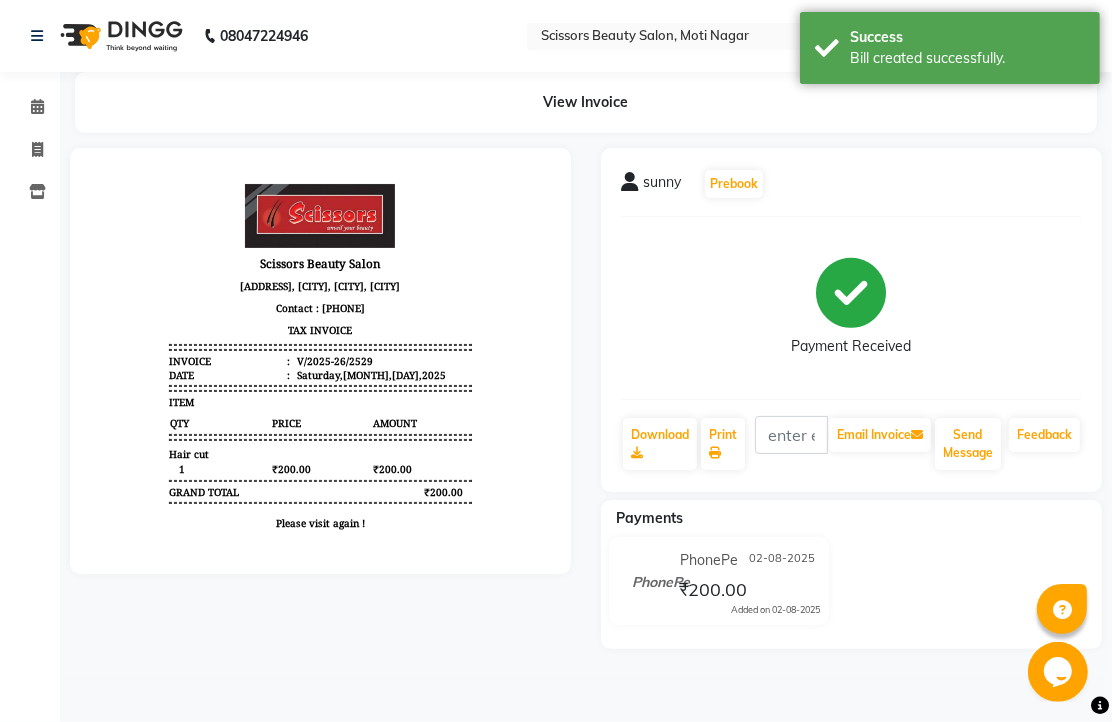 scroll, scrollTop: 0, scrollLeft: 0, axis: both 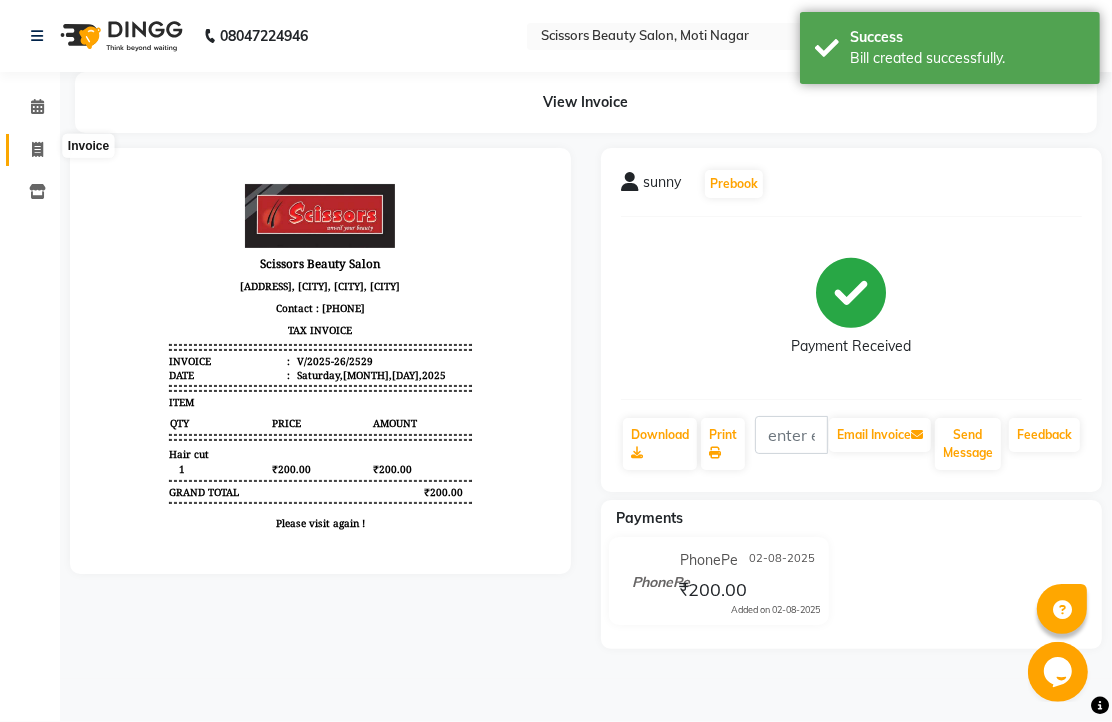click 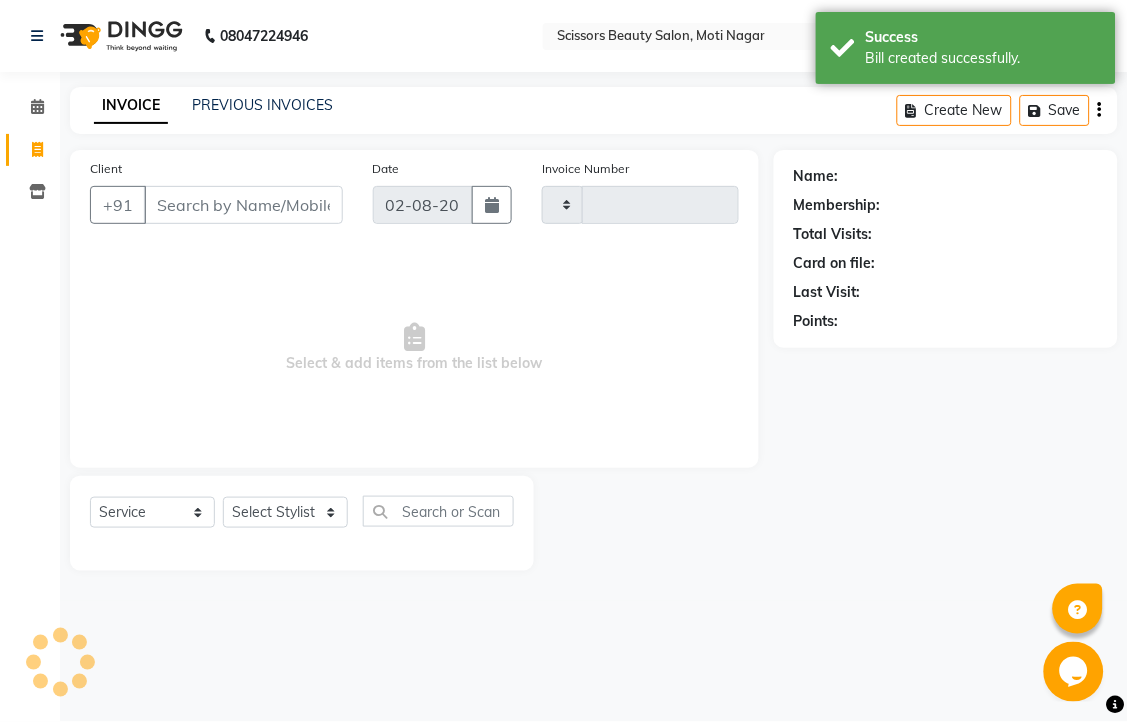 type on "2530" 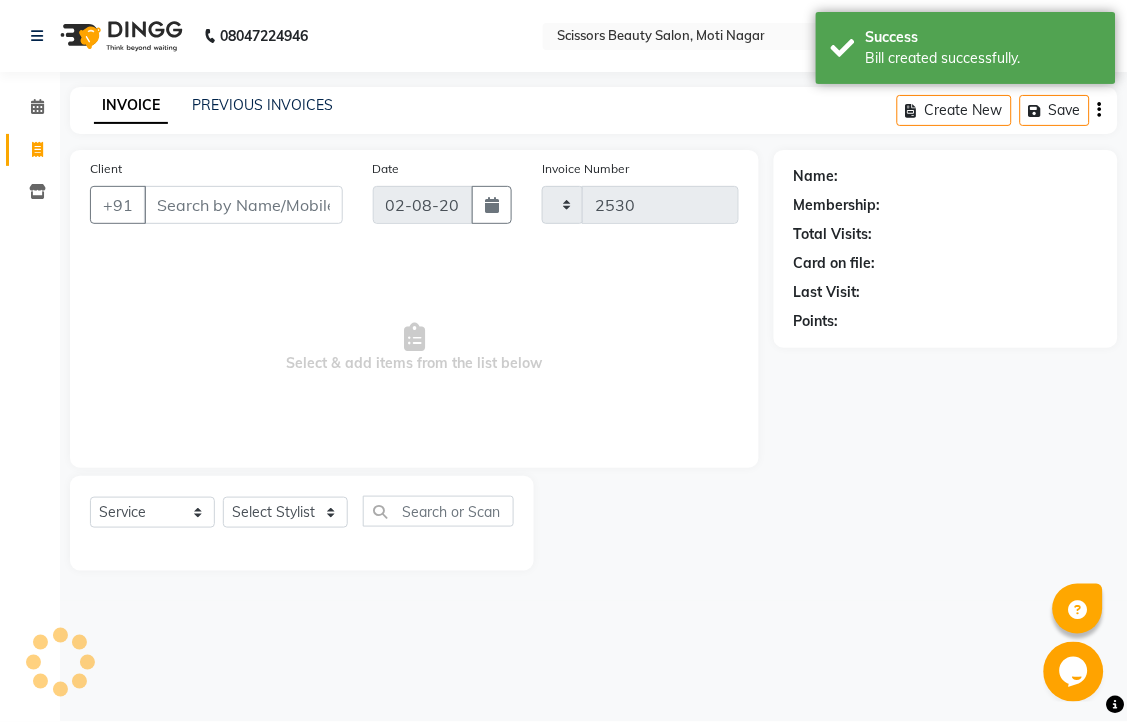 select on "7057" 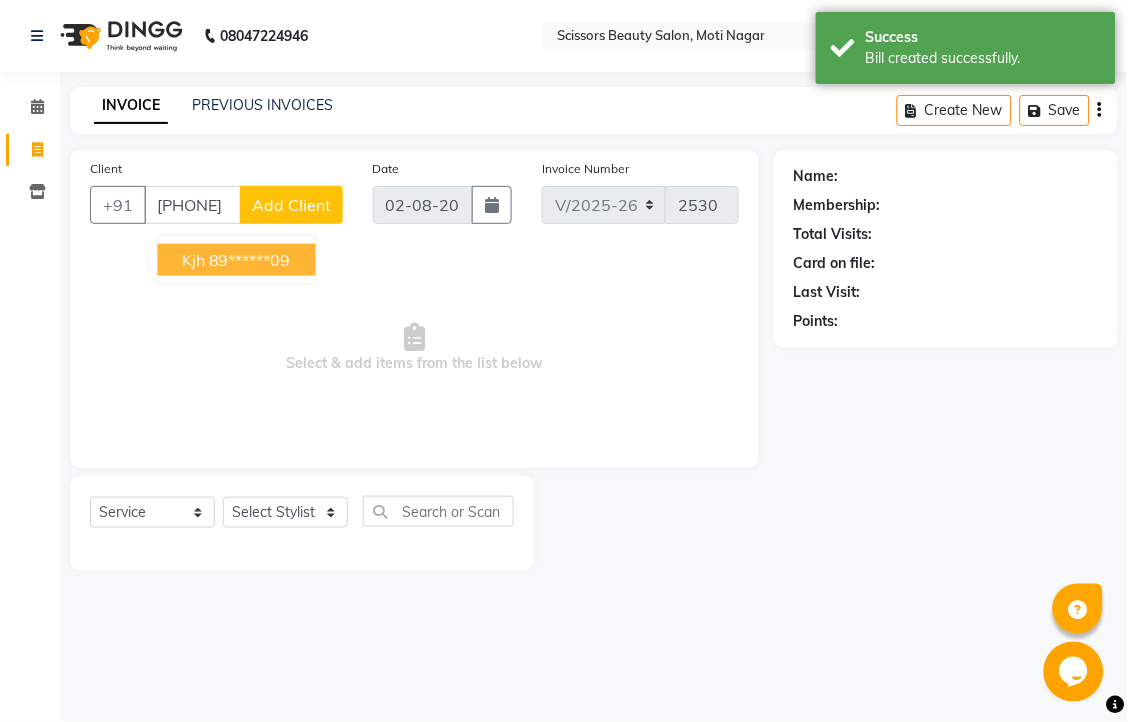 click on "kjh ********" at bounding box center [237, 260] 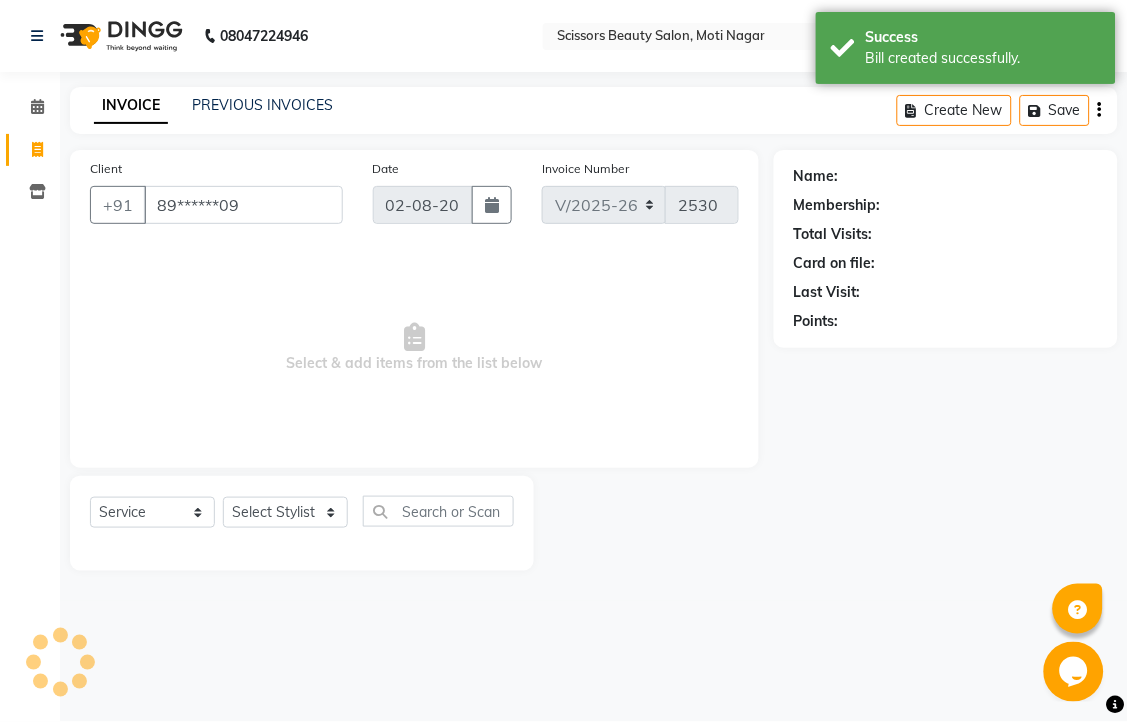 type on "89******09" 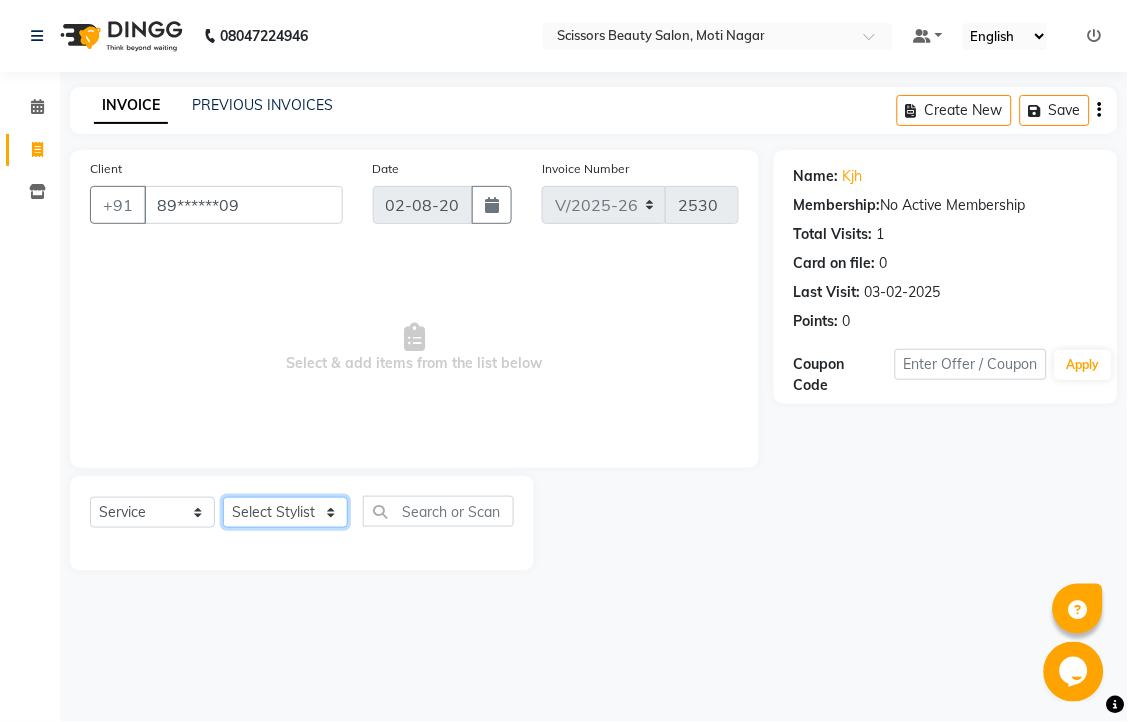 click on "Select Stylist Dominic Francis Nagesh Satish Sir Staff" 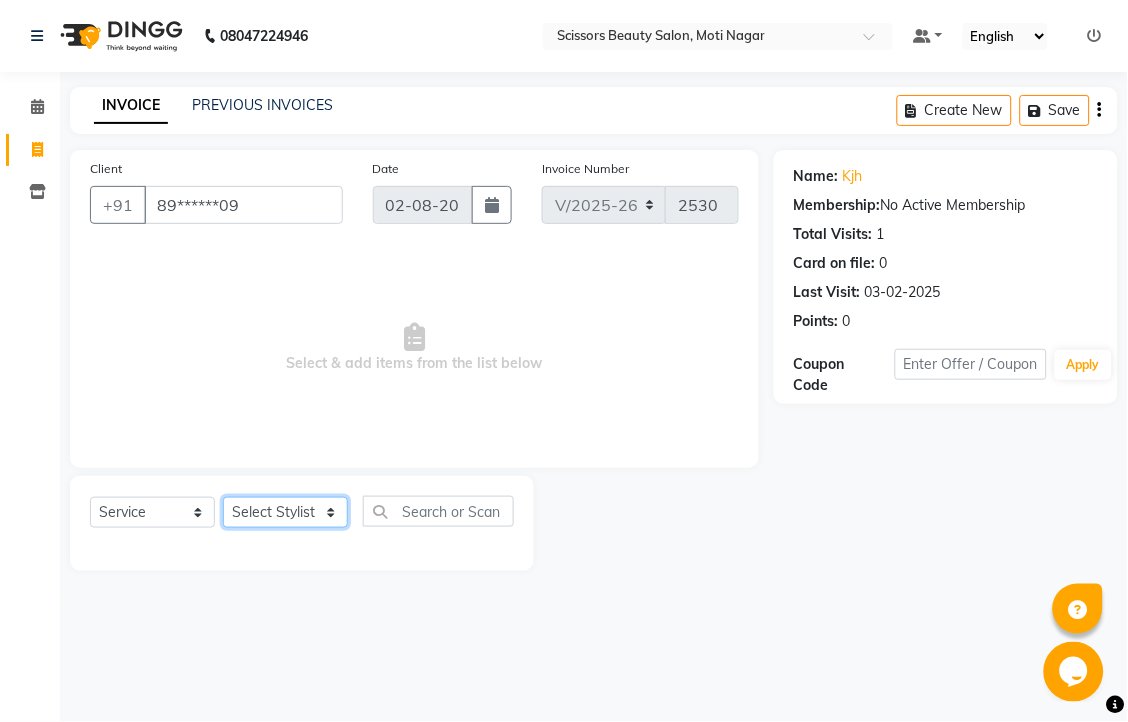select on "81450" 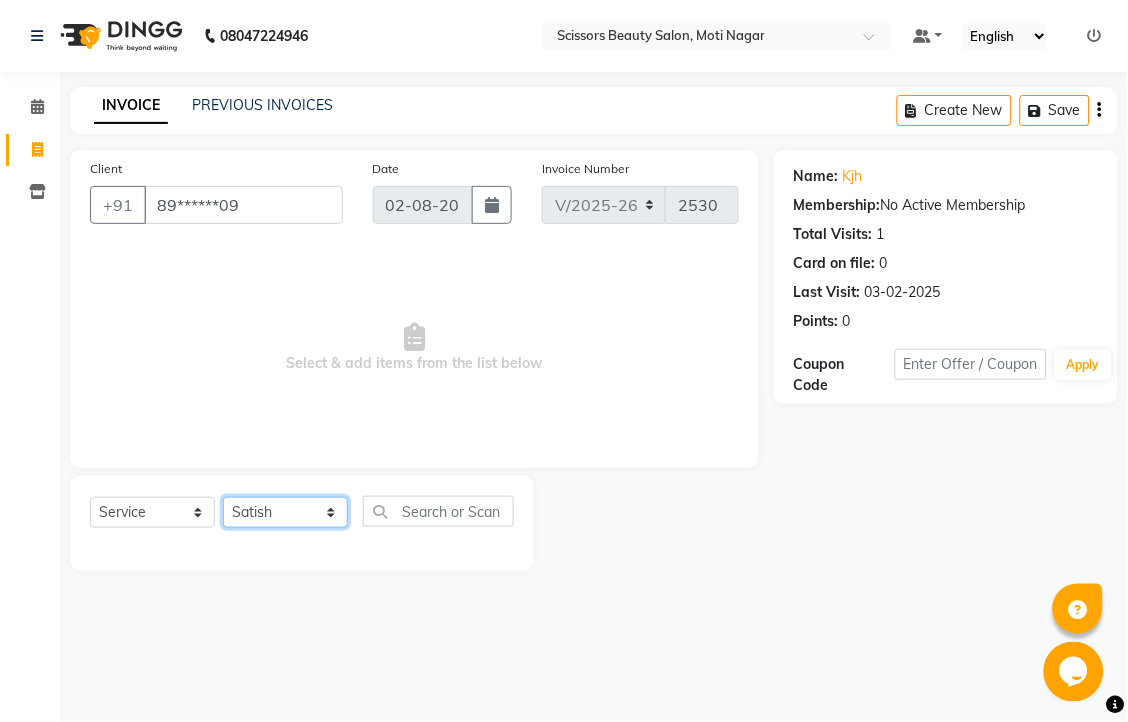 click on "Select Stylist Dominic Francis Nagesh Satish Sir Staff" 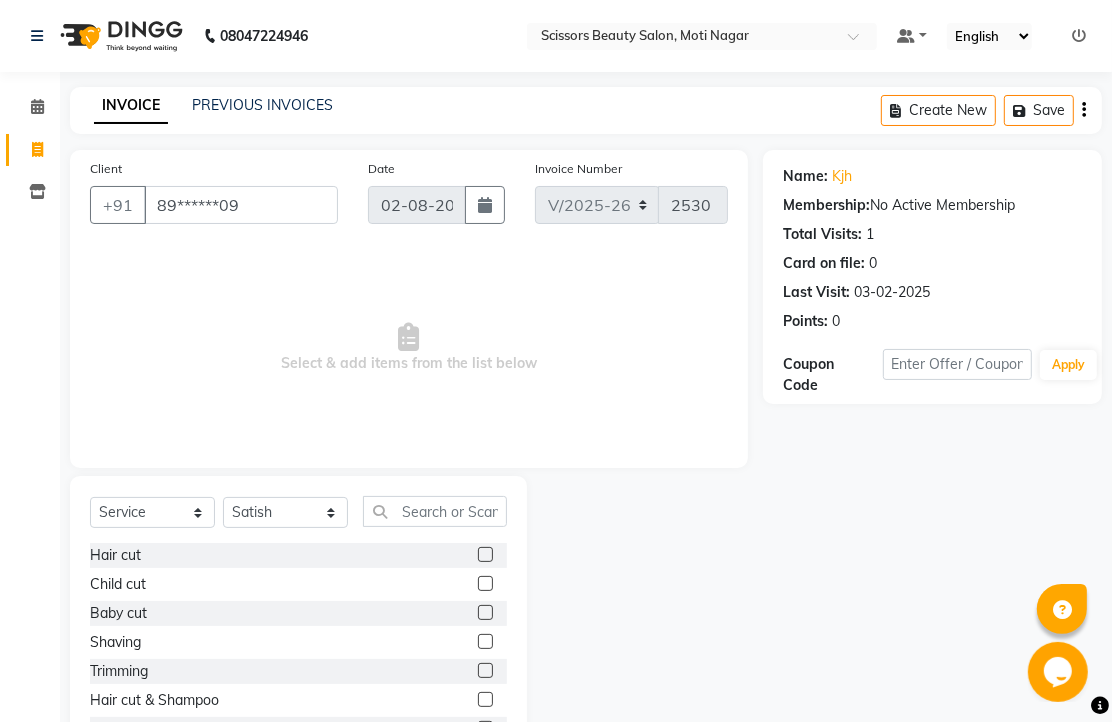 drag, startPoint x: 462, startPoint y: 617, endPoint x: 482, endPoint y: 617, distance: 20 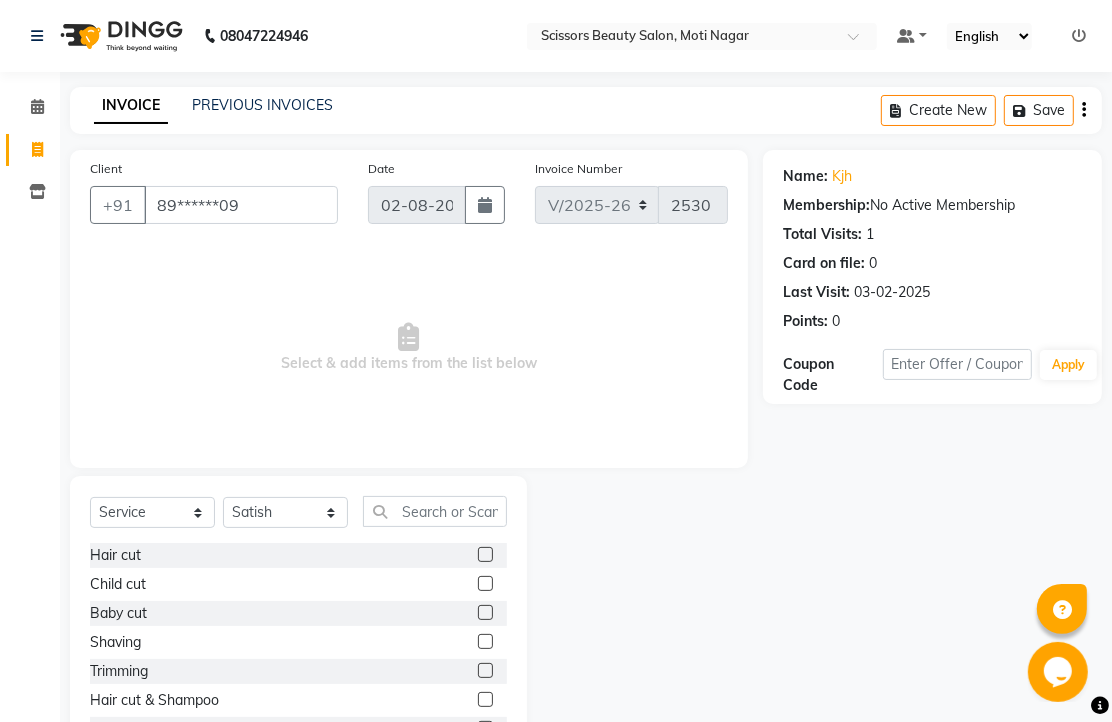 click 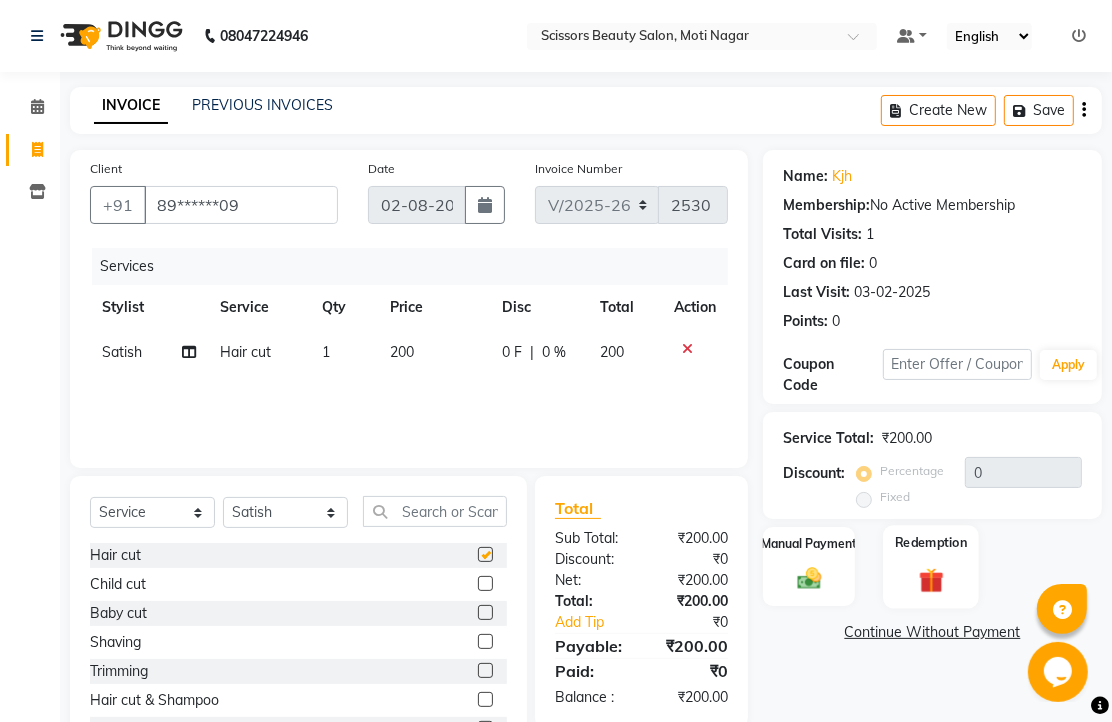 checkbox on "false" 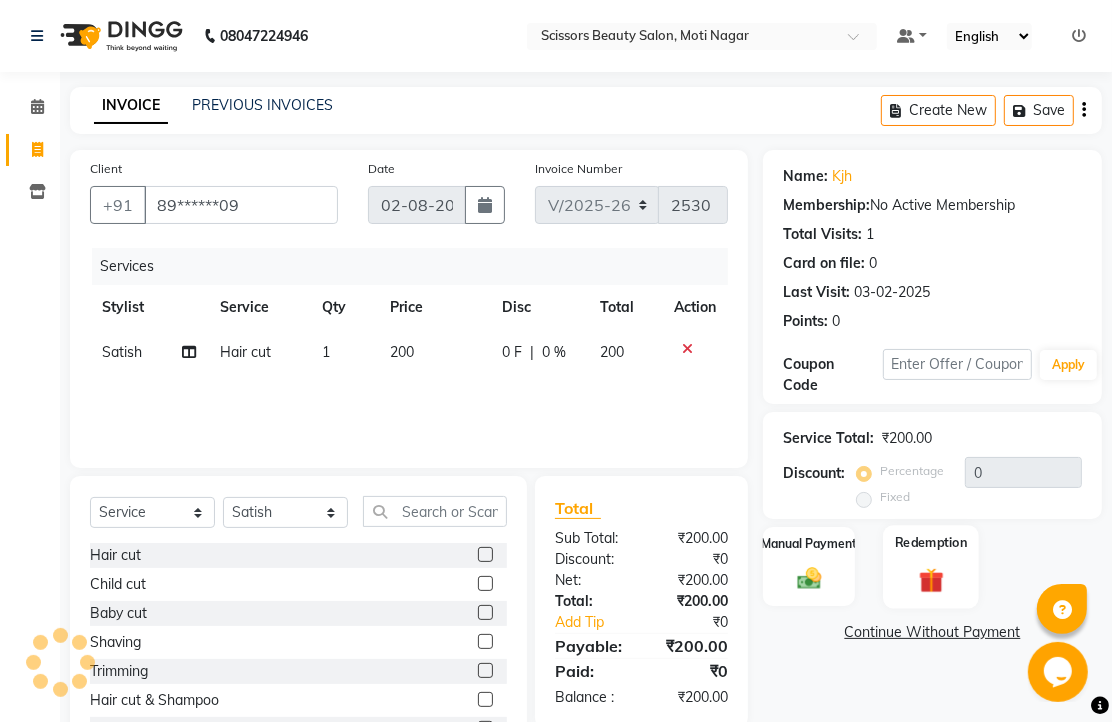 drag, startPoint x: 805, startPoint y: 645, endPoint x: 967, endPoint y: 678, distance: 165.32695 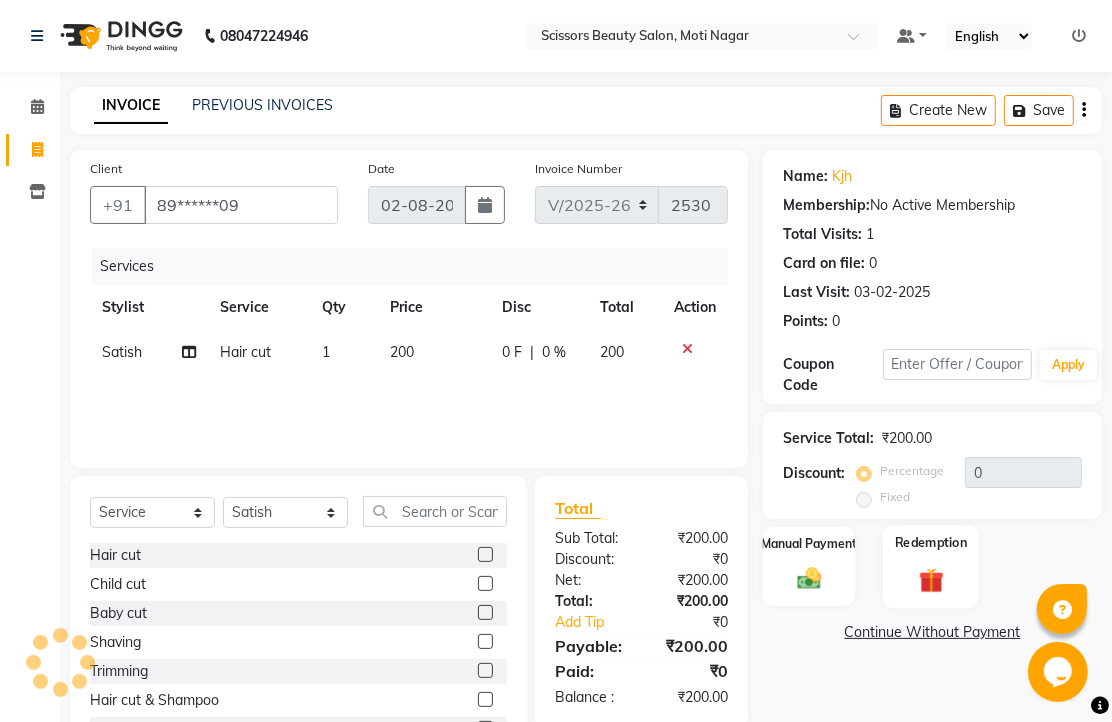 click 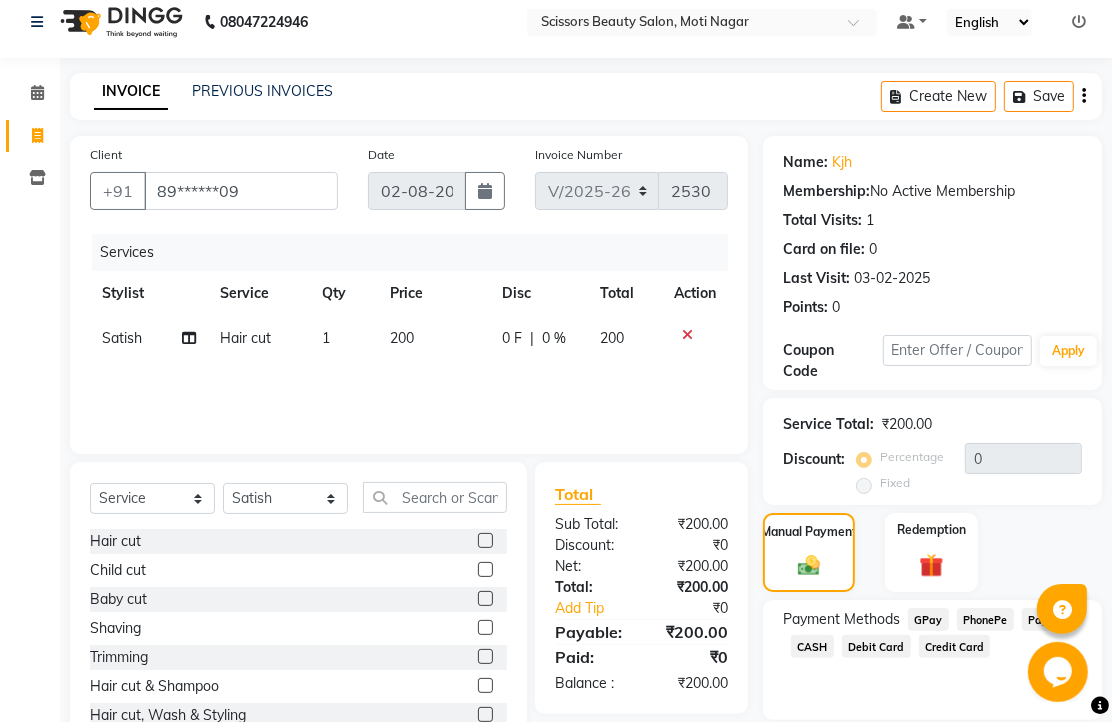 scroll, scrollTop: 163, scrollLeft: 0, axis: vertical 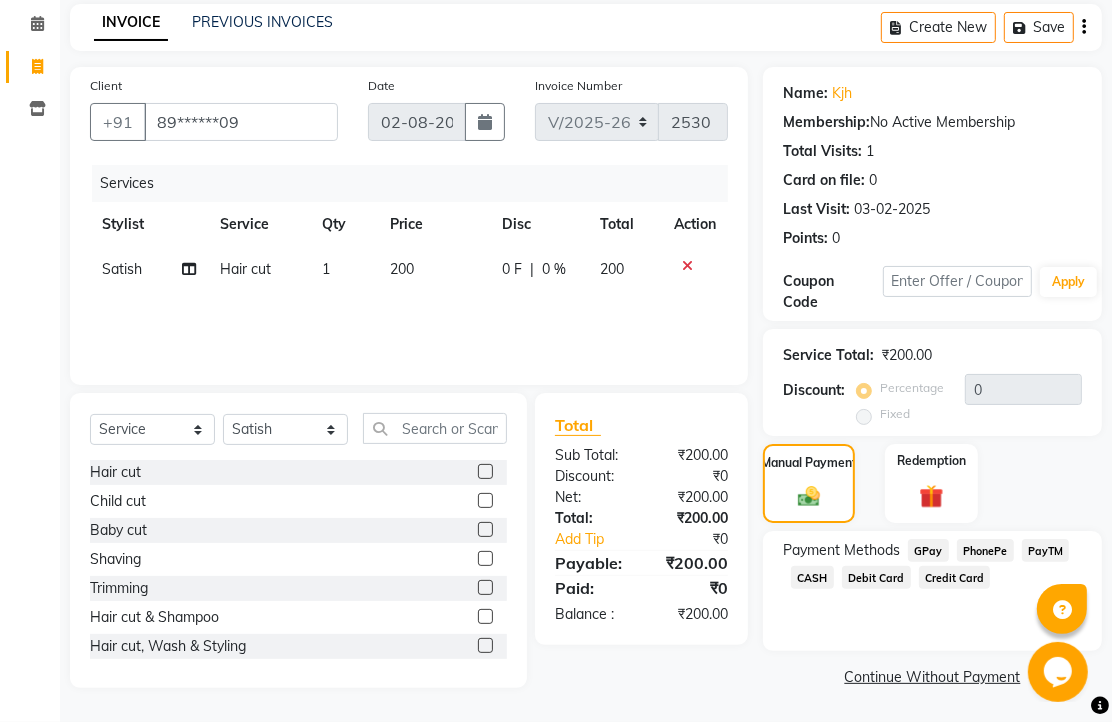 click on "PhonePe" 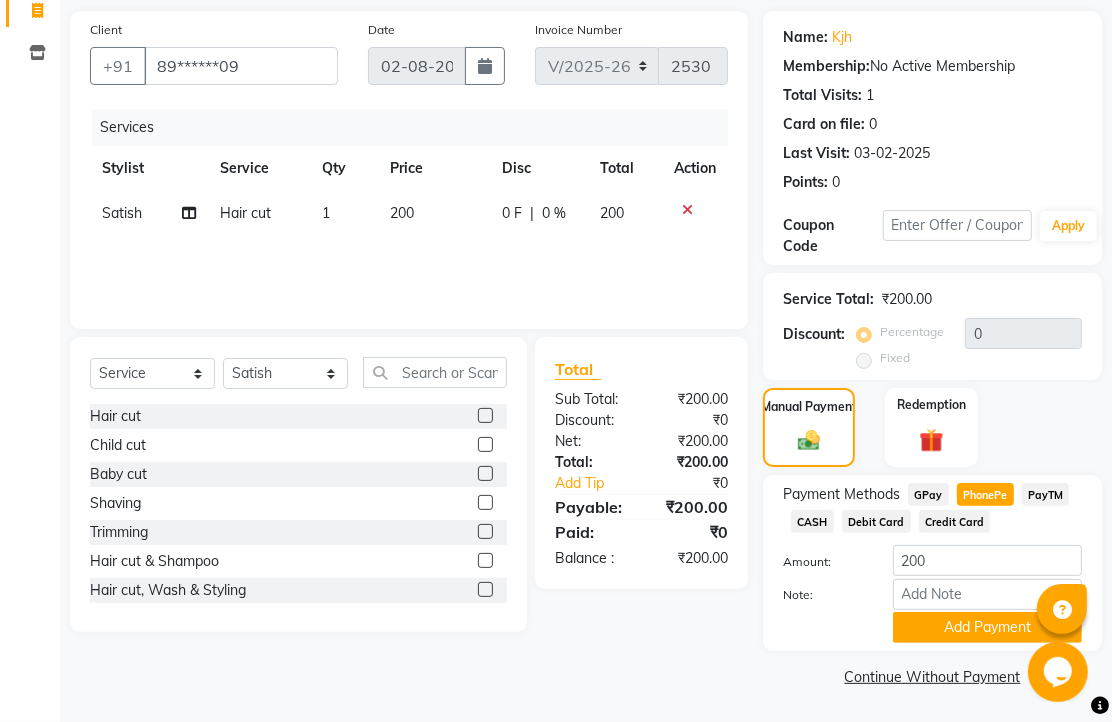 scroll, scrollTop: 248, scrollLeft: 0, axis: vertical 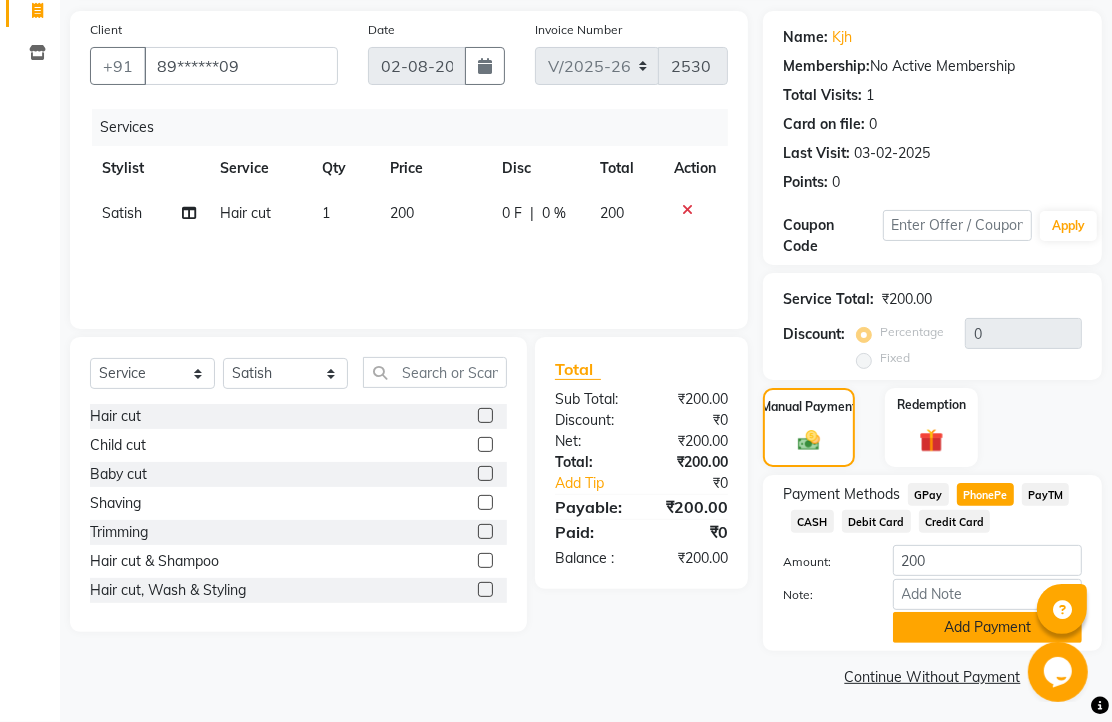 click on "Add Payment" 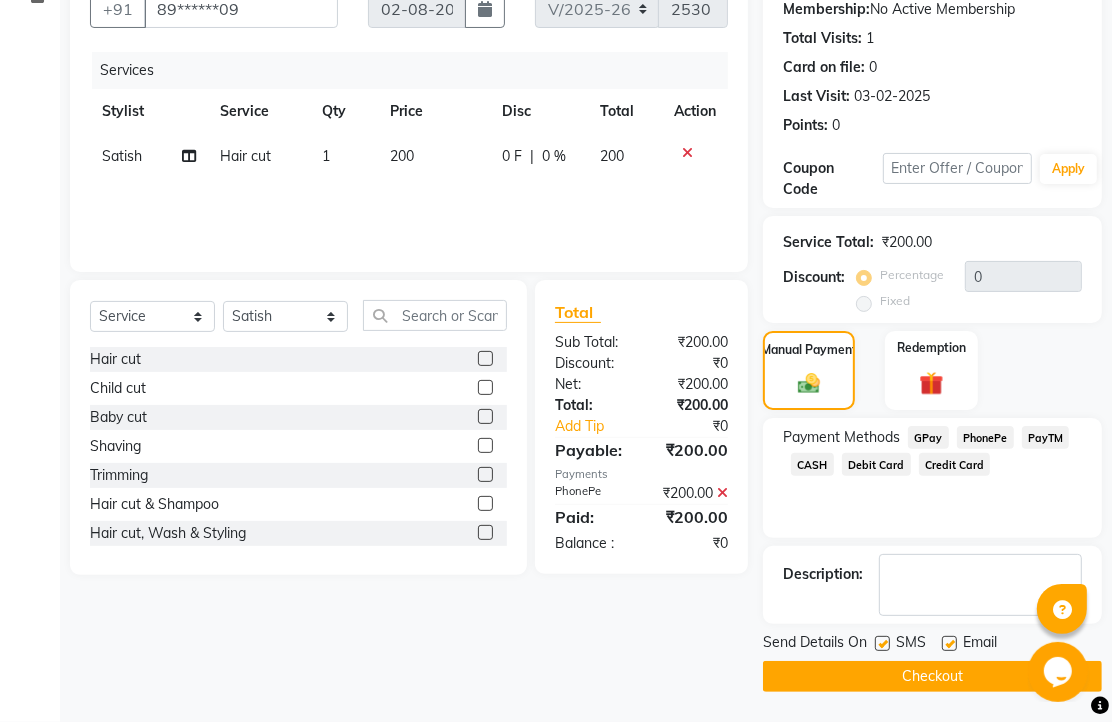 scroll, scrollTop: 304, scrollLeft: 0, axis: vertical 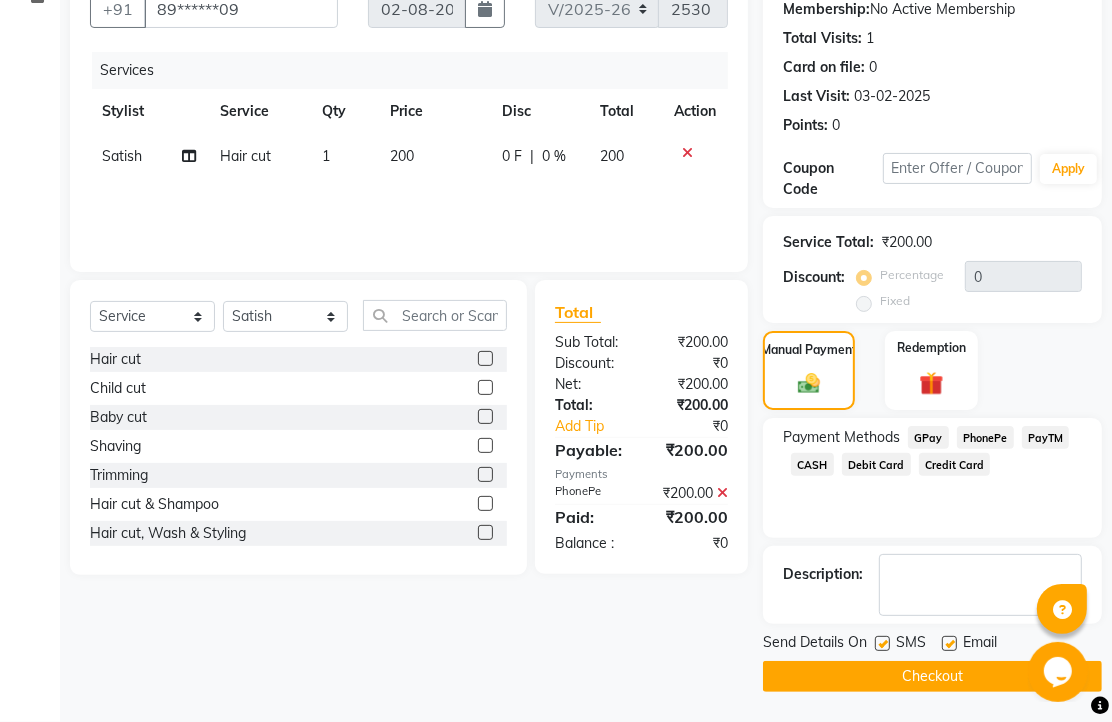 click at bounding box center [948, 644] 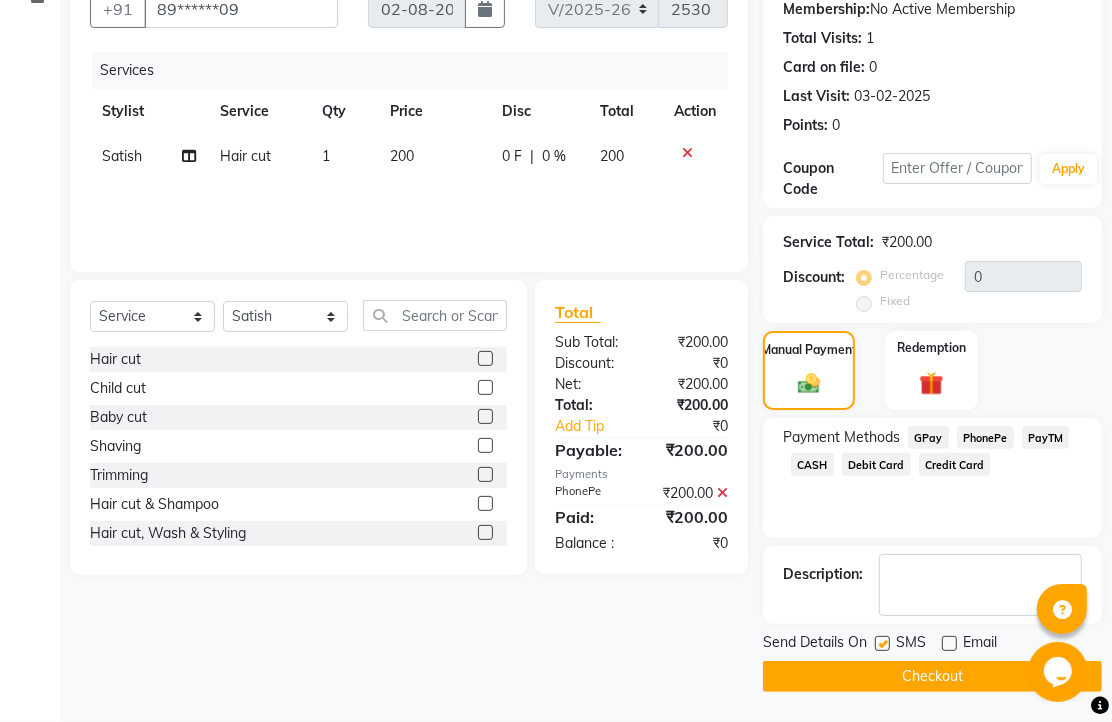 click on "Checkout" 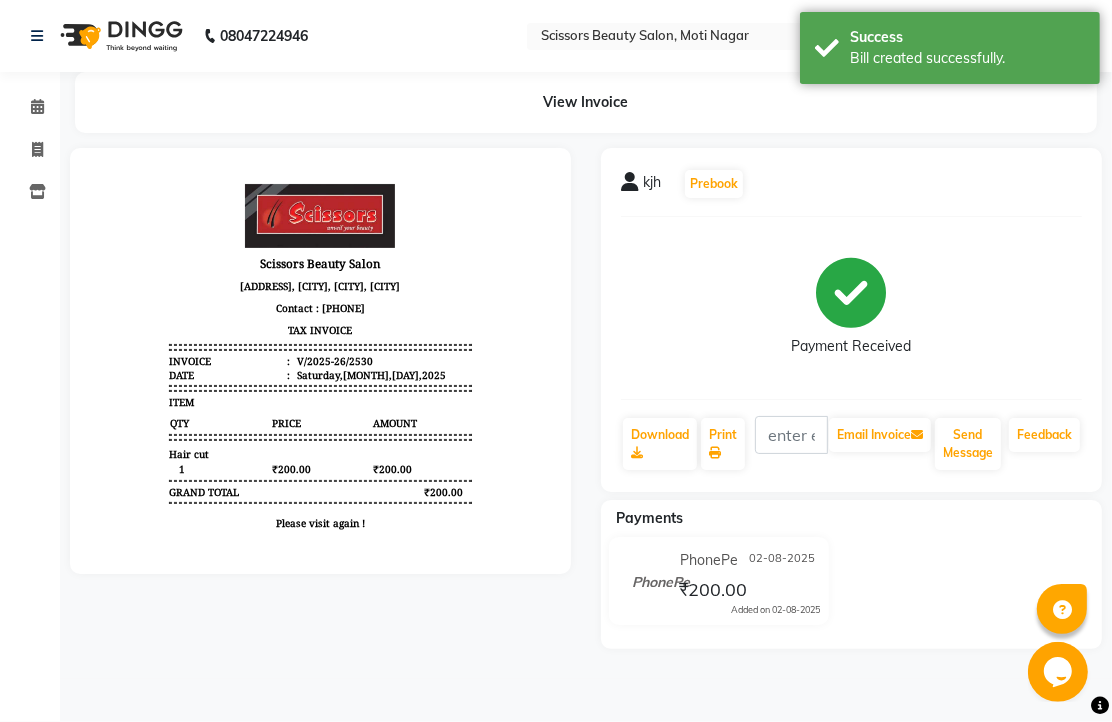 scroll, scrollTop: 0, scrollLeft: 0, axis: both 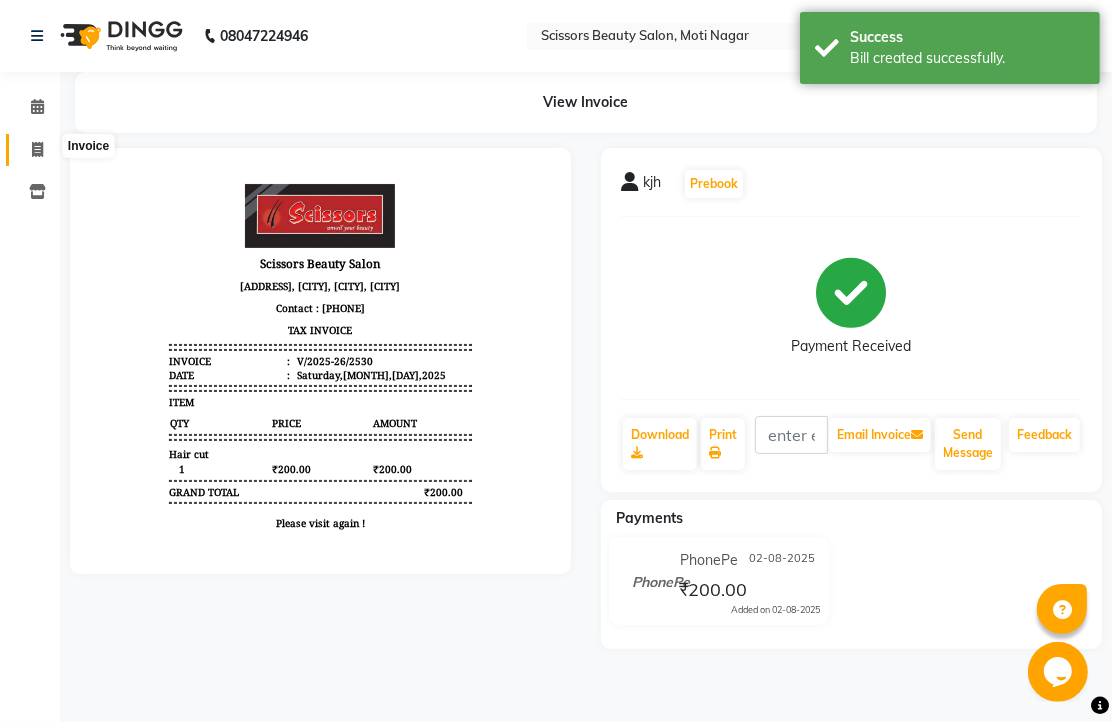 click 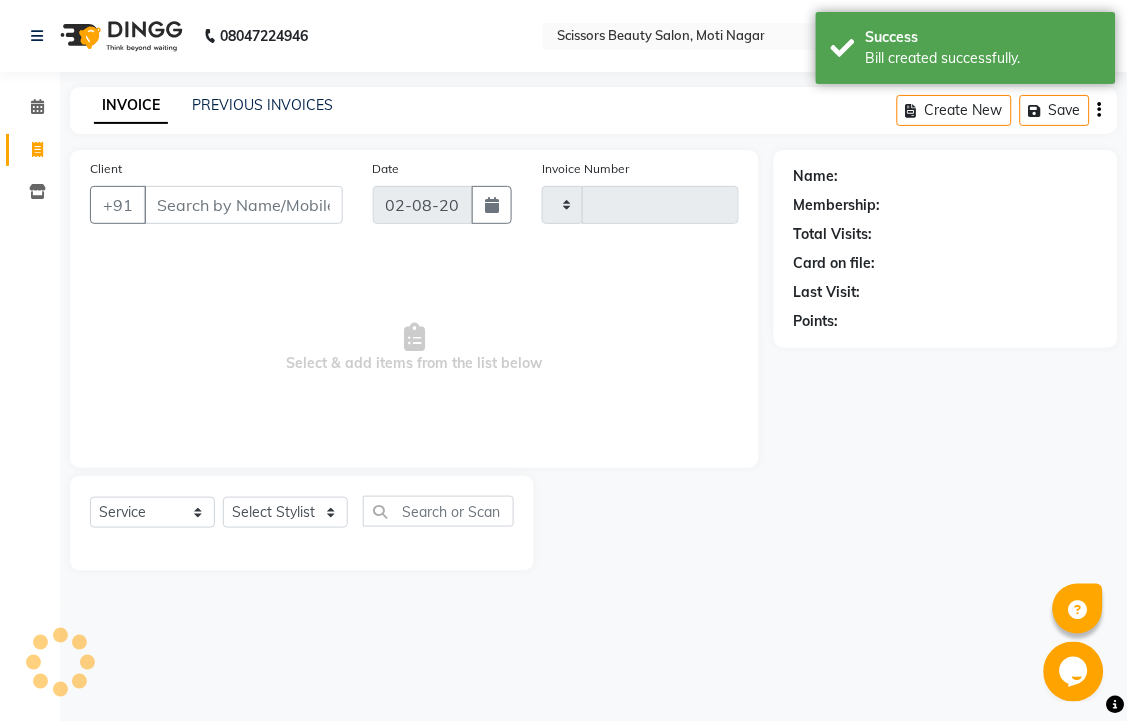 type on "2531" 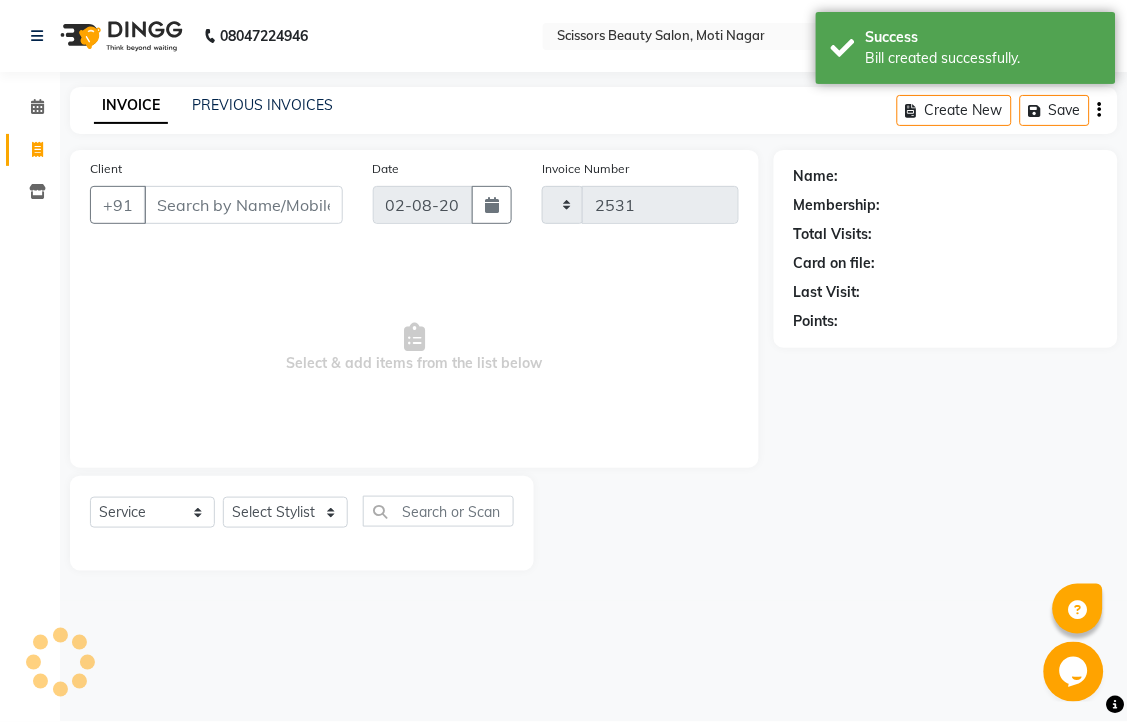 select on "7057" 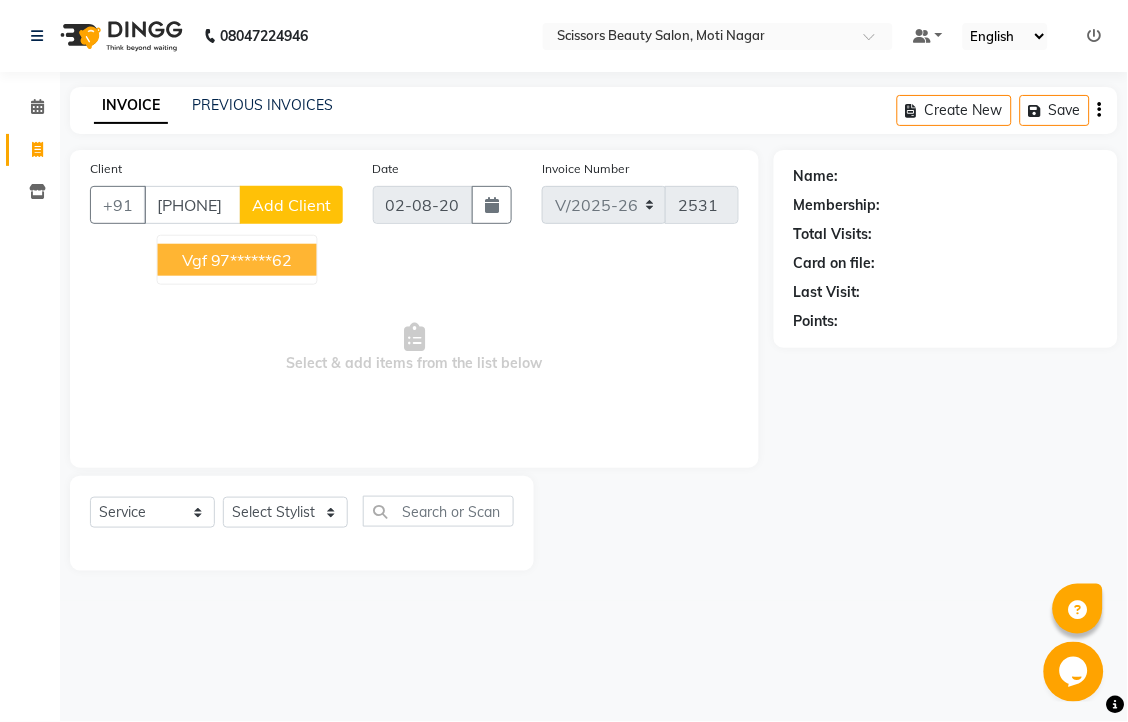 click on "97******62" at bounding box center [252, 260] 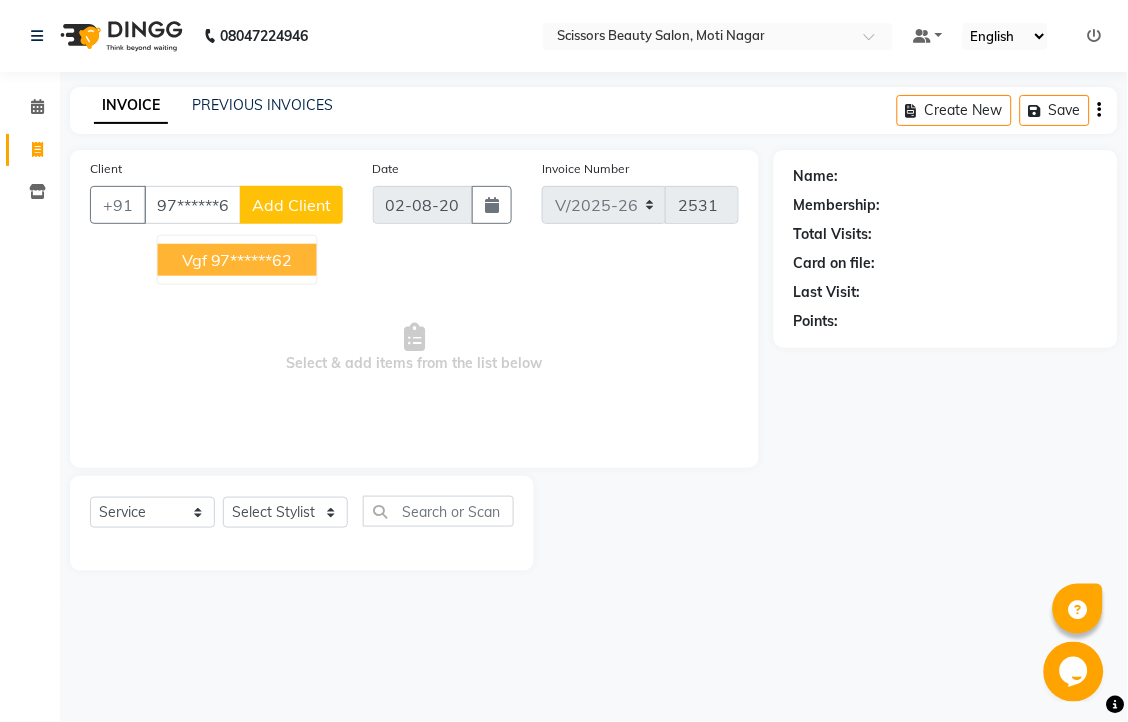 type on "97******62" 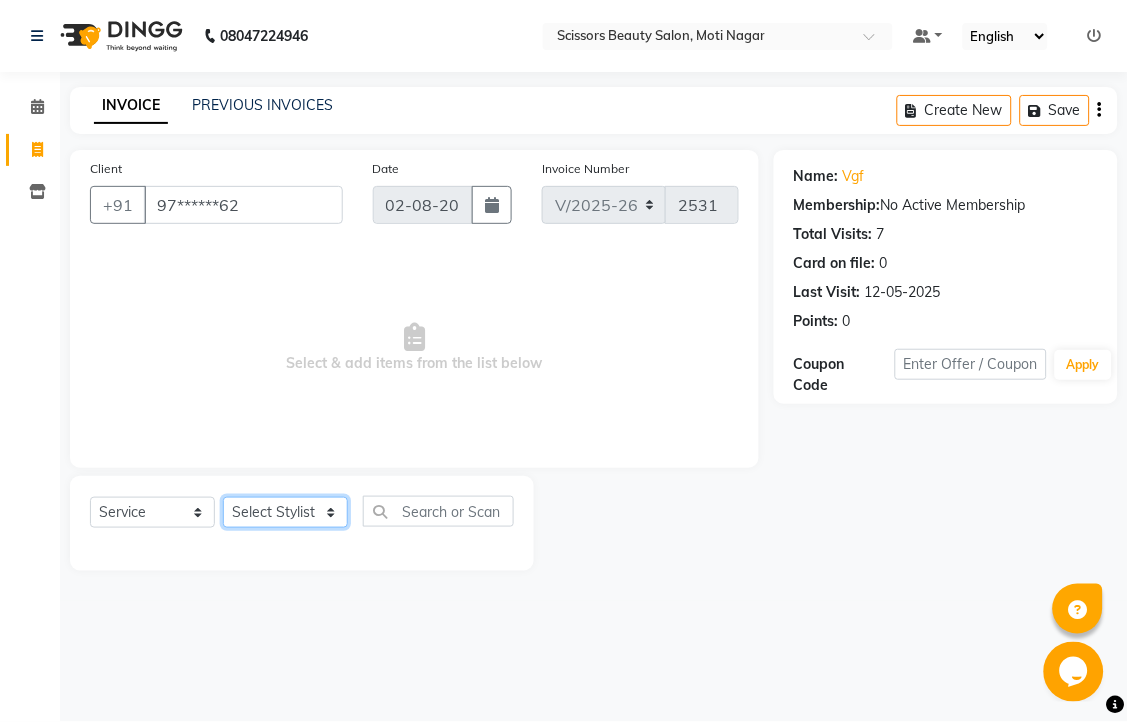 click on "Select Stylist Dominic Francis Nagesh Satish Sir Staff" 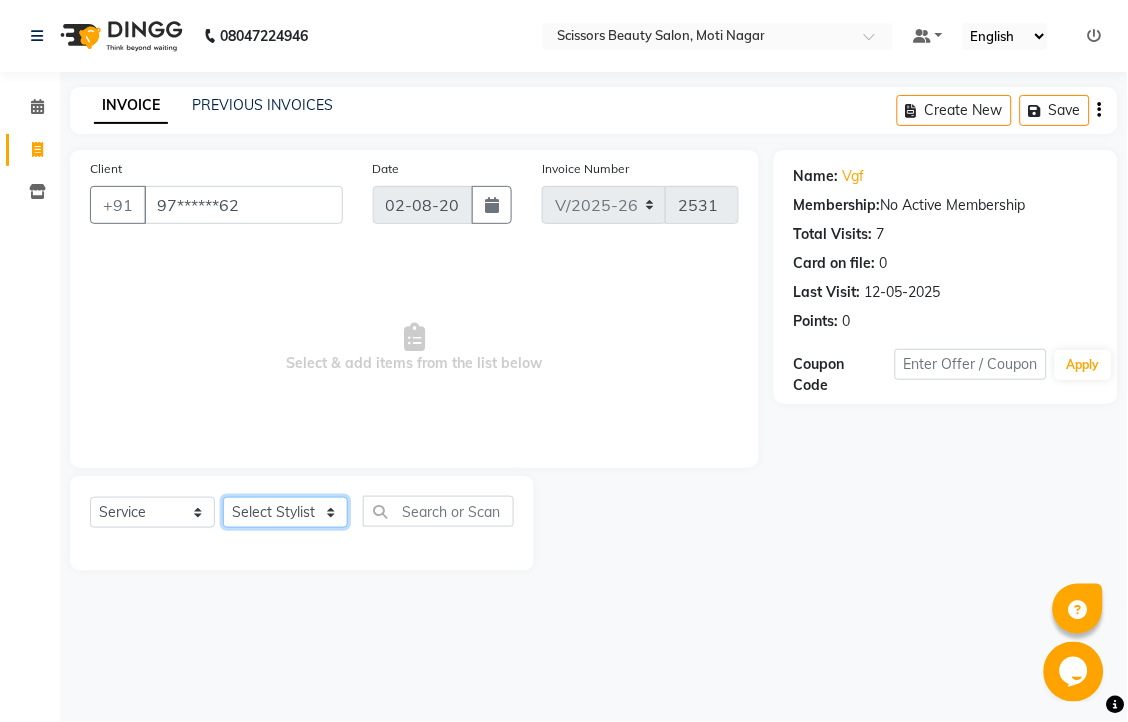 select on "78710" 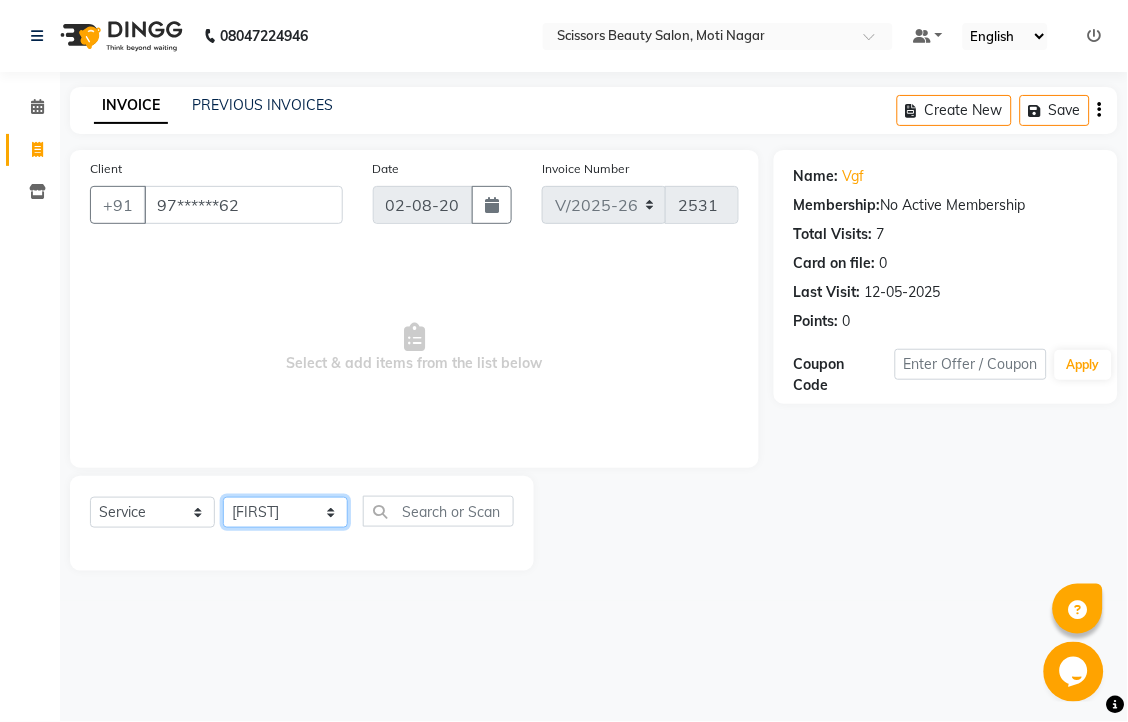 click on "Select Stylist Dominic Francis Nagesh Satish Sir Staff" 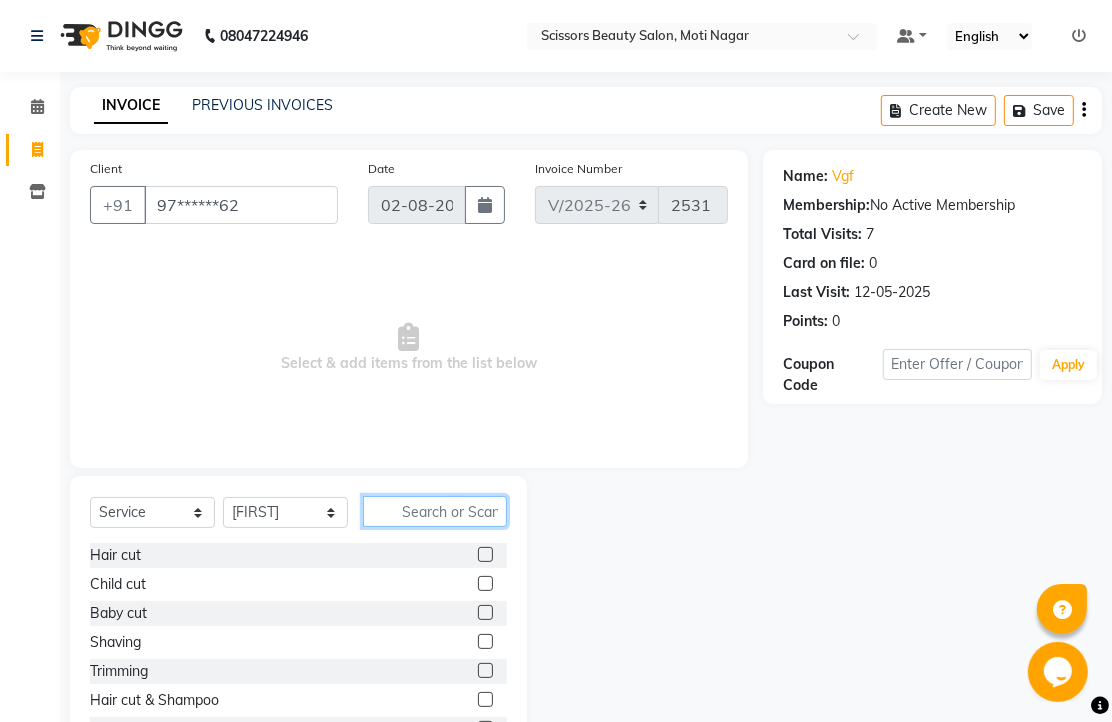 click 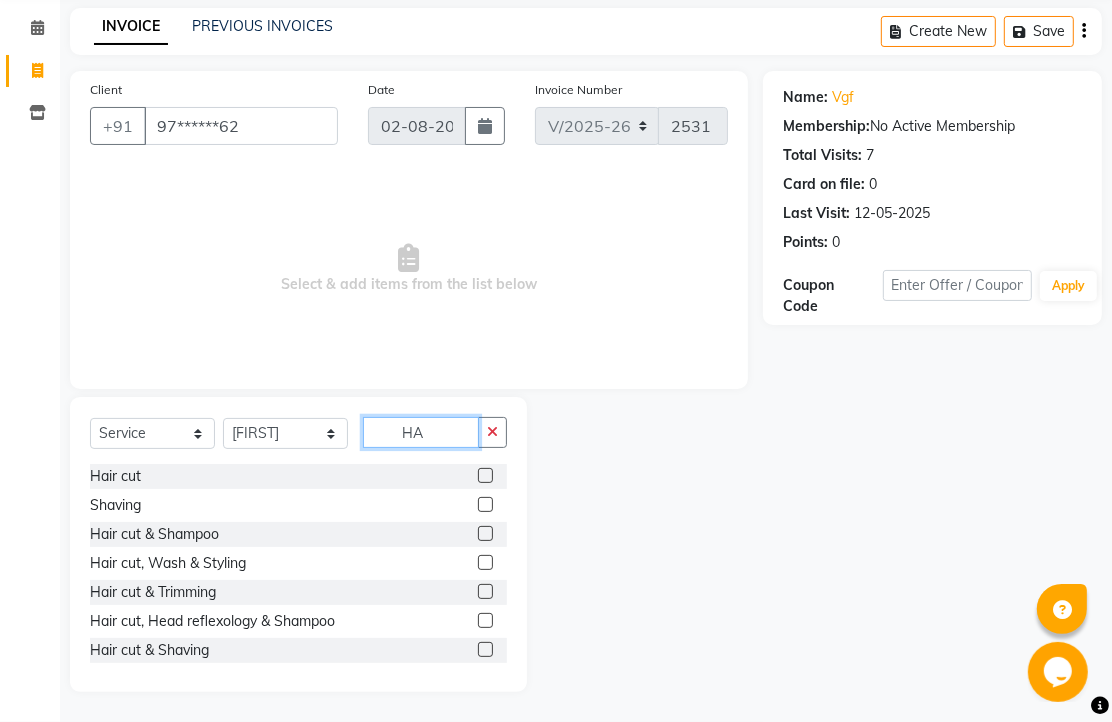 scroll, scrollTop: 147, scrollLeft: 0, axis: vertical 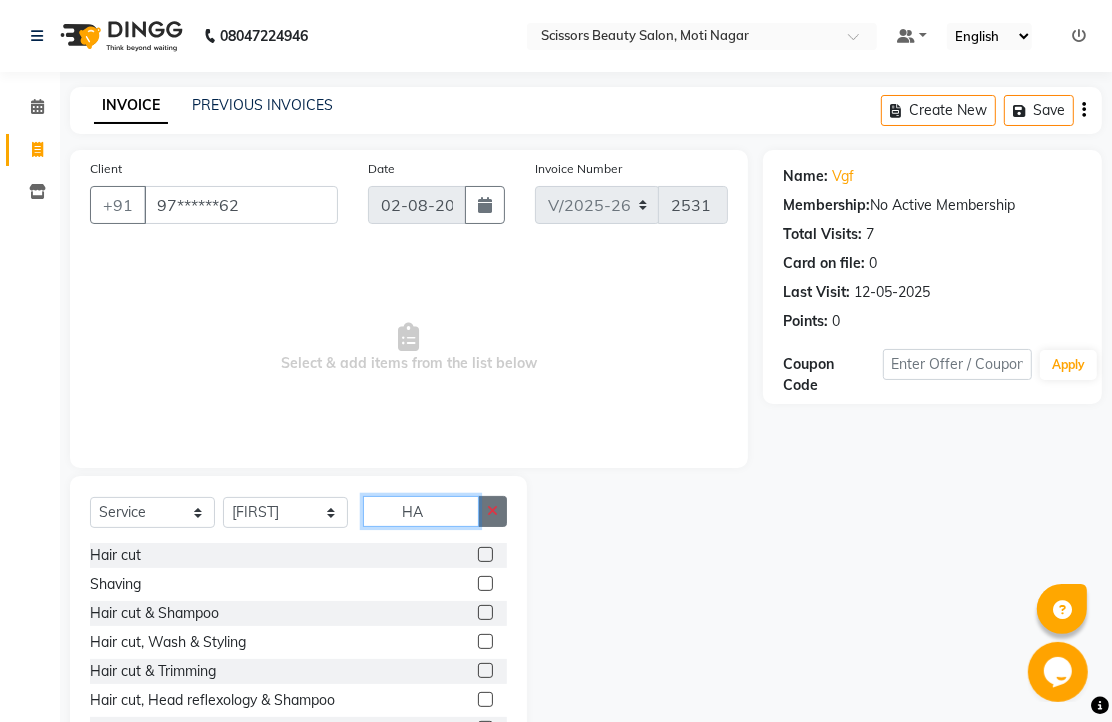 type on "HA" 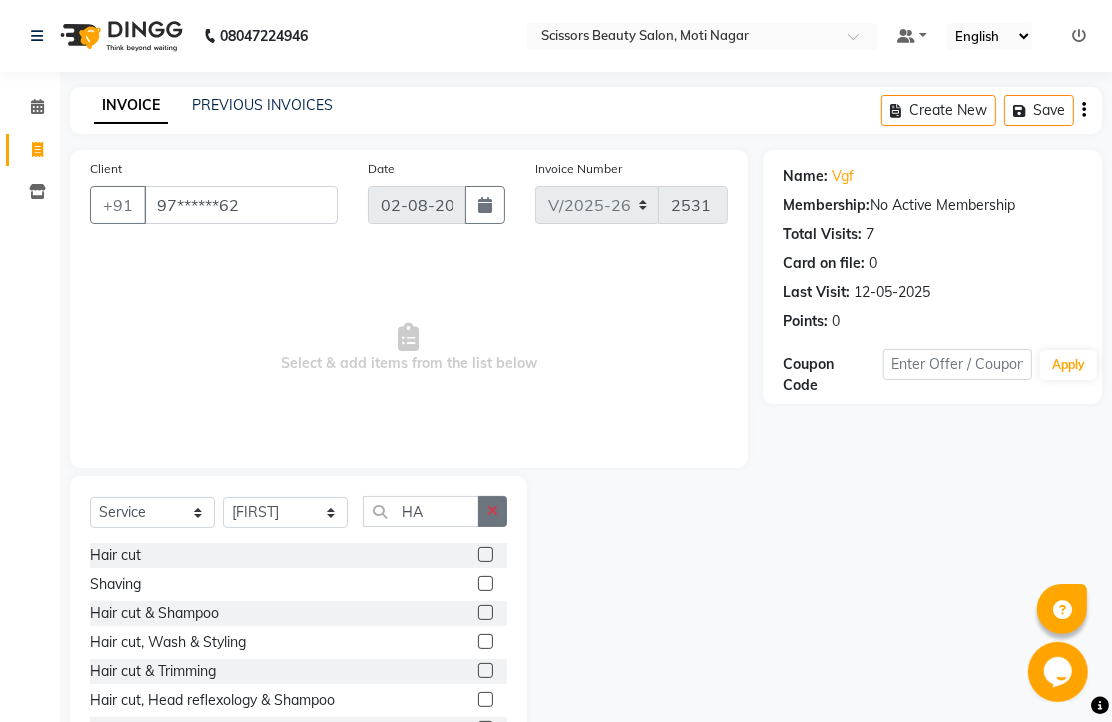 click 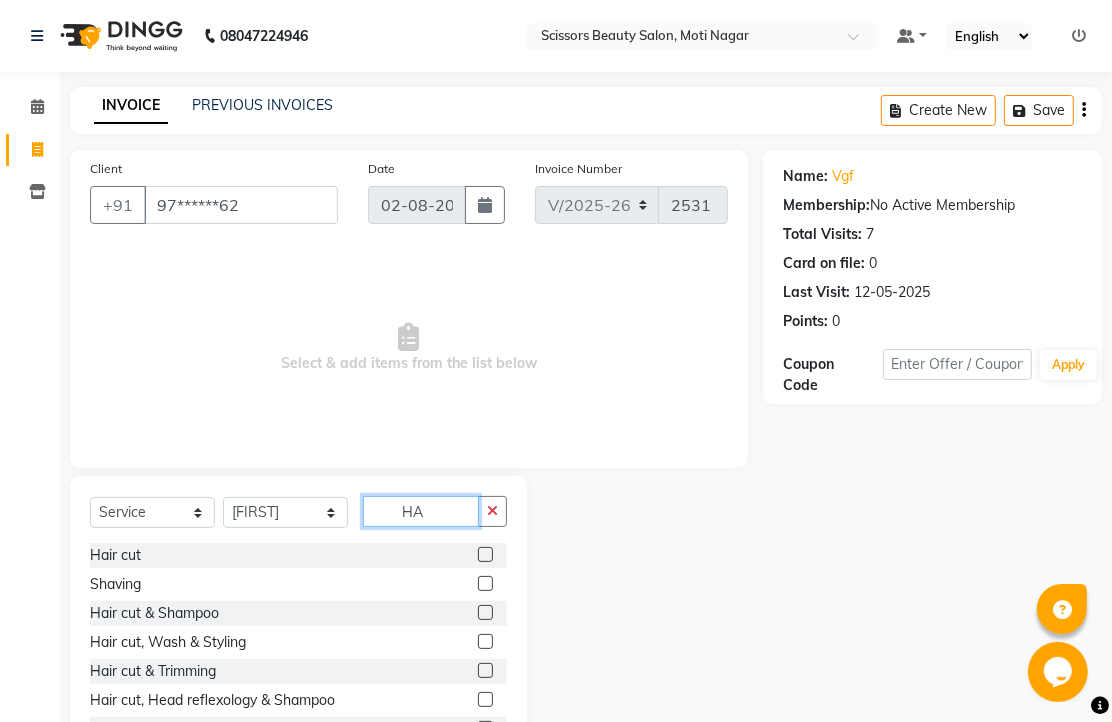type 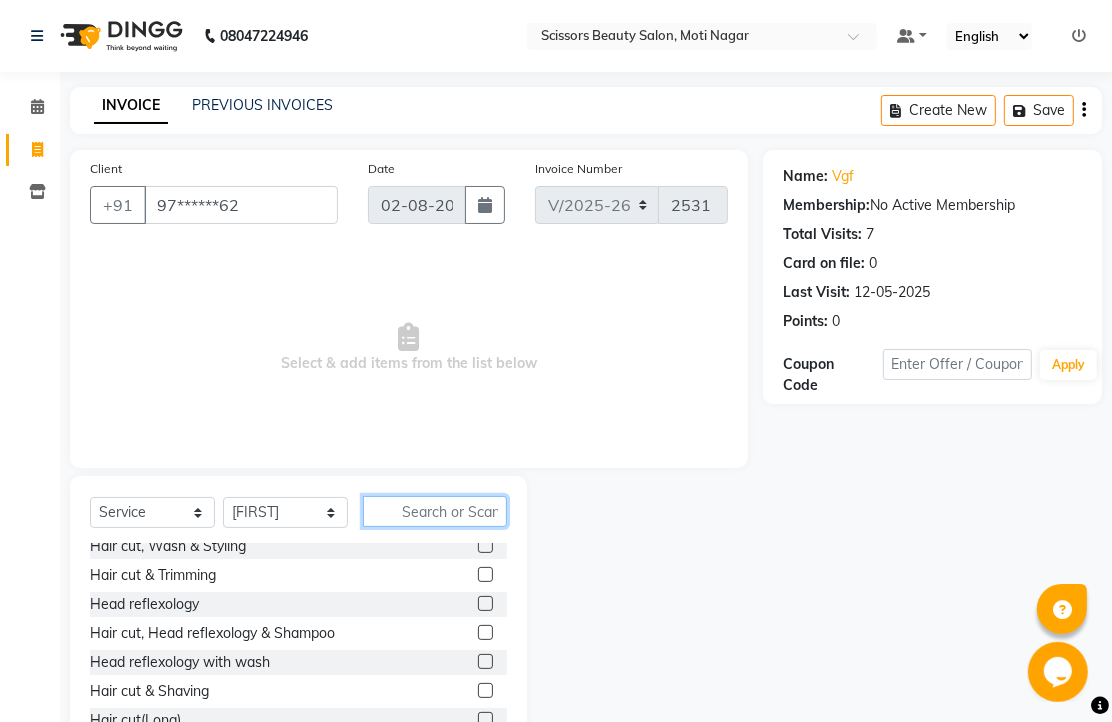 scroll, scrollTop: 222, scrollLeft: 0, axis: vertical 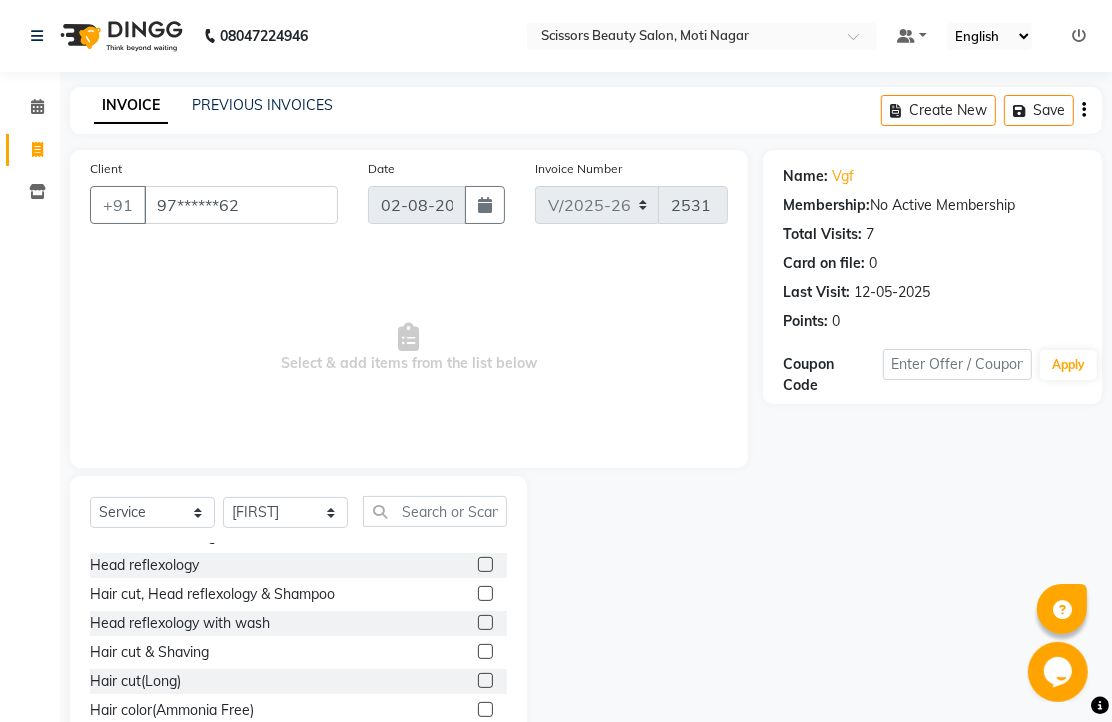 click 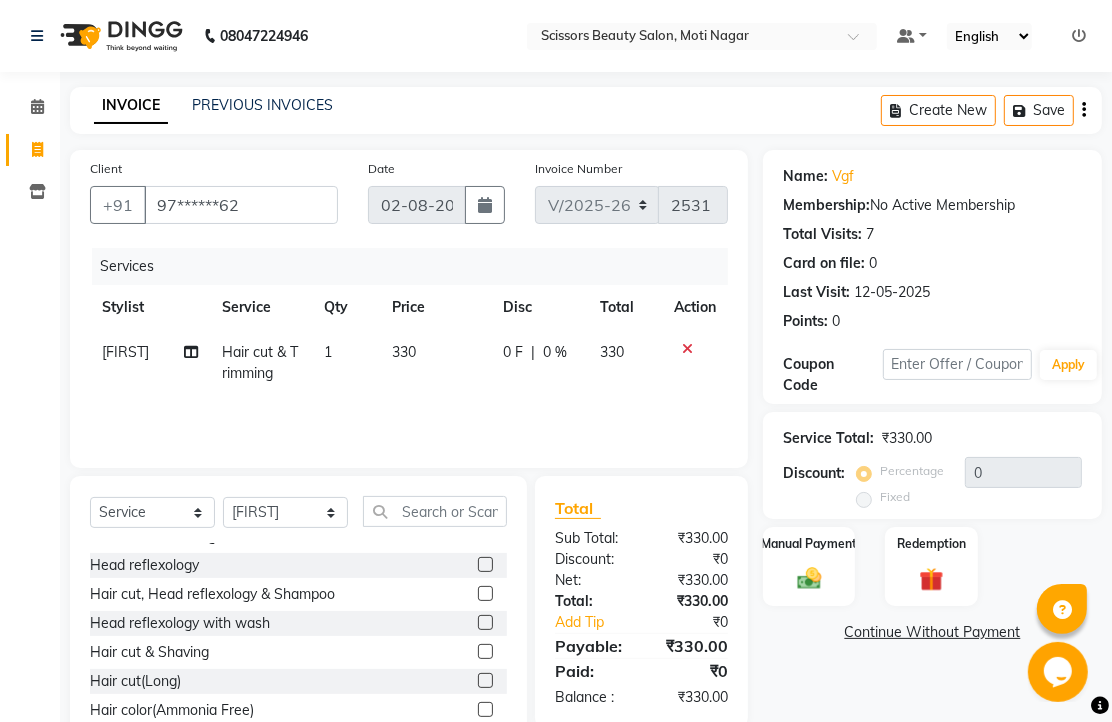 checkbox on "false" 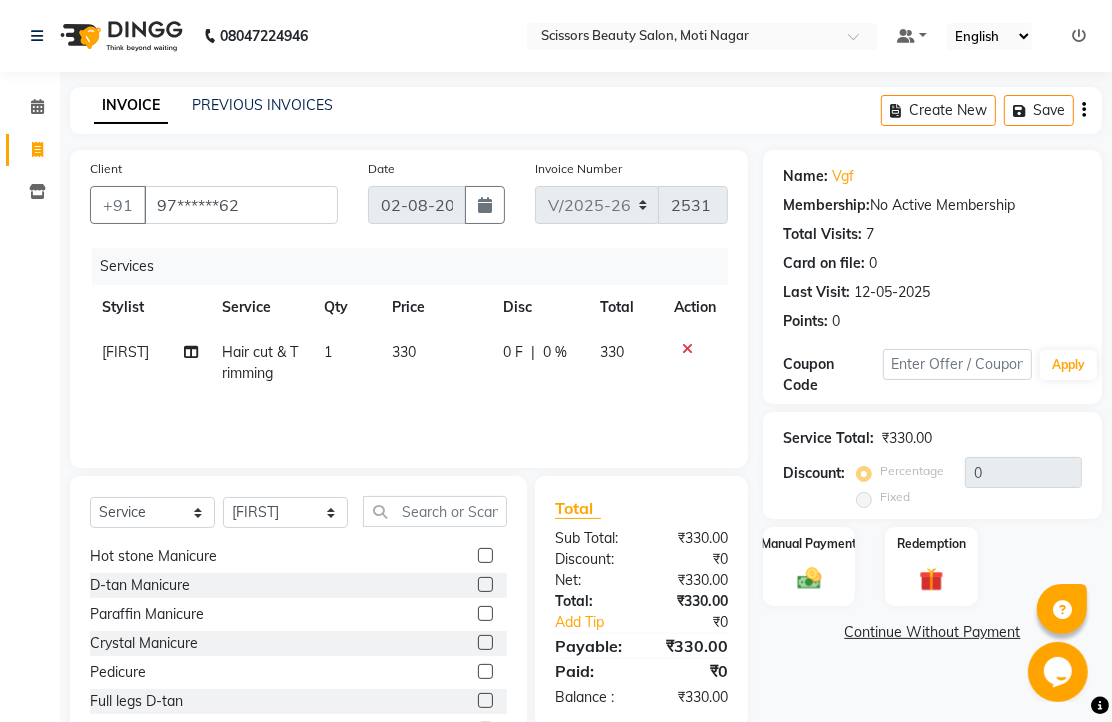 scroll, scrollTop: 777, scrollLeft: 0, axis: vertical 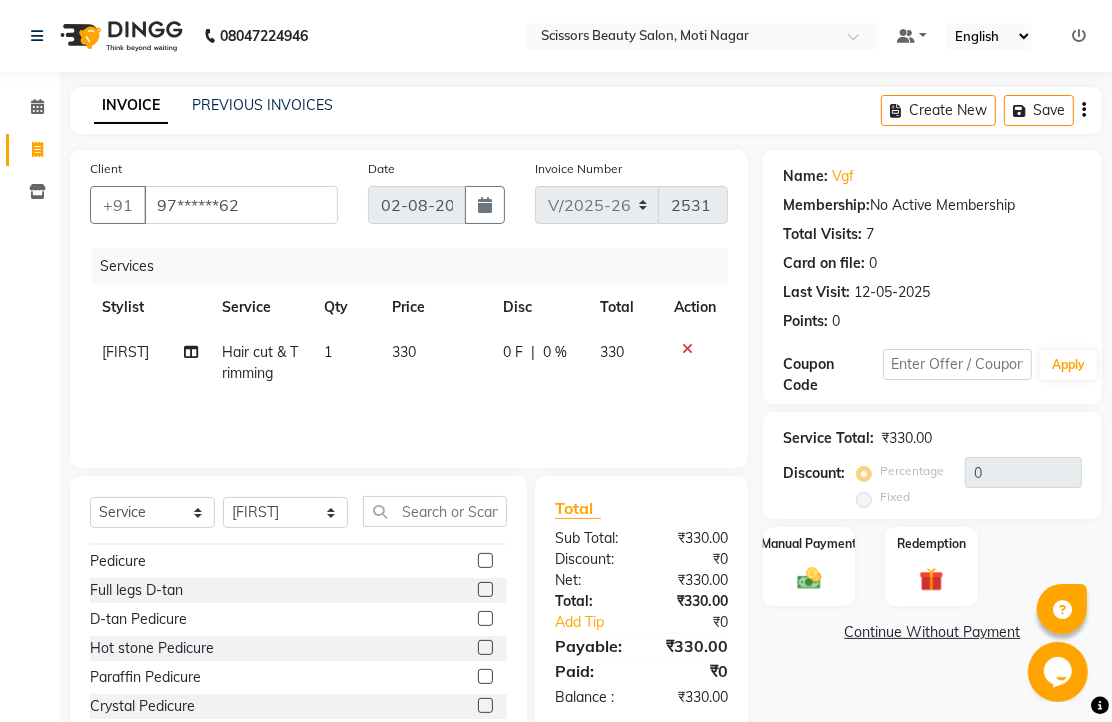 click 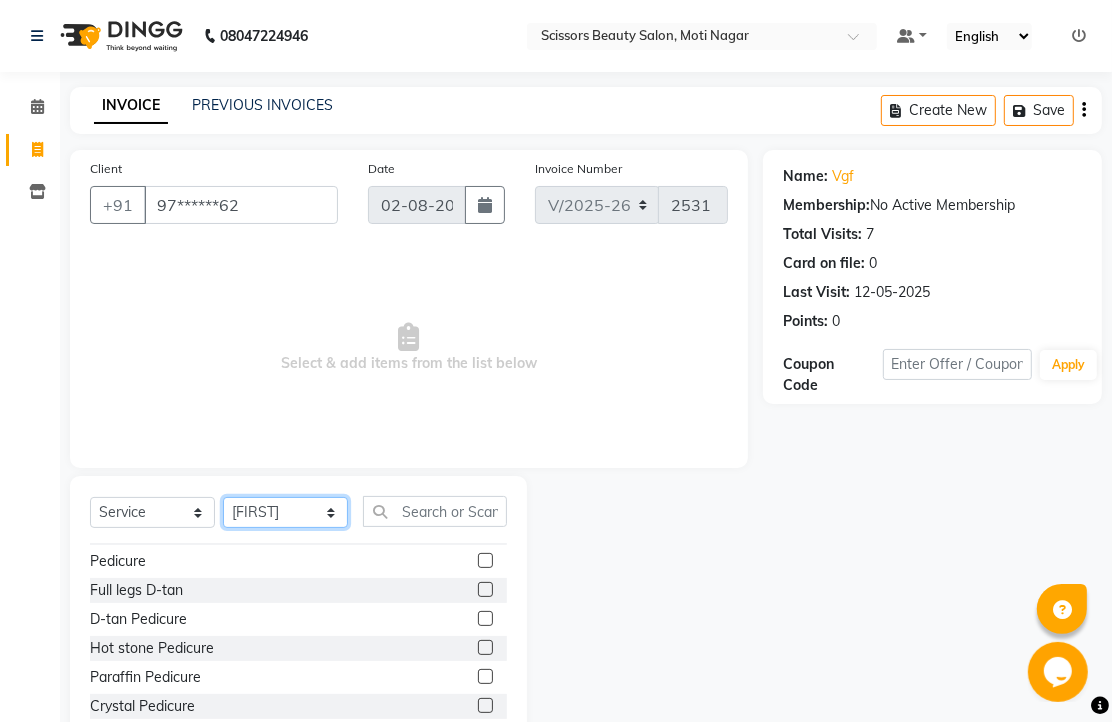 click on "Select Stylist Dominic Francis Nagesh Satish Sir Staff" 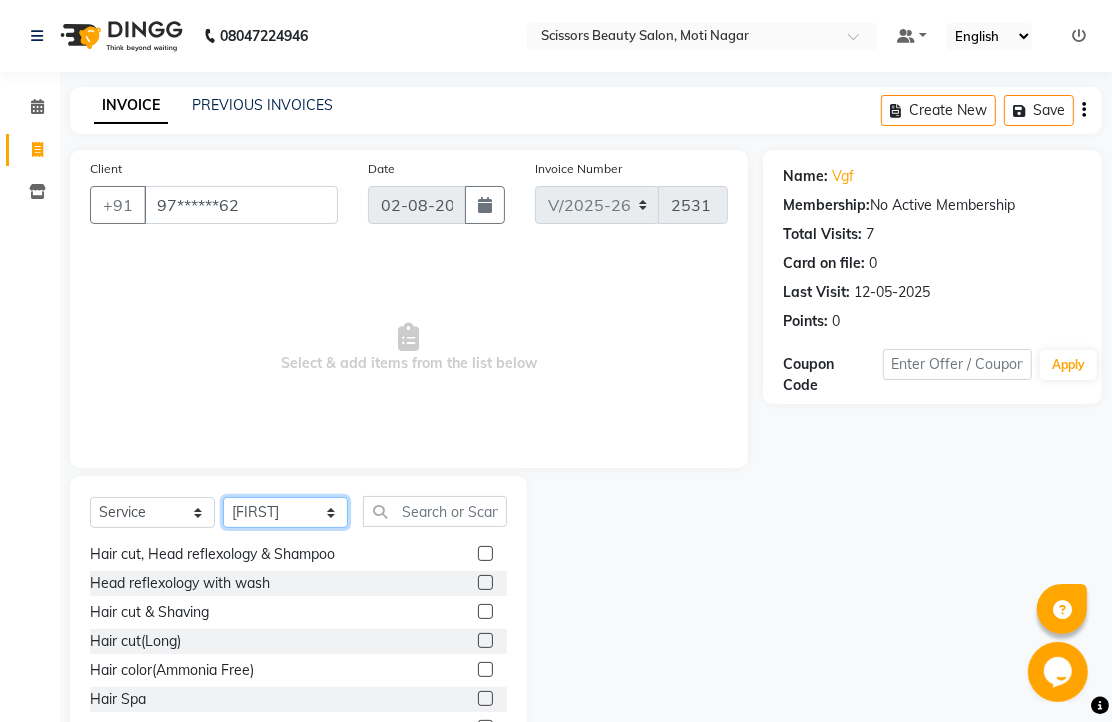 scroll, scrollTop: 222, scrollLeft: 0, axis: vertical 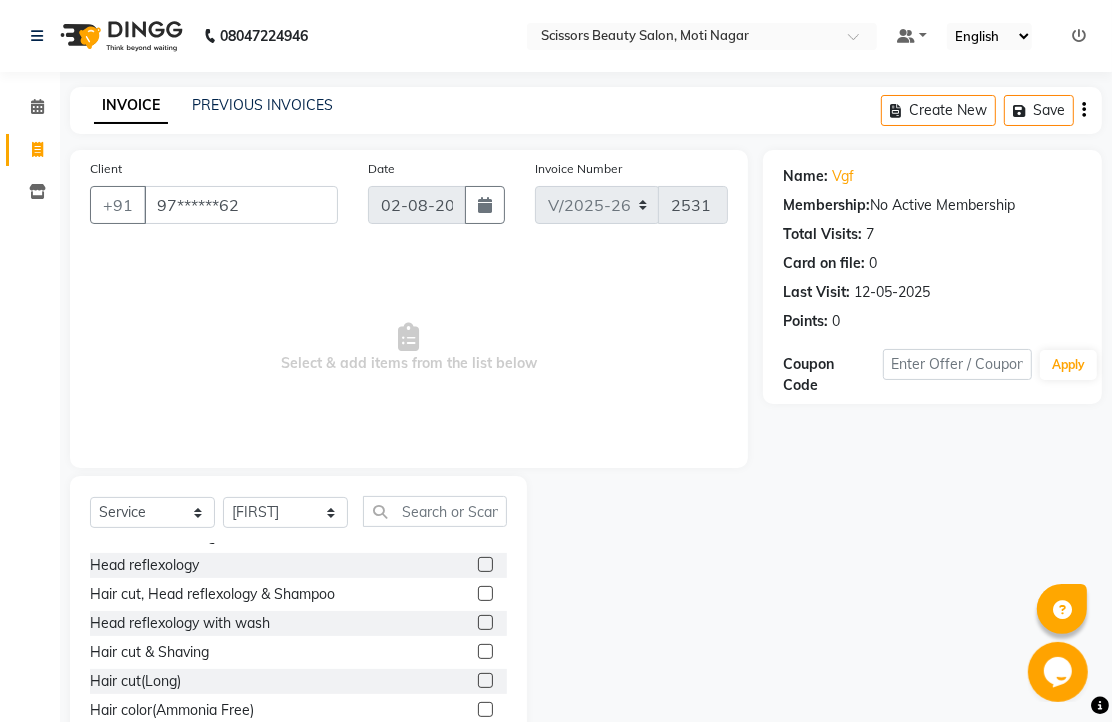 click 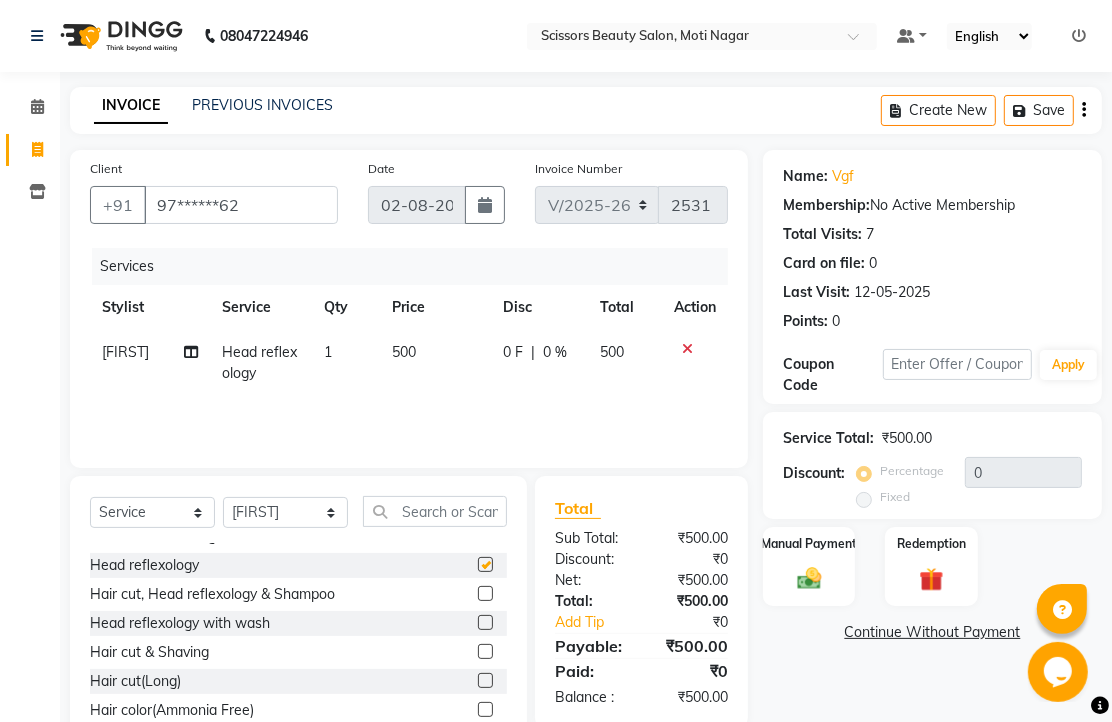 checkbox on "false" 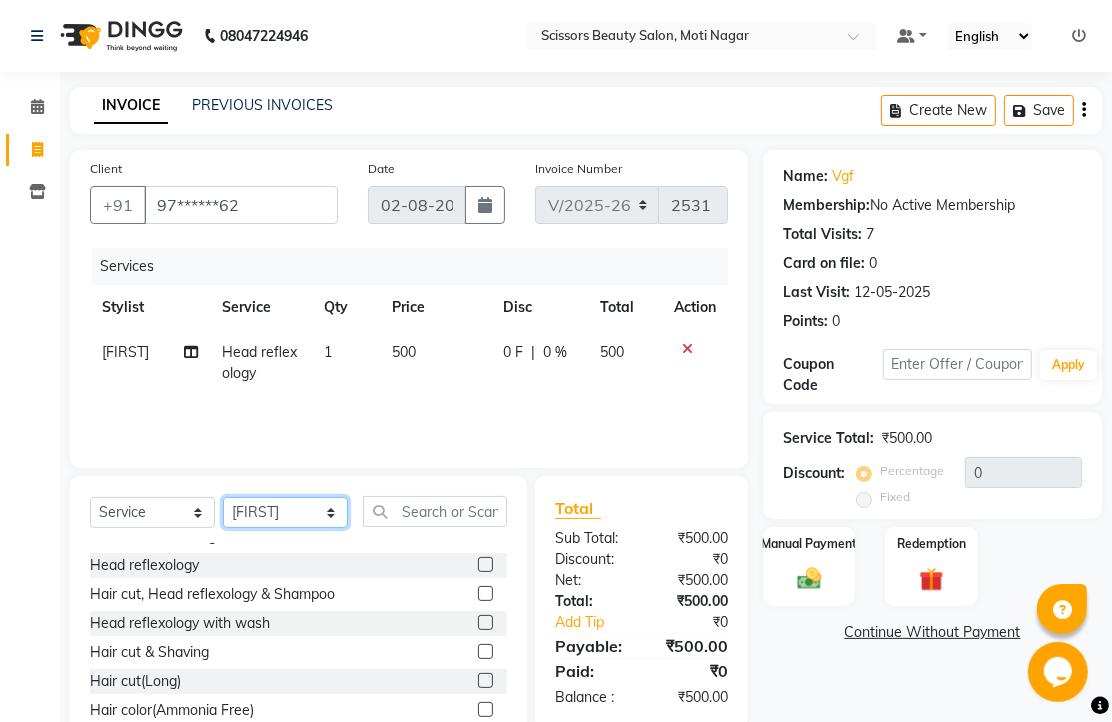 click on "Select Stylist Dominic Francis Nagesh Satish Sir Staff" 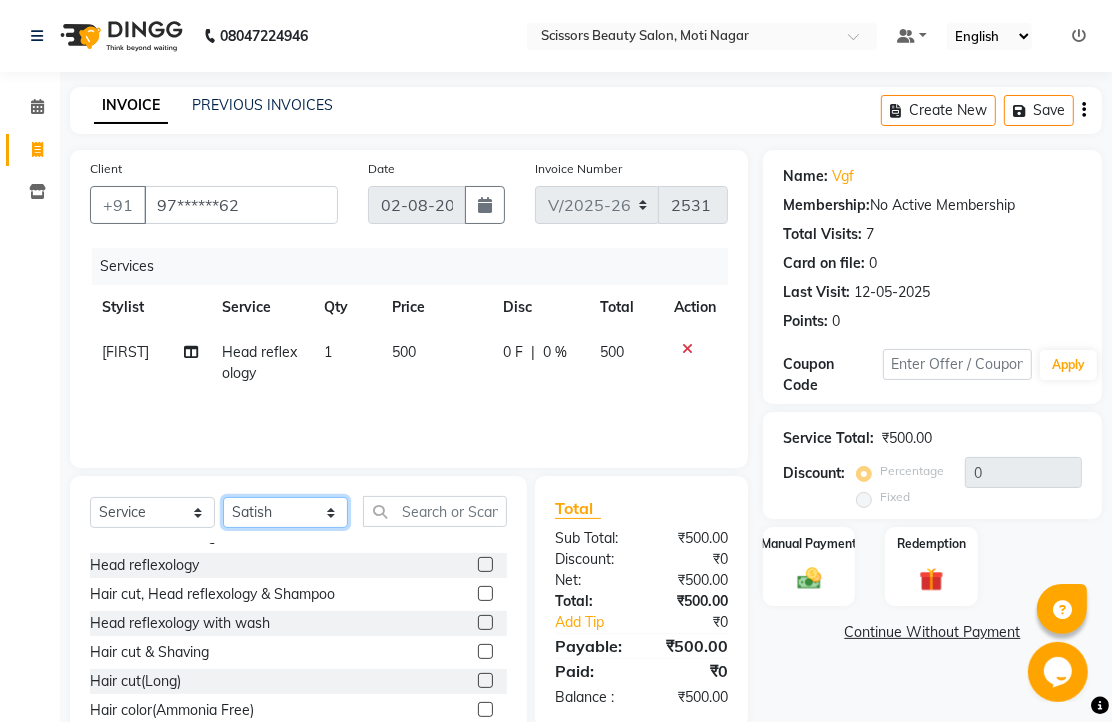 click on "Select Stylist Dominic Francis Nagesh Satish Sir Staff" 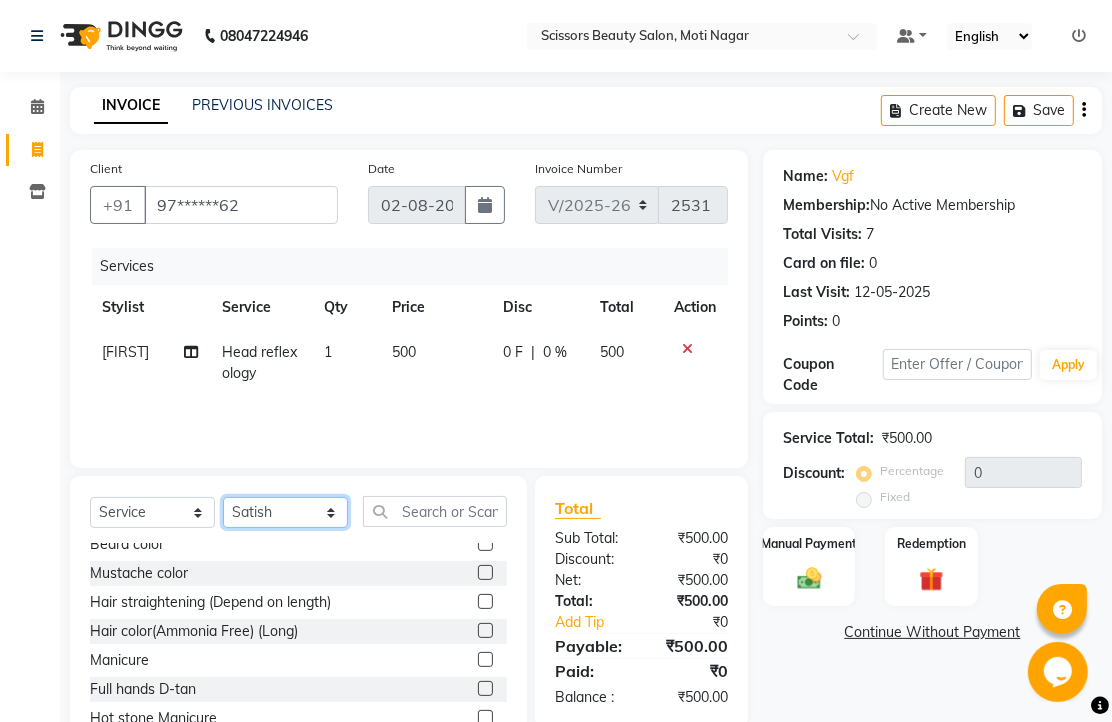 scroll, scrollTop: 555, scrollLeft: 0, axis: vertical 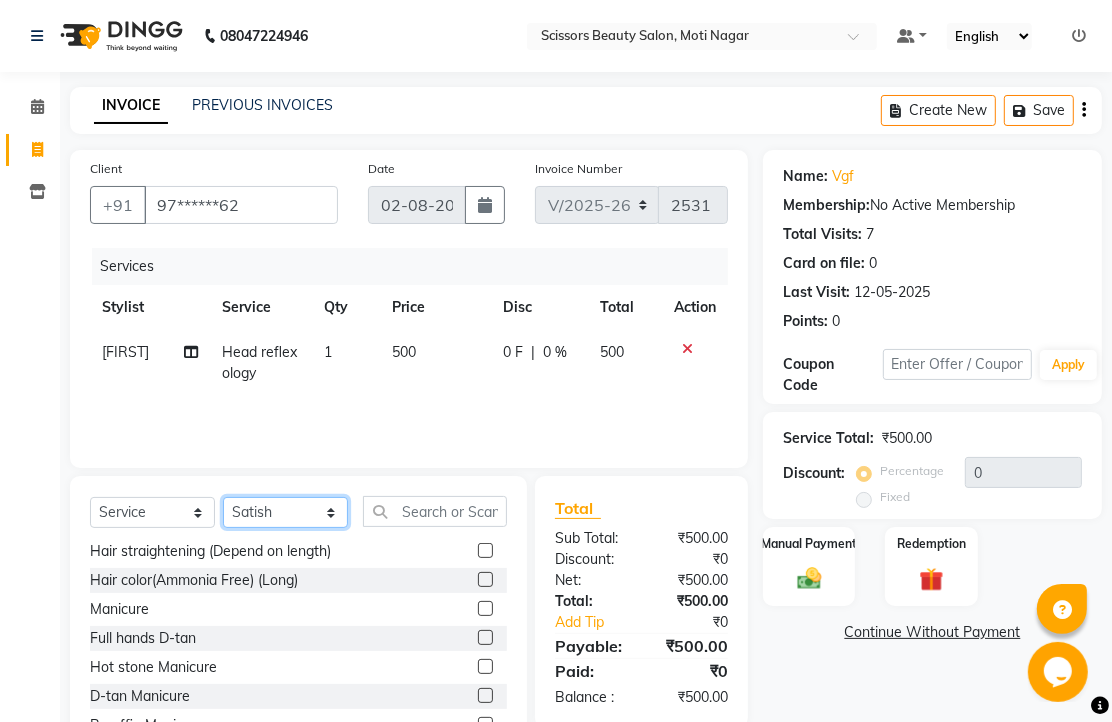 click on "Select Stylist Dominic Francis Nagesh Satish Sir Staff" 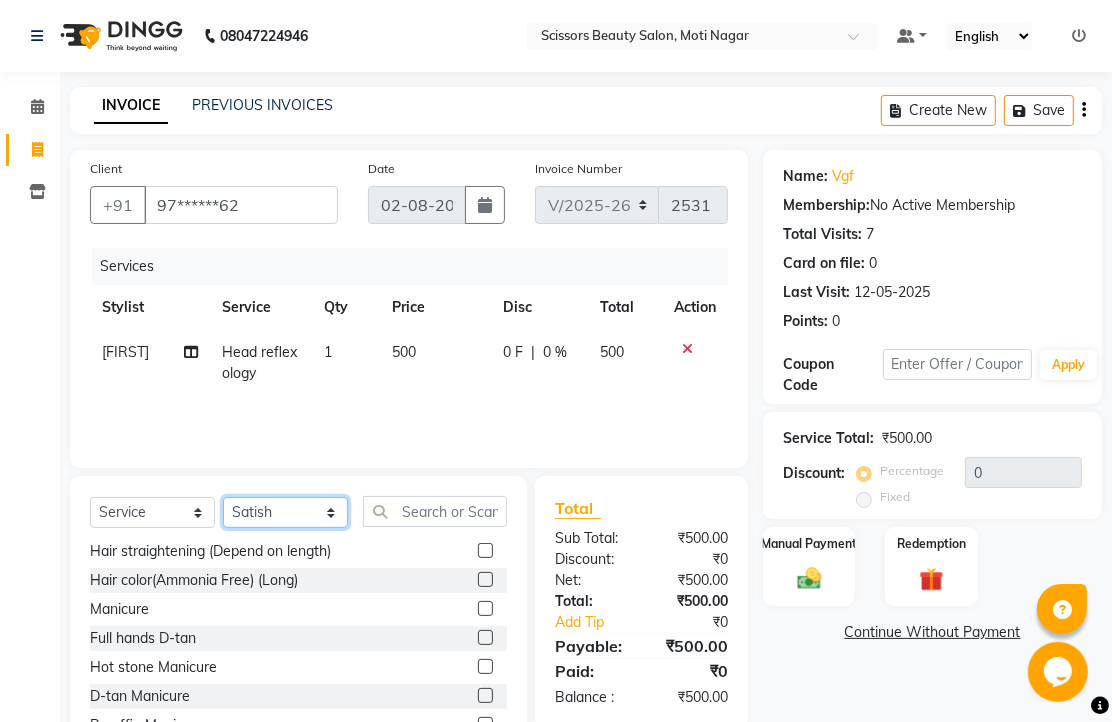 select on "58456" 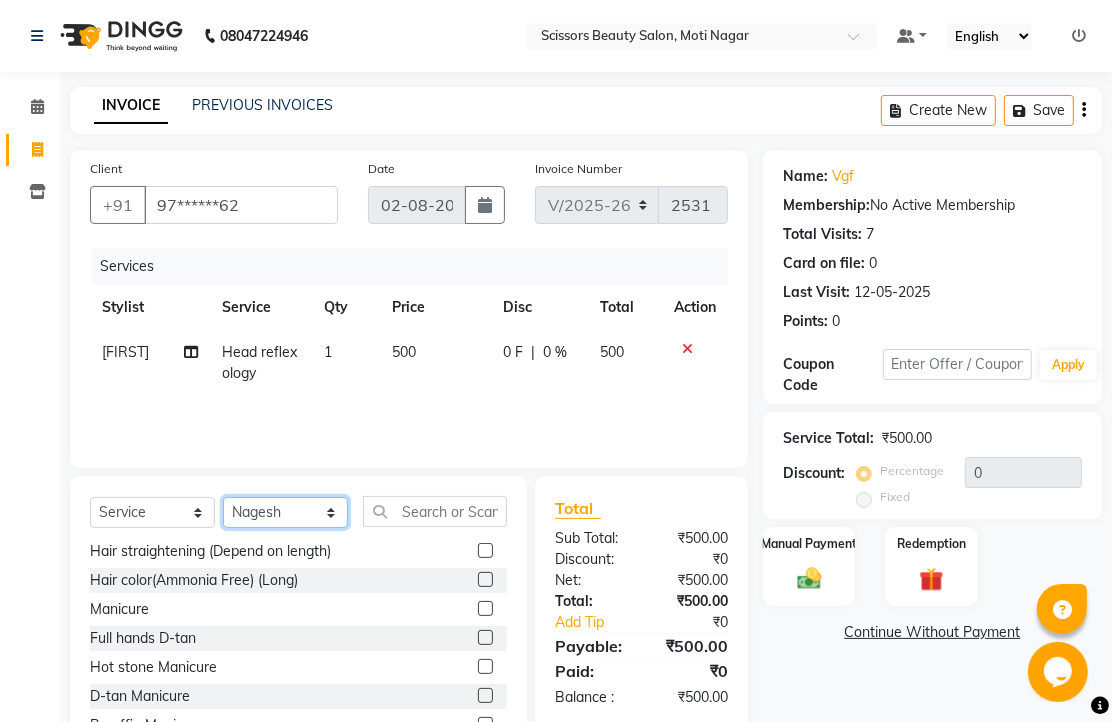 click on "Select Stylist Dominic Francis Nagesh Satish Sir Staff" 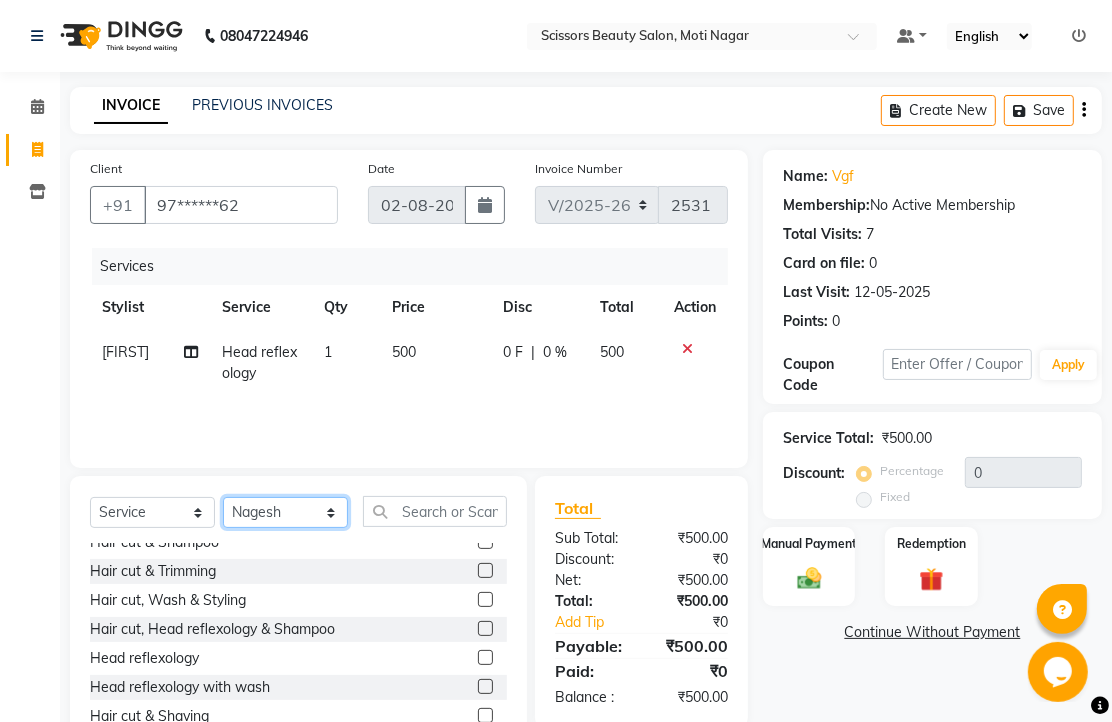 scroll, scrollTop: 111, scrollLeft: 0, axis: vertical 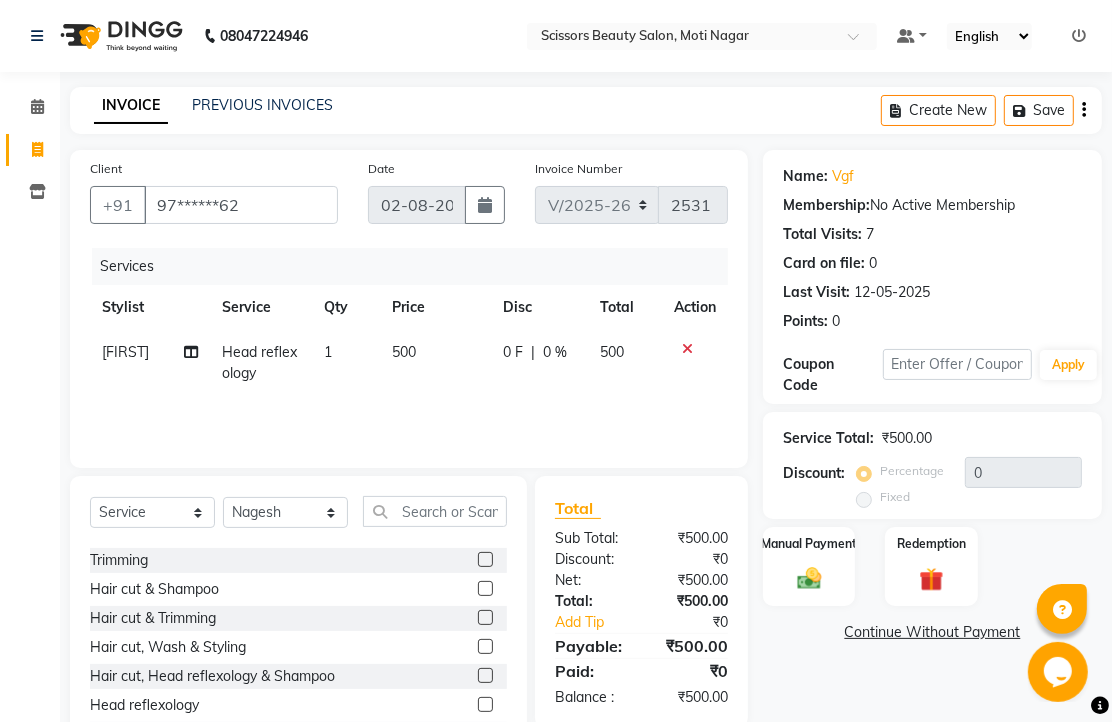 click 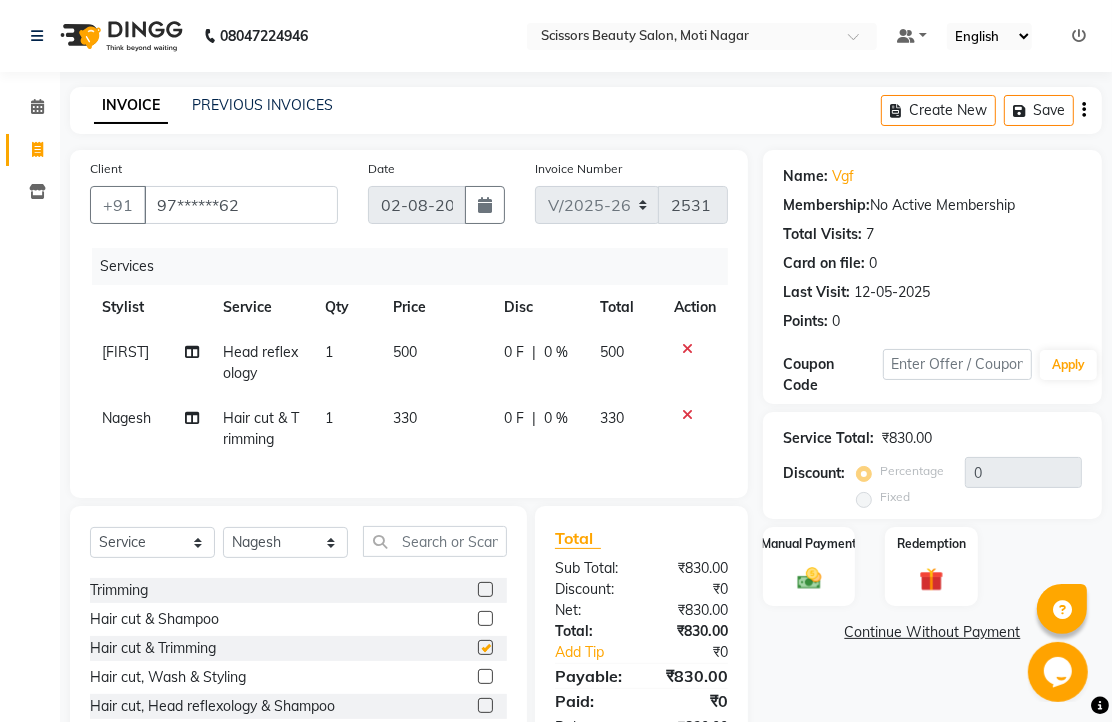 checkbox on "false" 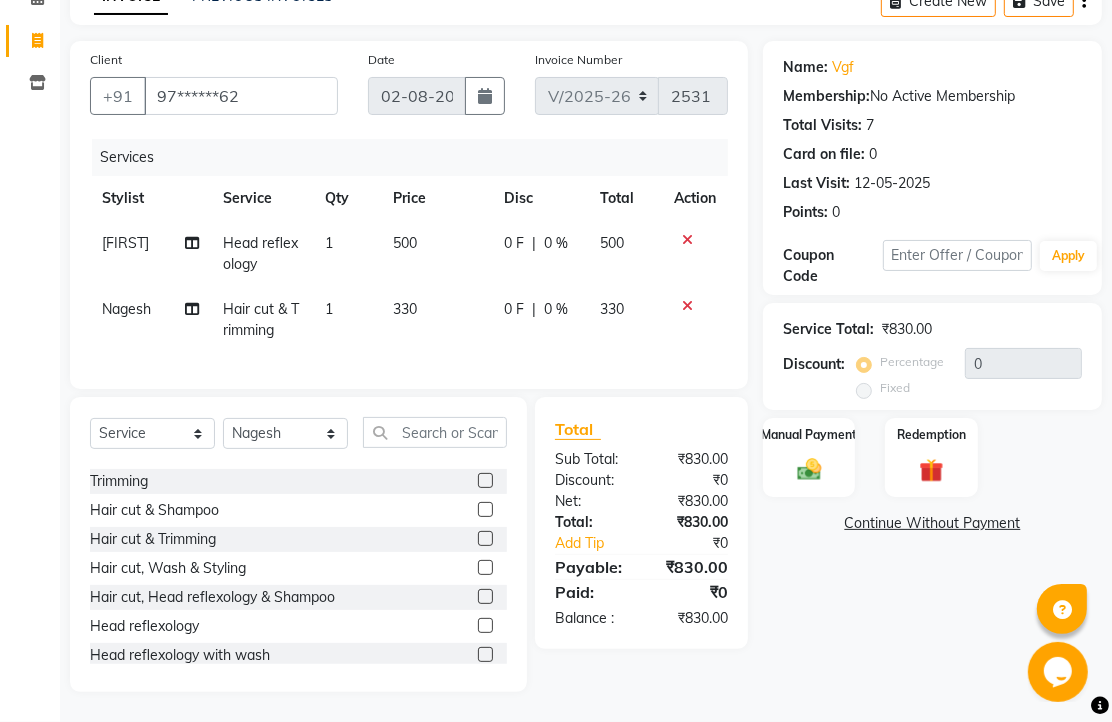 scroll, scrollTop: 230, scrollLeft: 0, axis: vertical 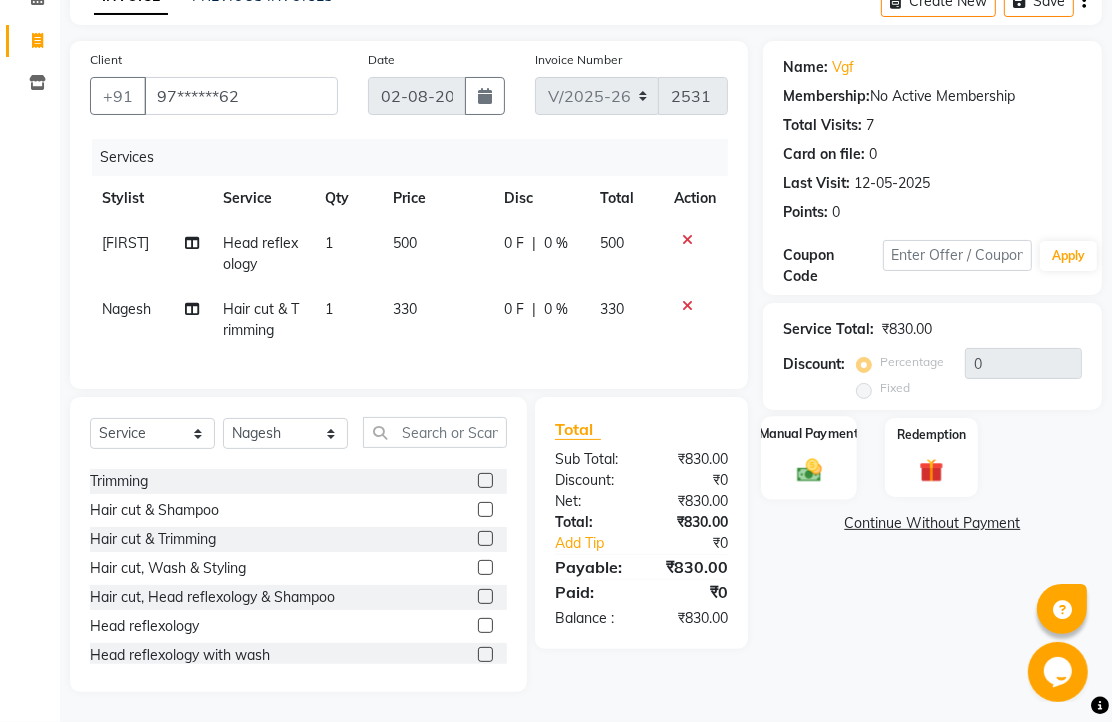 click 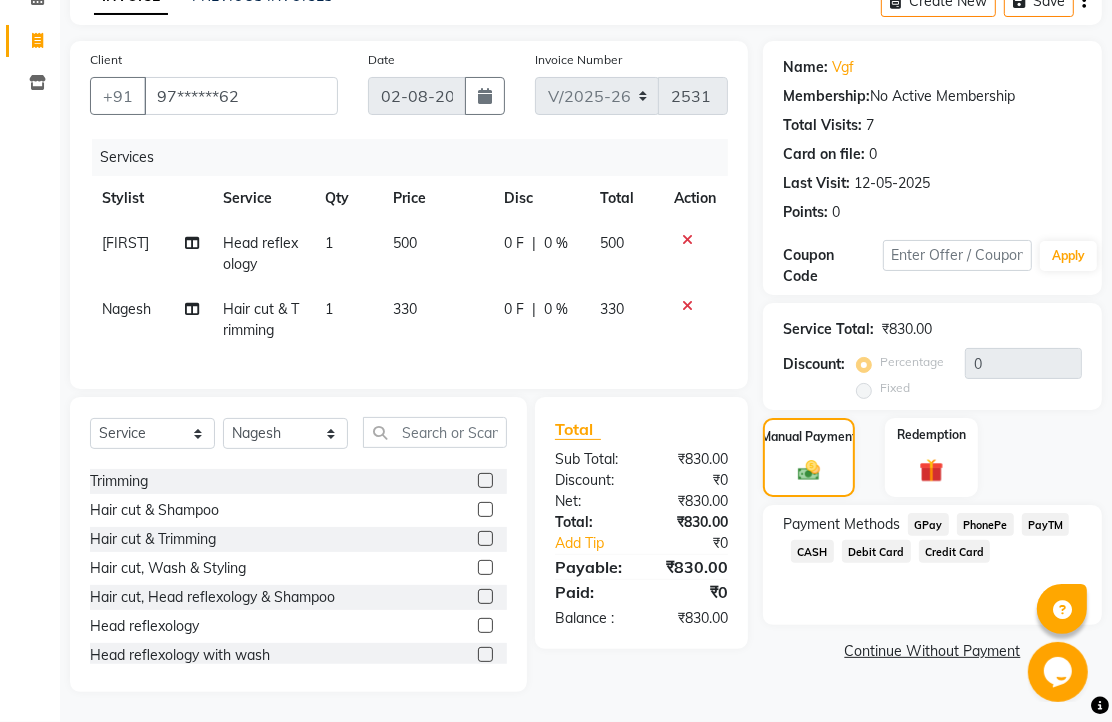 click on "PhonePe" 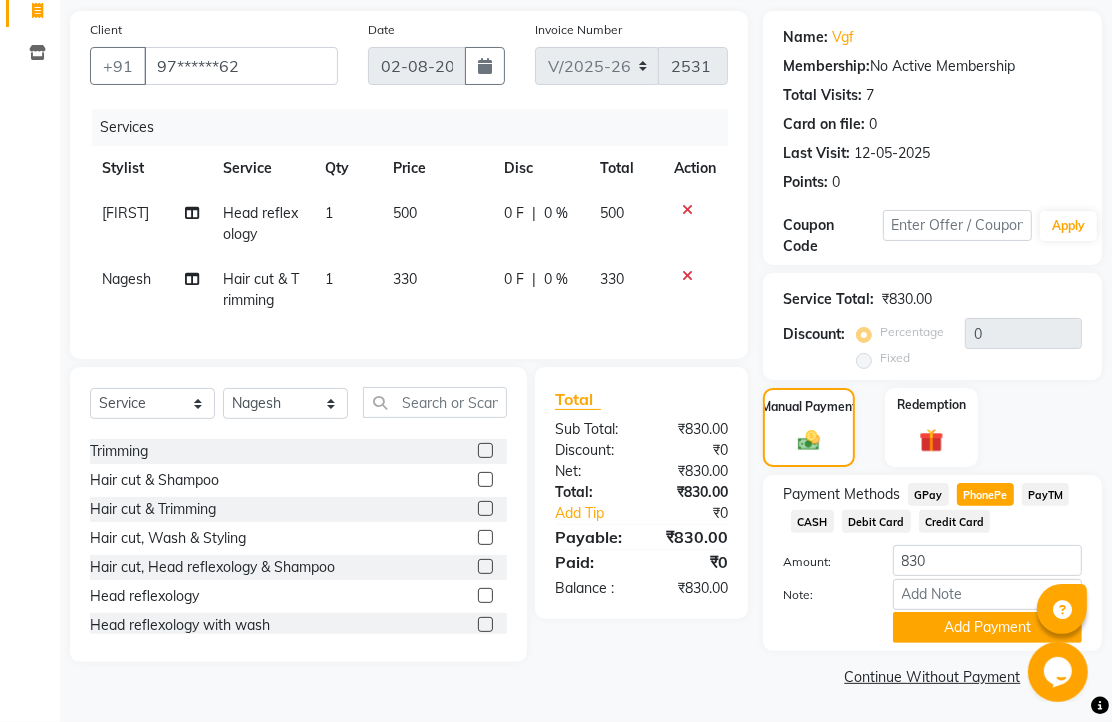 scroll, scrollTop: 248, scrollLeft: 0, axis: vertical 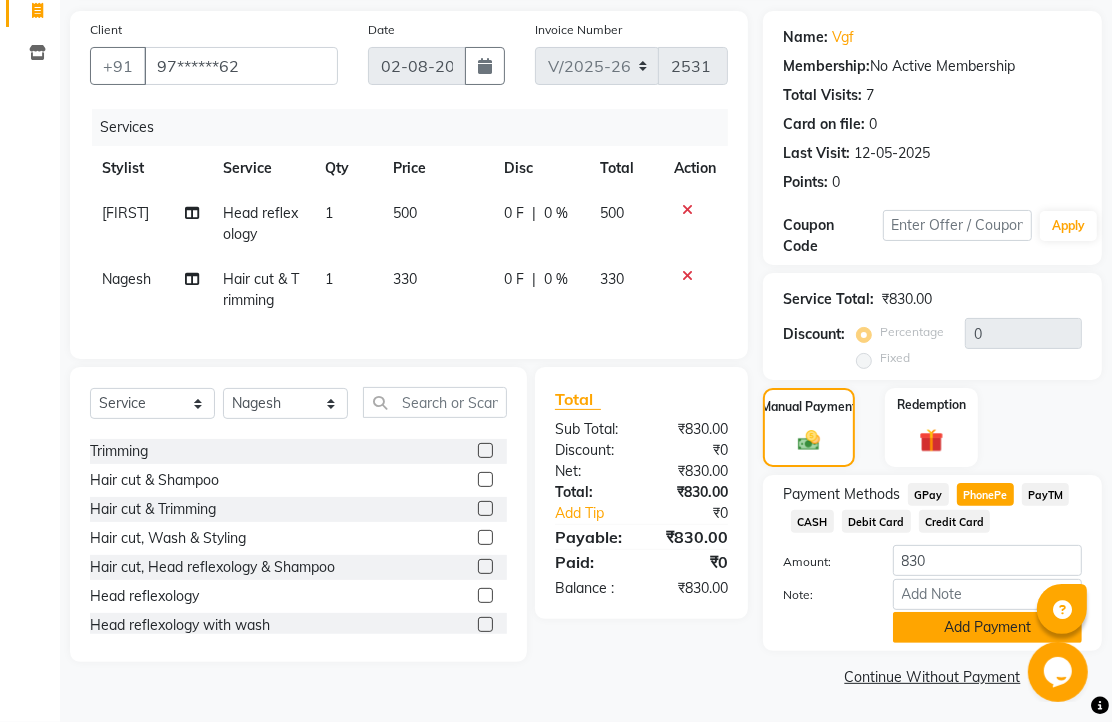 click on "Add Payment" 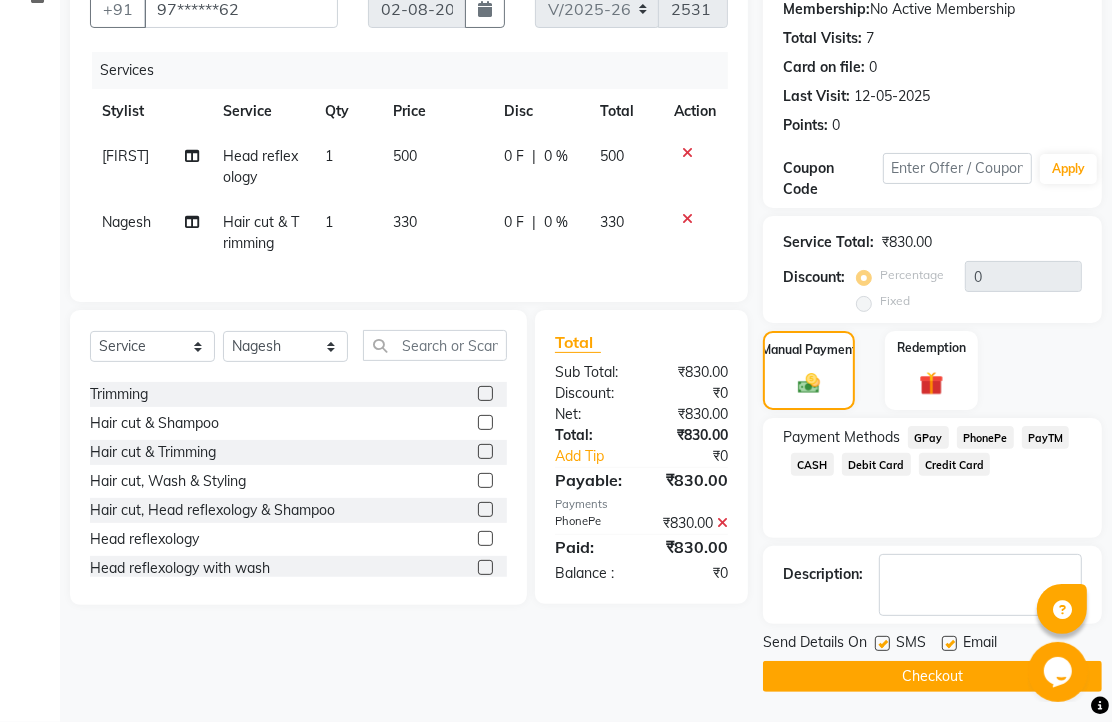 scroll, scrollTop: 304, scrollLeft: 0, axis: vertical 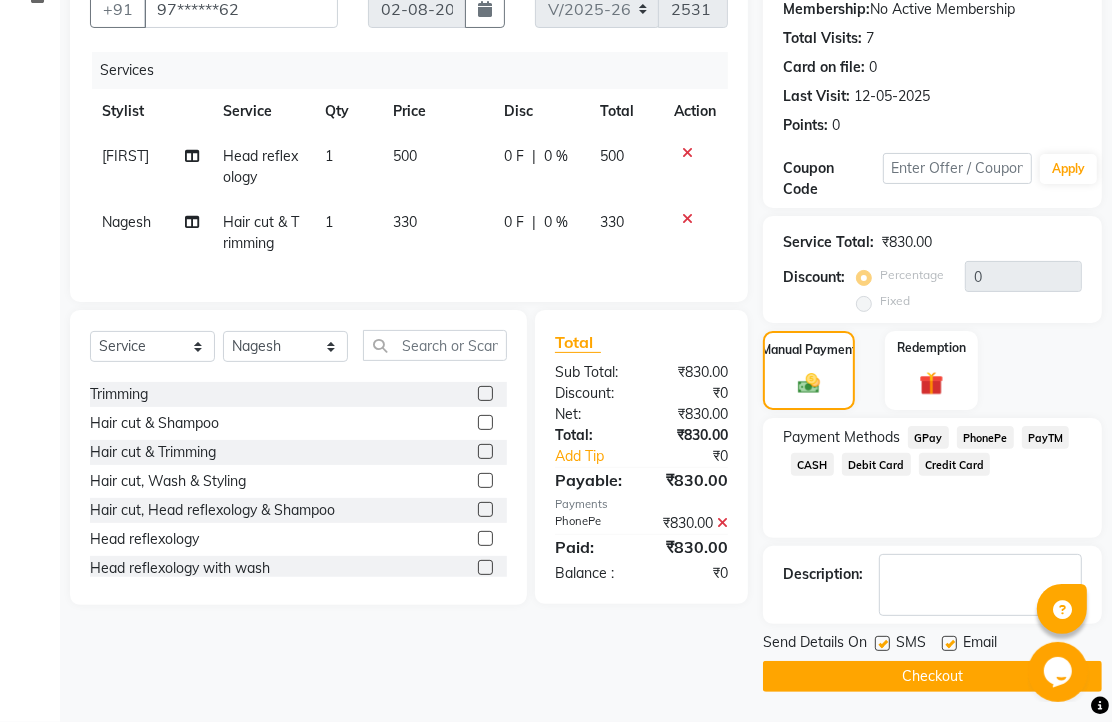 click 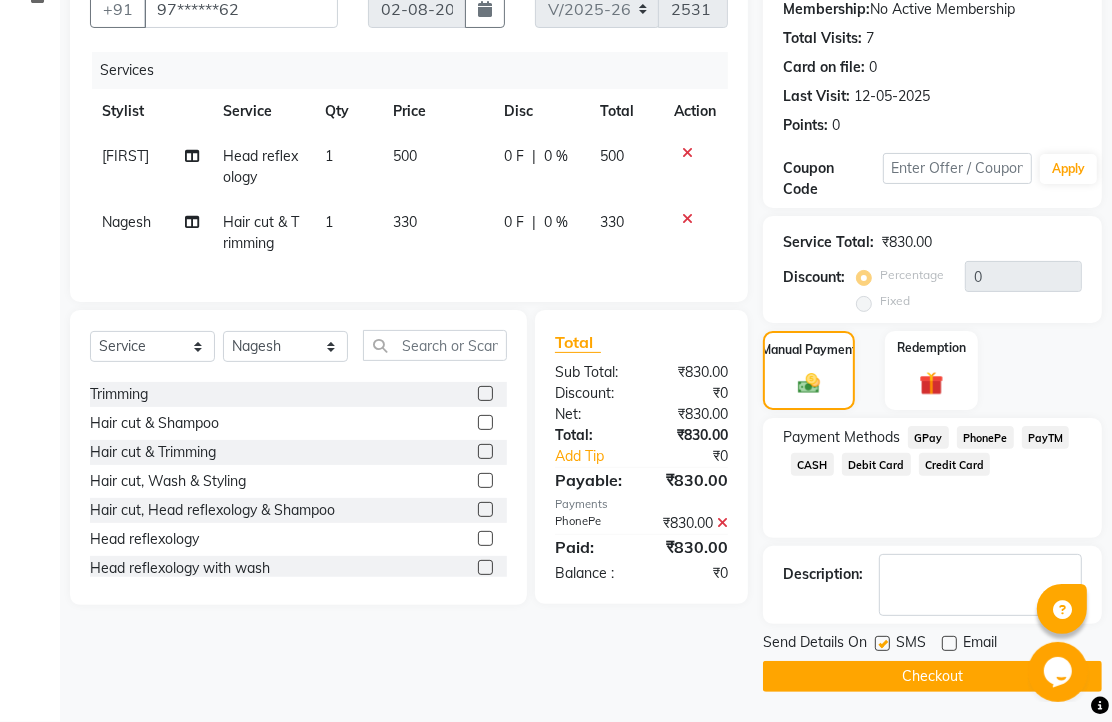 click on "Checkout" 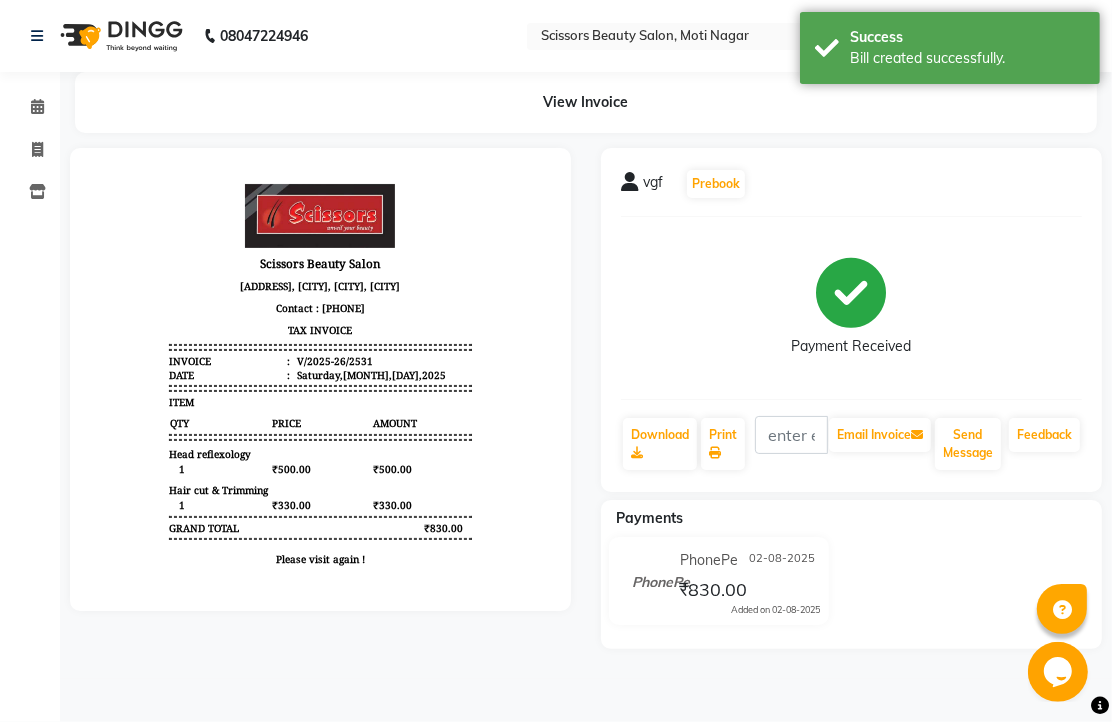 scroll, scrollTop: 0, scrollLeft: 0, axis: both 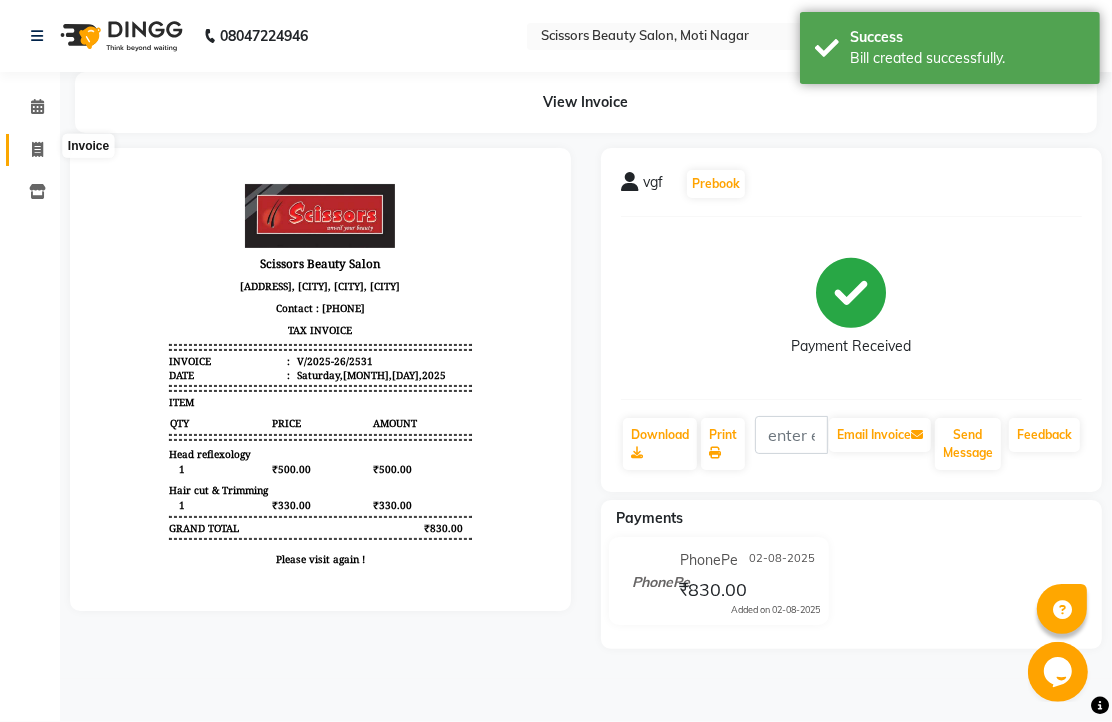 click 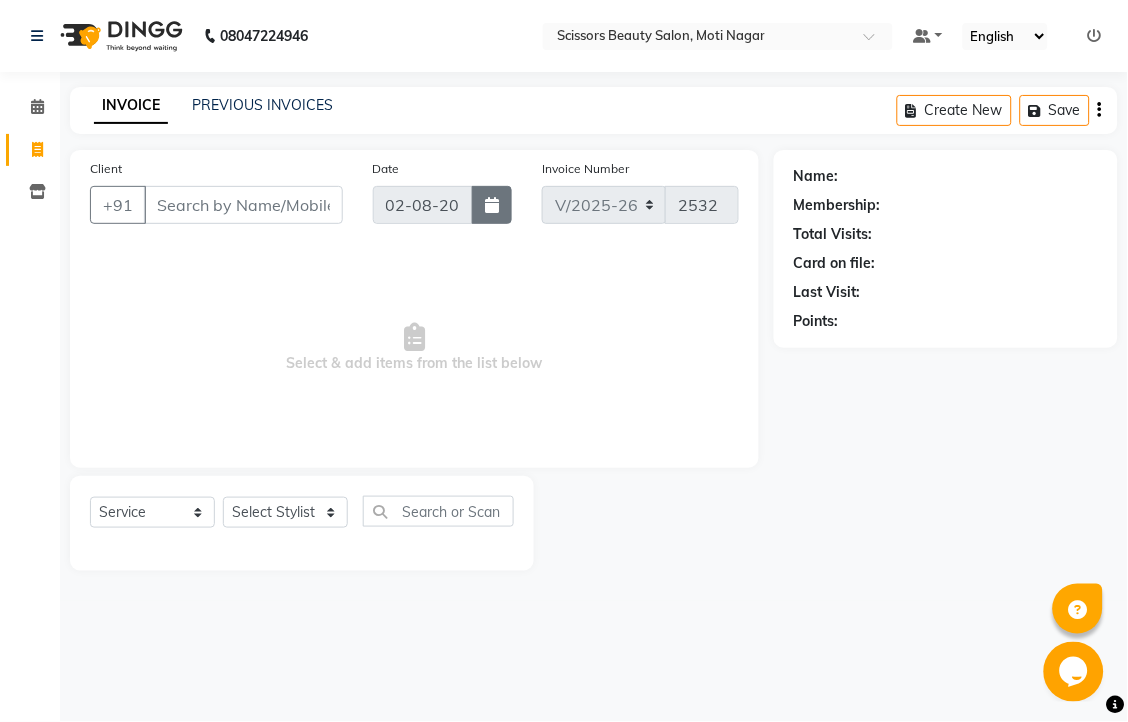 click 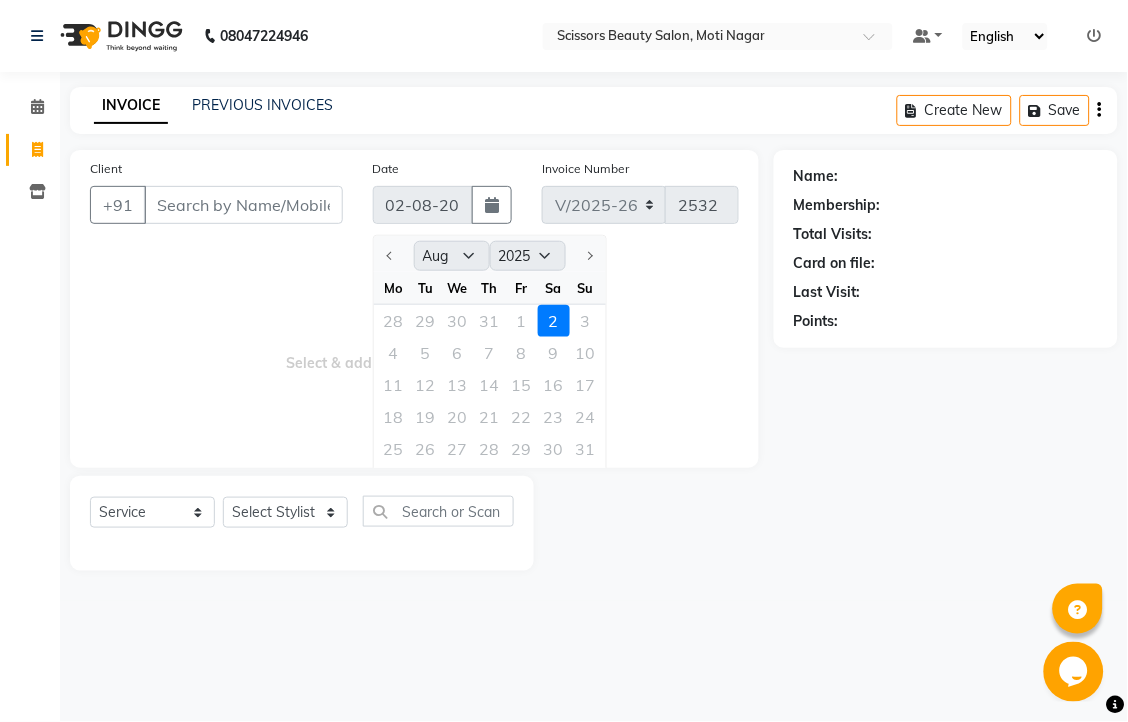 click on "28 29 30 31 1 2 3" 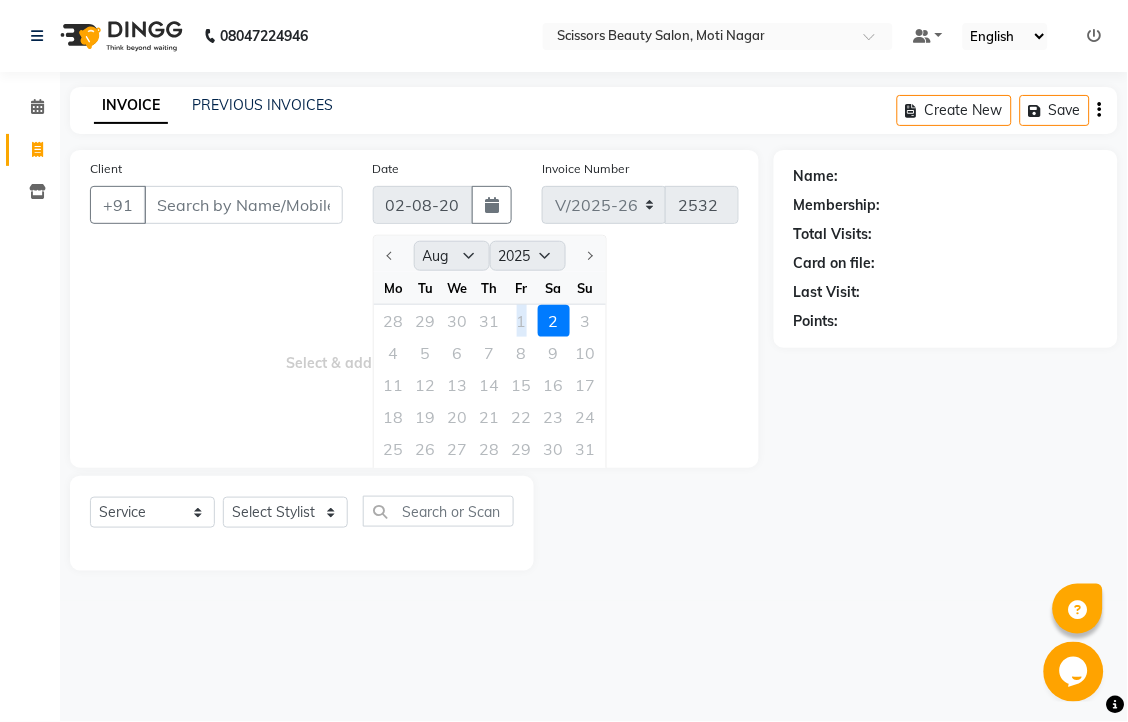 click on "28 29 30 31 1 2 3" 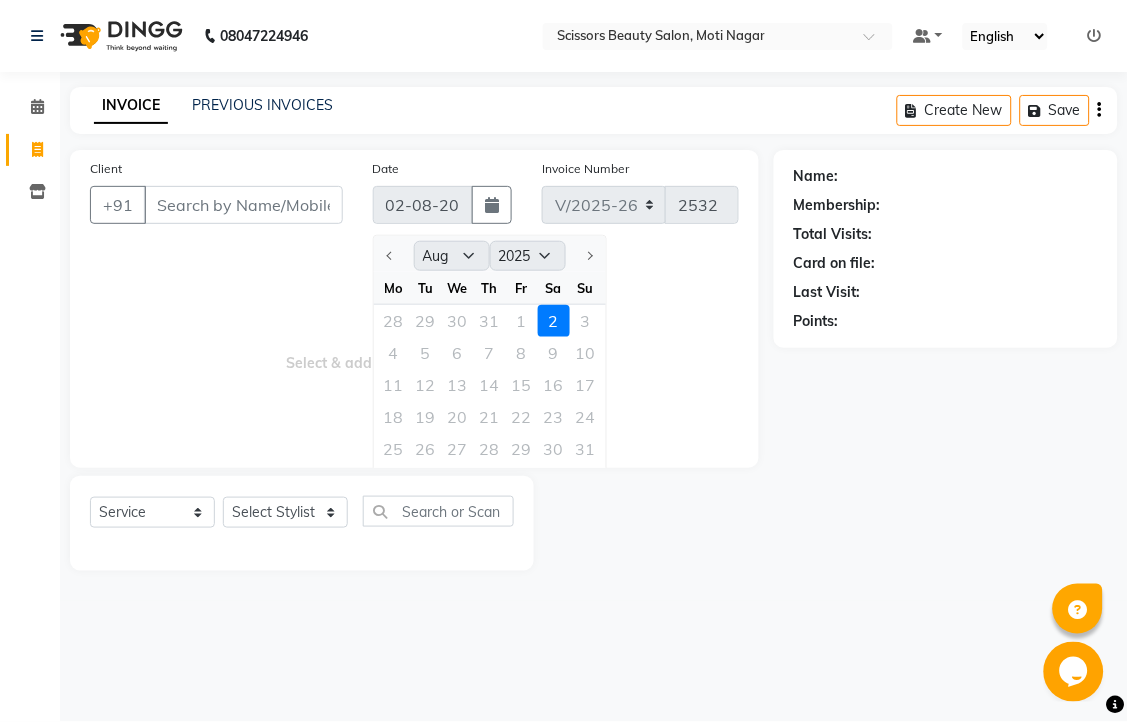 click on "28 29 30 31 1 2 3" 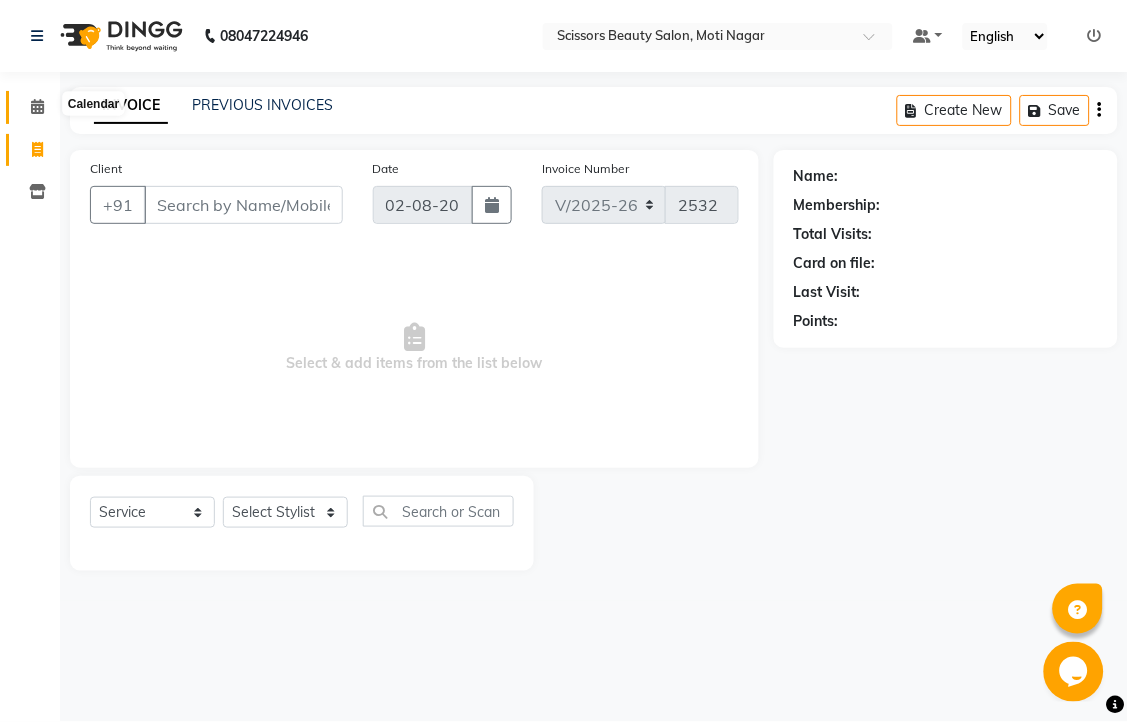 click 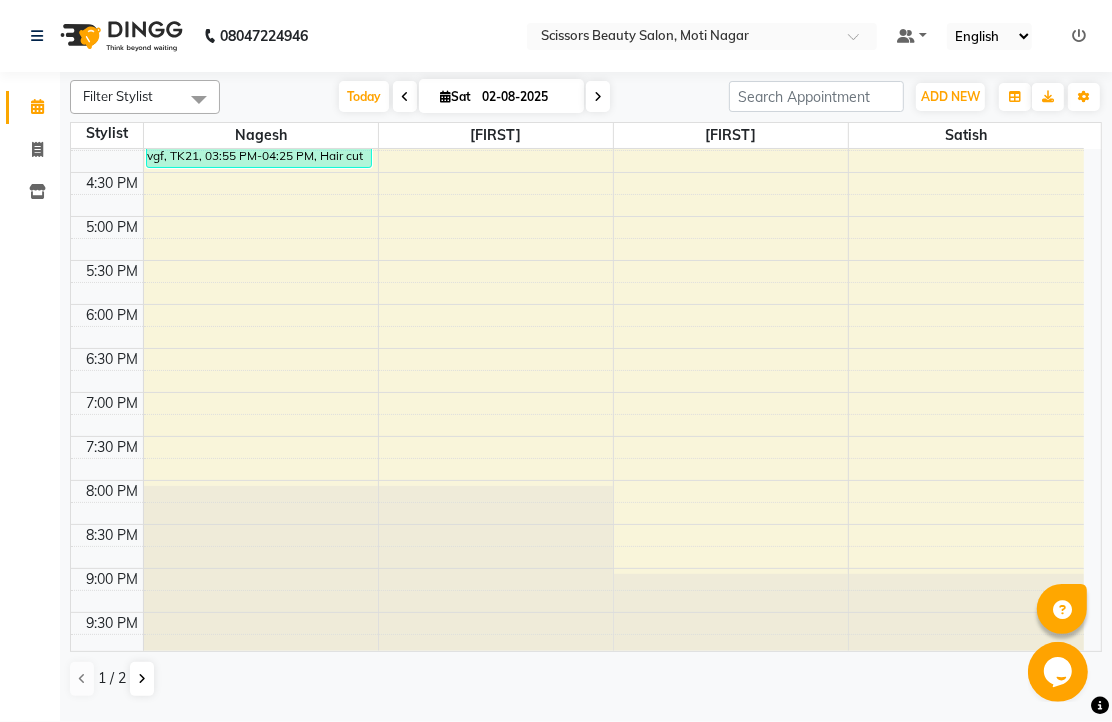 scroll, scrollTop: 823, scrollLeft: 0, axis: vertical 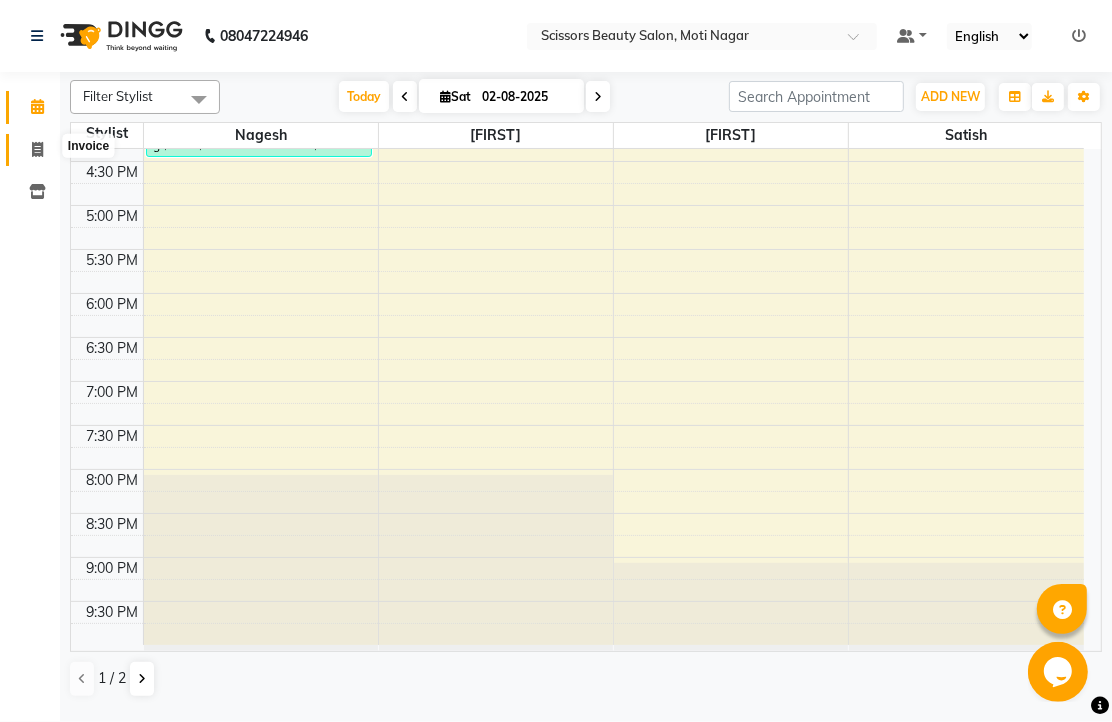 click 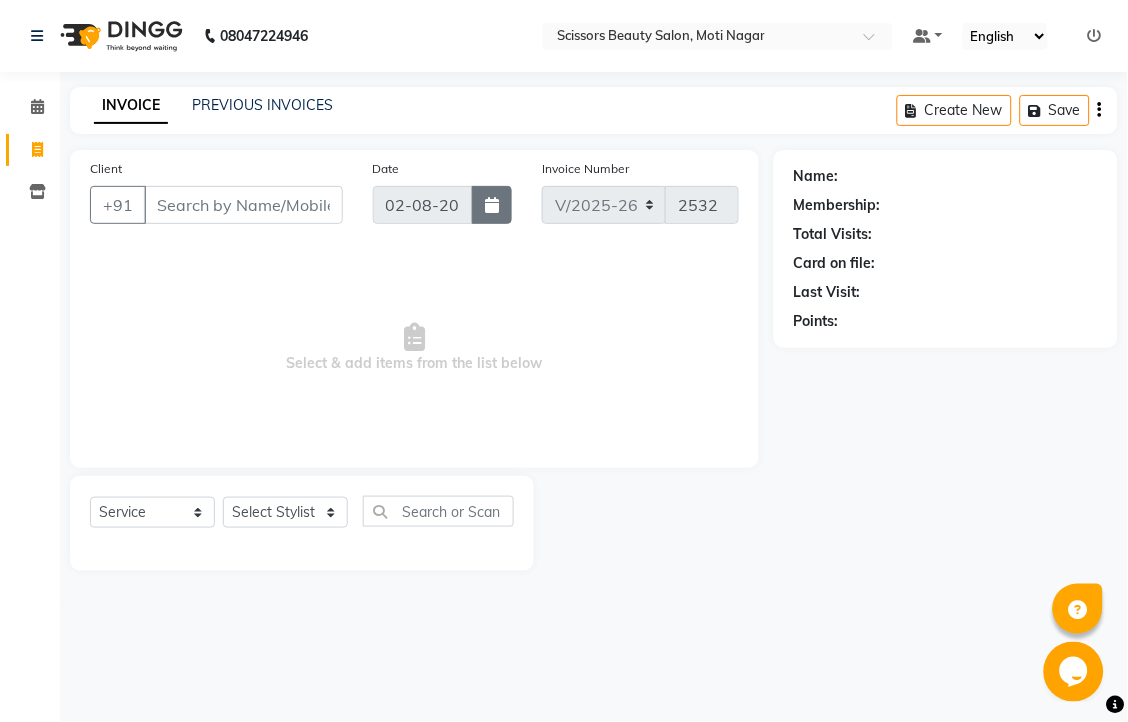 click 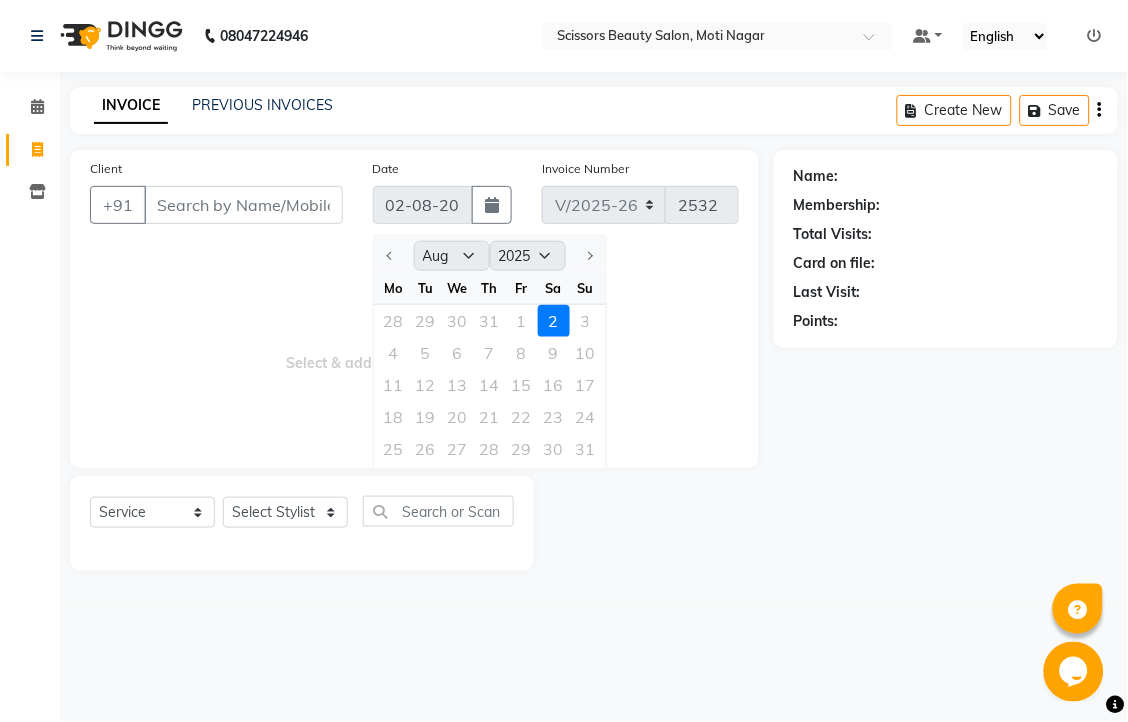 click on "28 29 30 31 1 2 3" 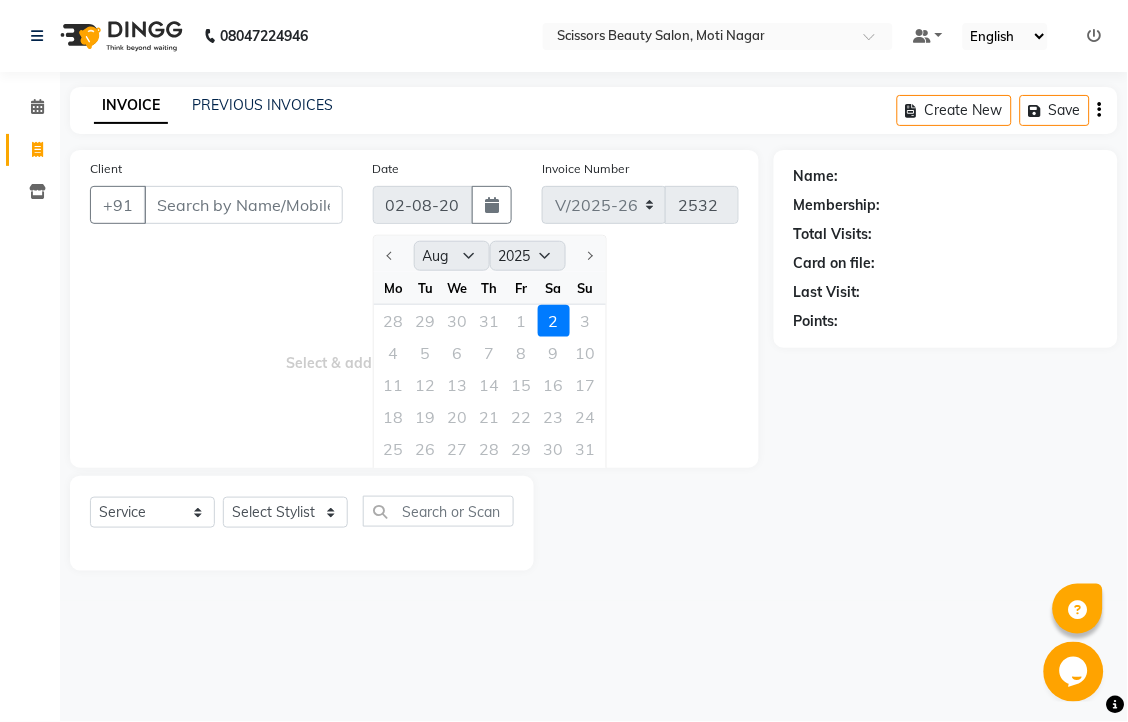 click 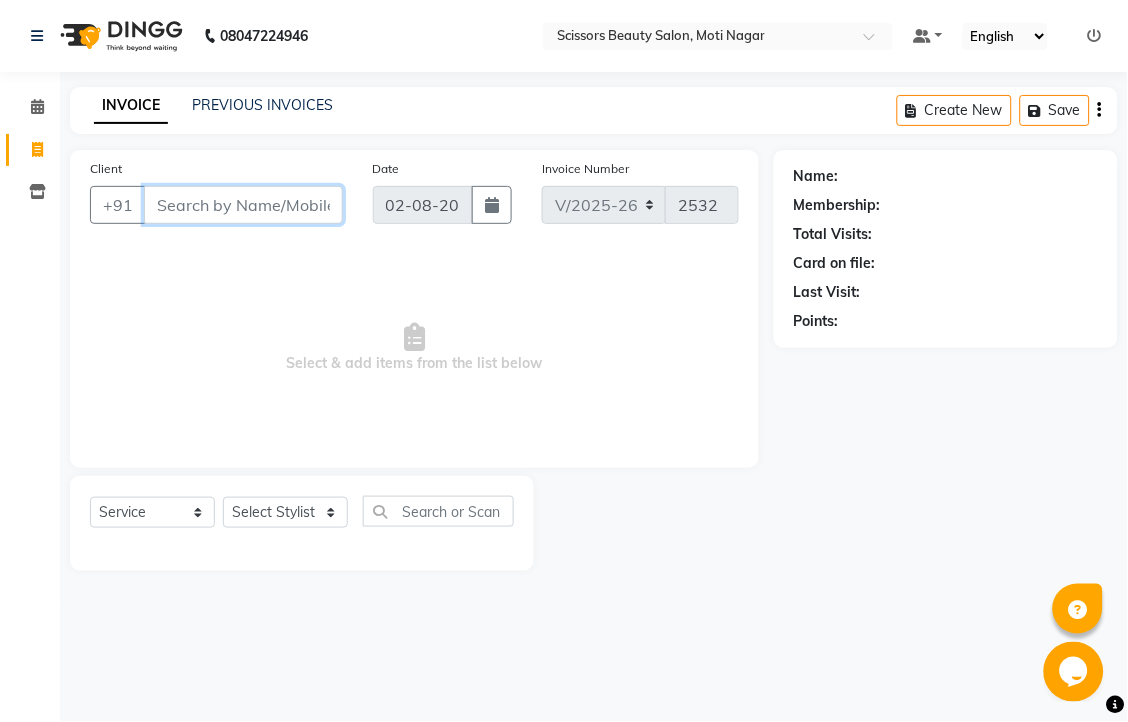 click on "Client" at bounding box center (243, 205) 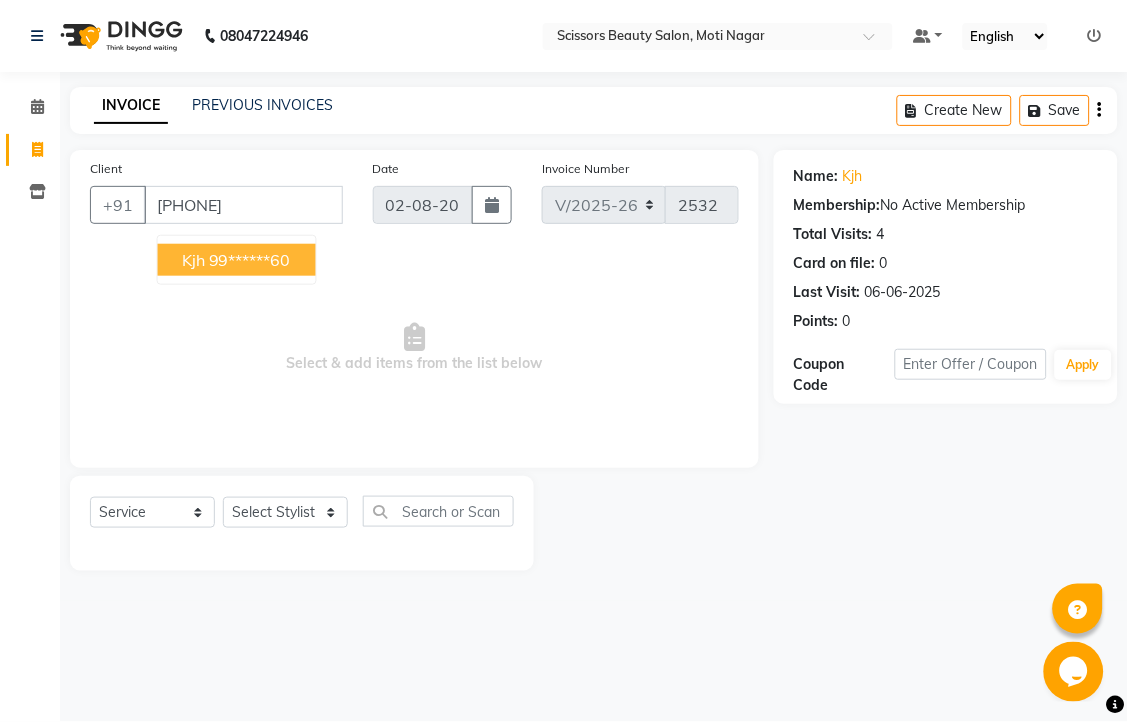 click on "kjh ******" at bounding box center (237, 260) 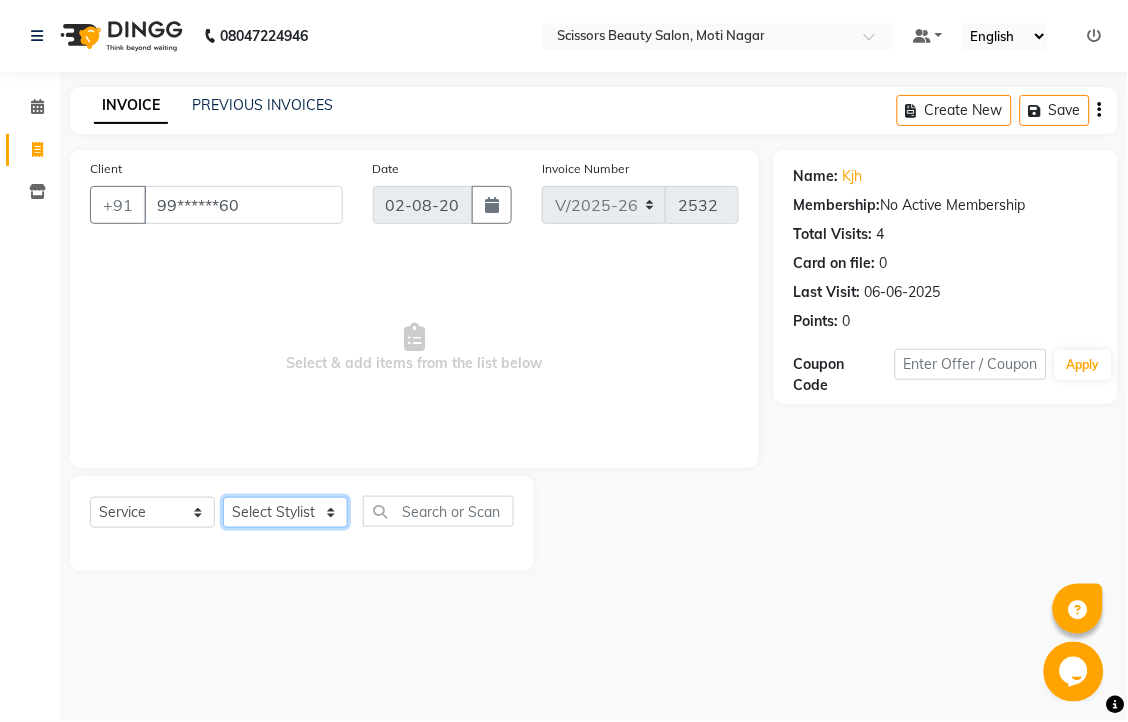 click on "Select Stylist Dominic Francis Nagesh Satish Sir Staff" 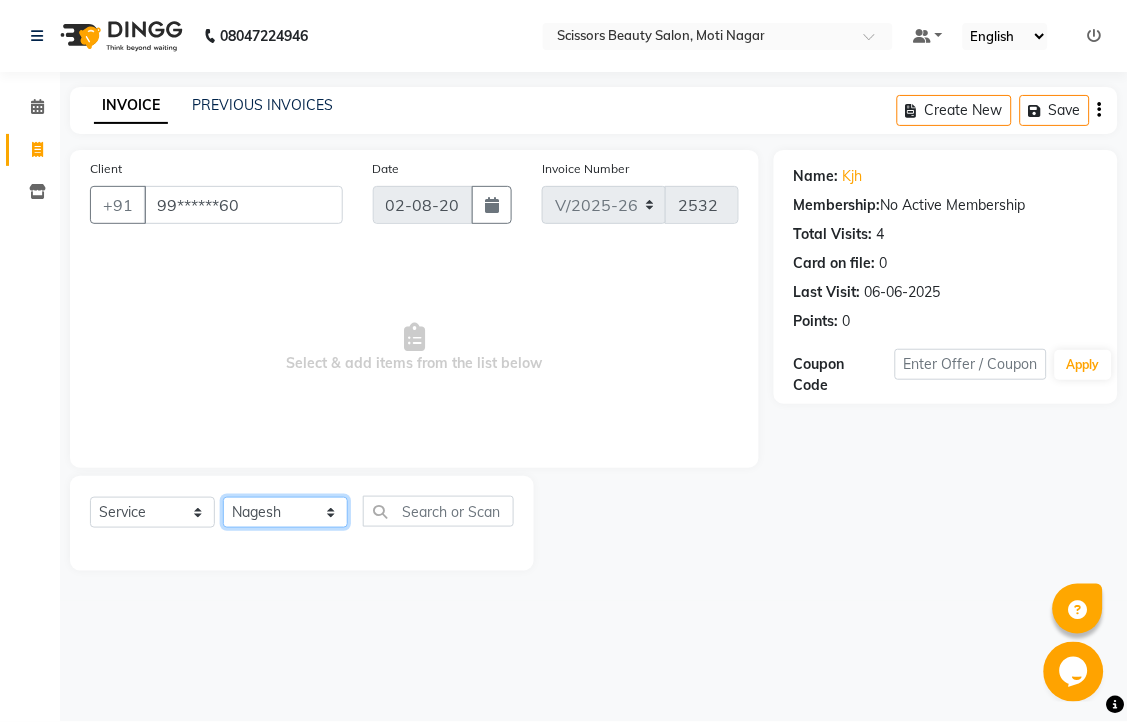 click on "Select Stylist Dominic Francis Nagesh Satish Sir Staff" 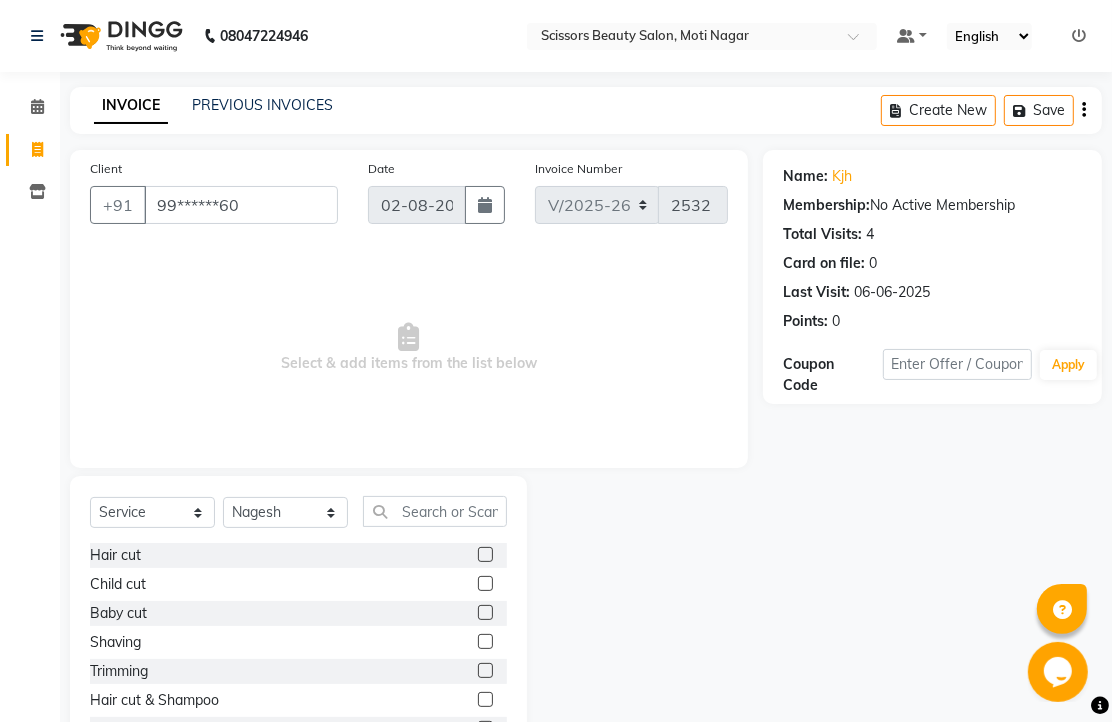 click 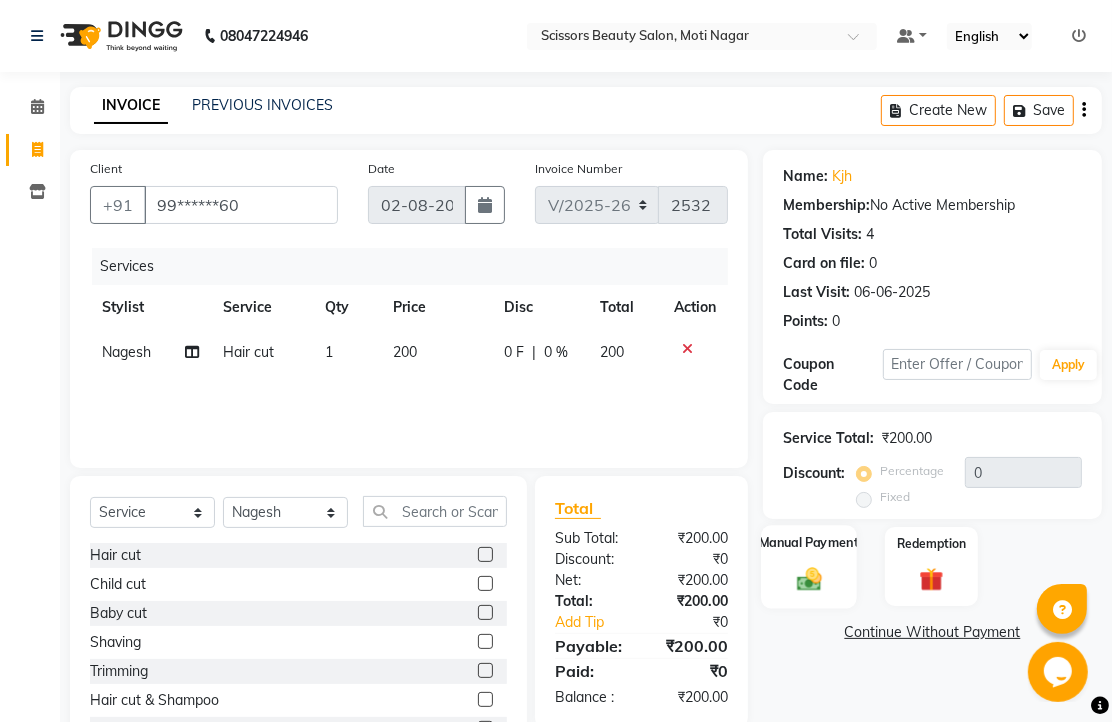 click 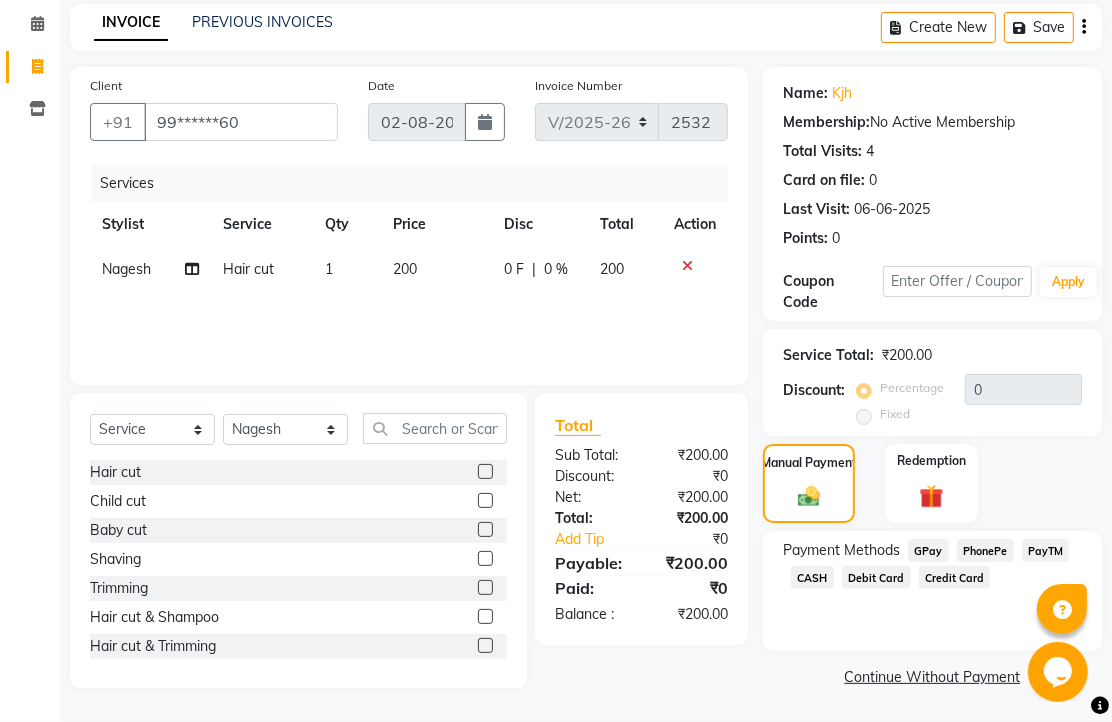 scroll, scrollTop: 163, scrollLeft: 0, axis: vertical 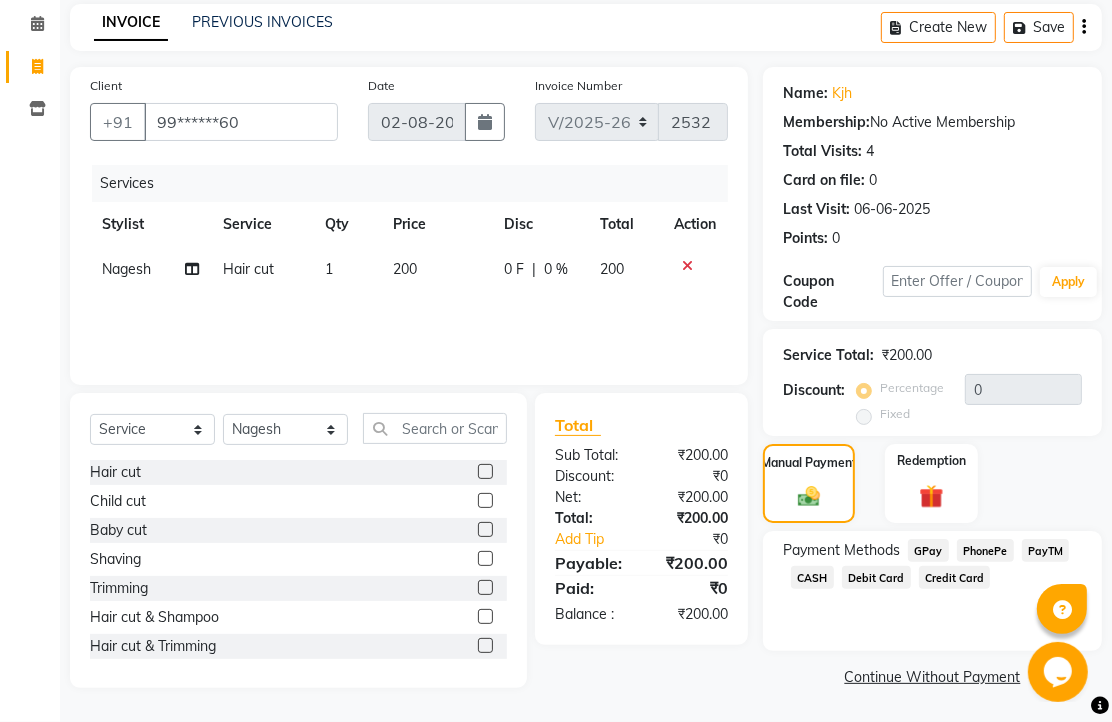 click on "PhonePe" 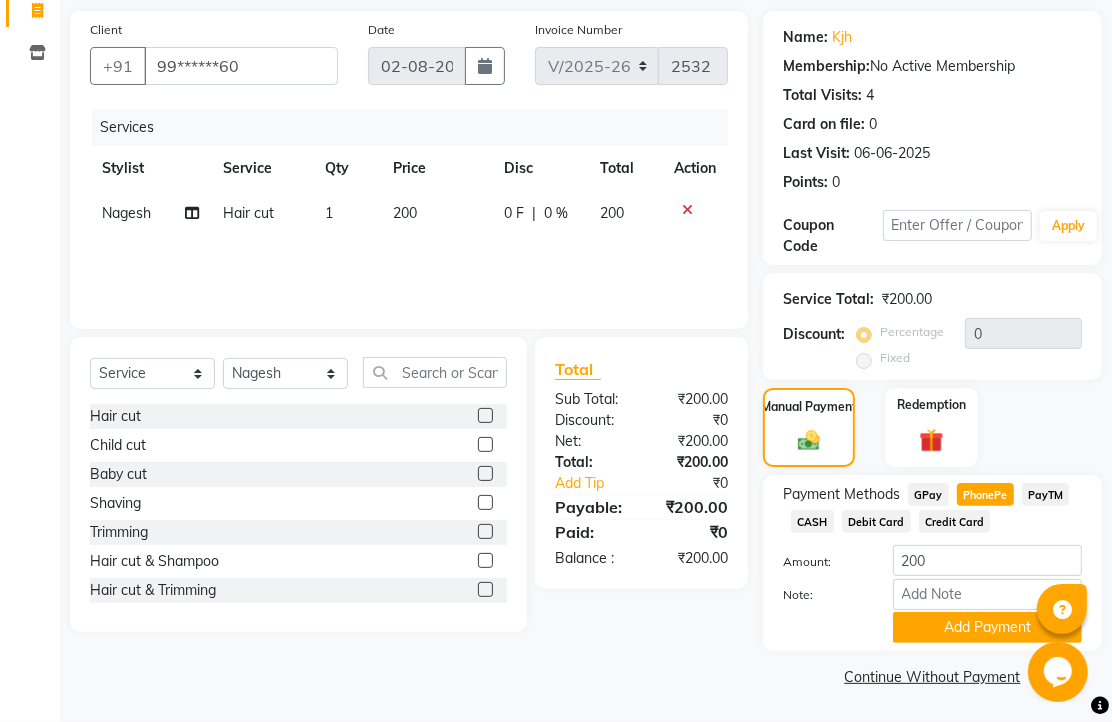 scroll, scrollTop: 248, scrollLeft: 0, axis: vertical 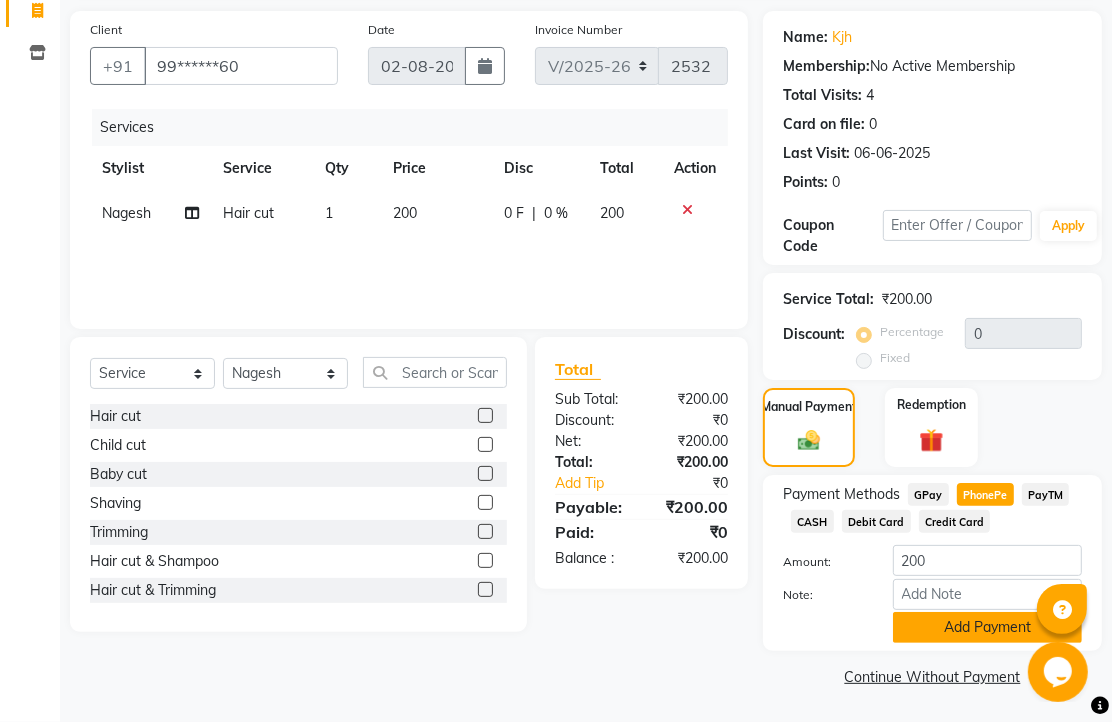 click on "Add Payment" 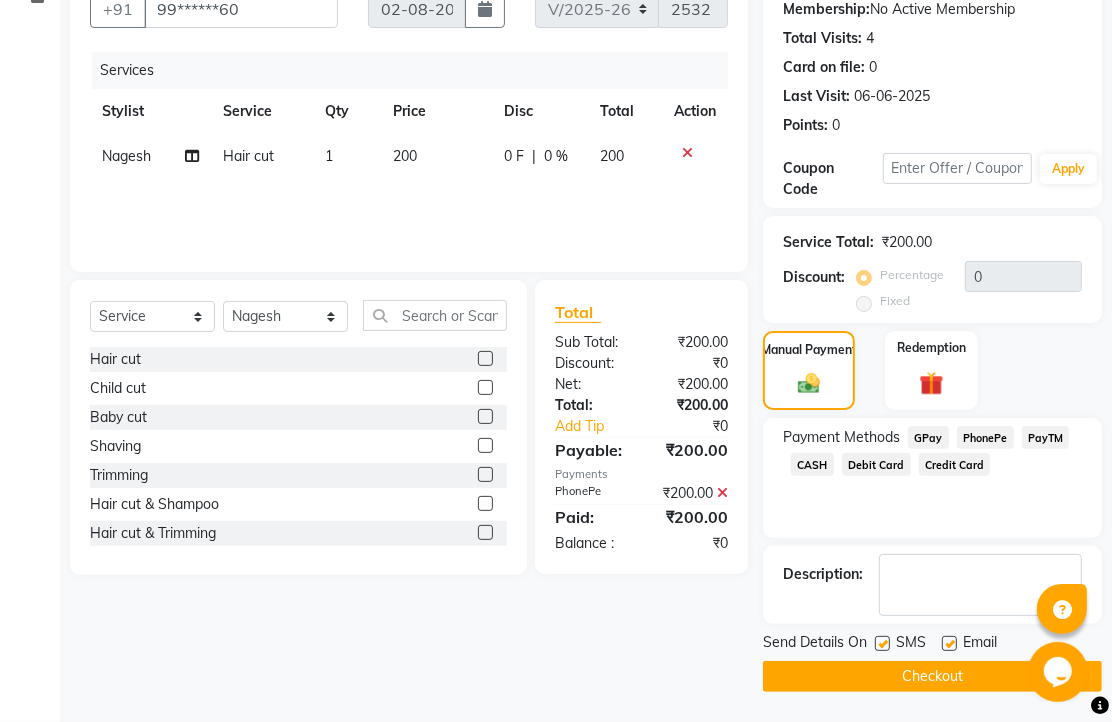 scroll, scrollTop: 304, scrollLeft: 0, axis: vertical 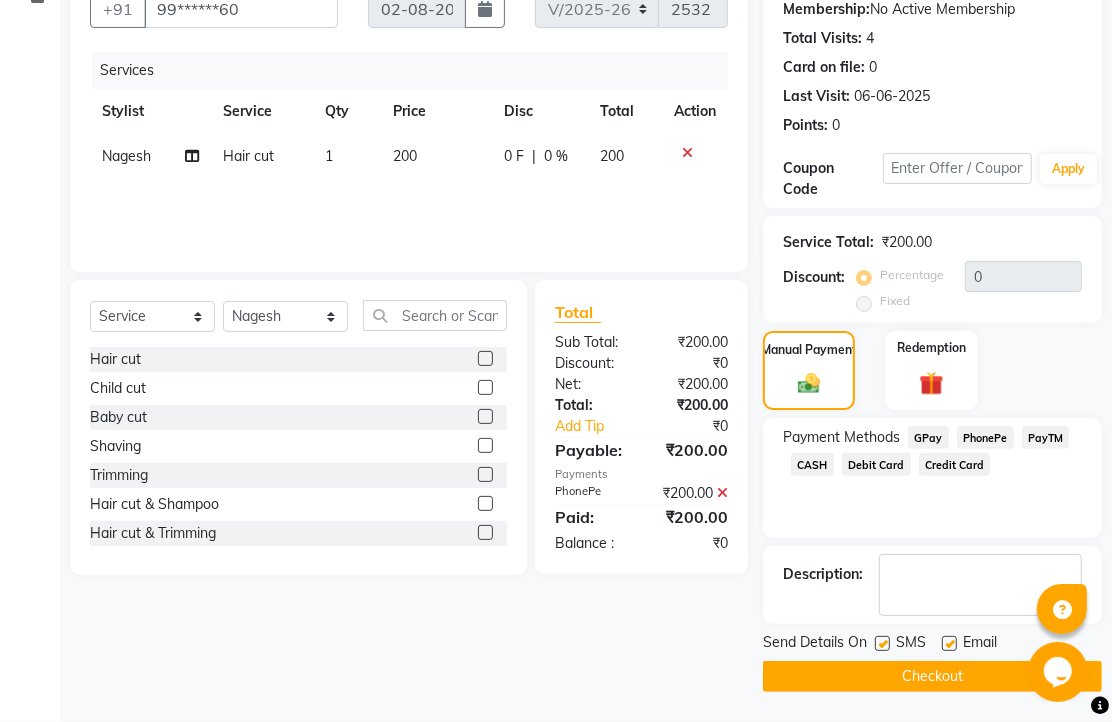 click 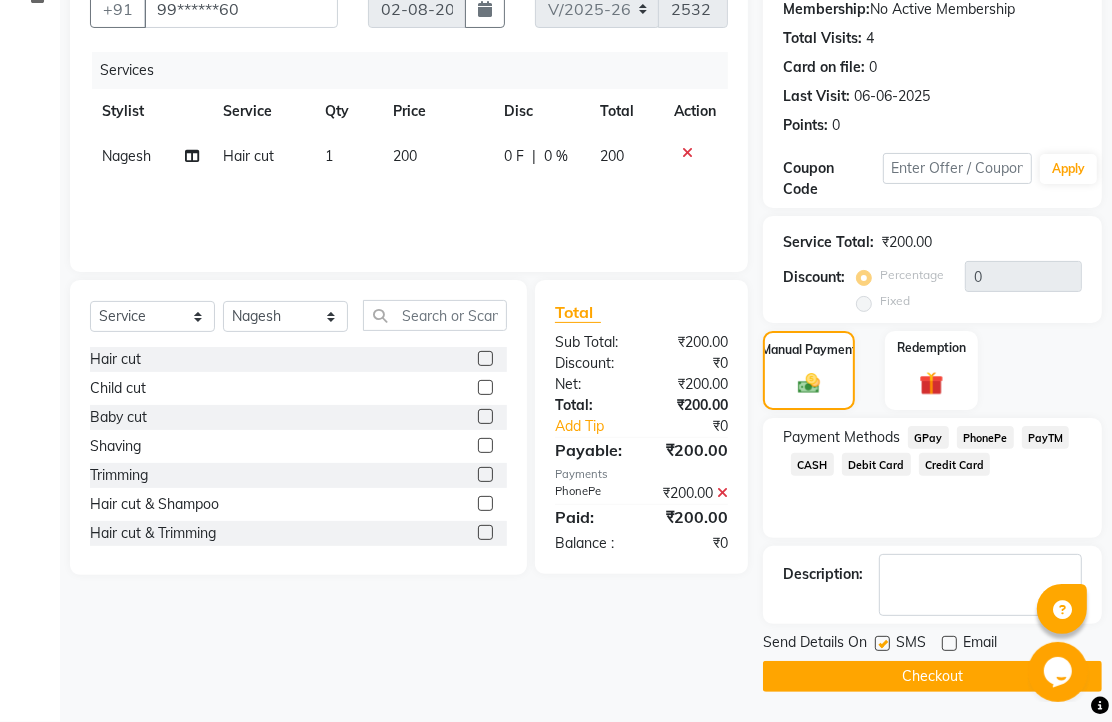 click on "Checkout" 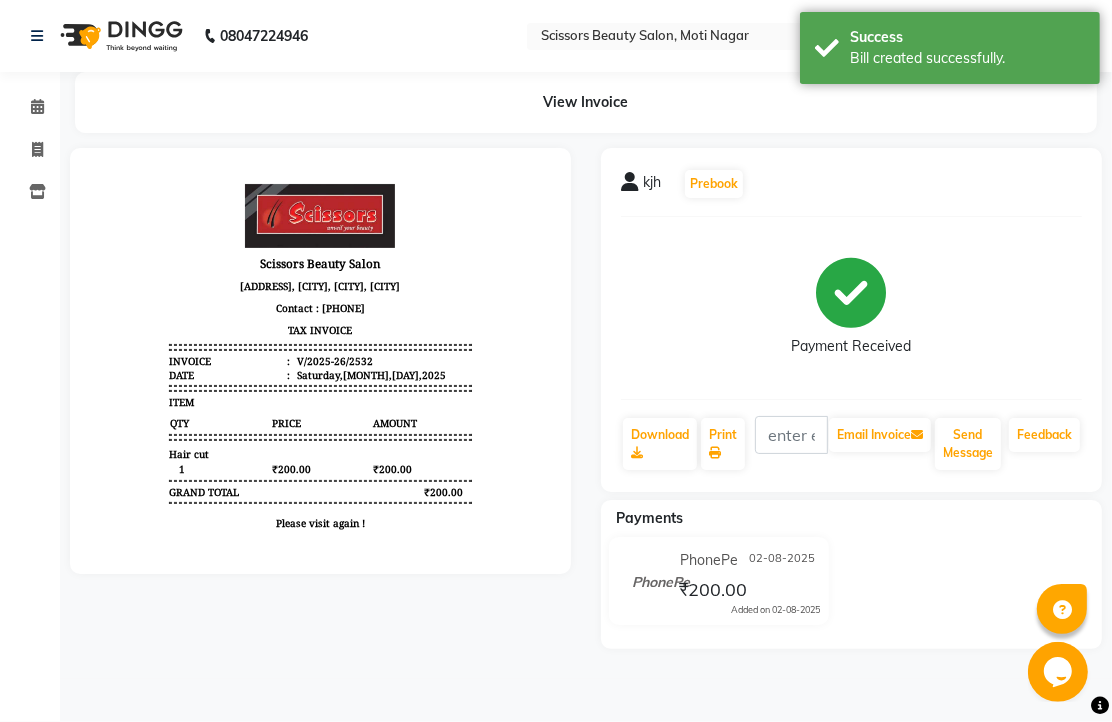 scroll, scrollTop: 0, scrollLeft: 0, axis: both 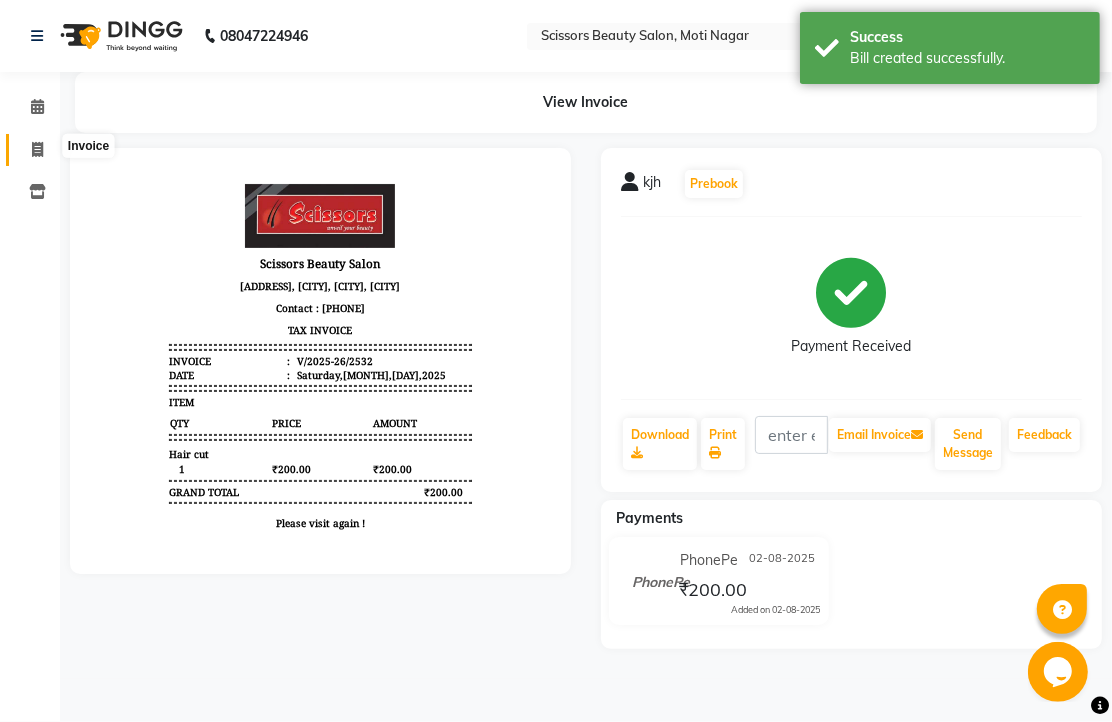 click 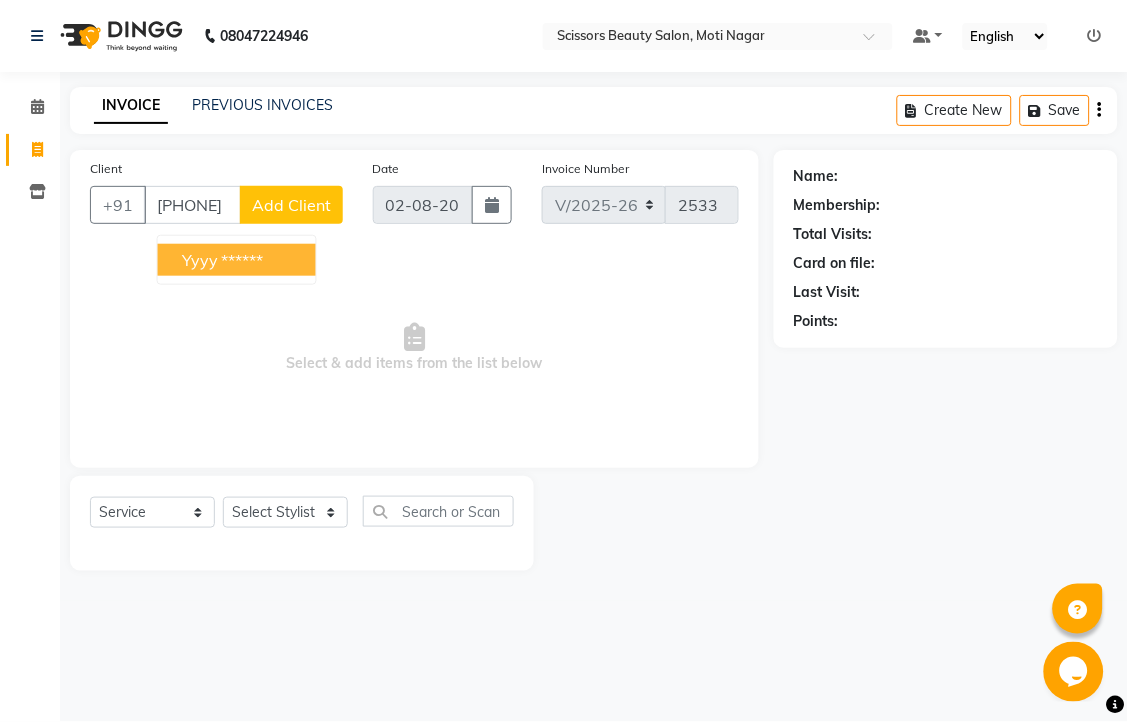 click on "******" at bounding box center (243, 260) 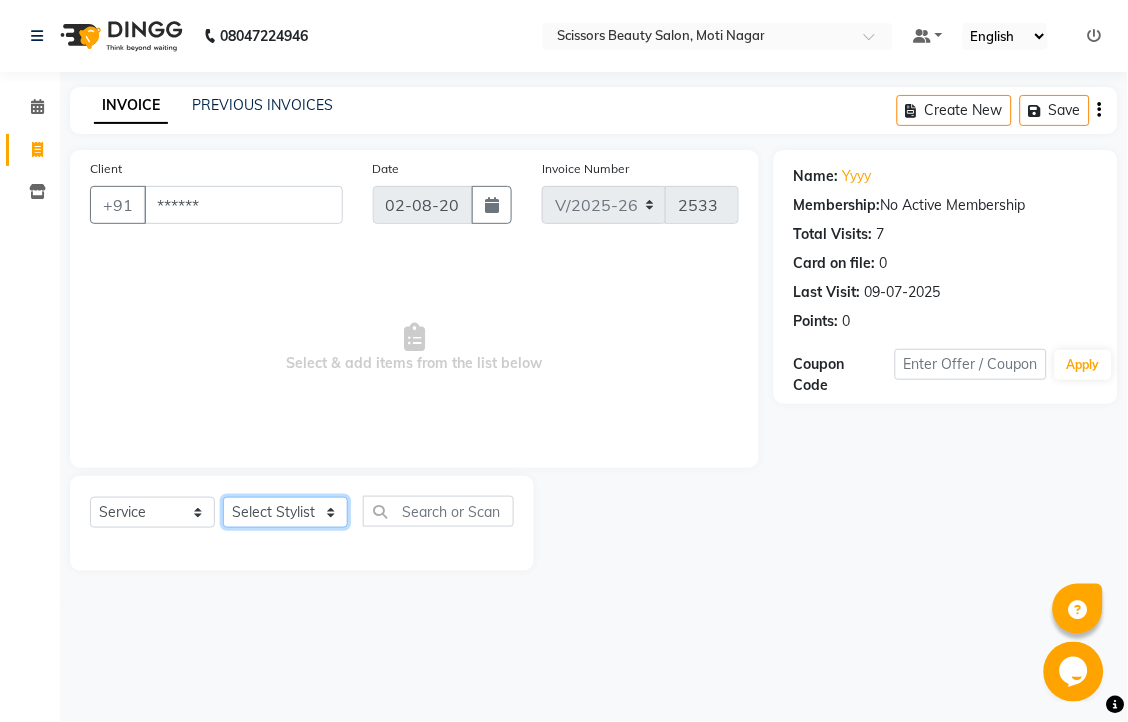 drag, startPoint x: 333, startPoint y: 565, endPoint x: 318, endPoint y: 556, distance: 17.492855 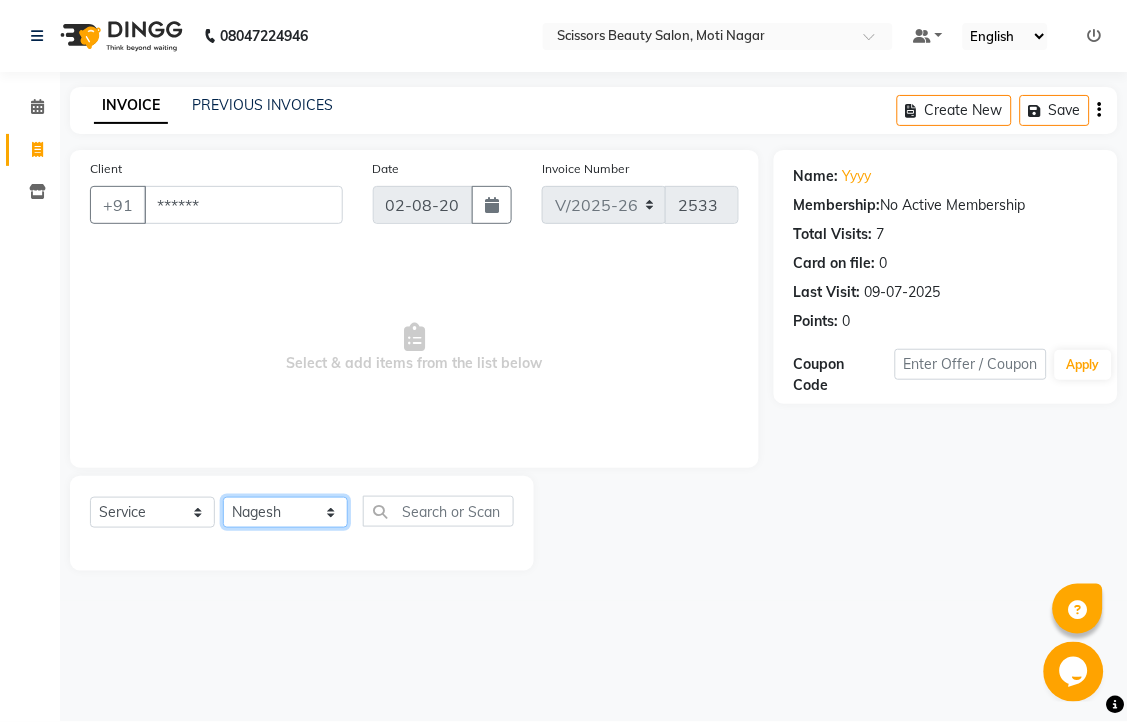 click on "Select Stylist Dominic Francis Nagesh Satish Sir Staff" 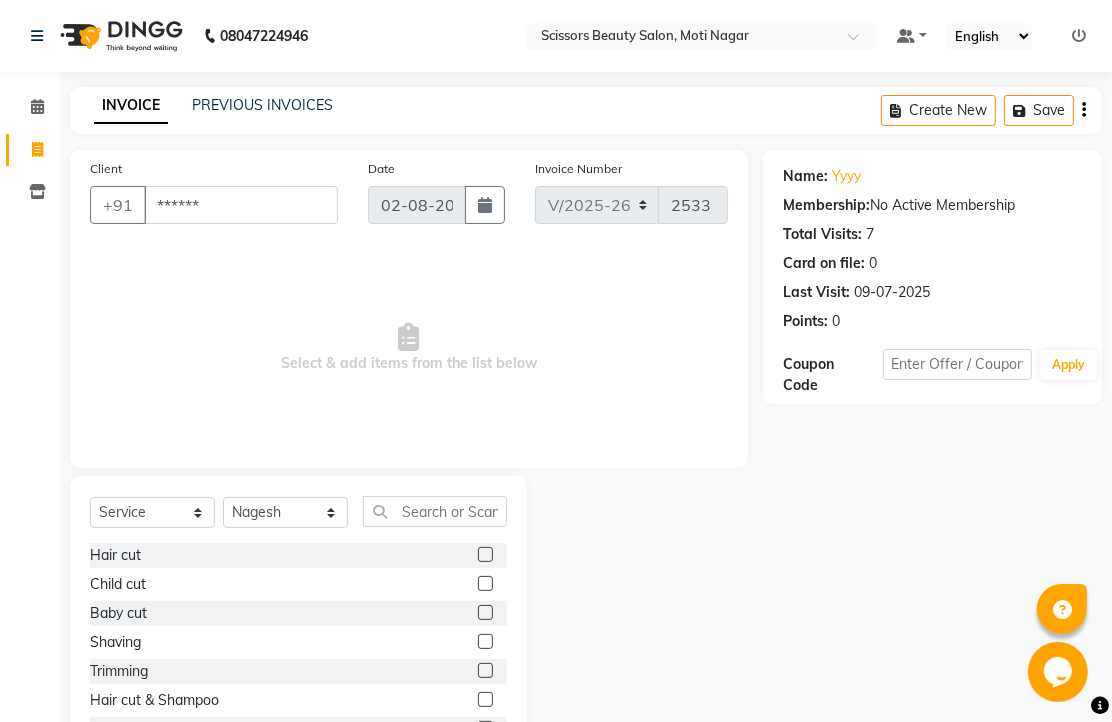click 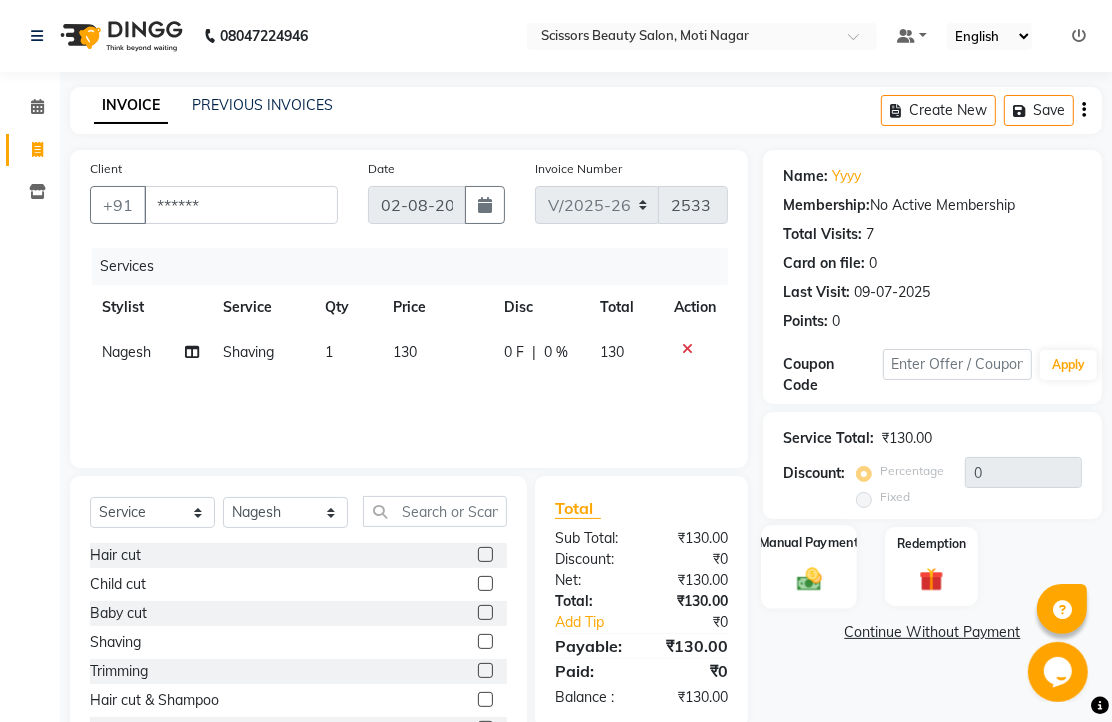 click 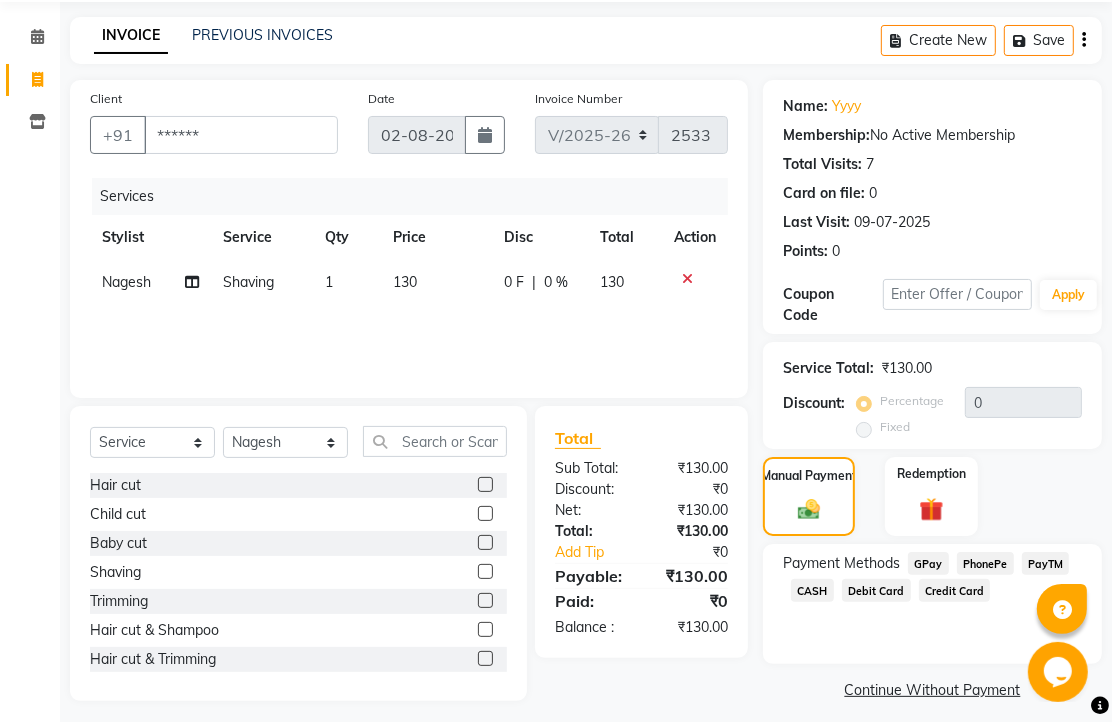scroll, scrollTop: 163, scrollLeft: 0, axis: vertical 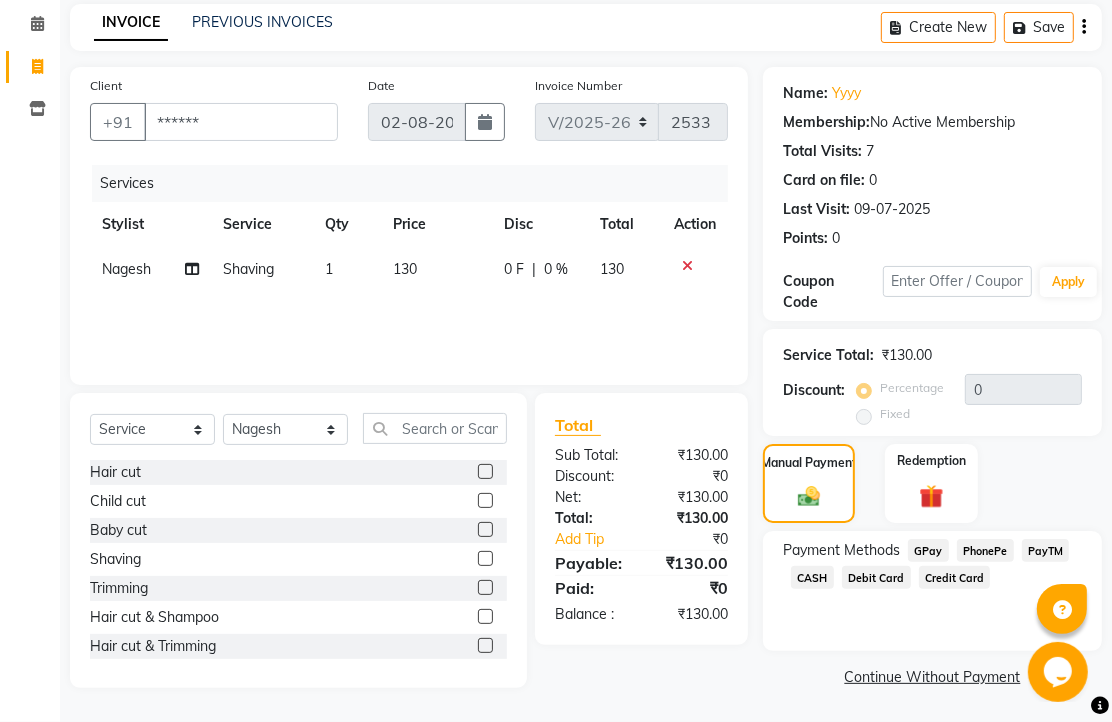 click on "PhonePe" 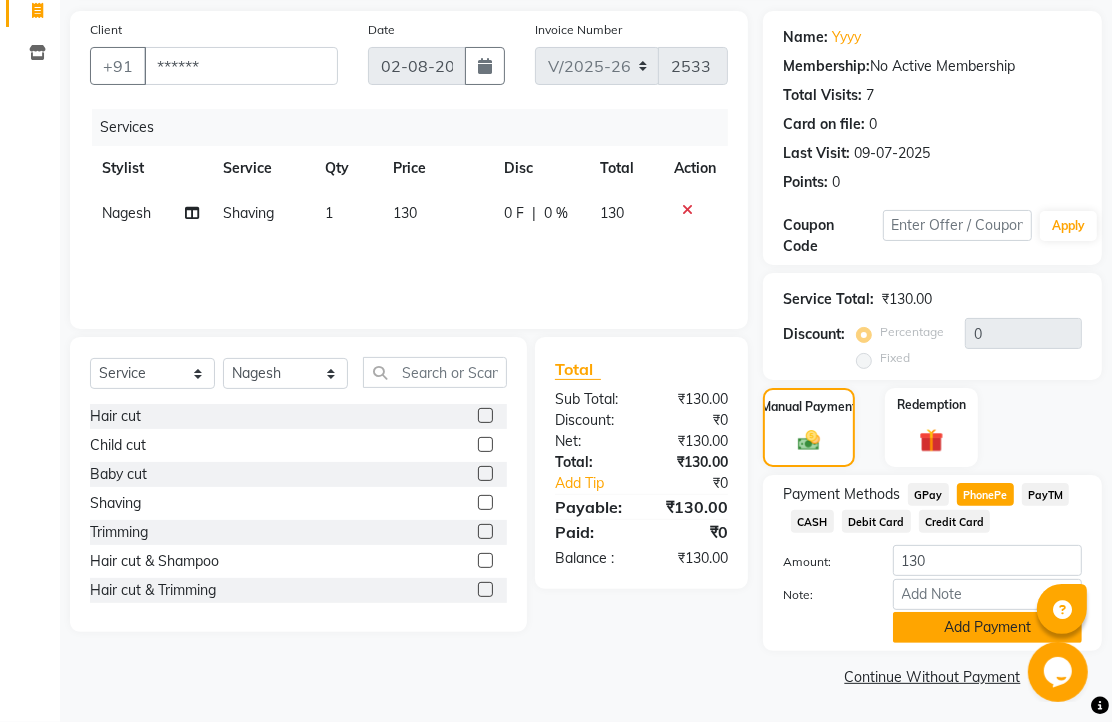 scroll, scrollTop: 248, scrollLeft: 0, axis: vertical 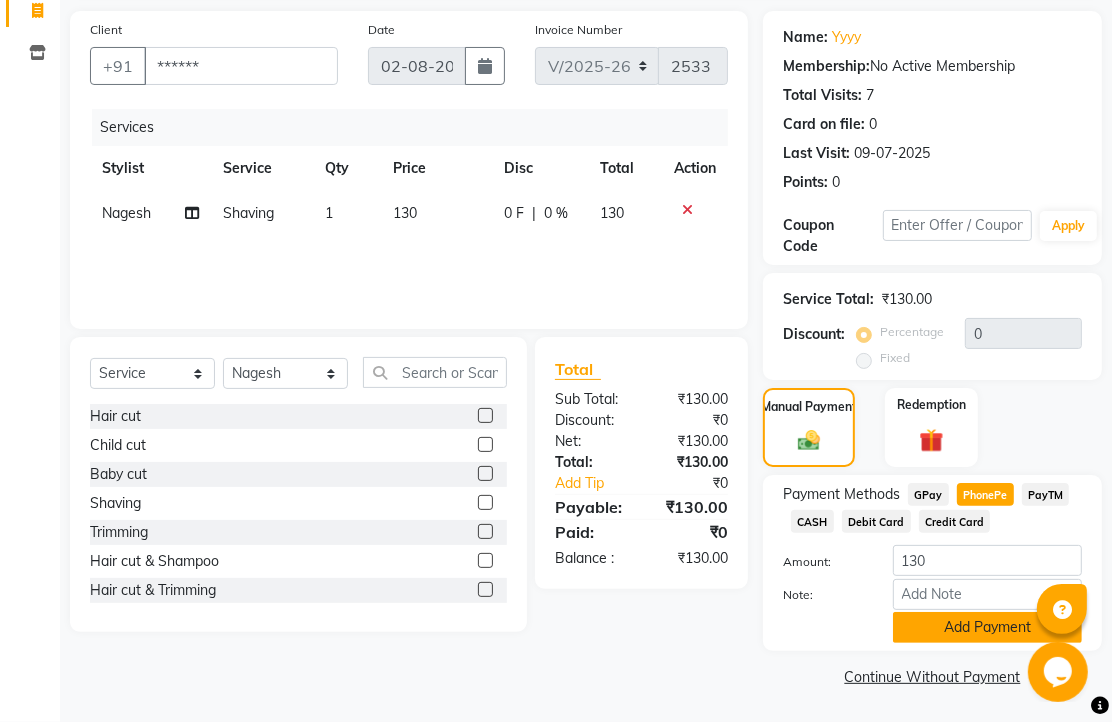 click on "Add Payment" 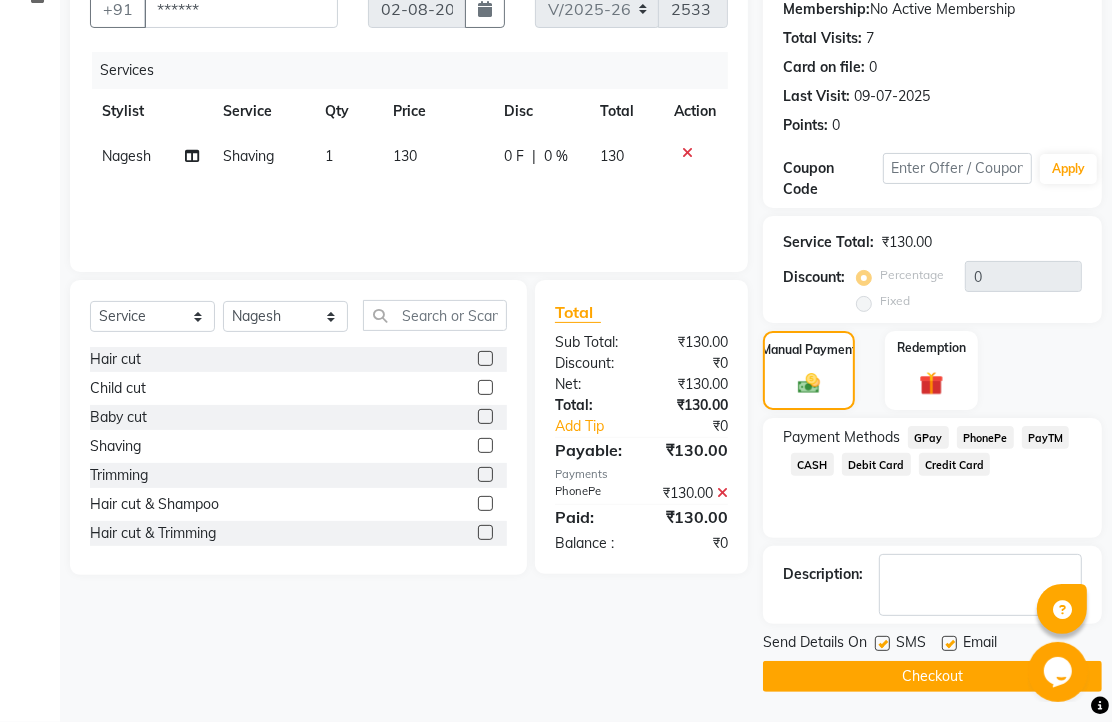 scroll, scrollTop: 304, scrollLeft: 0, axis: vertical 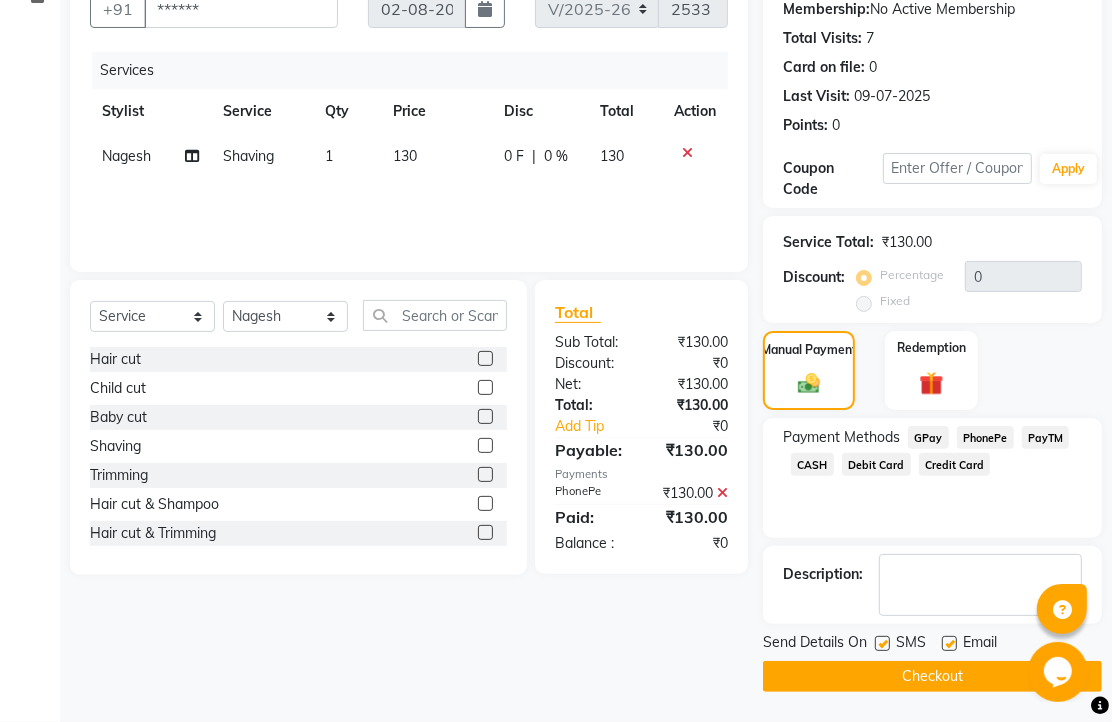 click 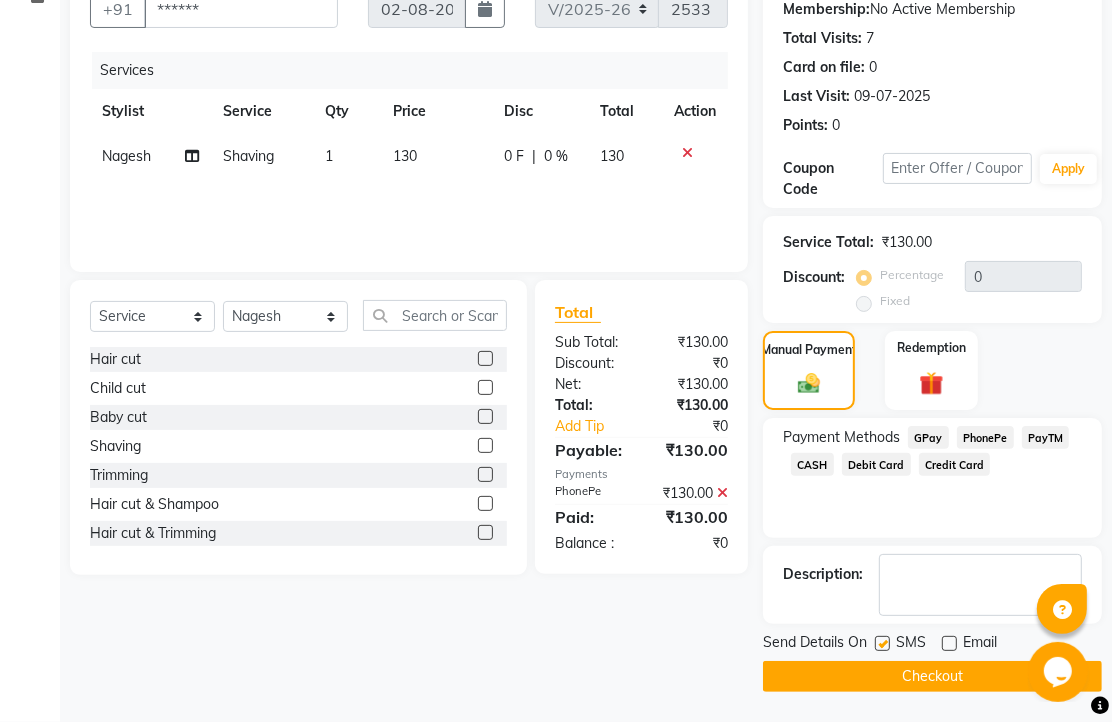click on "Checkout" 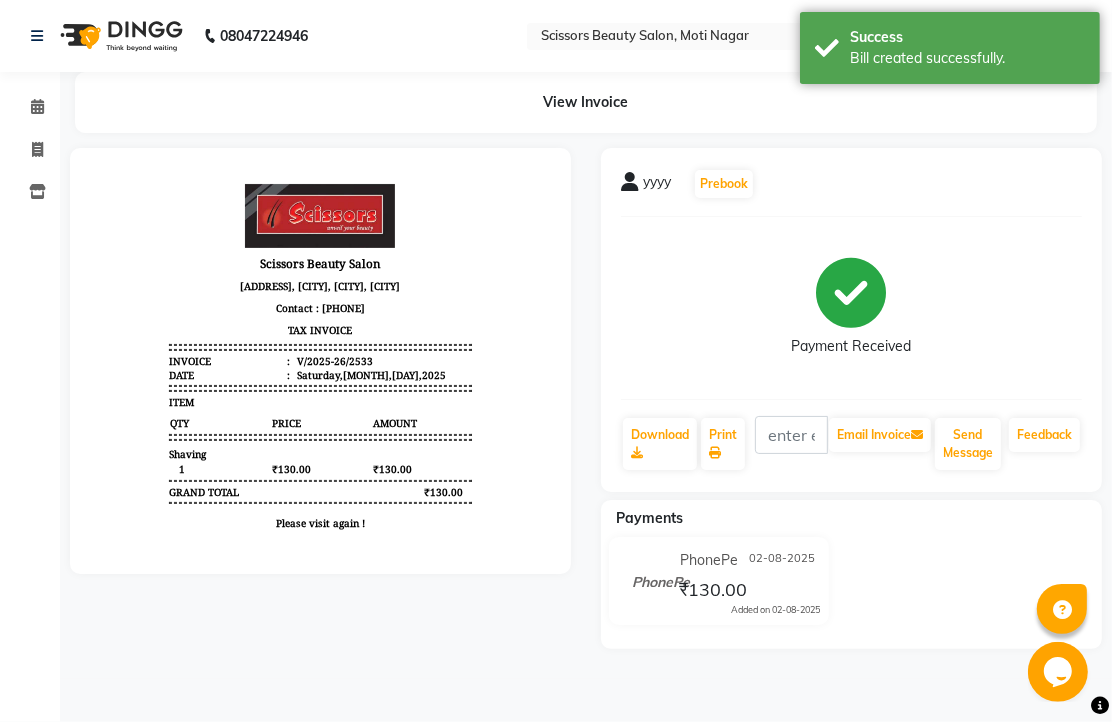 scroll, scrollTop: 0, scrollLeft: 0, axis: both 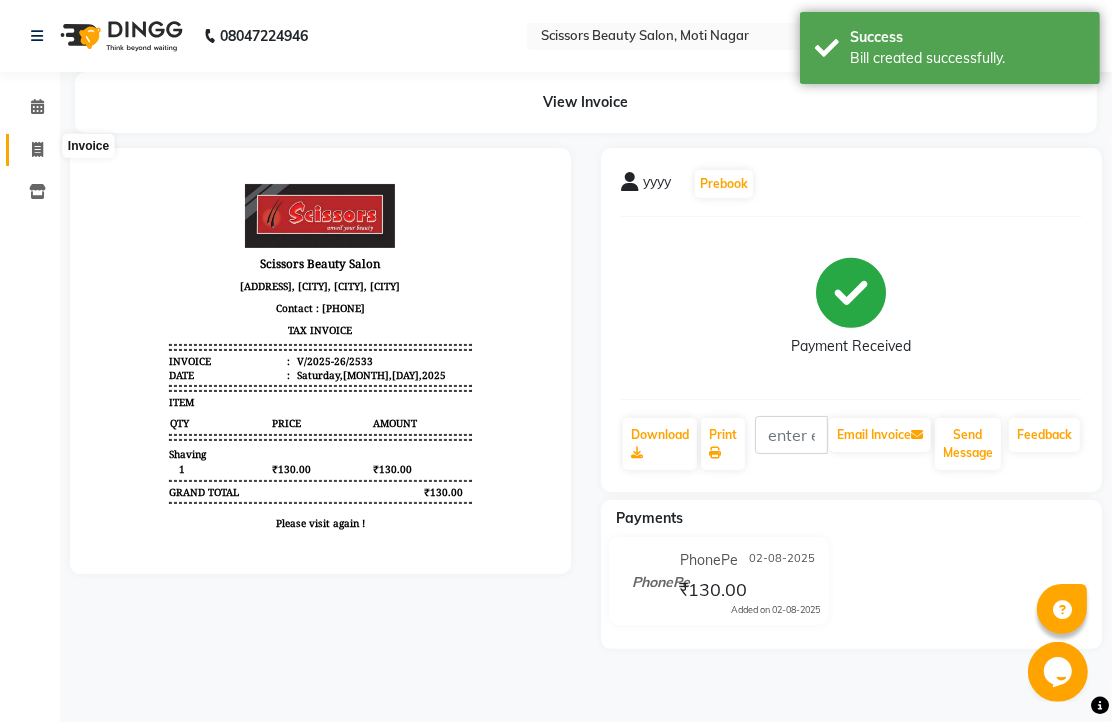 click 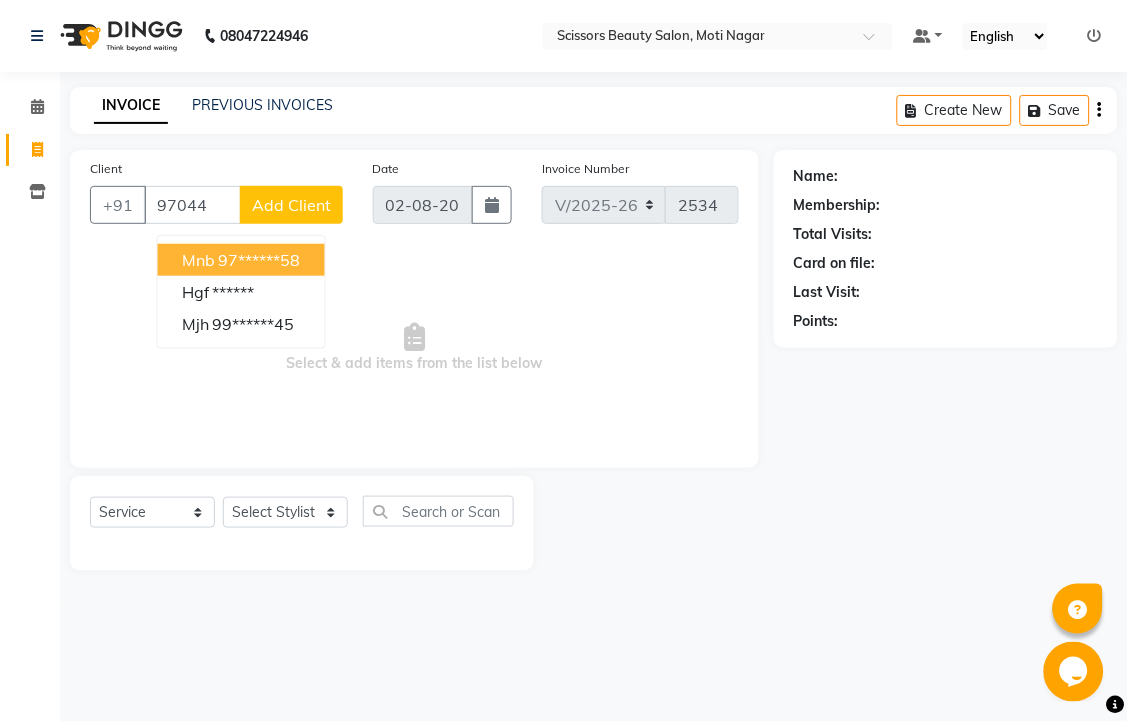 click on "97******58" at bounding box center [260, 260] 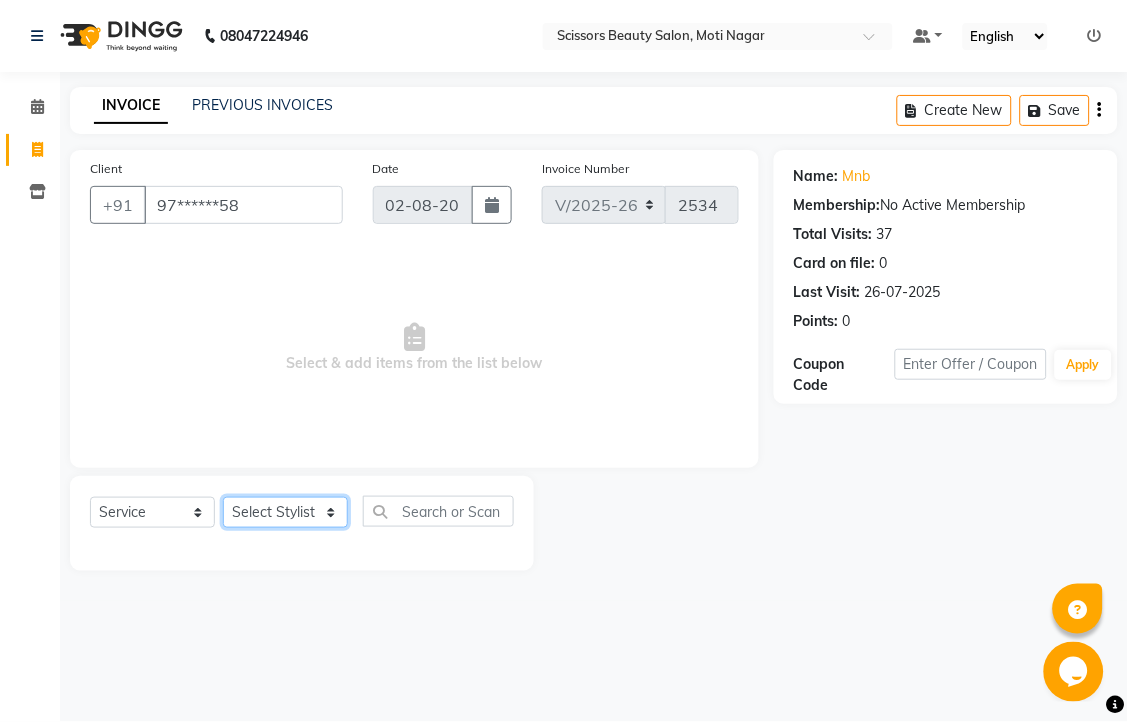 click on "Select Stylist Dominic Francis Nagesh Satish Sir Staff" 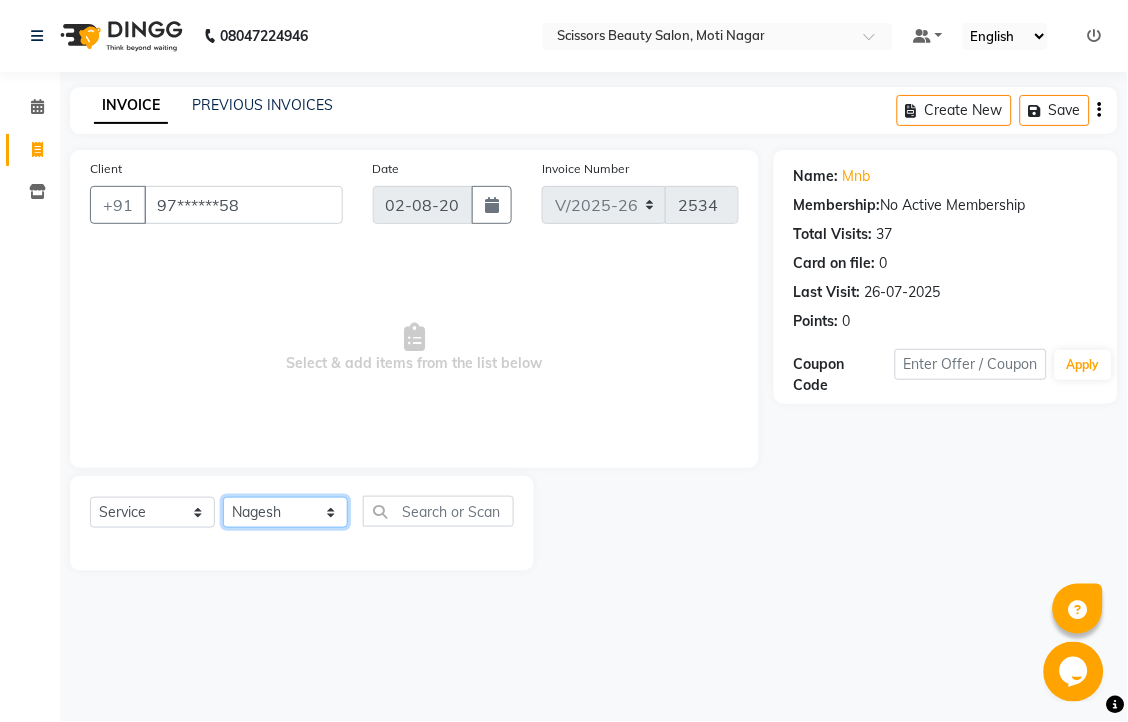click on "Select Stylist Dominic Francis Nagesh Satish Sir Staff" 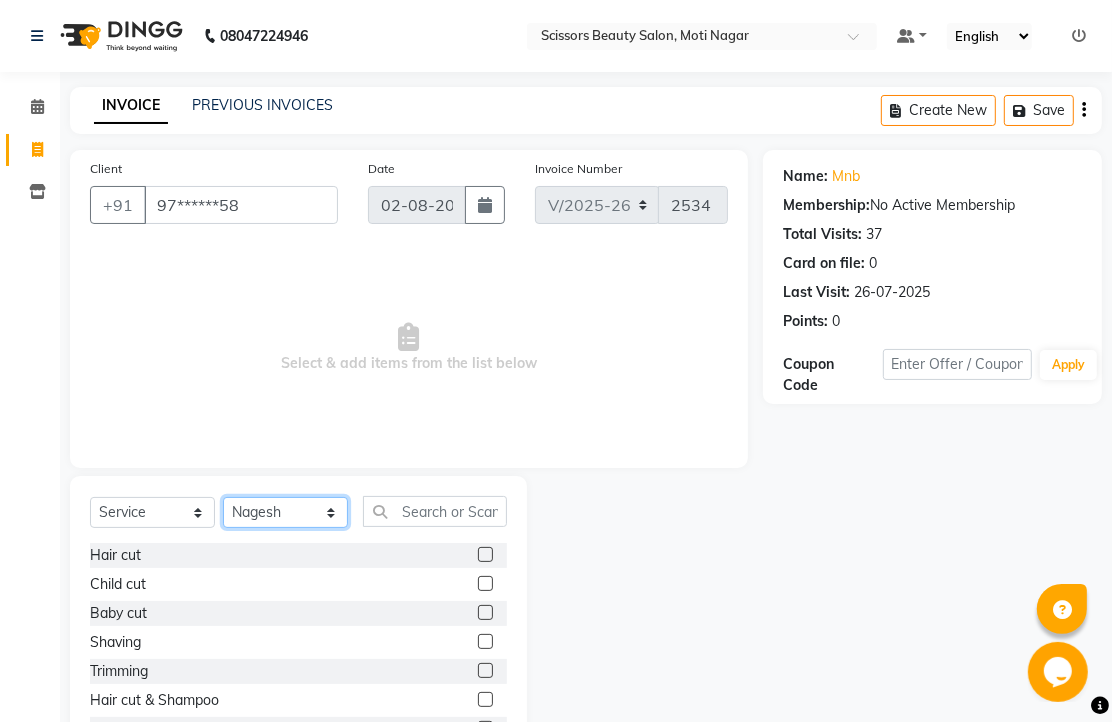 scroll, scrollTop: 111, scrollLeft: 0, axis: vertical 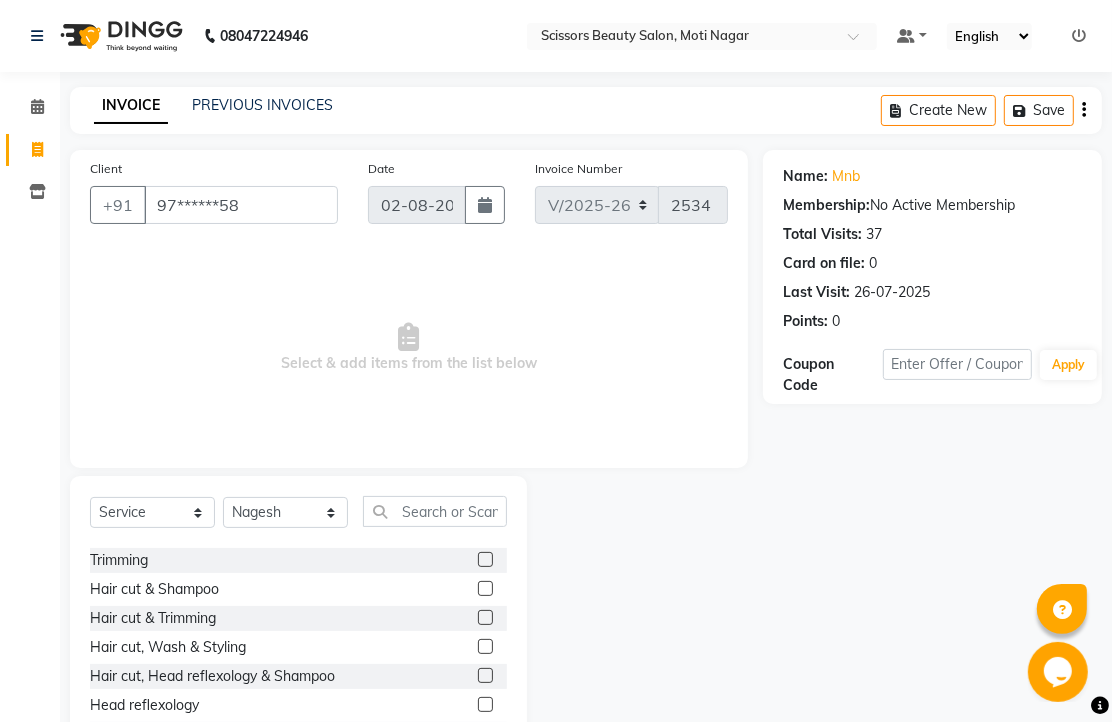 click 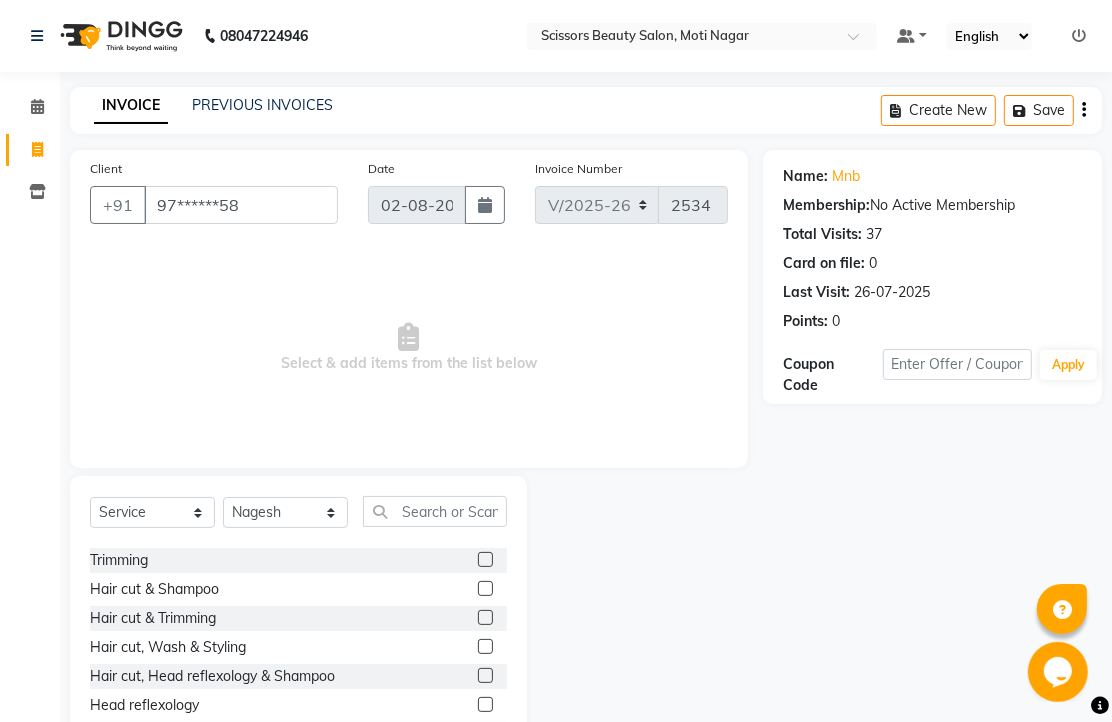 click at bounding box center [484, 560] 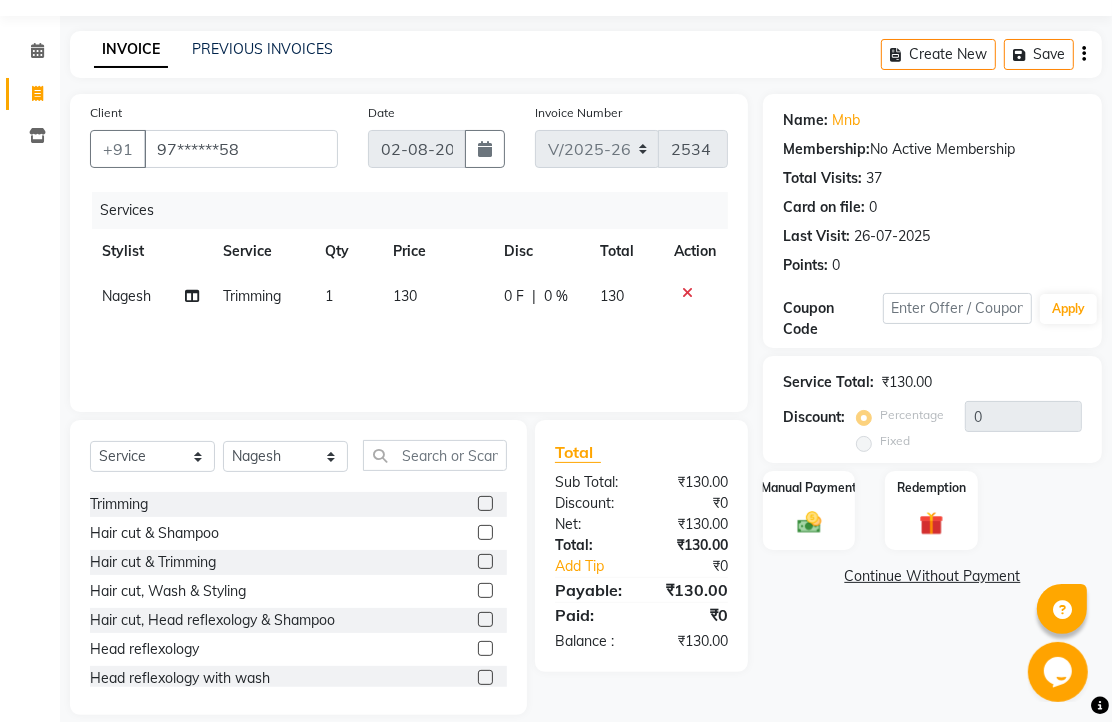 scroll, scrollTop: 111, scrollLeft: 0, axis: vertical 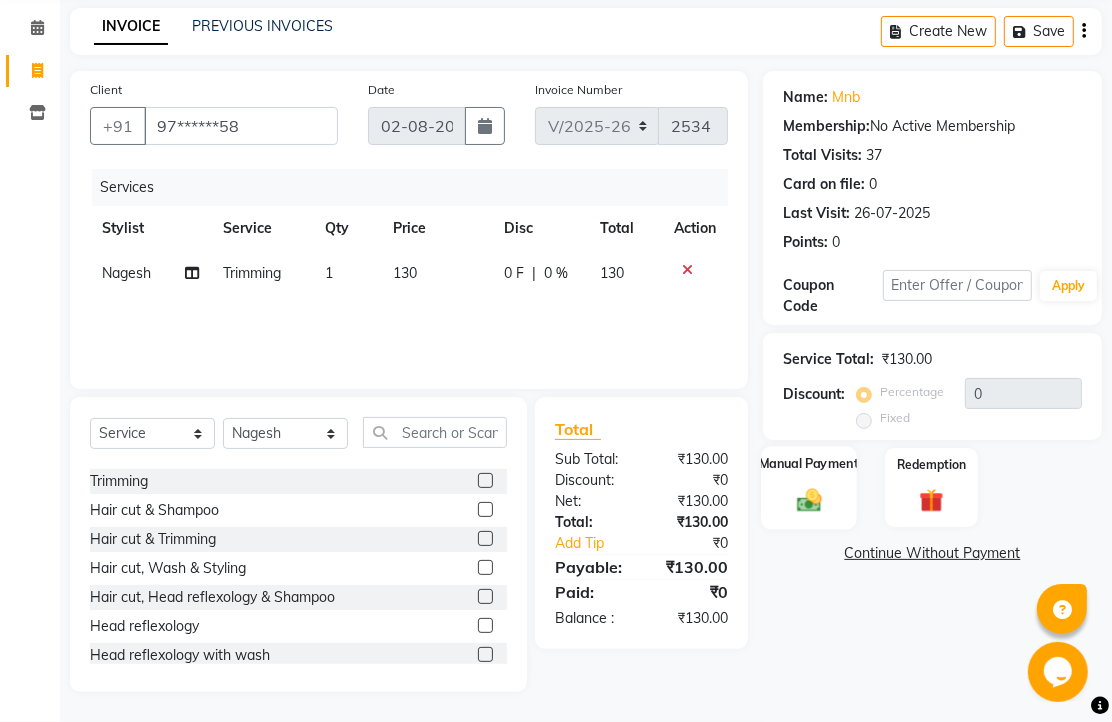 click 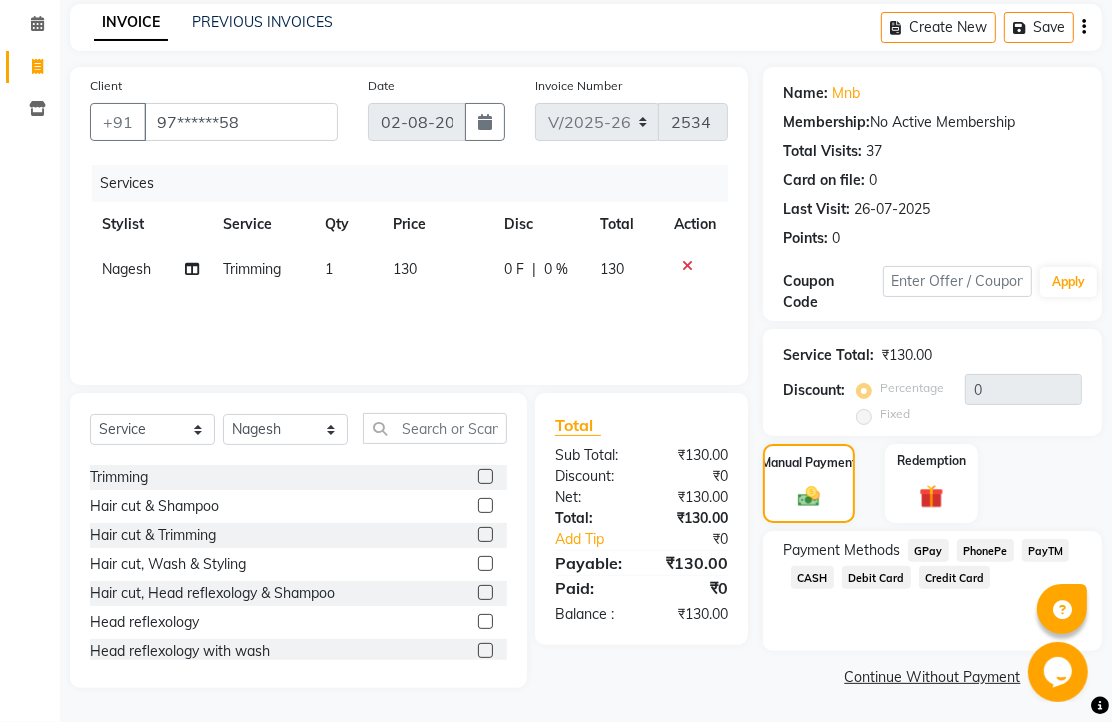 scroll, scrollTop: 163, scrollLeft: 0, axis: vertical 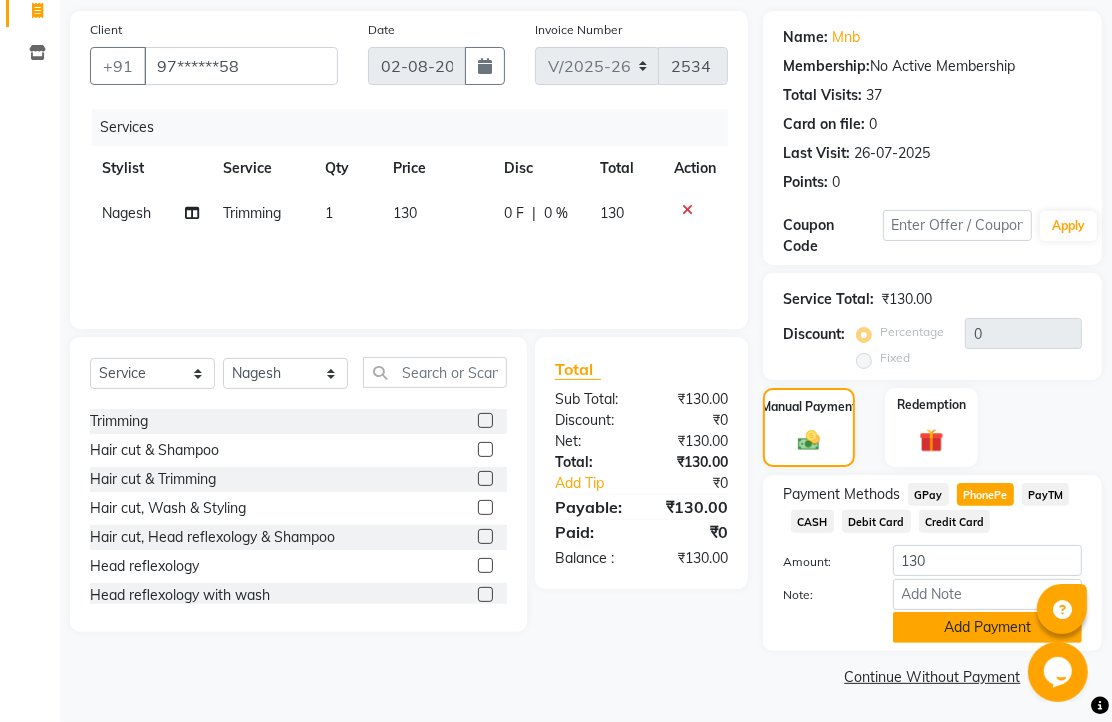 click on "Add Payment" 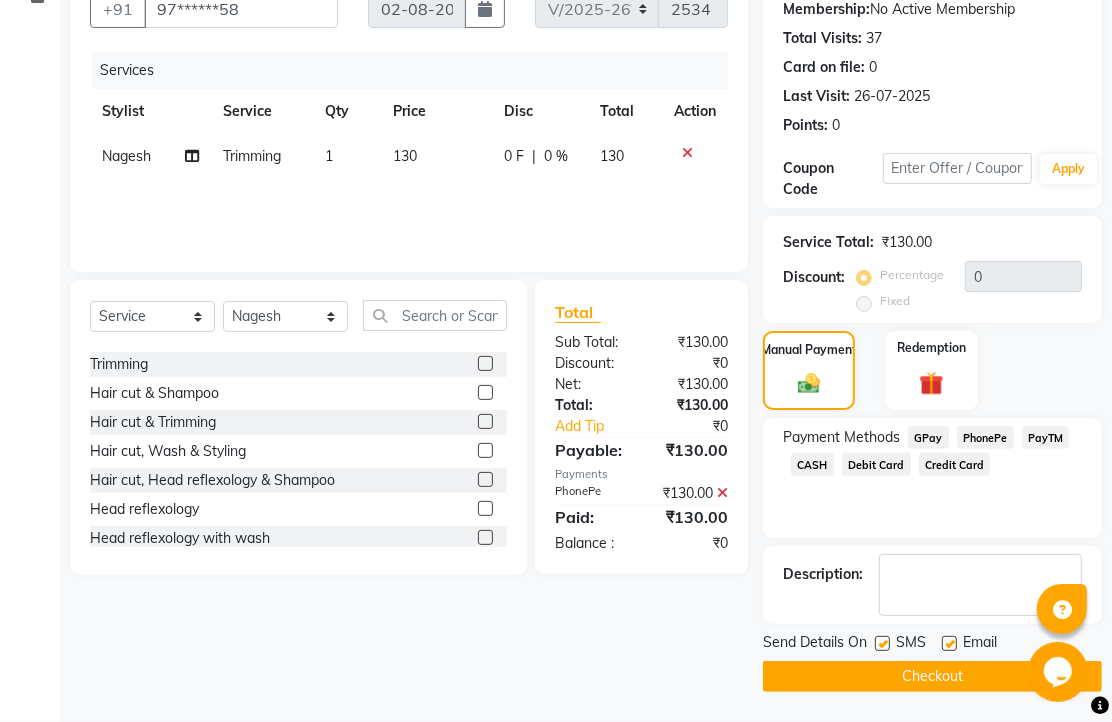 scroll, scrollTop: 304, scrollLeft: 0, axis: vertical 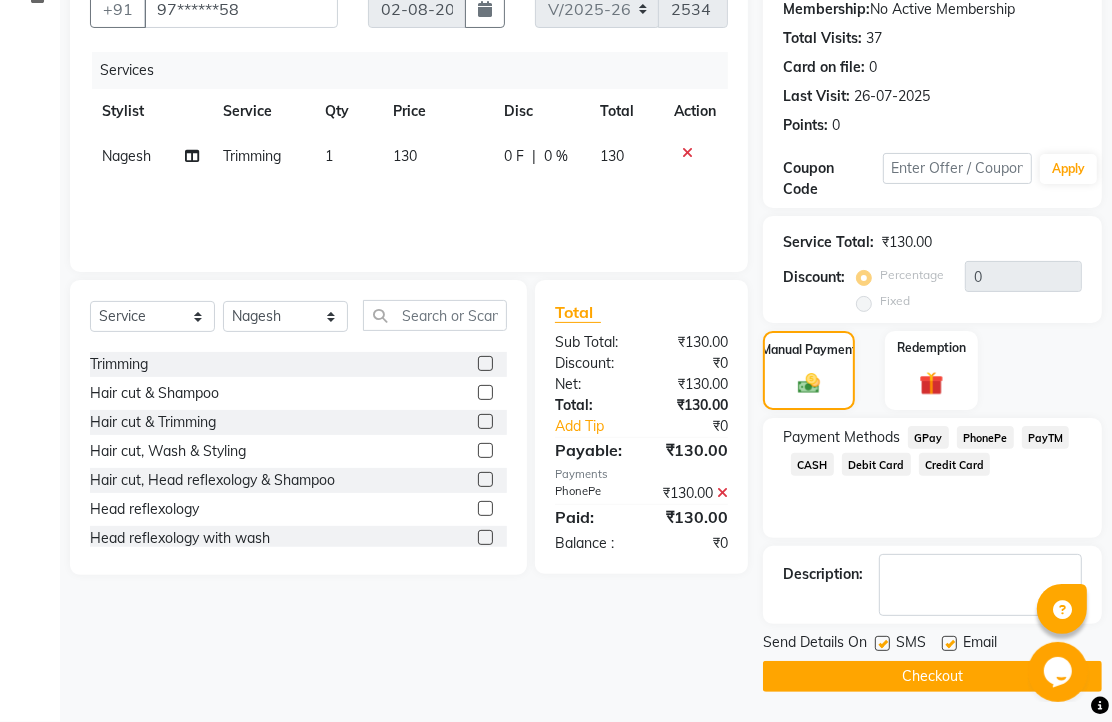 click at bounding box center (948, 644) 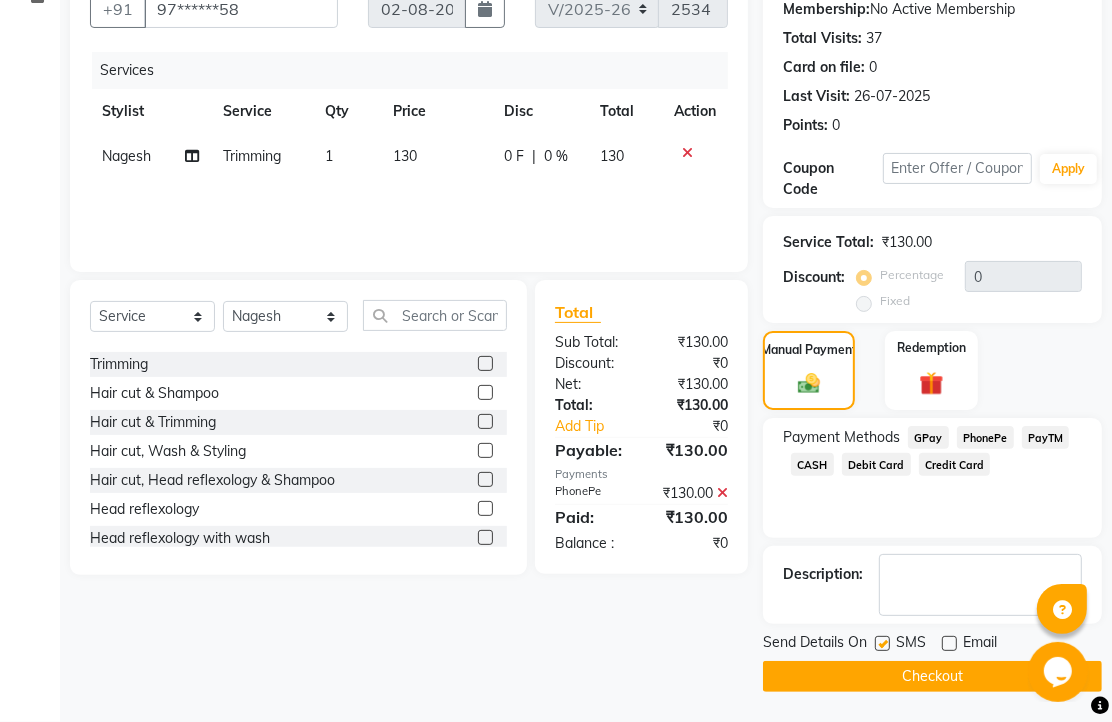click on "Checkout" 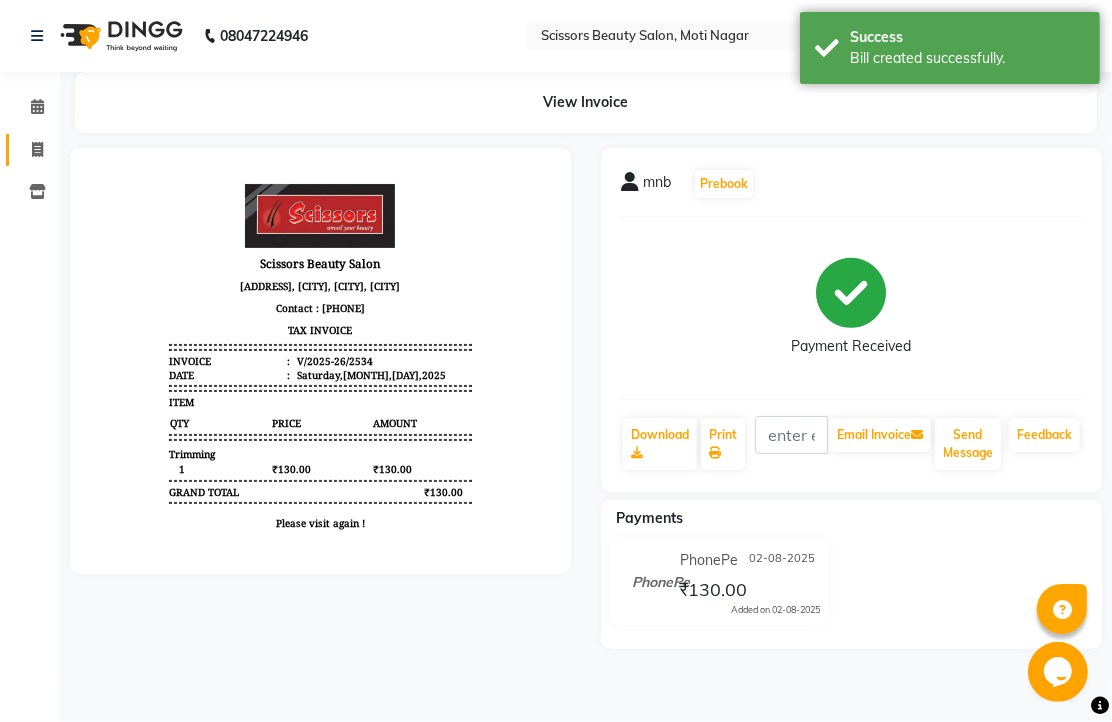 scroll, scrollTop: 0, scrollLeft: 0, axis: both 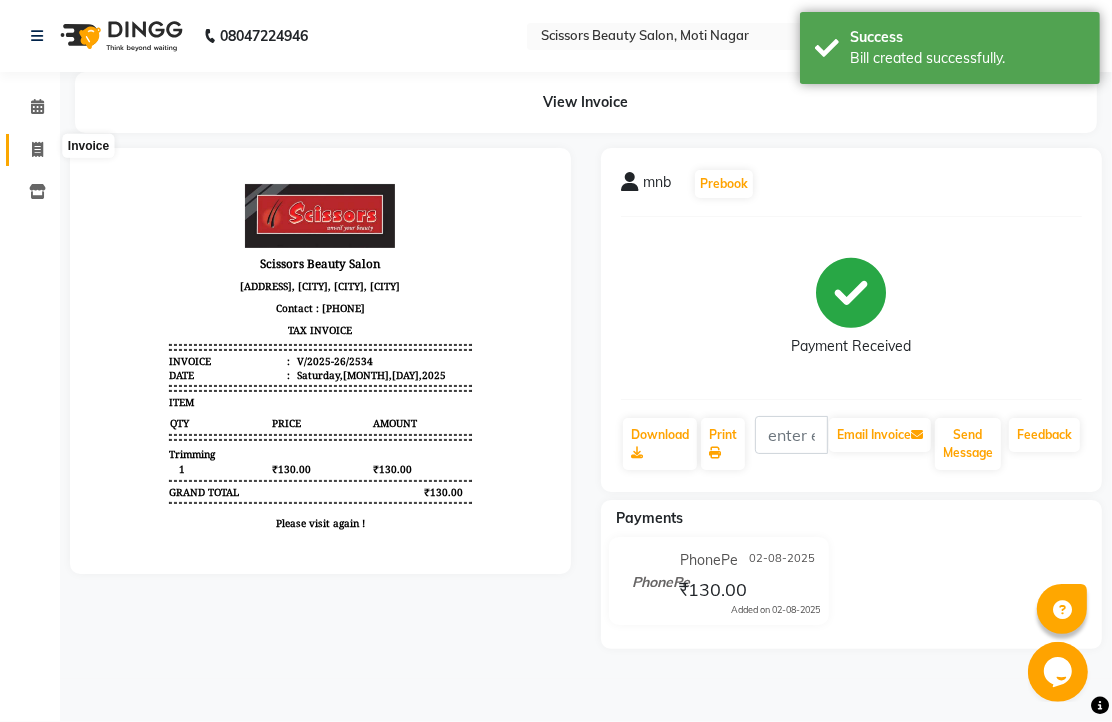 click 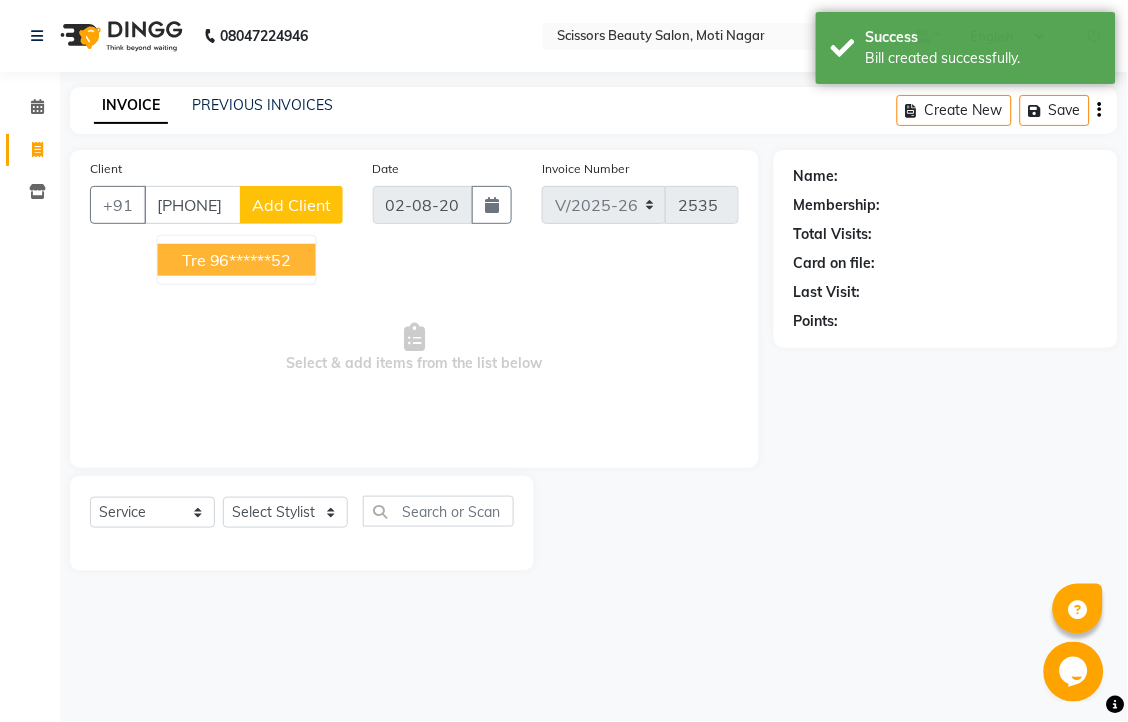 click on "96******52" at bounding box center (251, 260) 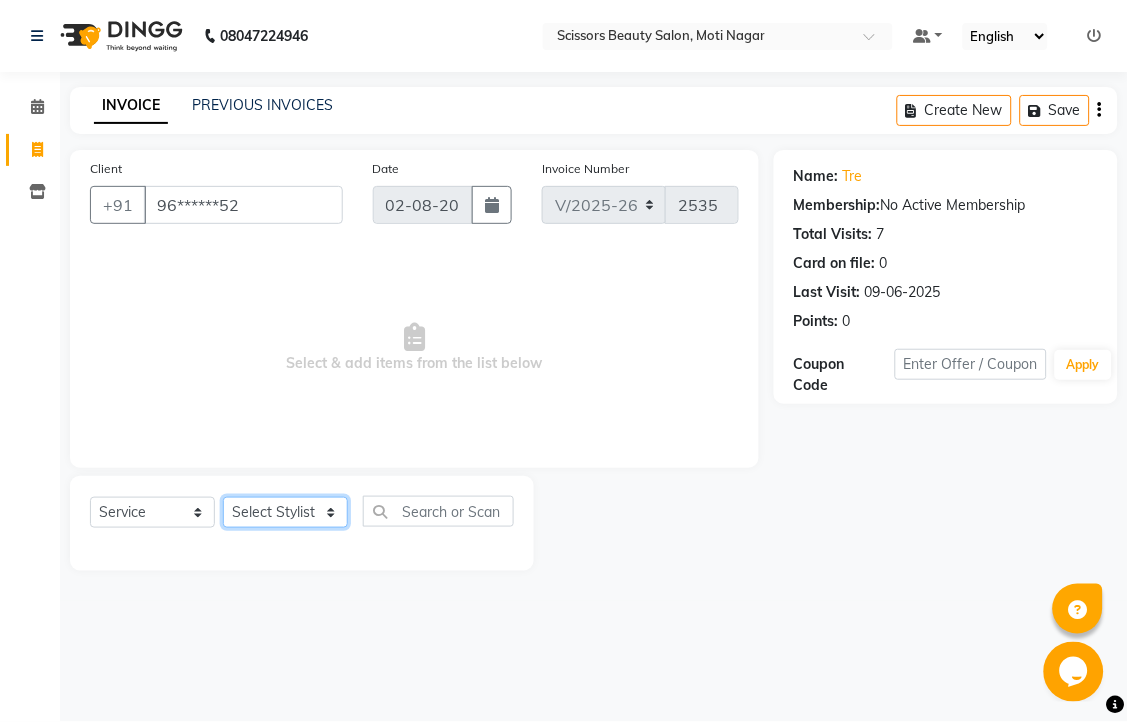 click on "Select Stylist Dominic Francis Nagesh Satish Sir Staff" 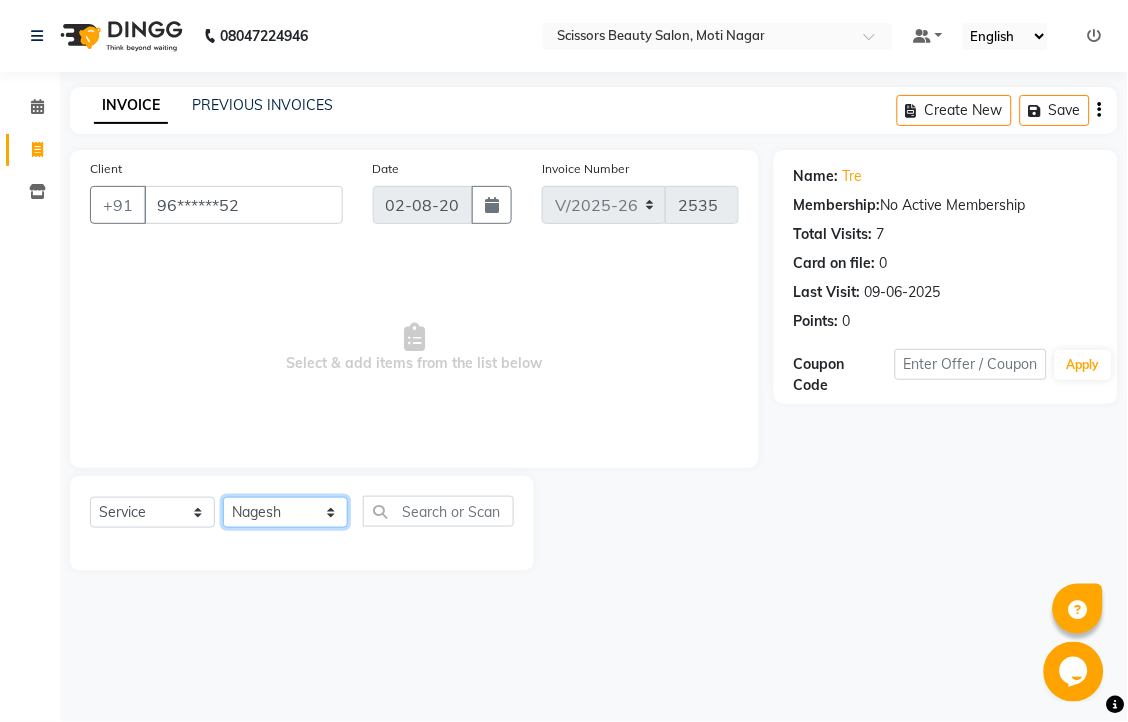 click on "Select Stylist Dominic Francis Nagesh Satish Sir Staff" 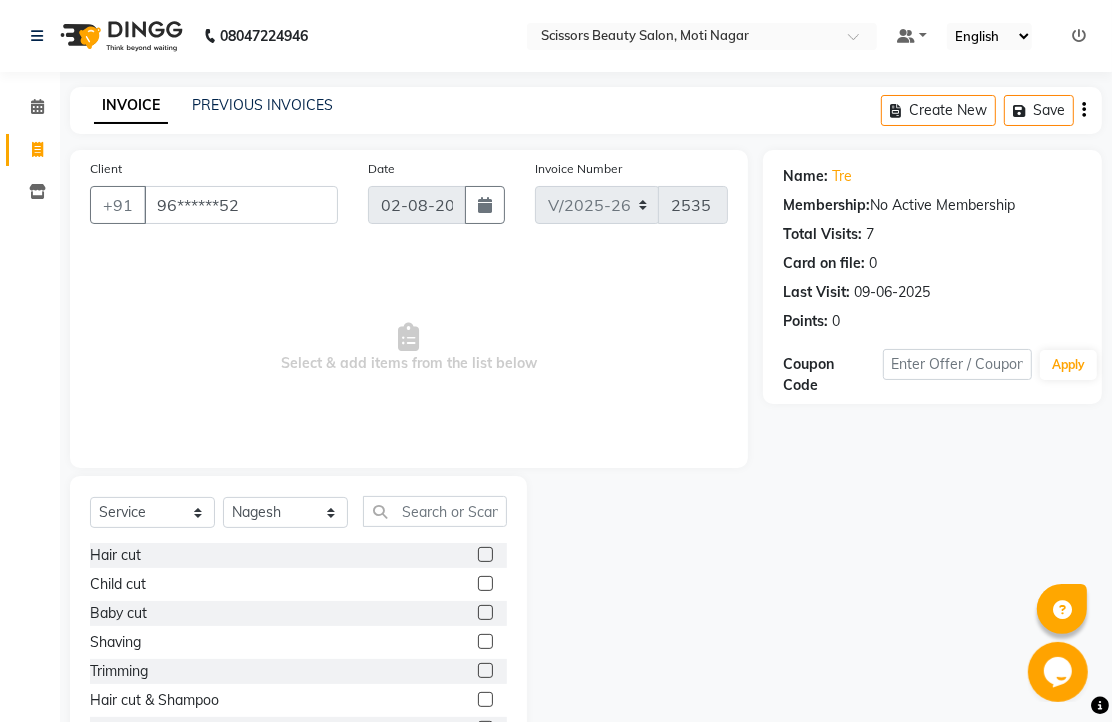 click 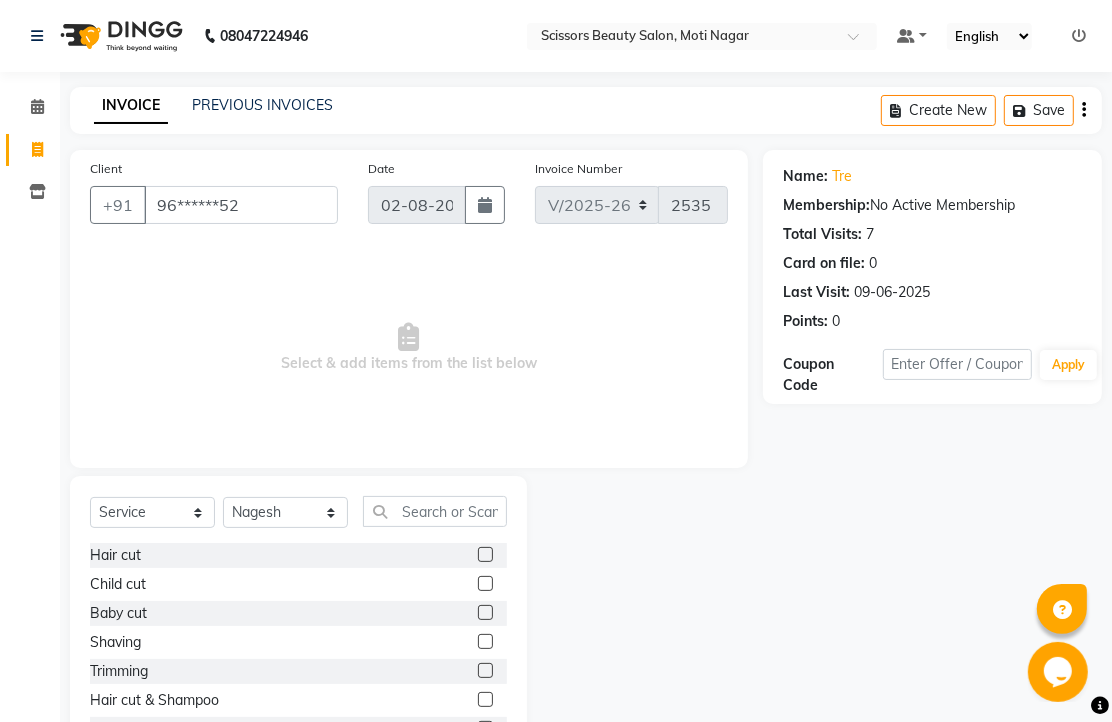 click at bounding box center (484, 555) 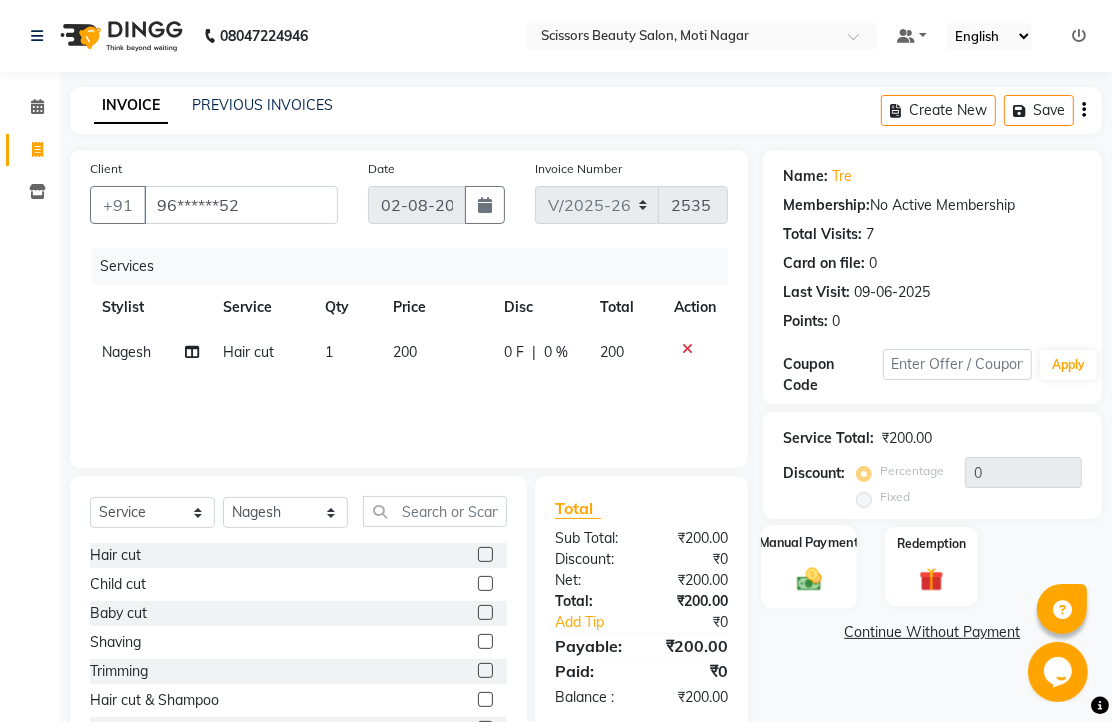 click 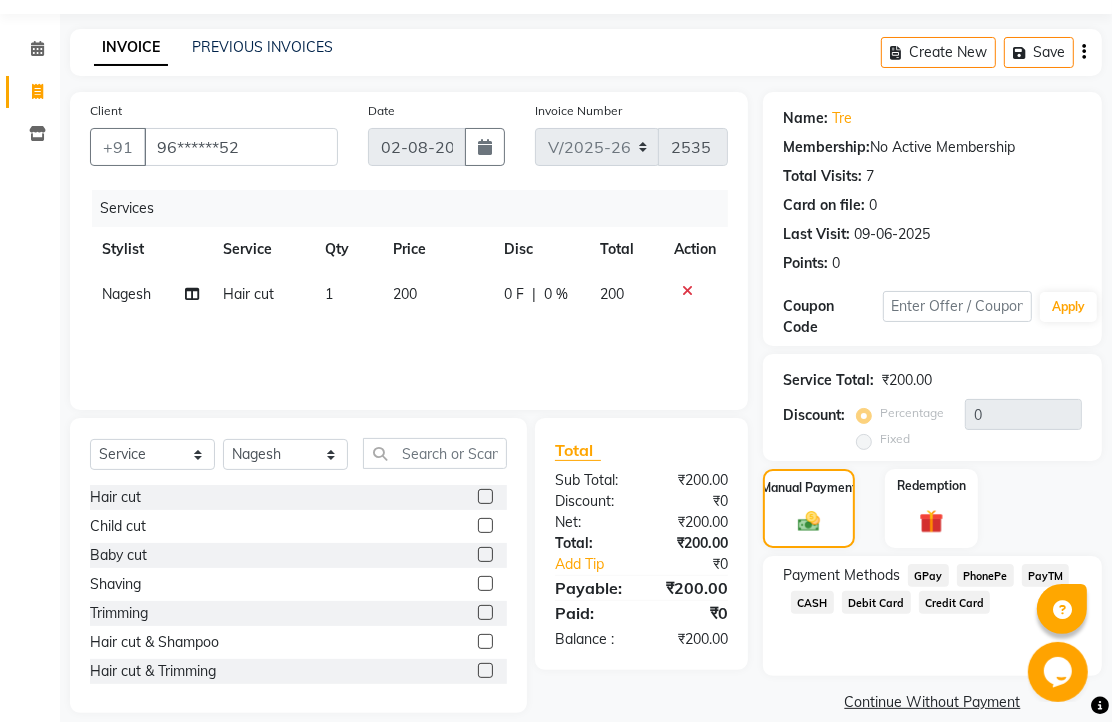 scroll, scrollTop: 163, scrollLeft: 0, axis: vertical 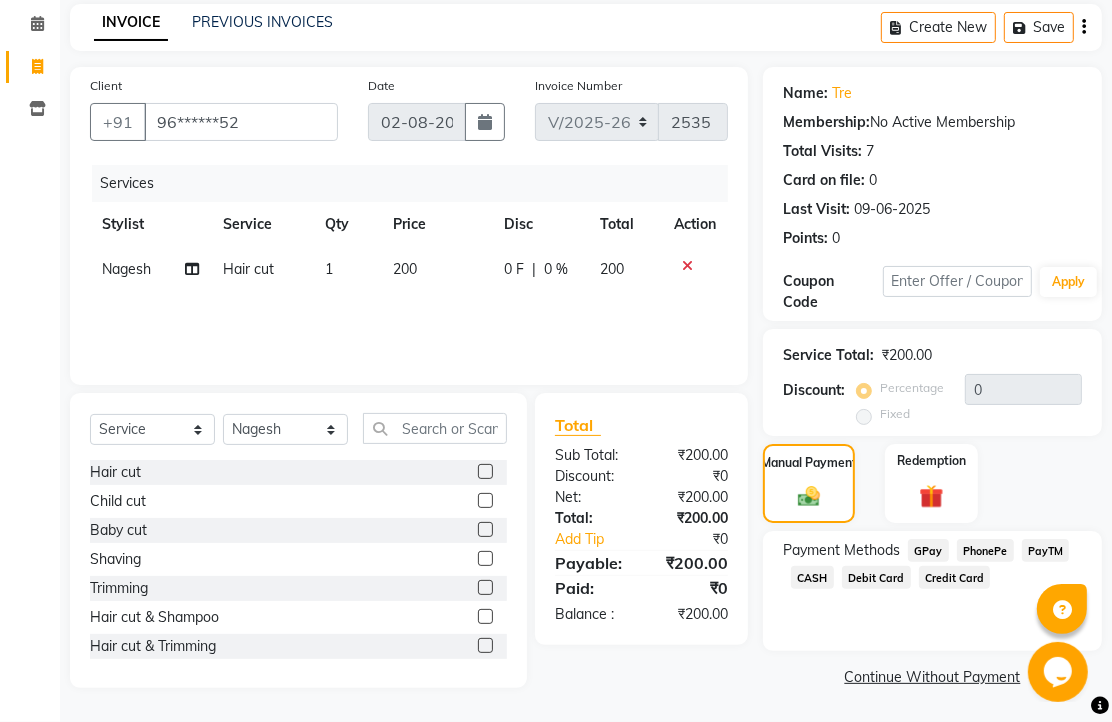 click on "PhonePe" 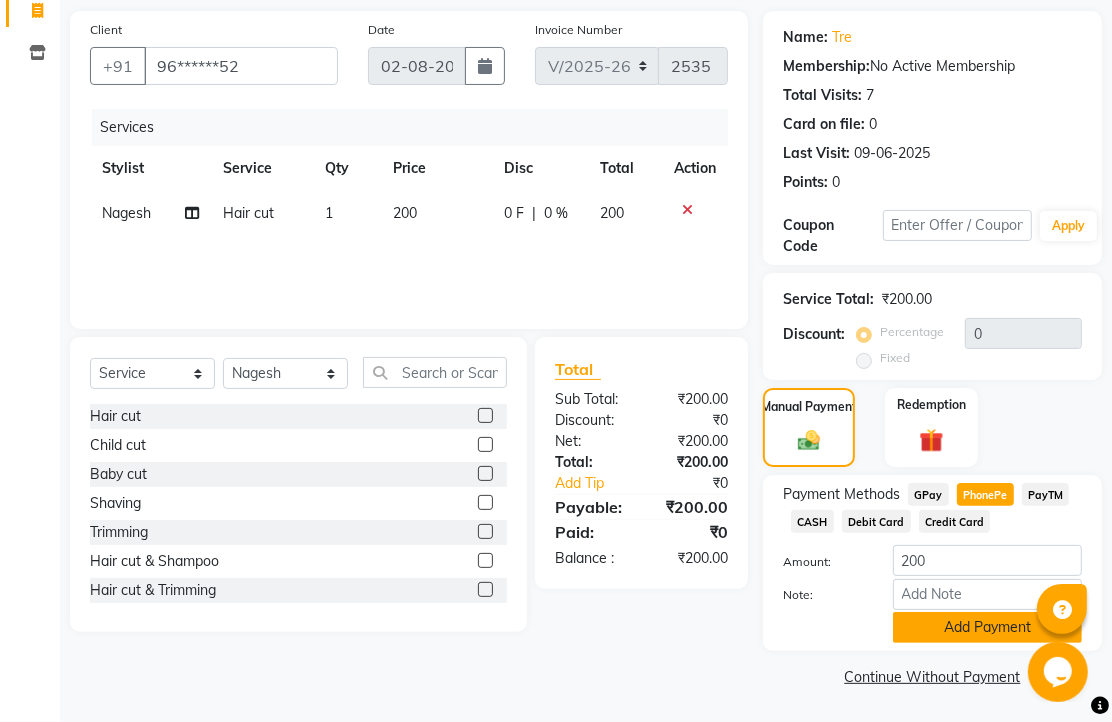 scroll, scrollTop: 248, scrollLeft: 0, axis: vertical 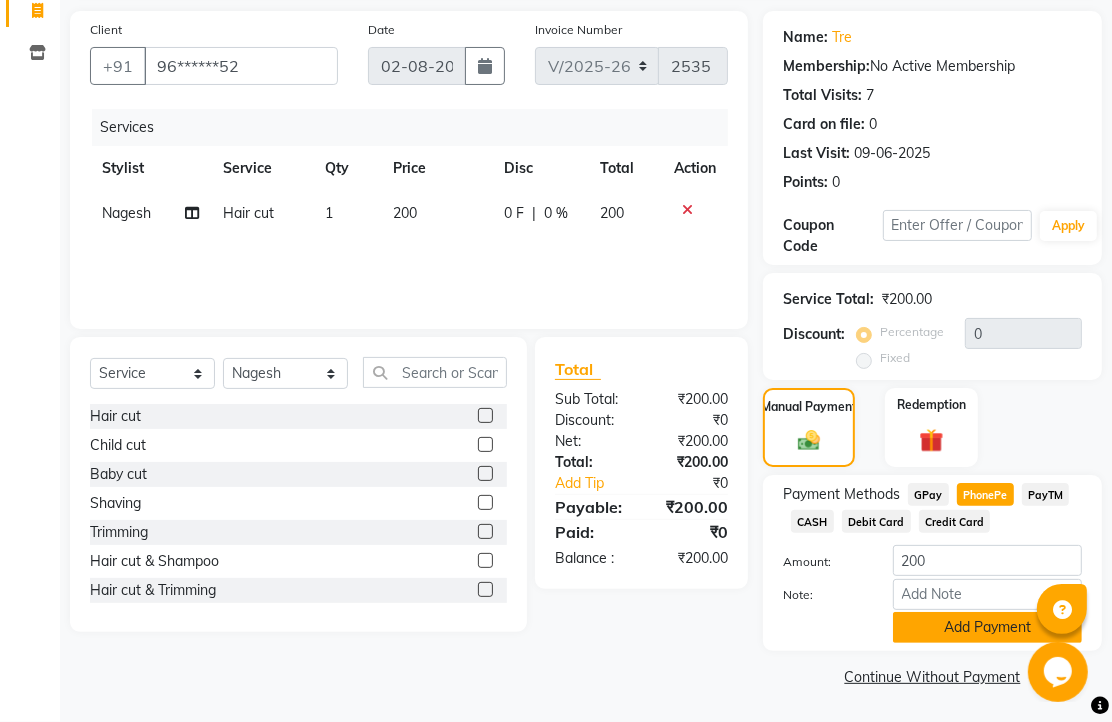 click on "Add Payment" 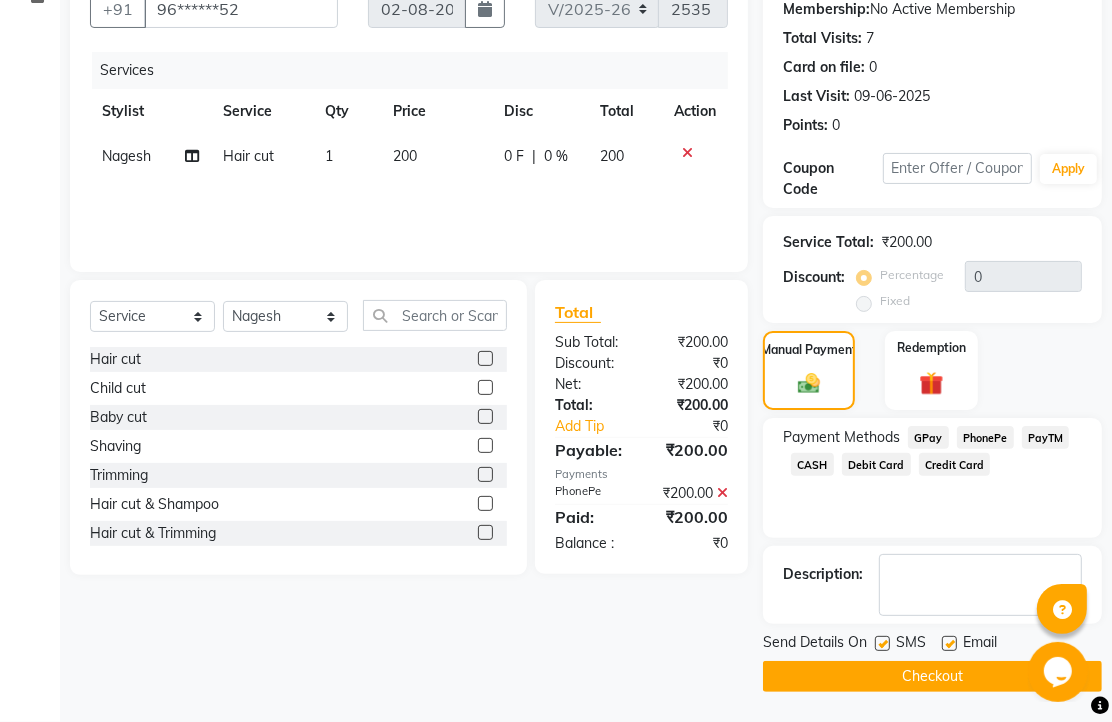 scroll, scrollTop: 304, scrollLeft: 0, axis: vertical 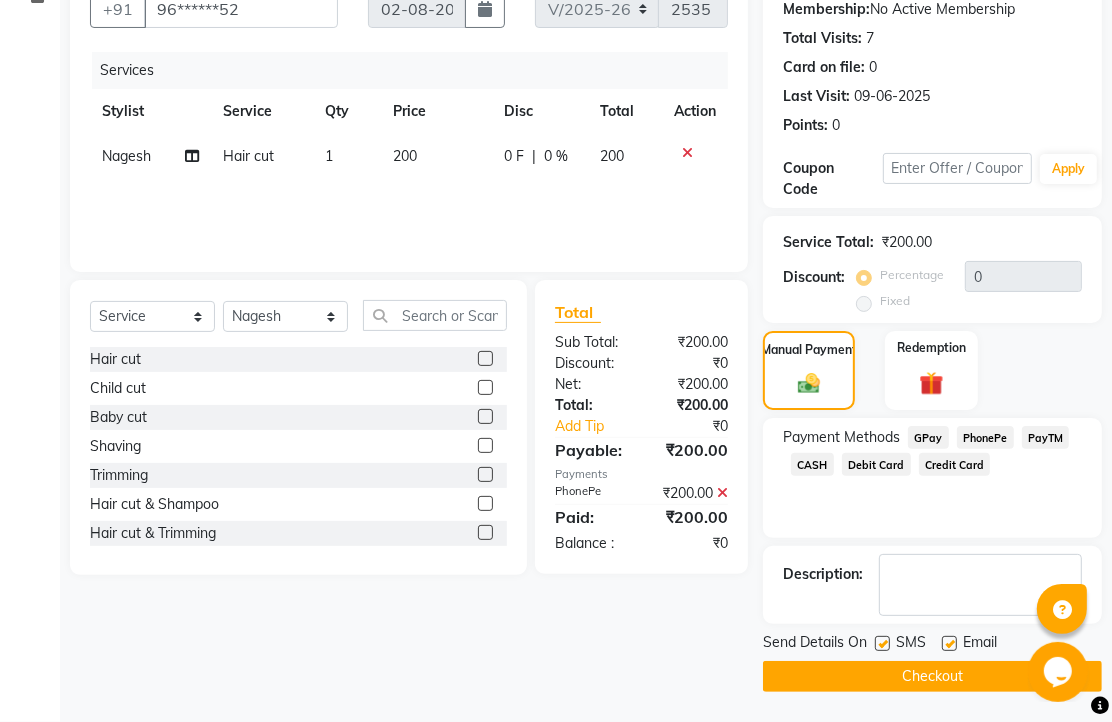 click at bounding box center [948, 644] 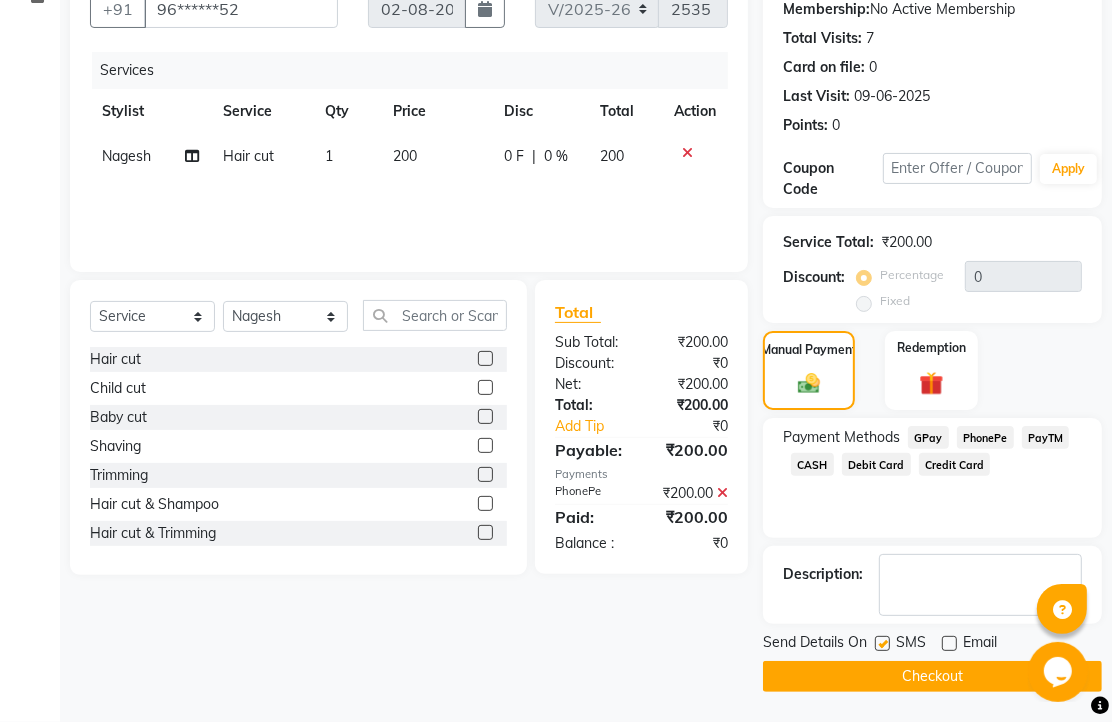 click on "Checkout" 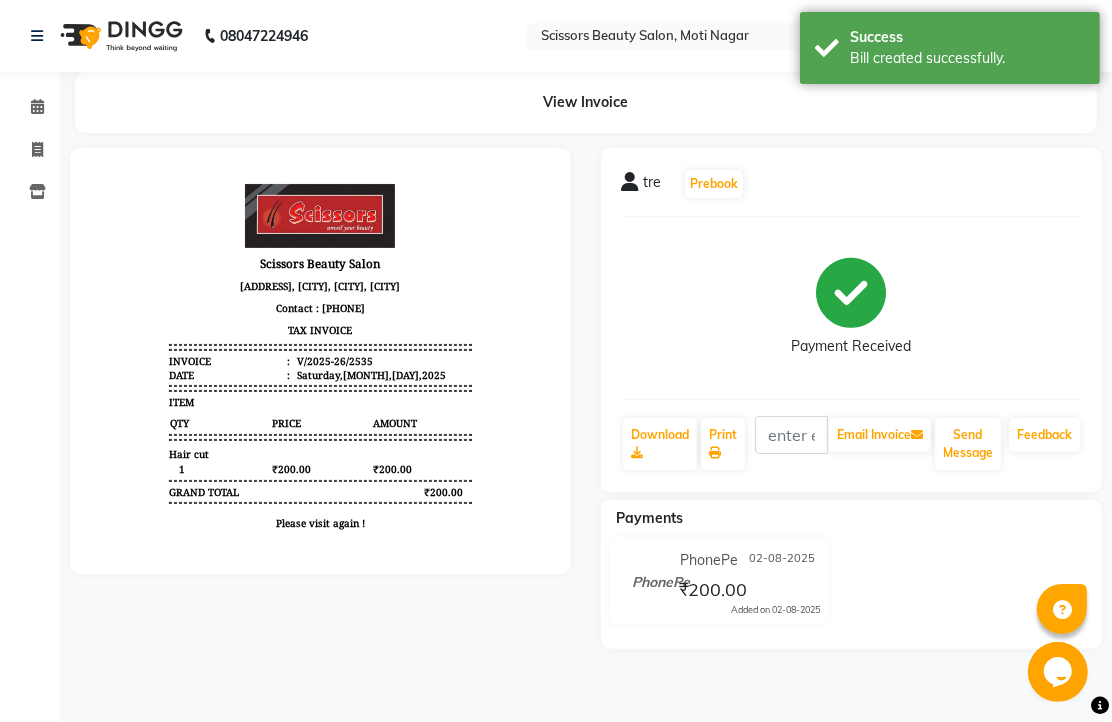 scroll, scrollTop: 0, scrollLeft: 0, axis: both 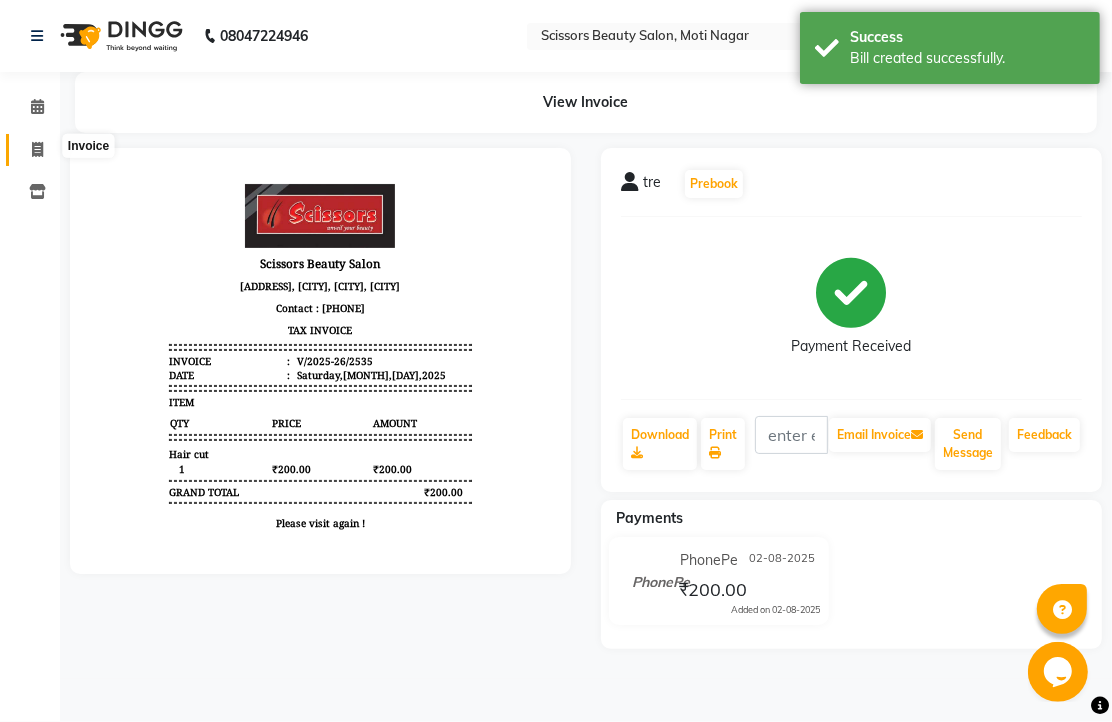 click 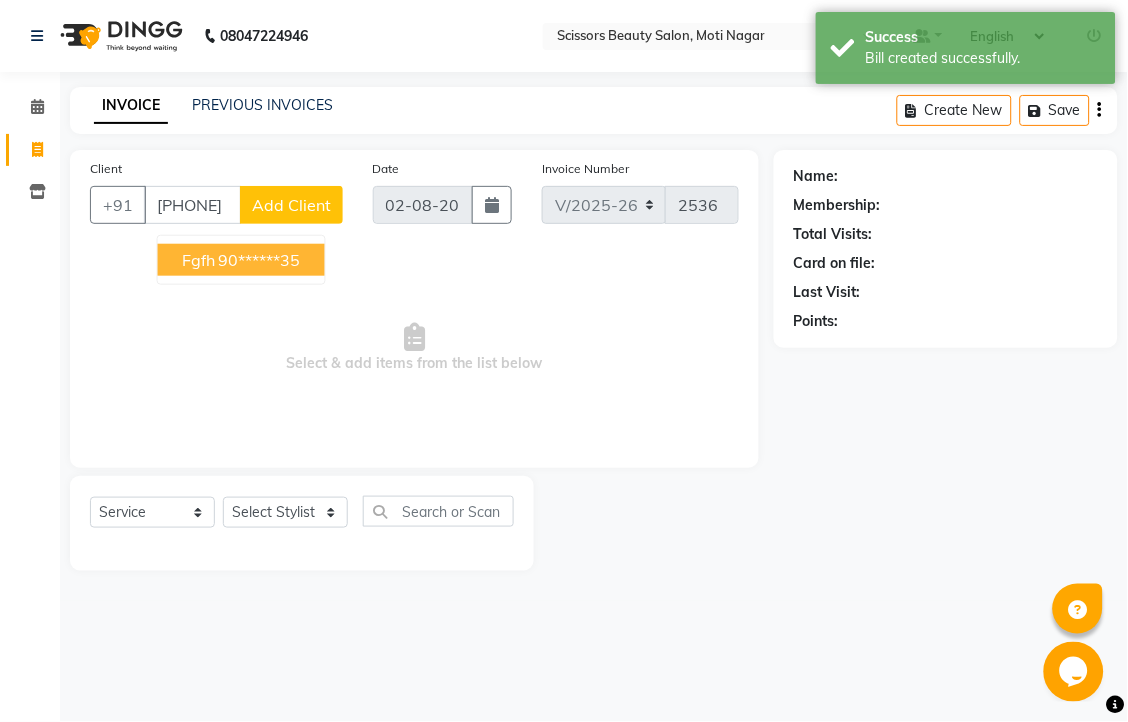 click on "90******35" at bounding box center (260, 260) 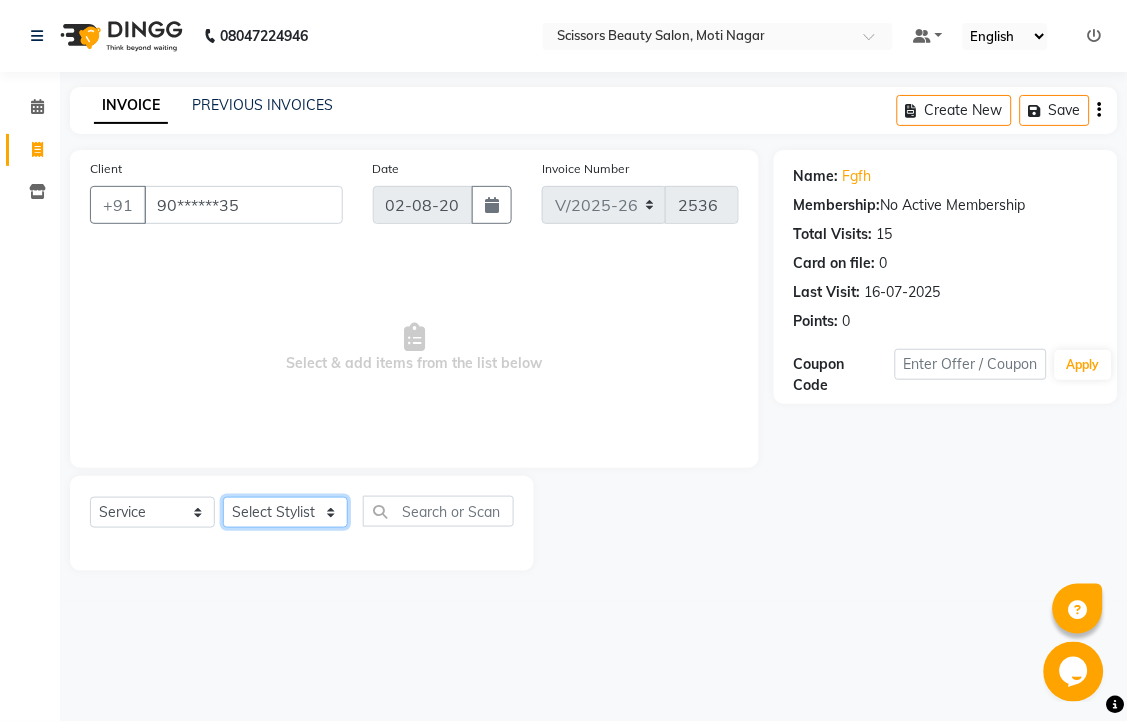 click on "Select Stylist Dominic Francis Nagesh Satish Sir Staff" 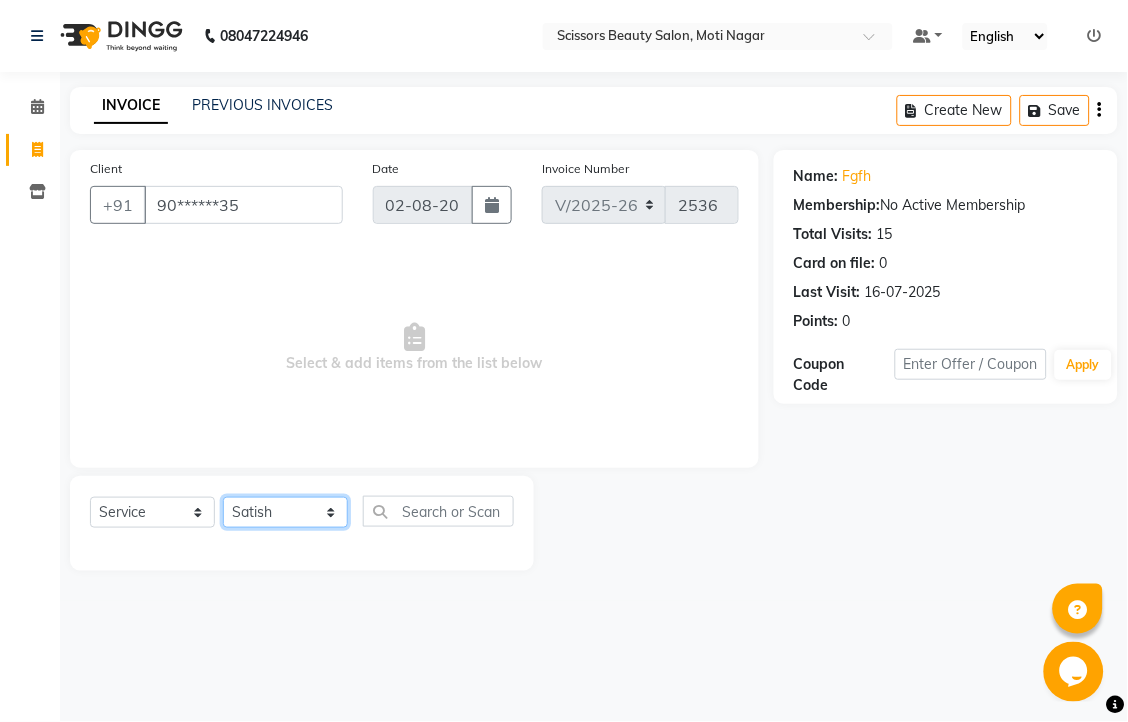click on "Select Stylist Dominic Francis Nagesh Satish Sir Staff" 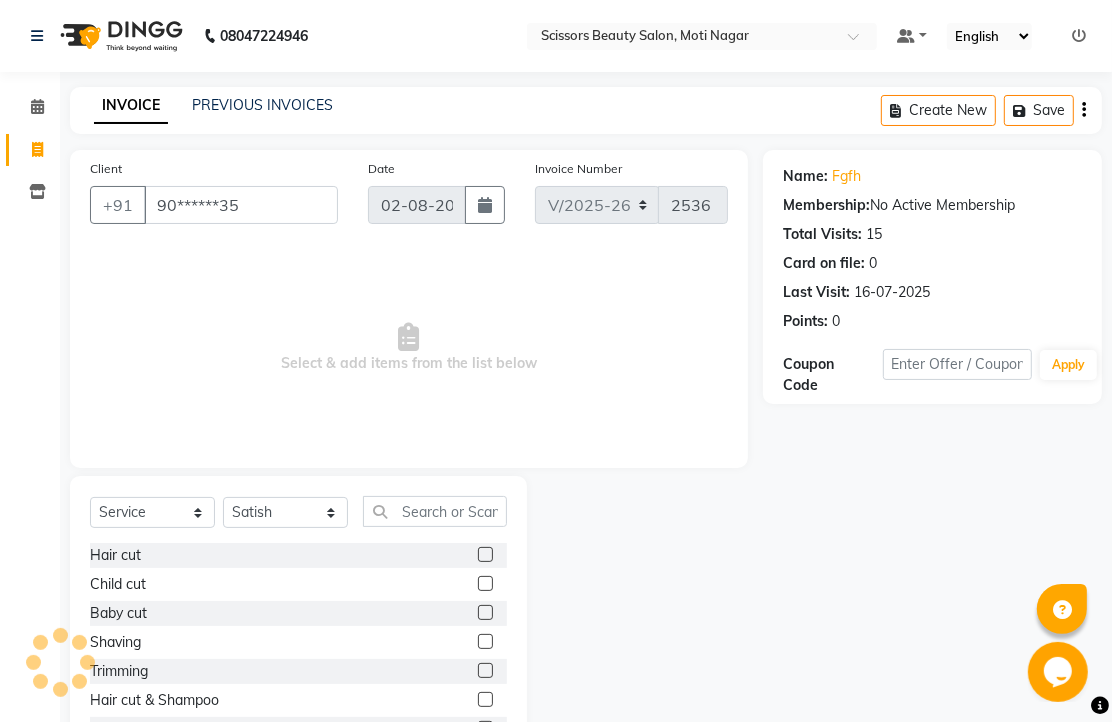 click 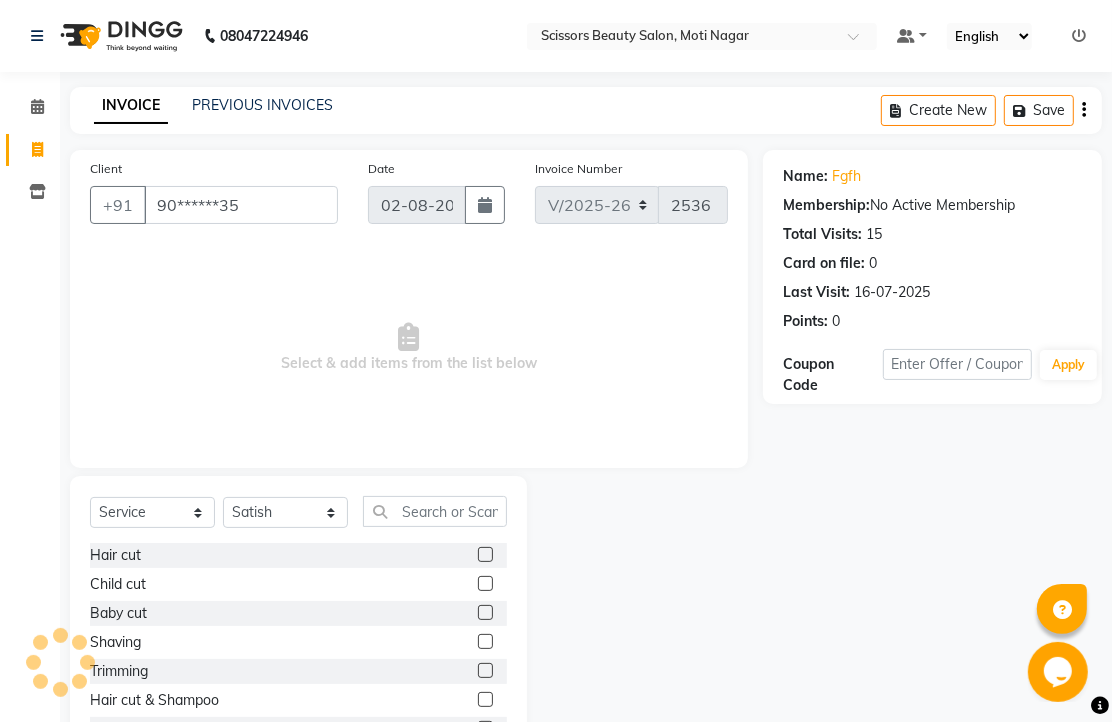 click at bounding box center (484, 642) 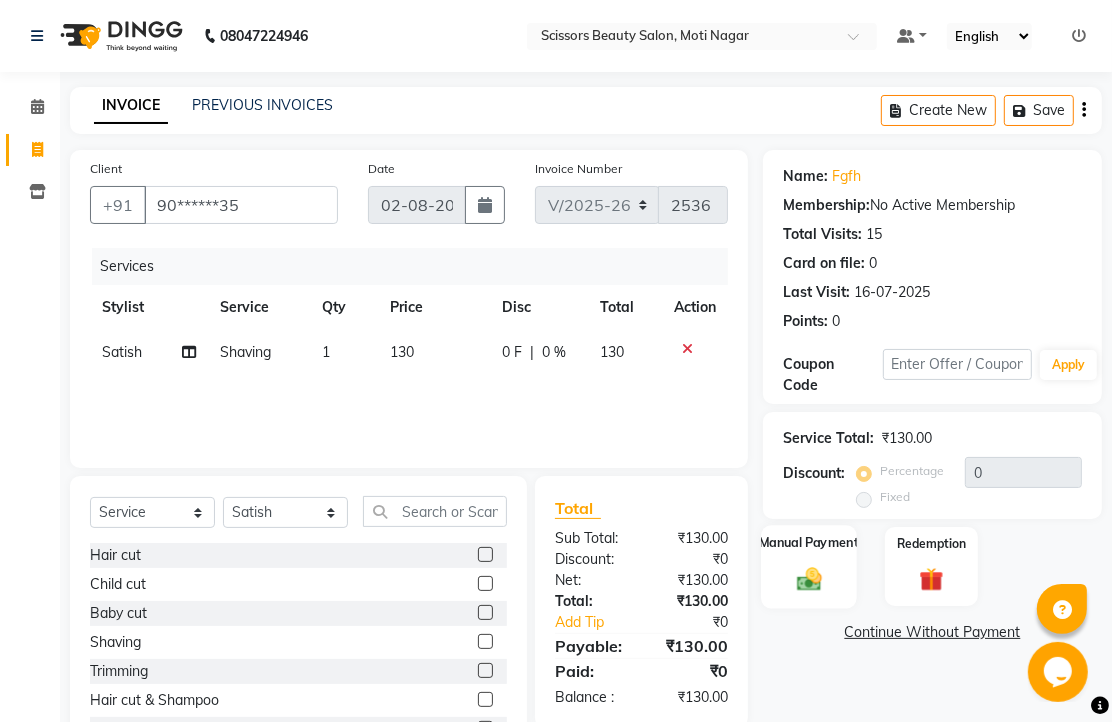 click 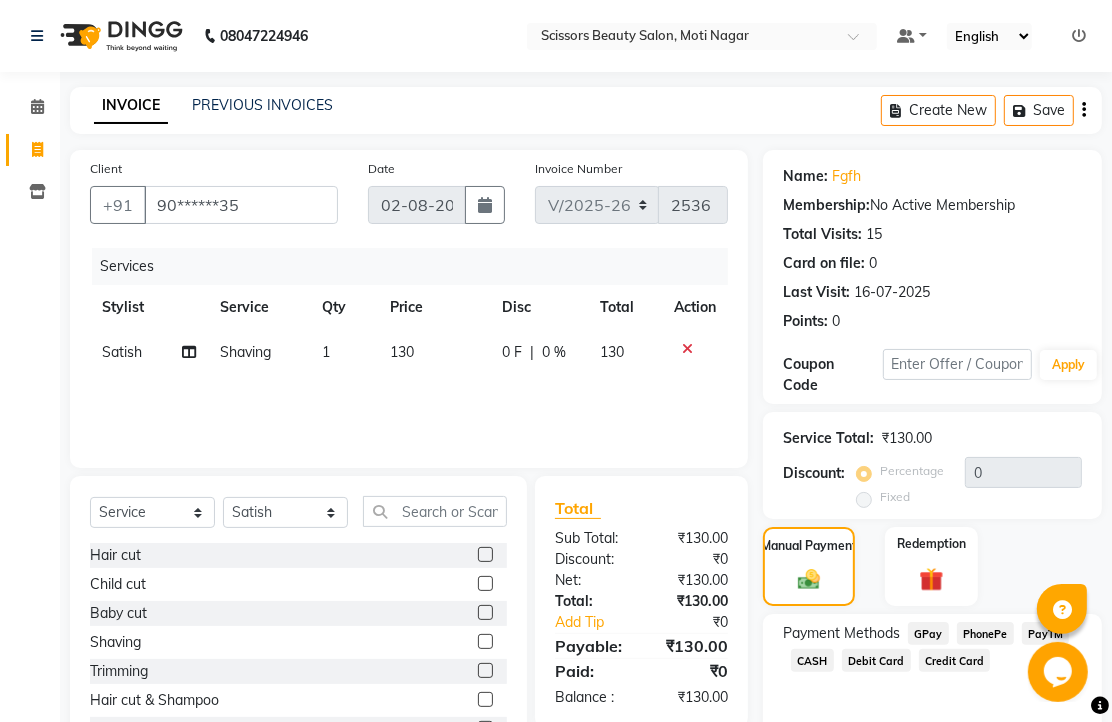 click on "PhonePe" 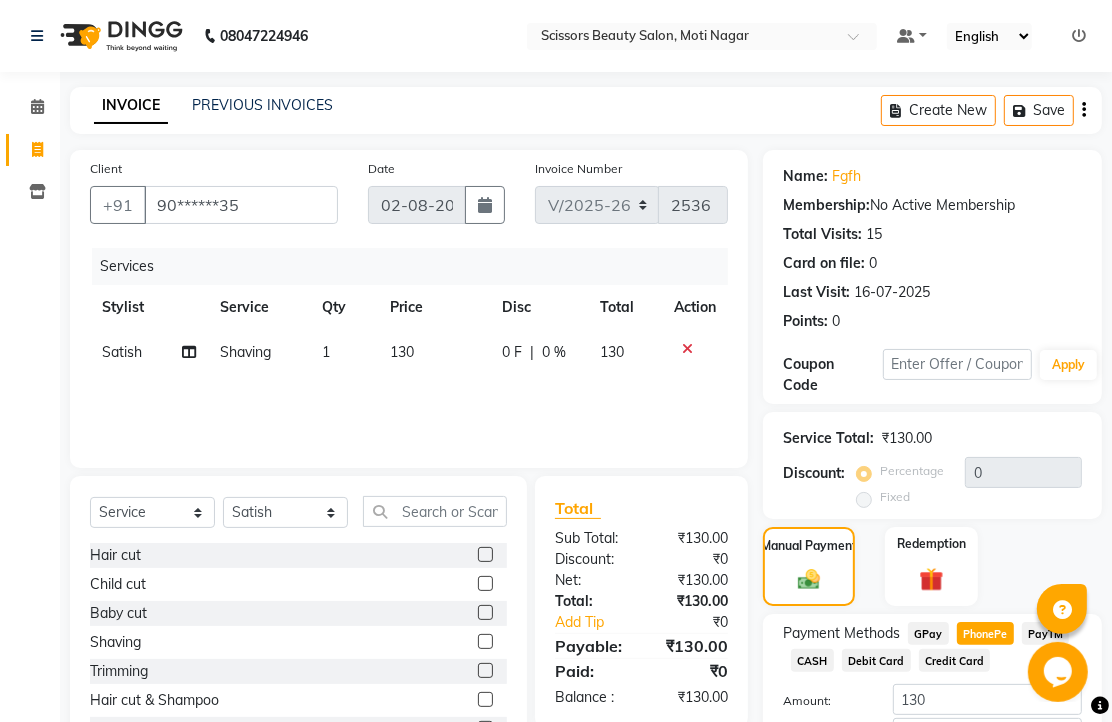 scroll, scrollTop: 222, scrollLeft: 0, axis: vertical 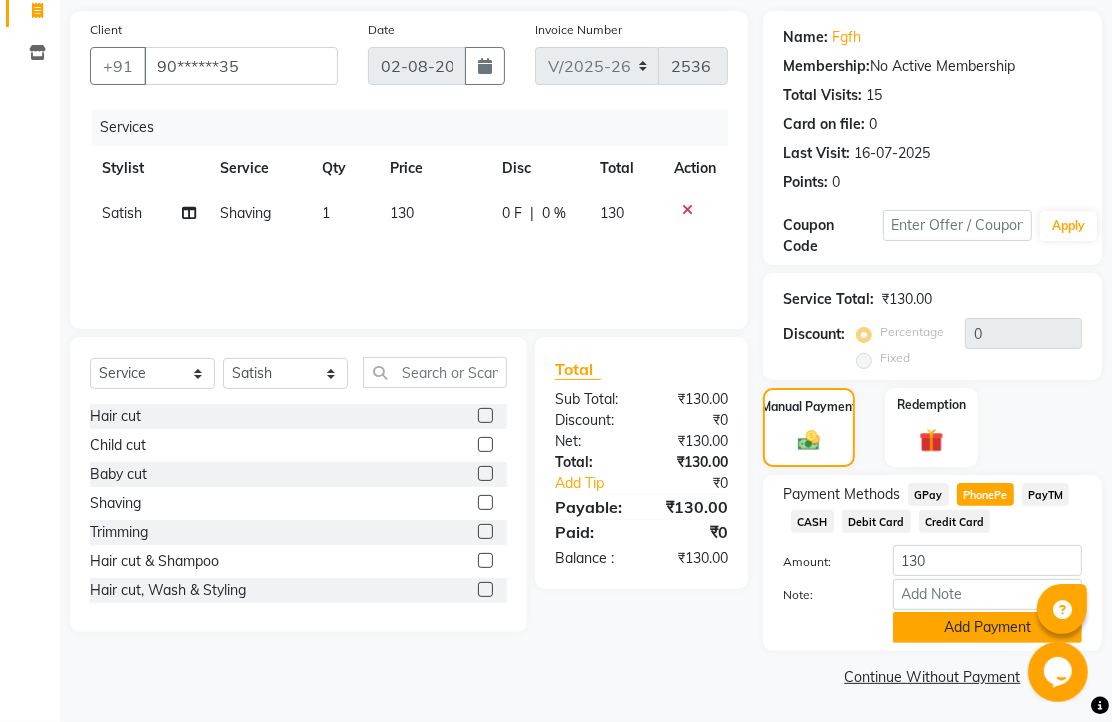 click on "Add Payment" 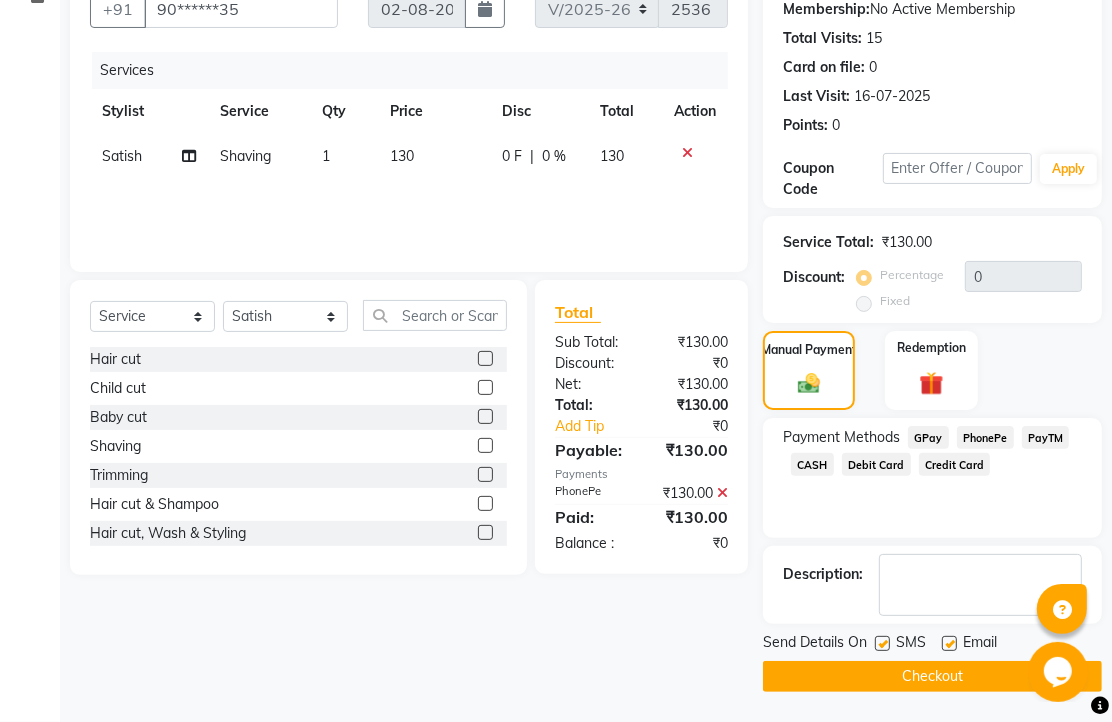 scroll, scrollTop: 304, scrollLeft: 0, axis: vertical 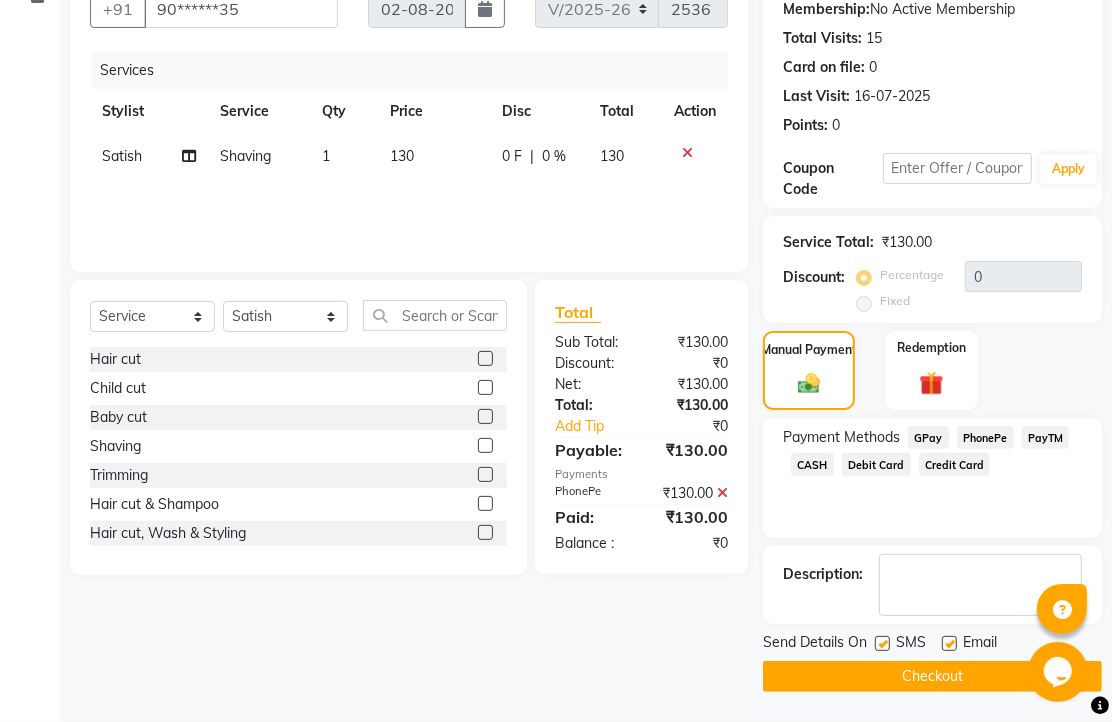 click at bounding box center [948, 644] 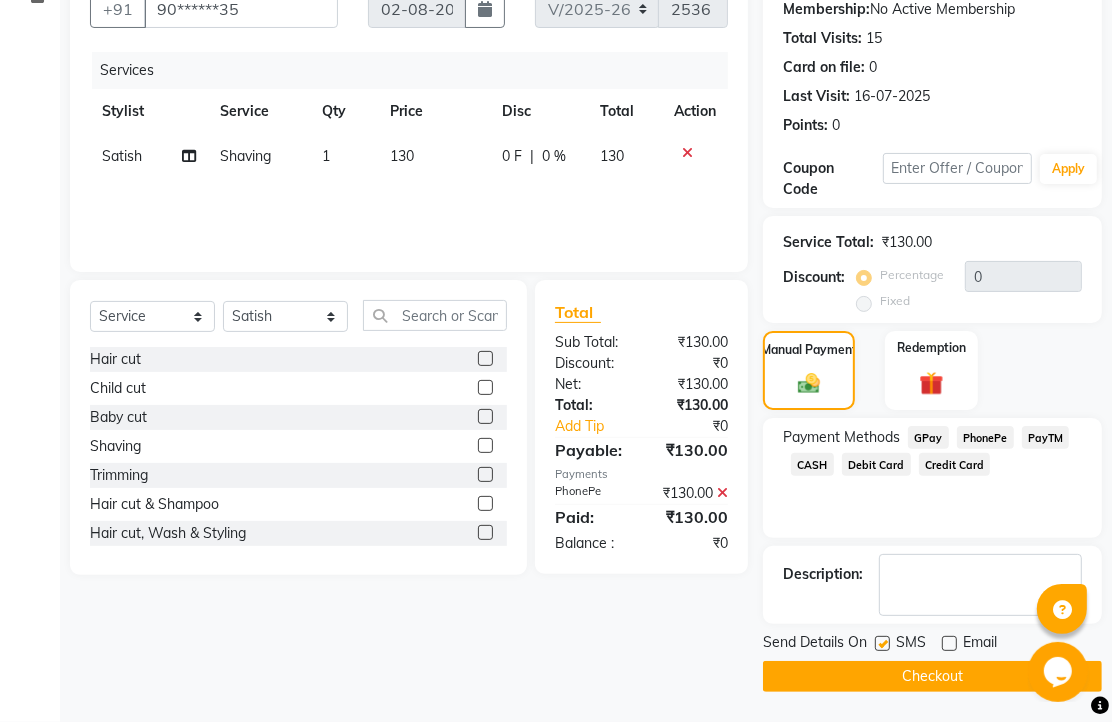 click on "Checkout" 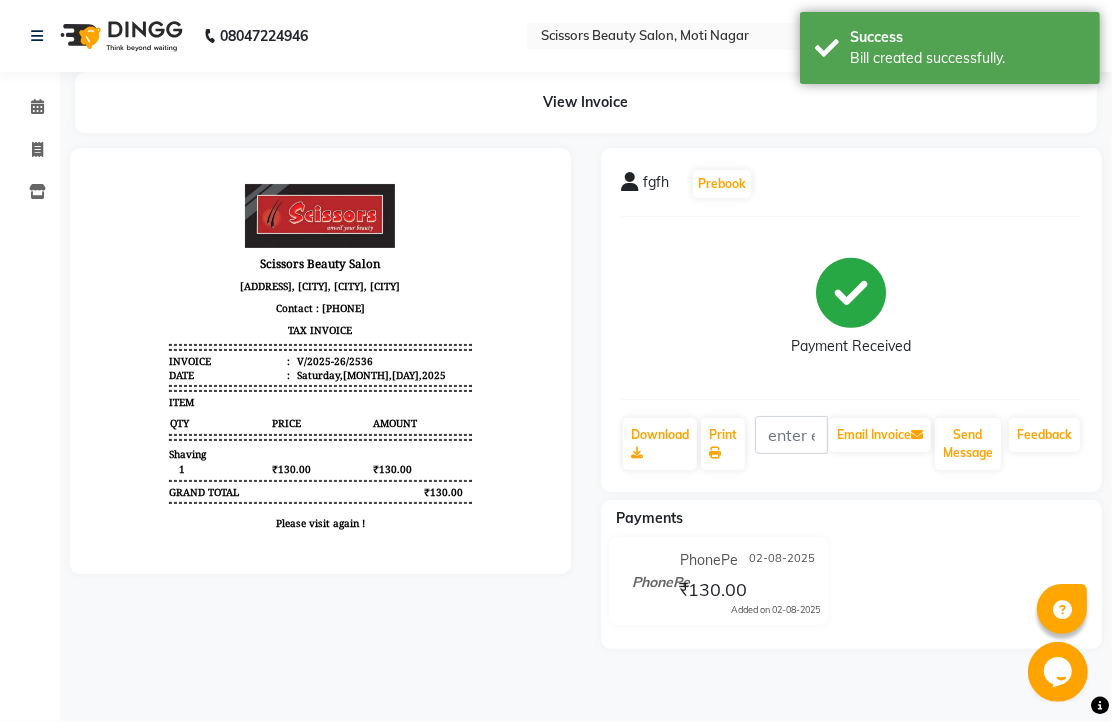 scroll, scrollTop: 0, scrollLeft: 0, axis: both 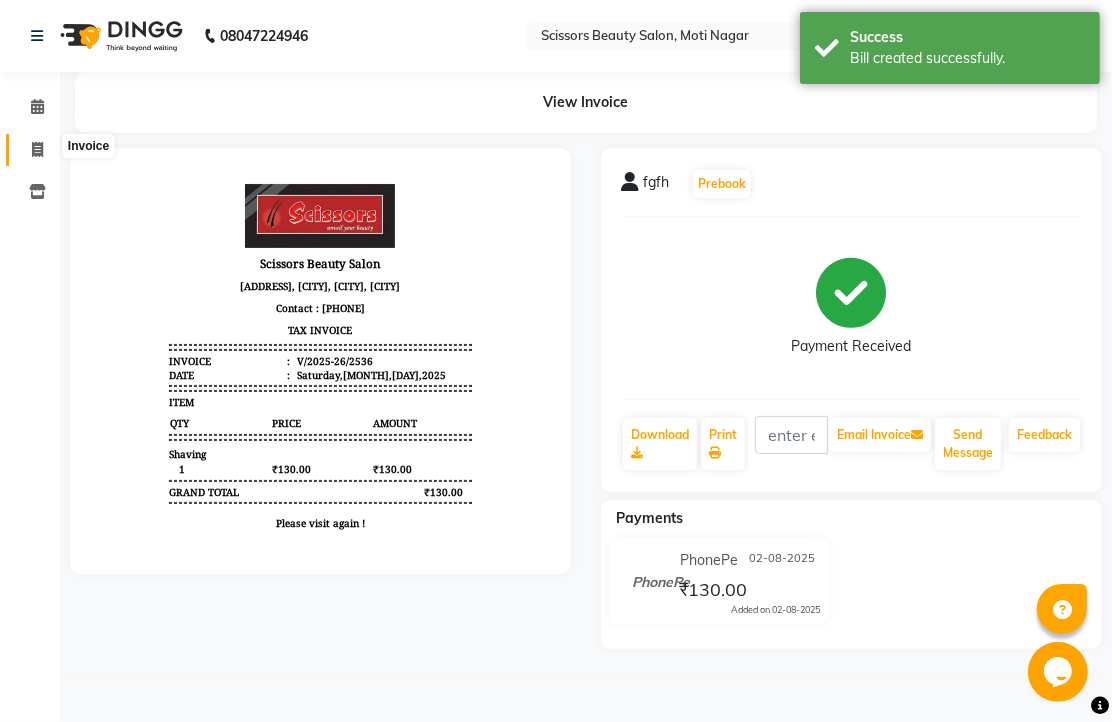click 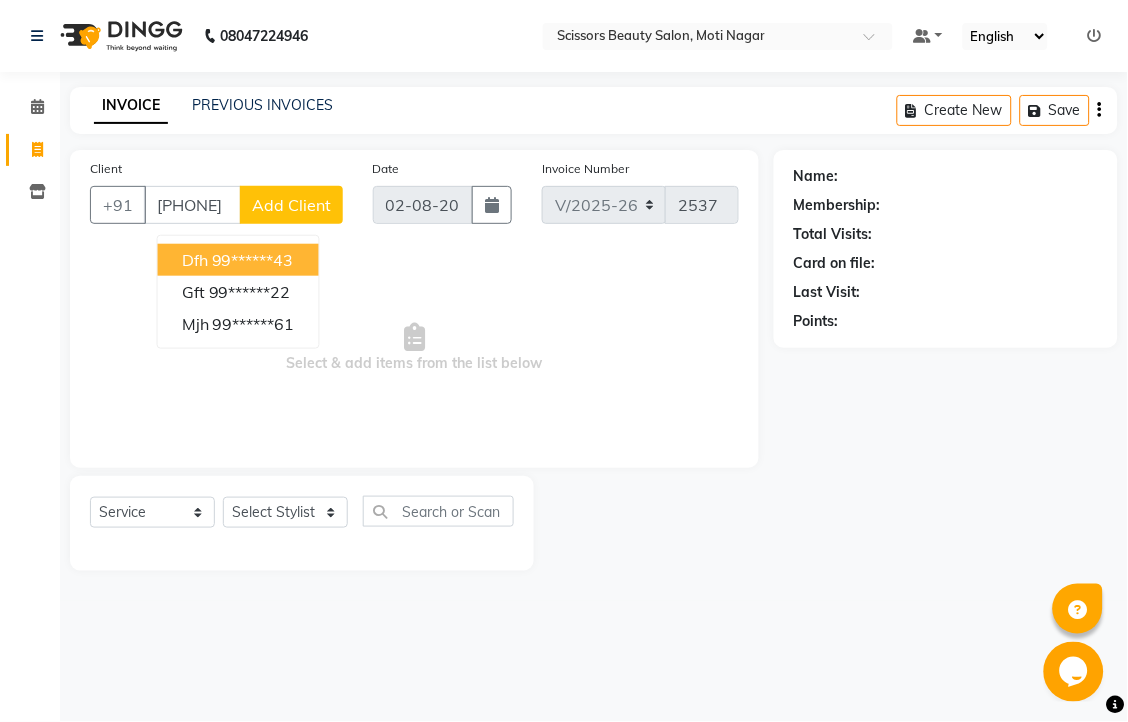 click on "99******43" at bounding box center [253, 260] 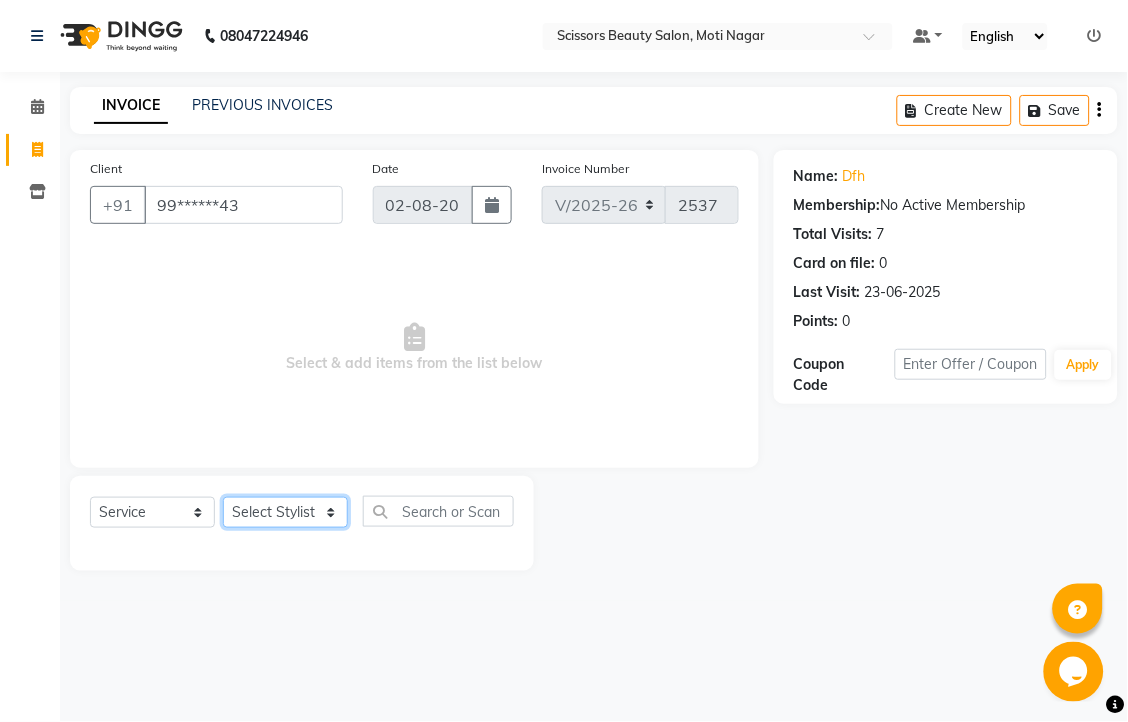 click on "Select Stylist Dominic Francis Nagesh Satish Sir Staff" 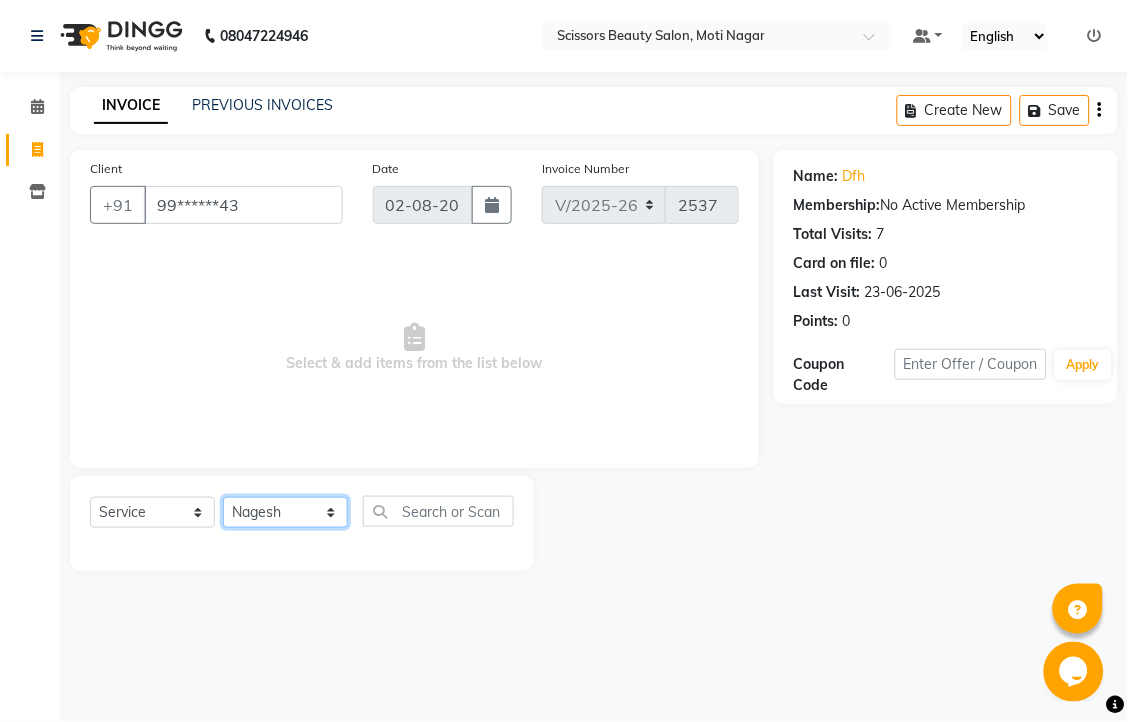 click on "Select Stylist Dominic Francis Nagesh Satish Sir Staff" 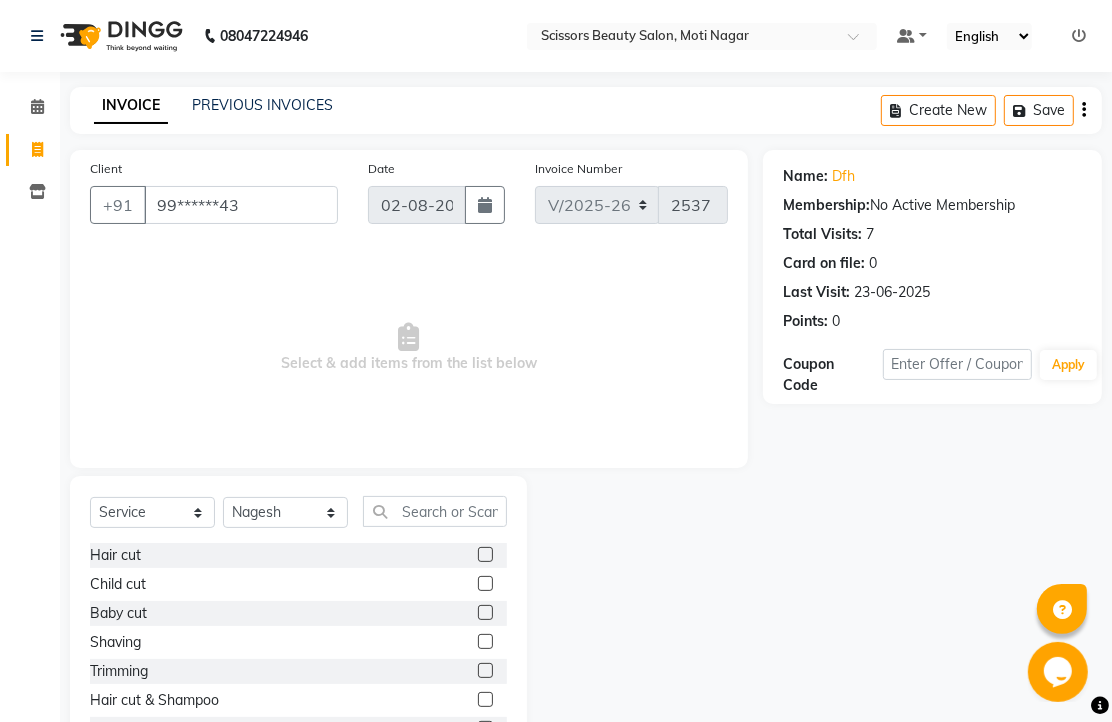 click 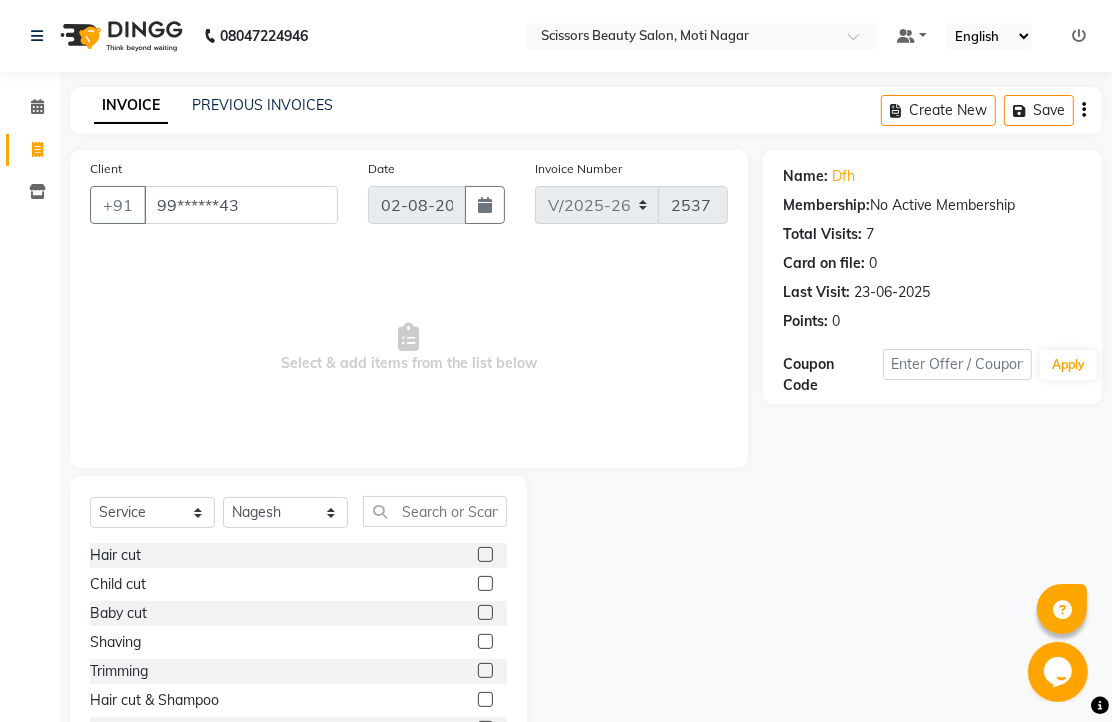click at bounding box center (484, 555) 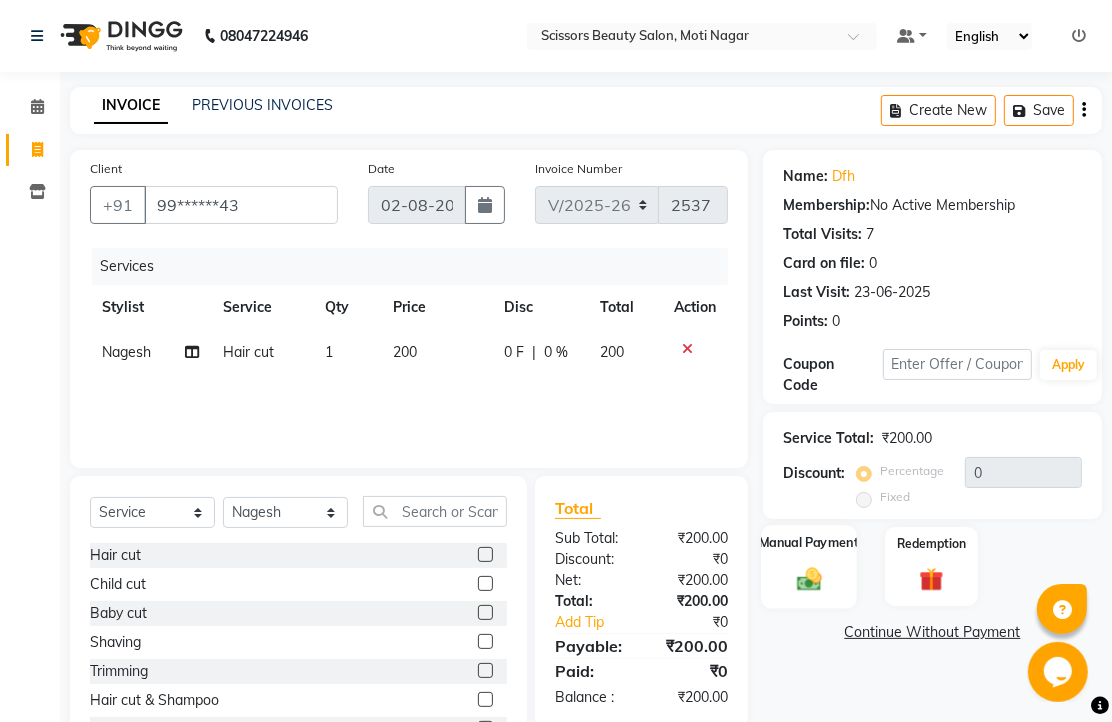 click 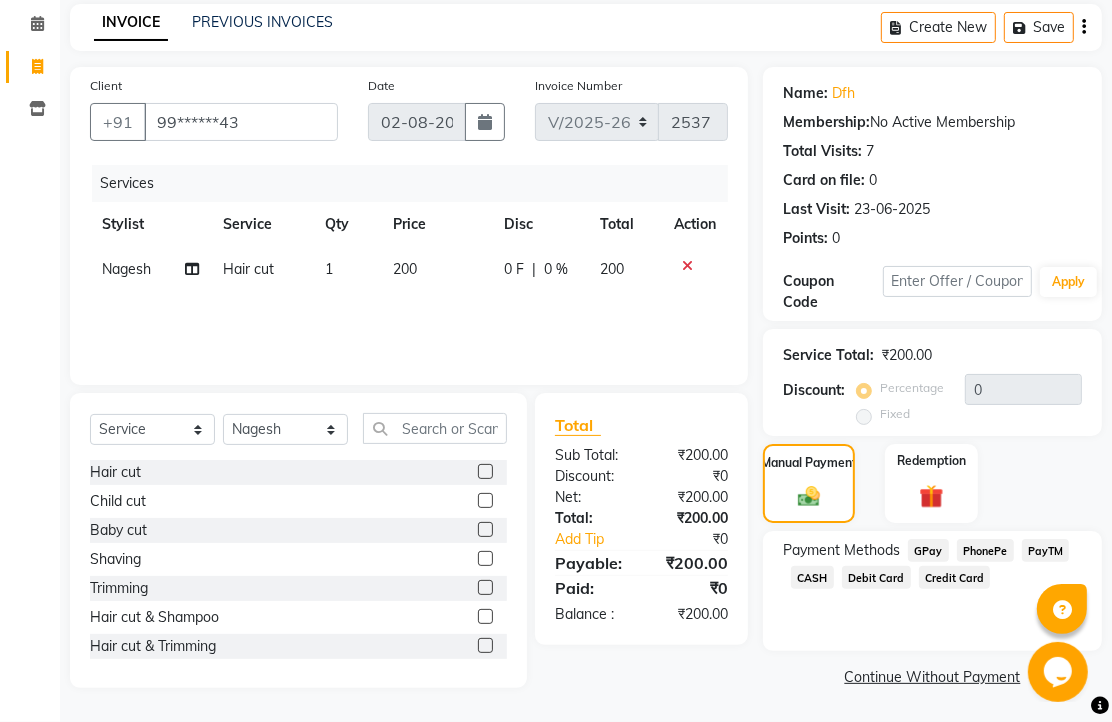 scroll, scrollTop: 163, scrollLeft: 0, axis: vertical 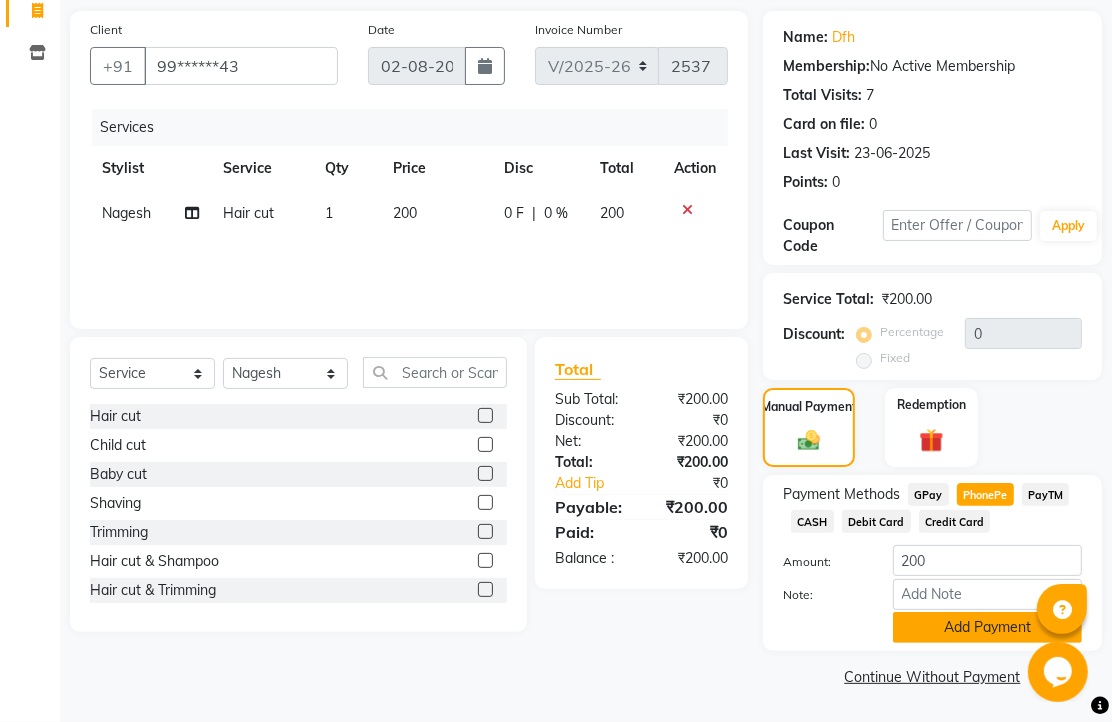 click on "Add Payment" 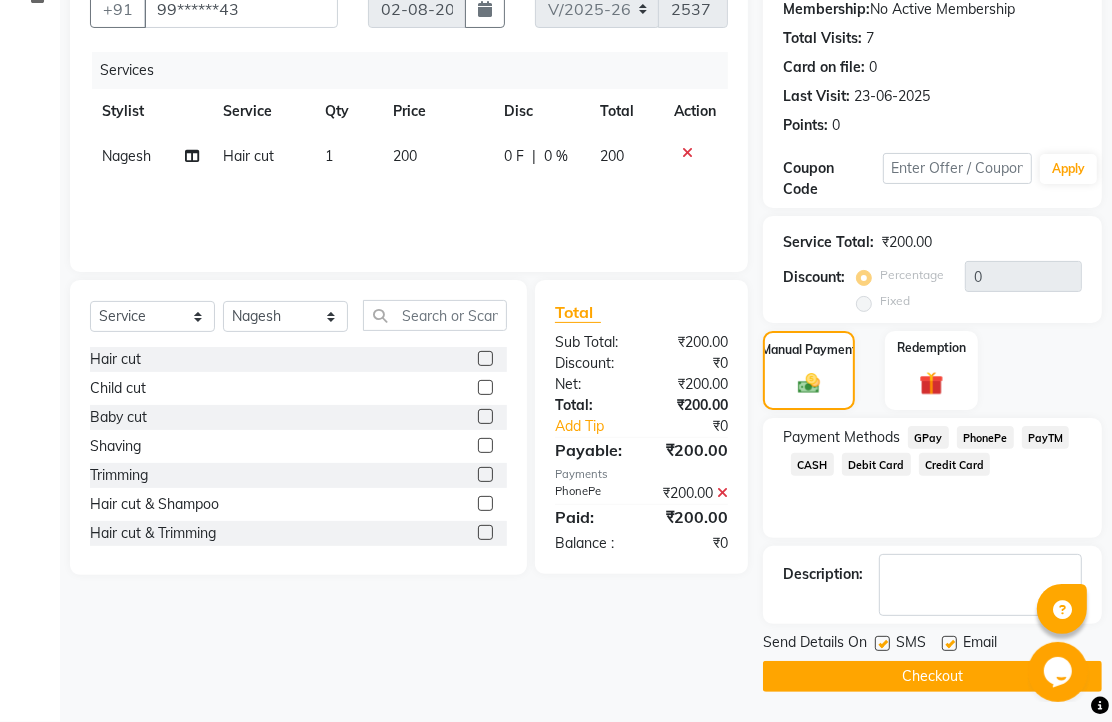 scroll, scrollTop: 304, scrollLeft: 0, axis: vertical 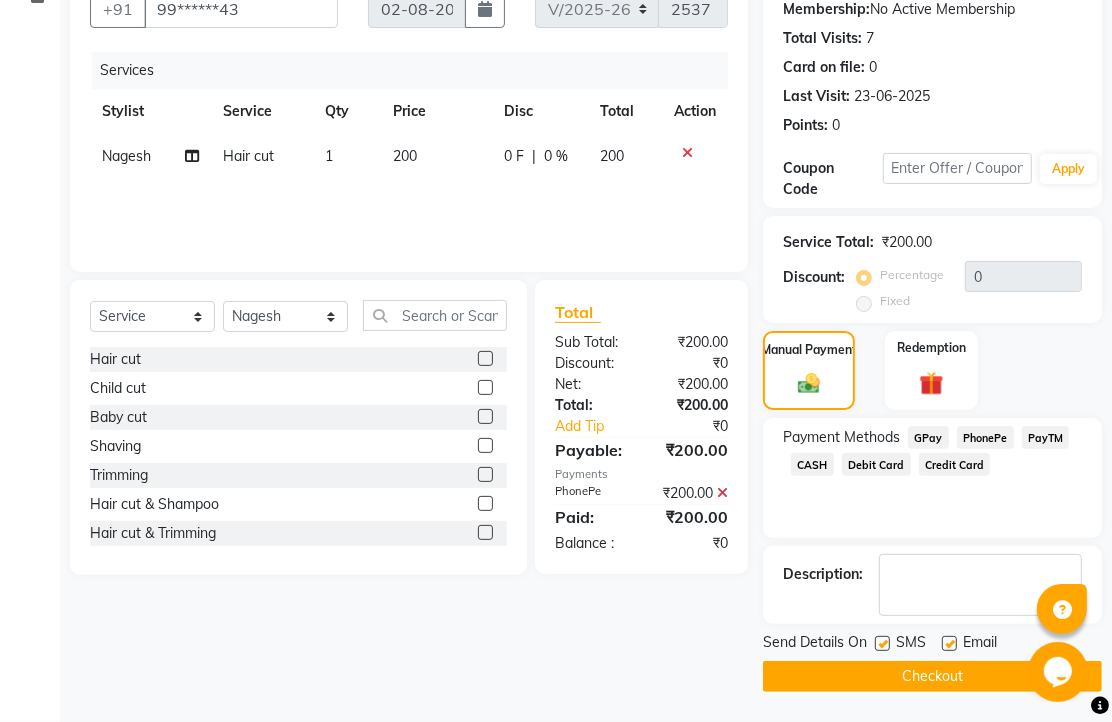 click 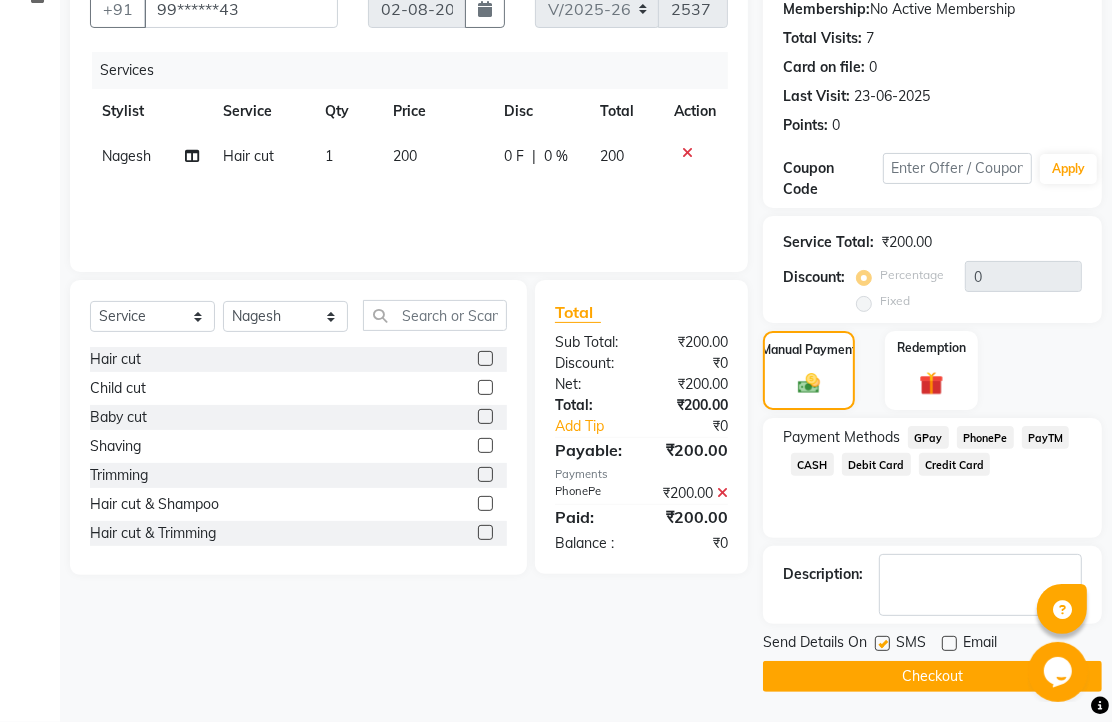 click on "Checkout" 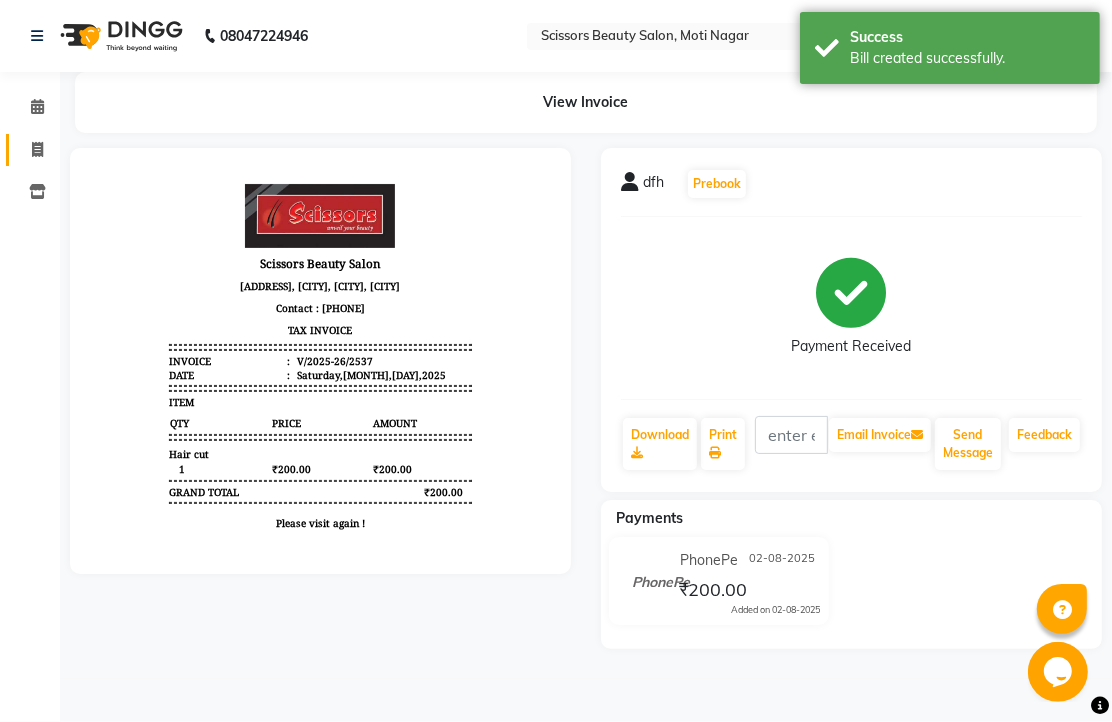 scroll, scrollTop: 0, scrollLeft: 0, axis: both 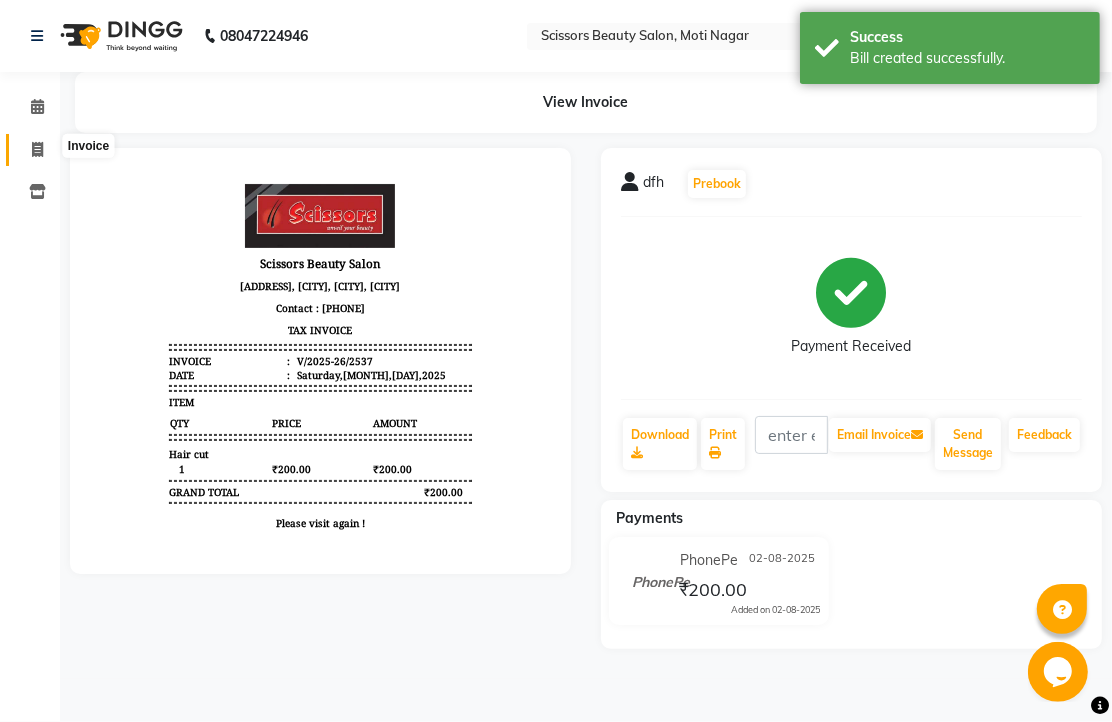 click 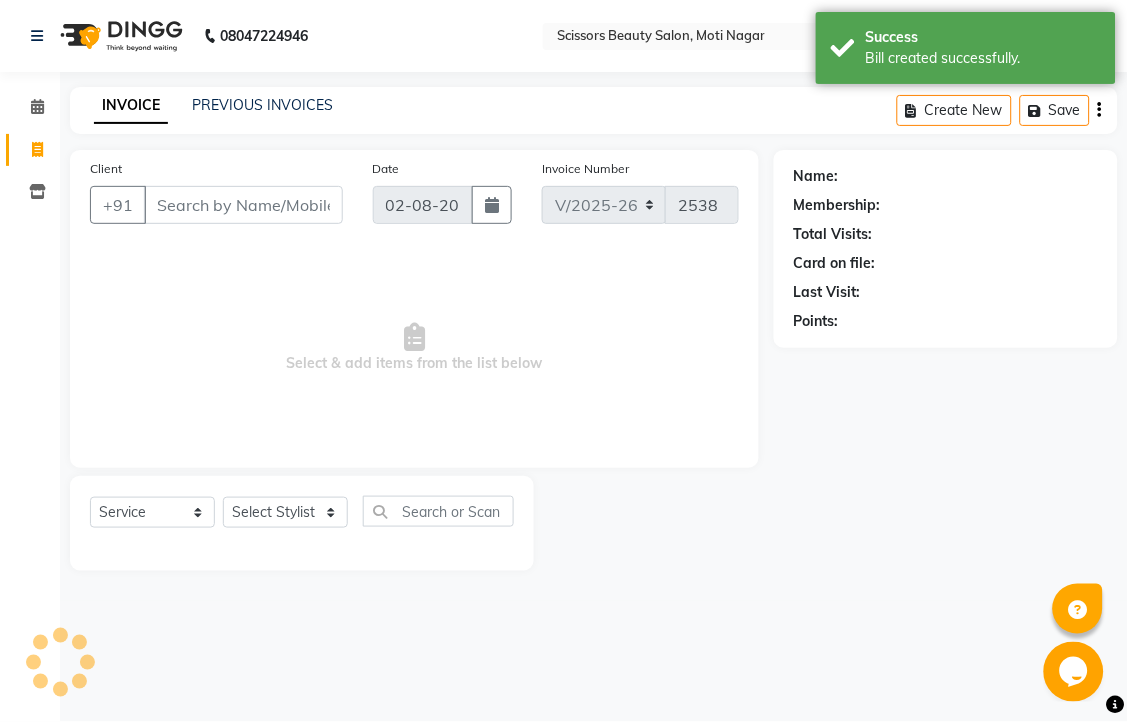 click on "Client" at bounding box center [243, 205] 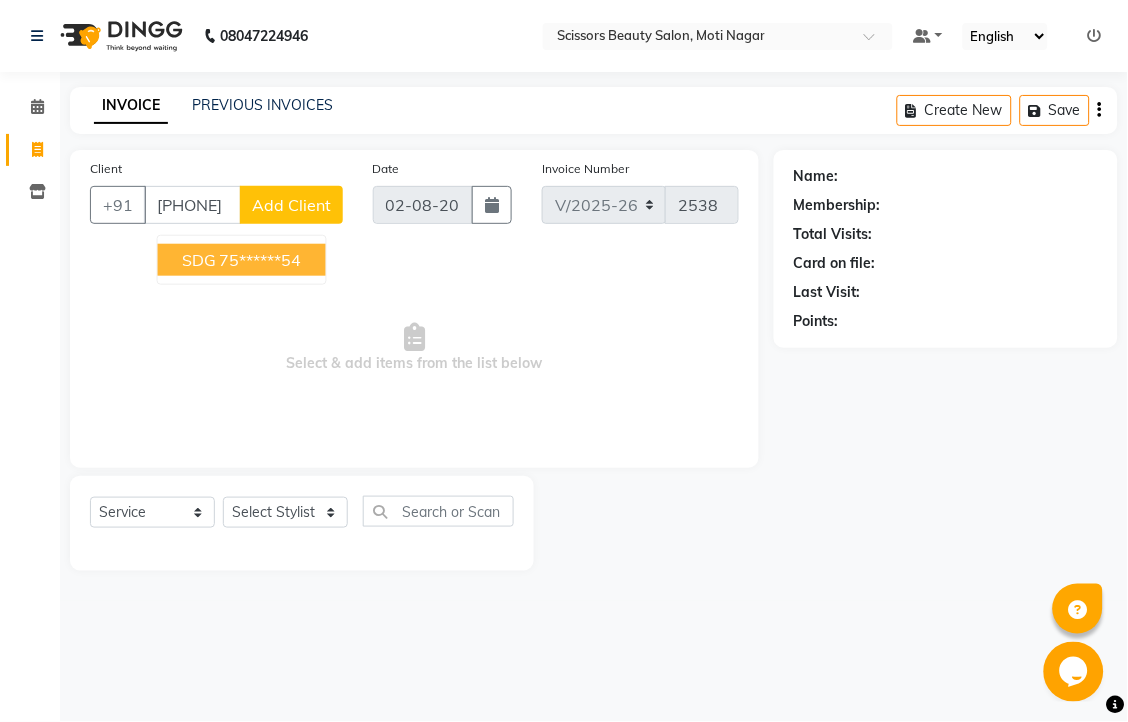 click on "75******54" at bounding box center [261, 260] 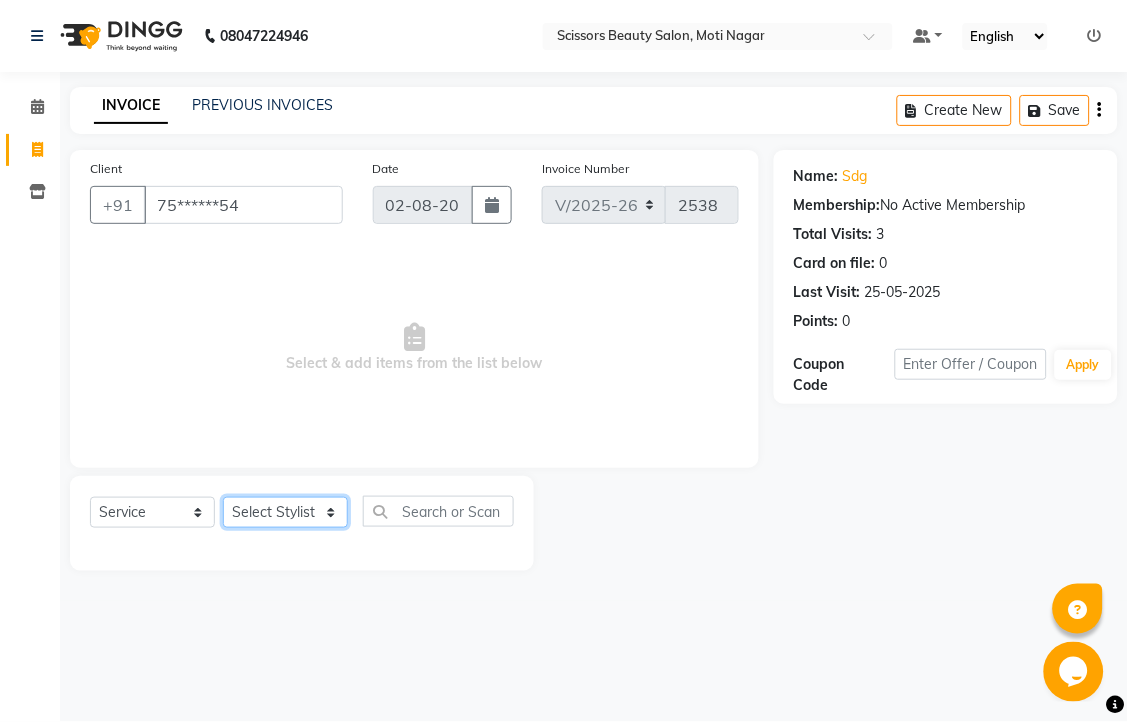 click on "Select Stylist Dominic Francis Nagesh Satish Sir Staff" 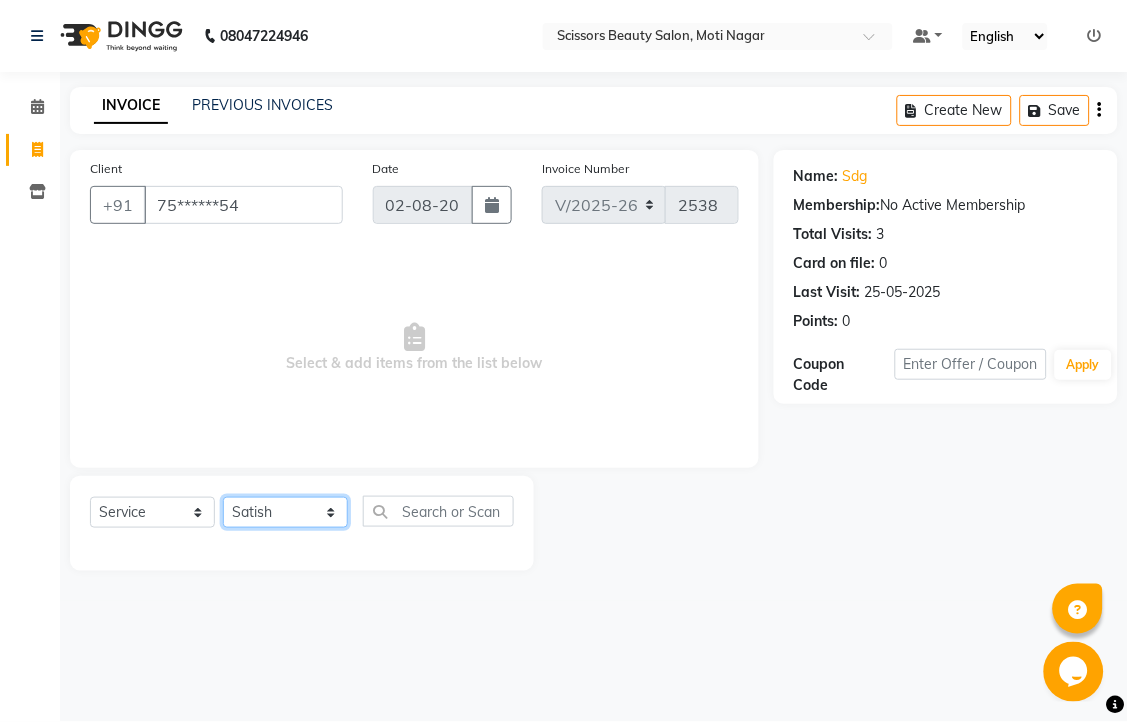 click on "Select Stylist Dominic Francis Nagesh Satish Sir Staff" 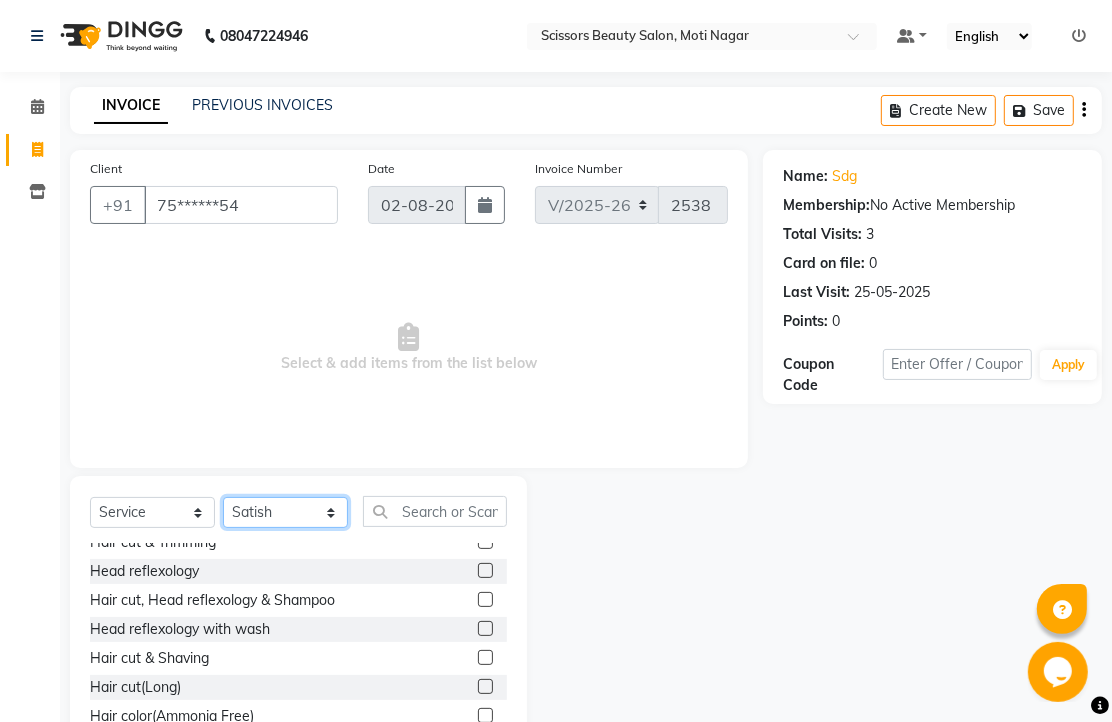 scroll, scrollTop: 222, scrollLeft: 0, axis: vertical 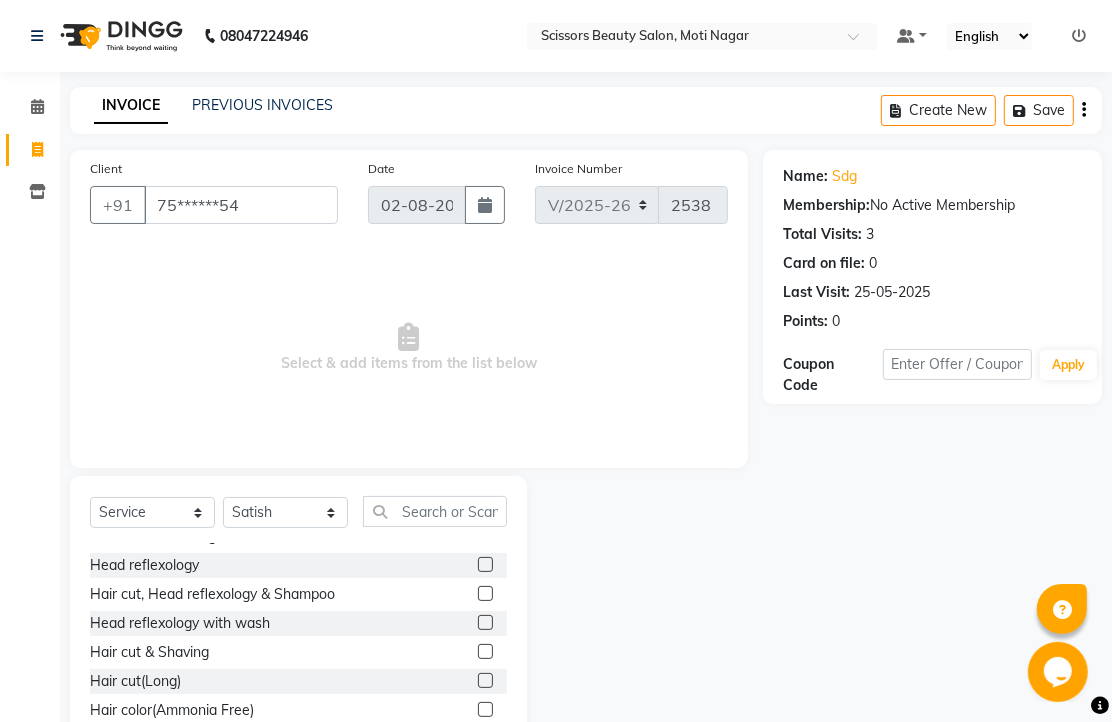 click 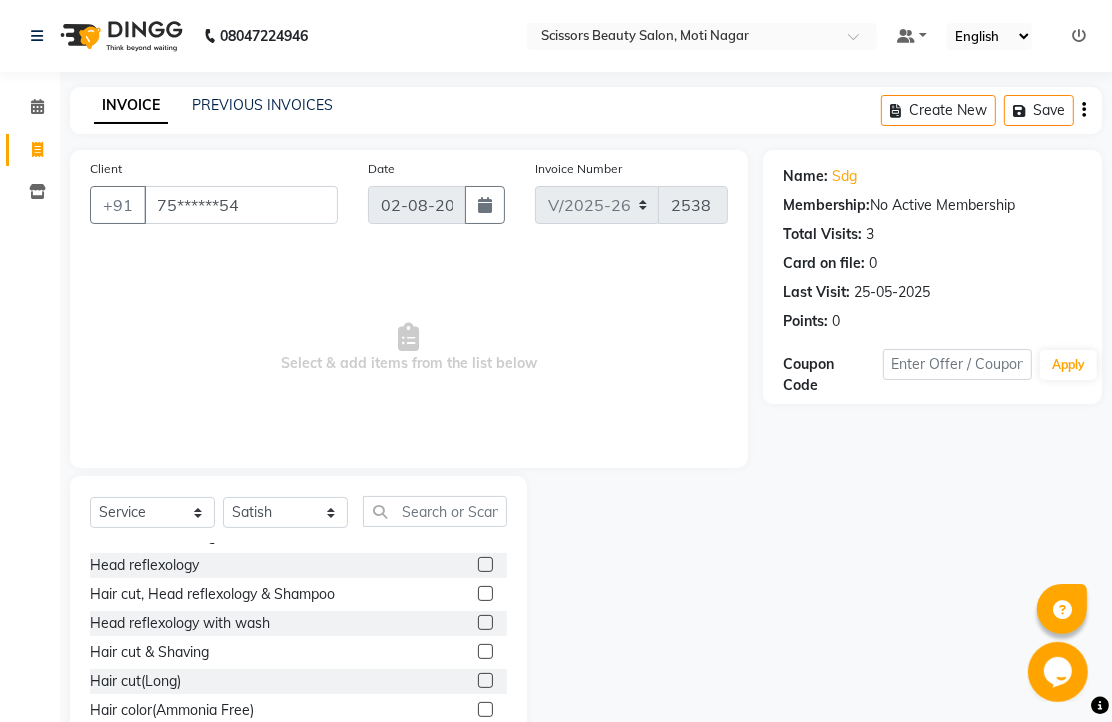 click at bounding box center (484, 536) 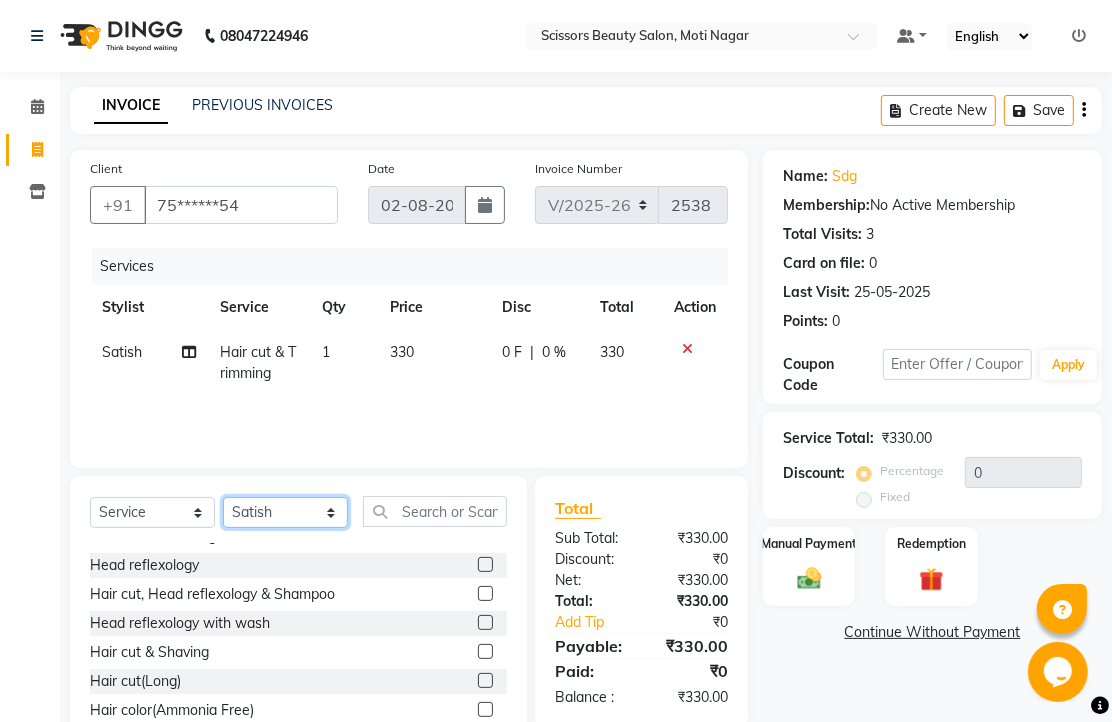 click on "Select Stylist Dominic Francis Nagesh Satish Sir Staff" 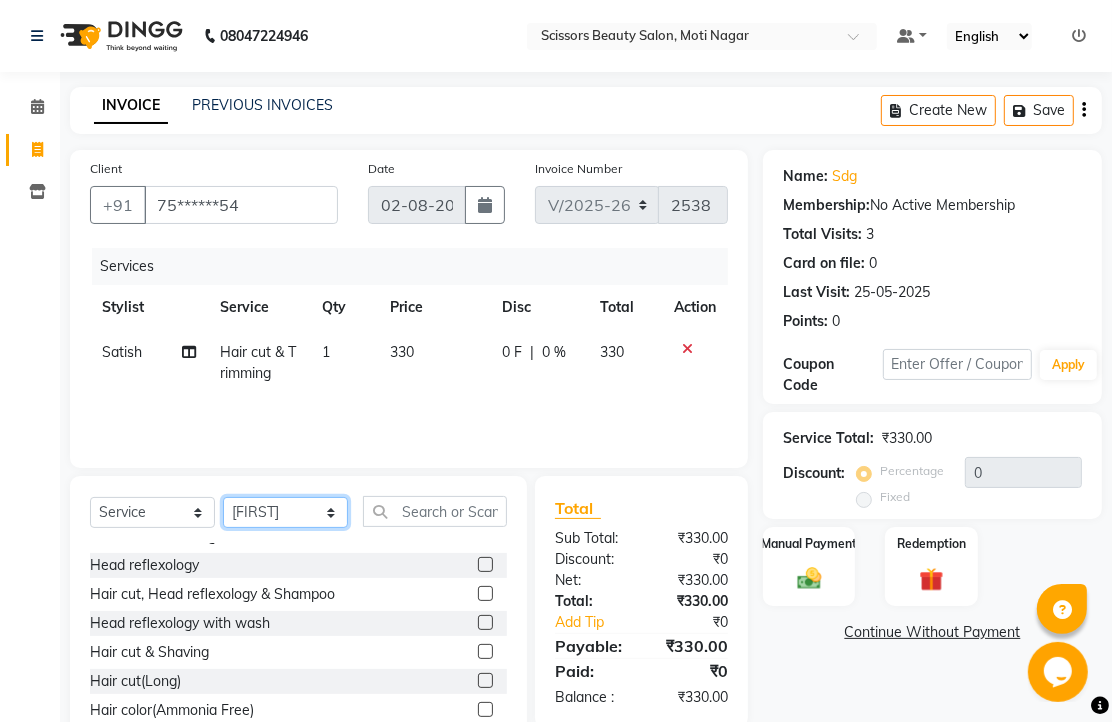 click on "Select Stylist Dominic Francis Nagesh Satish Sir Staff" 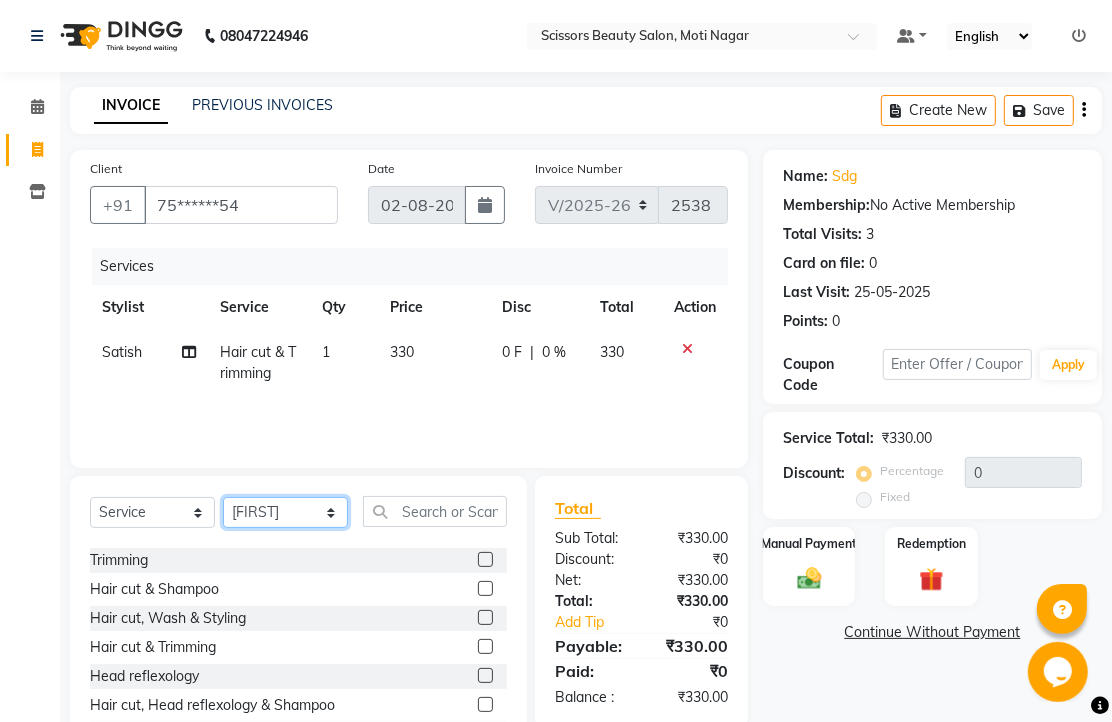 scroll, scrollTop: 222, scrollLeft: 0, axis: vertical 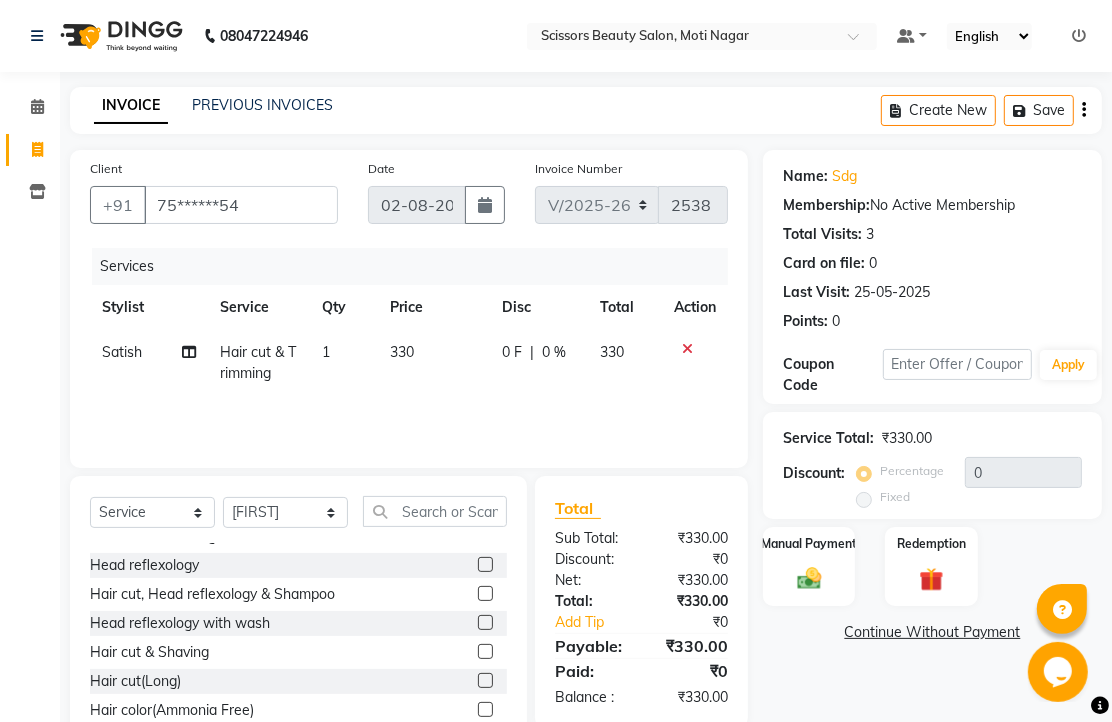 click 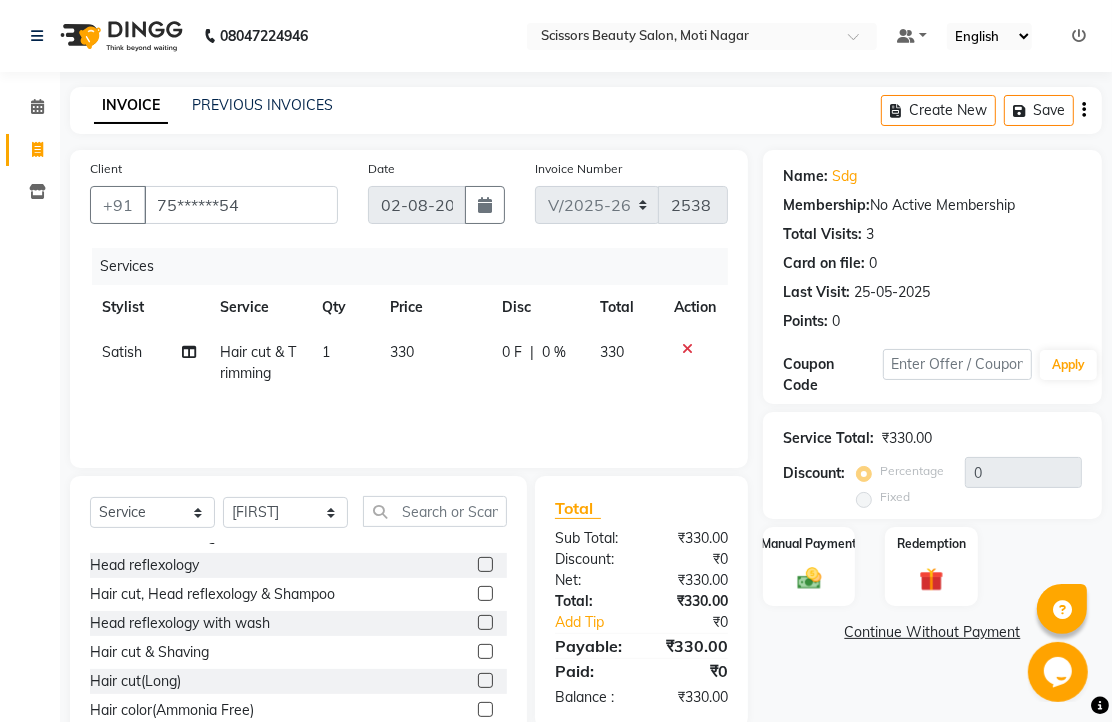 click at bounding box center (484, 565) 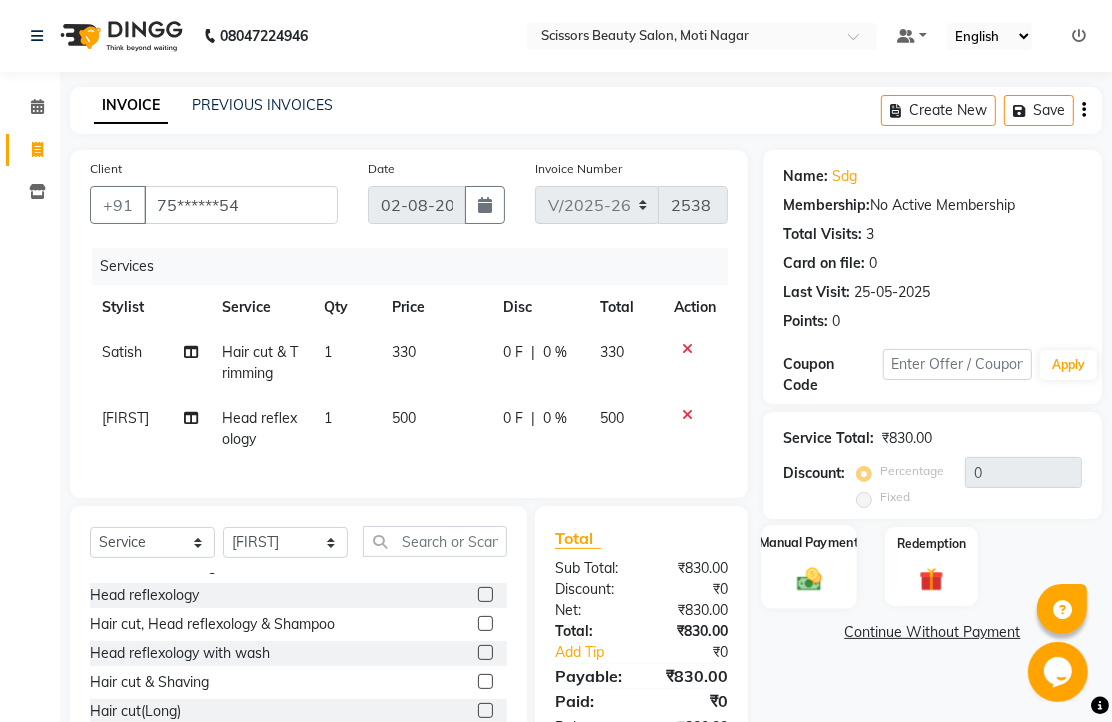 click 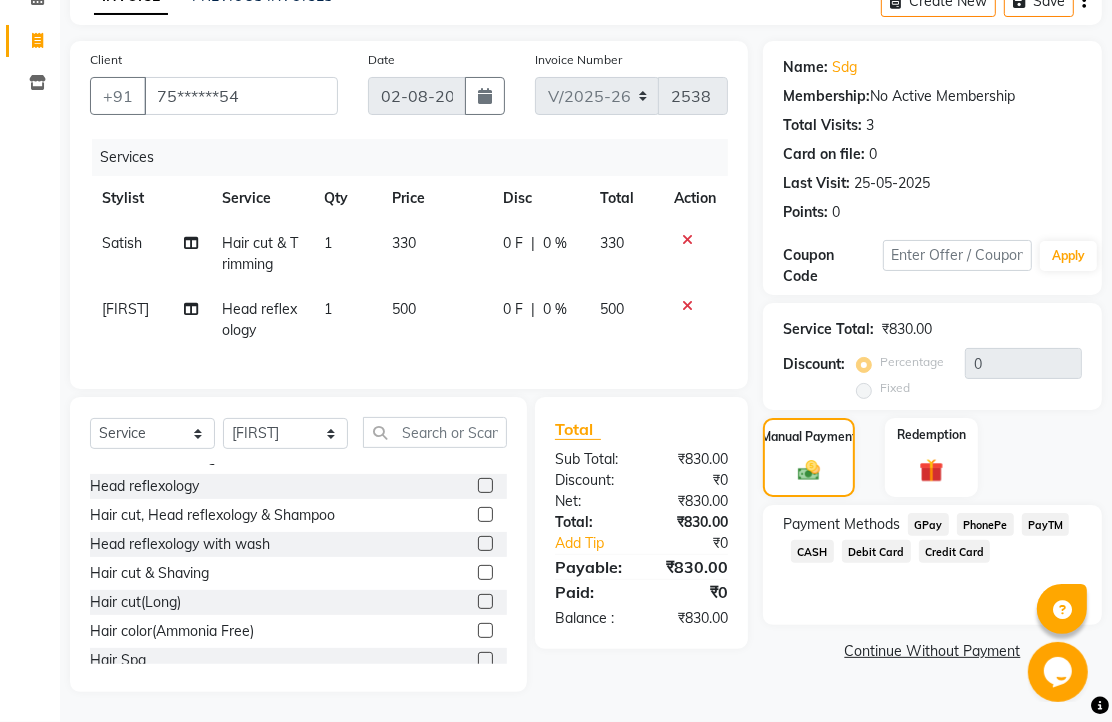 scroll, scrollTop: 230, scrollLeft: 0, axis: vertical 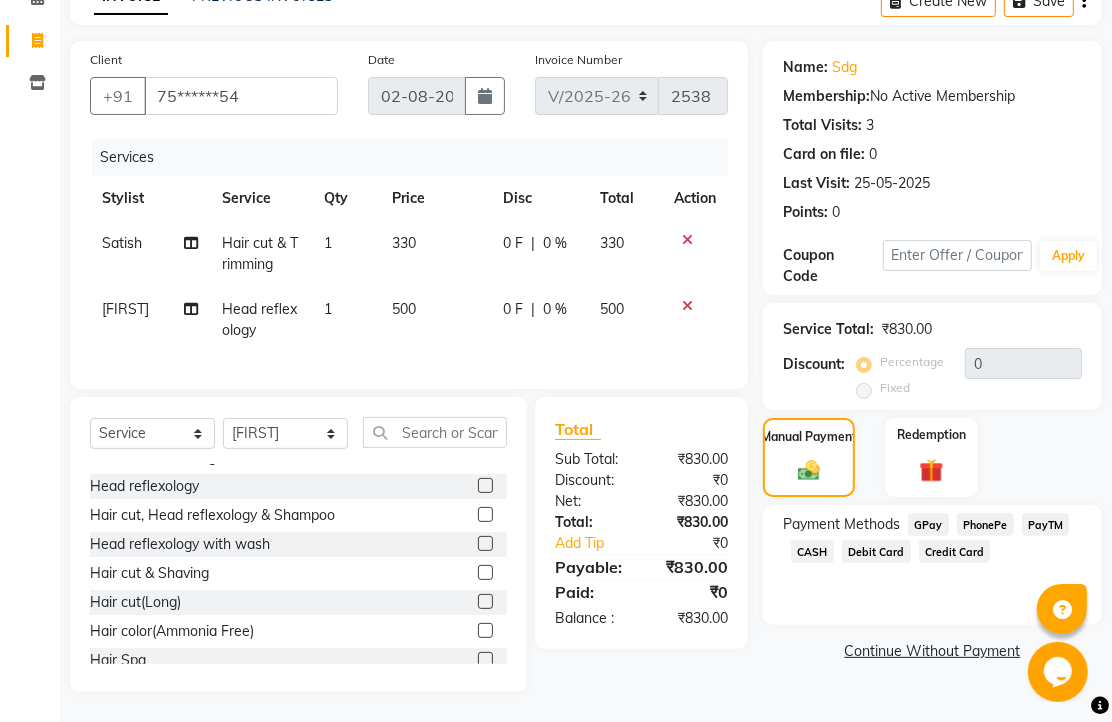 drag, startPoint x: 1000, startPoint y: 476, endPoint x: 1001, endPoint y: 502, distance: 26.019224 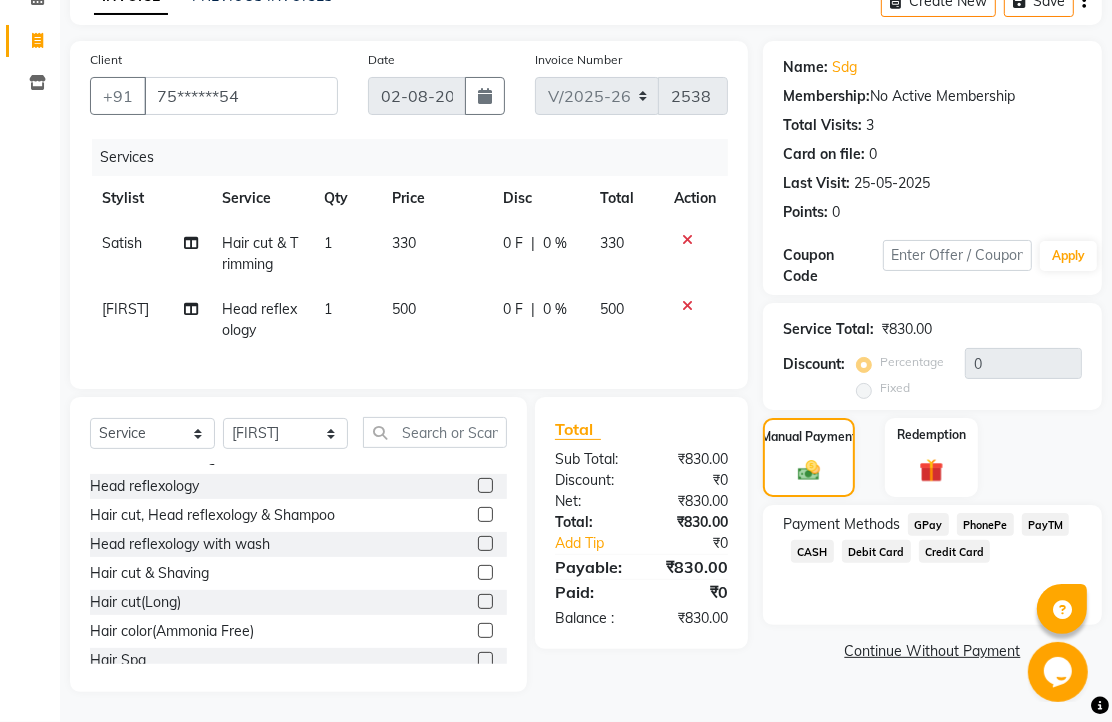 click on "PhonePe" 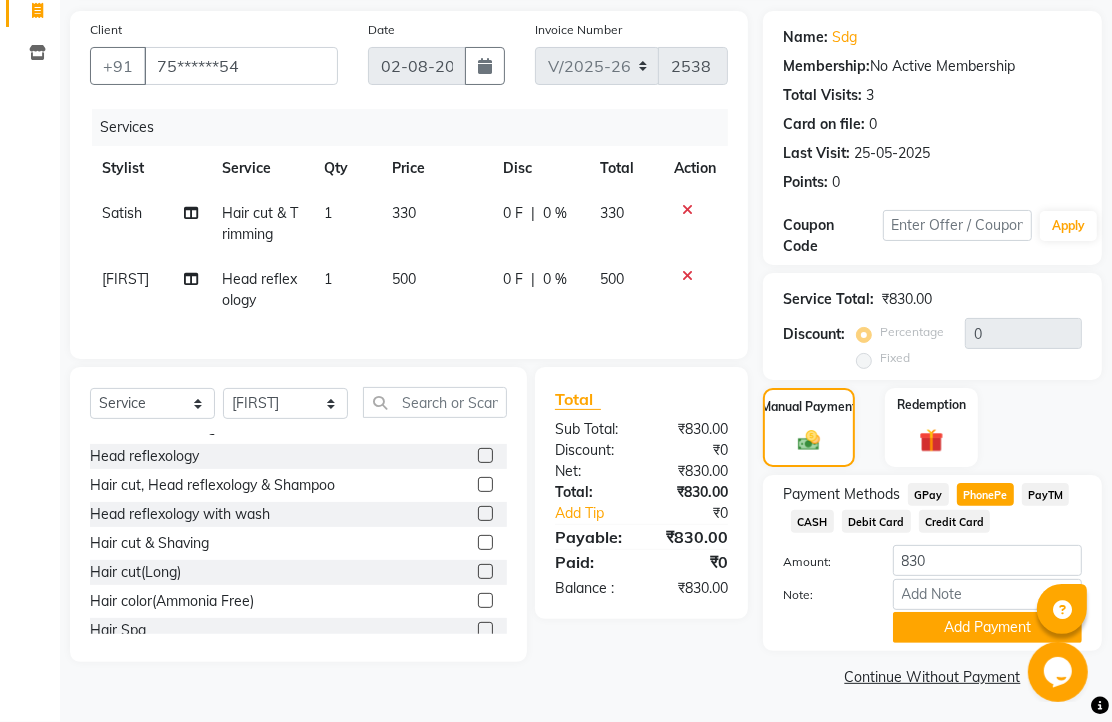 scroll, scrollTop: 248, scrollLeft: 0, axis: vertical 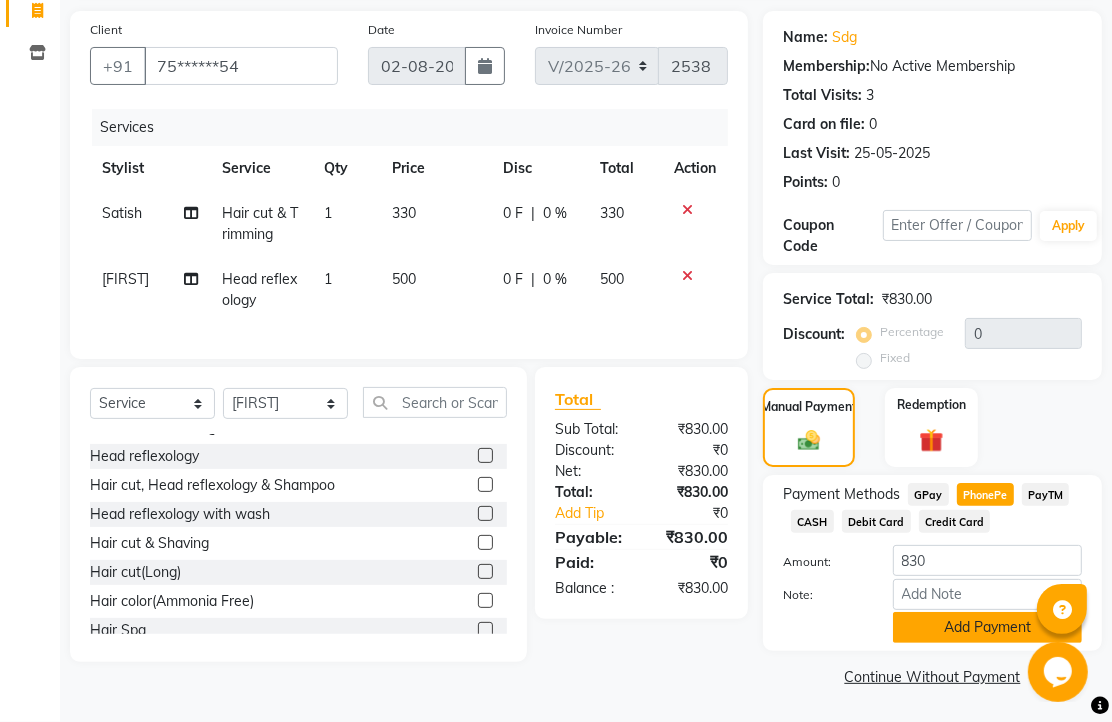 click on "Add Payment" 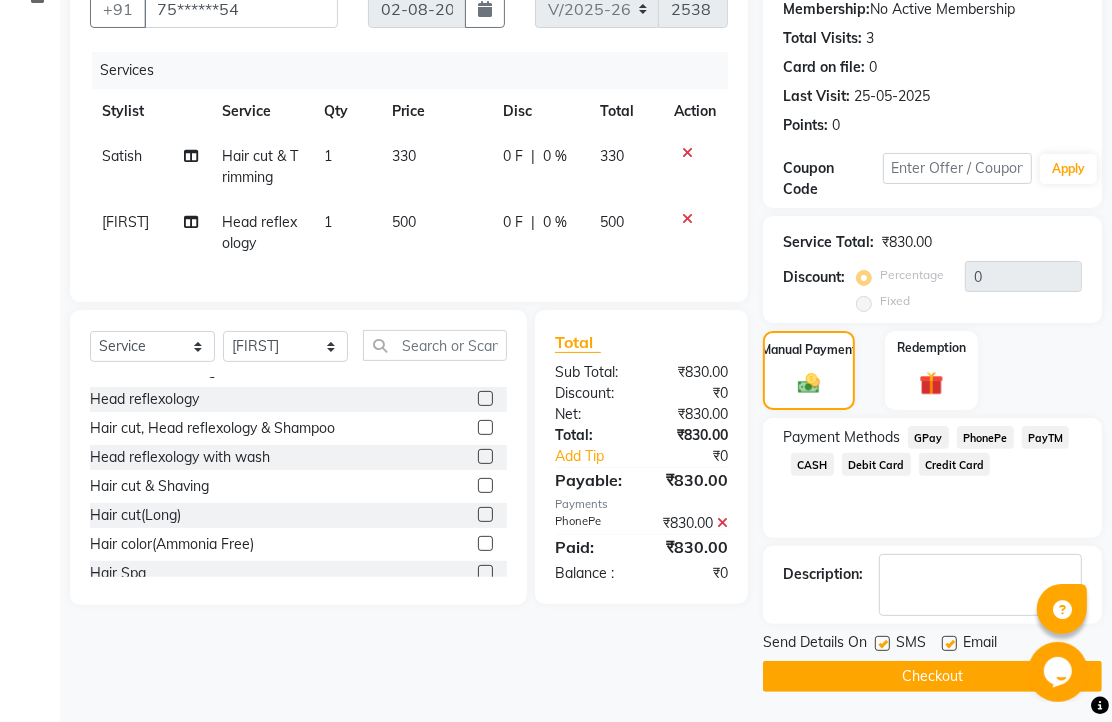 scroll, scrollTop: 304, scrollLeft: 0, axis: vertical 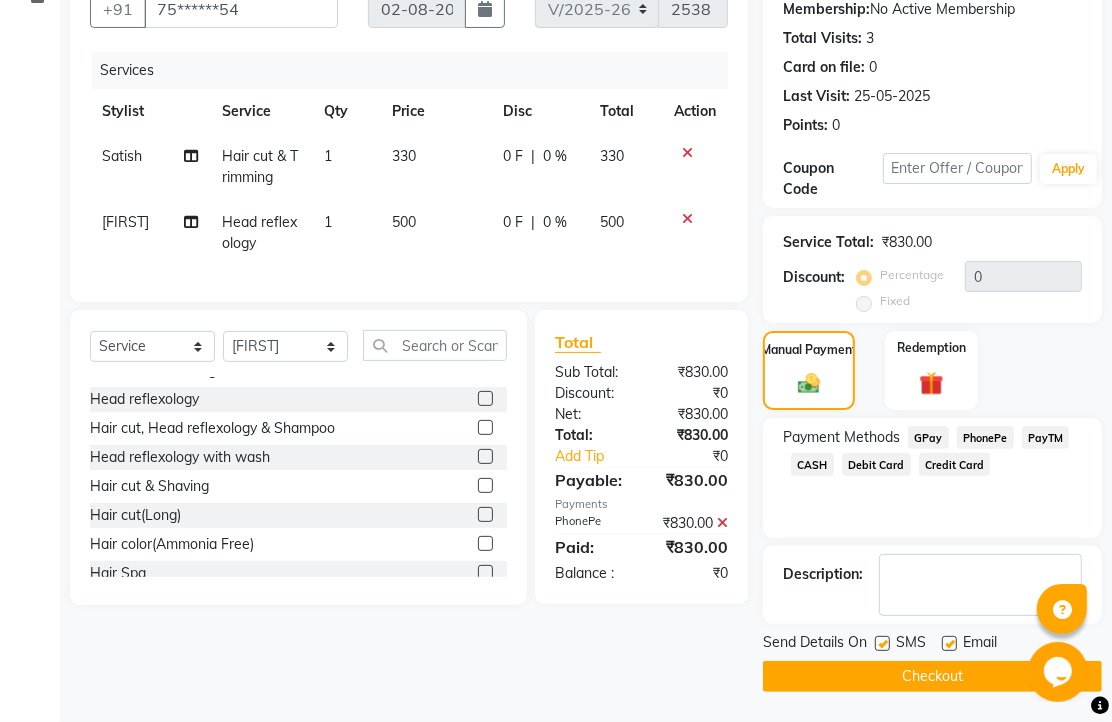 click at bounding box center (948, 644) 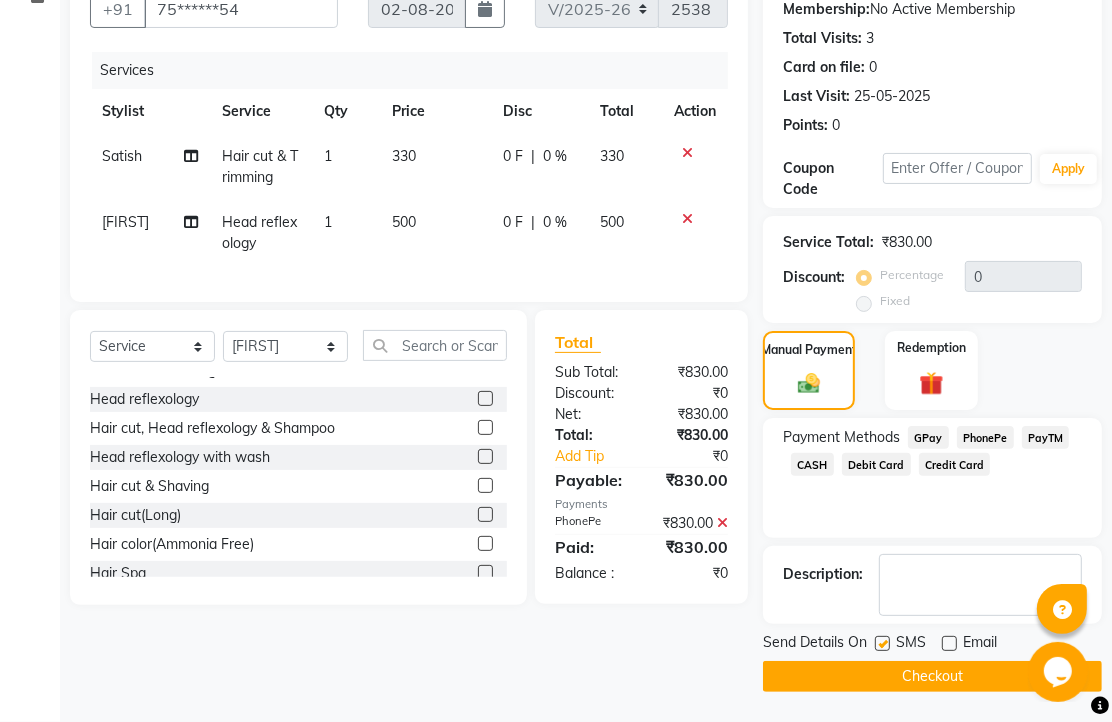 click on "Checkout" 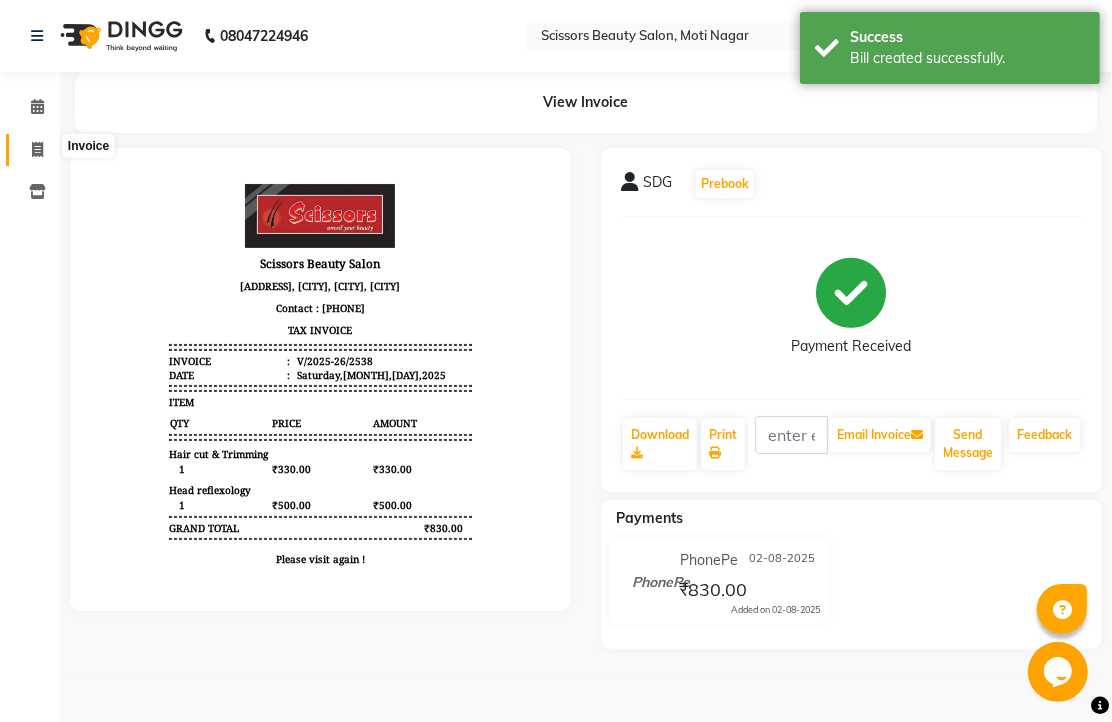 scroll, scrollTop: 0, scrollLeft: 0, axis: both 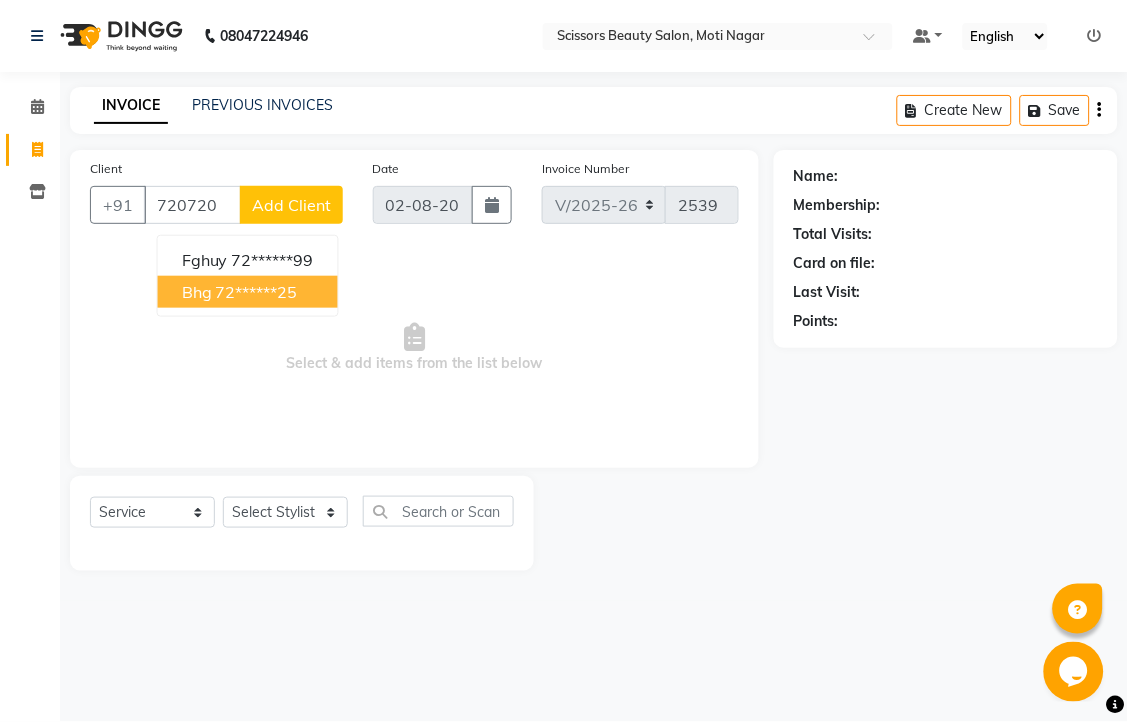 click on "72******25" at bounding box center [257, 292] 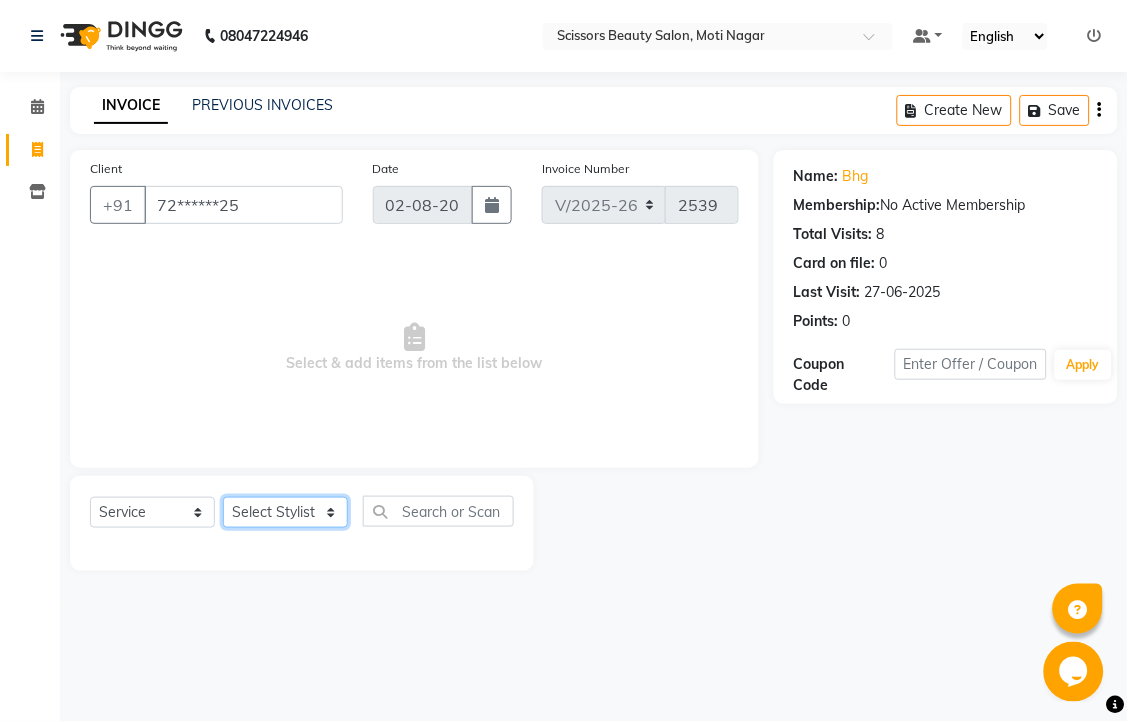click on "Select Stylist Dominic Francis Nagesh Satish Sir Staff" 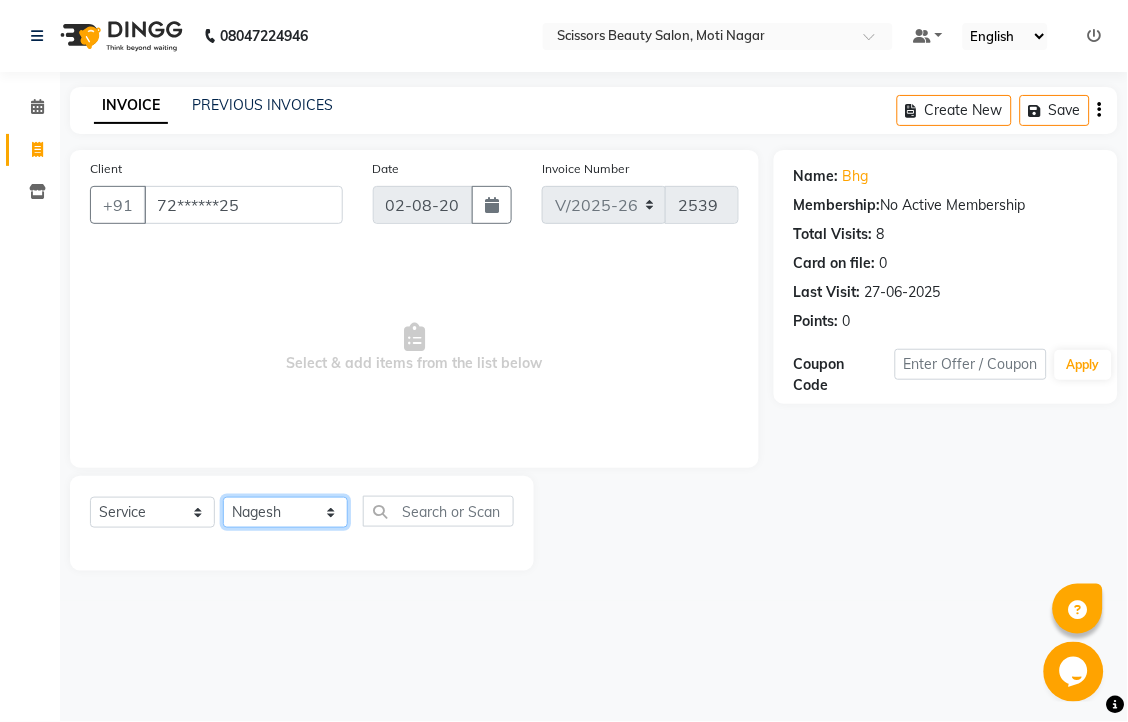 click on "Select Stylist Dominic Francis Nagesh Satish Sir Staff" 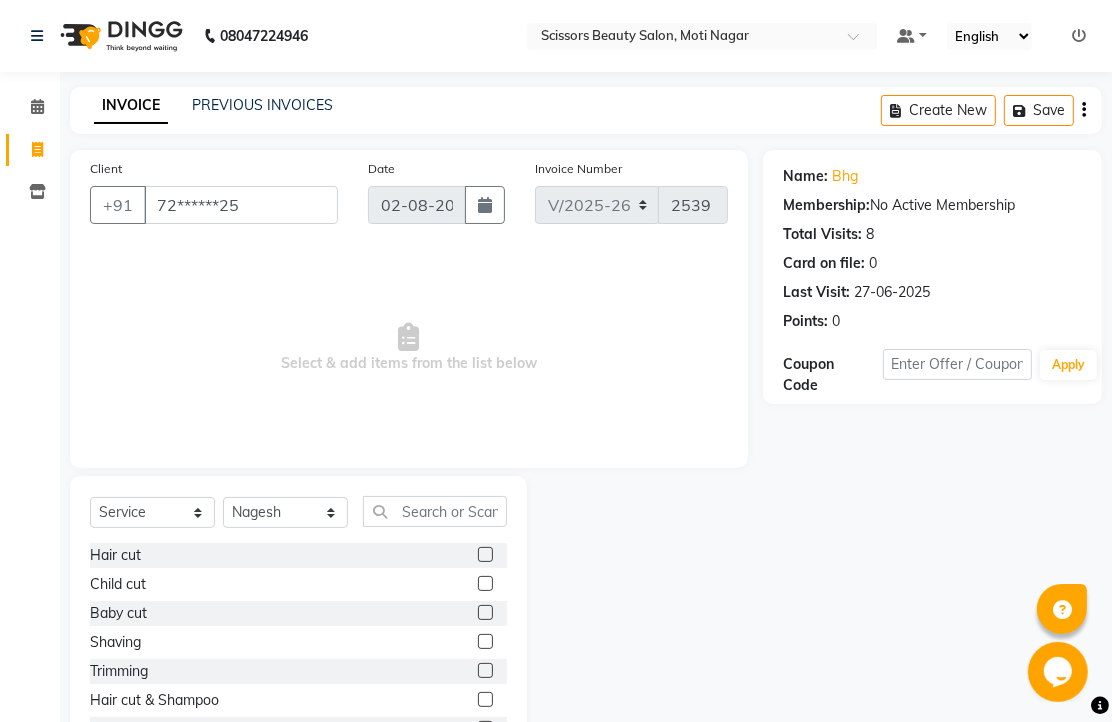 click 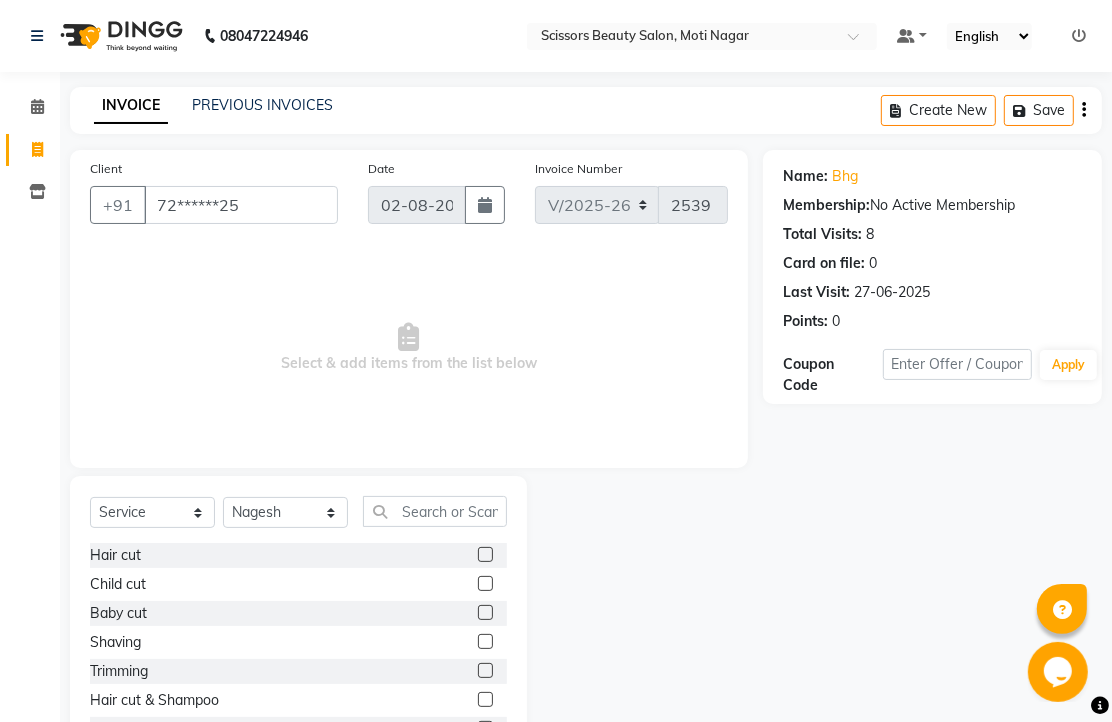 click at bounding box center (484, 642) 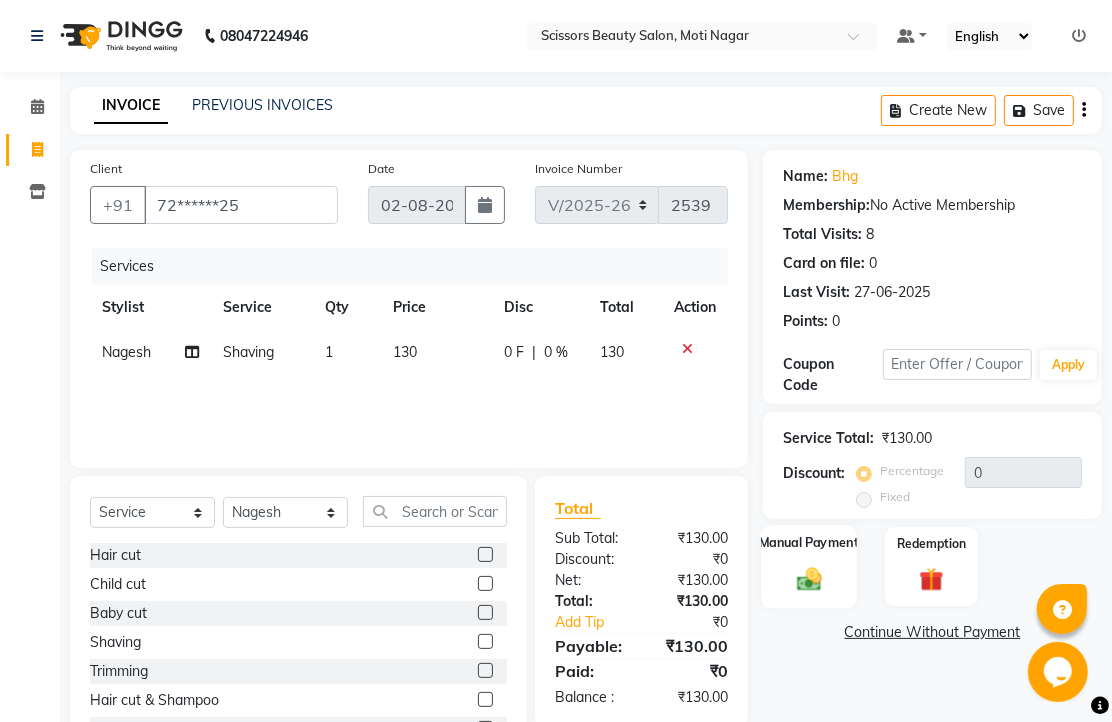 click 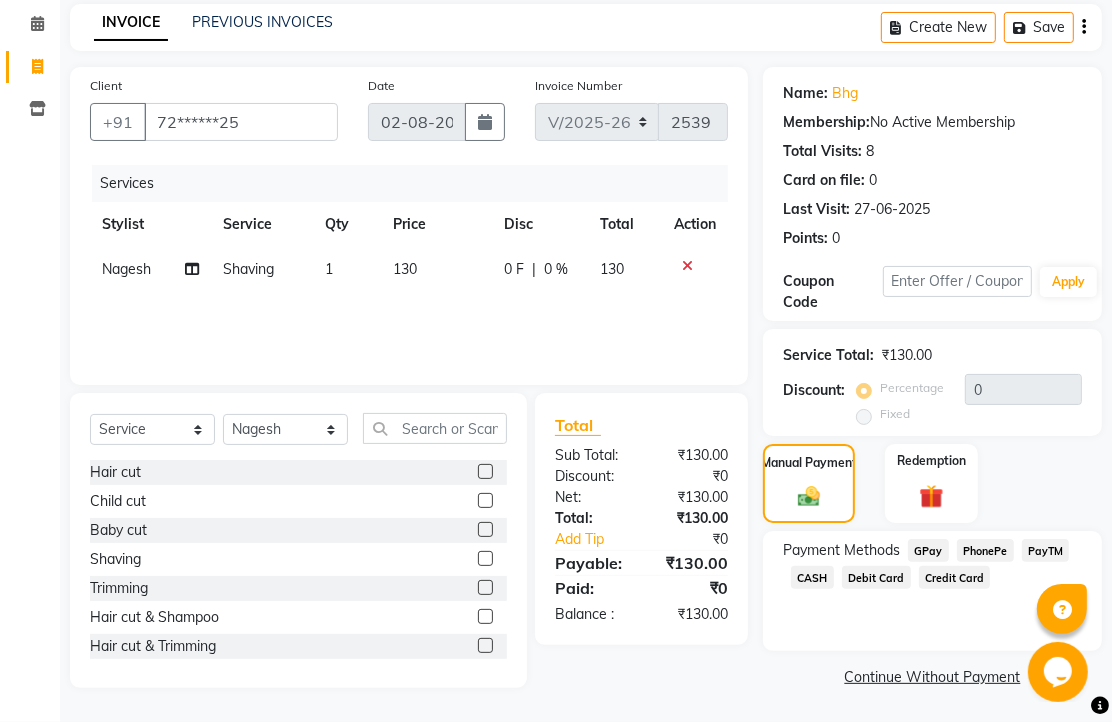 scroll, scrollTop: 163, scrollLeft: 0, axis: vertical 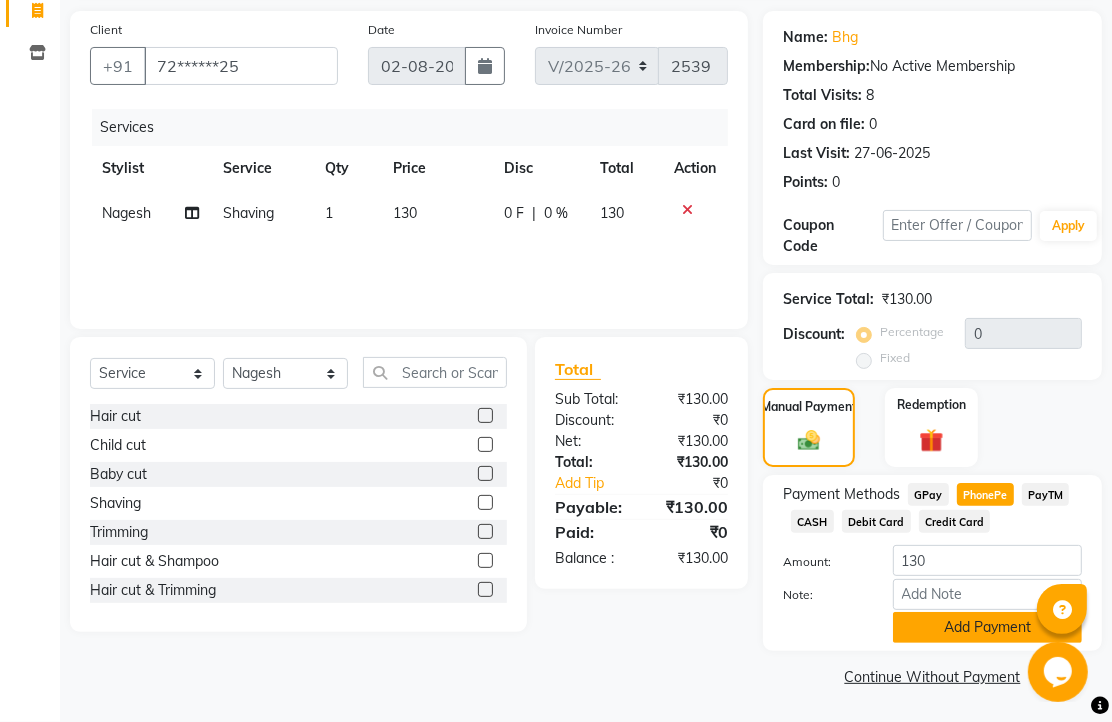 click on "Add Payment" 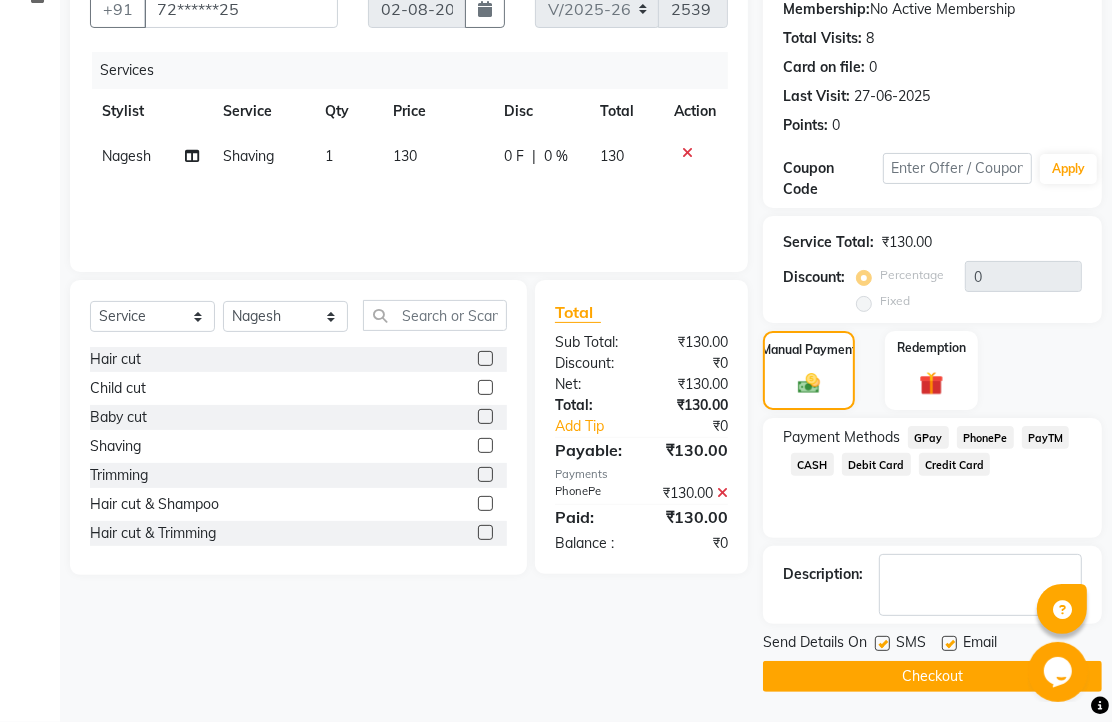 scroll, scrollTop: 304, scrollLeft: 0, axis: vertical 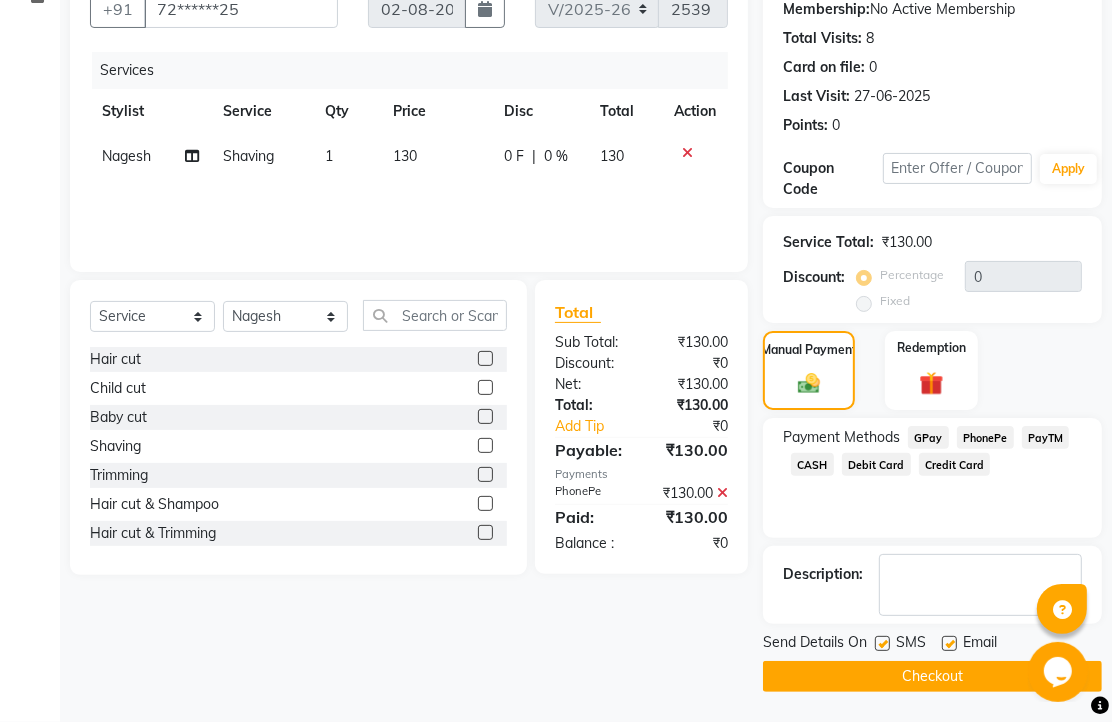 click 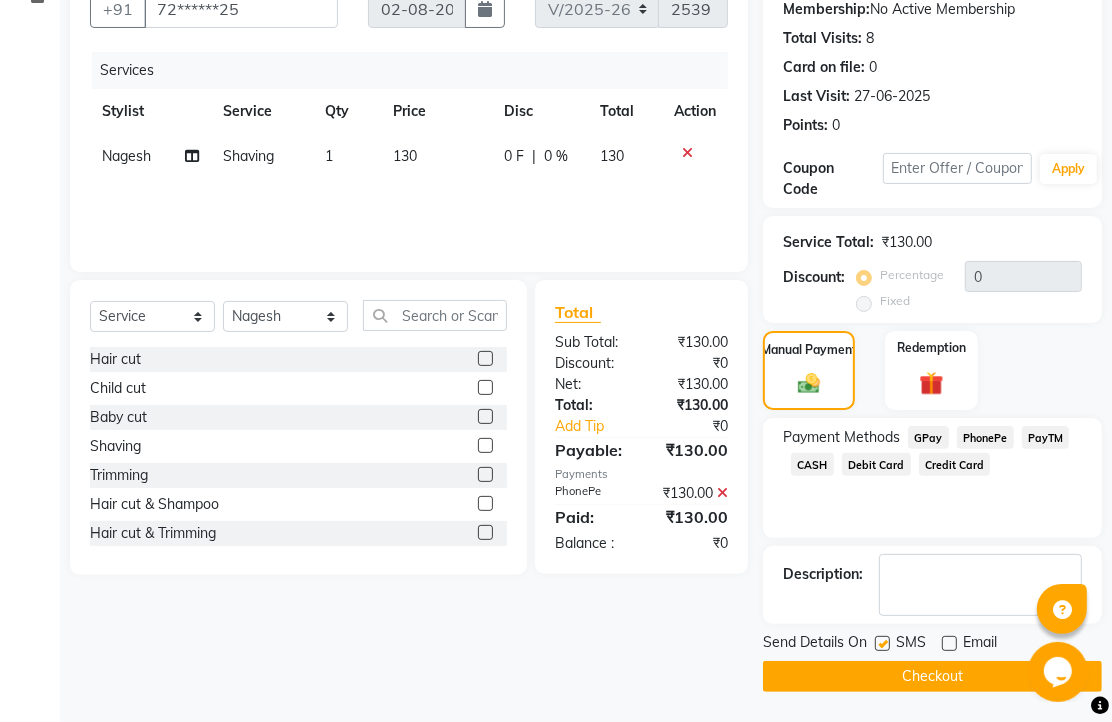 click on "Checkout" 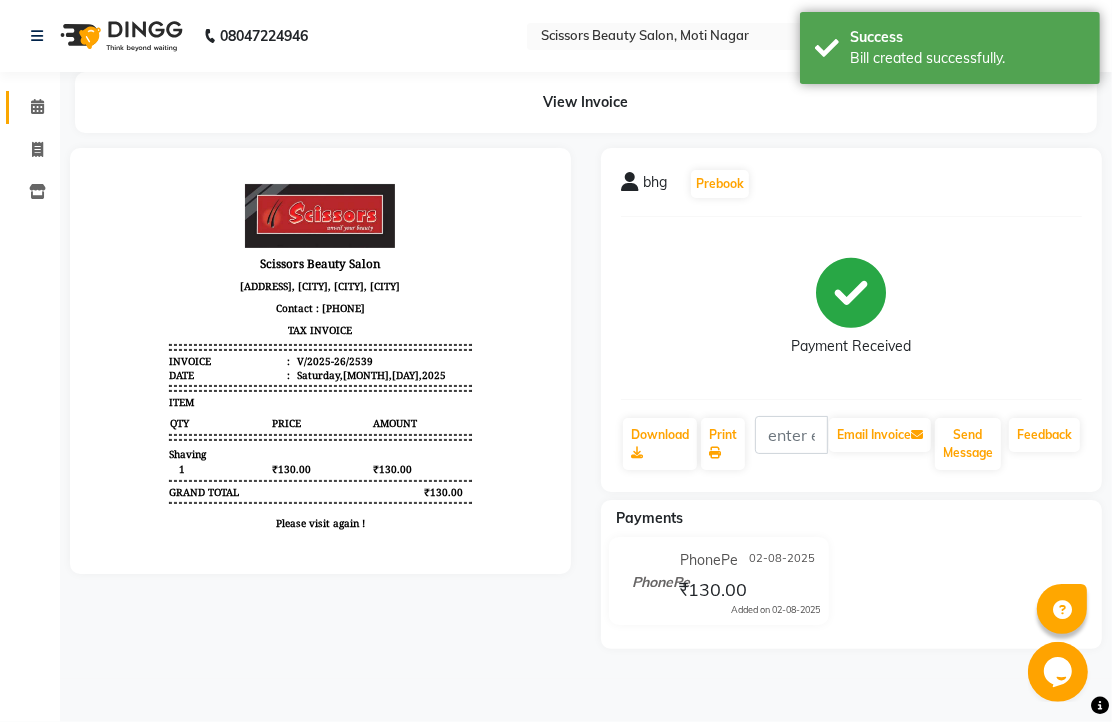 scroll, scrollTop: 0, scrollLeft: 0, axis: both 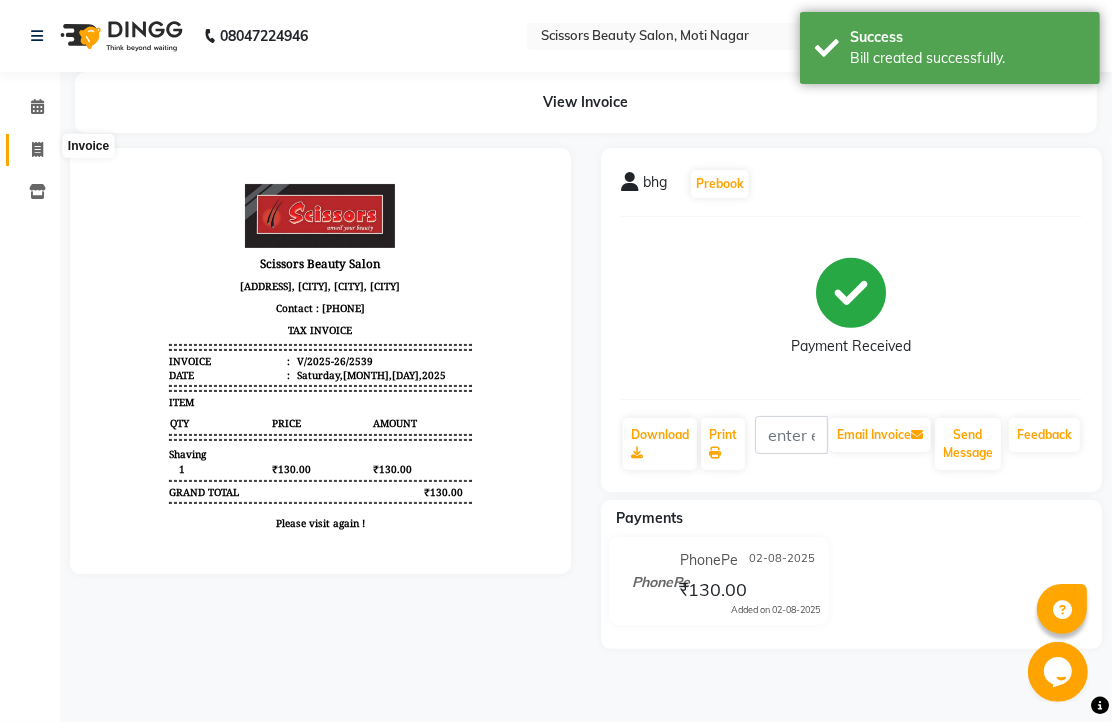 click 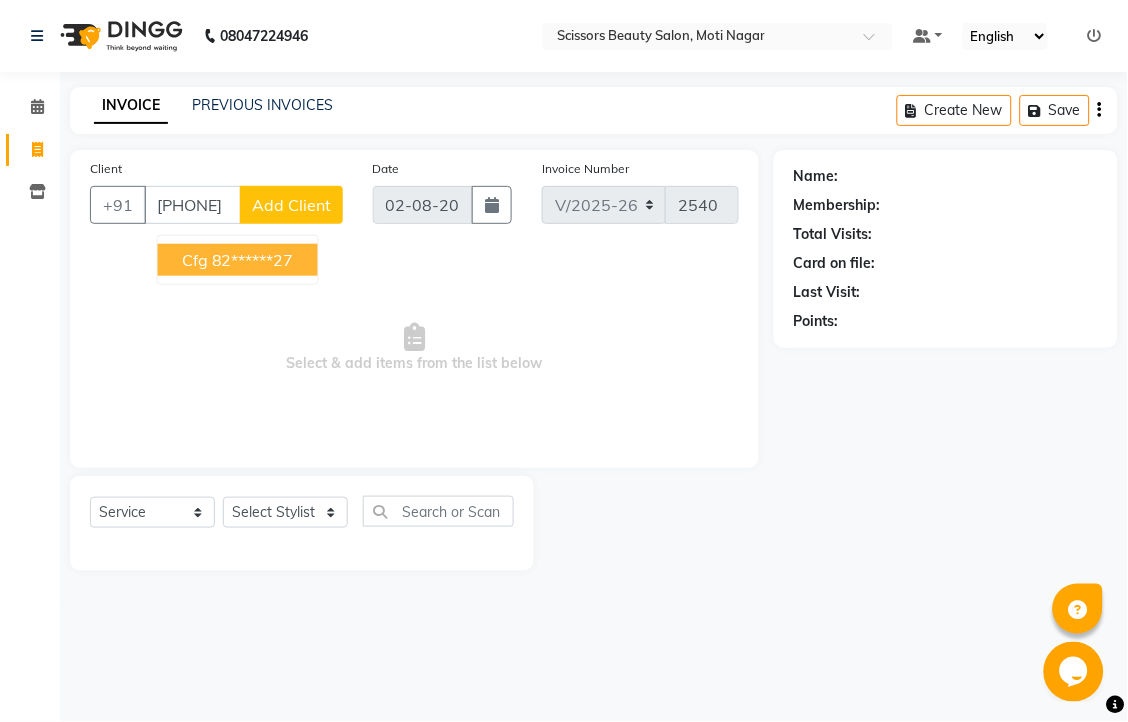 click on "82******27" at bounding box center [253, 260] 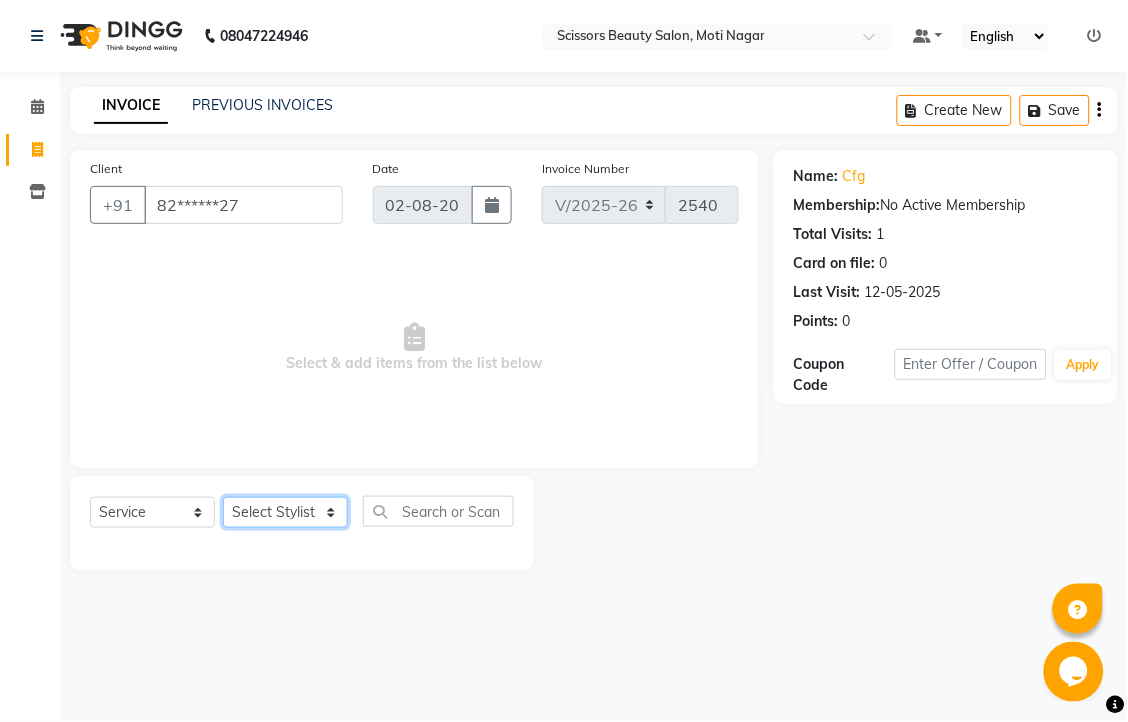click on "Select Stylist Dominic Francis Nagesh Satish Sir Staff" 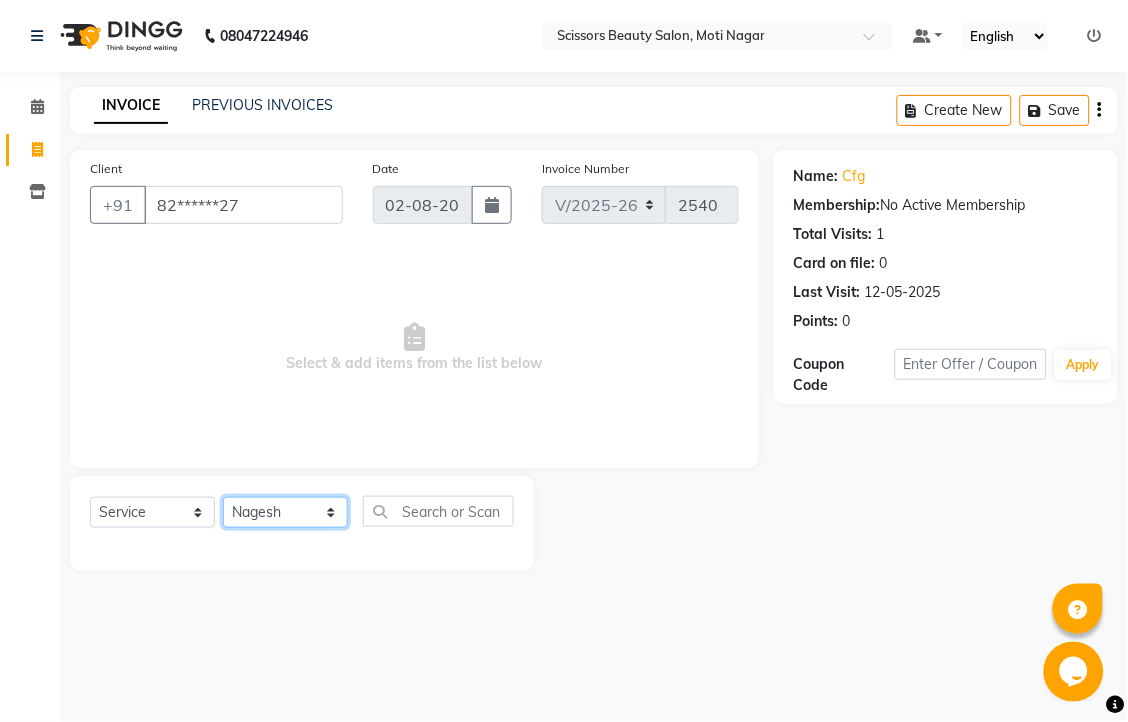click on "Select Stylist Dominic Francis Nagesh Satish Sir Staff" 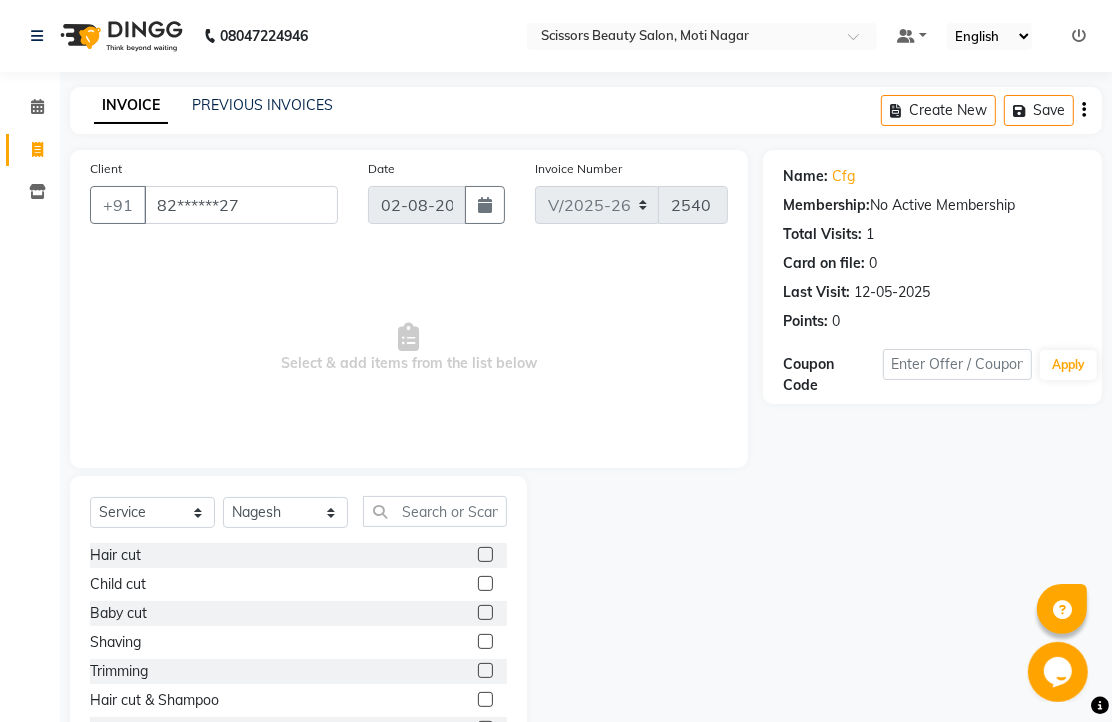 click 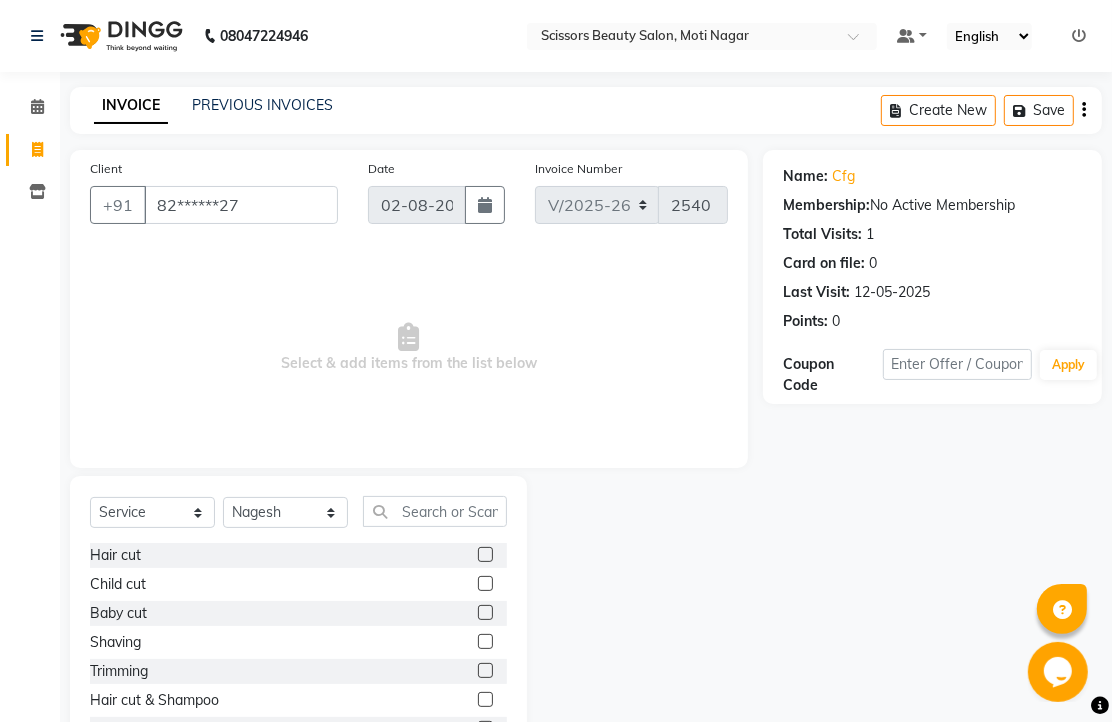 click at bounding box center [484, 584] 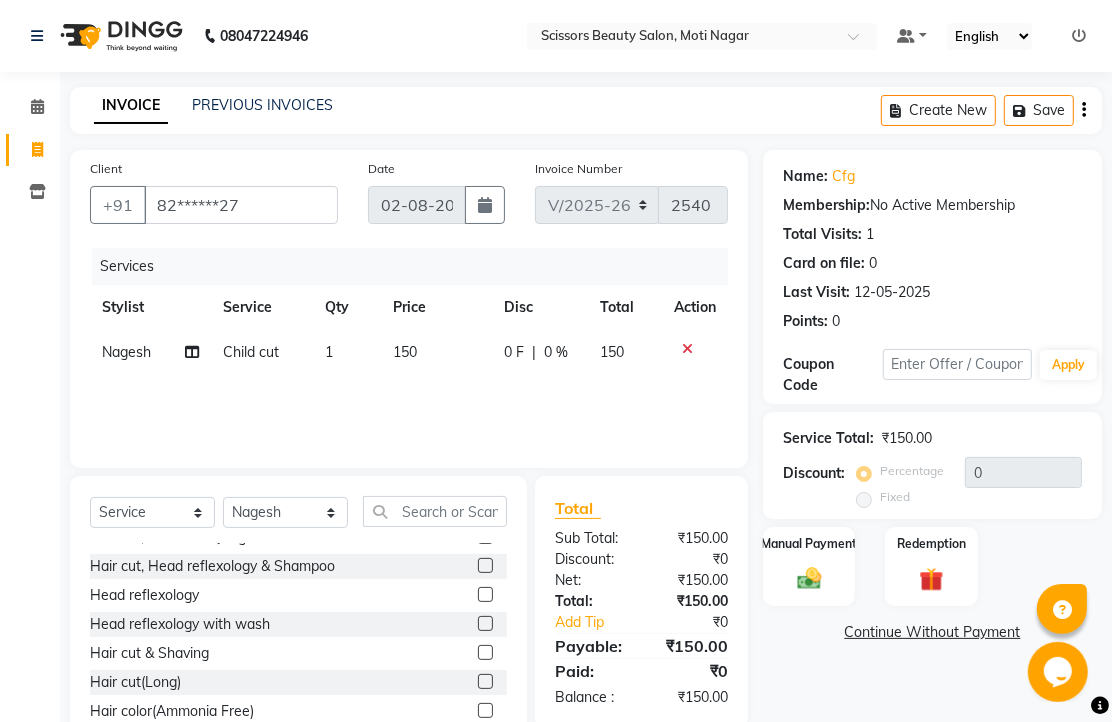 scroll, scrollTop: 222, scrollLeft: 0, axis: vertical 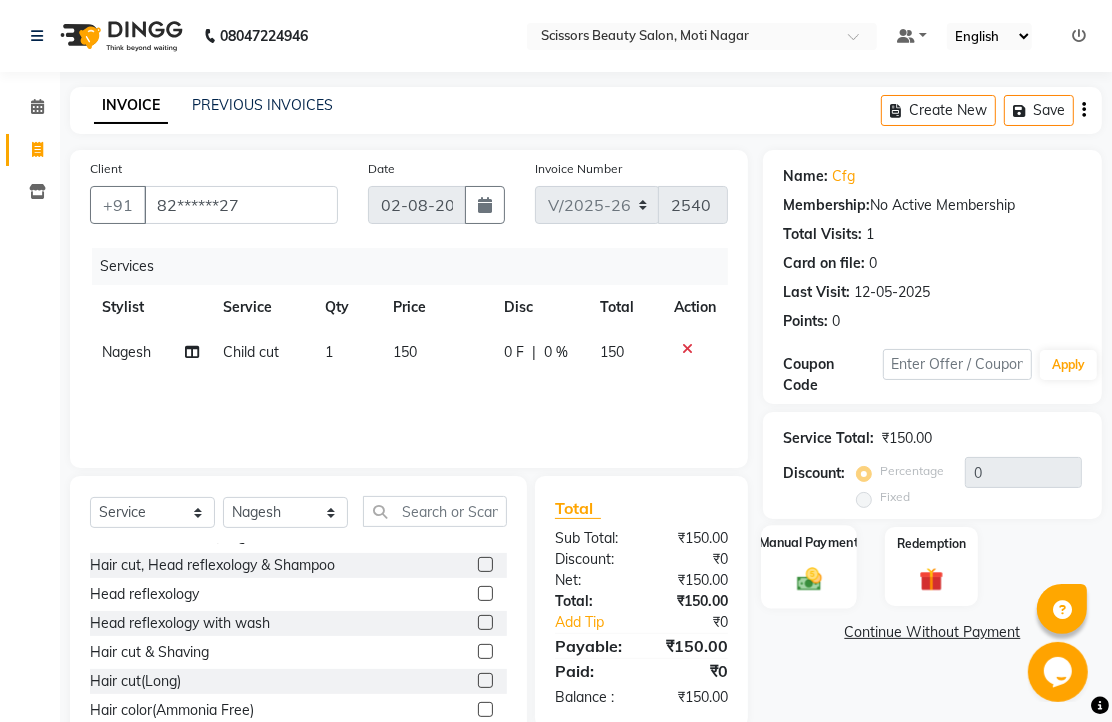 click 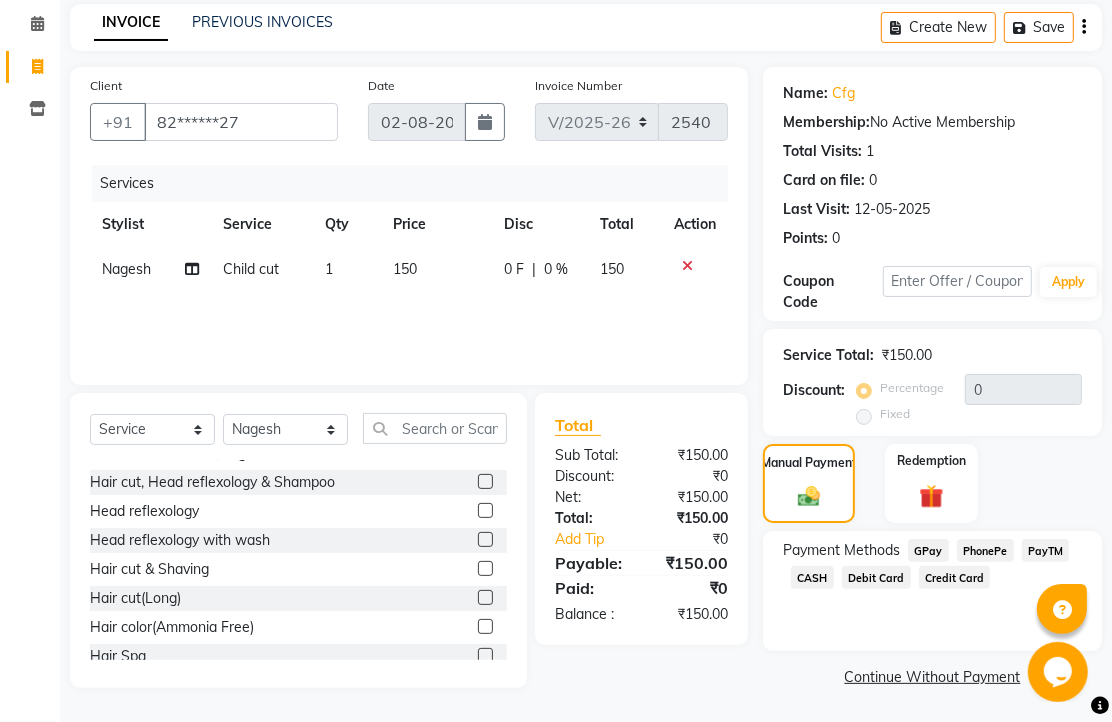 scroll, scrollTop: 163, scrollLeft: 0, axis: vertical 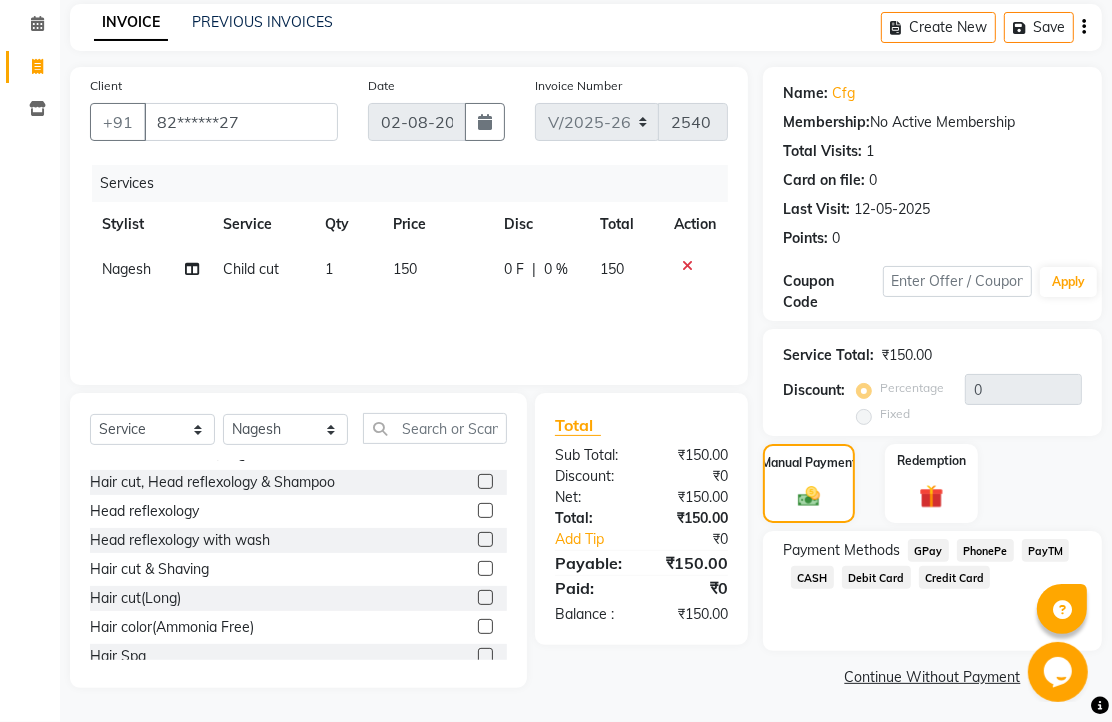 click on "PhonePe" 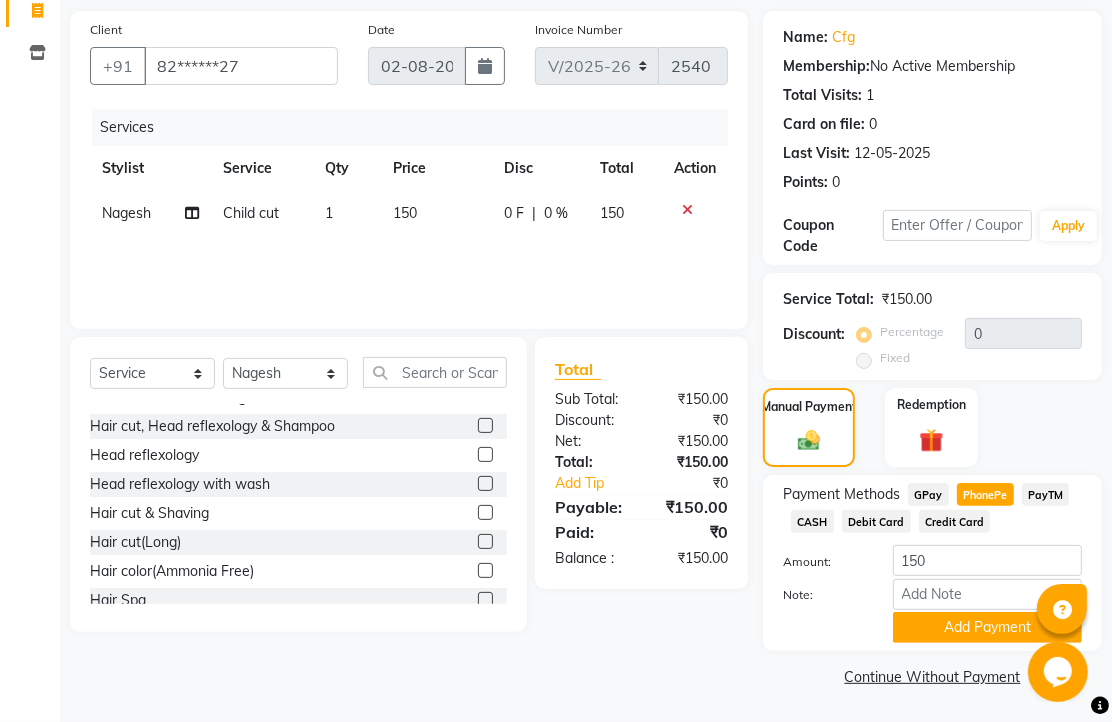 click on "Add Payment" 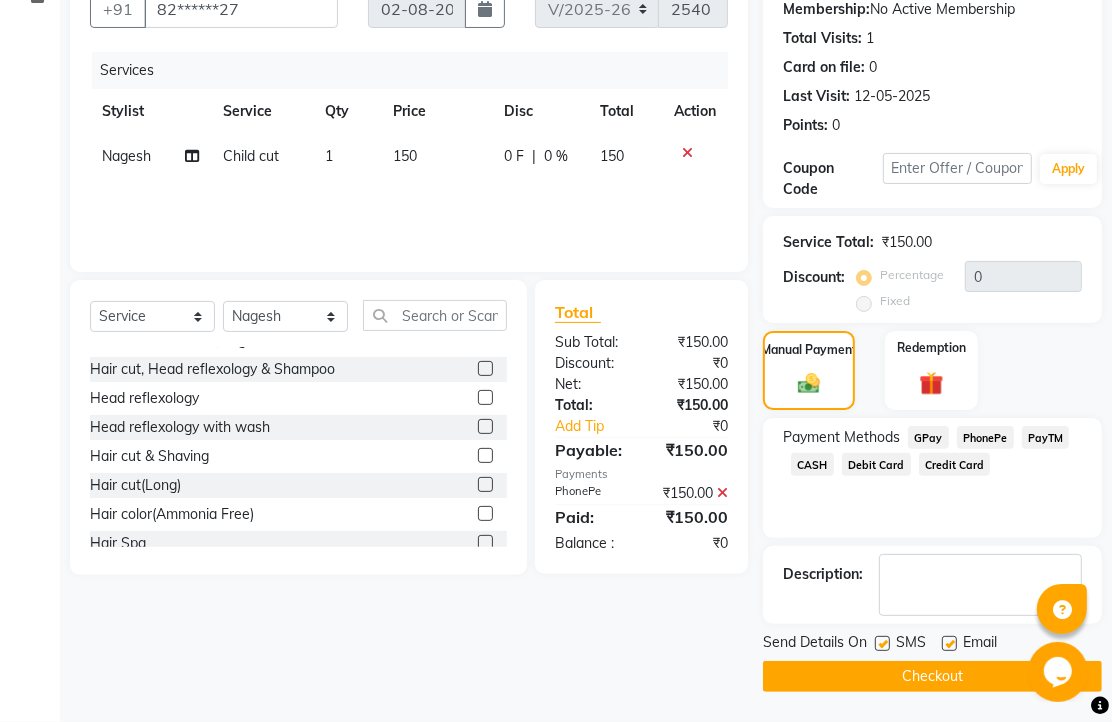 scroll, scrollTop: 304, scrollLeft: 0, axis: vertical 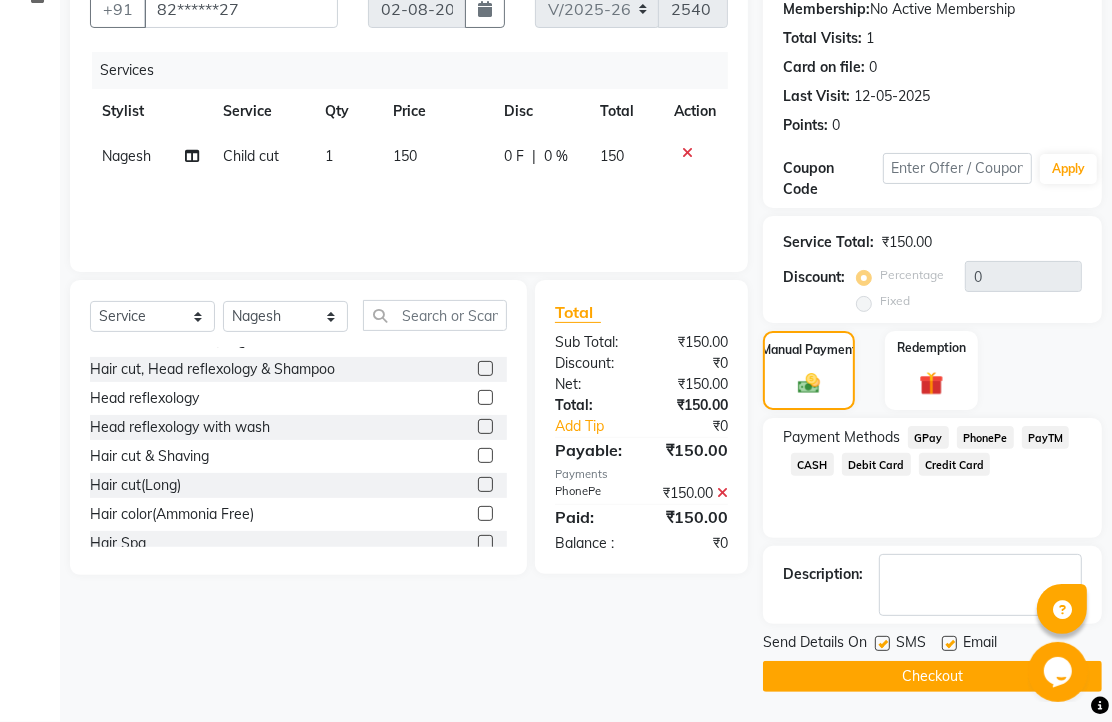 click 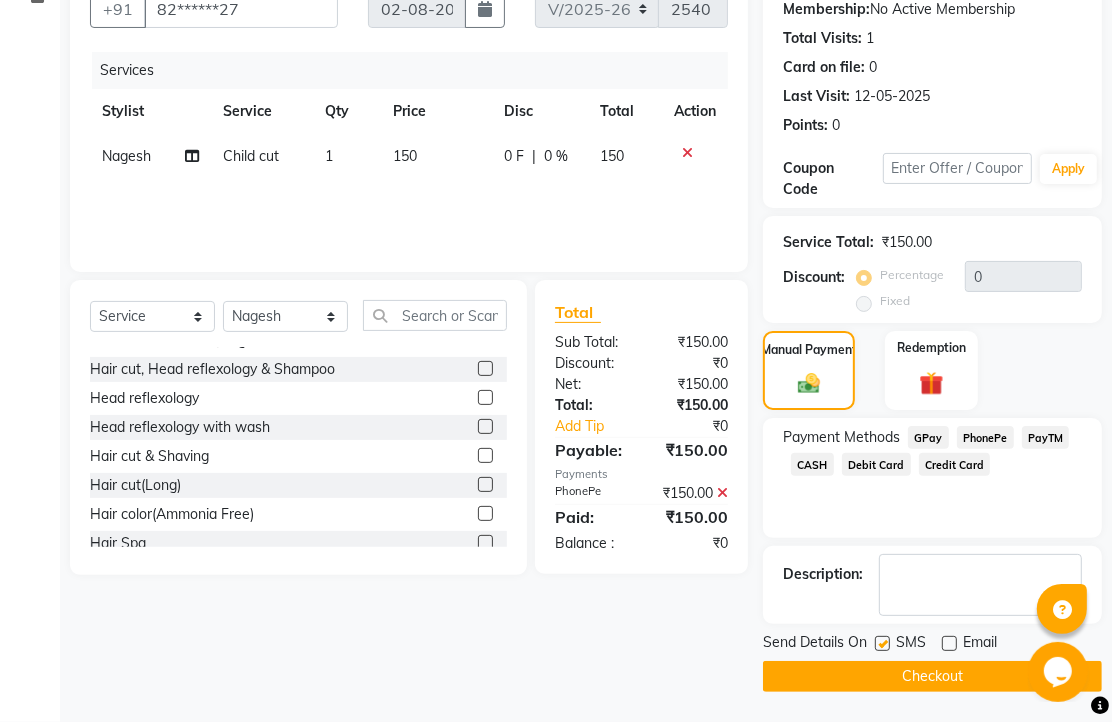 click on "Checkout" 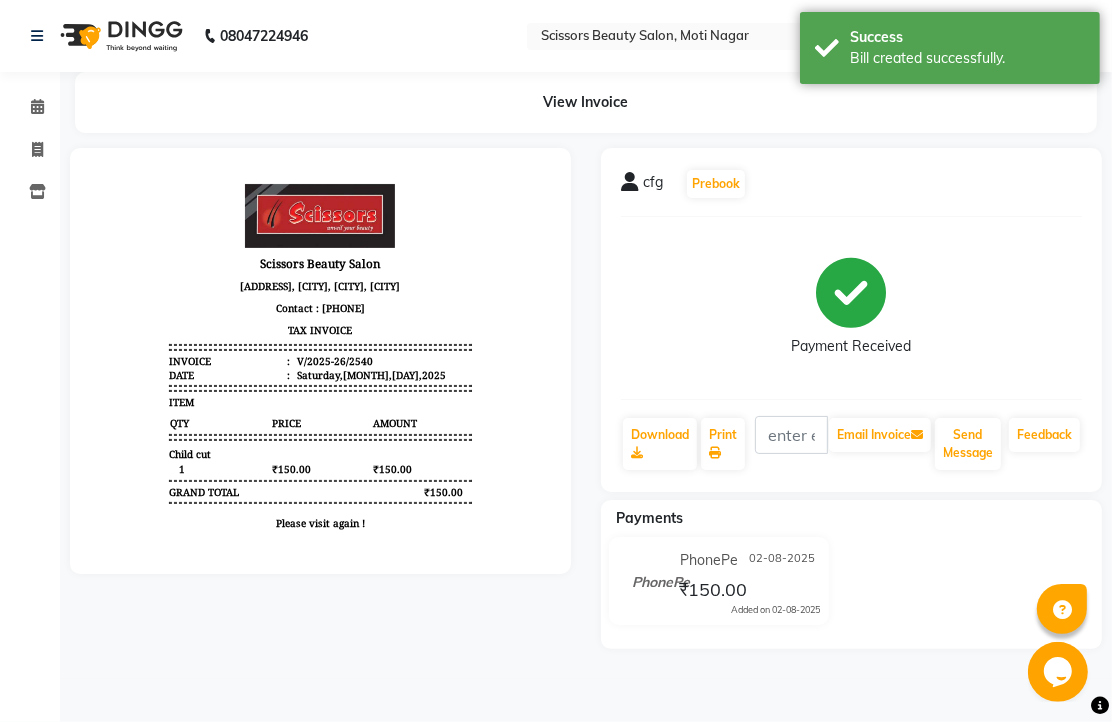 scroll, scrollTop: 0, scrollLeft: 0, axis: both 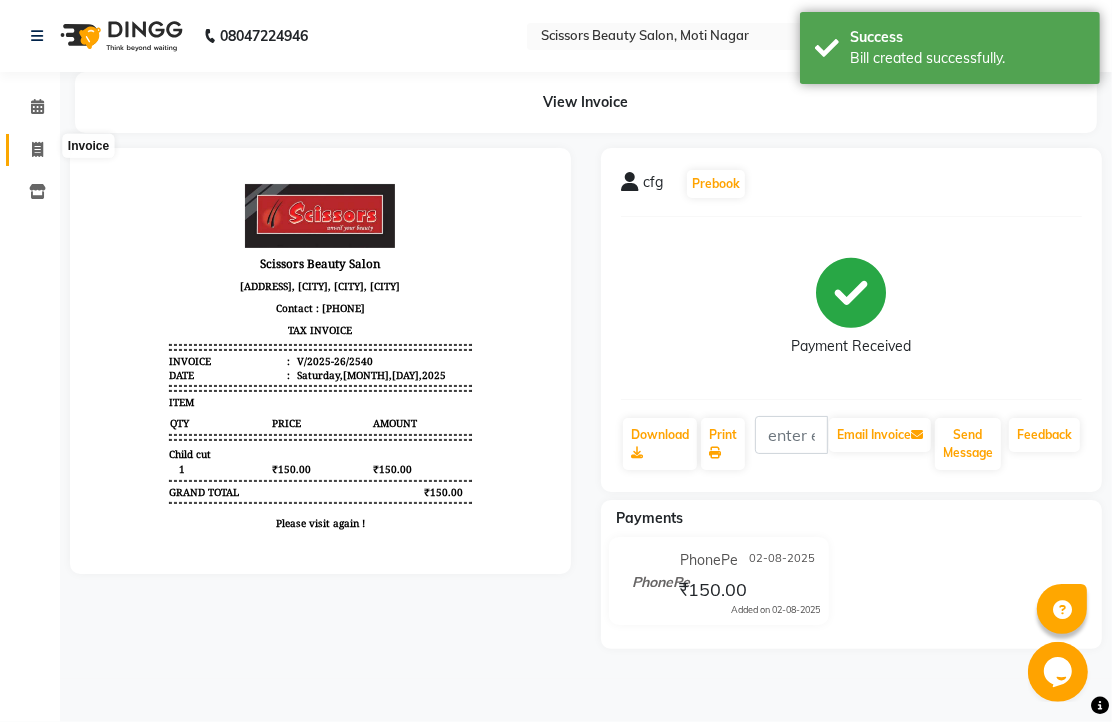 click 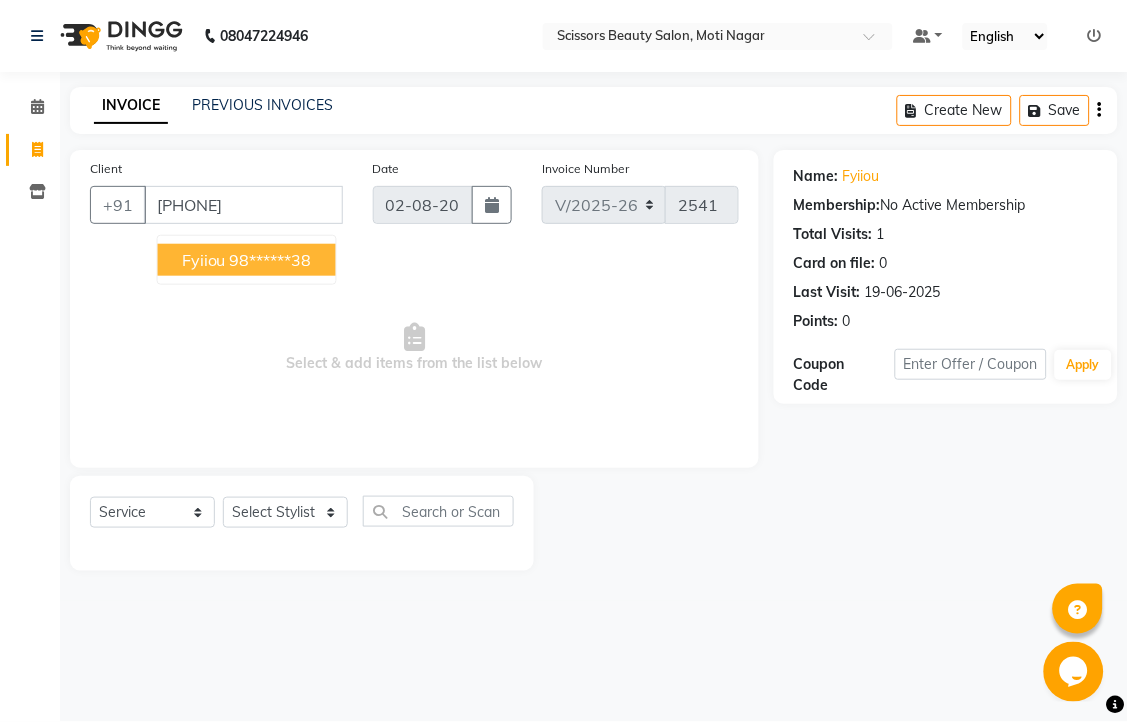 click on "98******38" at bounding box center (271, 260) 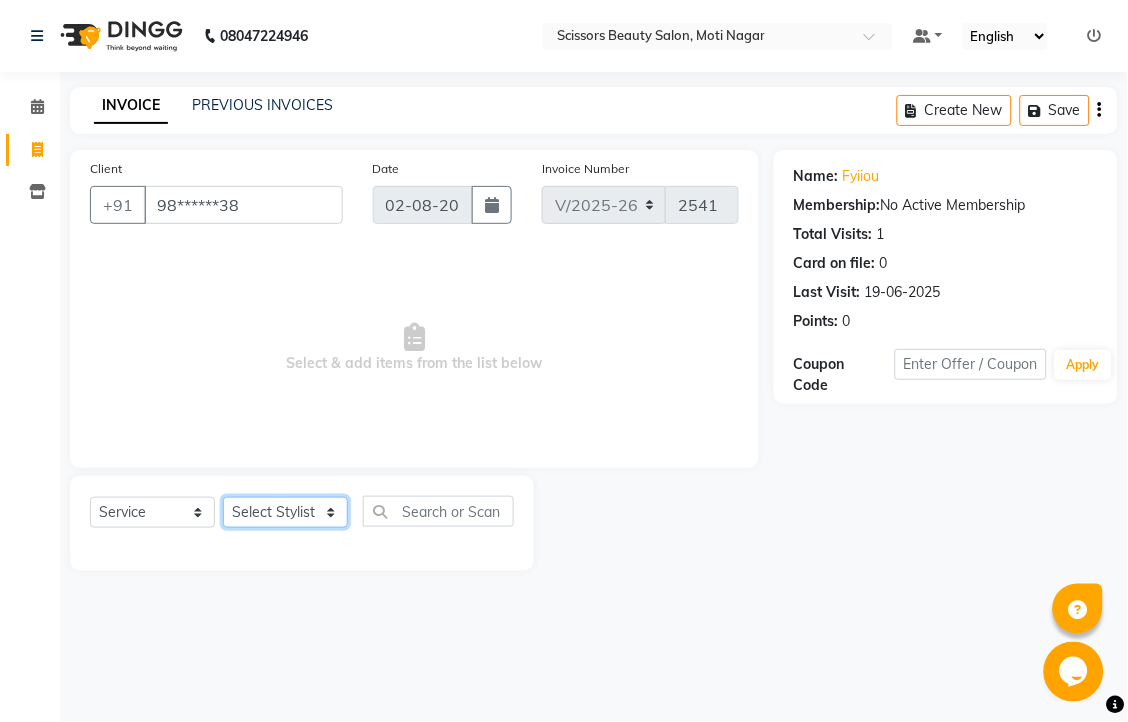 click on "Select Stylist Dominic Francis Nagesh Satish Sir Staff" 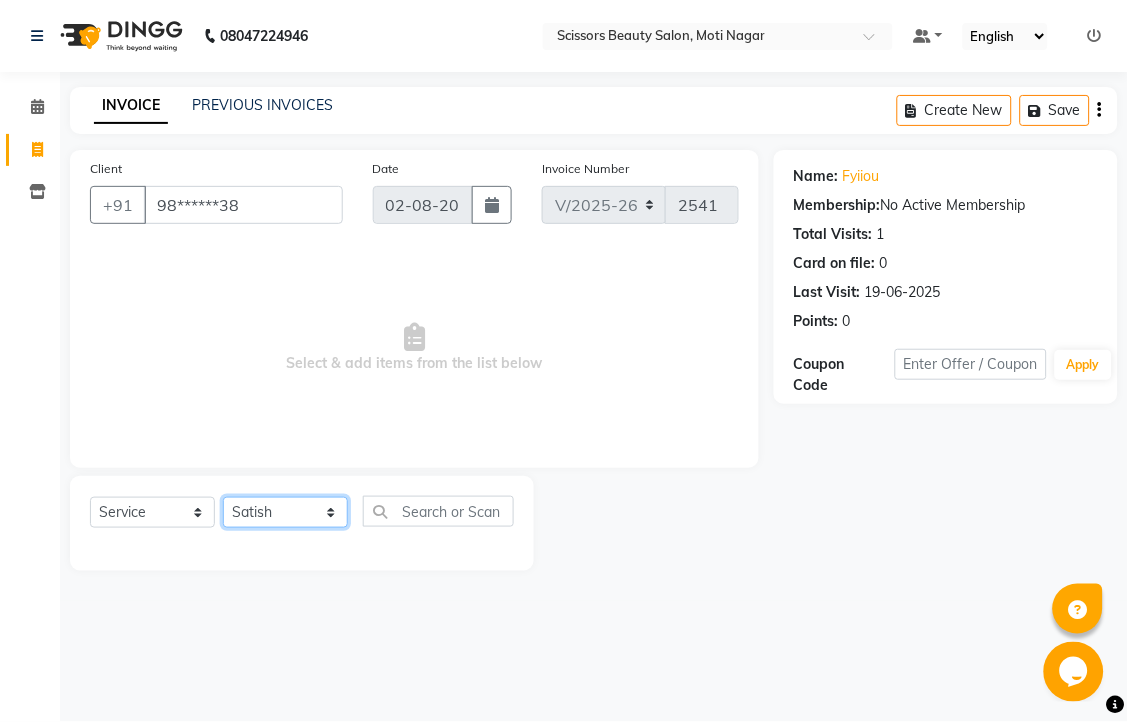 click on "Select Stylist Dominic Francis Nagesh Satish Sir Staff" 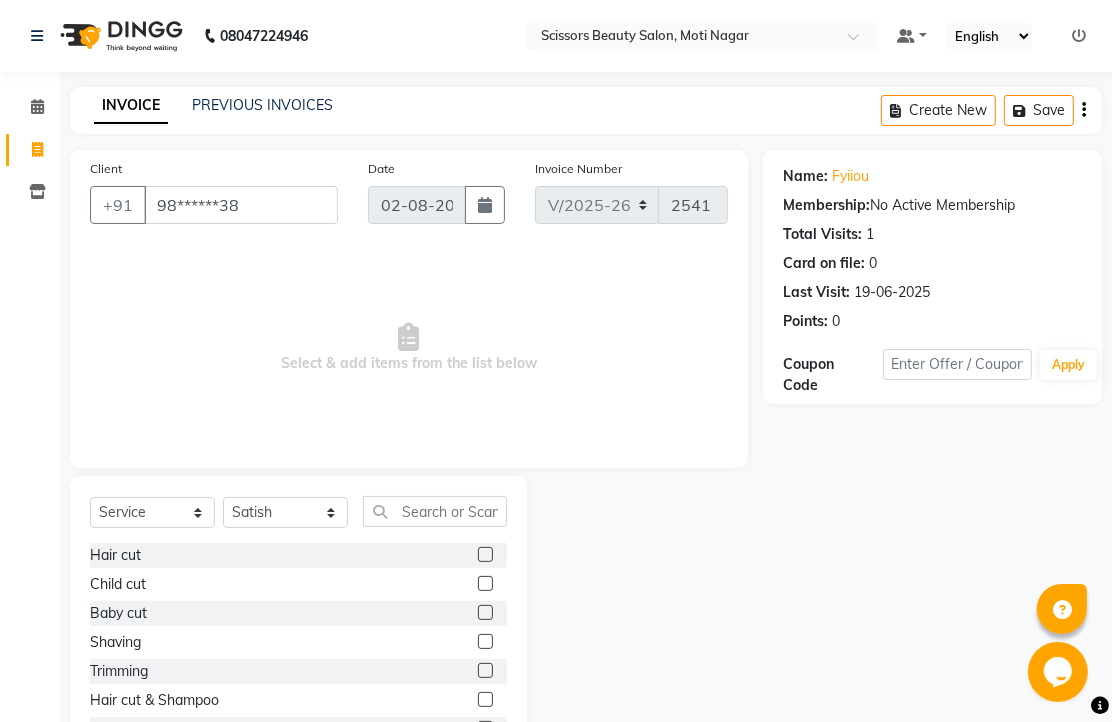 click 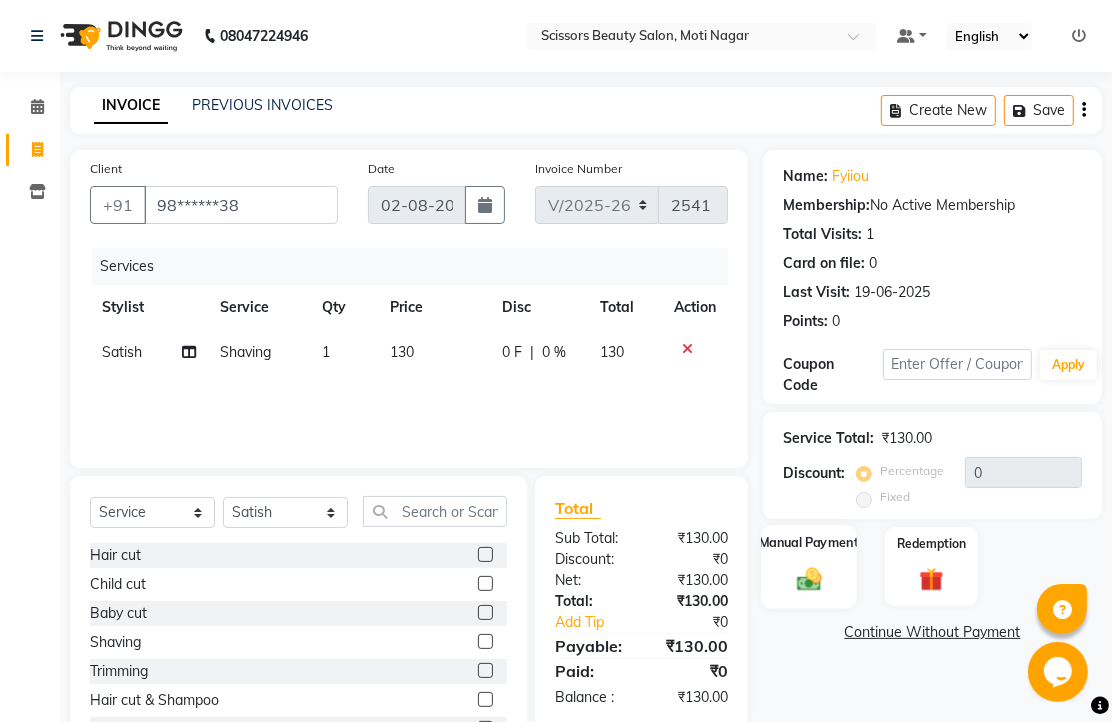 click 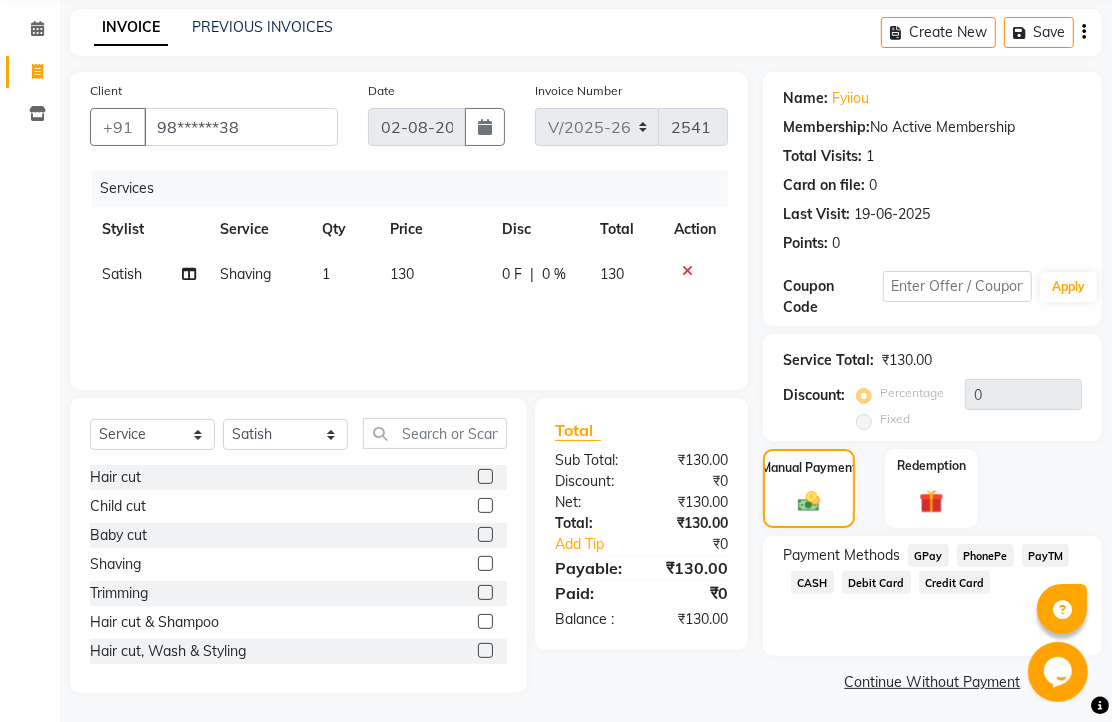 scroll, scrollTop: 163, scrollLeft: 0, axis: vertical 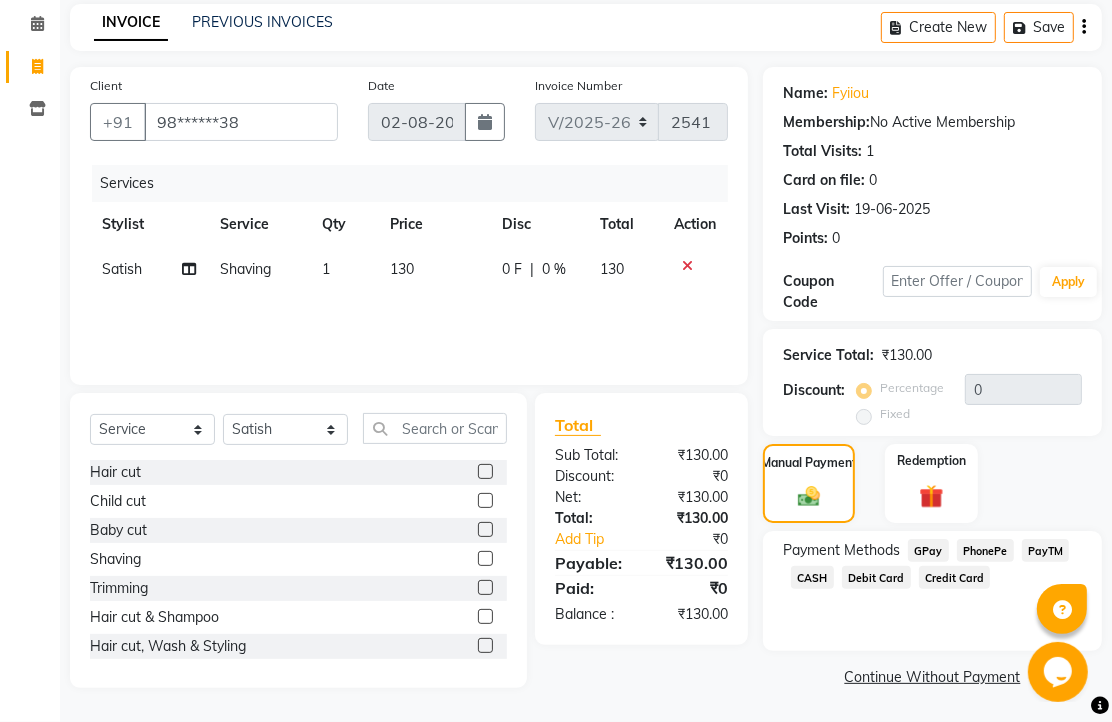 click on "PhonePe" 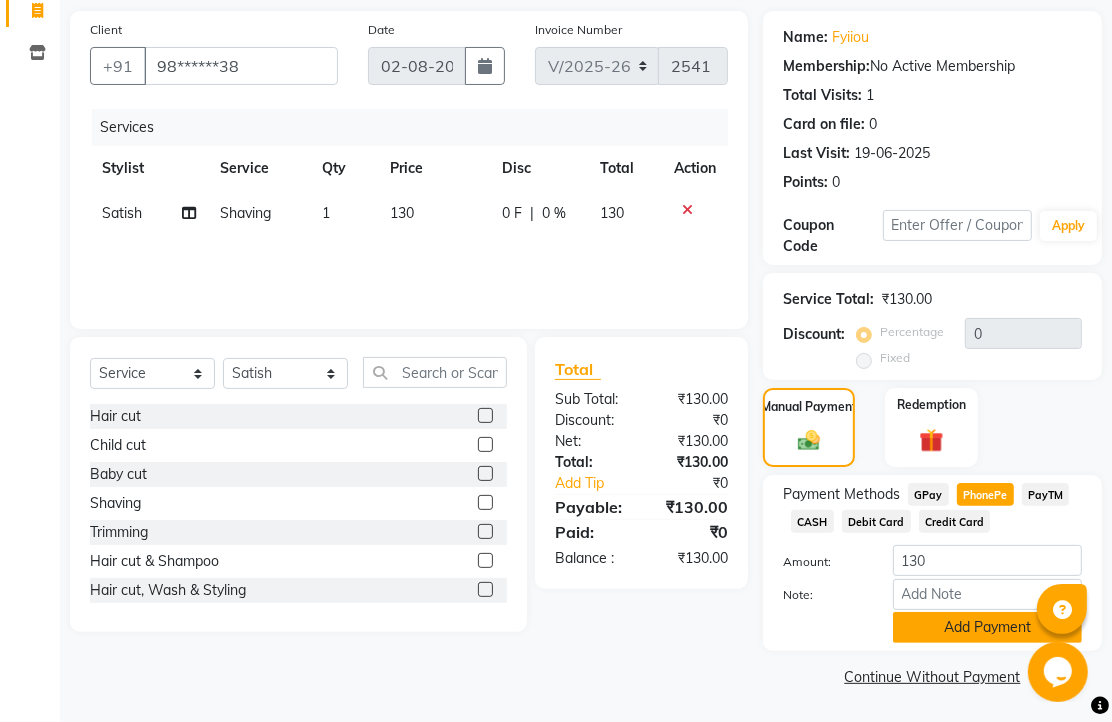 scroll, scrollTop: 248, scrollLeft: 0, axis: vertical 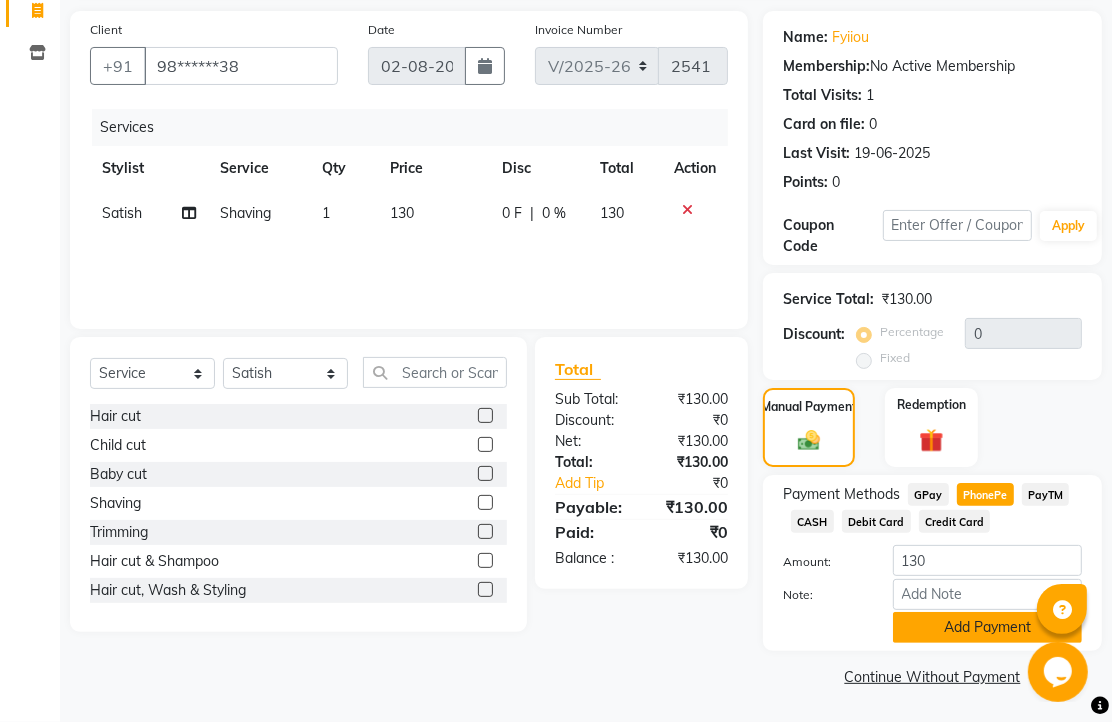 click on "Add Payment" 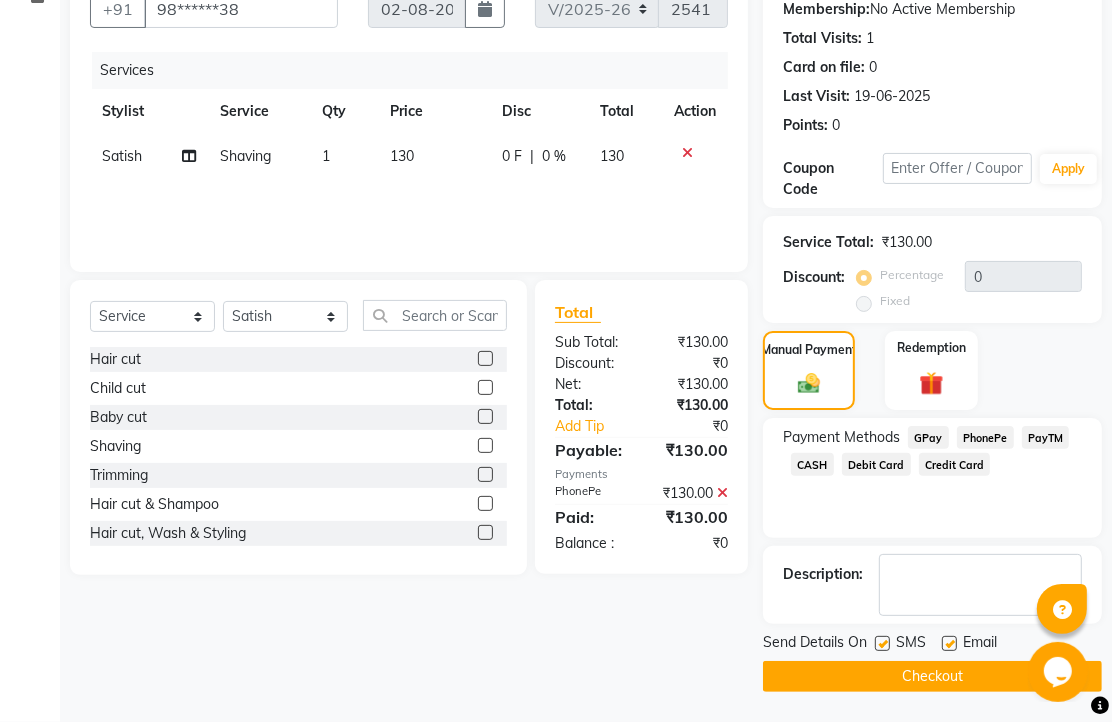 scroll, scrollTop: 304, scrollLeft: 0, axis: vertical 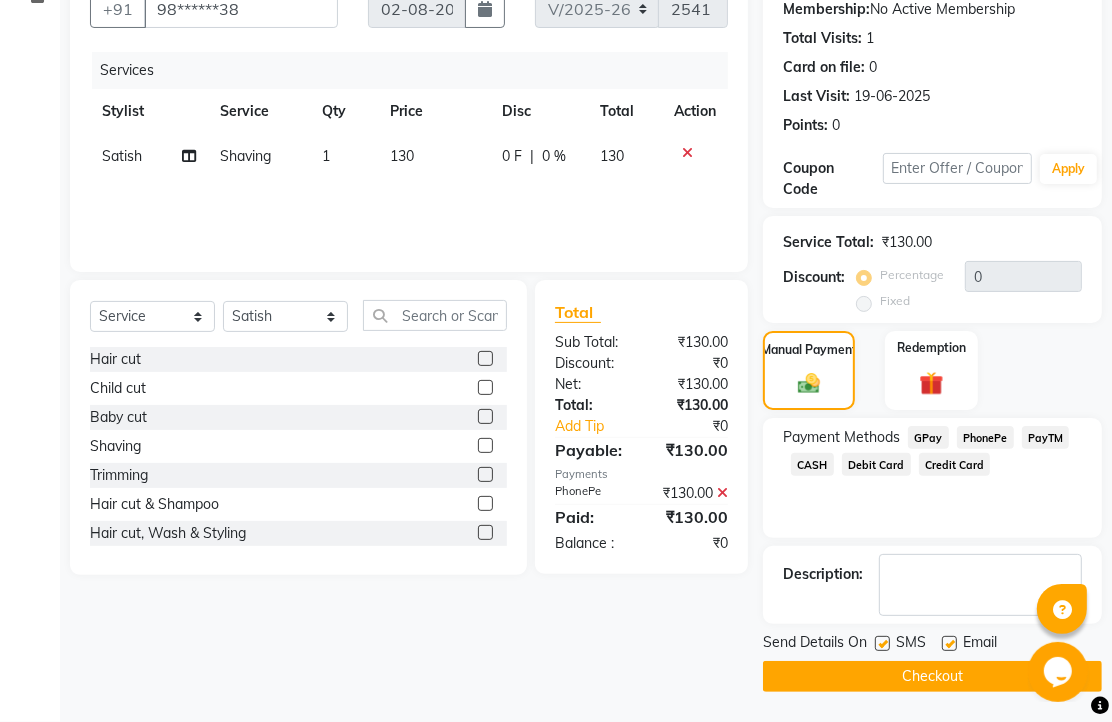 click 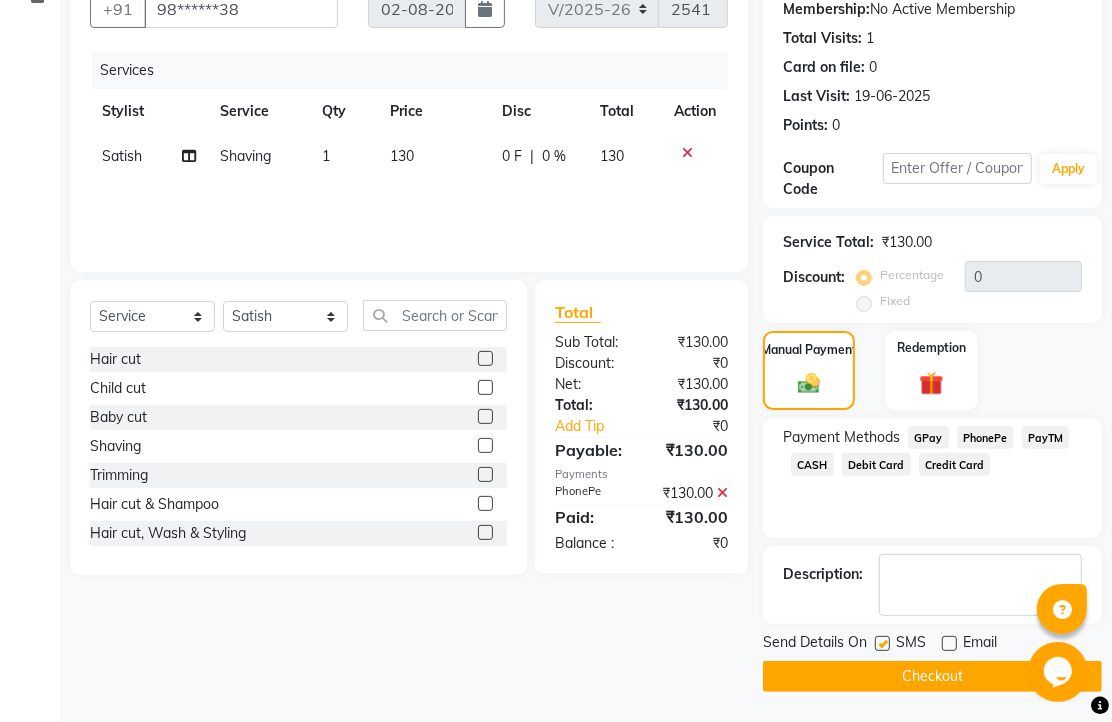 click on "Checkout" 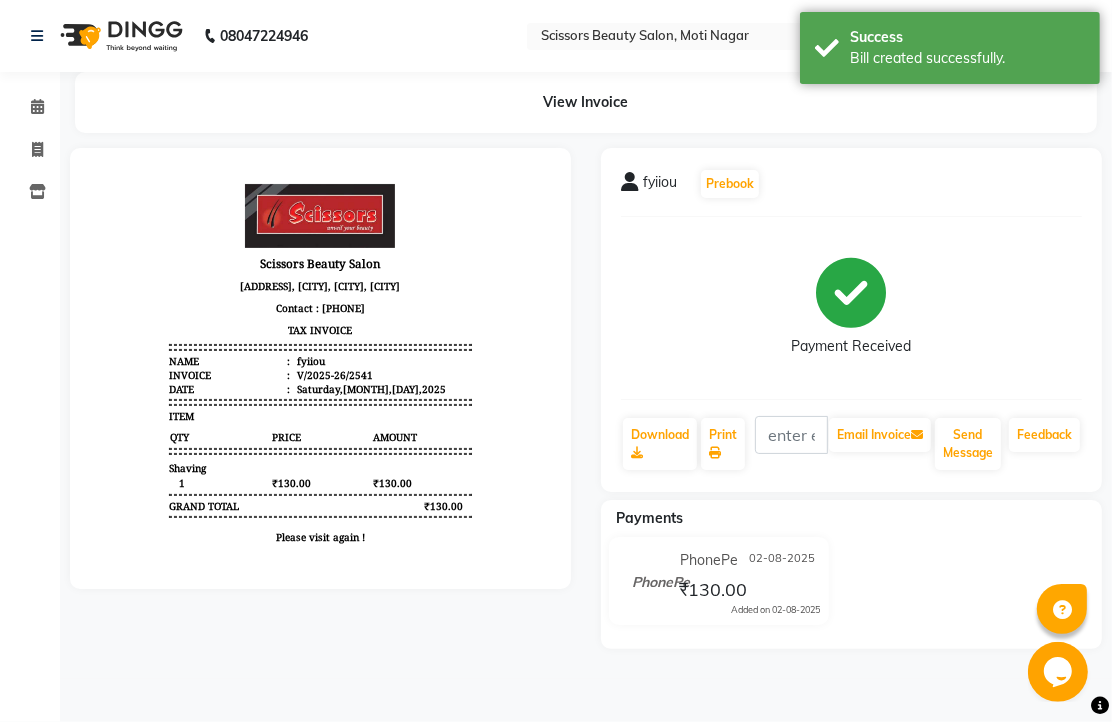 scroll, scrollTop: 0, scrollLeft: 0, axis: both 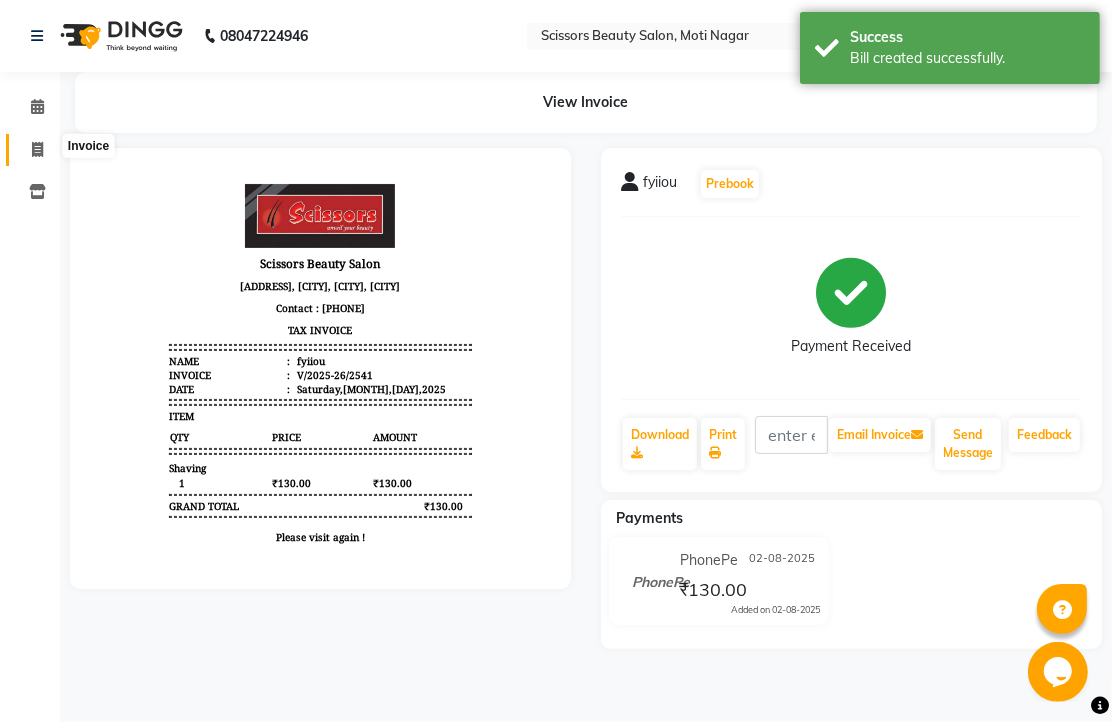 drag, startPoint x: 37, startPoint y: 150, endPoint x: 20, endPoint y: 138, distance: 20.808653 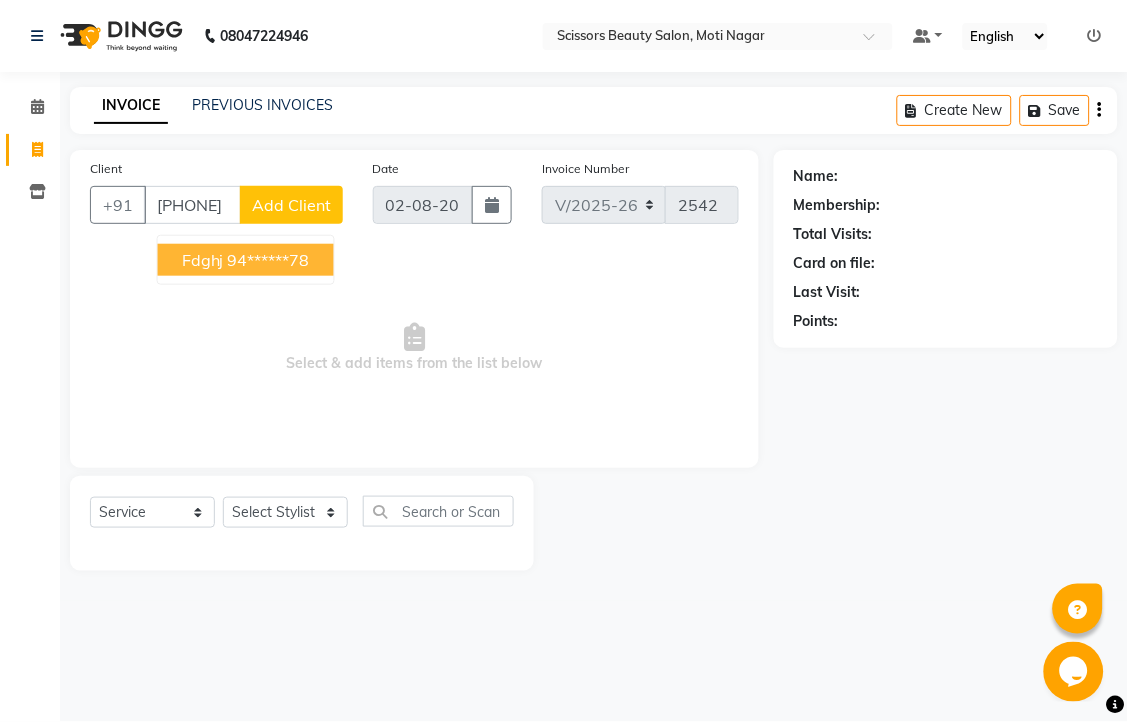 click on "94******78" at bounding box center (269, 260) 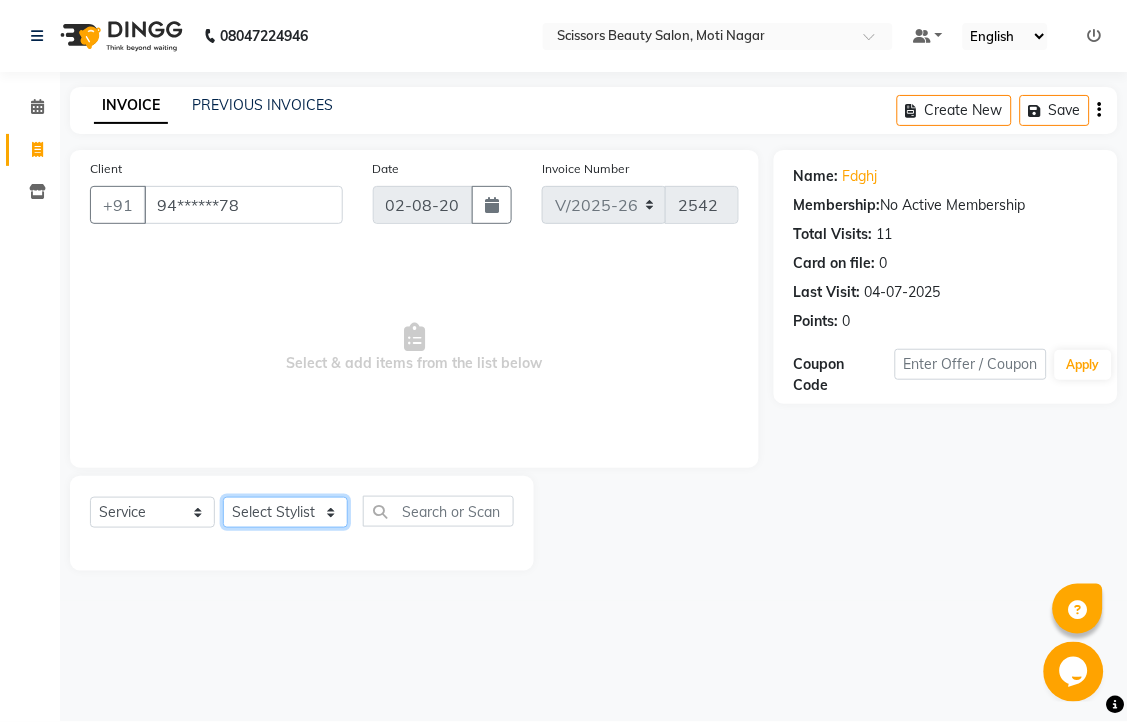 drag, startPoint x: 306, startPoint y: 571, endPoint x: 306, endPoint y: 550, distance: 21 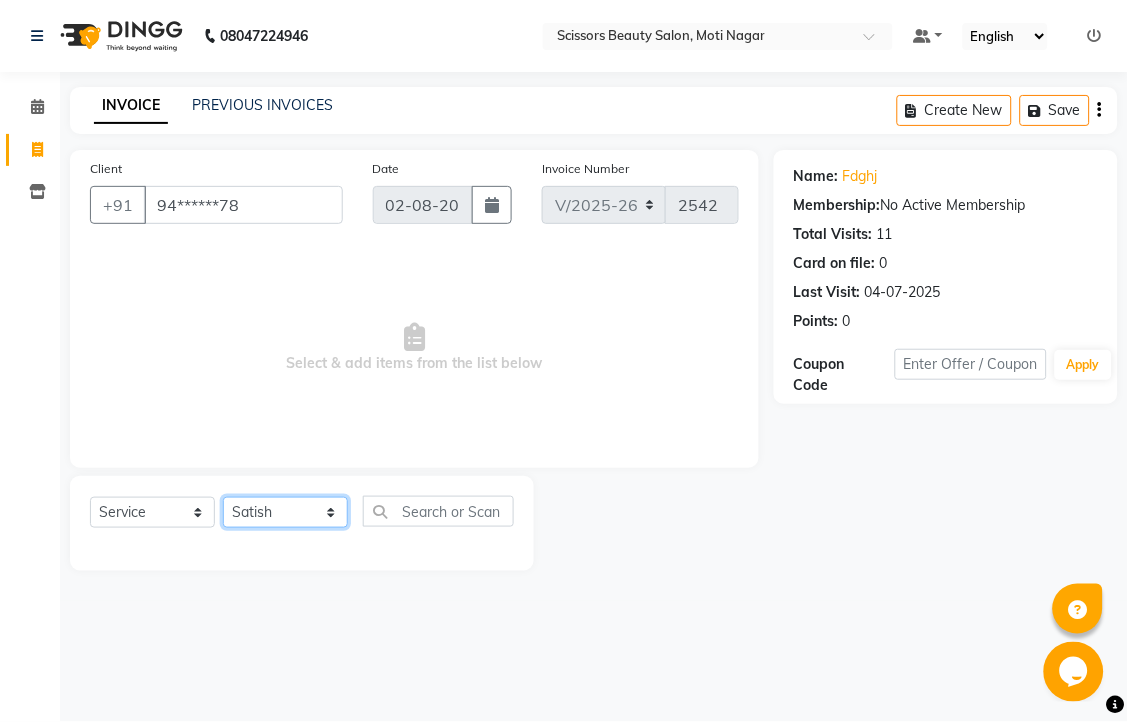 click on "Select Stylist Dominic Francis Nagesh Satish Sir Staff" 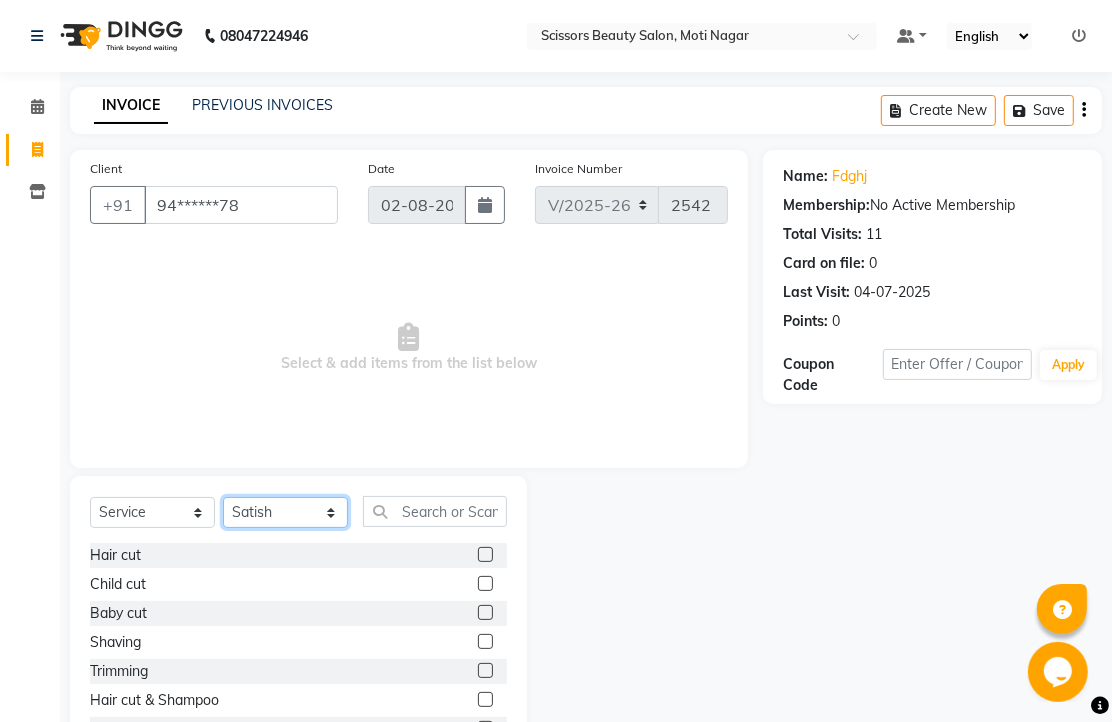 click on "Select Stylist Dominic Francis Nagesh Satish Sir Staff" 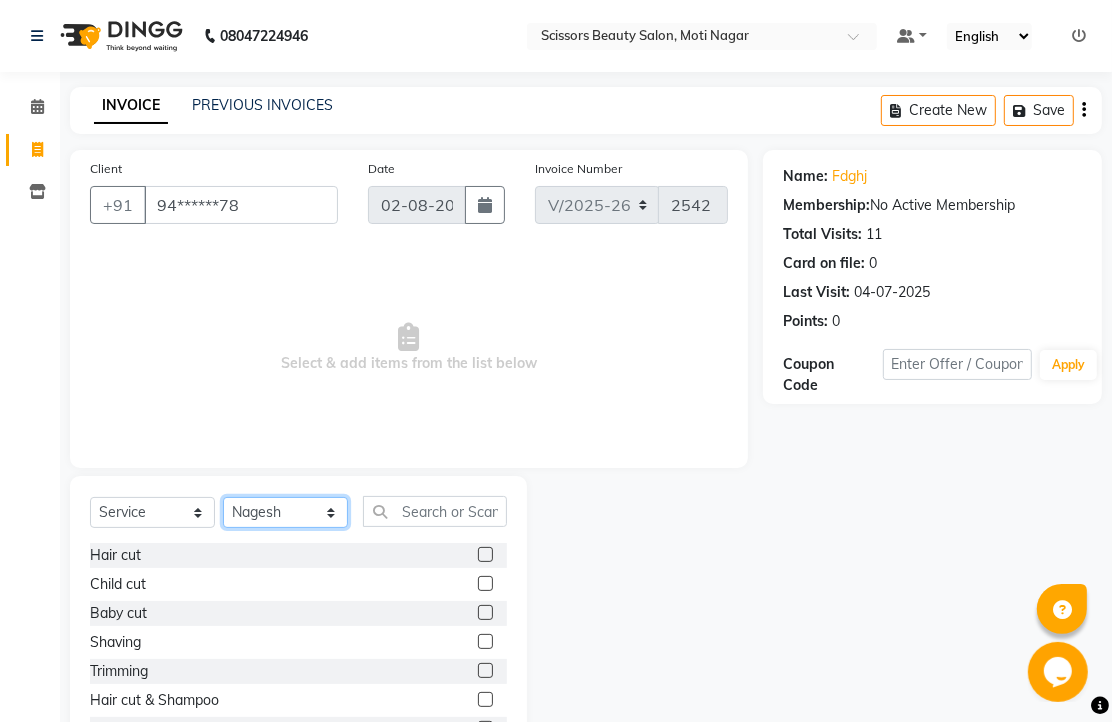 click on "Select Stylist Dominic Francis Nagesh Satish Sir Staff" 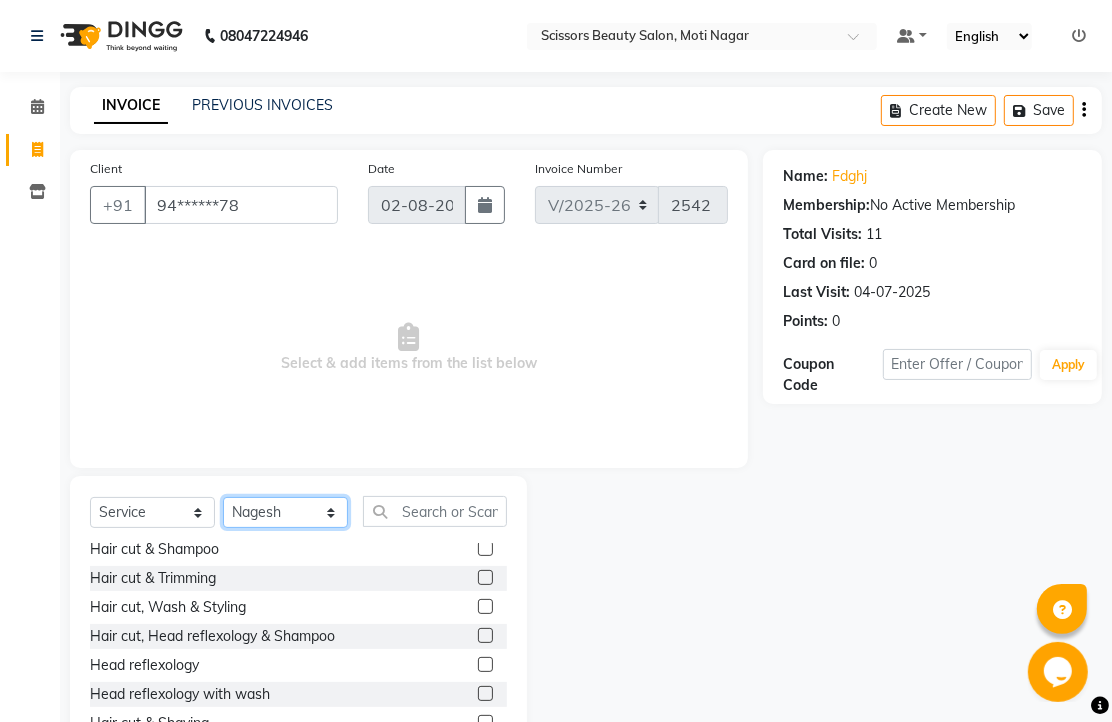 scroll, scrollTop: 111, scrollLeft: 0, axis: vertical 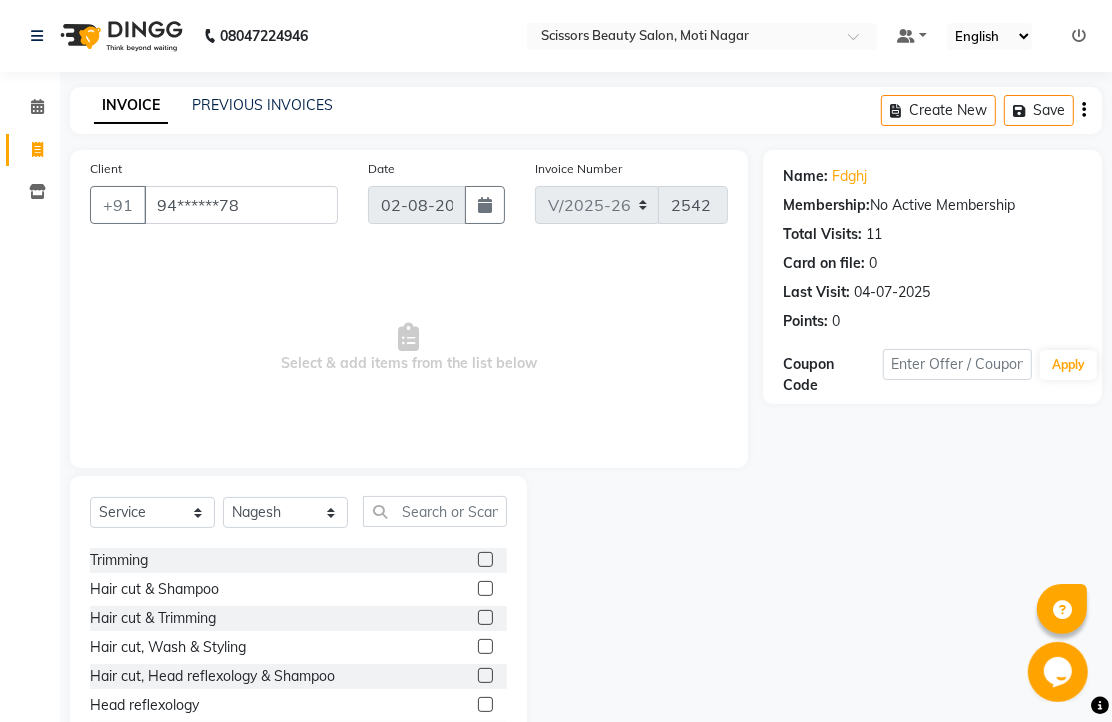 click 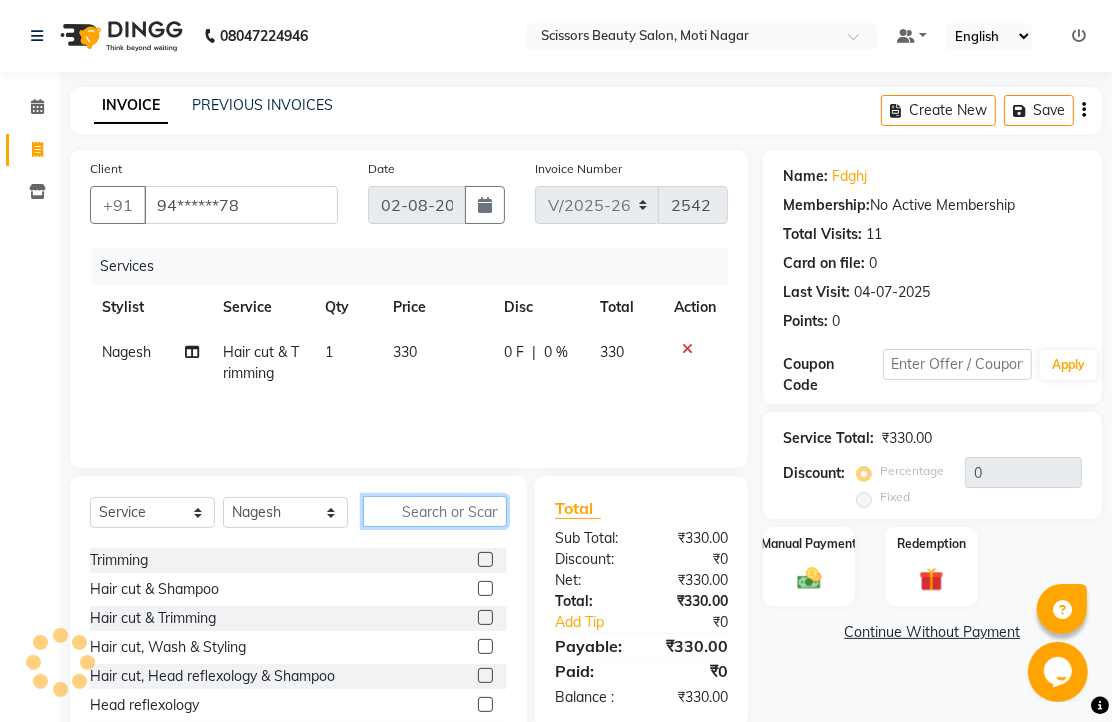 click 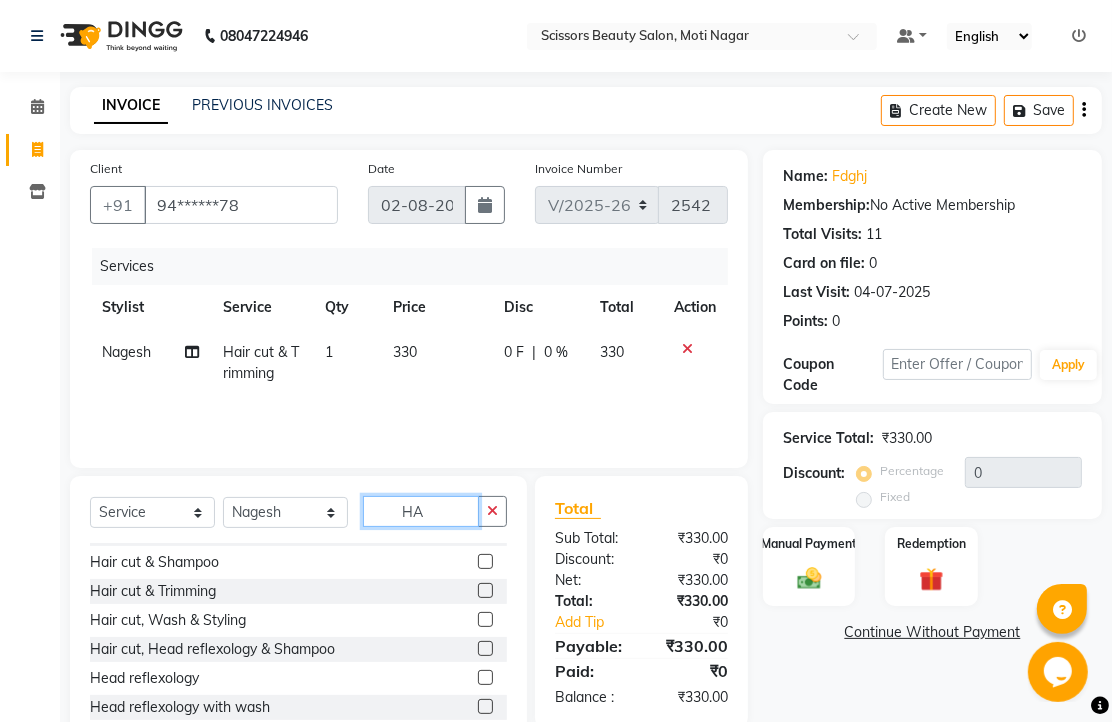 scroll, scrollTop: 48, scrollLeft: 0, axis: vertical 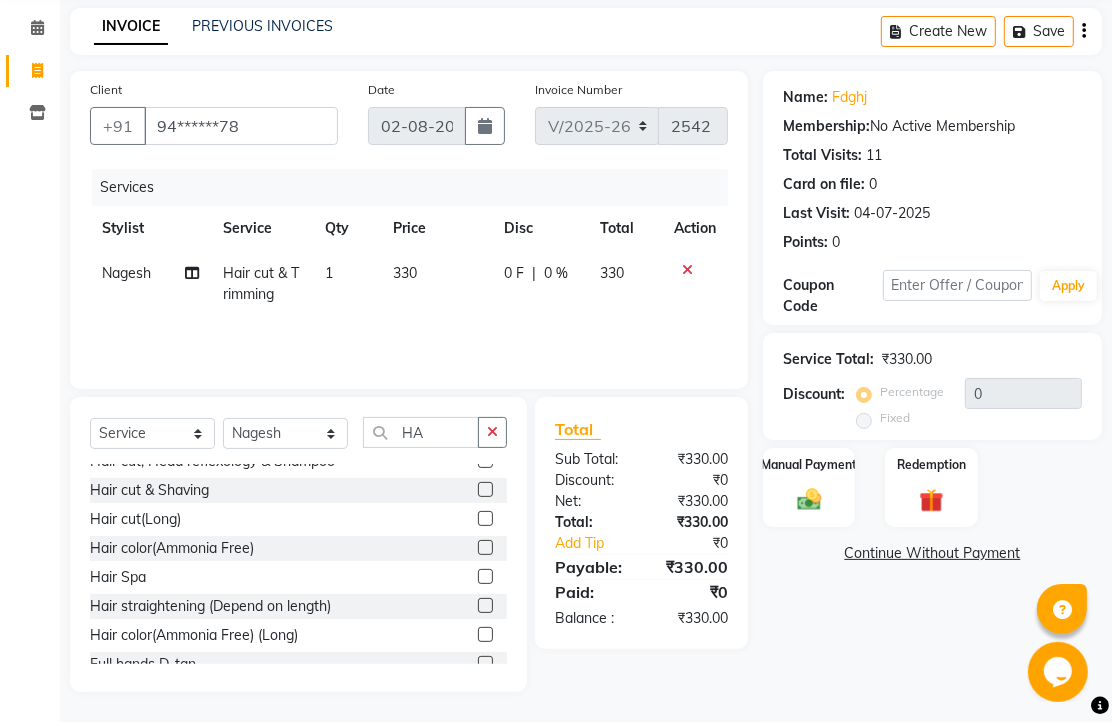 click 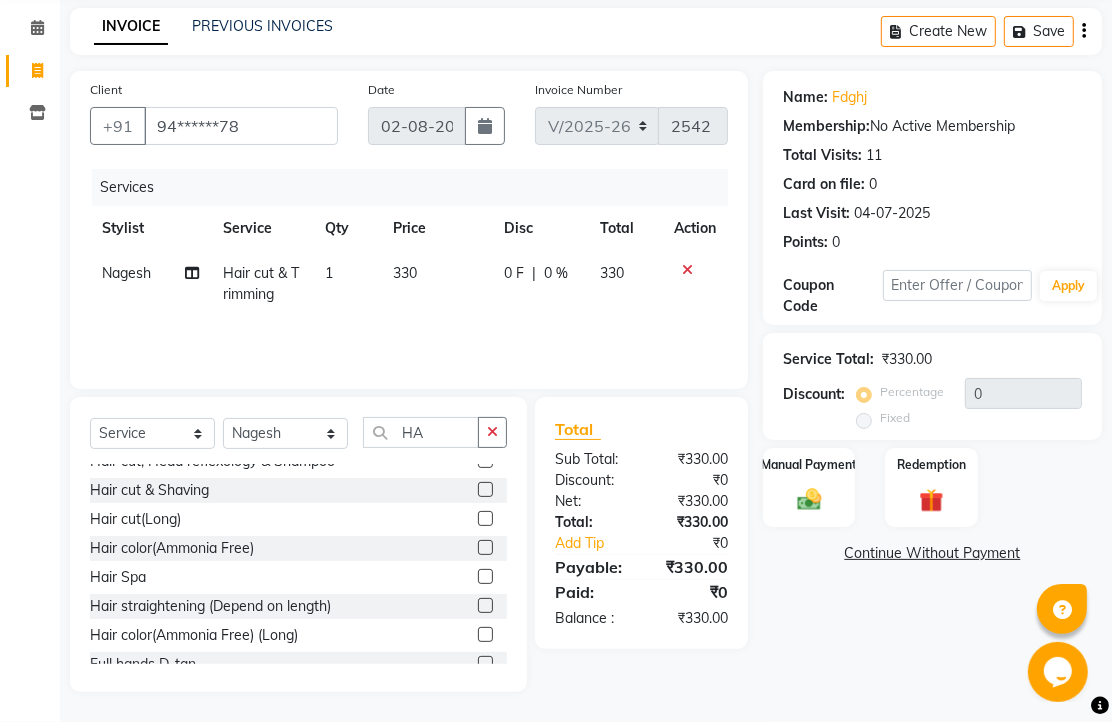 click at bounding box center (484, 548) 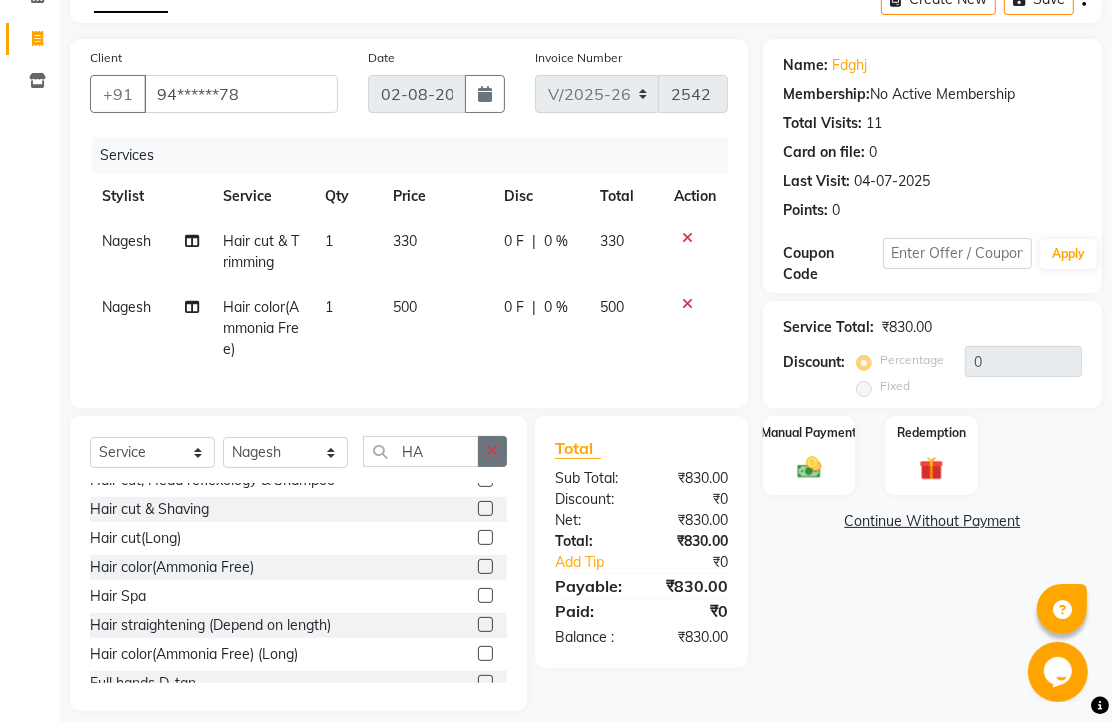click 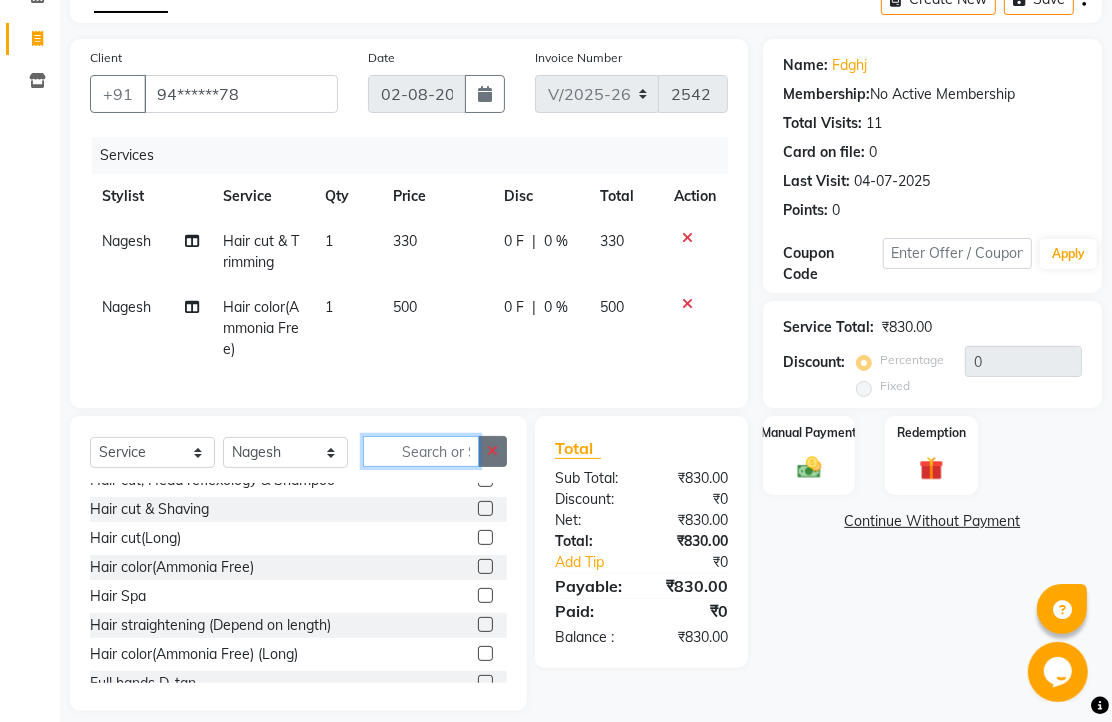 scroll, scrollTop: 252, scrollLeft: 0, axis: vertical 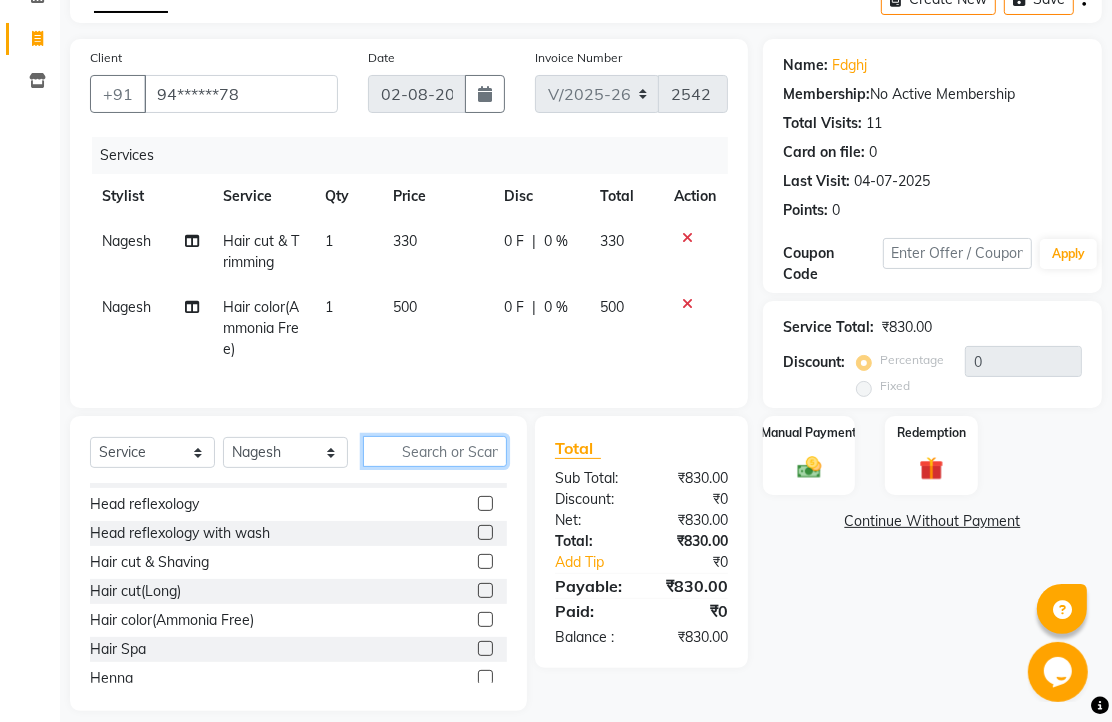 click 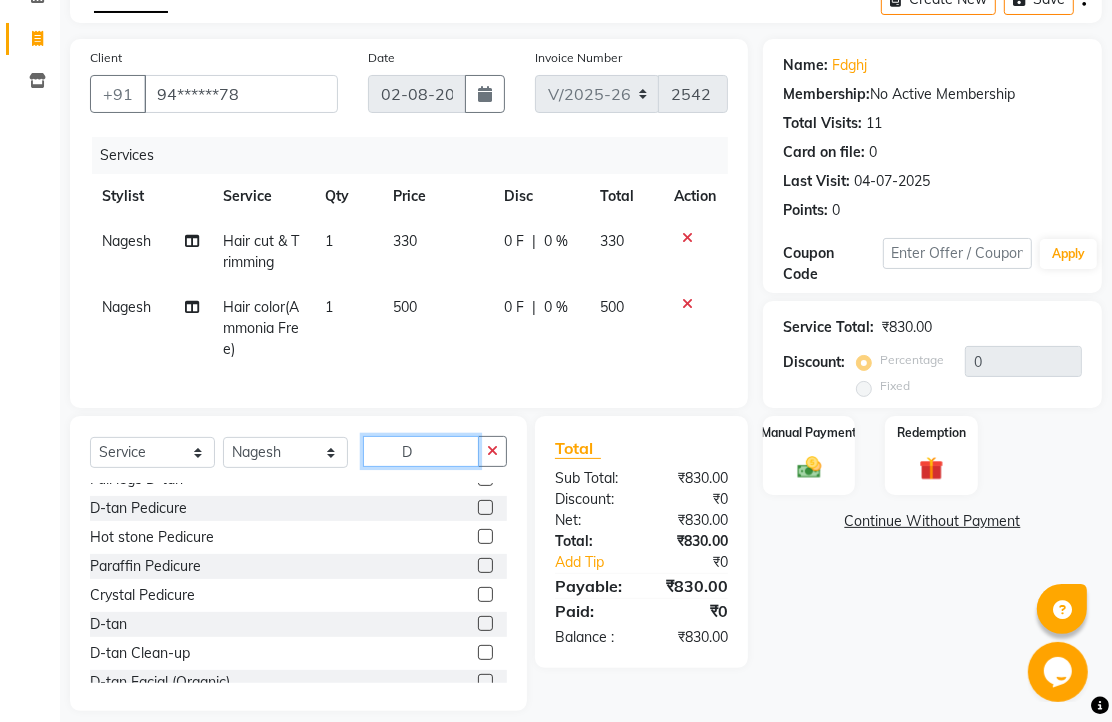 scroll, scrollTop: 333, scrollLeft: 0, axis: vertical 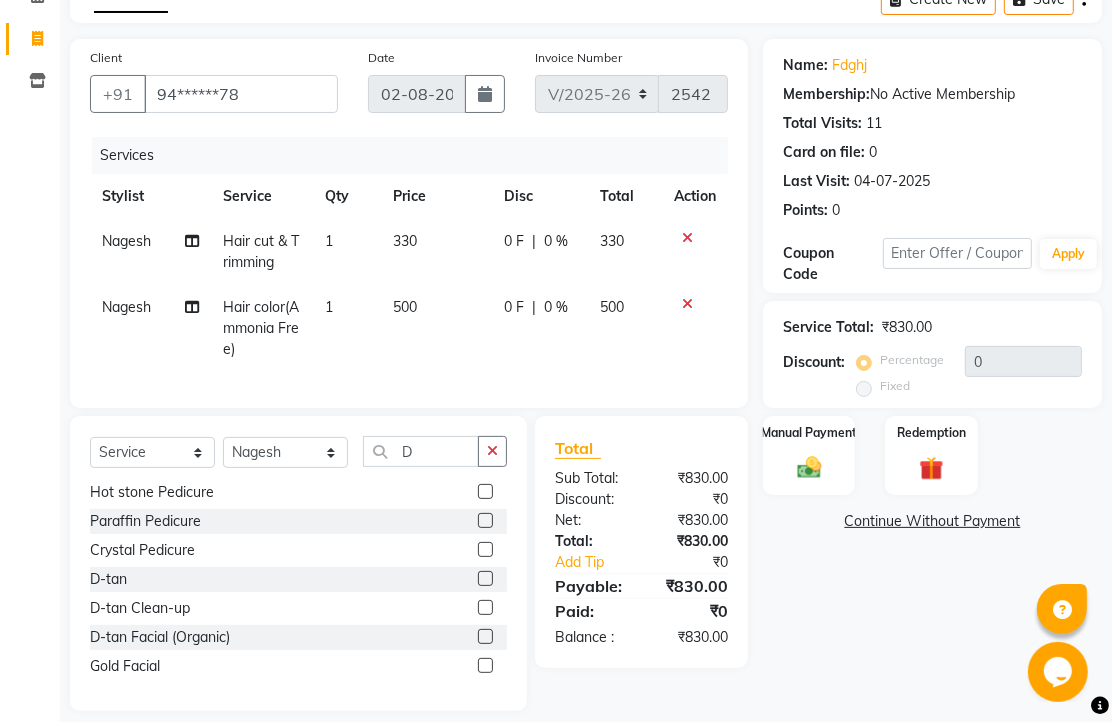 click 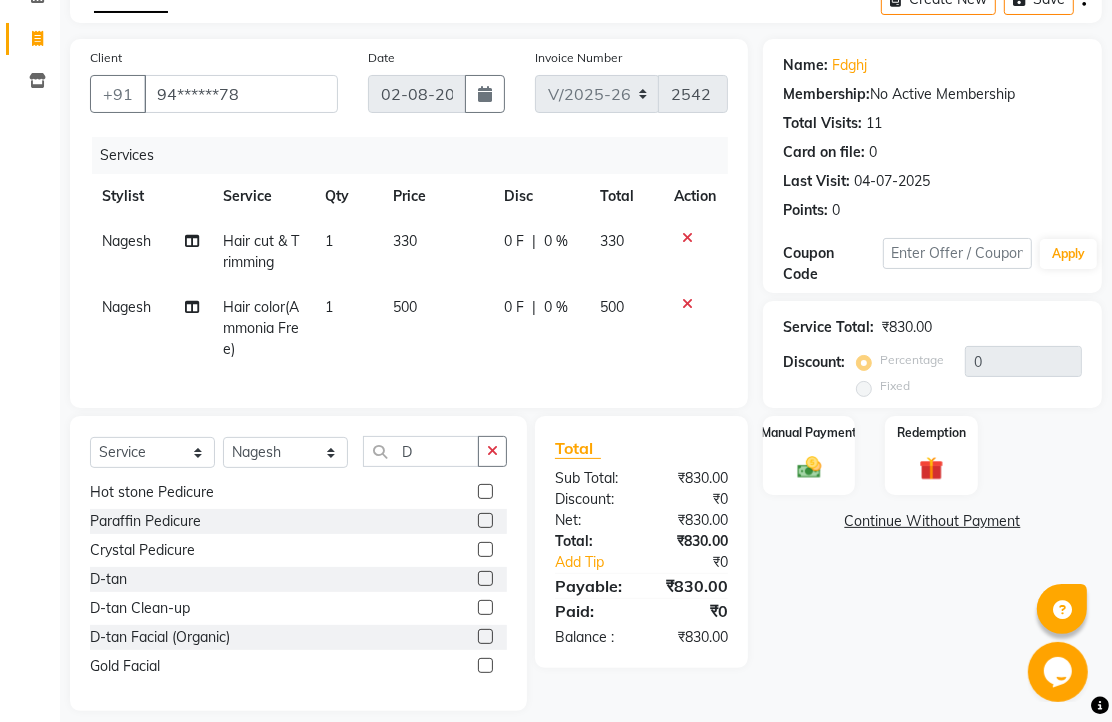 click at bounding box center (484, 579) 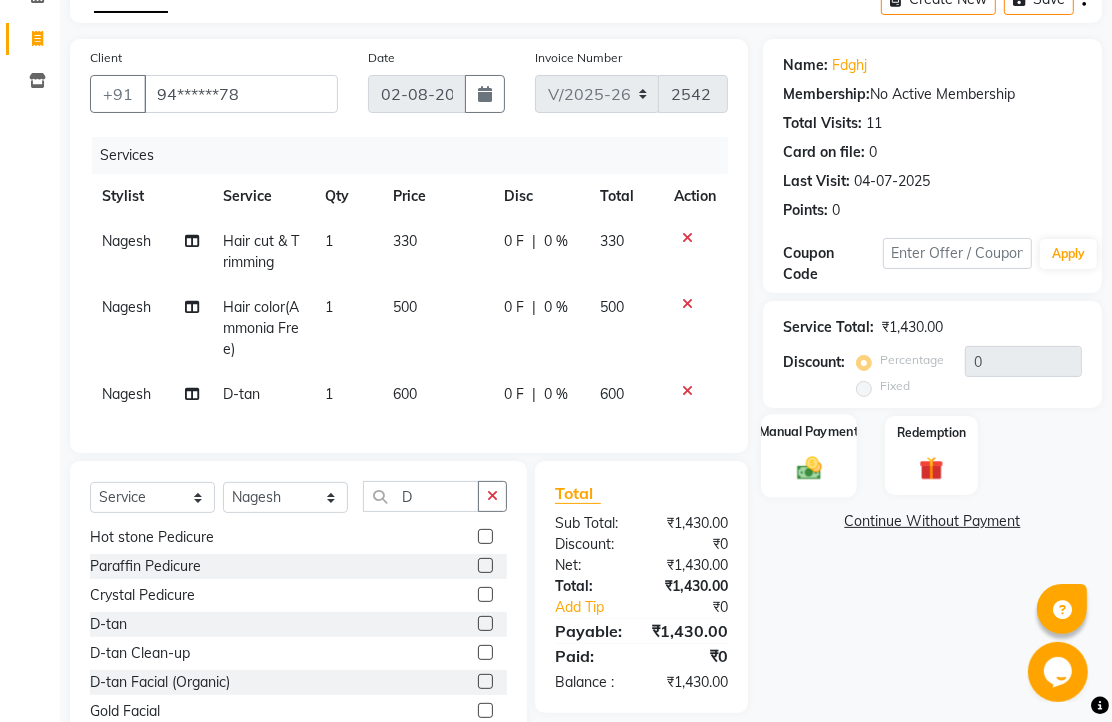 click 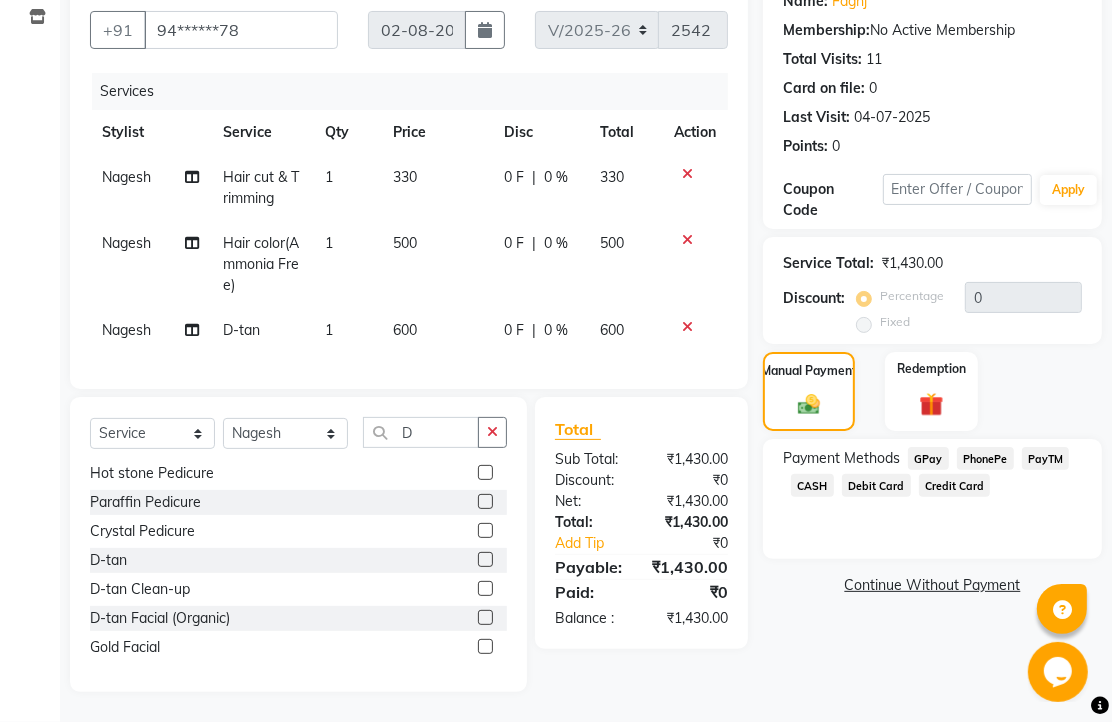 scroll, scrollTop: 323, scrollLeft: 0, axis: vertical 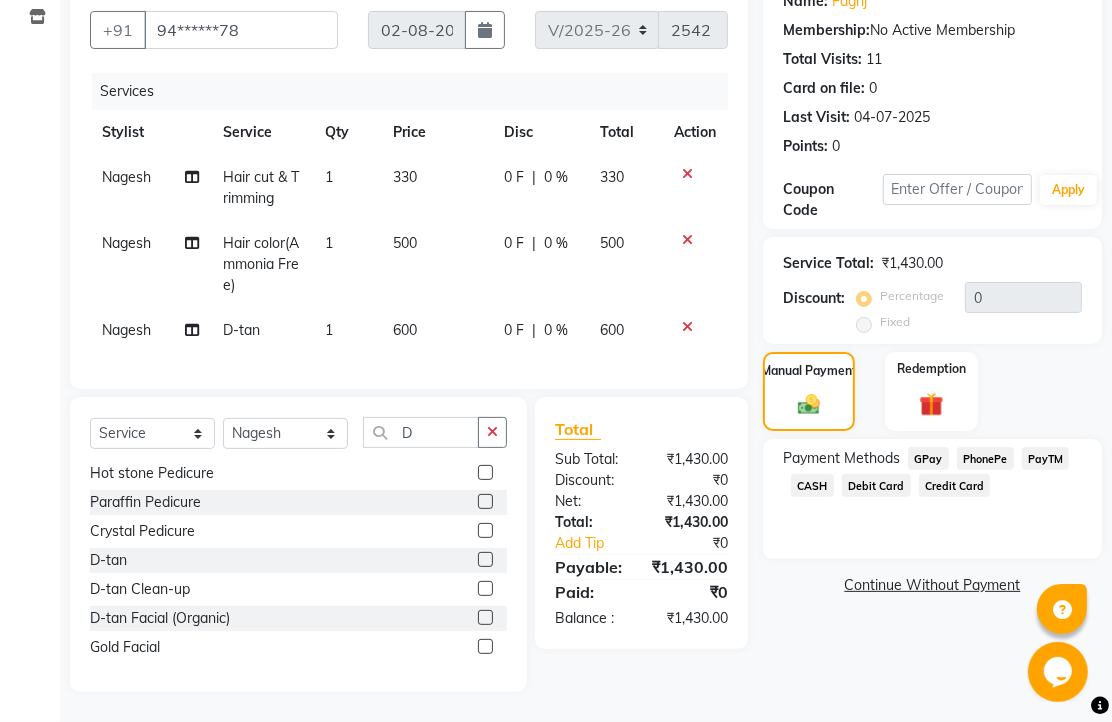 drag, startPoint x: 996, startPoint y: 388, endPoint x: 985, endPoint y: 404, distance: 19.416489 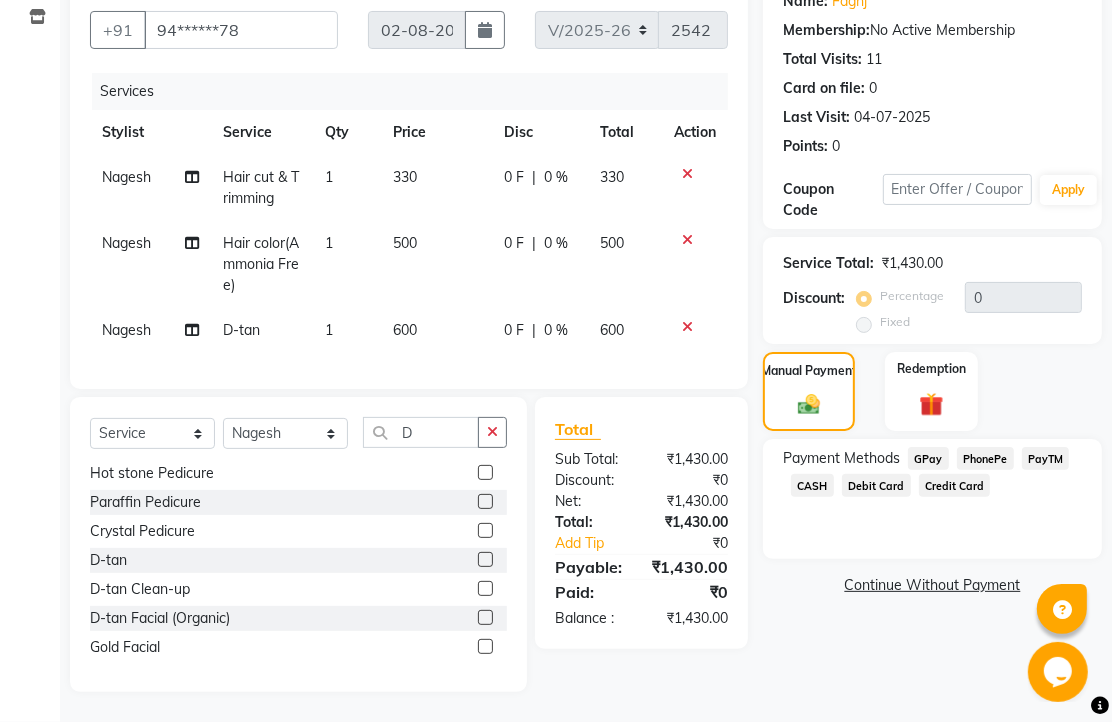 click on "PhonePe" 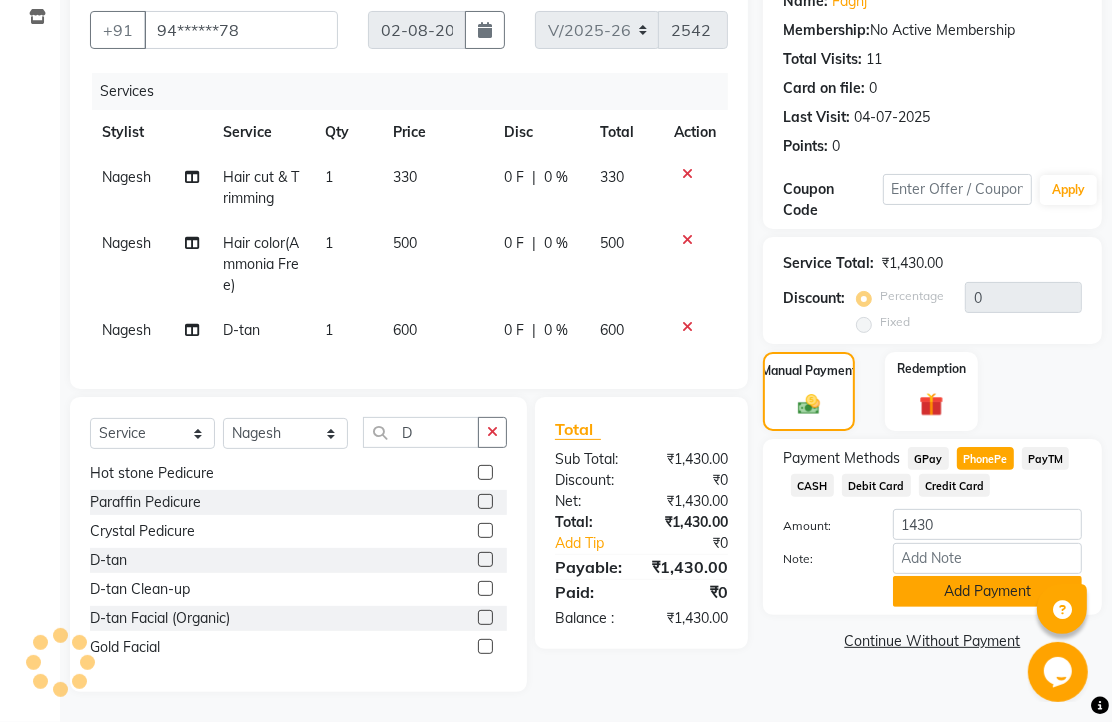 click on "Add Payment" 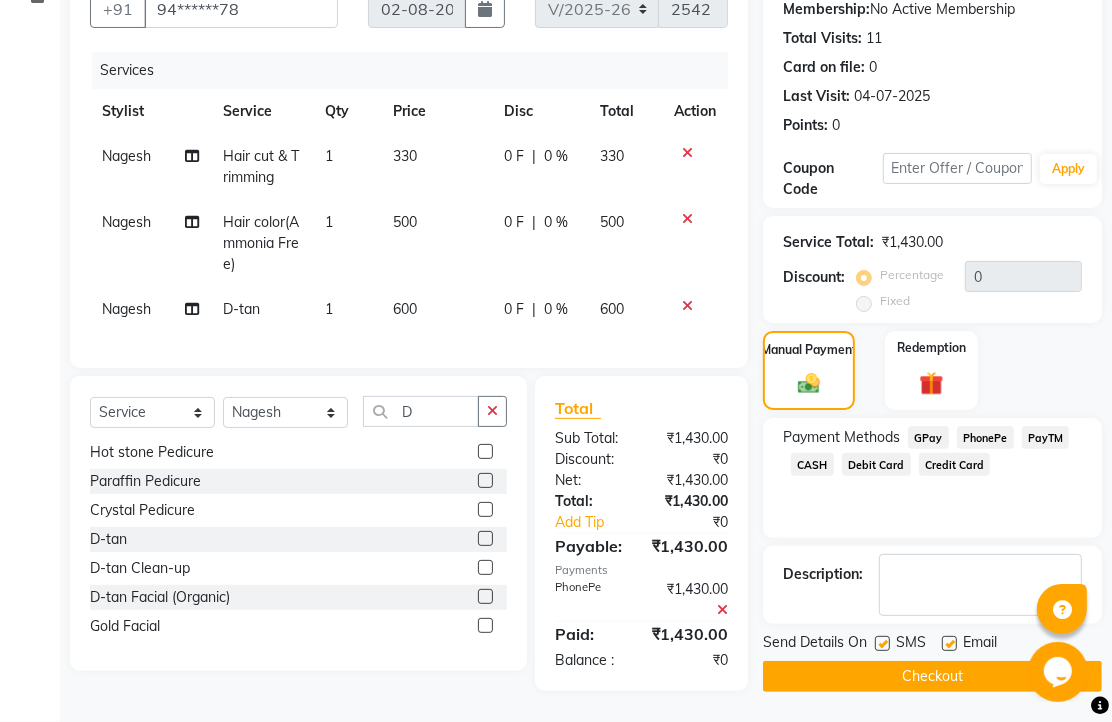 click 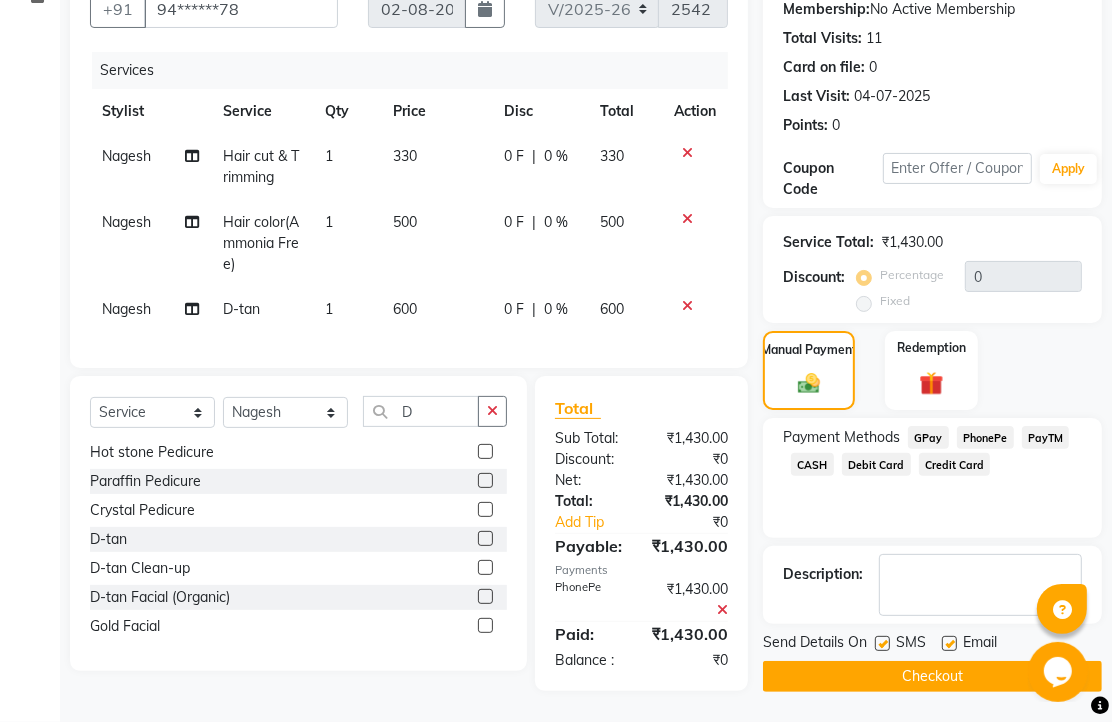 click at bounding box center [948, 644] 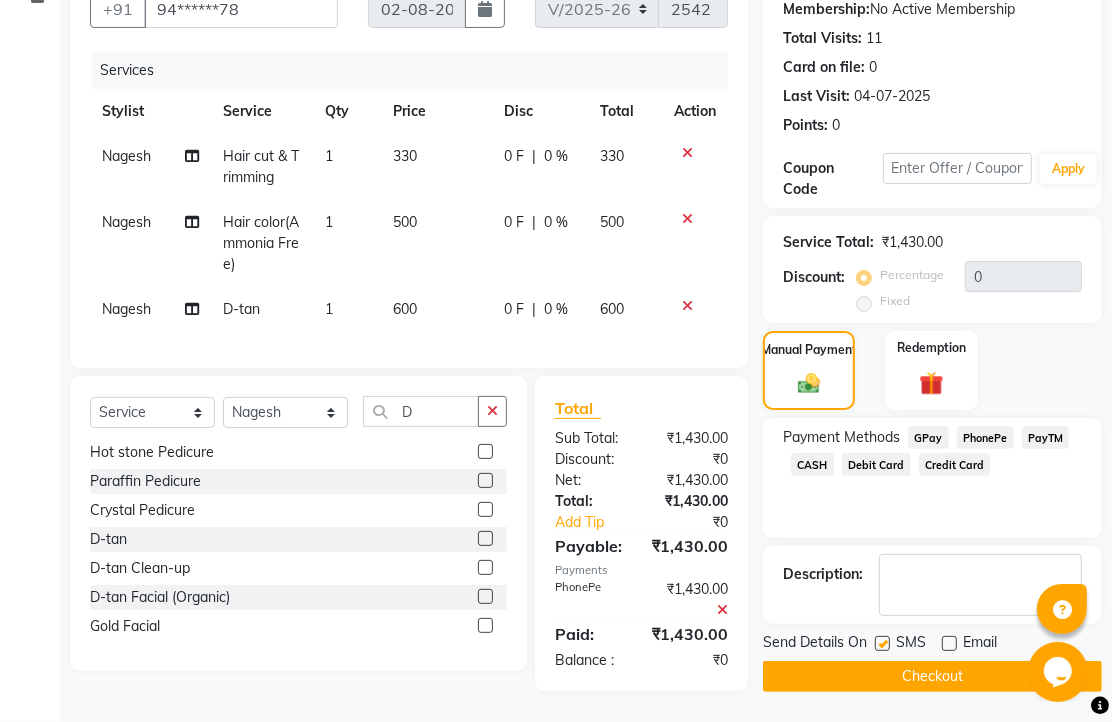 click on "Checkout" 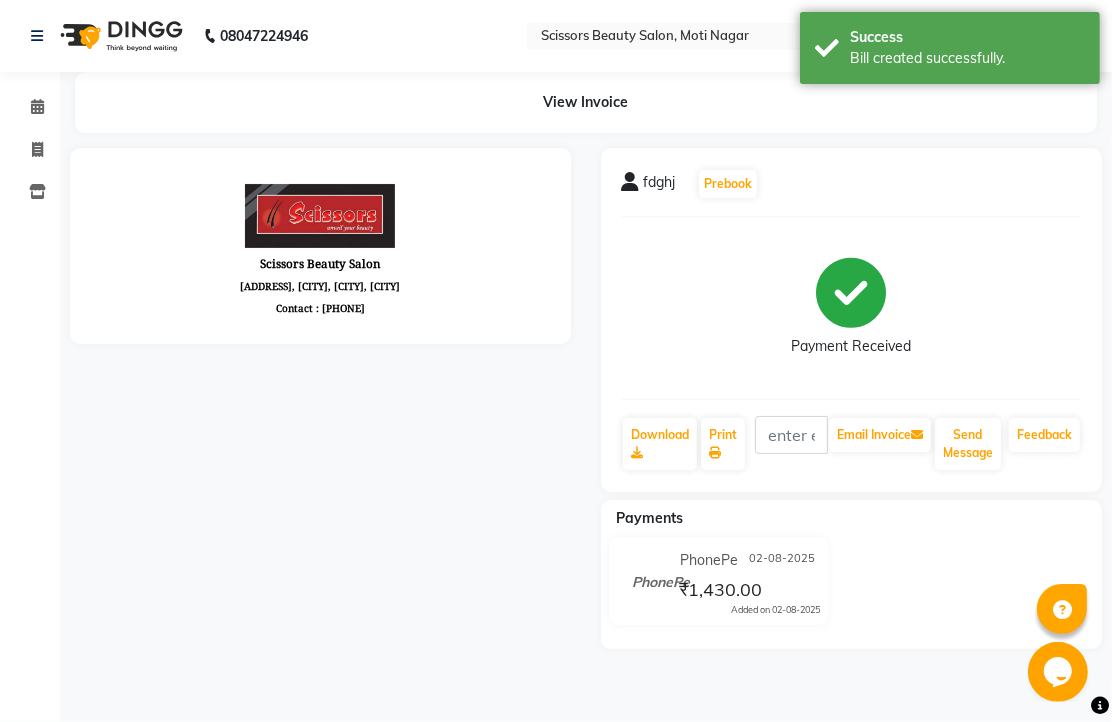 scroll, scrollTop: 0, scrollLeft: 0, axis: both 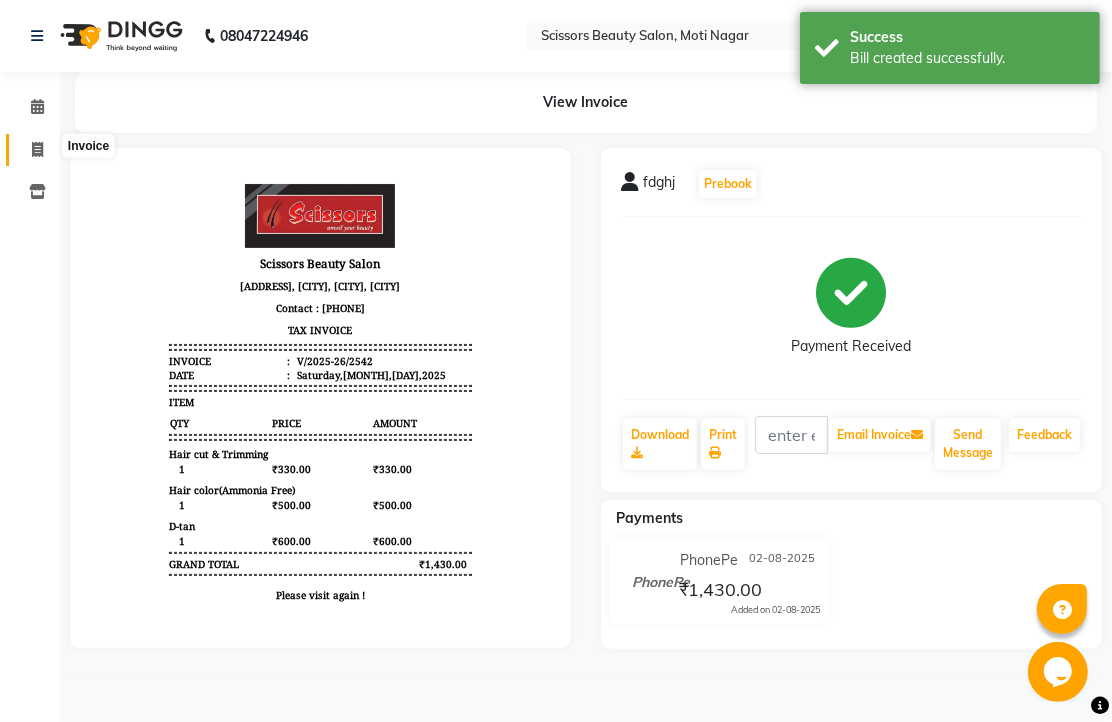 click 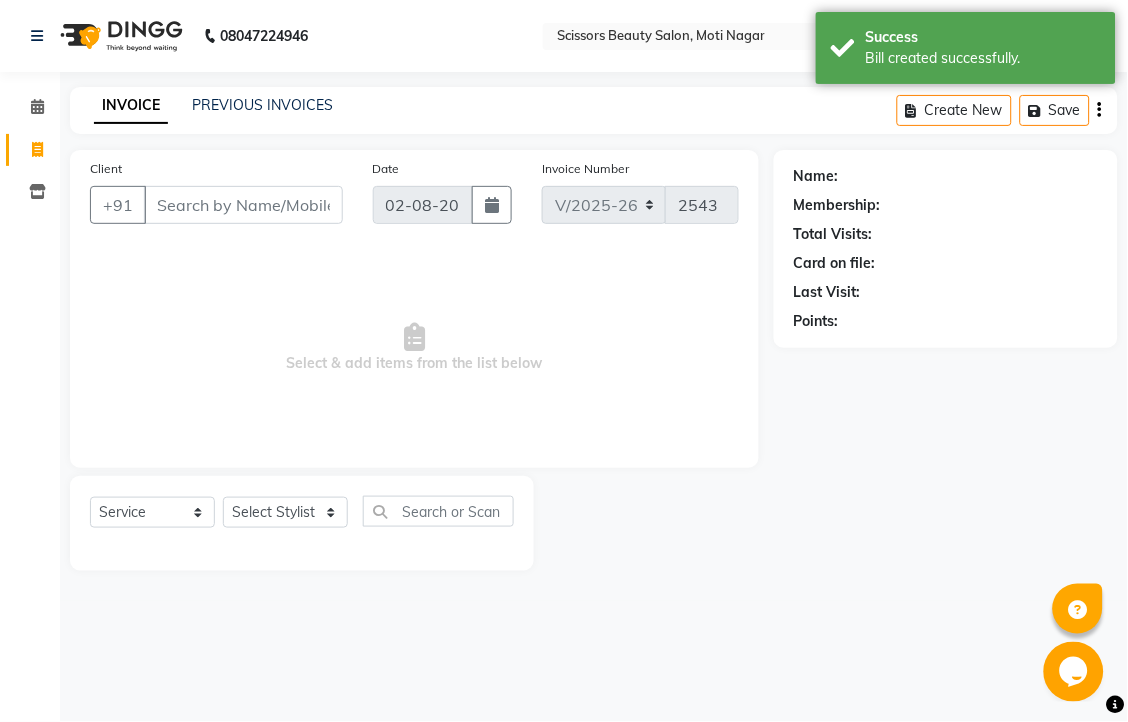 click on "Client" at bounding box center (243, 205) 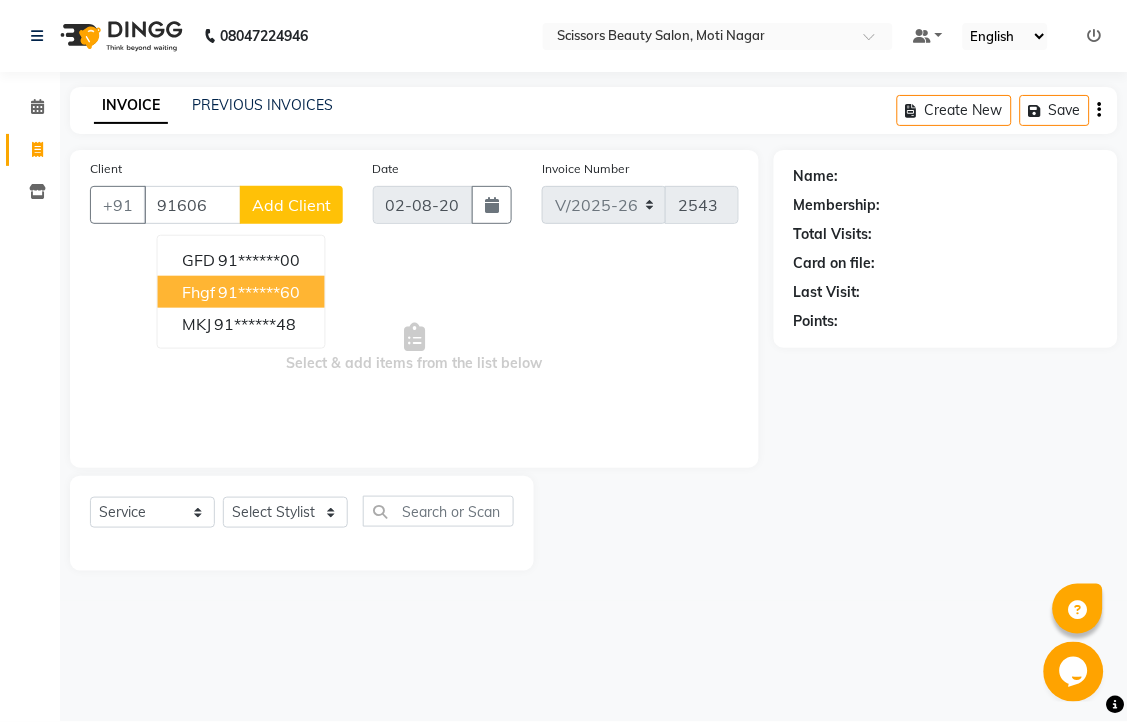 drag, startPoint x: 283, startPoint y: 321, endPoint x: 288, endPoint y: 343, distance: 22.561028 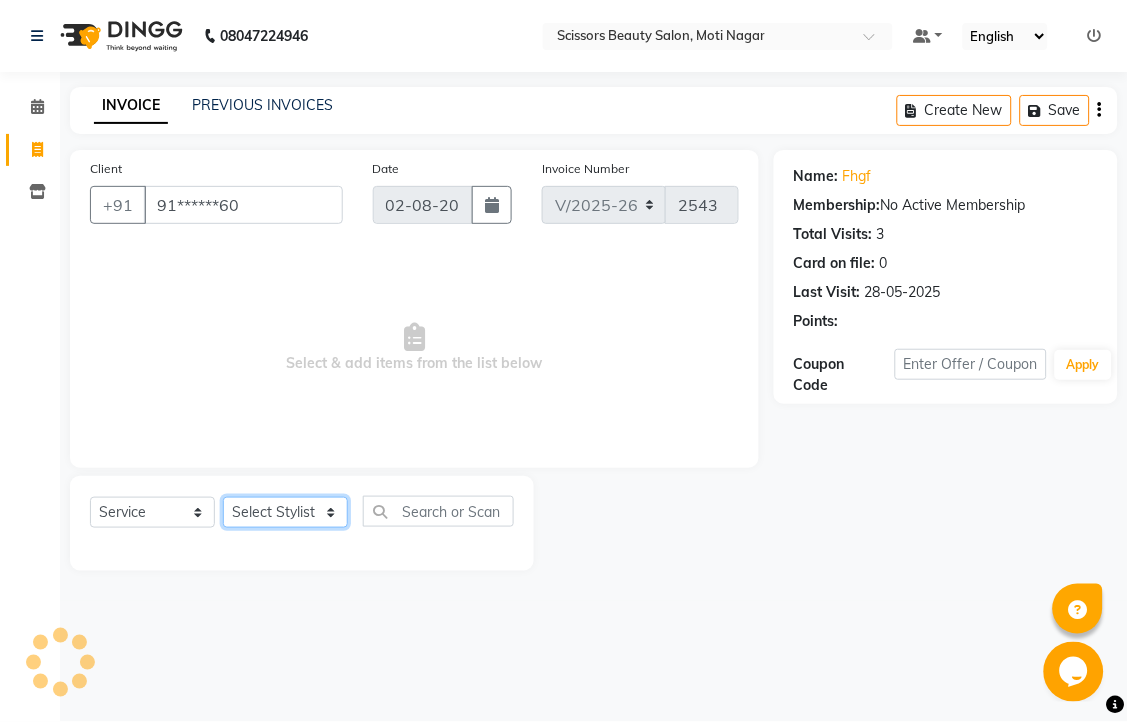 drag, startPoint x: 328, startPoint y: 564, endPoint x: 308, endPoint y: 552, distance: 23.323807 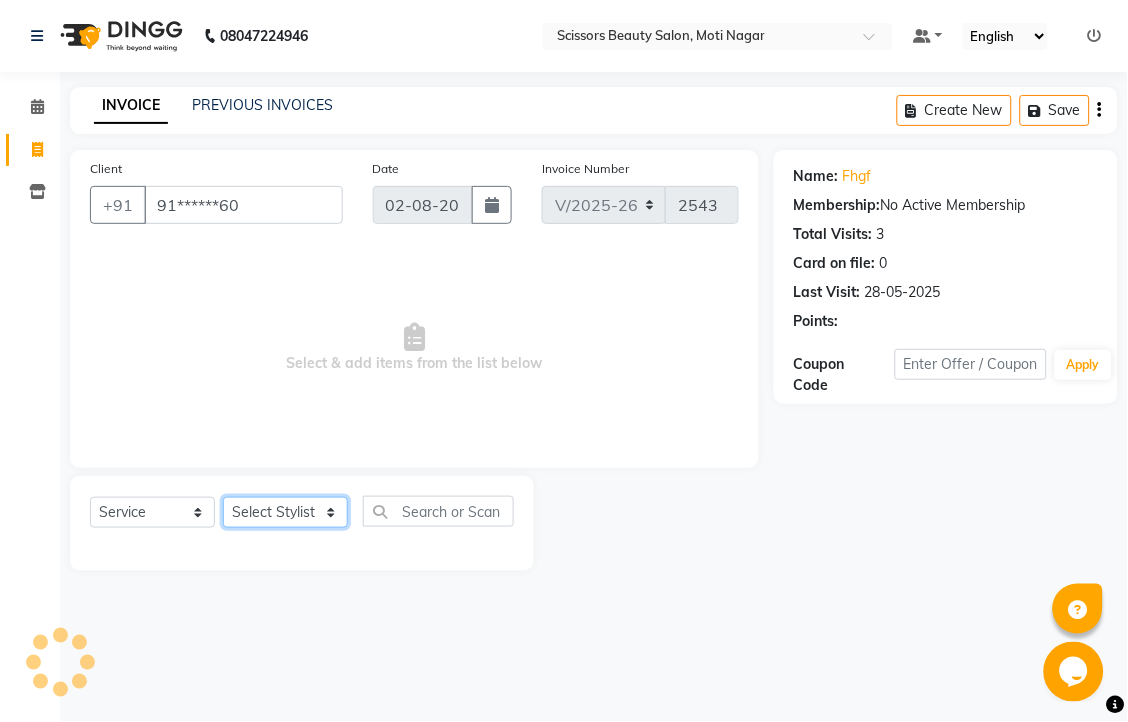 click on "Select Stylist Dominic Francis Nagesh Satish Sir Staff" 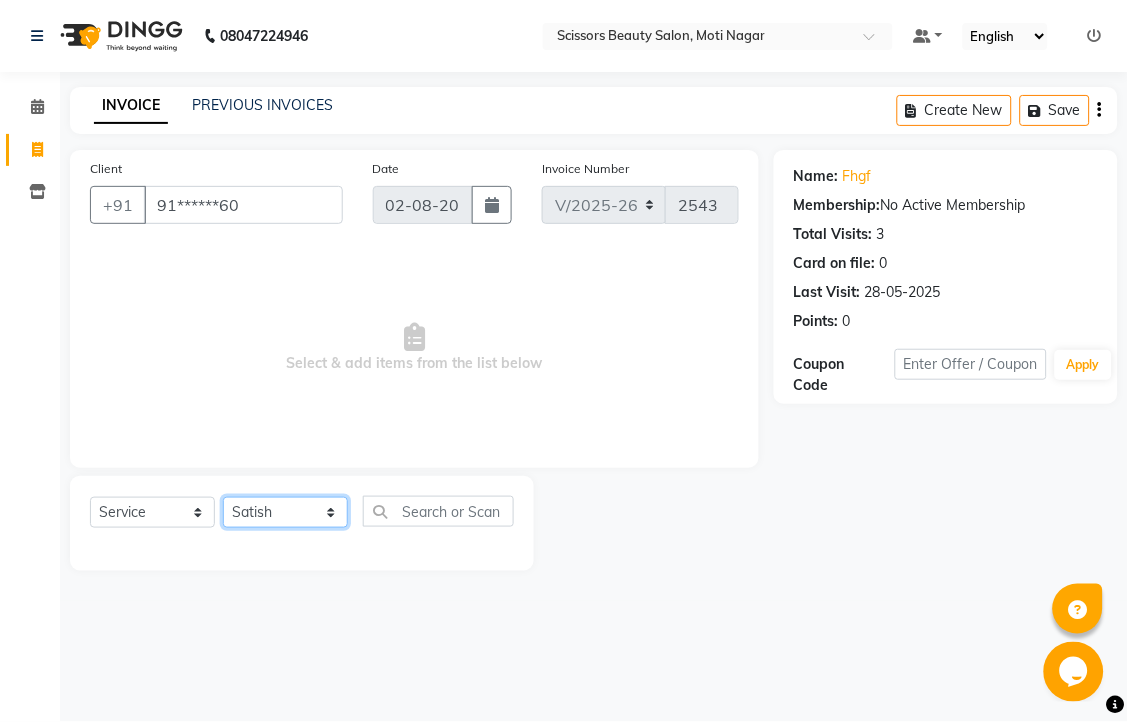 click on "Select Stylist Dominic Francis Nagesh Satish Sir Staff" 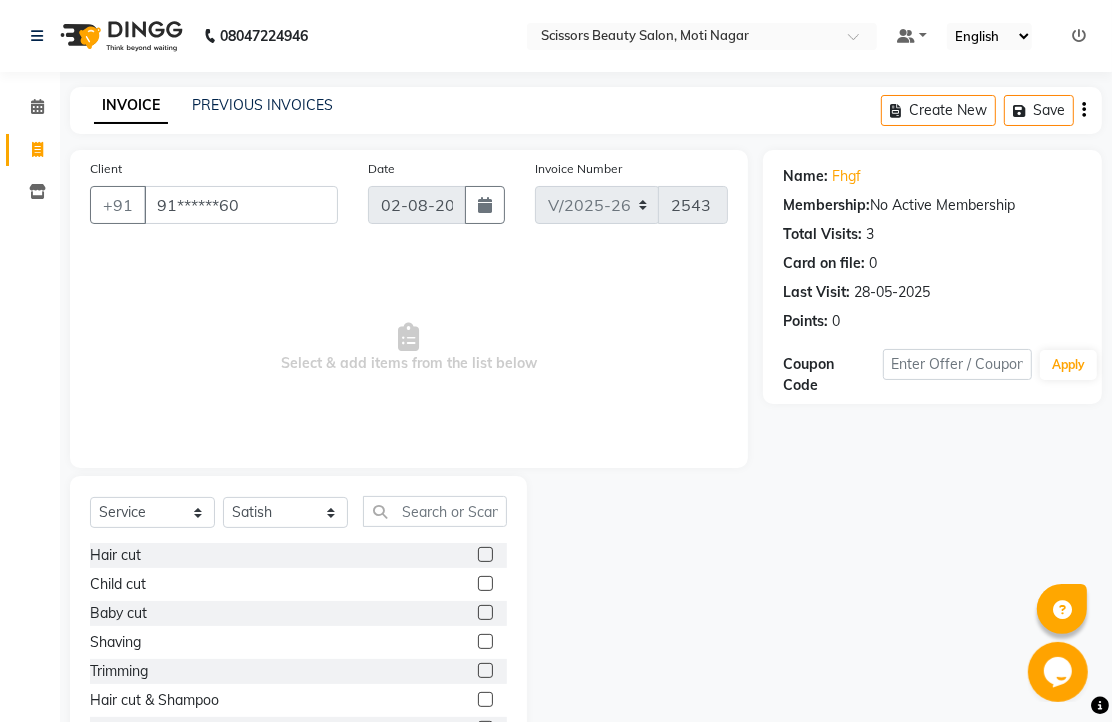 click 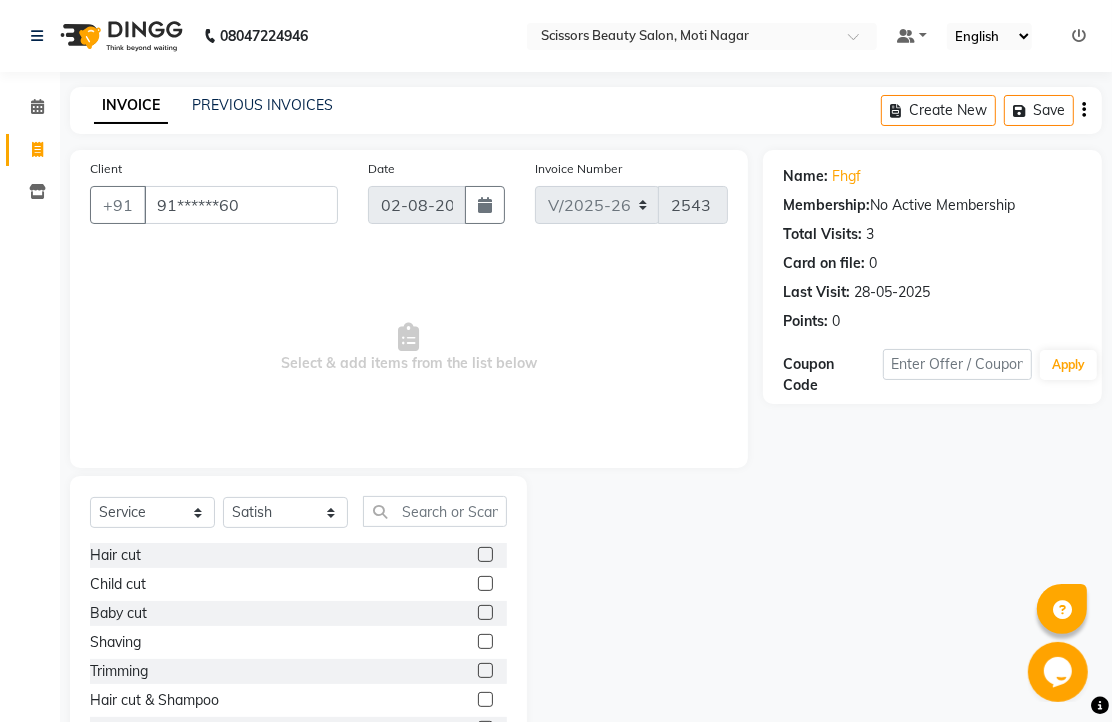 click at bounding box center (484, 555) 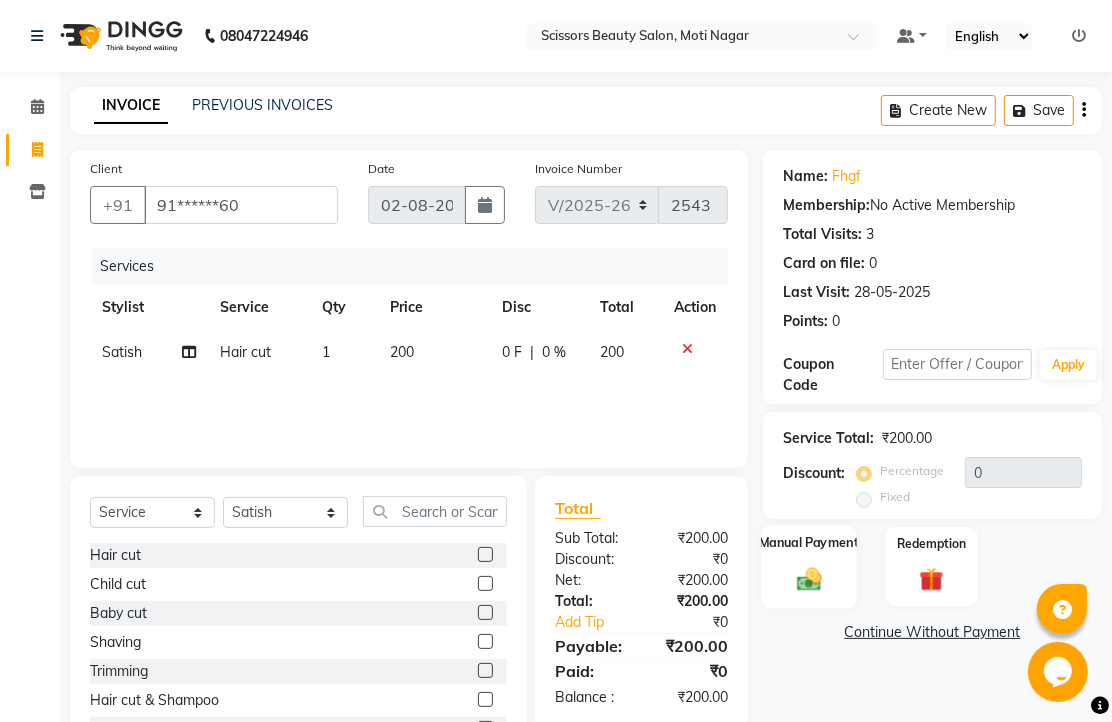 click 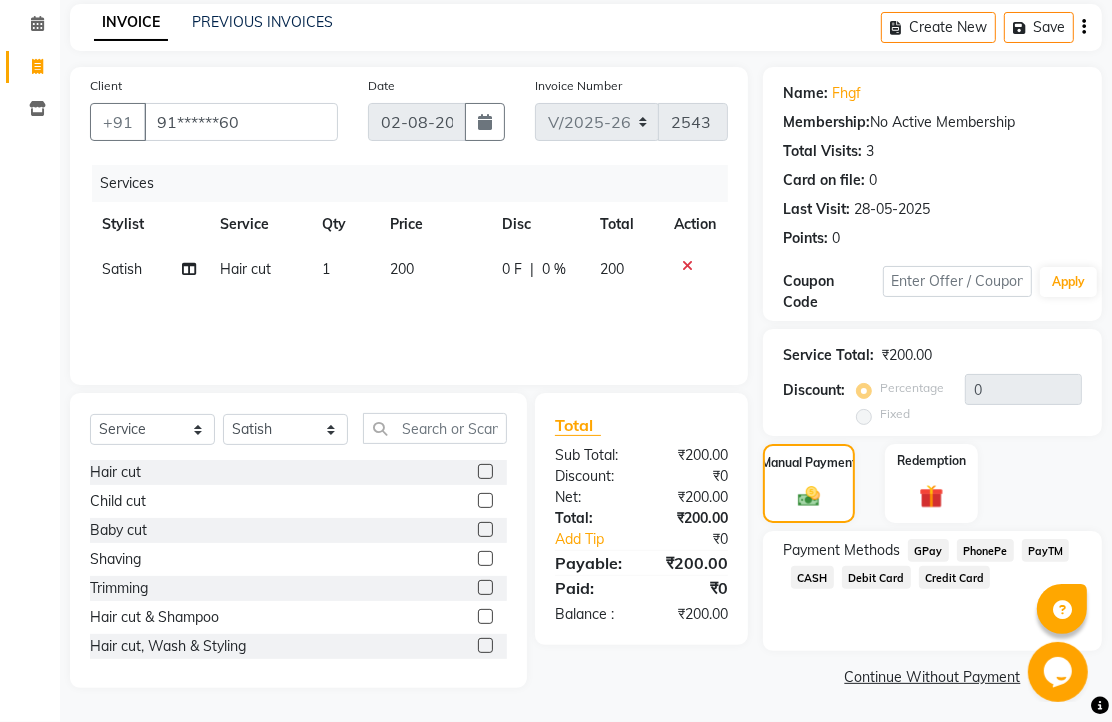 scroll, scrollTop: 163, scrollLeft: 0, axis: vertical 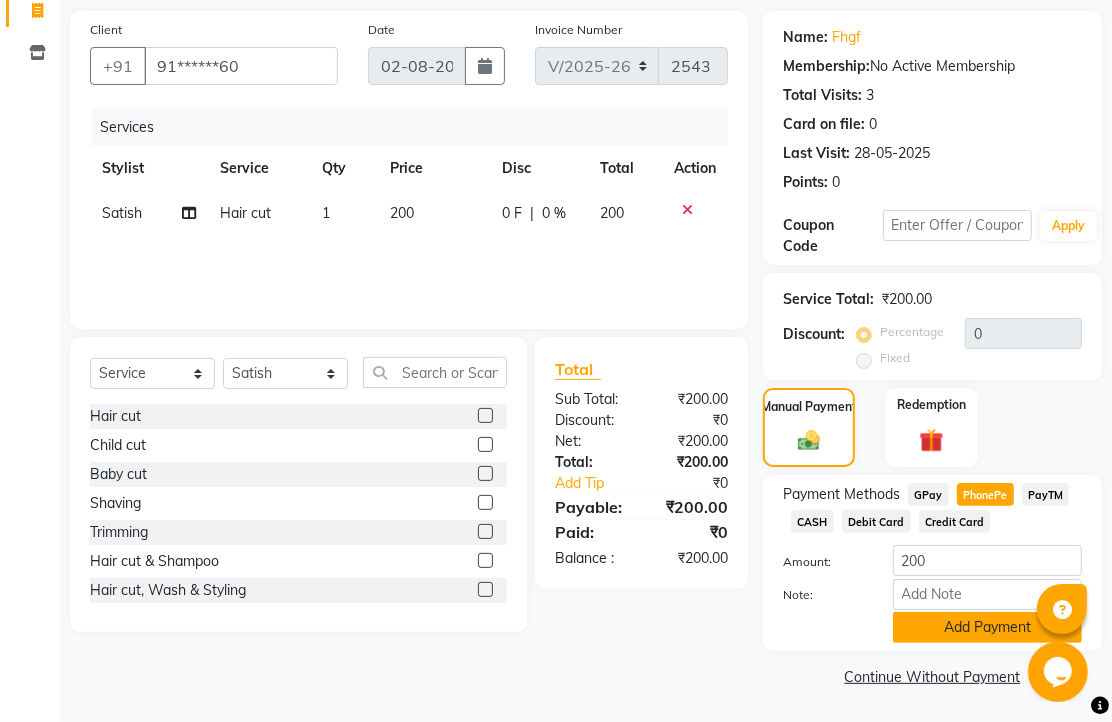 click on "Add Payment" 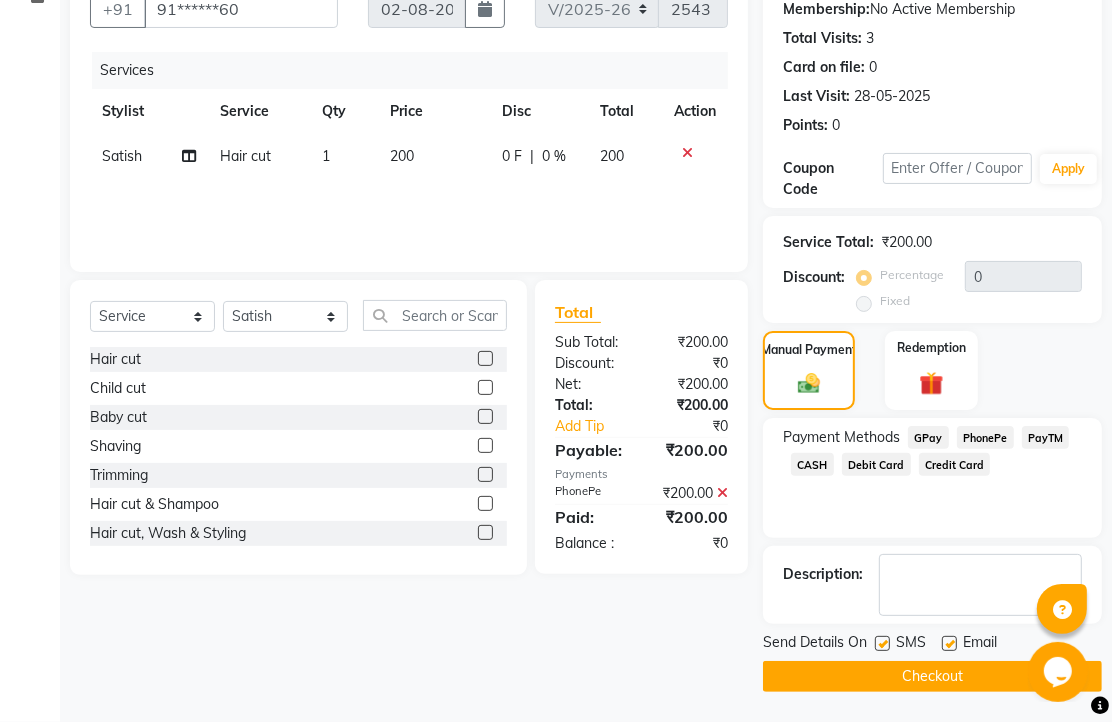 scroll, scrollTop: 304, scrollLeft: 0, axis: vertical 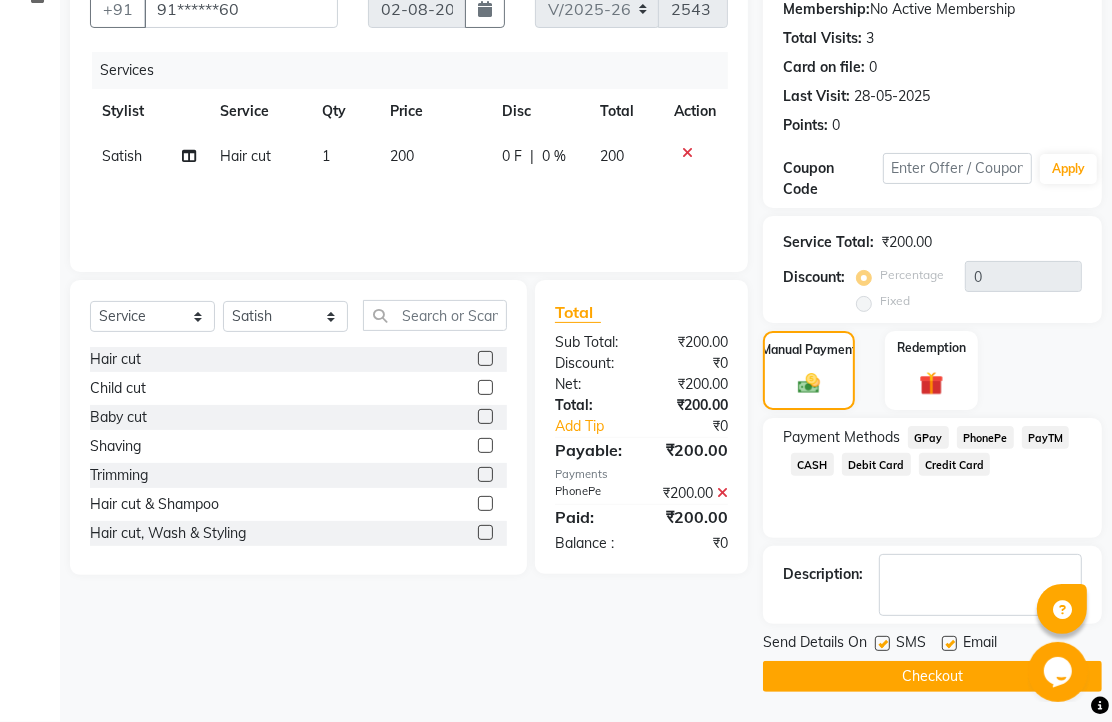 click at bounding box center [948, 644] 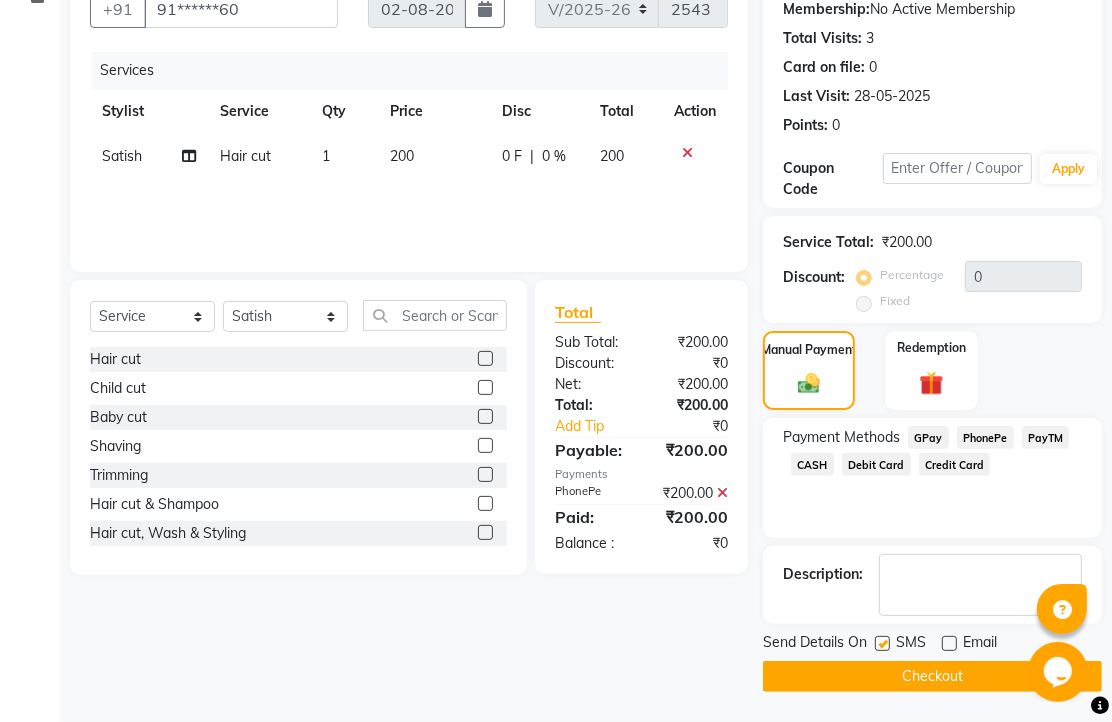 click on "Checkout" 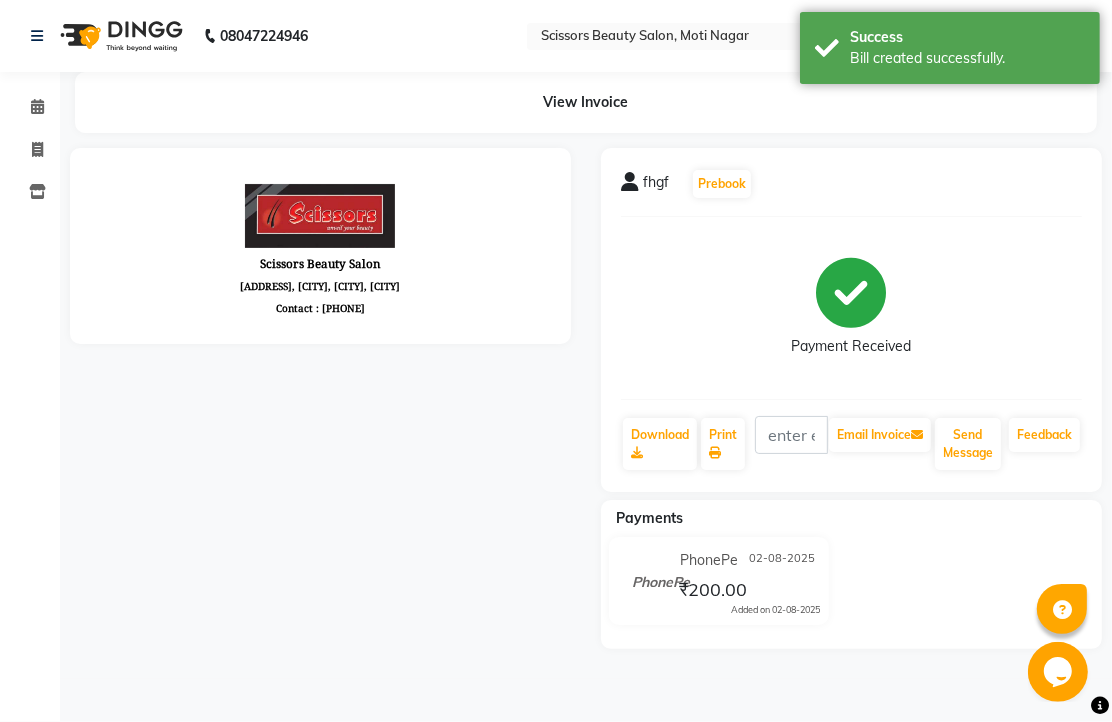 scroll, scrollTop: 0, scrollLeft: 0, axis: both 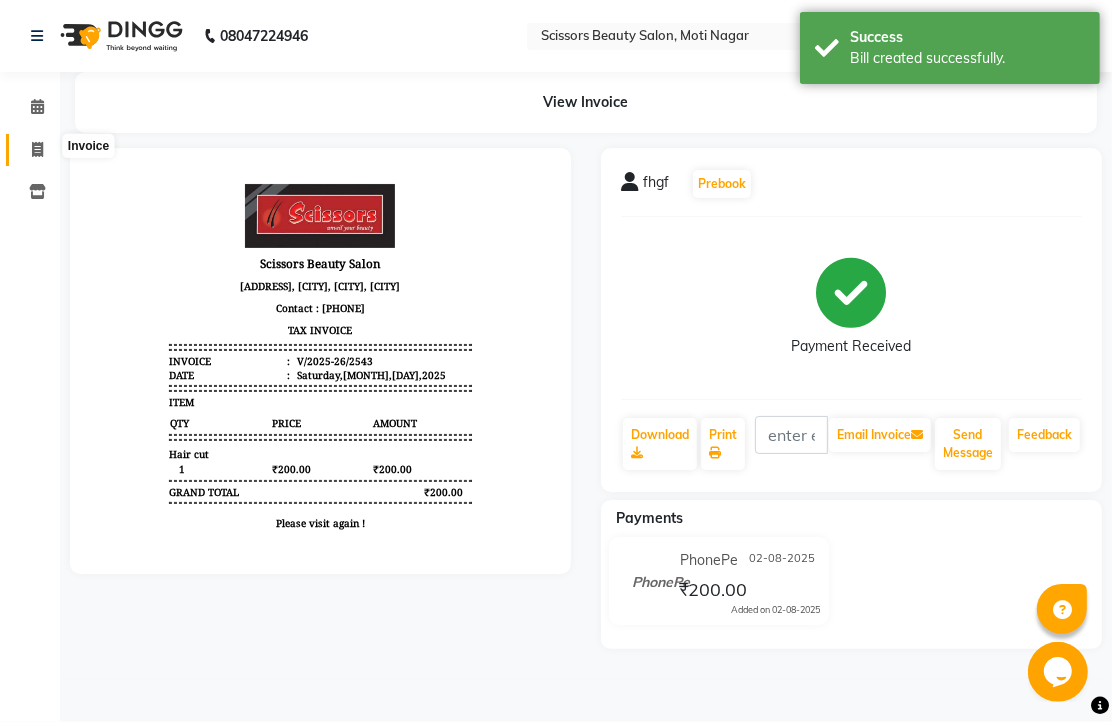 click 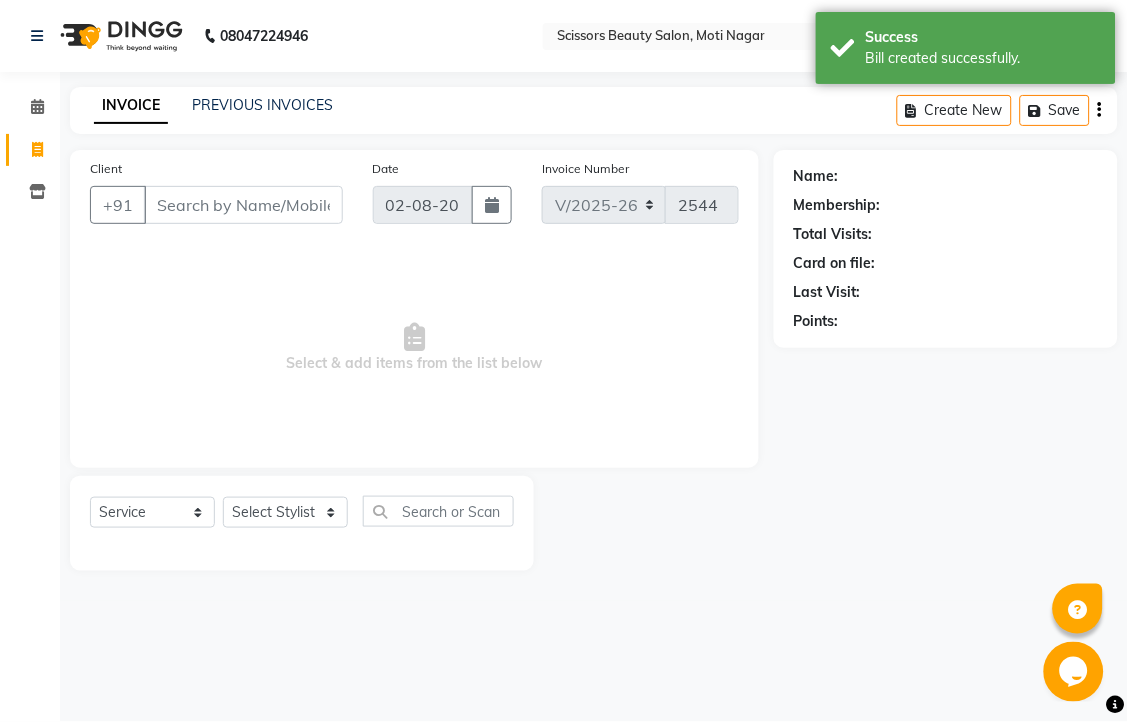 click on "Client" at bounding box center (243, 205) 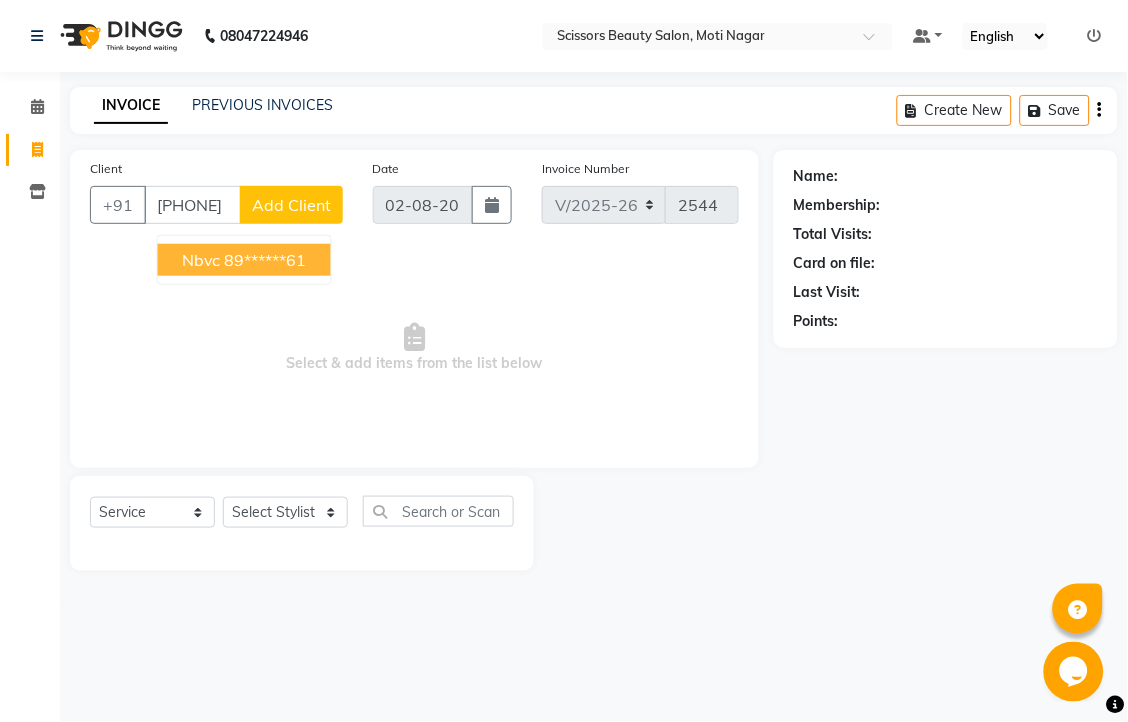 click on "89******61" at bounding box center (266, 260) 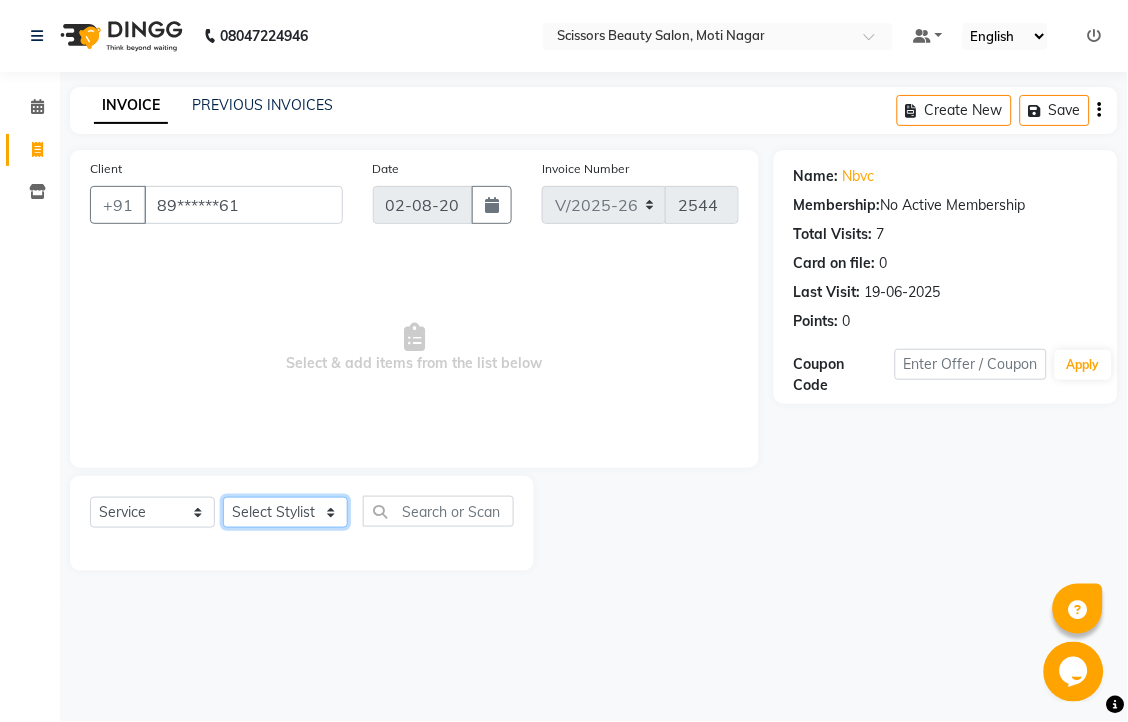 click on "Select Stylist Dominic Francis Nagesh Satish Sir Staff" 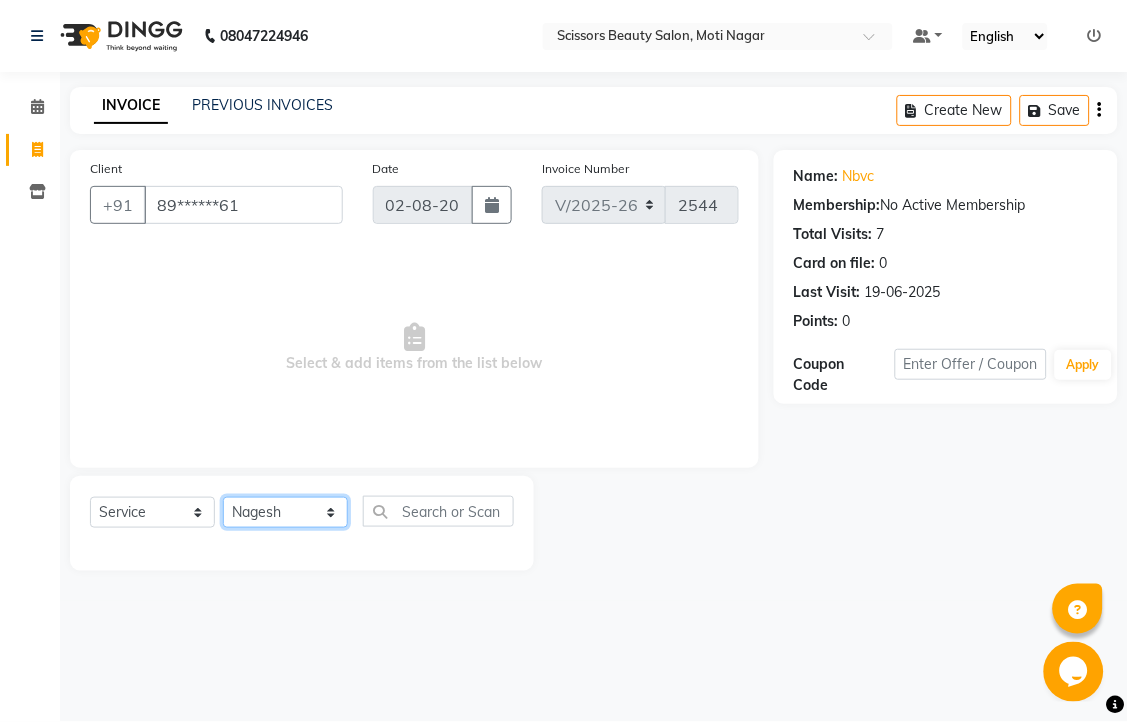 click on "Select Stylist Dominic Francis Nagesh Satish Sir Staff" 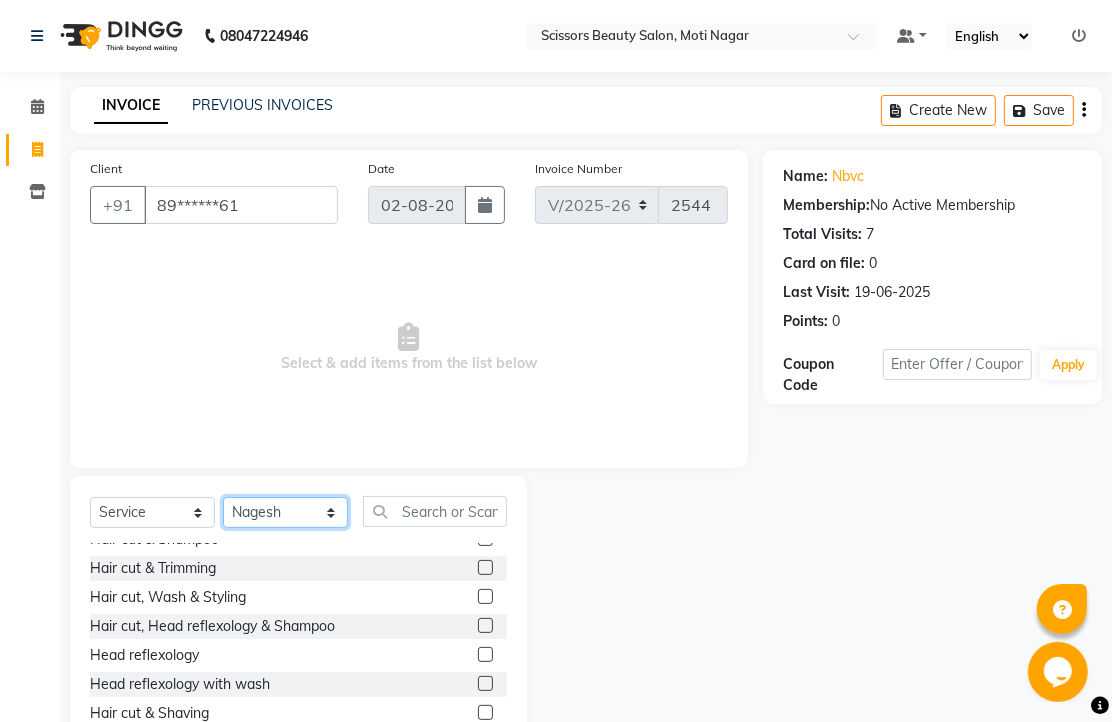scroll, scrollTop: 111, scrollLeft: 0, axis: vertical 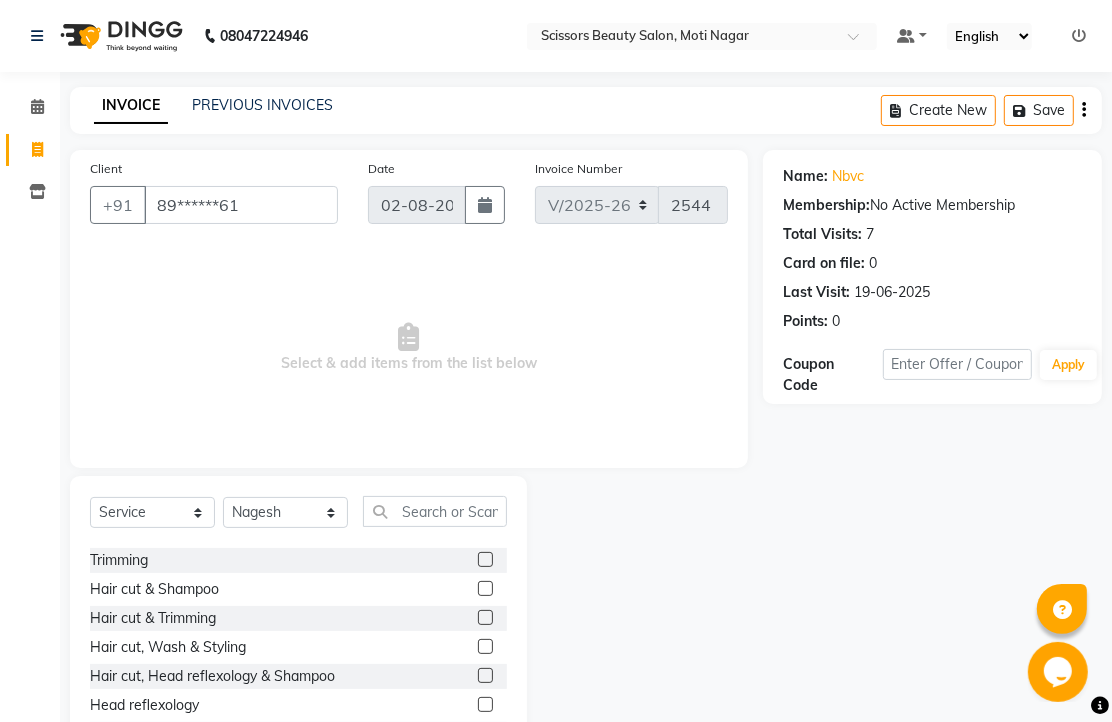 click 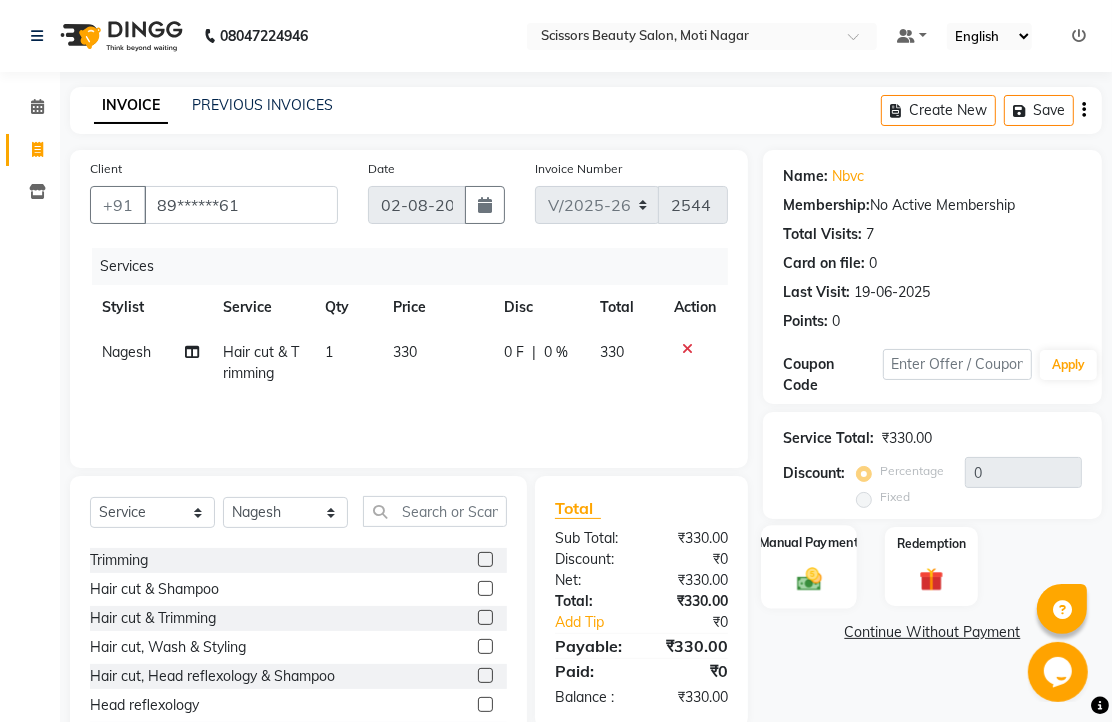 click 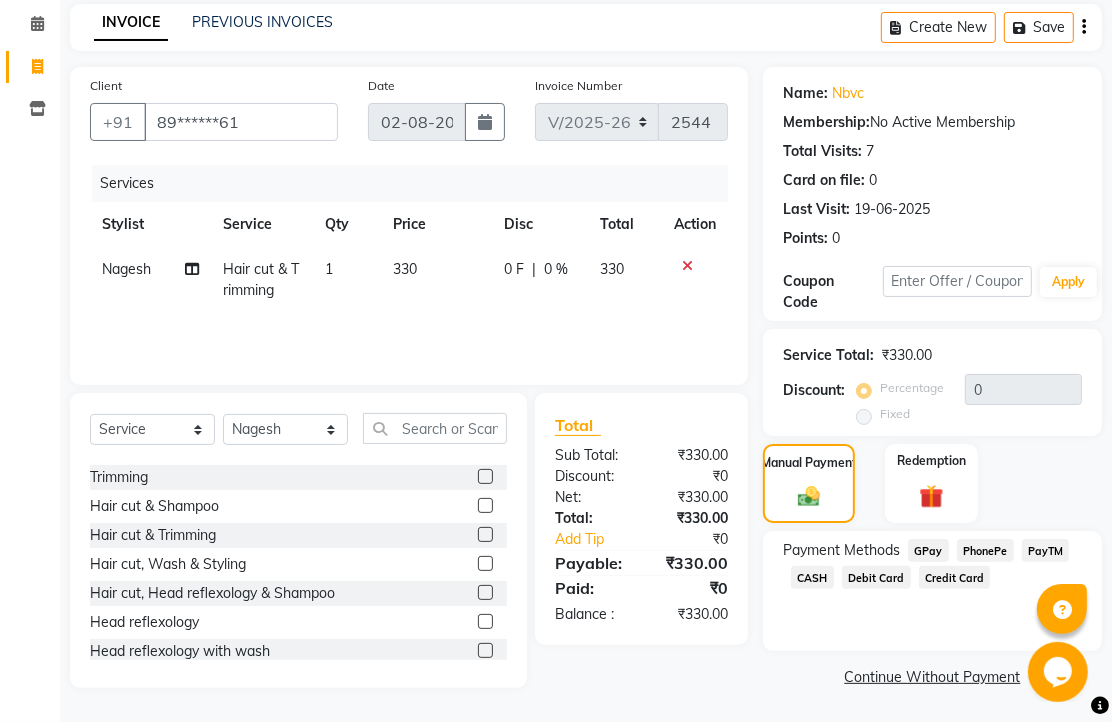 scroll, scrollTop: 163, scrollLeft: 0, axis: vertical 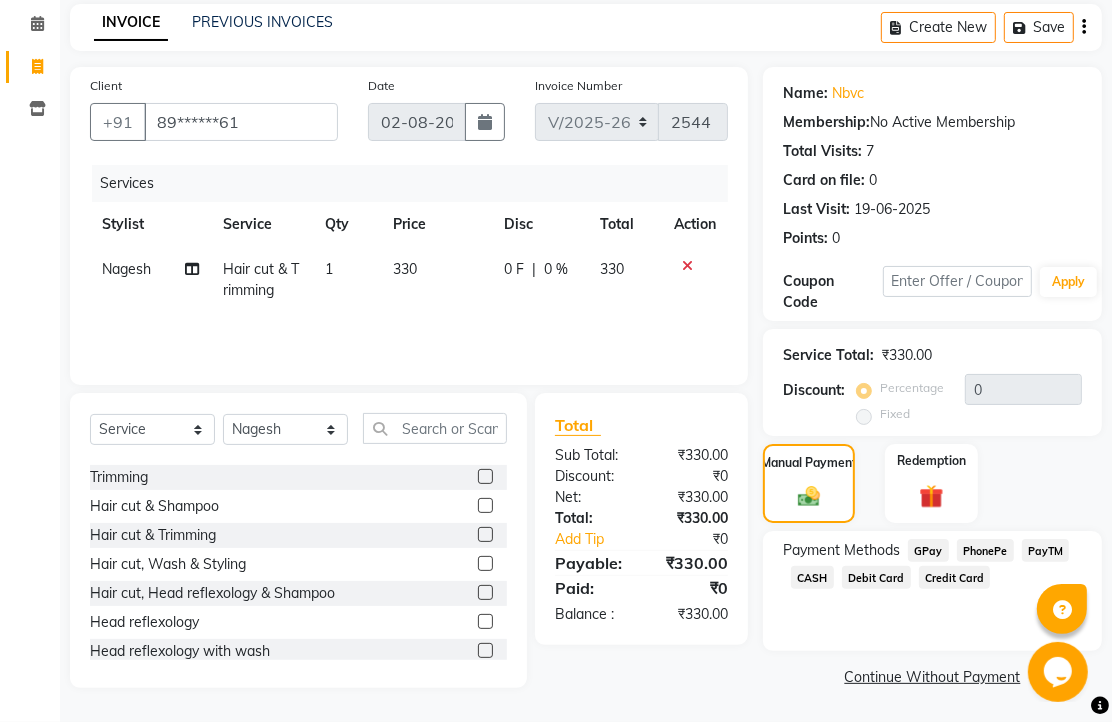 click on "PhonePe" 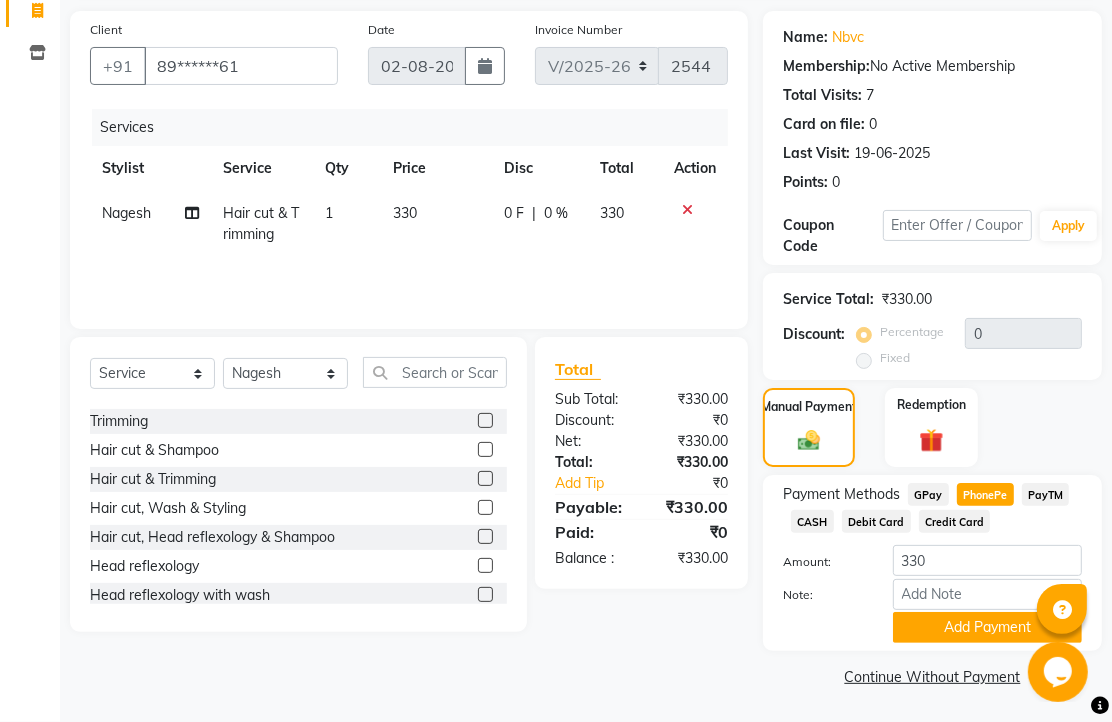 scroll, scrollTop: 248, scrollLeft: 0, axis: vertical 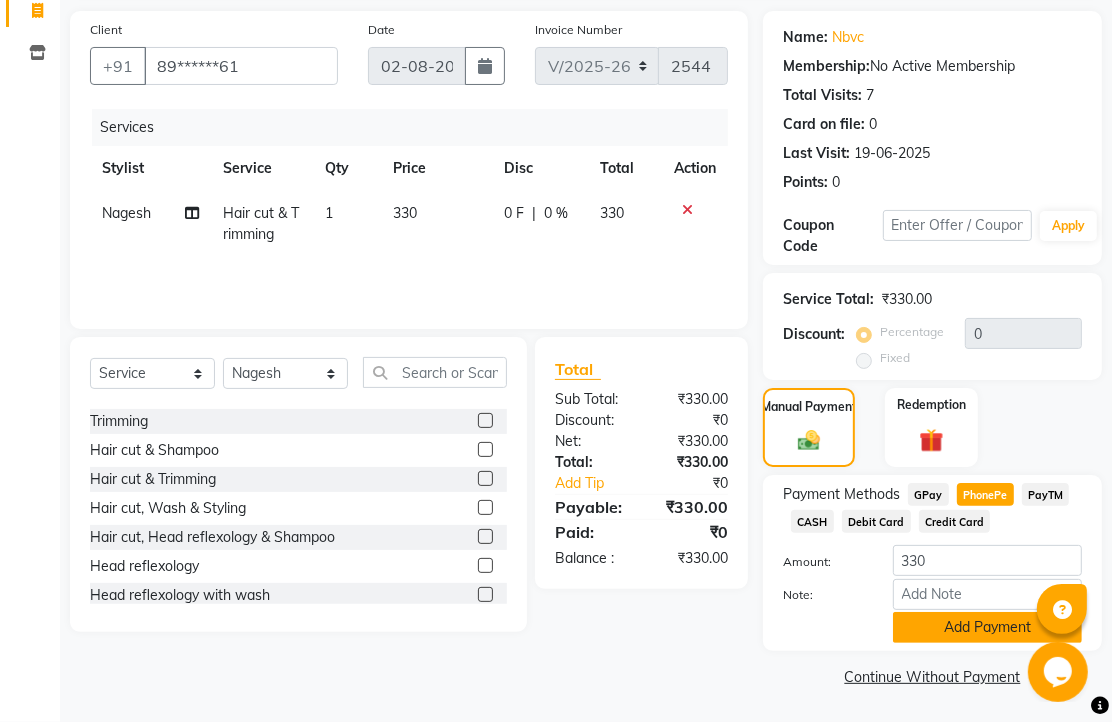 click on "Add Payment" 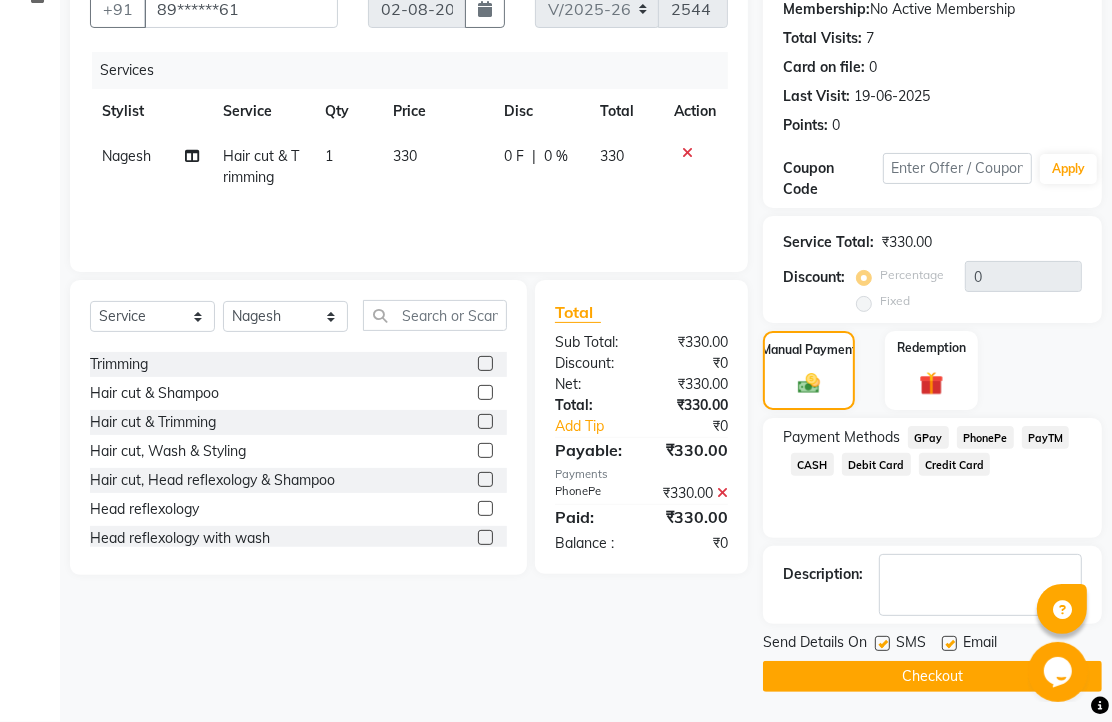 scroll, scrollTop: 304, scrollLeft: 0, axis: vertical 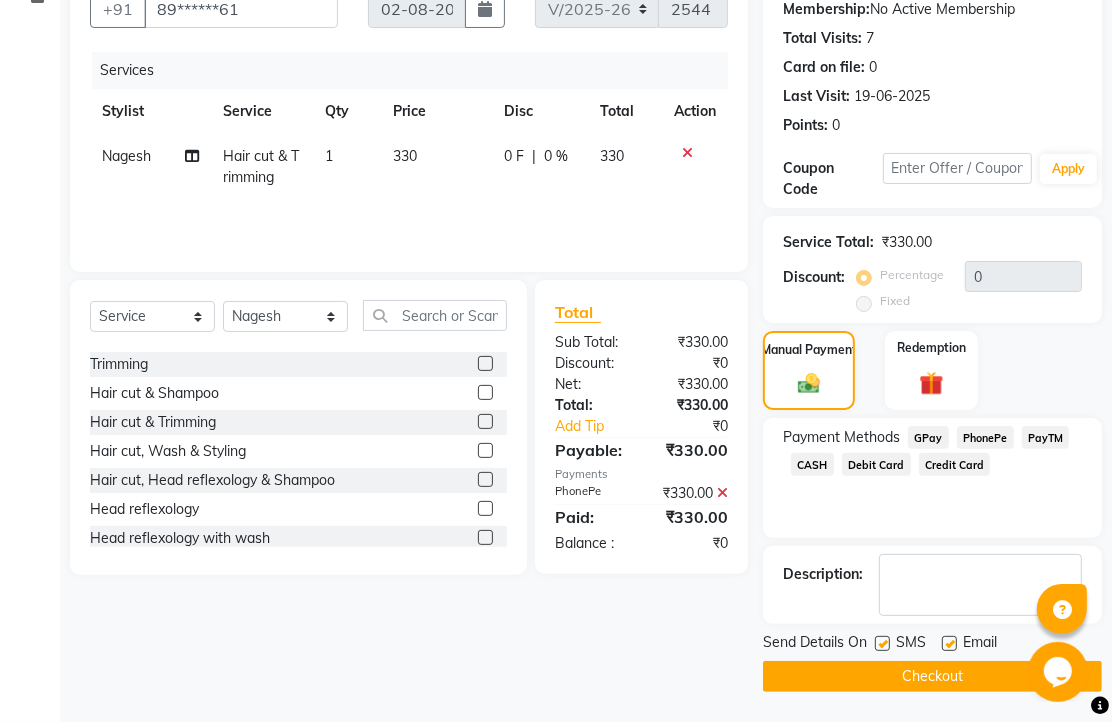 click 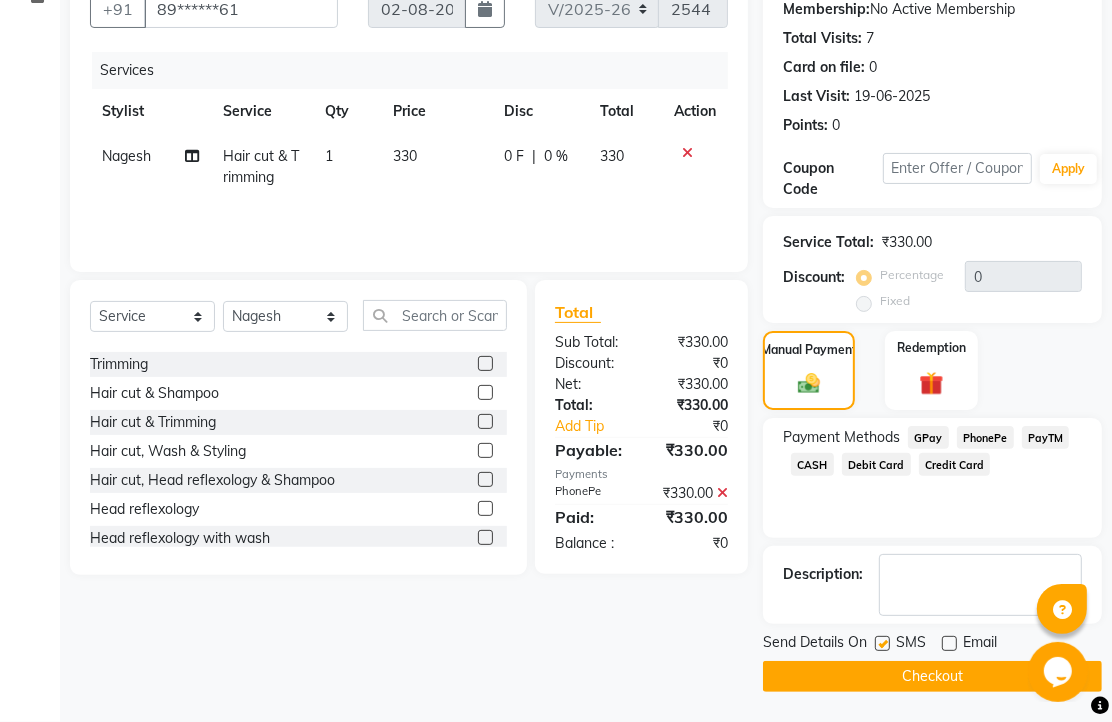 click on "Checkout" 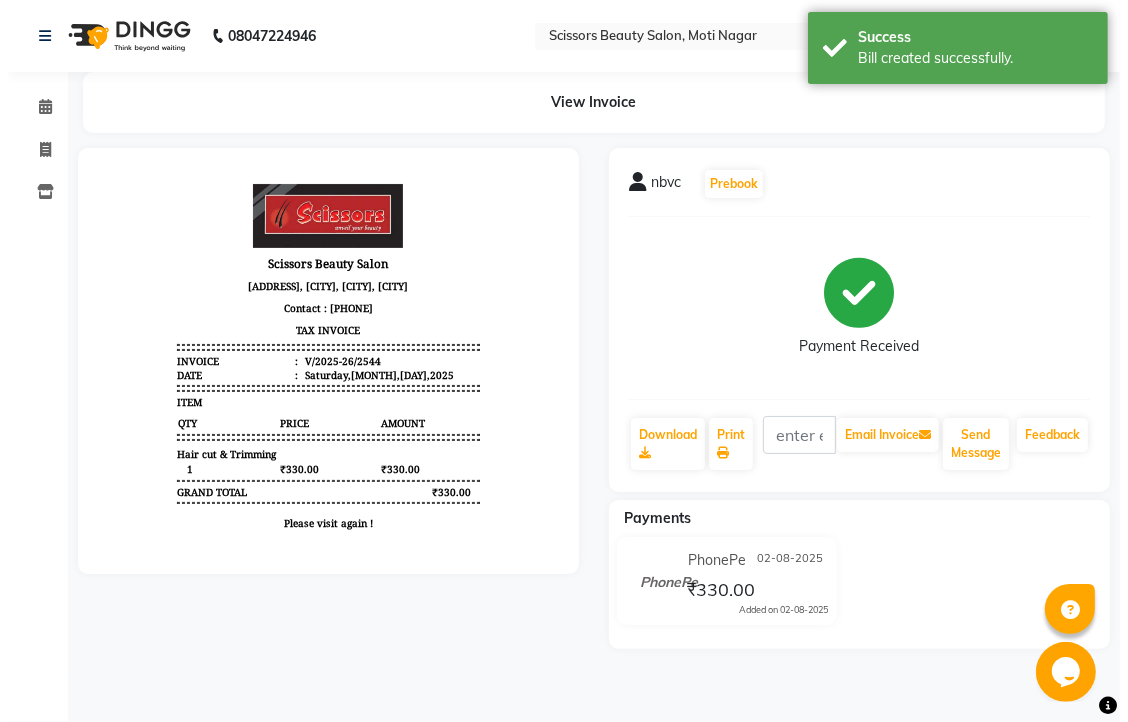 scroll, scrollTop: 0, scrollLeft: 0, axis: both 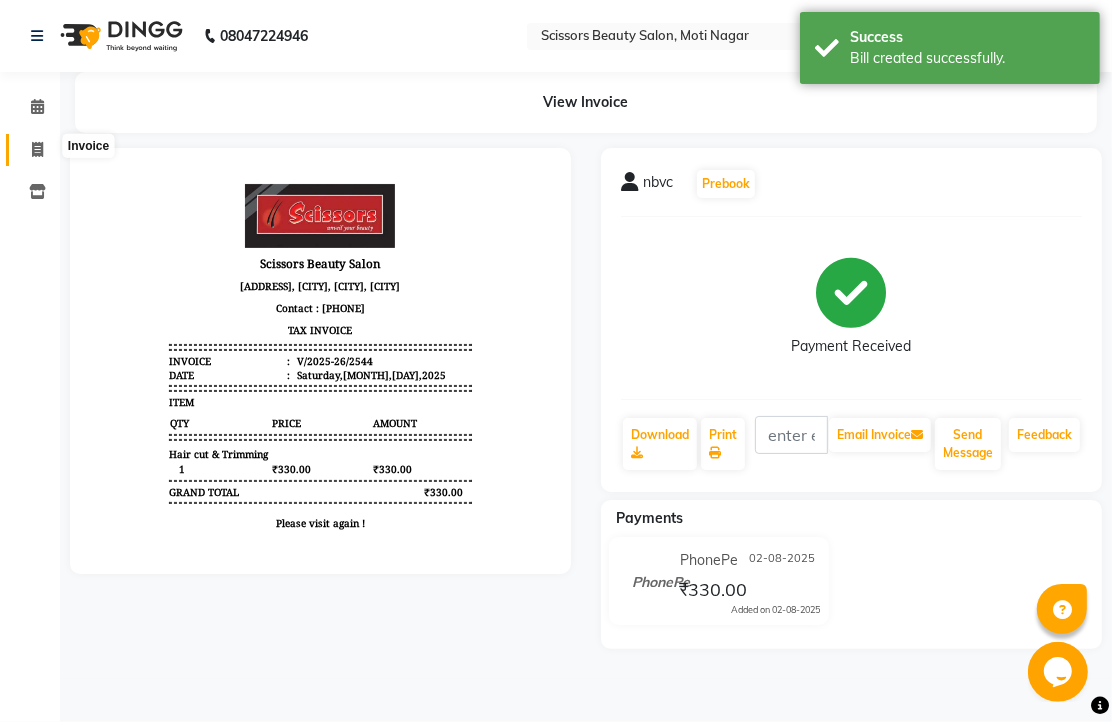click 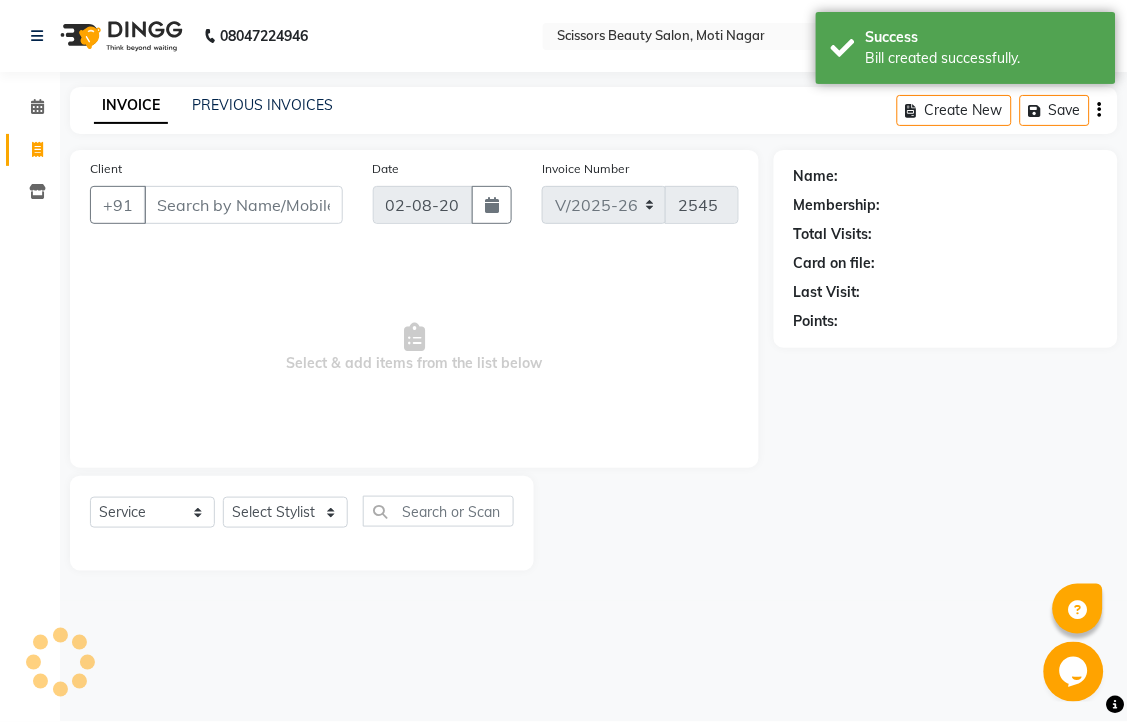 click on "Client" at bounding box center [243, 205] 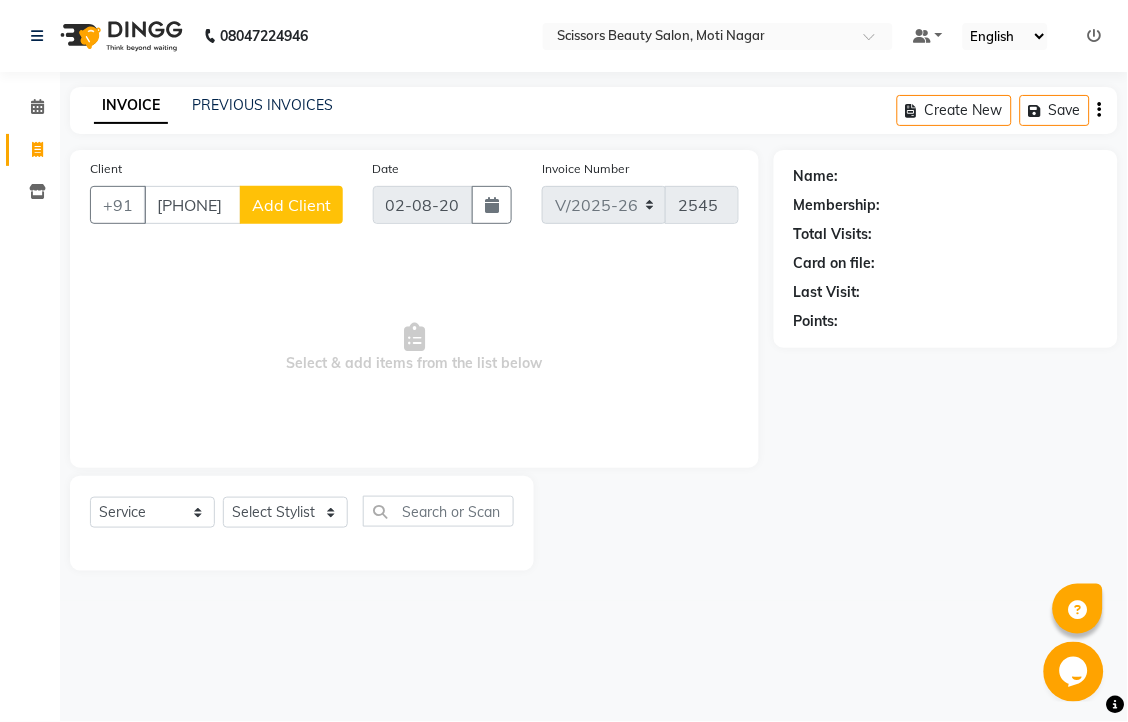 click on "Add Client" 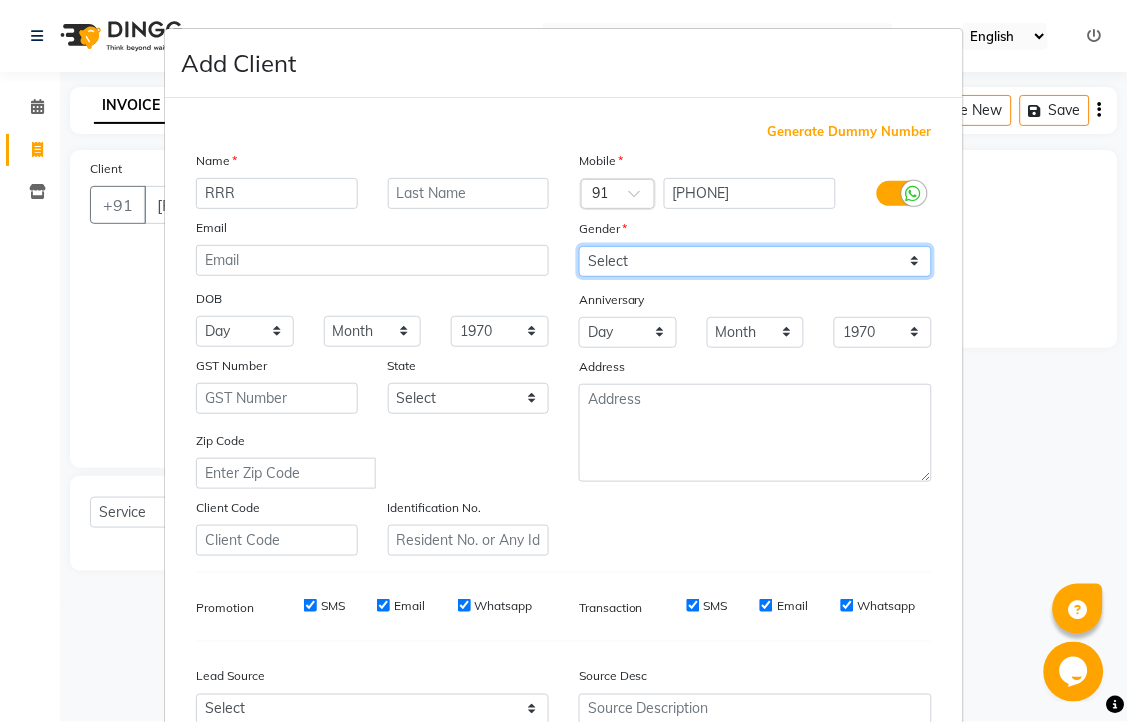click on "Select Male Female Other Prefer Not To Say" at bounding box center (755, 261) 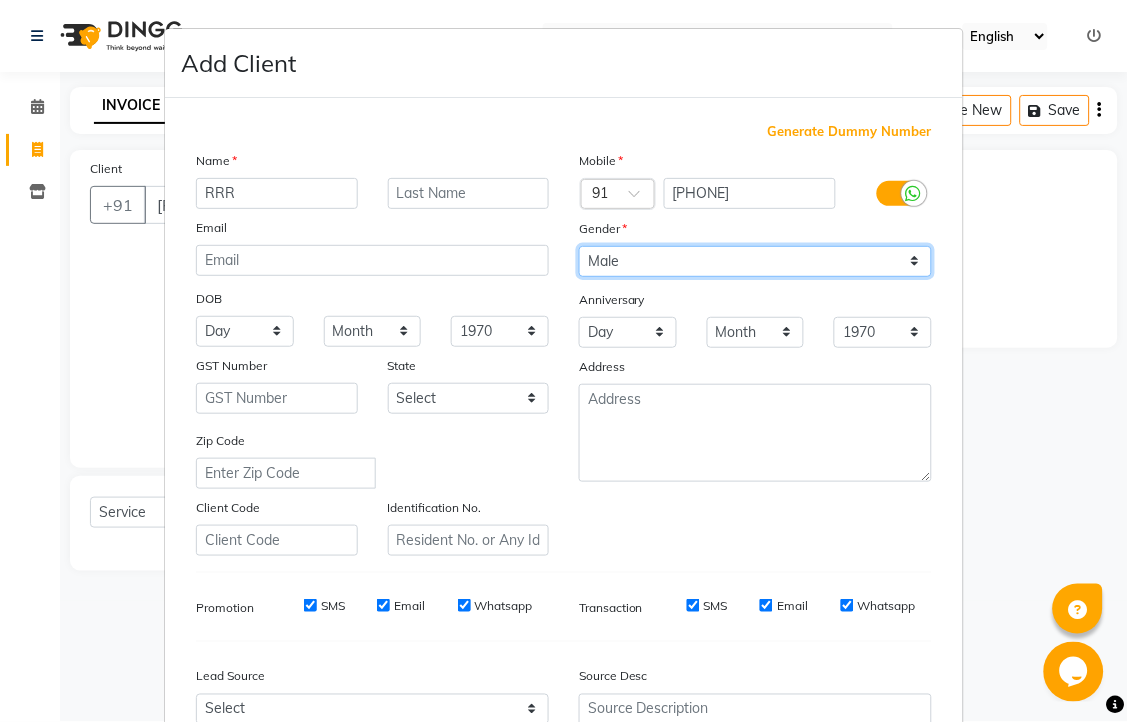 click on "Select Male Female Other Prefer Not To Say" at bounding box center (755, 261) 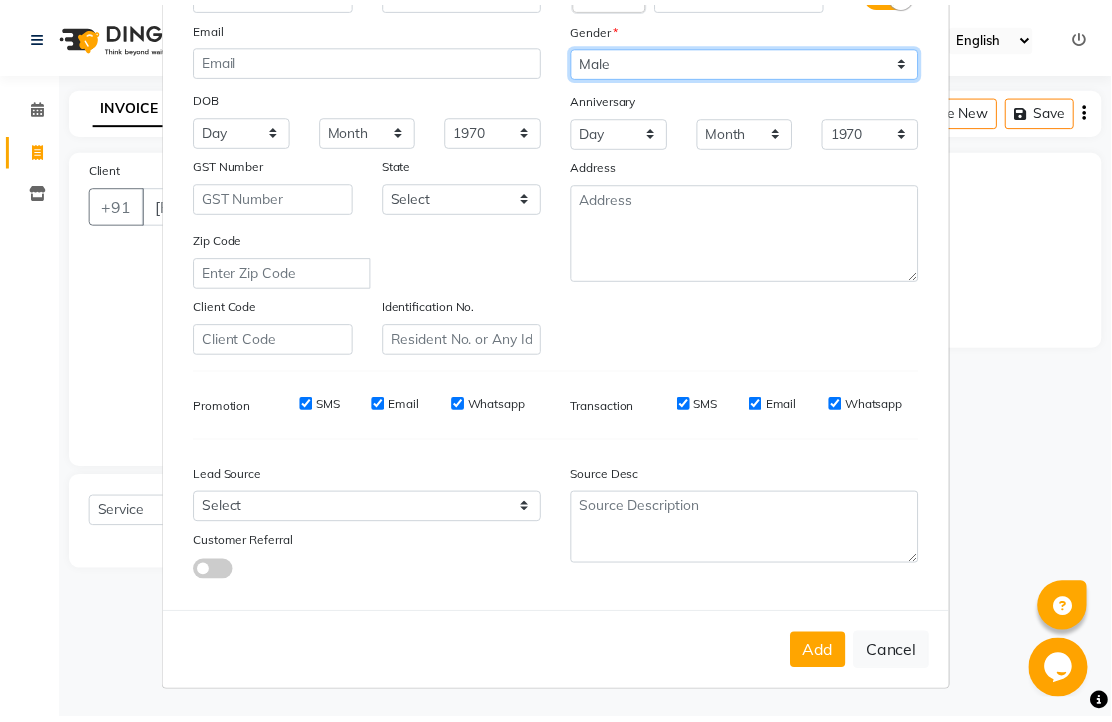 scroll, scrollTop: 380, scrollLeft: 0, axis: vertical 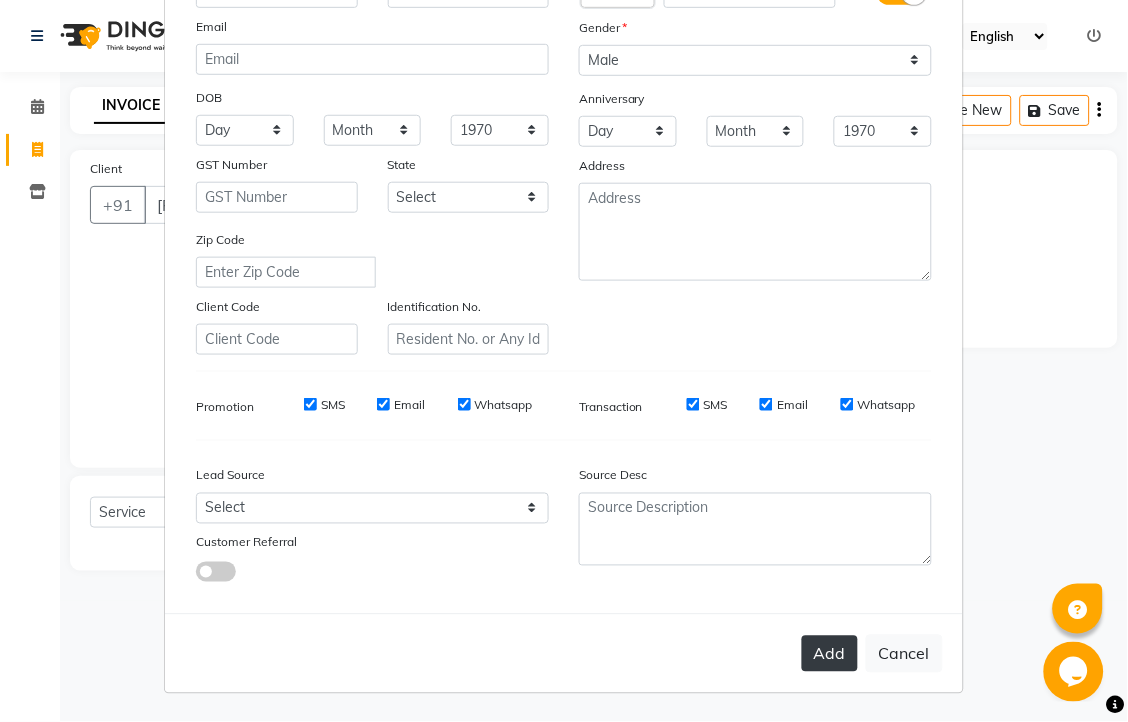 click on "Add" at bounding box center [830, 654] 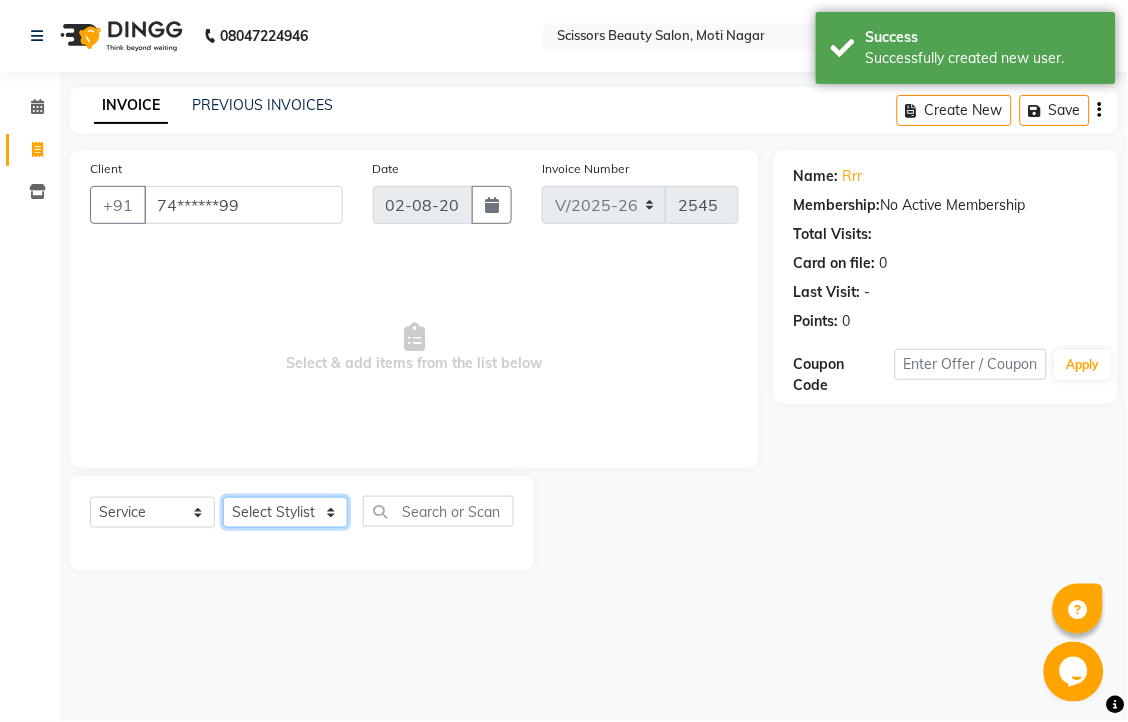click on "Select Stylist Dominic Francis Nagesh Satish Sir Staff" 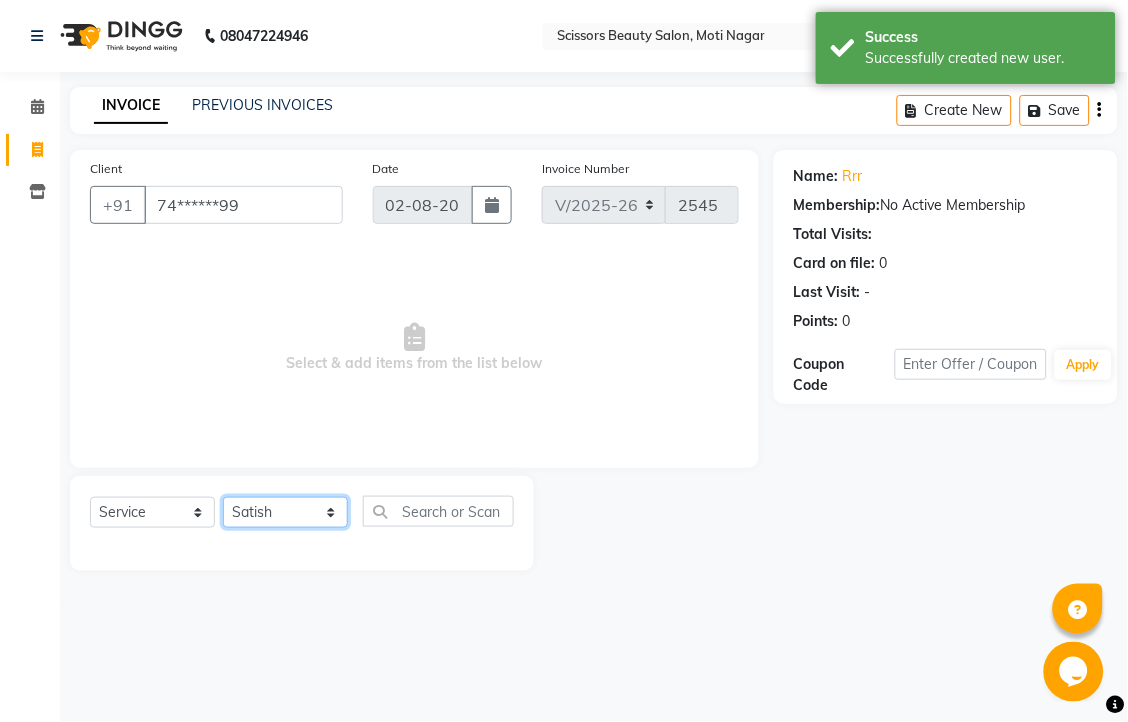 click on "Select Stylist Dominic Francis Nagesh Satish Sir Staff" 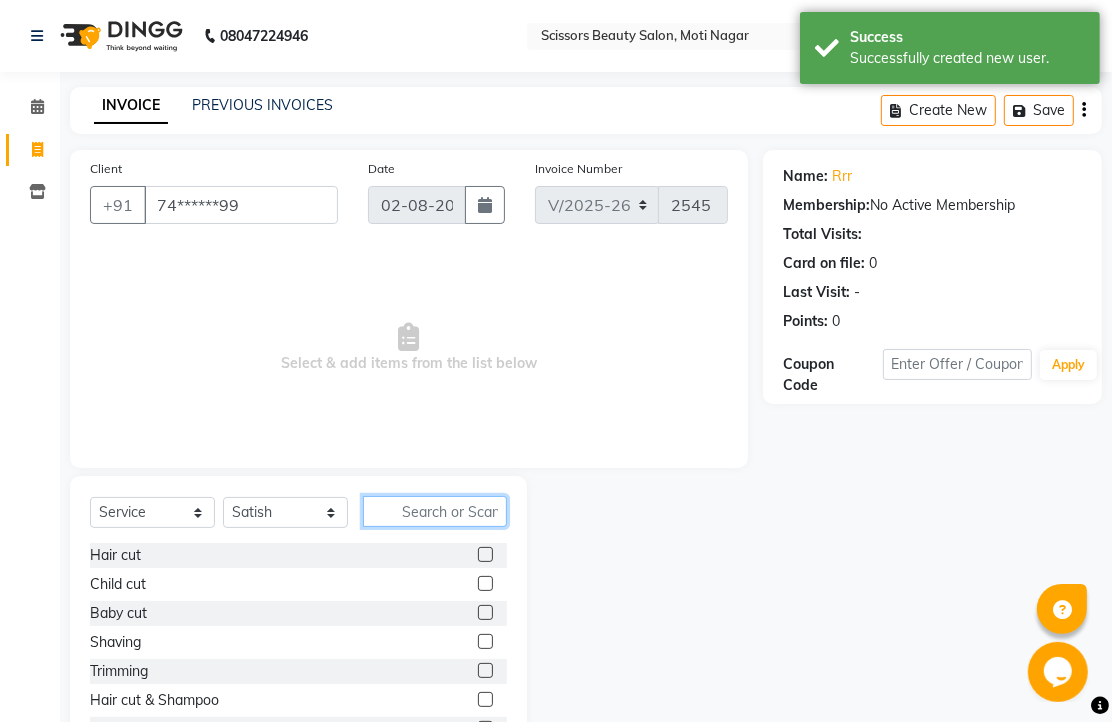 click 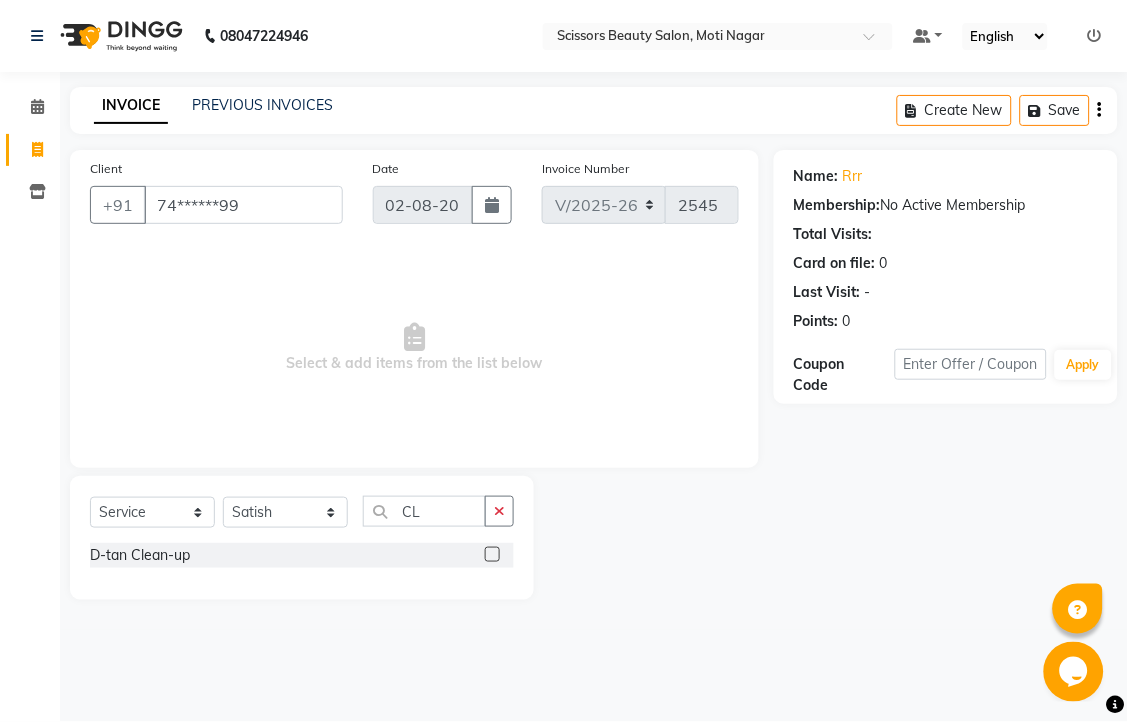 click 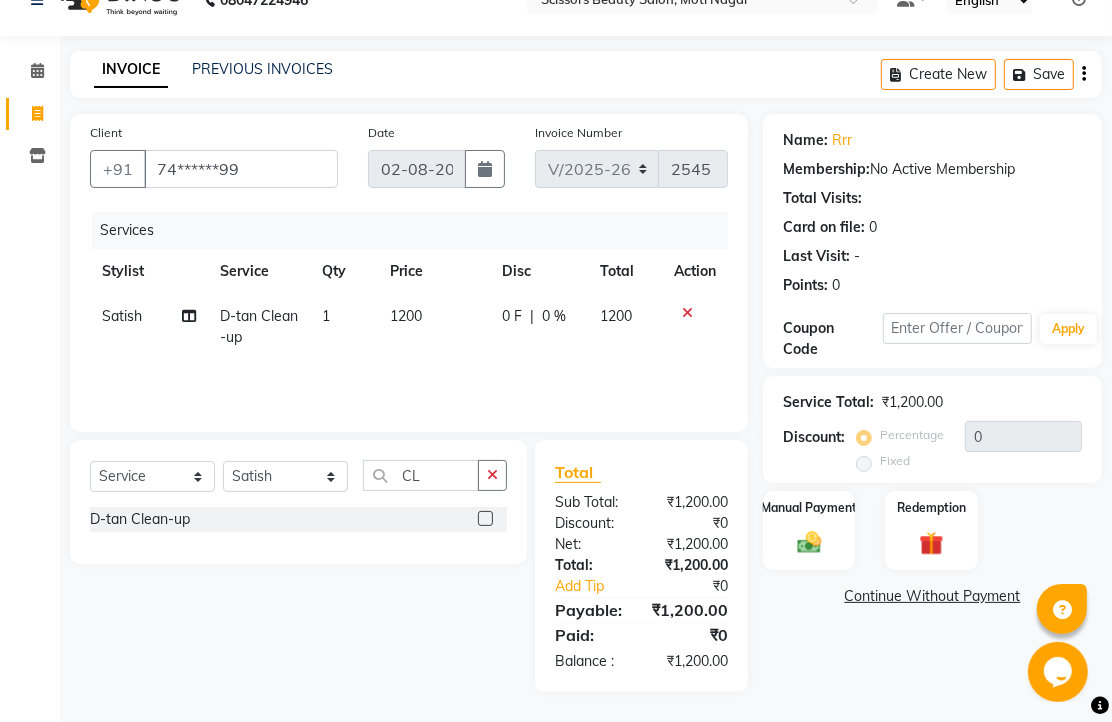 scroll, scrollTop: 157, scrollLeft: 0, axis: vertical 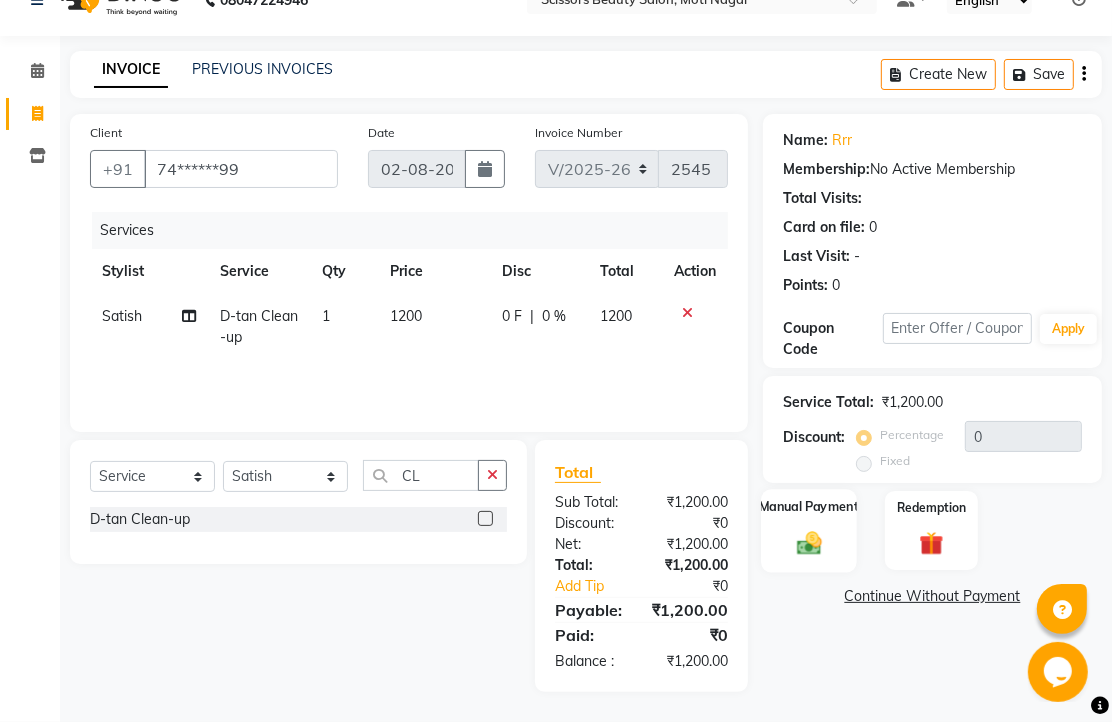 click 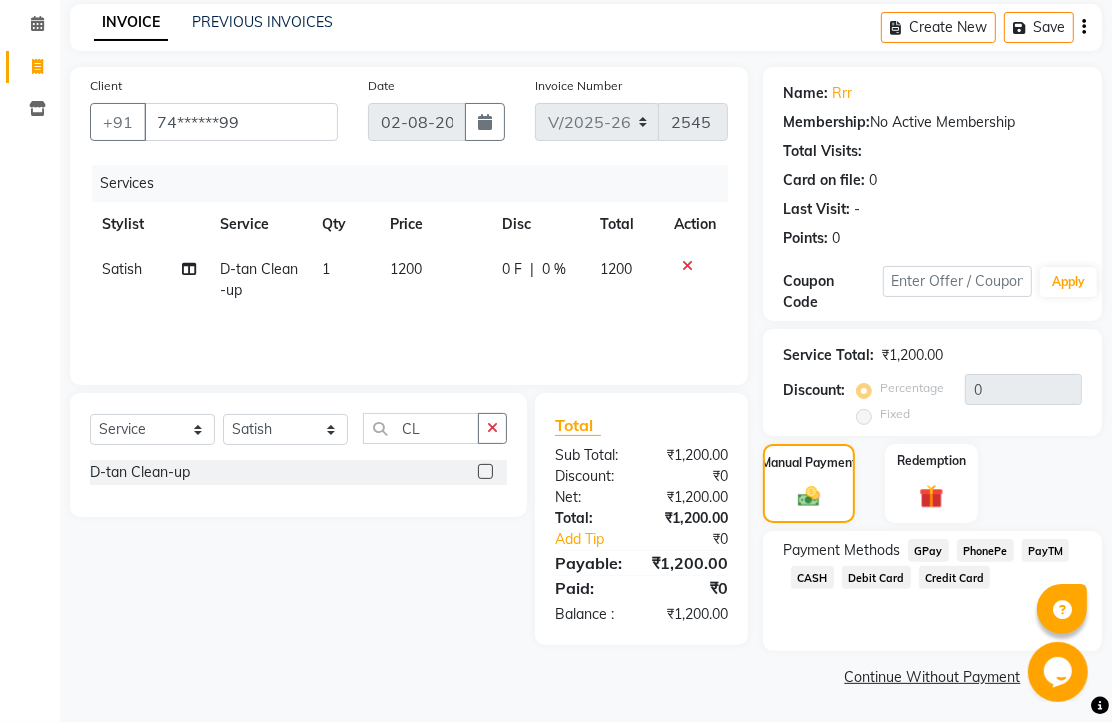 click on "PhonePe" 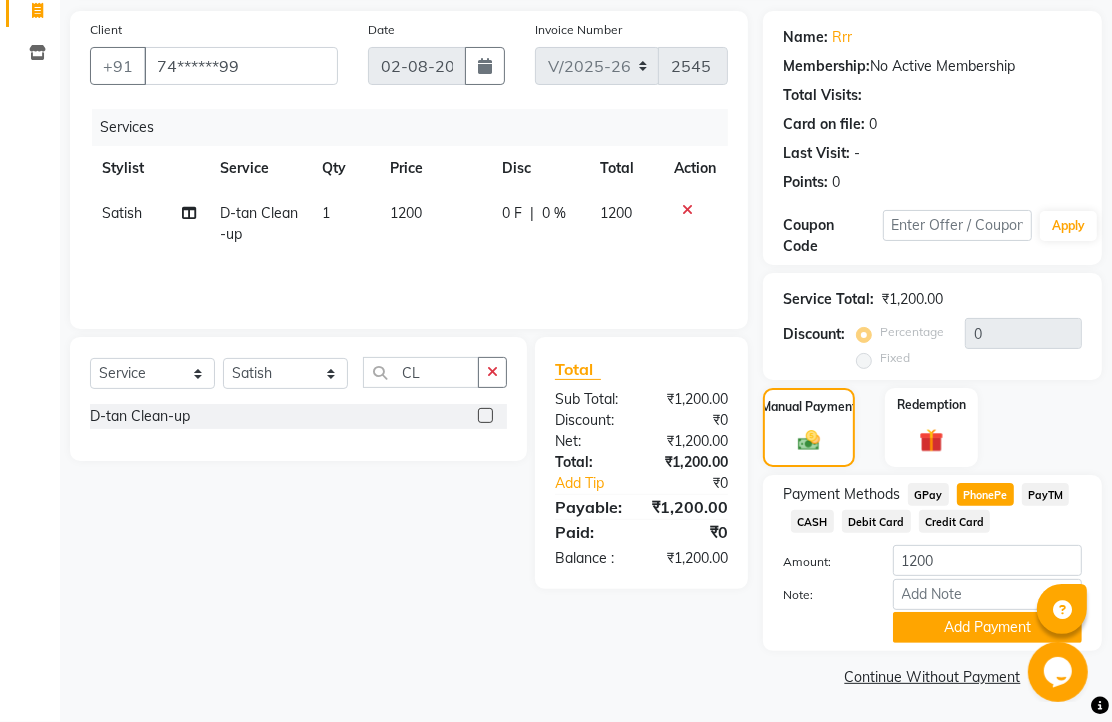 scroll, scrollTop: 248, scrollLeft: 0, axis: vertical 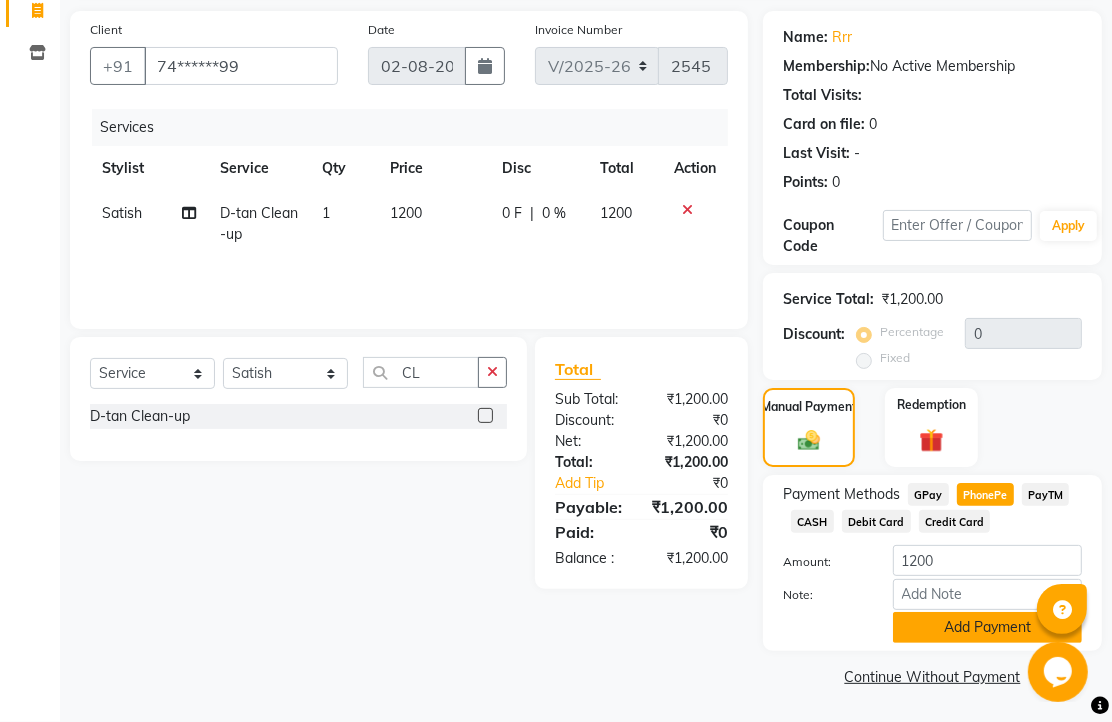 click on "Add Payment" 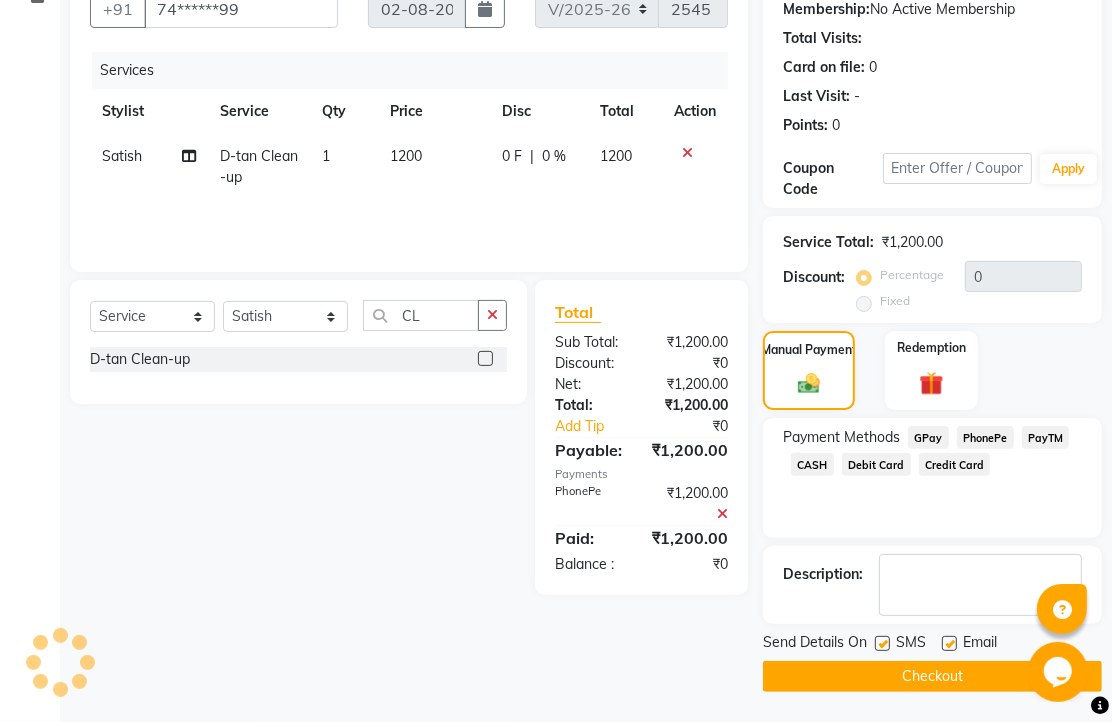 scroll, scrollTop: 304, scrollLeft: 0, axis: vertical 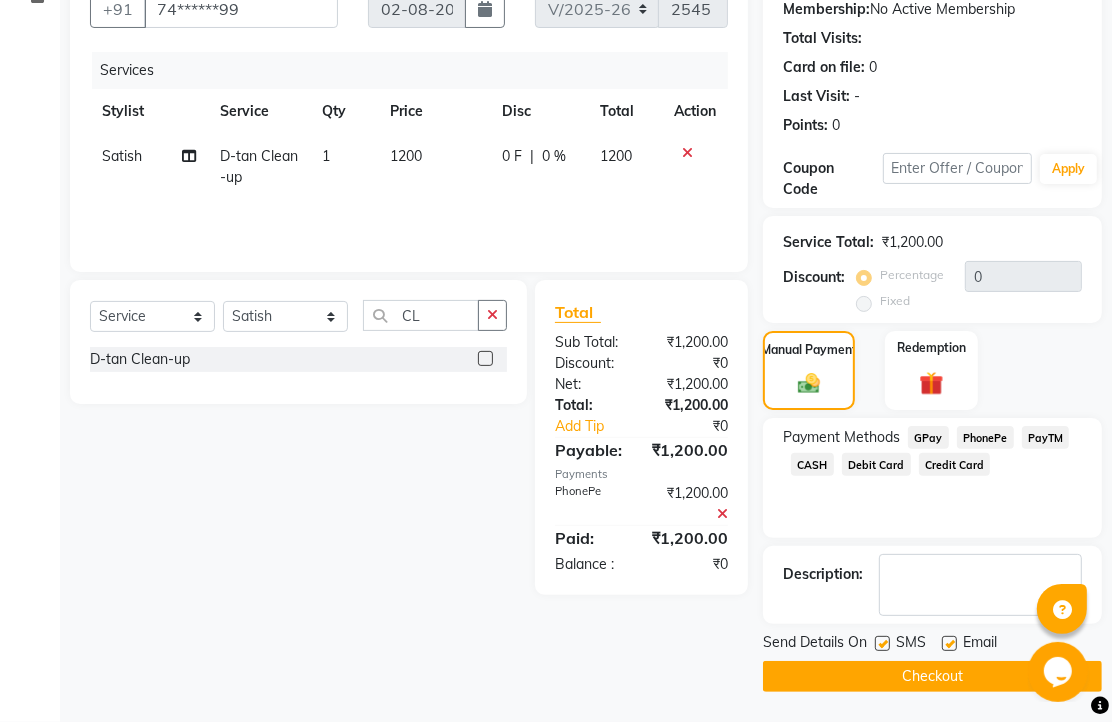 click 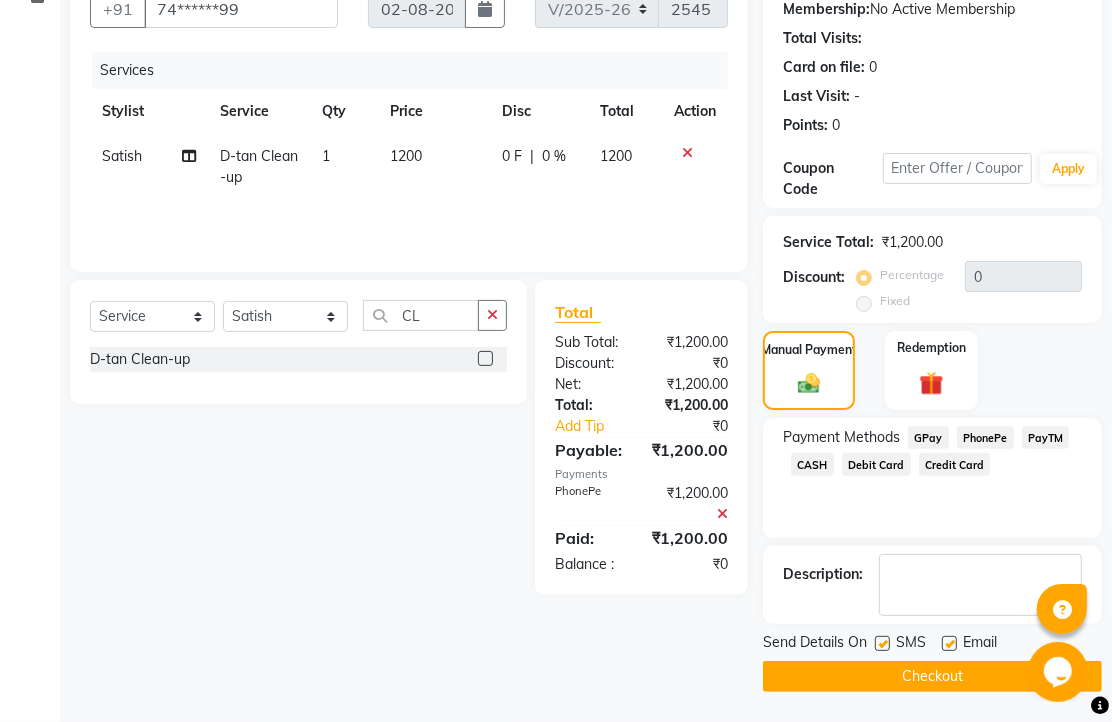 click at bounding box center [948, 644] 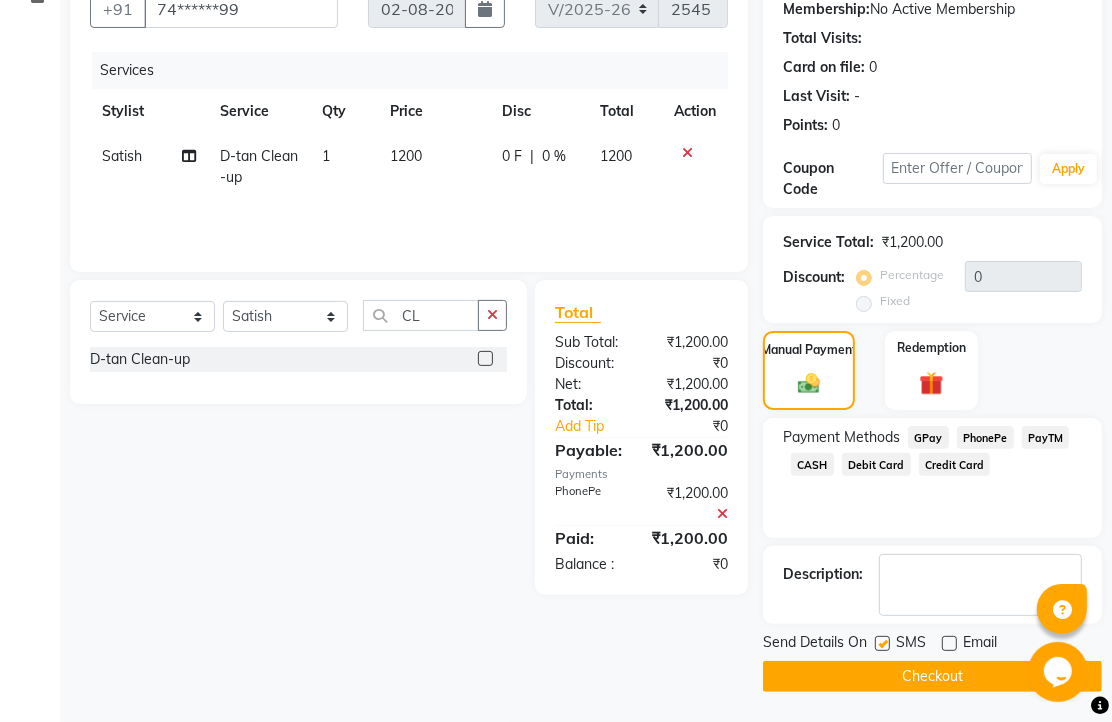 click on "Checkout" 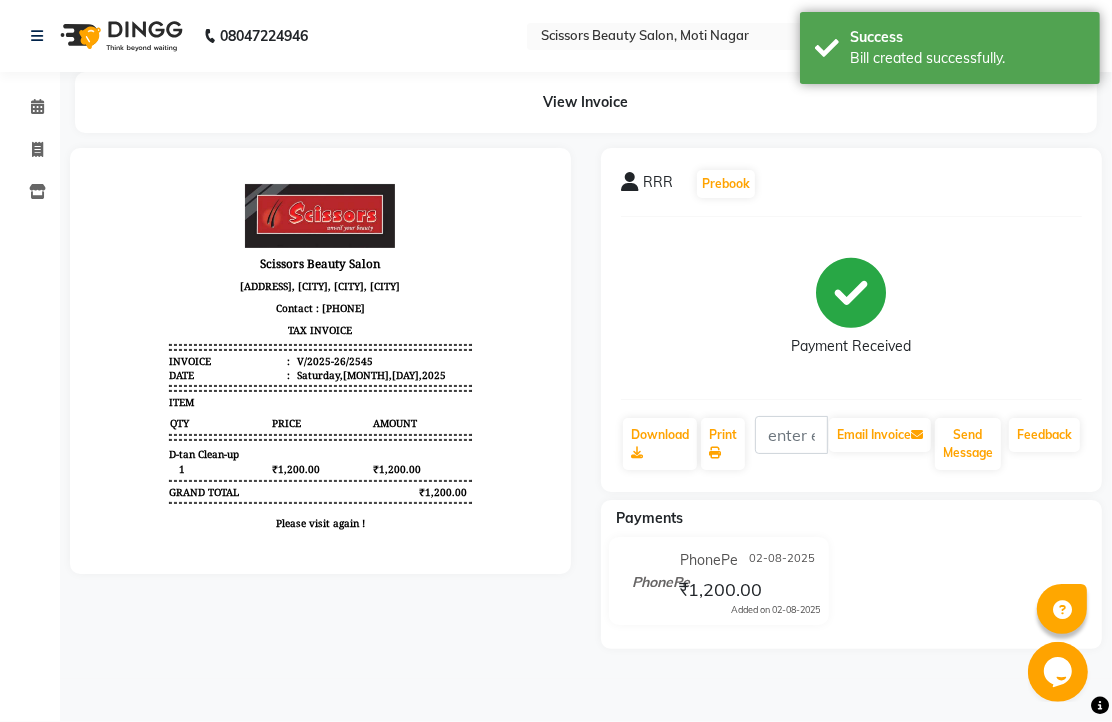 scroll, scrollTop: 0, scrollLeft: 0, axis: both 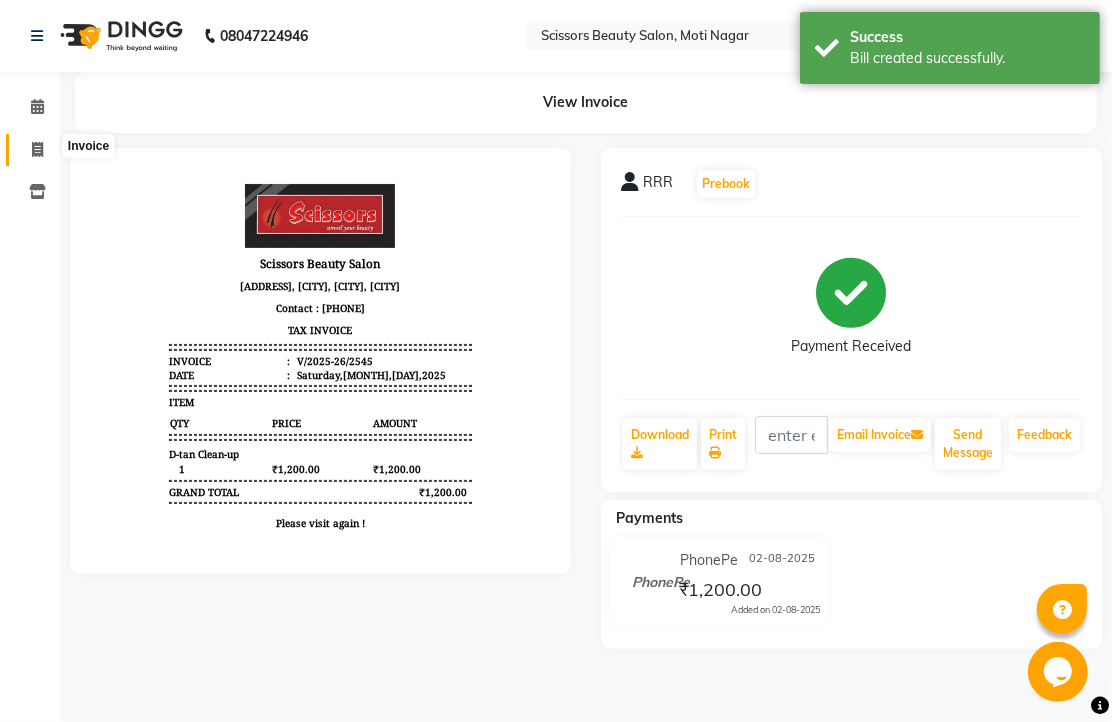 click 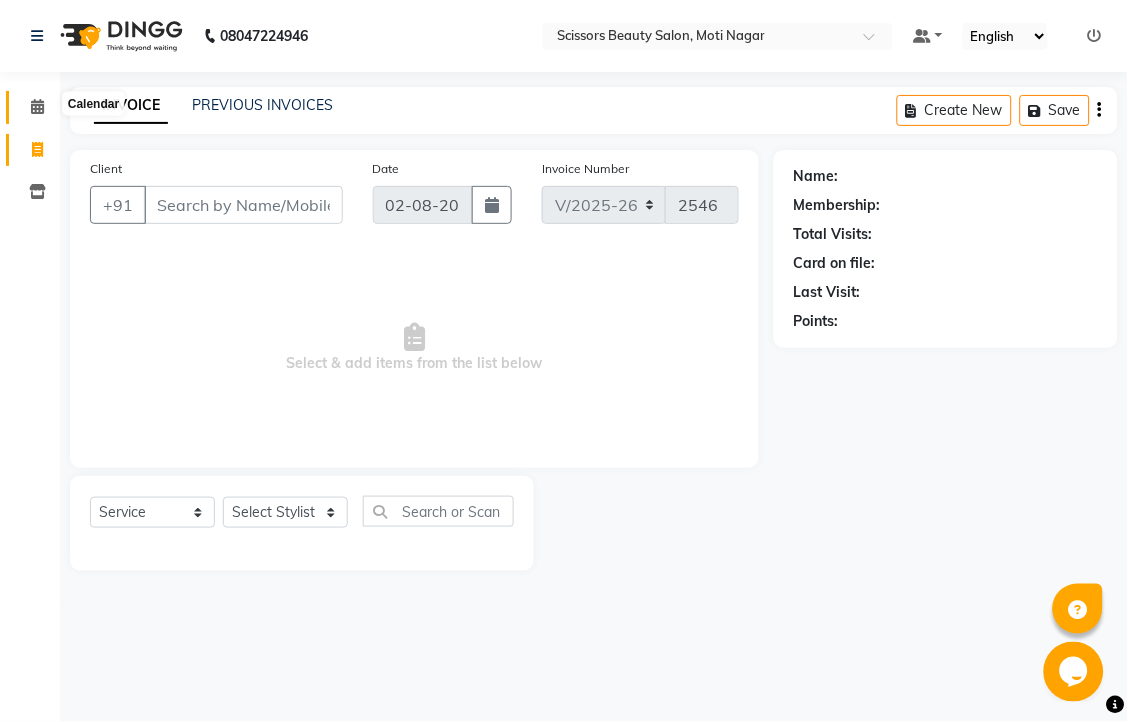 click 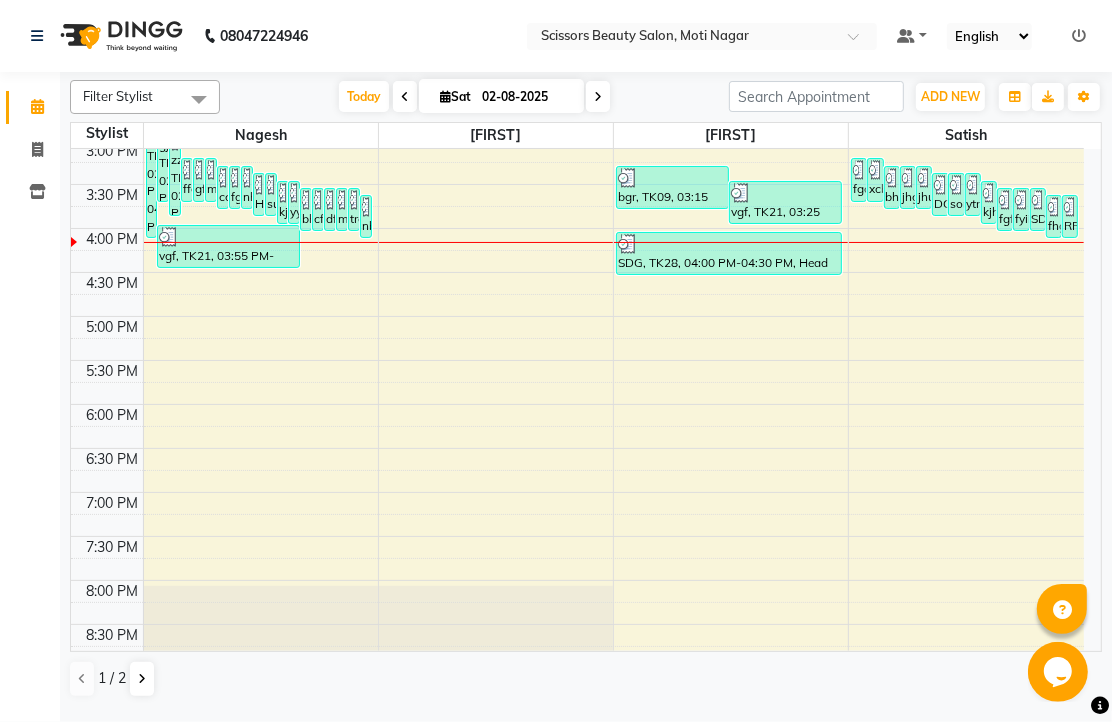 scroll, scrollTop: 601, scrollLeft: 0, axis: vertical 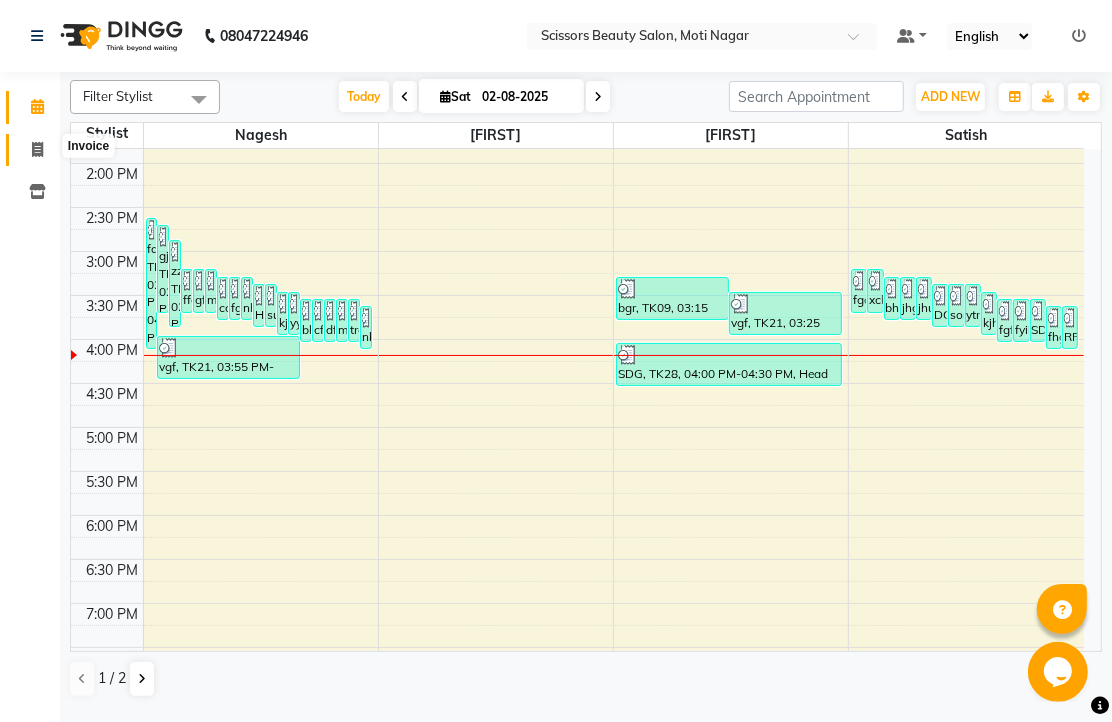 click 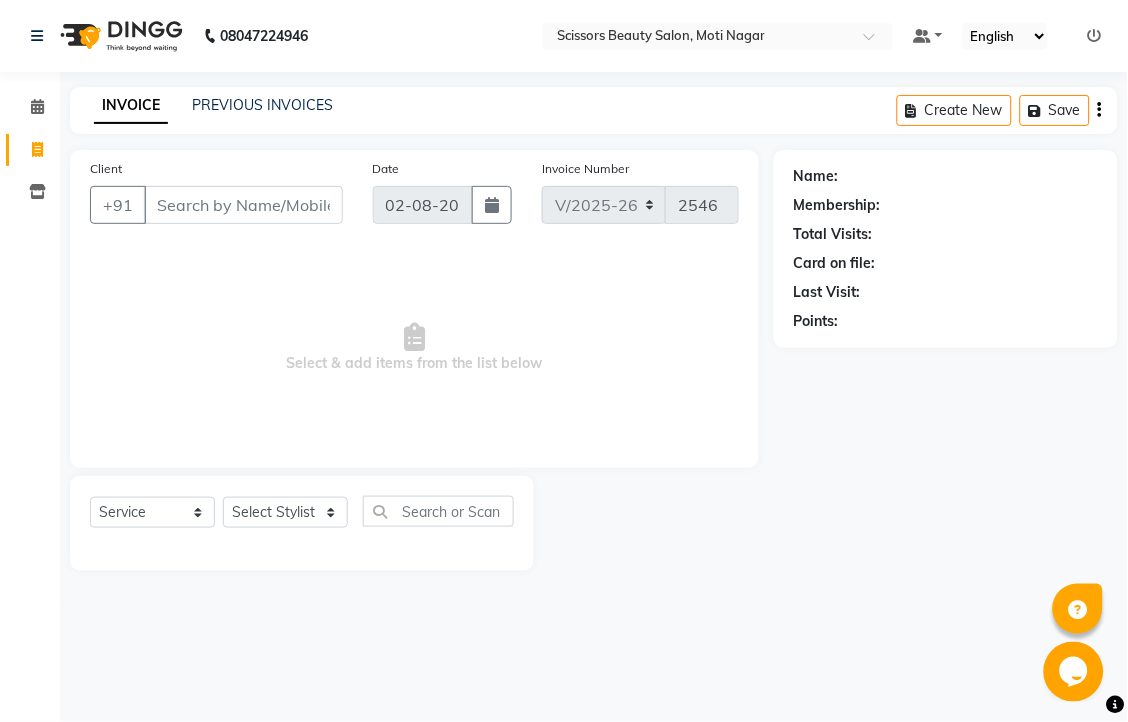 click on "Client" at bounding box center [243, 205] 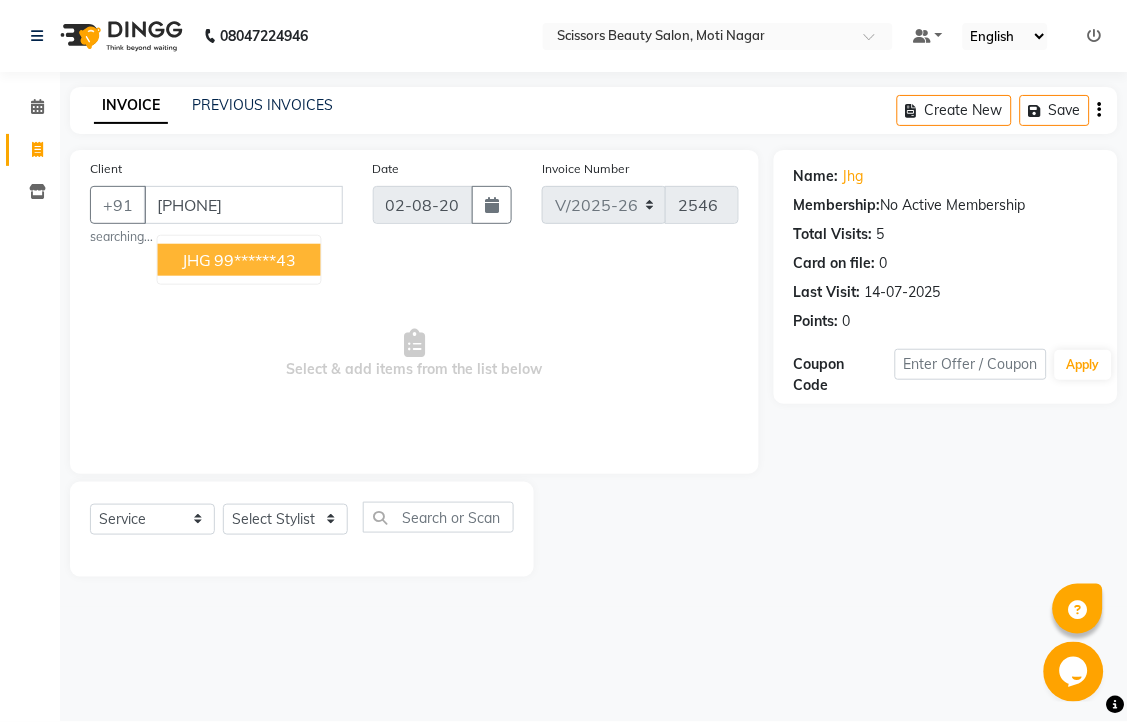 click on "JHG ******" at bounding box center (239, 260) 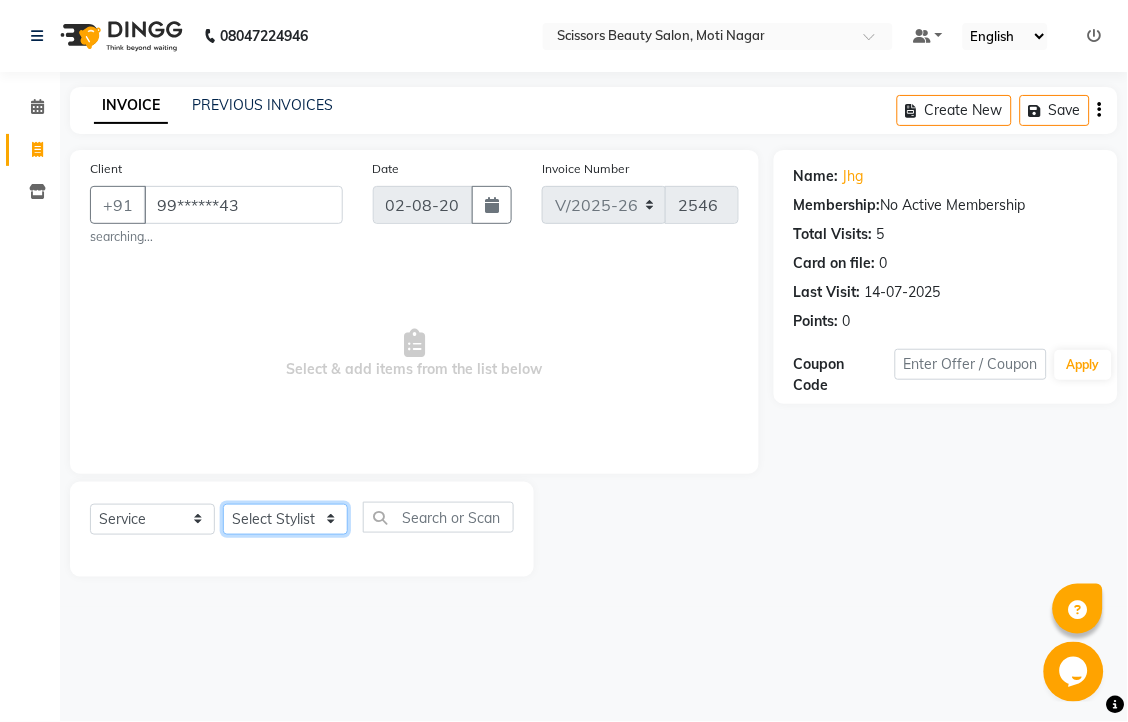 click on "Select Stylist Dominic Francis Nagesh Satish Sir Staff" 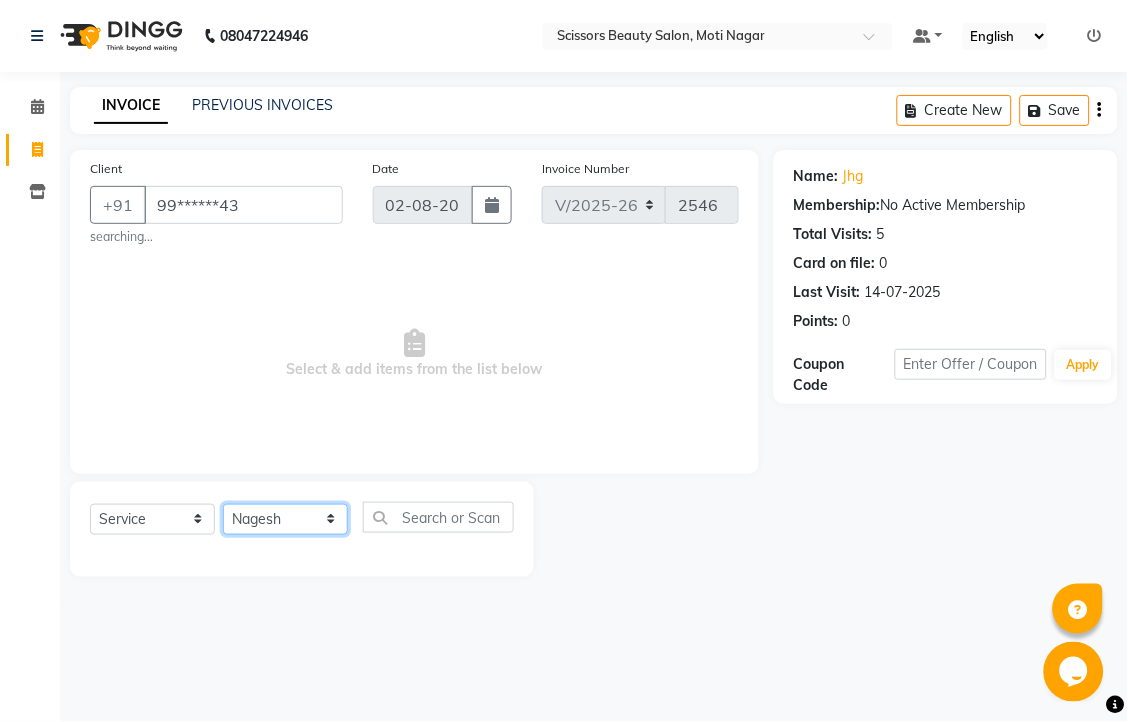 click on "Select Stylist Dominic Francis Nagesh Satish Sir Staff" 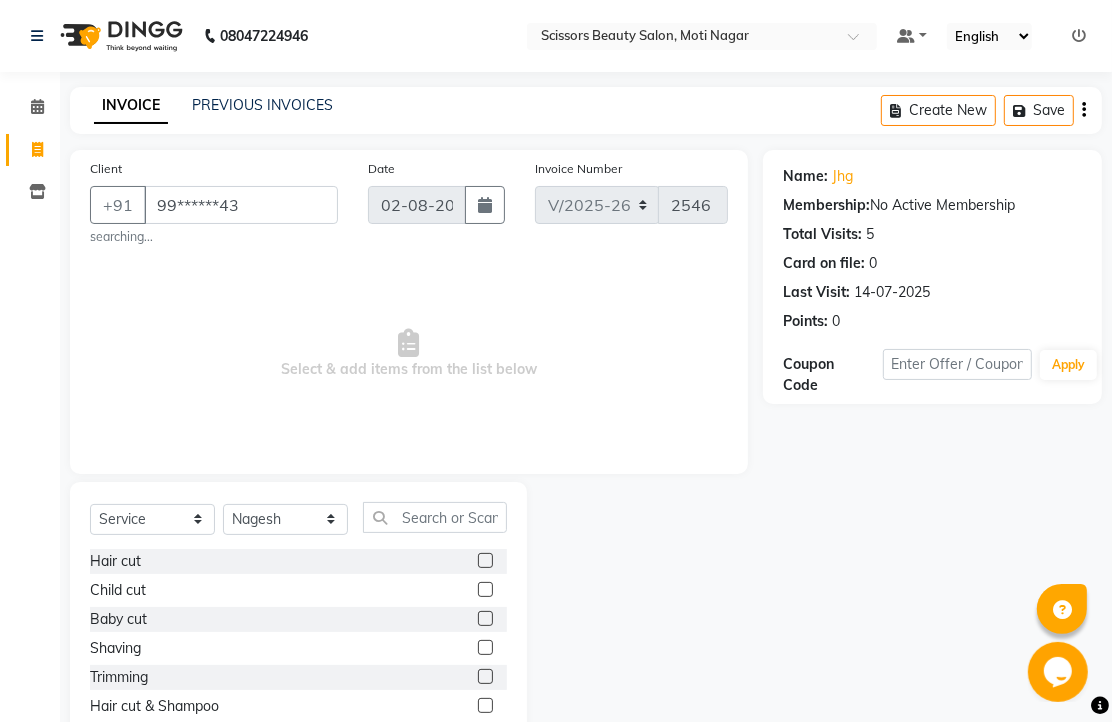 click 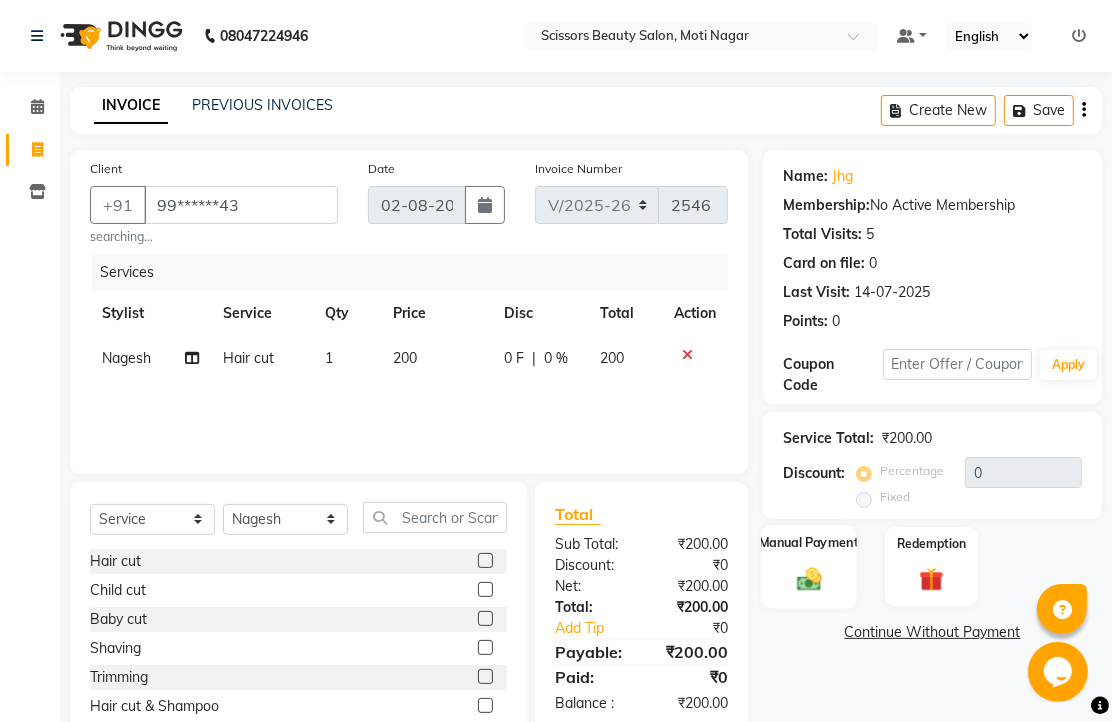 click 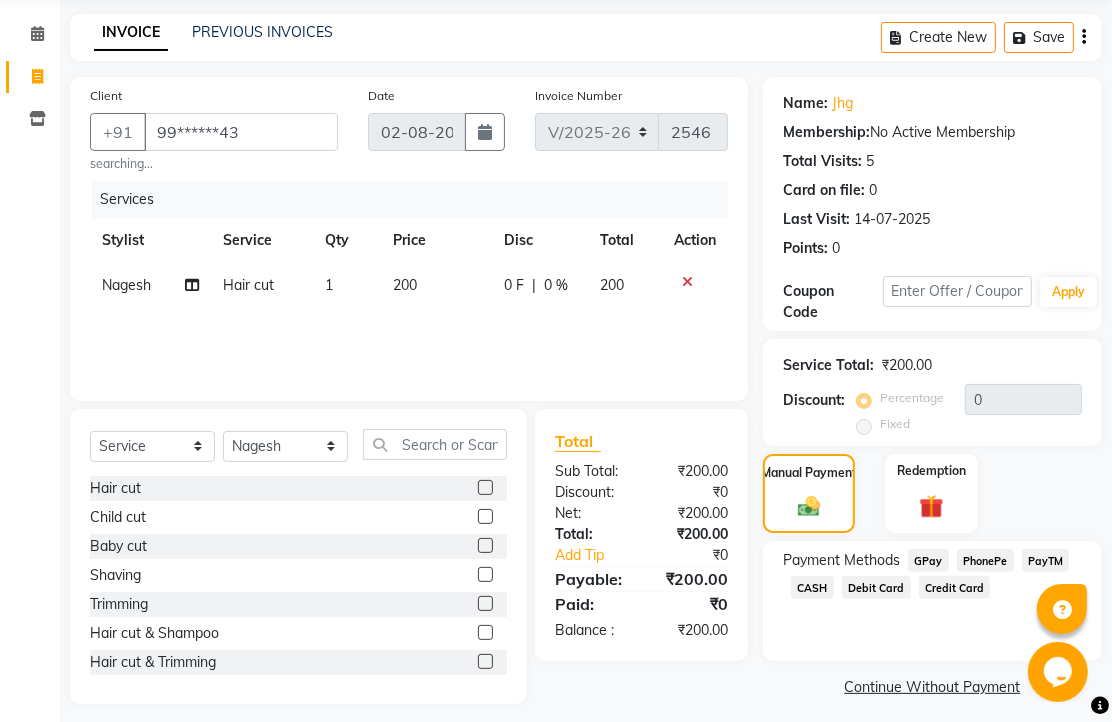scroll, scrollTop: 163, scrollLeft: 0, axis: vertical 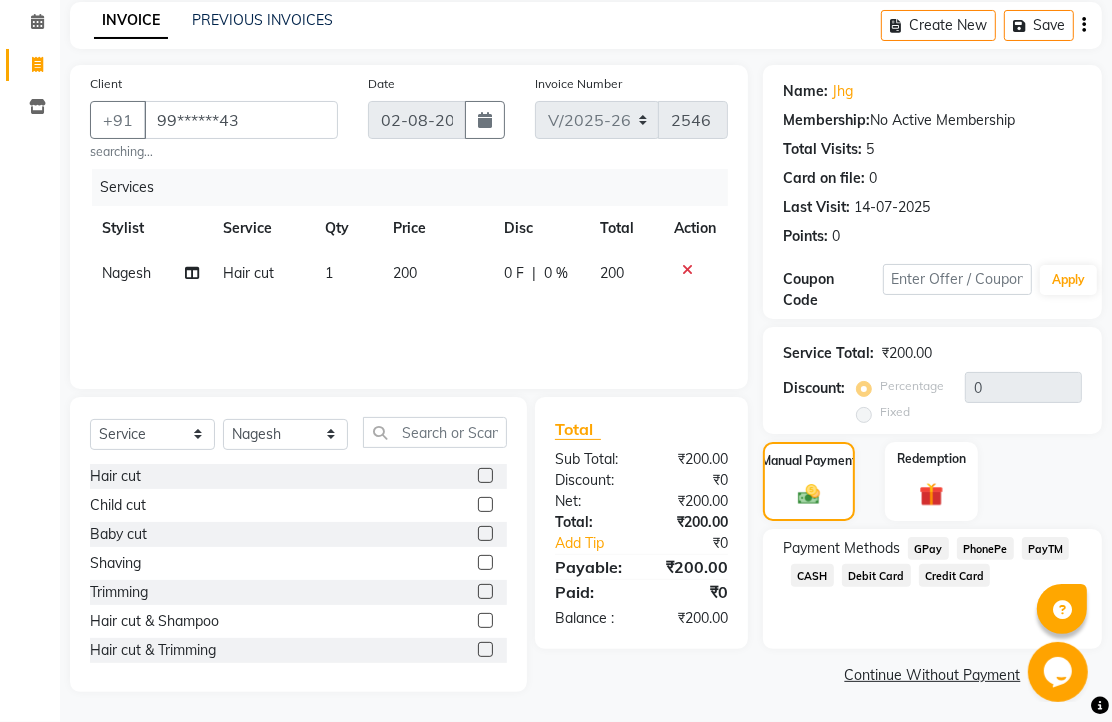 click on "PhonePe" 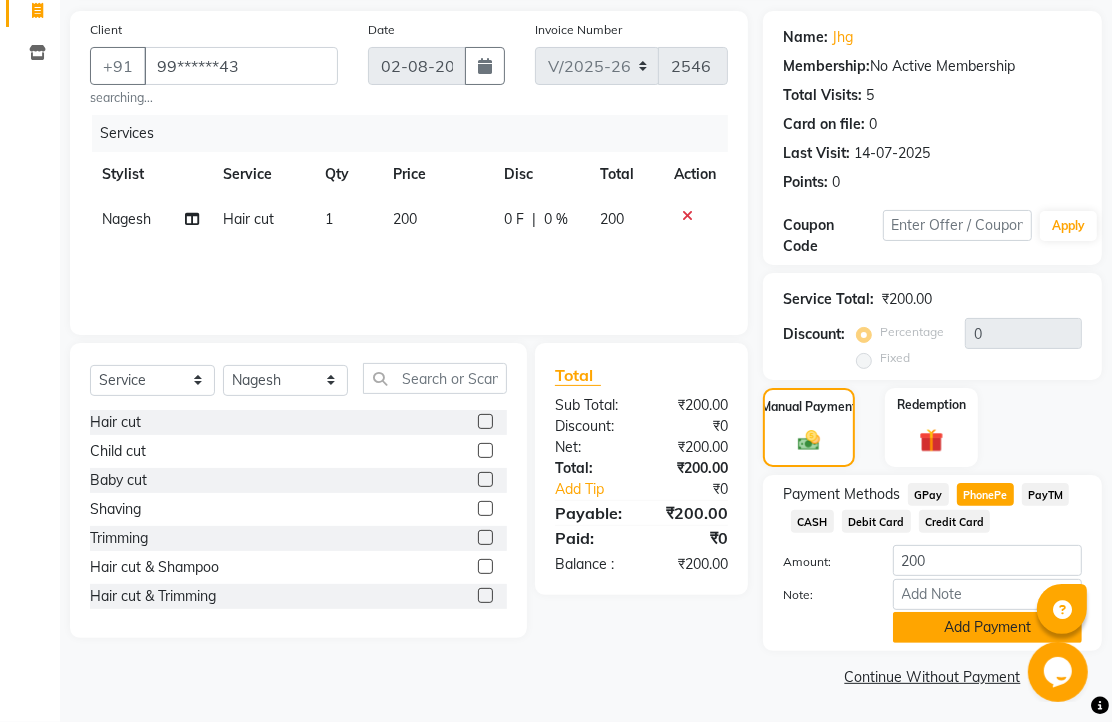 click on "Add Payment" 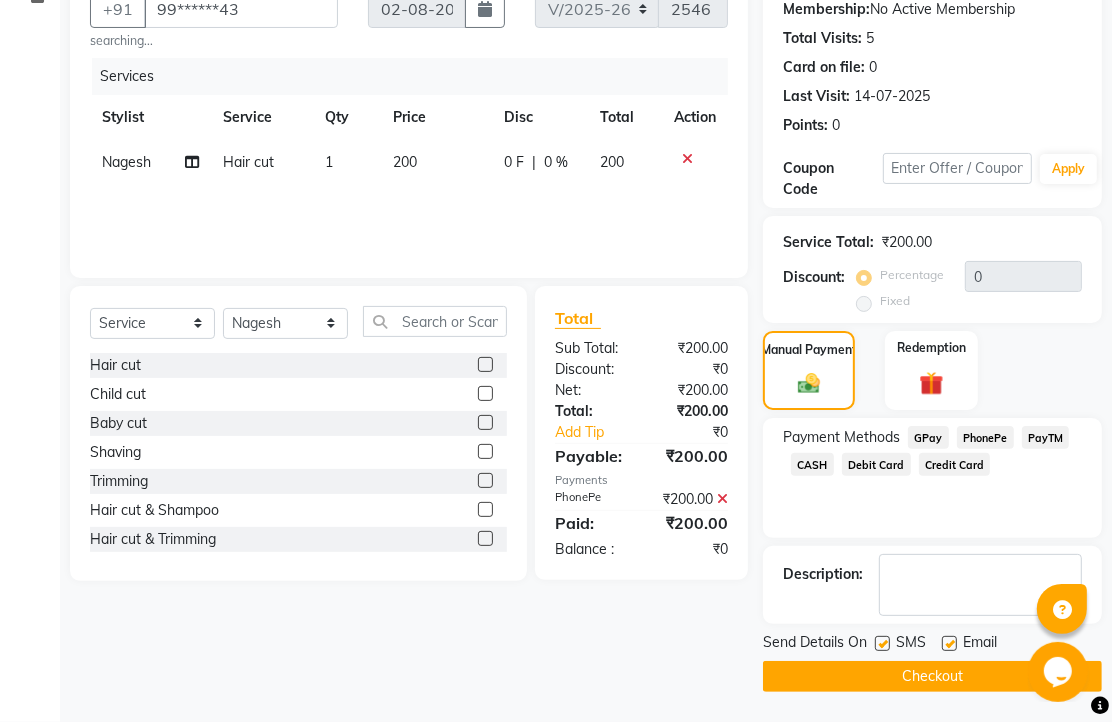 scroll, scrollTop: 304, scrollLeft: 0, axis: vertical 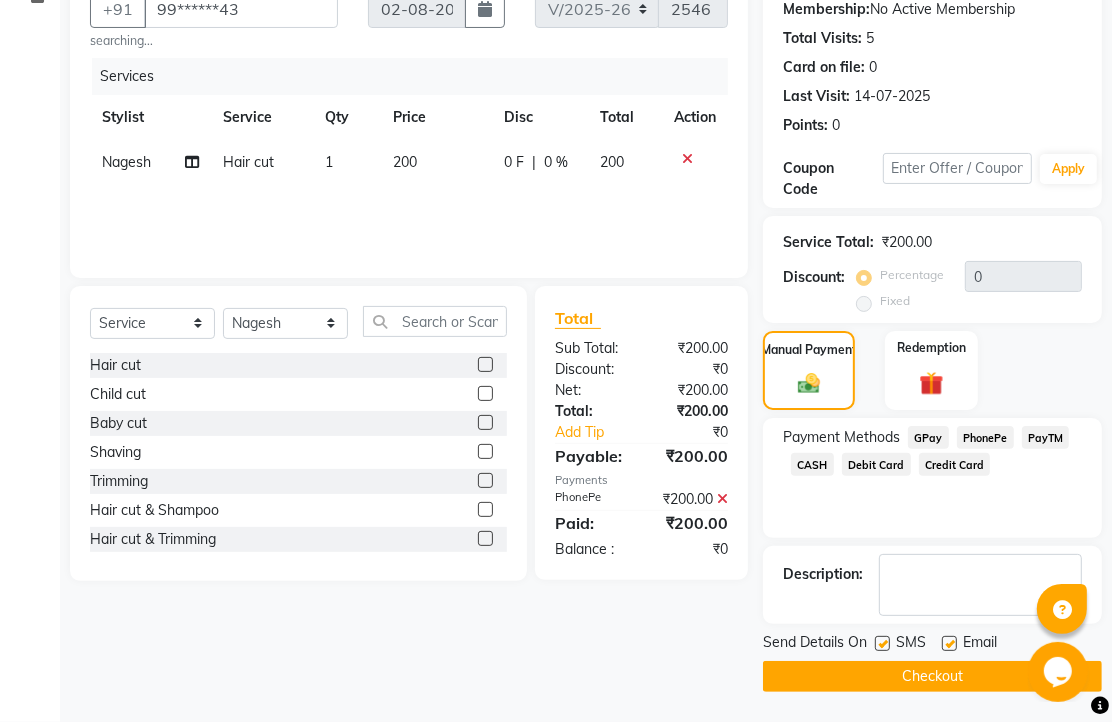 click 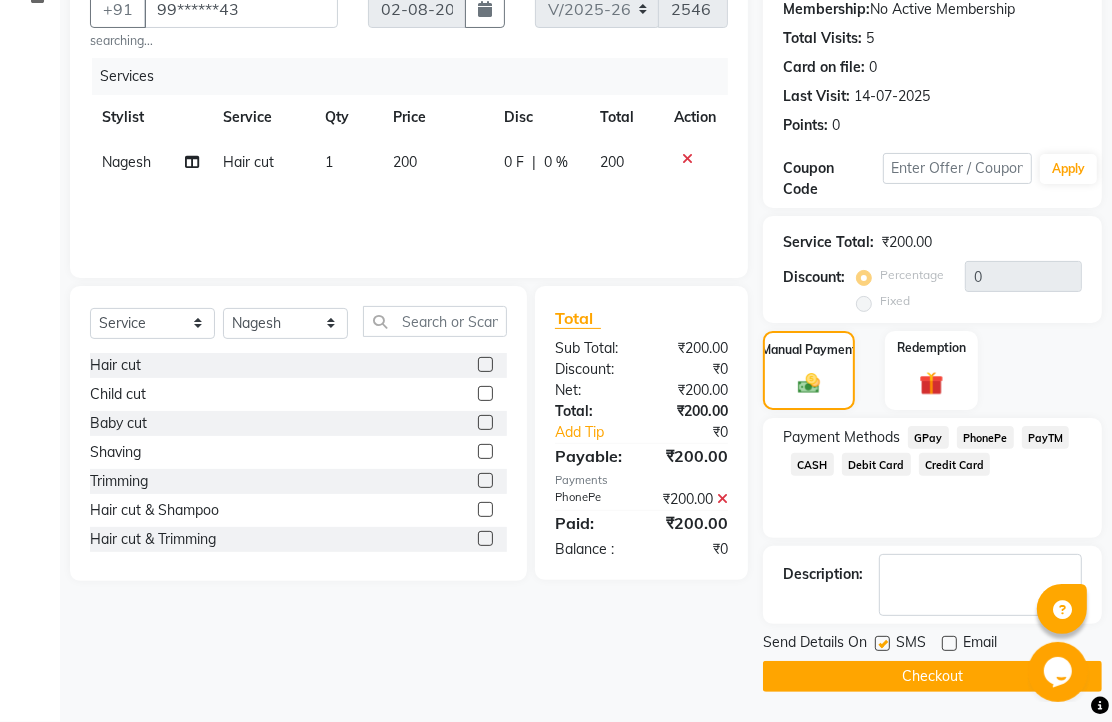 click on "Checkout" 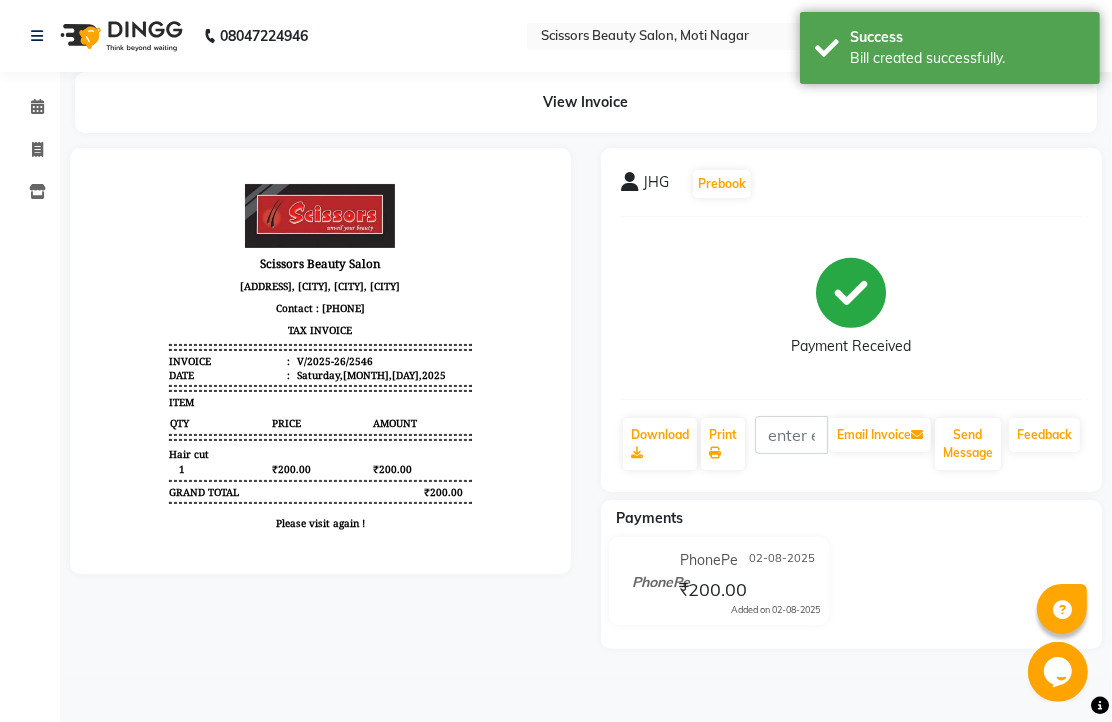 scroll, scrollTop: 0, scrollLeft: 0, axis: both 